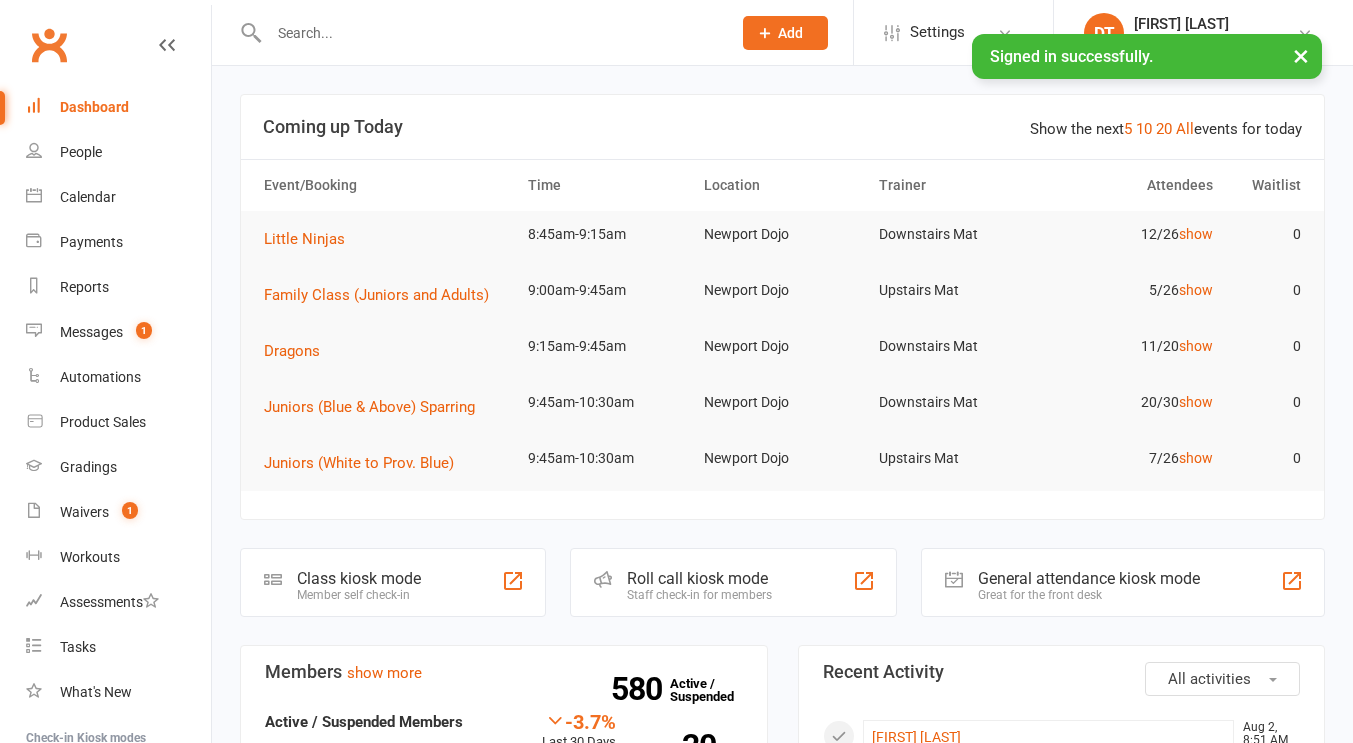 scroll, scrollTop: 0, scrollLeft: 0, axis: both 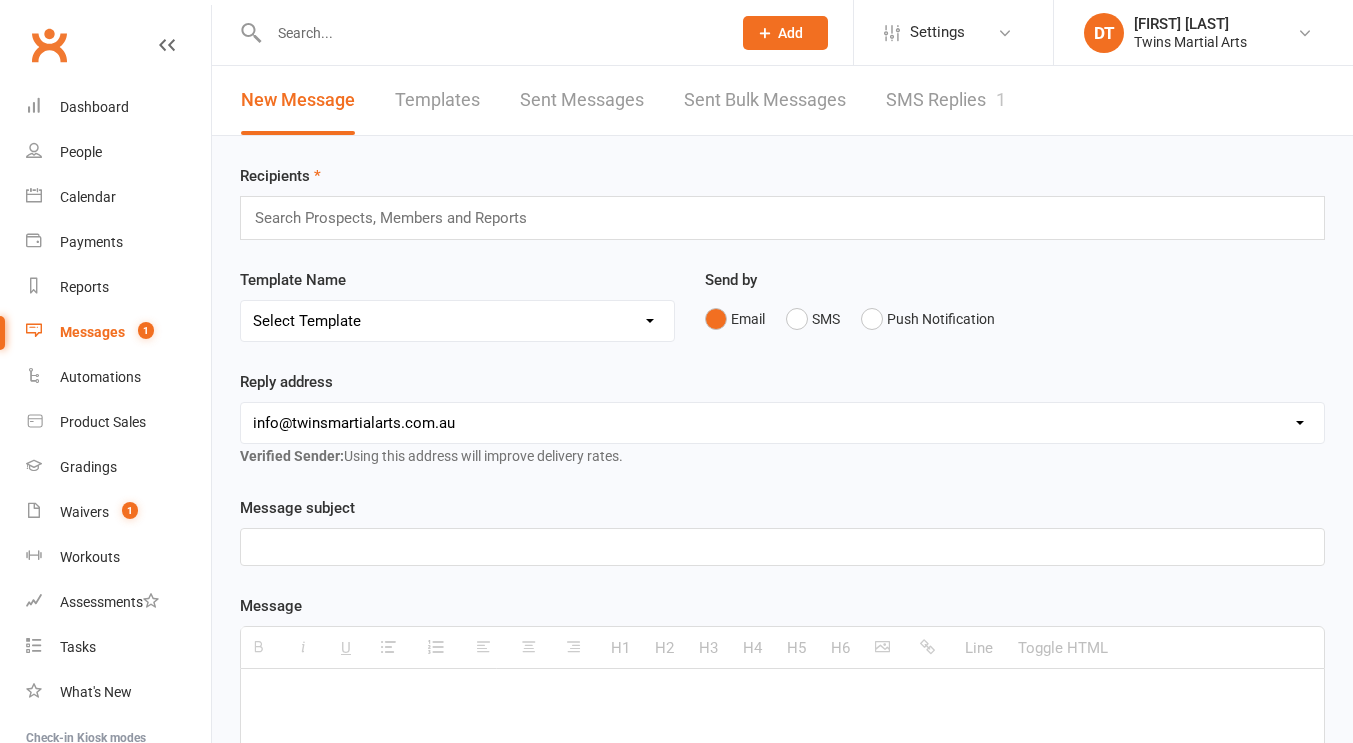 click on "SMS Replies  1" at bounding box center (946, 100) 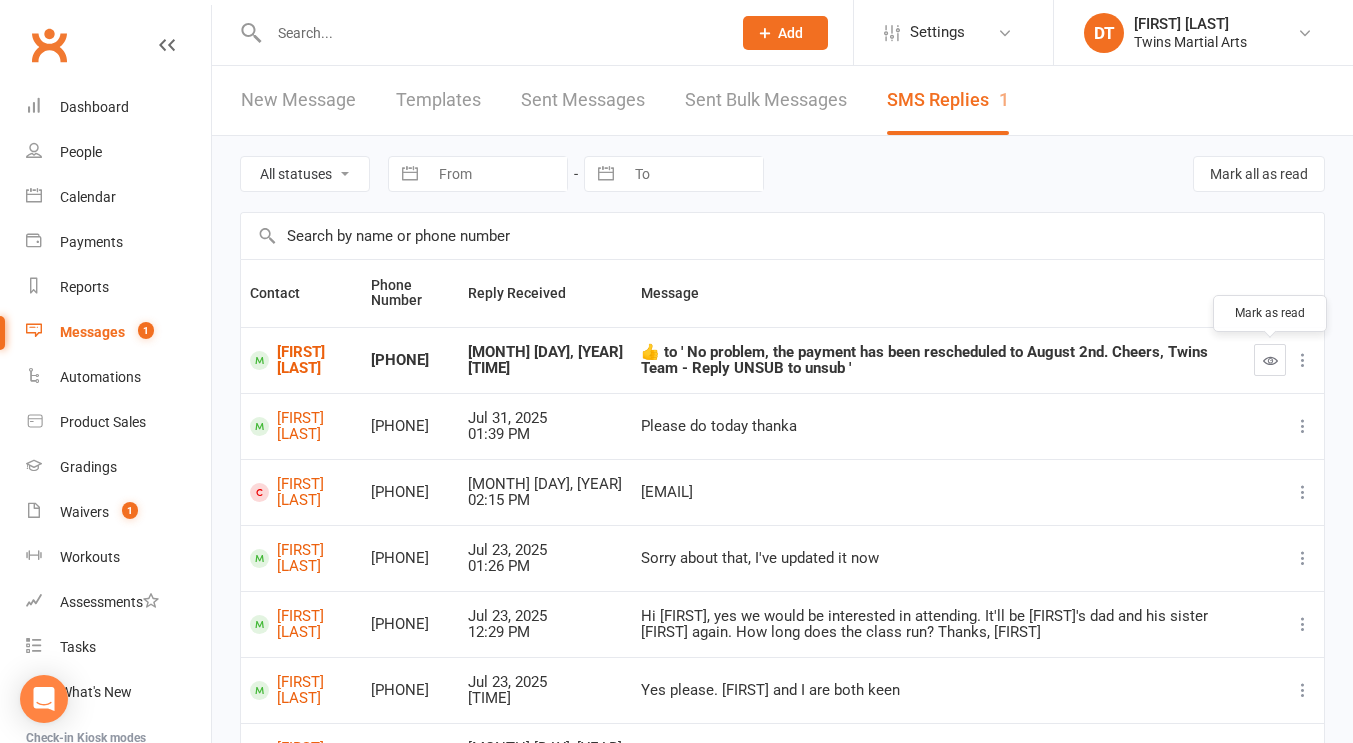 click at bounding box center (1270, 360) 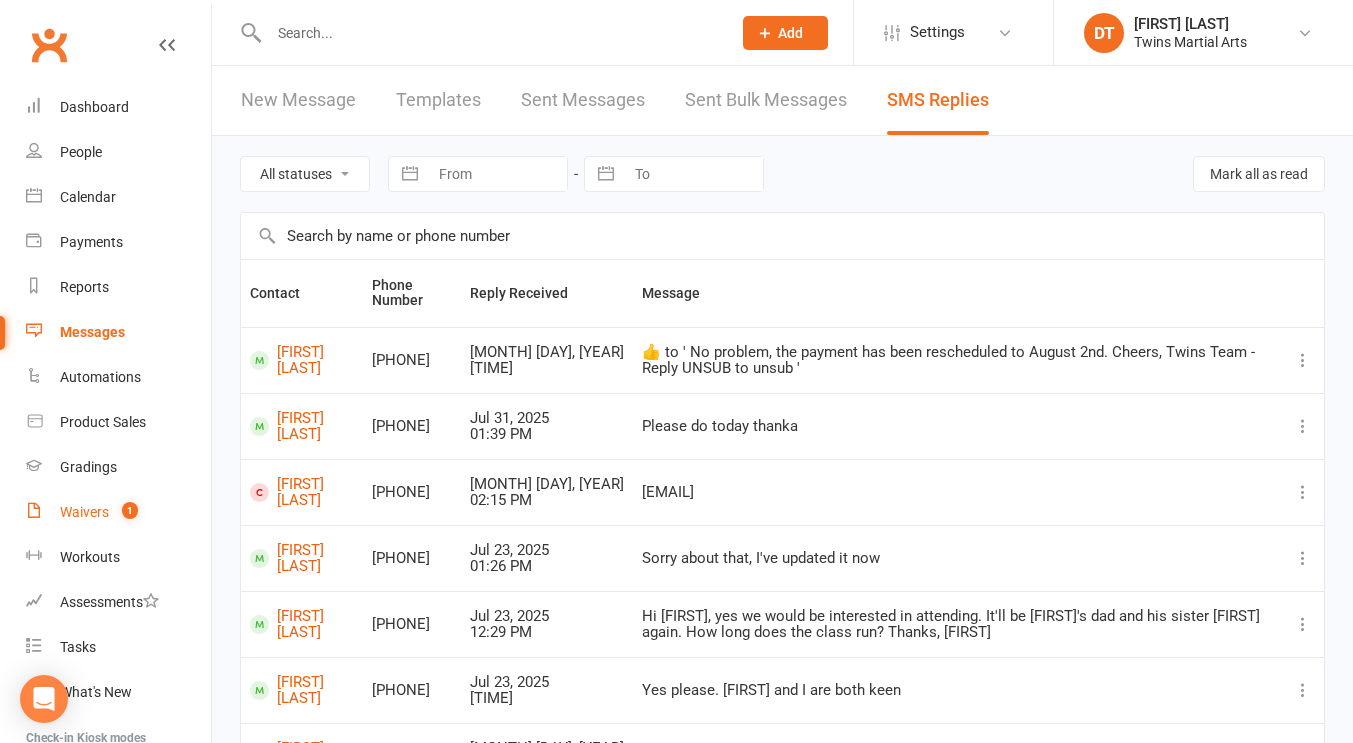 click on "Waivers" at bounding box center (84, 512) 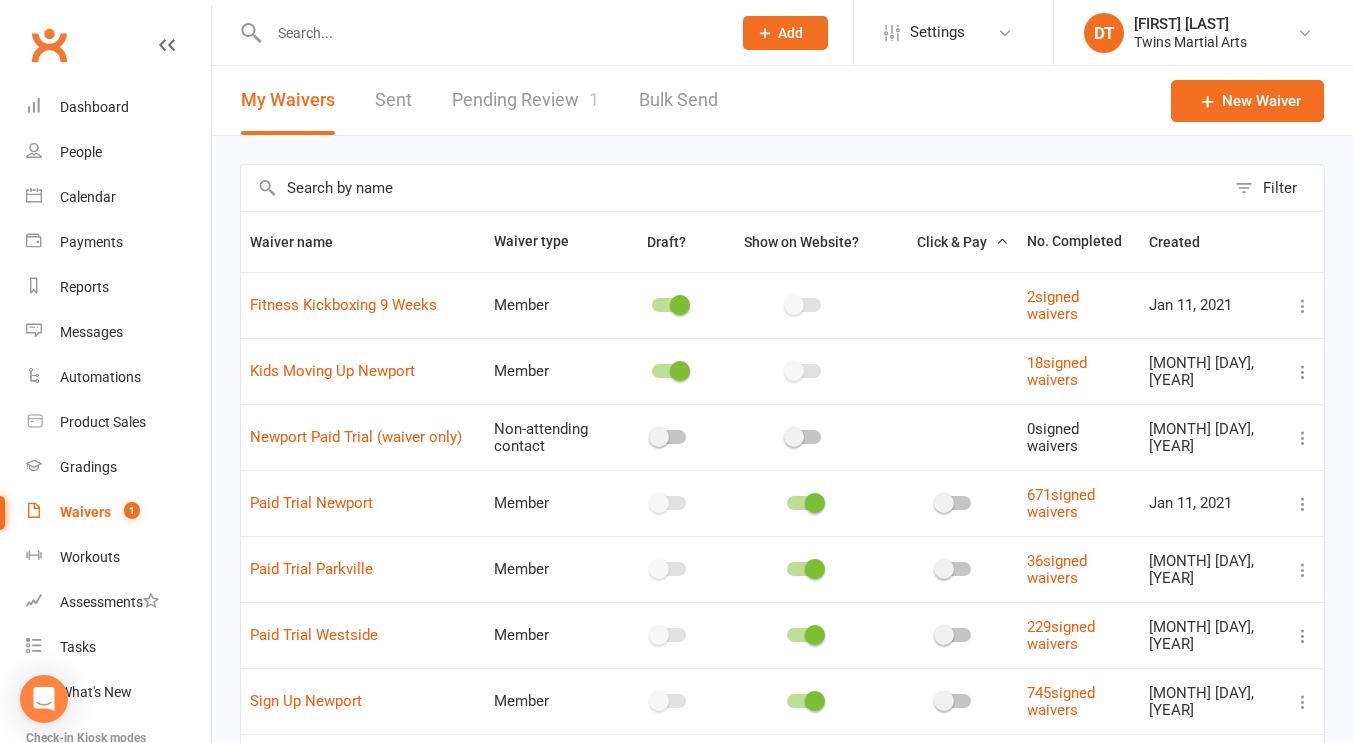 click on "Pending Review 1" at bounding box center [525, 100] 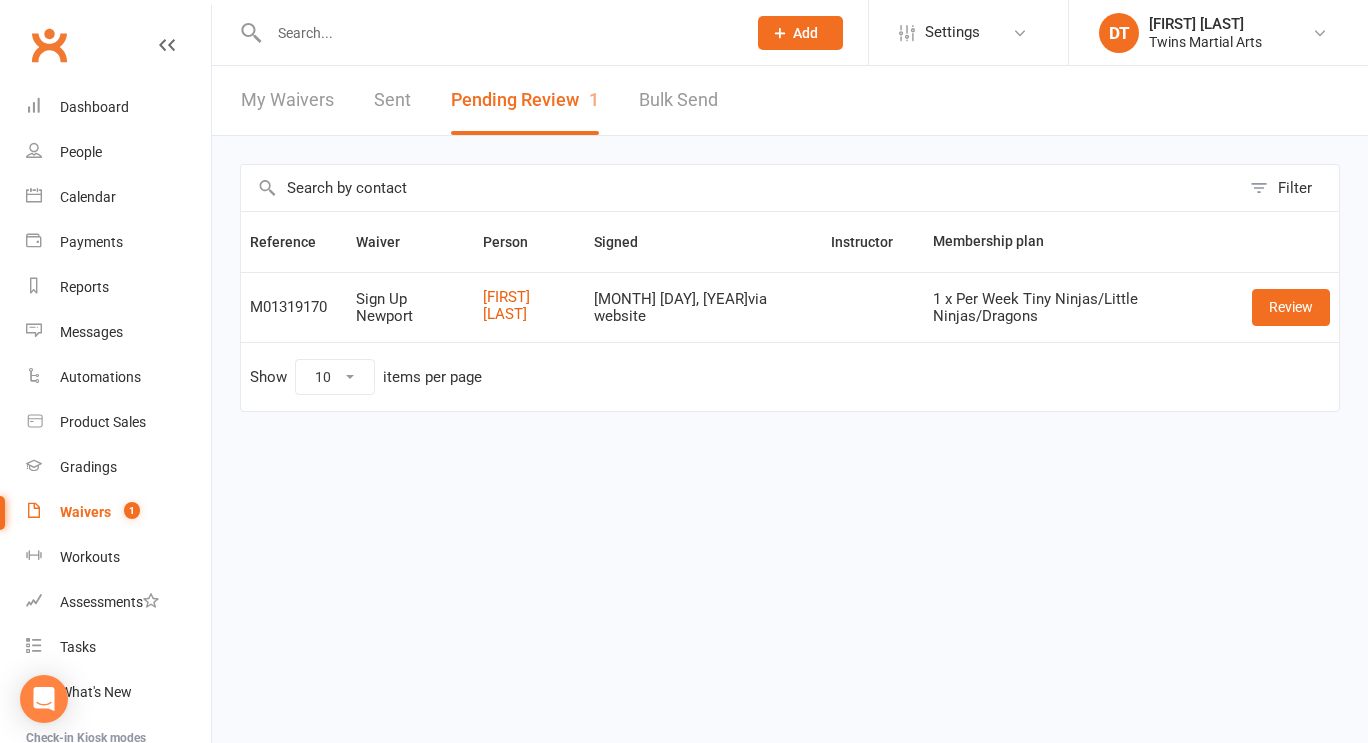 click on "Show 10 25 50 100 items per page" at bounding box center [790, 376] 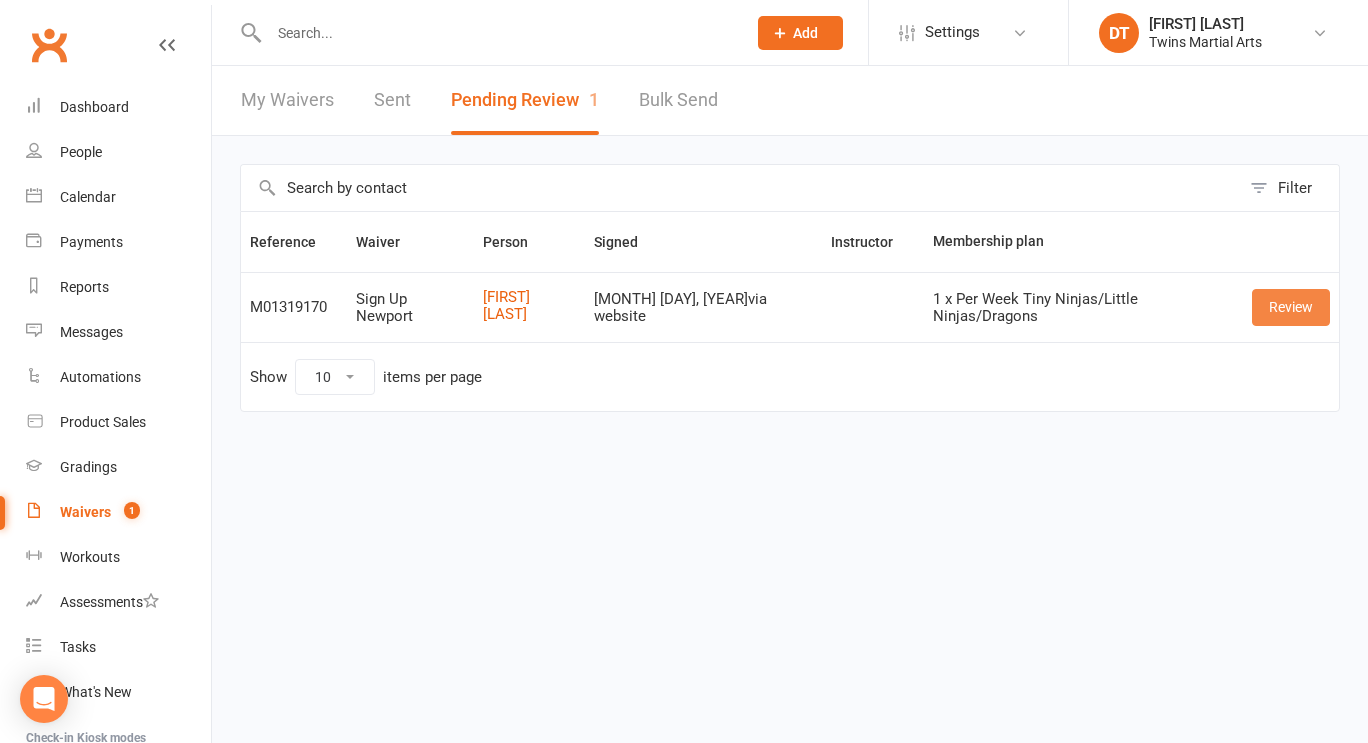 click on "Review" at bounding box center (1291, 307) 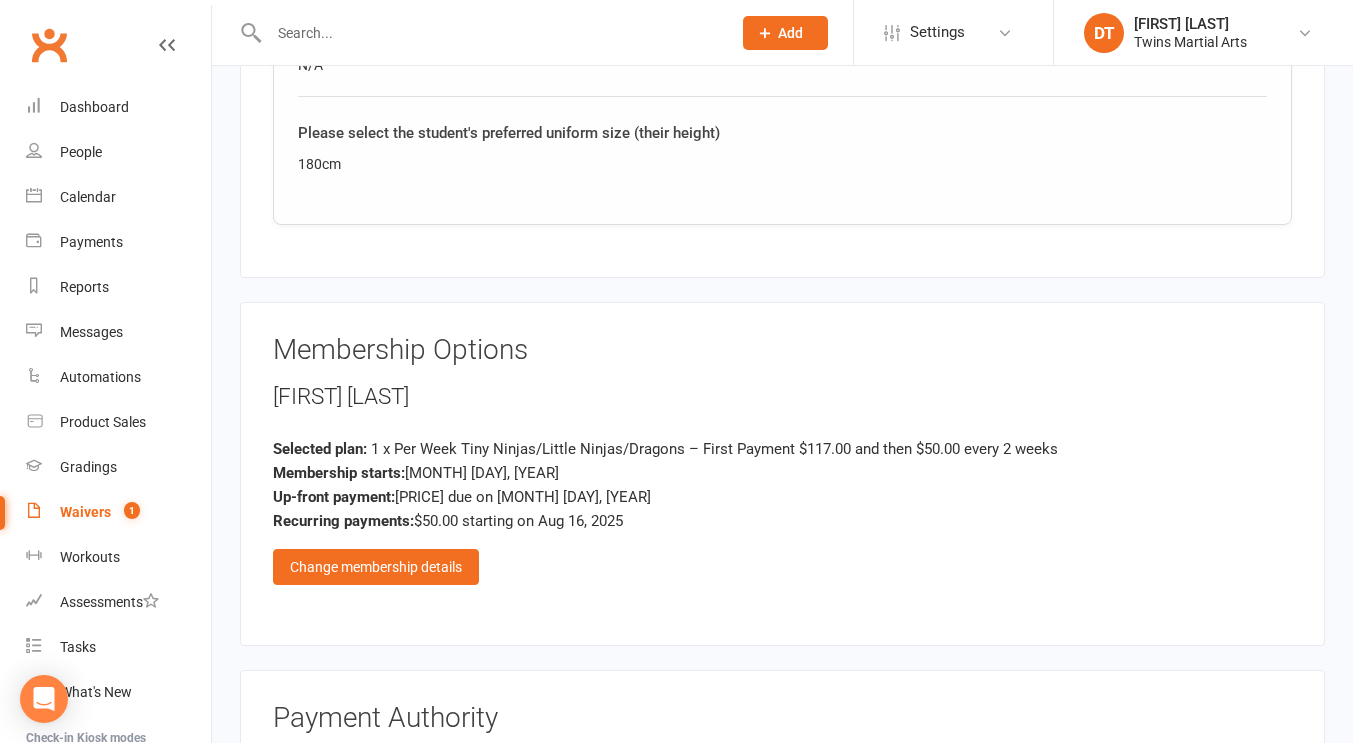 scroll, scrollTop: 1736, scrollLeft: 0, axis: vertical 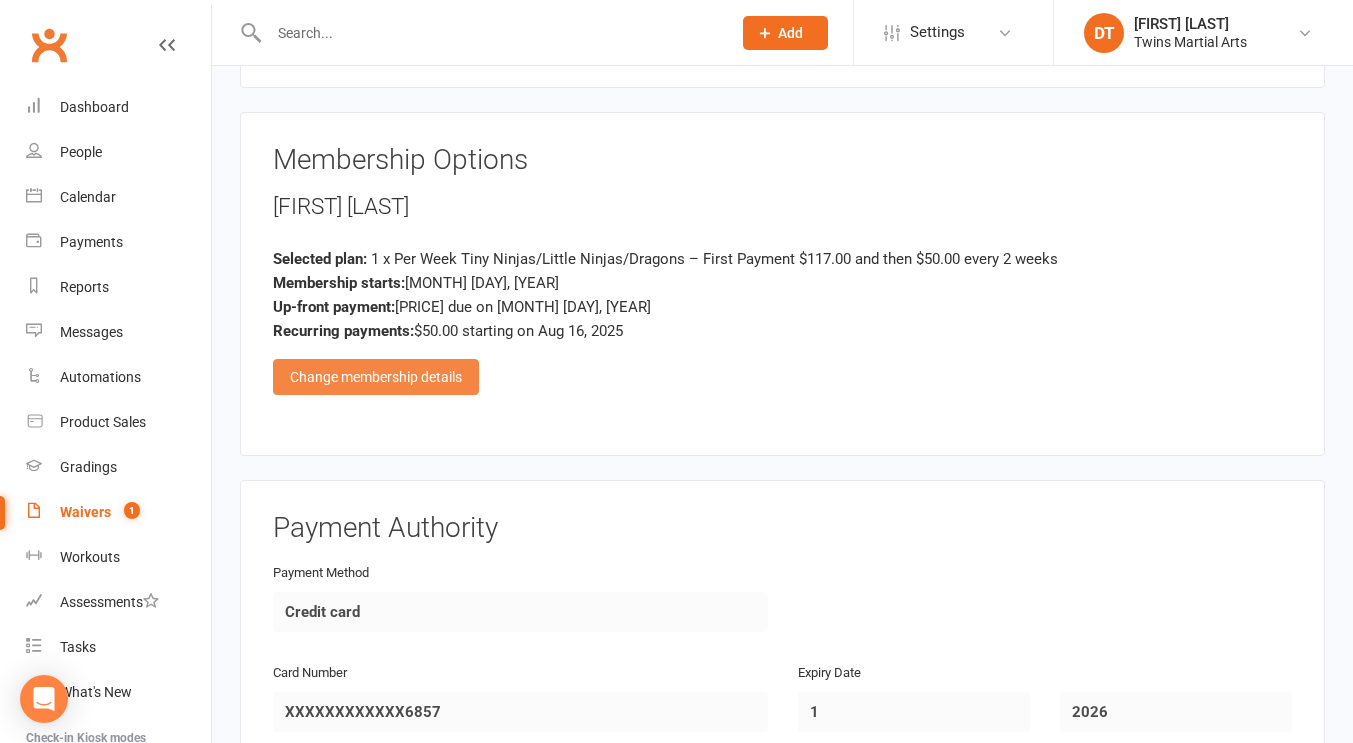 click on "Change membership details" at bounding box center [376, 377] 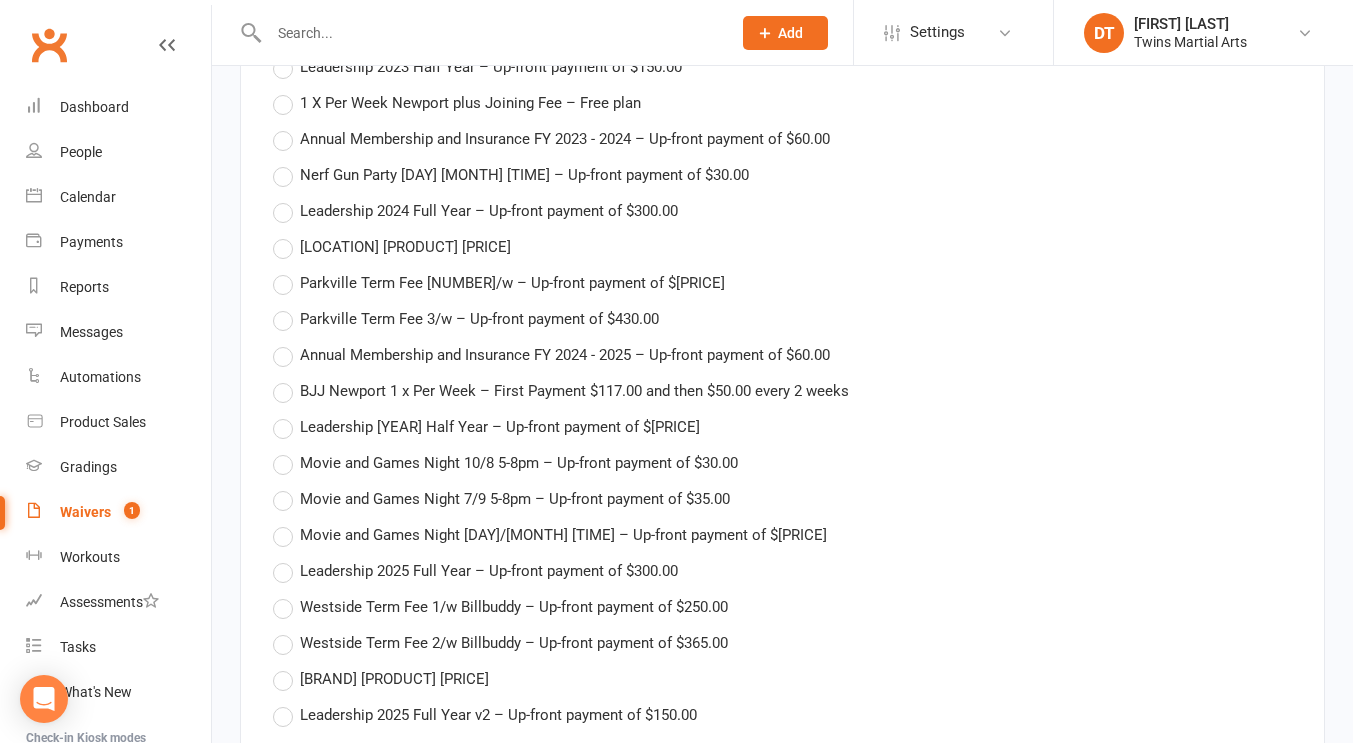 scroll, scrollTop: 3419, scrollLeft: 0, axis: vertical 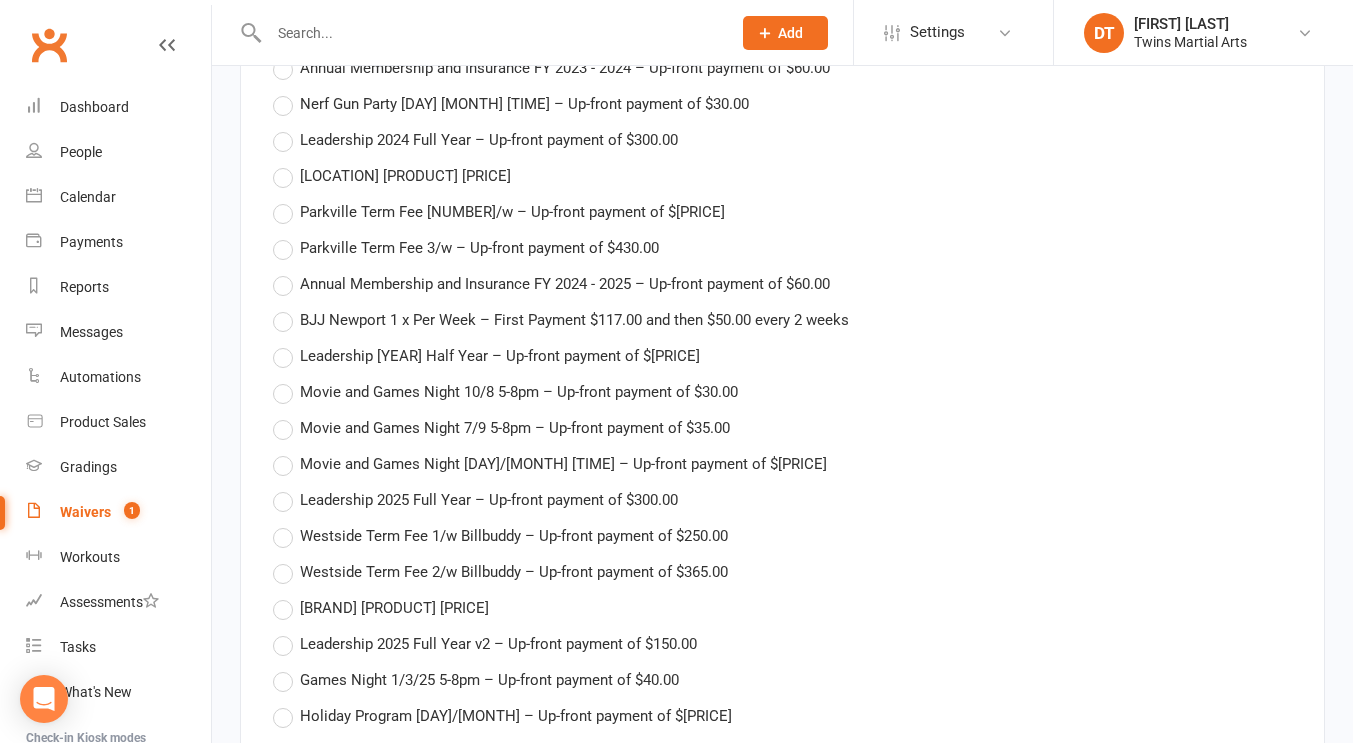 click on "BJJ Newport 1 x Per Week – First Payment $117.00 and then $50.00 every 2 weeks" at bounding box center (574, 318) 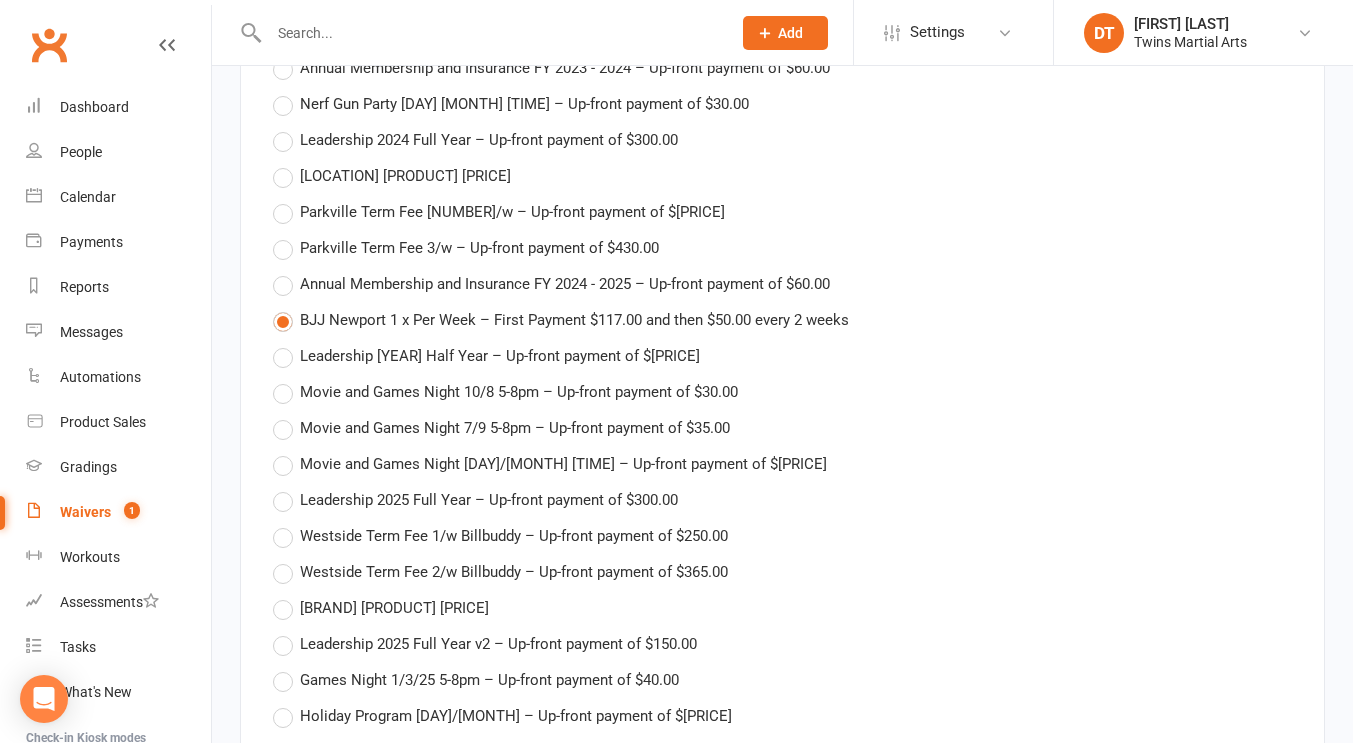 type on "BJJ Newport 1 x Per Week" 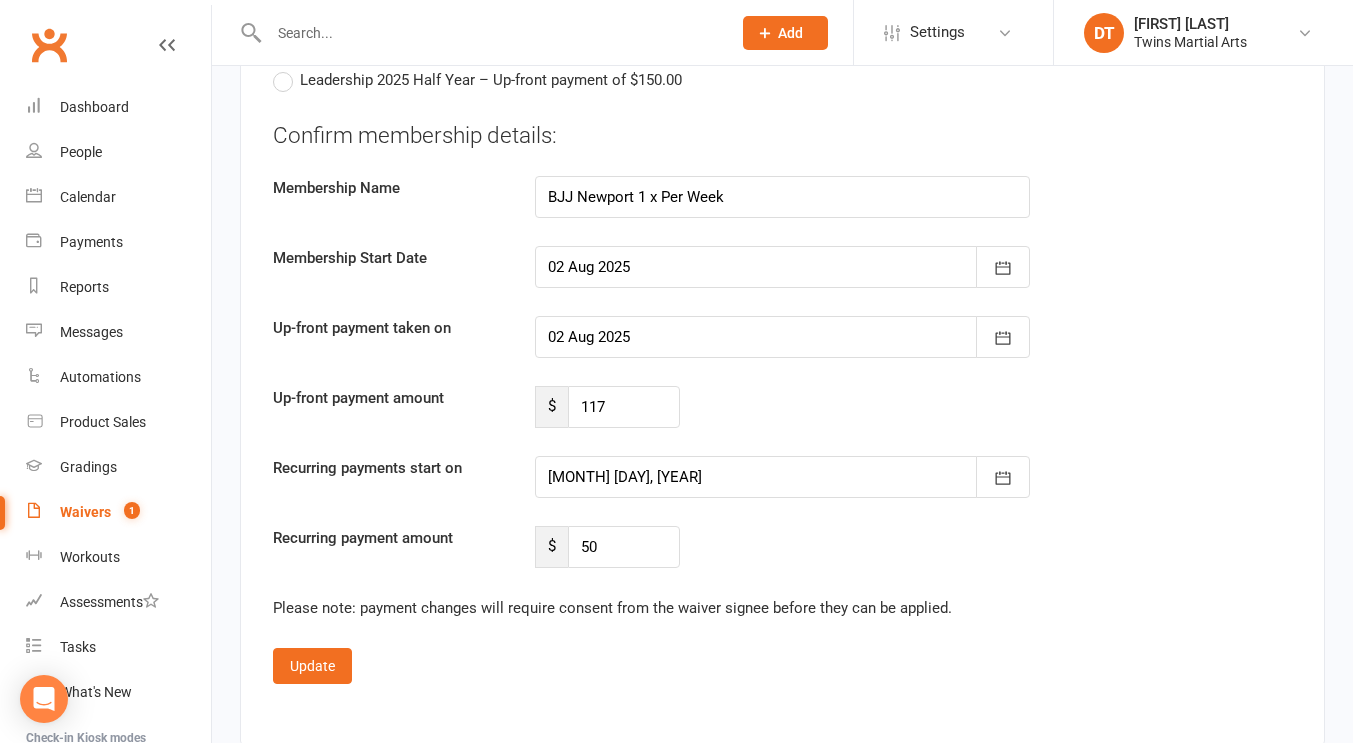 scroll, scrollTop: 4236, scrollLeft: 0, axis: vertical 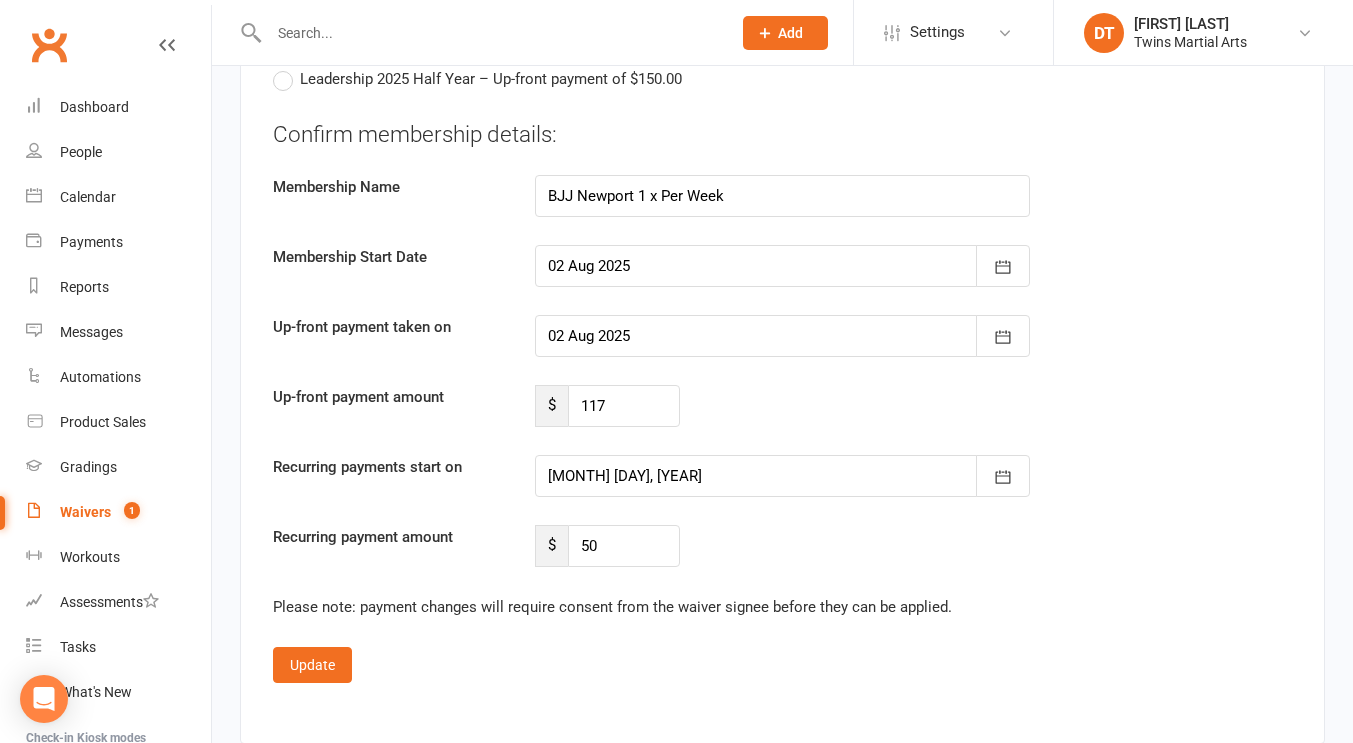 click at bounding box center (782, 336) 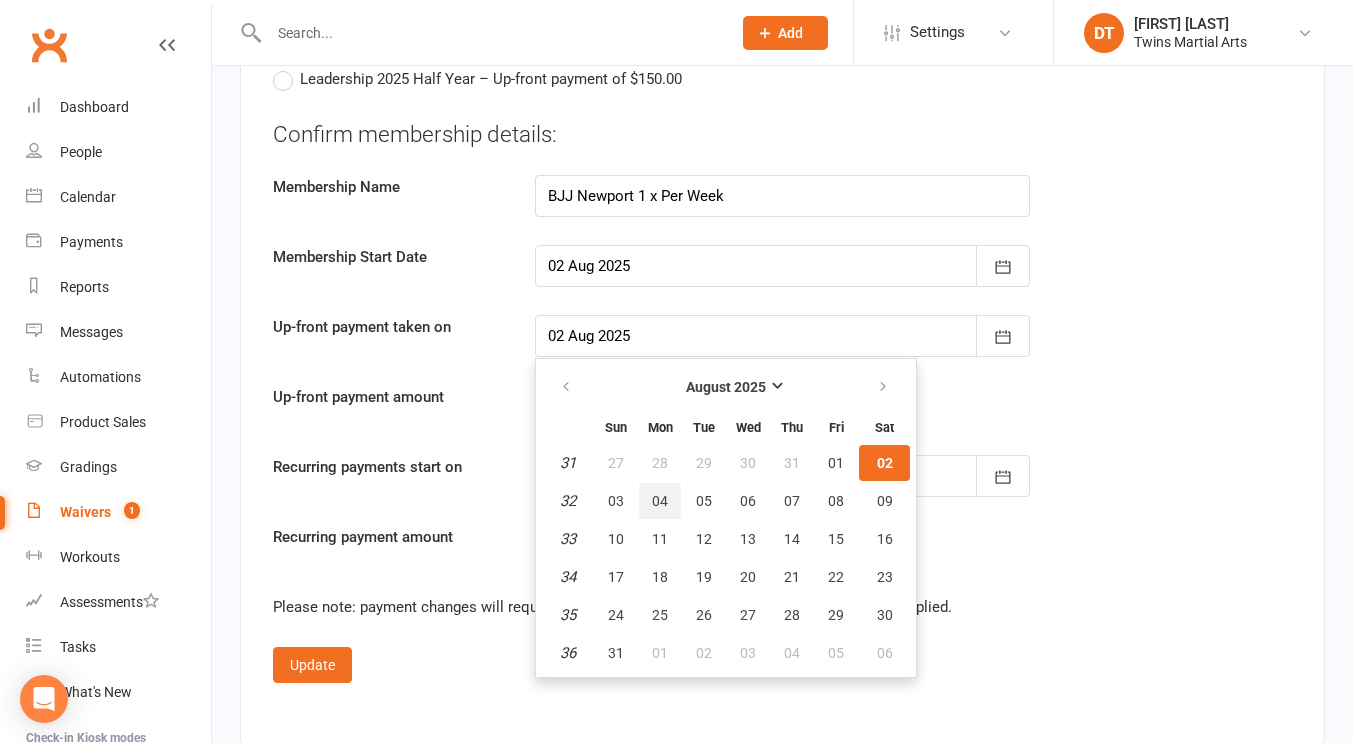 click on "04" at bounding box center [660, 501] 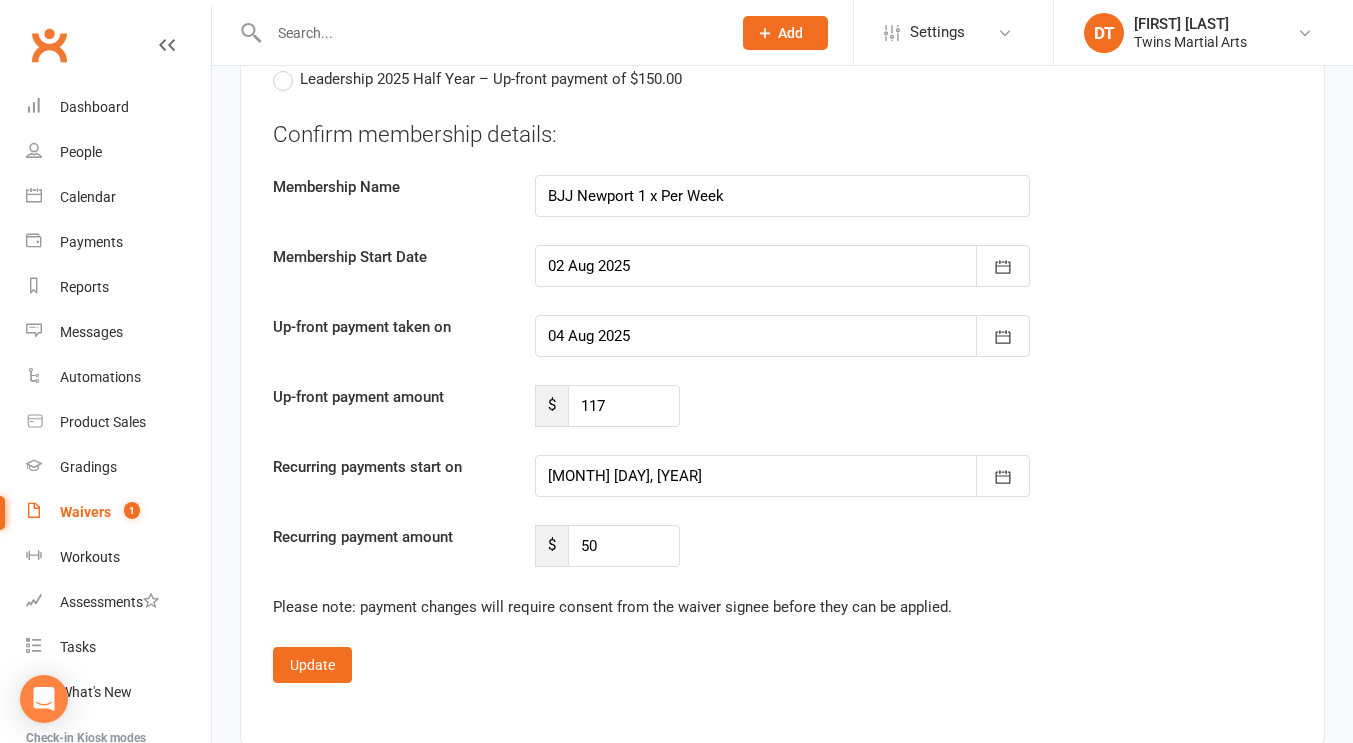 click at bounding box center [782, 476] 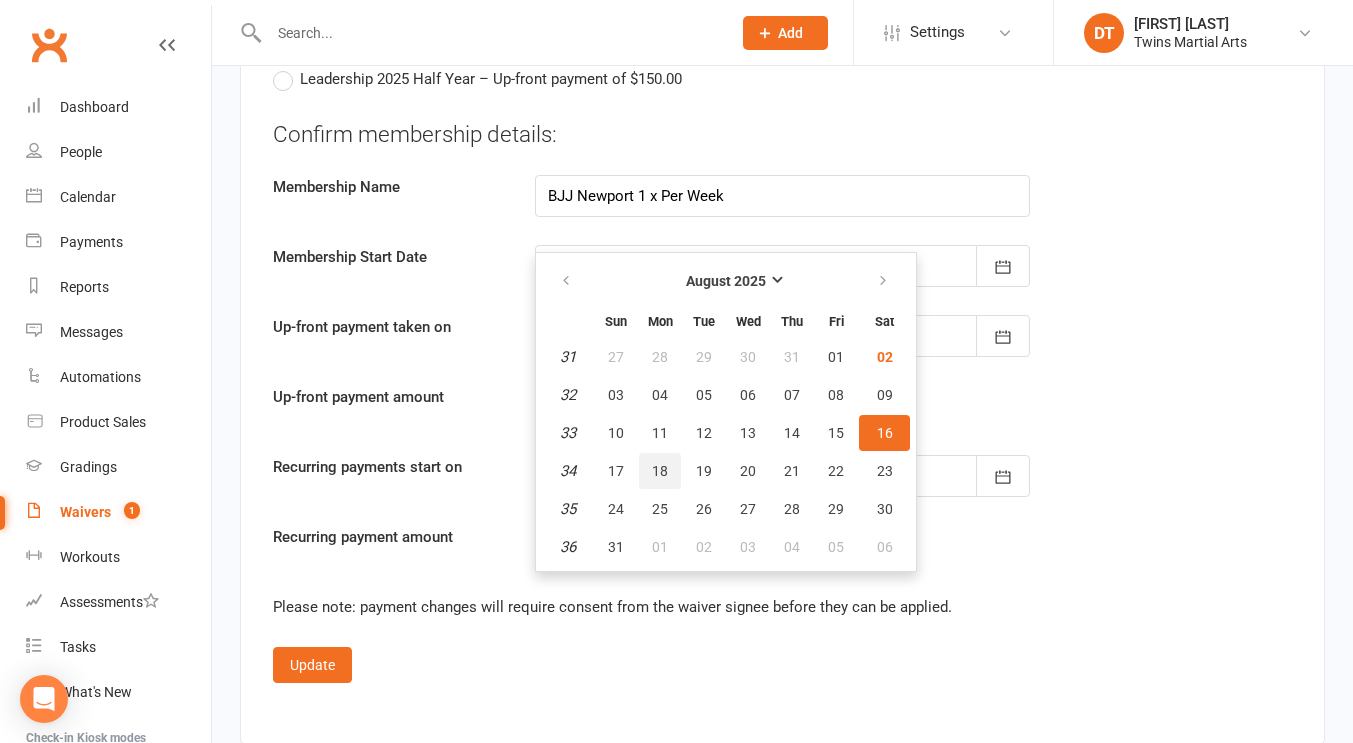 click on "18" at bounding box center (660, 471) 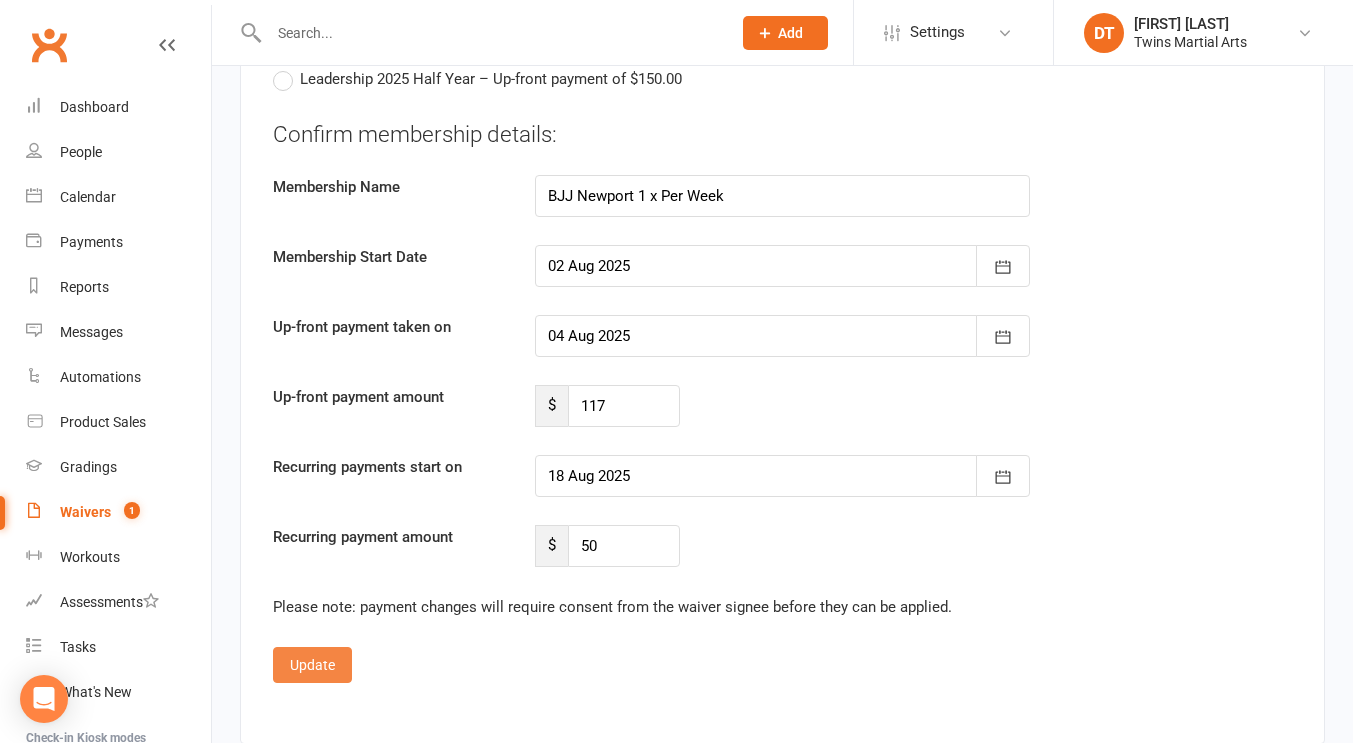 click on "Update" at bounding box center (312, 665) 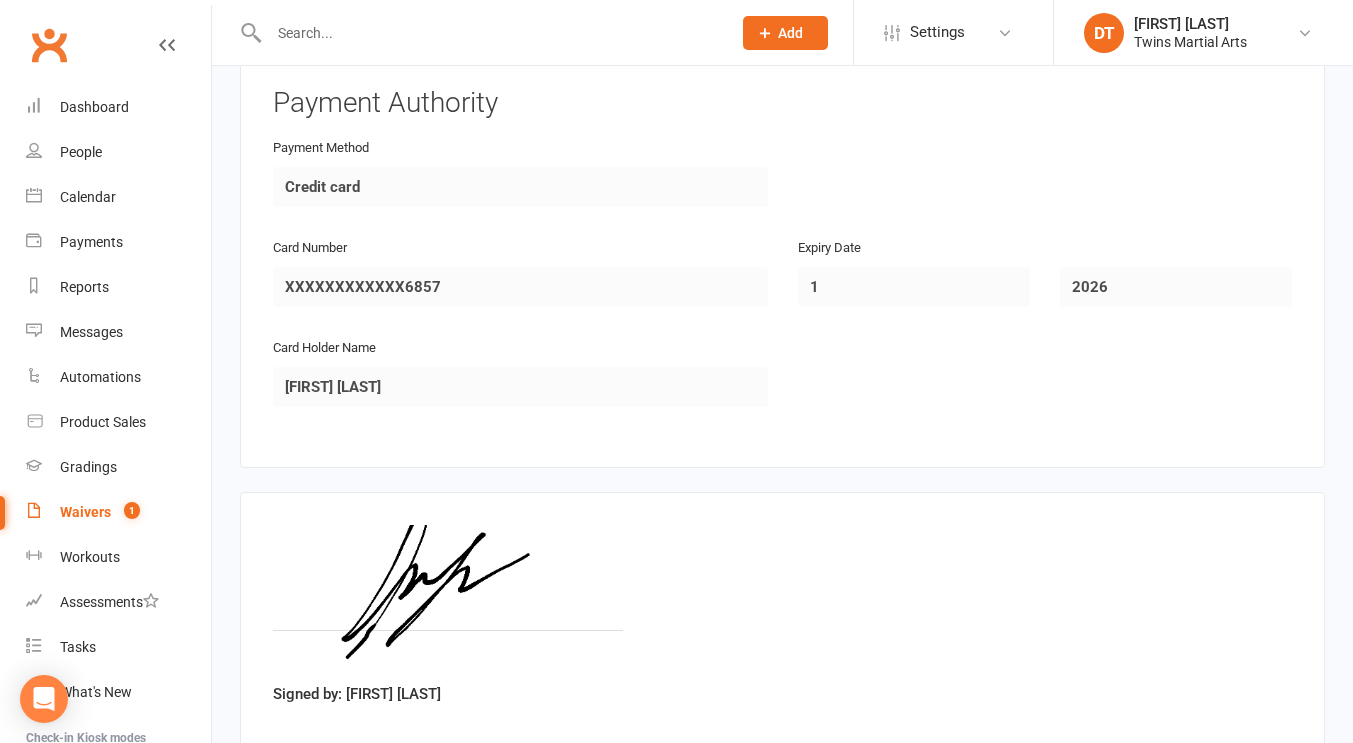 scroll, scrollTop: 2281, scrollLeft: 0, axis: vertical 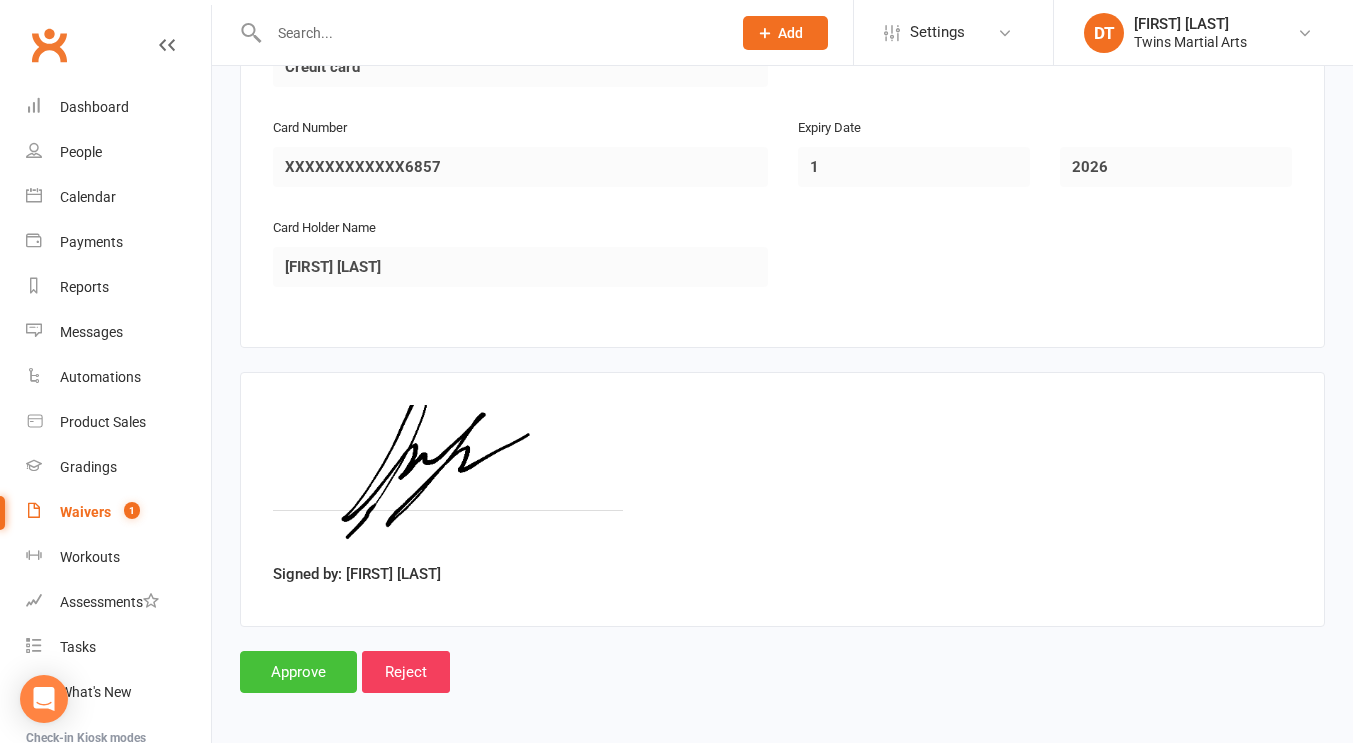 click on "Approve" at bounding box center (298, 672) 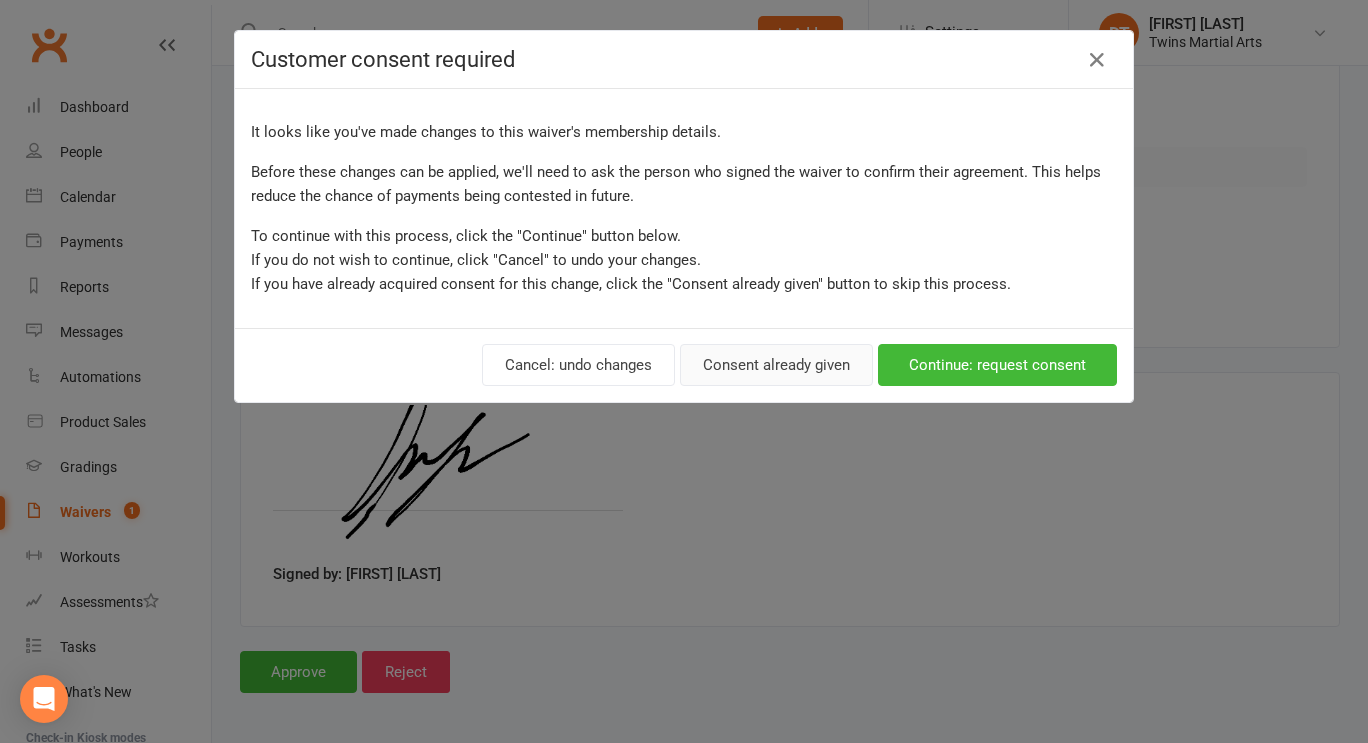 click on "Consent already given" at bounding box center [776, 365] 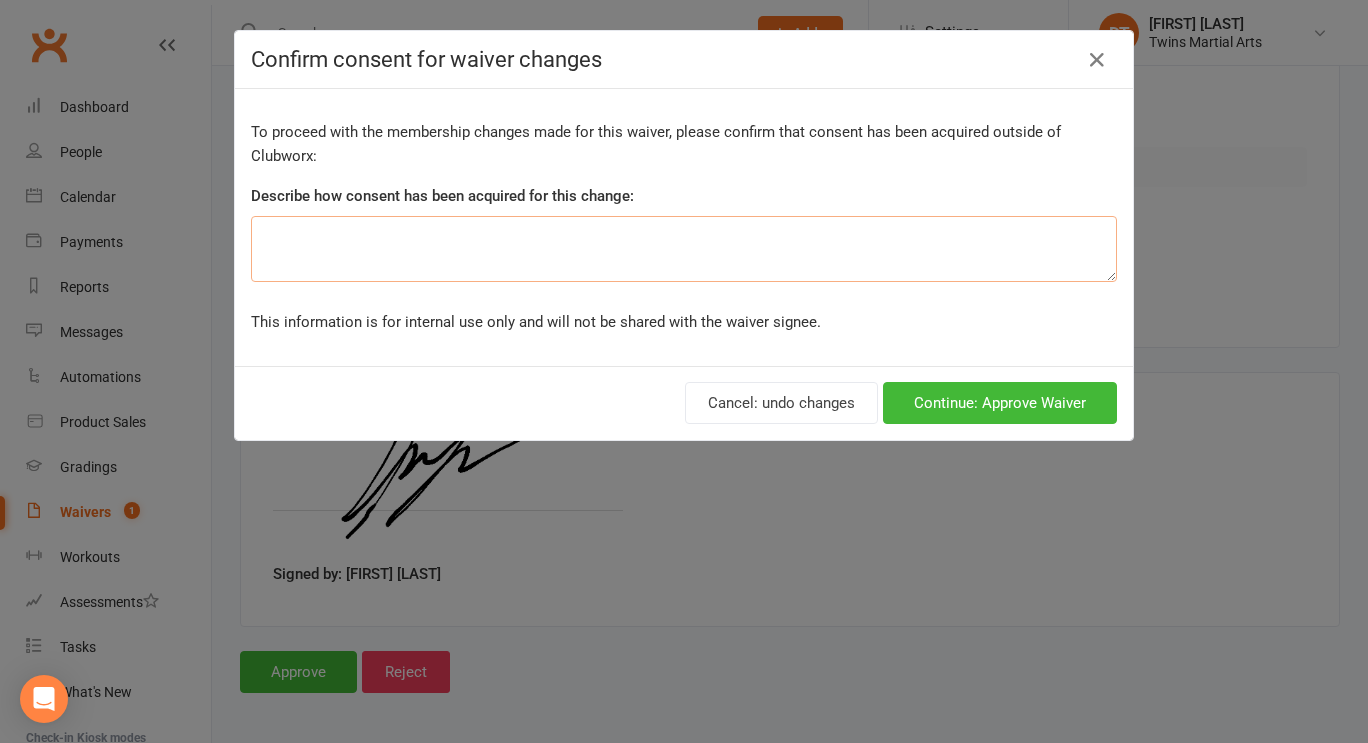 click at bounding box center (684, 249) 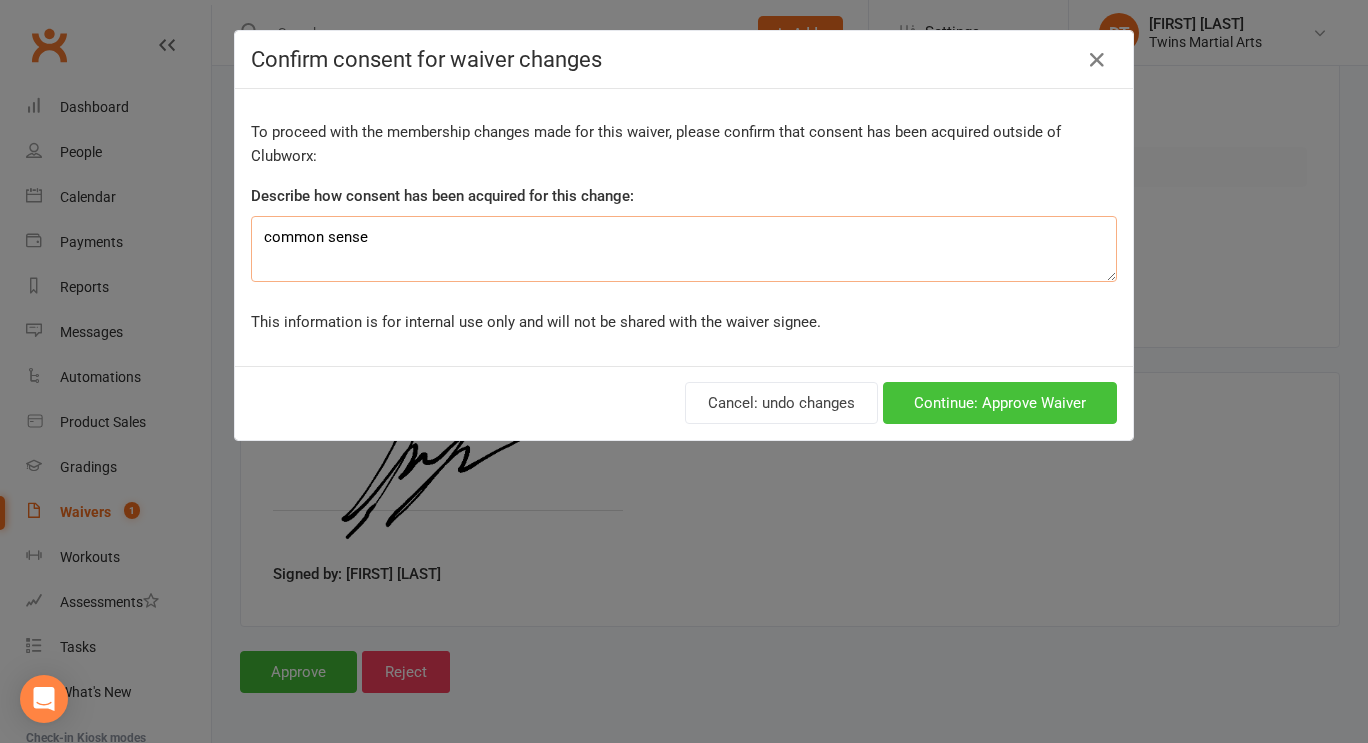 type on "common sense" 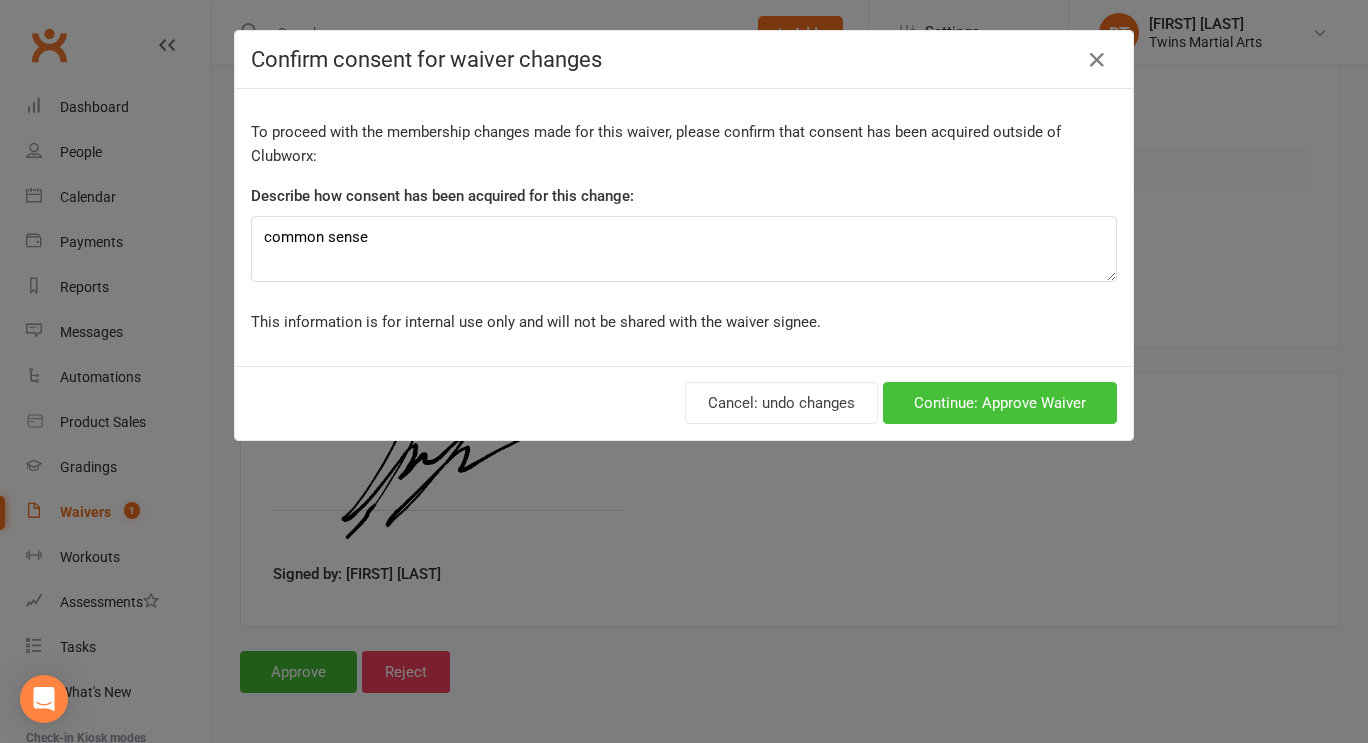 click on "Continue: Approve Waiver" at bounding box center (1000, 403) 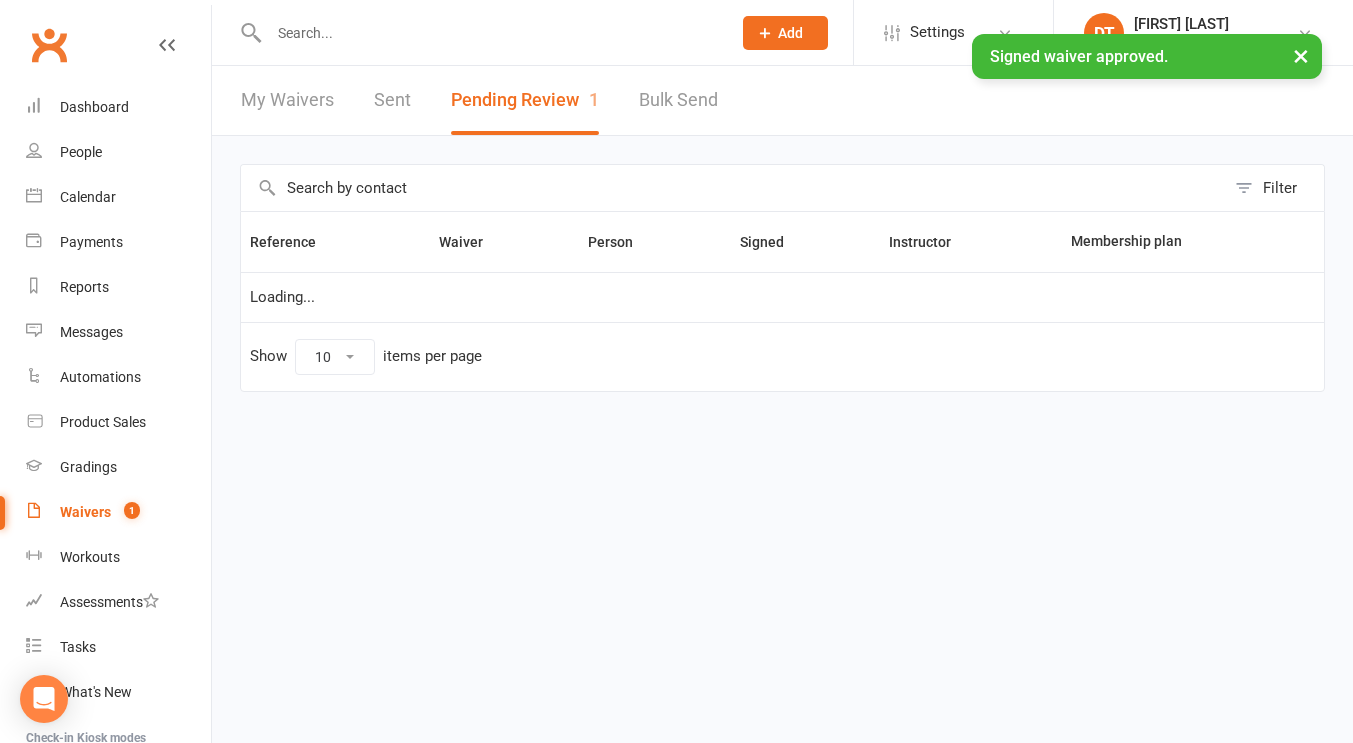 scroll, scrollTop: 0, scrollLeft: 0, axis: both 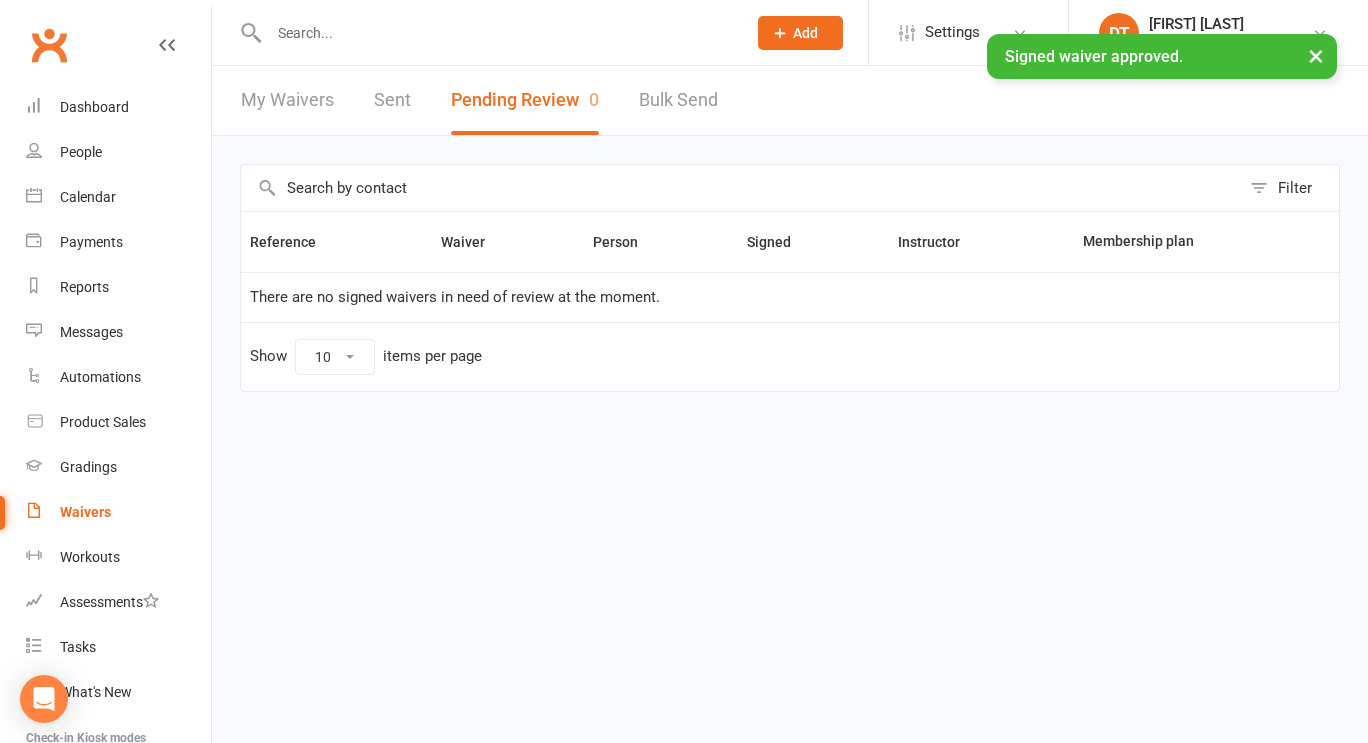 click at bounding box center (740, 188) 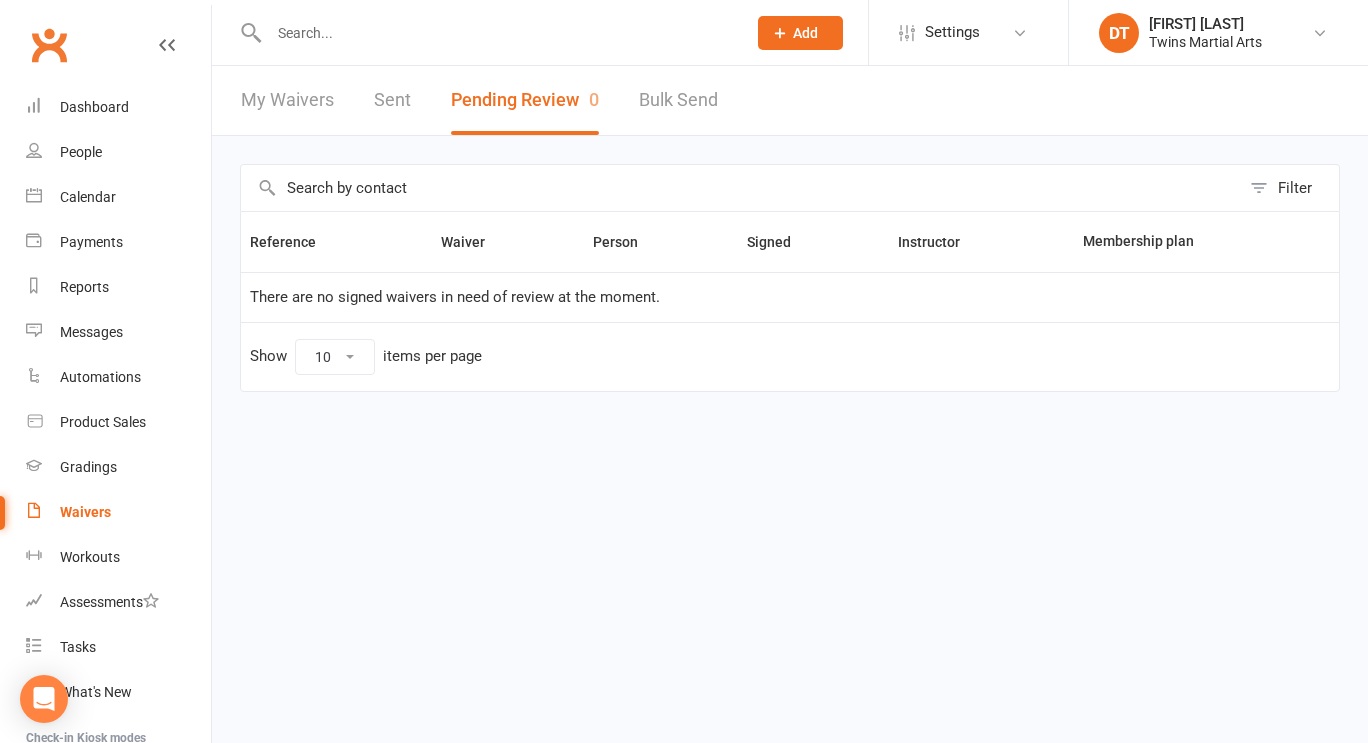 click at bounding box center [497, 33] 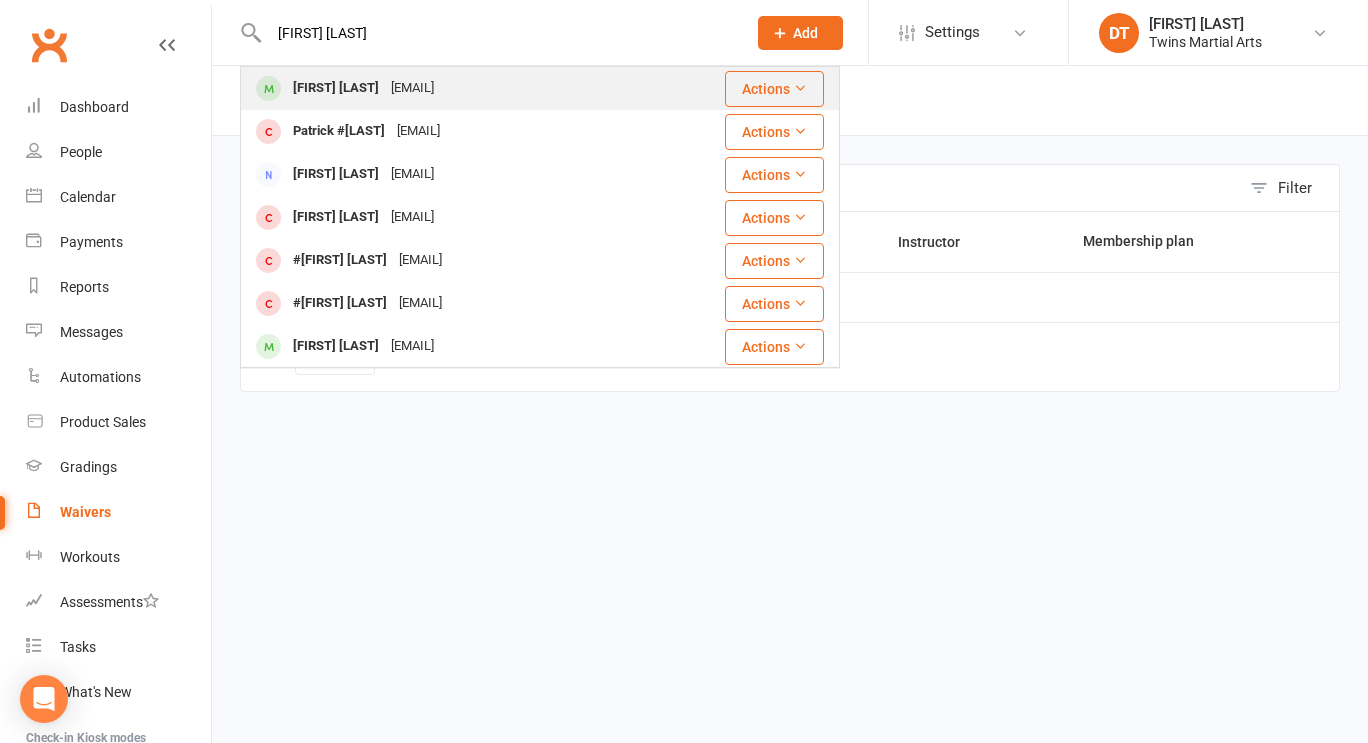type on "patrick tz" 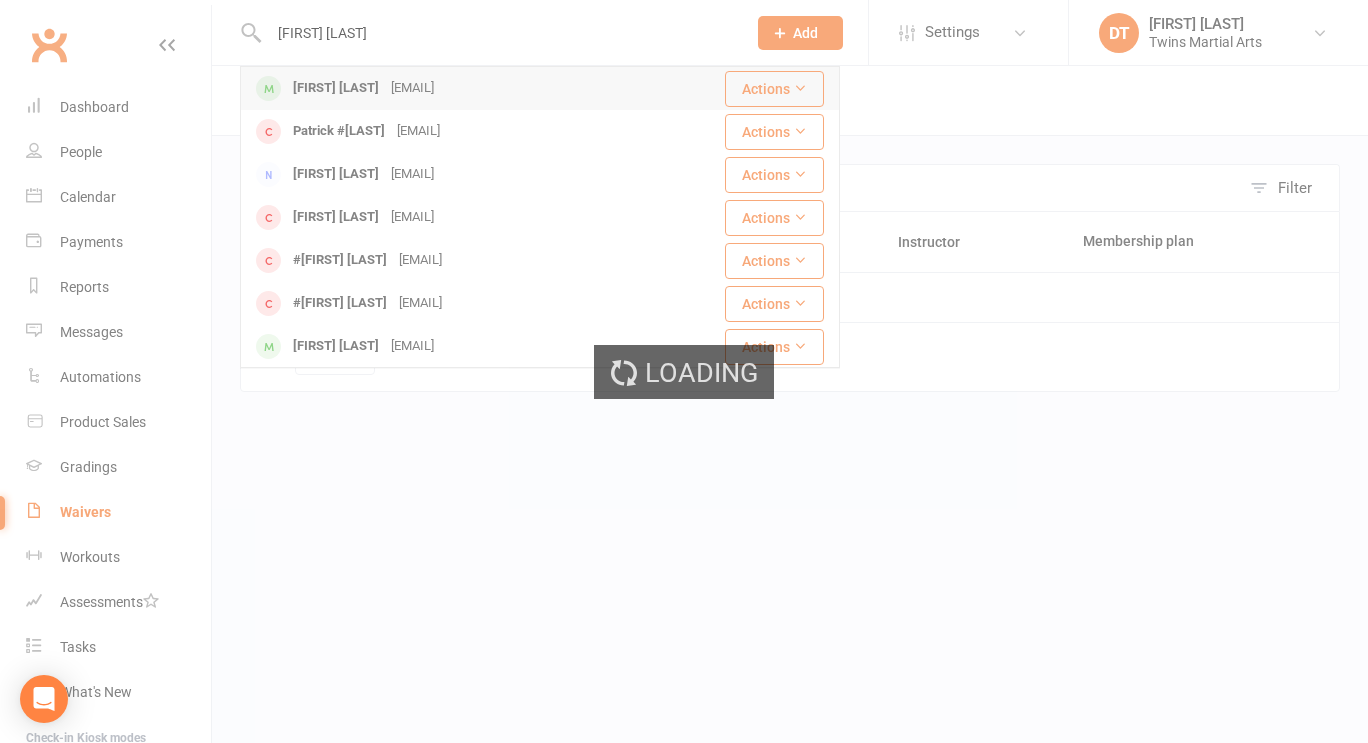 type 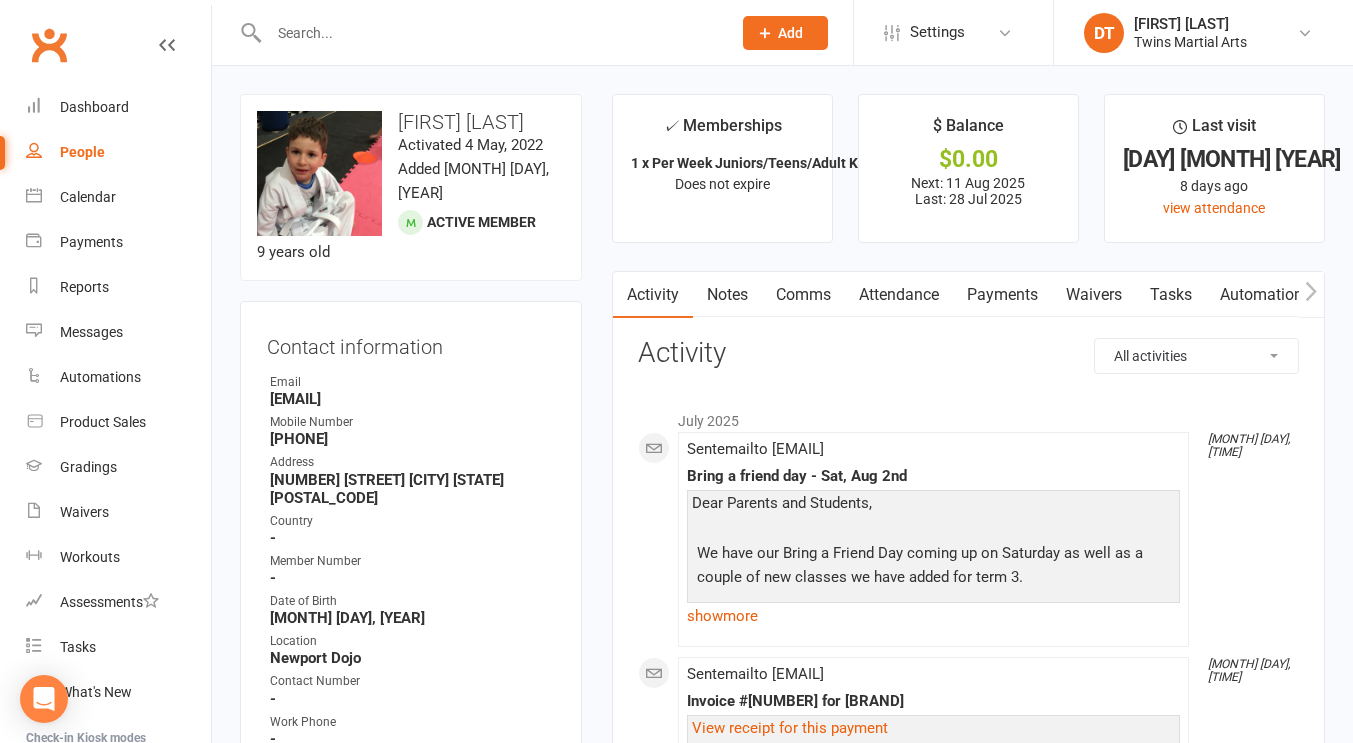 drag, startPoint x: 533, startPoint y: 143, endPoint x: 392, endPoint y: 148, distance: 141.08862 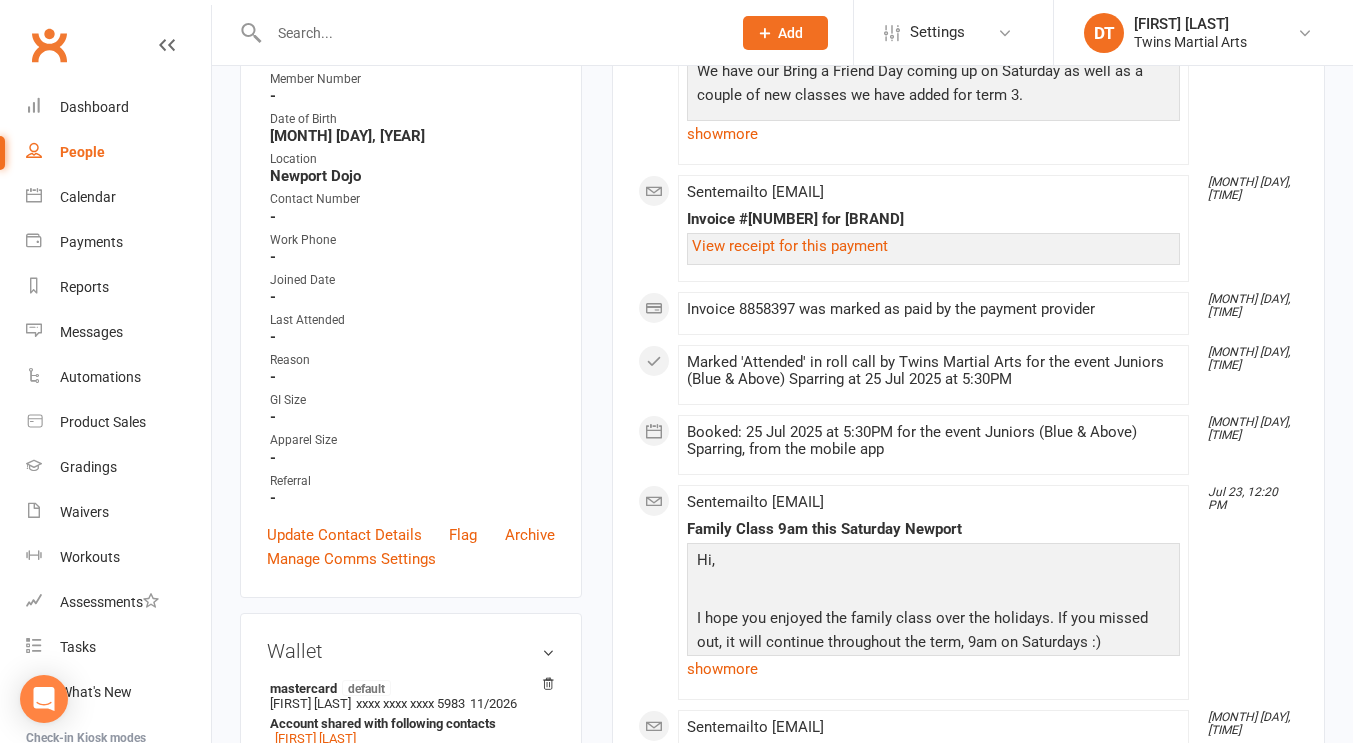scroll, scrollTop: 484, scrollLeft: 0, axis: vertical 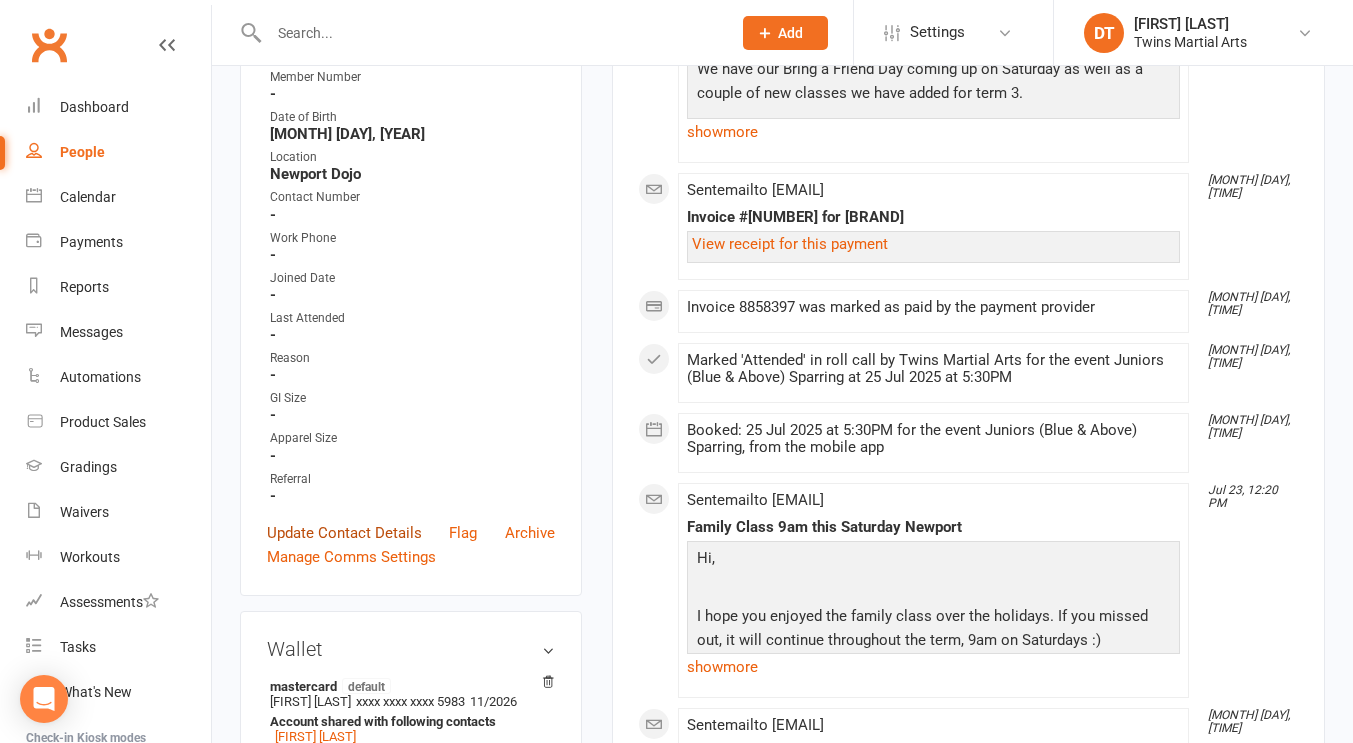 click on "Update Contact Details" at bounding box center (344, 533) 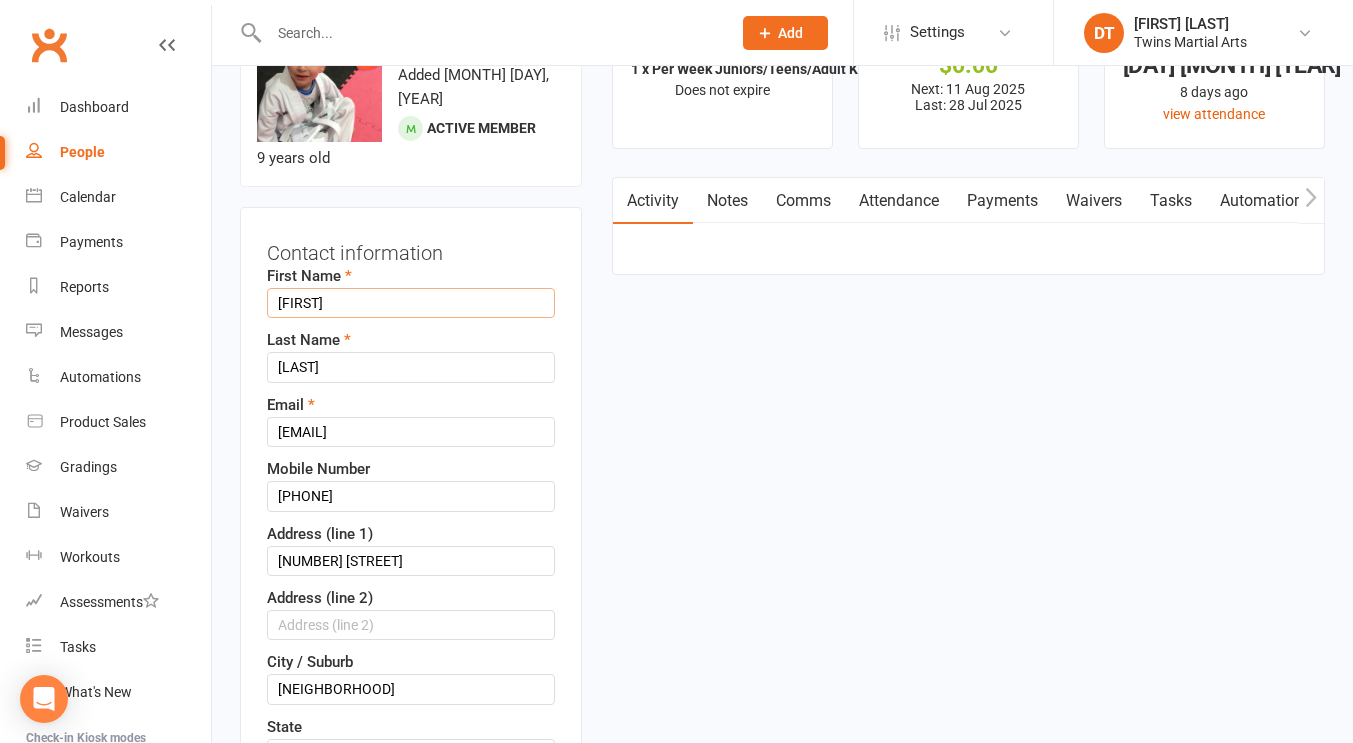click on "Patrick" at bounding box center [411, 303] 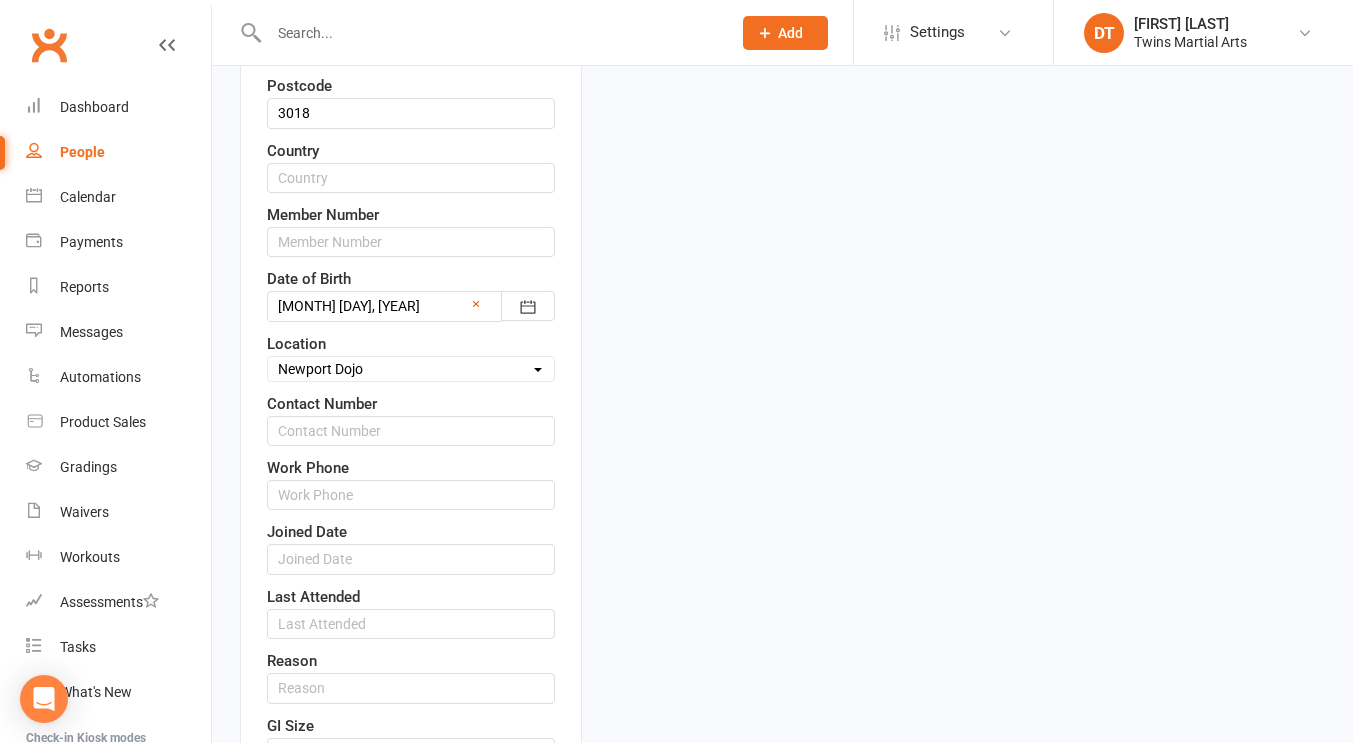 scroll, scrollTop: 1181, scrollLeft: 0, axis: vertical 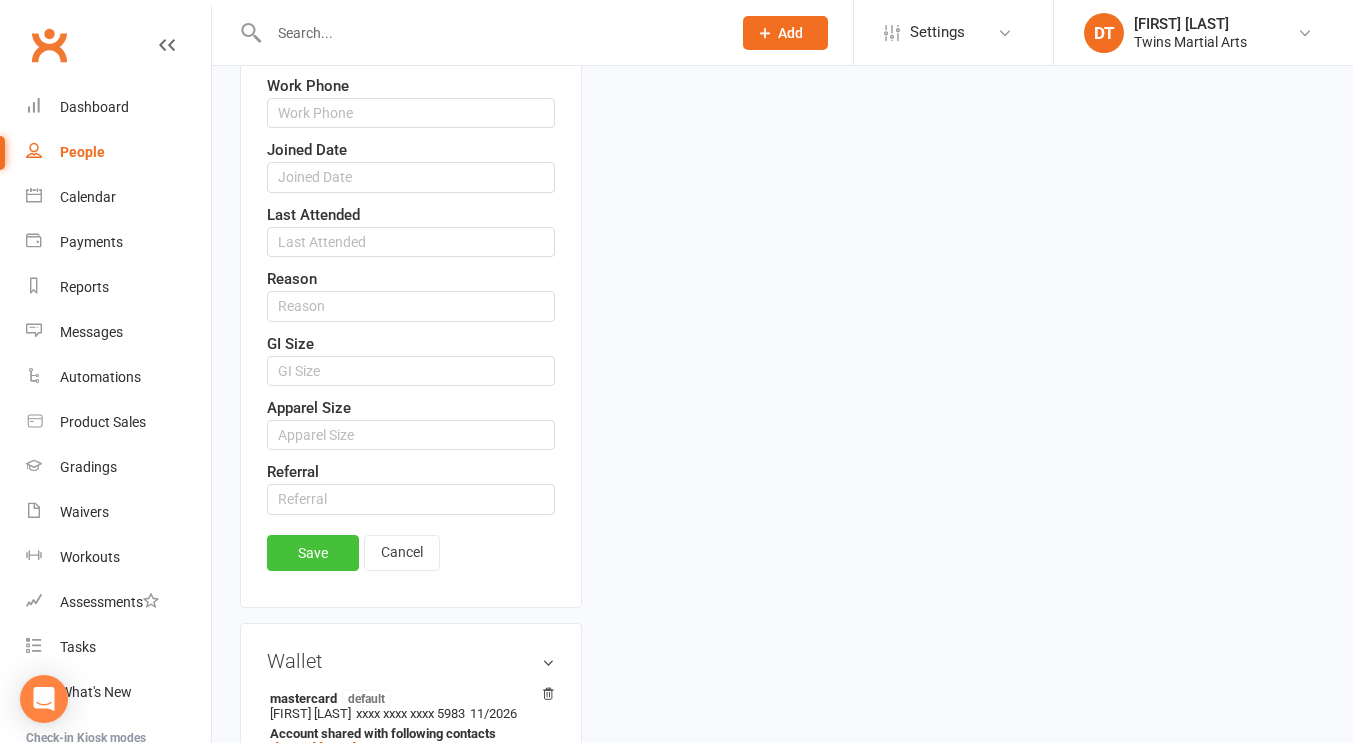 type on "#Patrick" 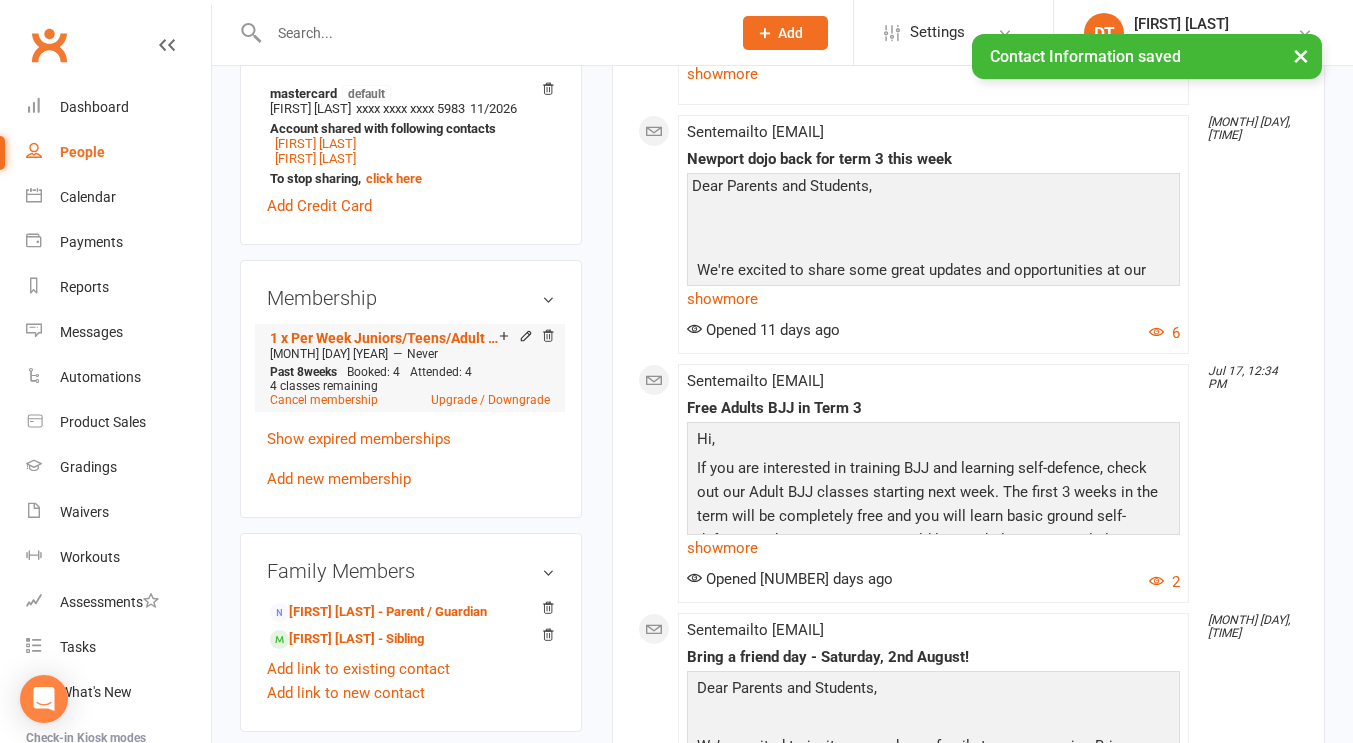 scroll, scrollTop: 1076, scrollLeft: 0, axis: vertical 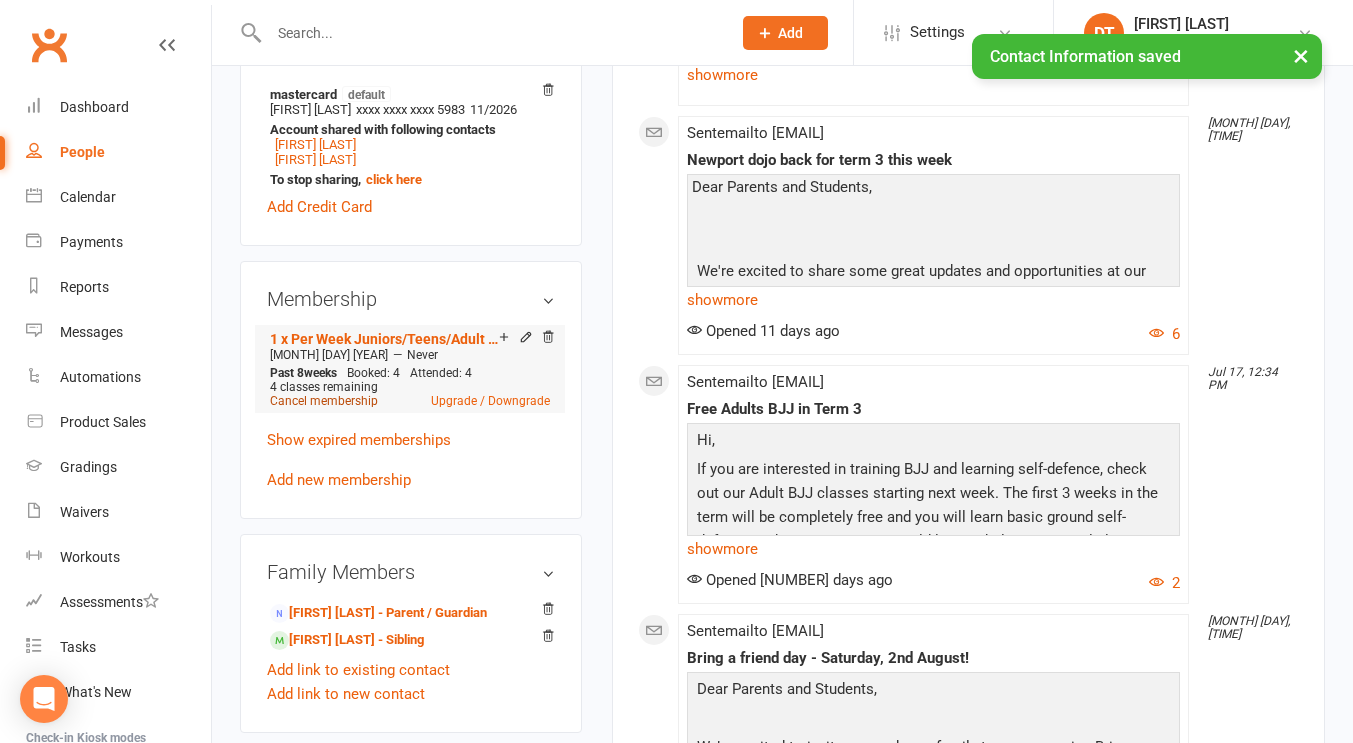 click on "Cancel membership" at bounding box center (324, 401) 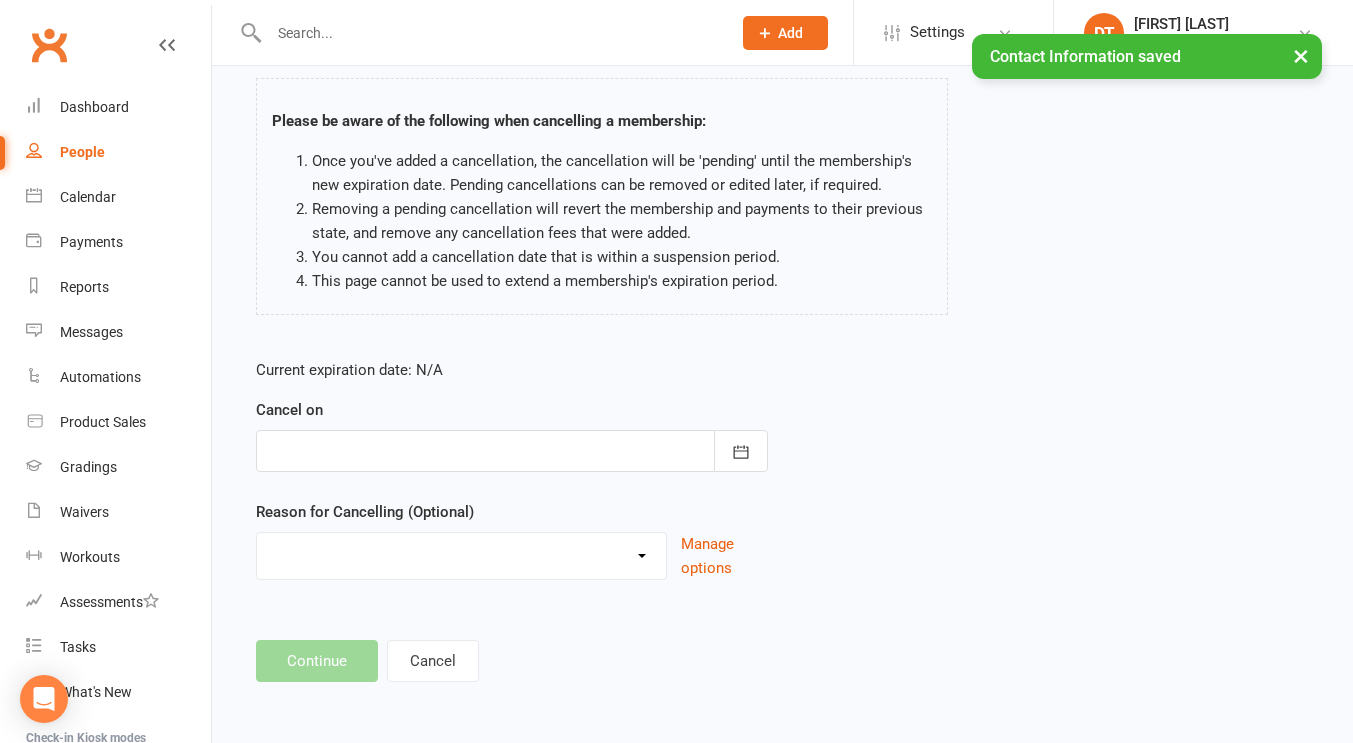 scroll, scrollTop: 0, scrollLeft: 0, axis: both 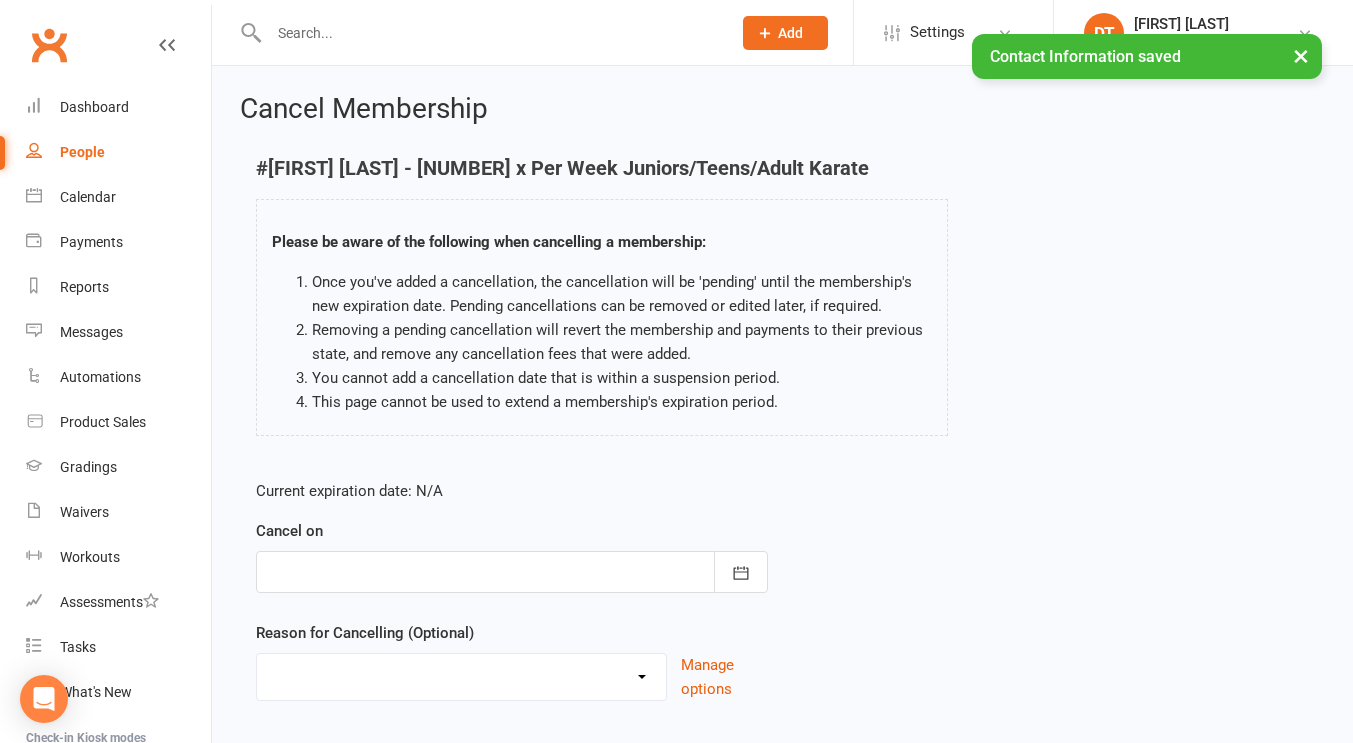 click at bounding box center [512, 572] 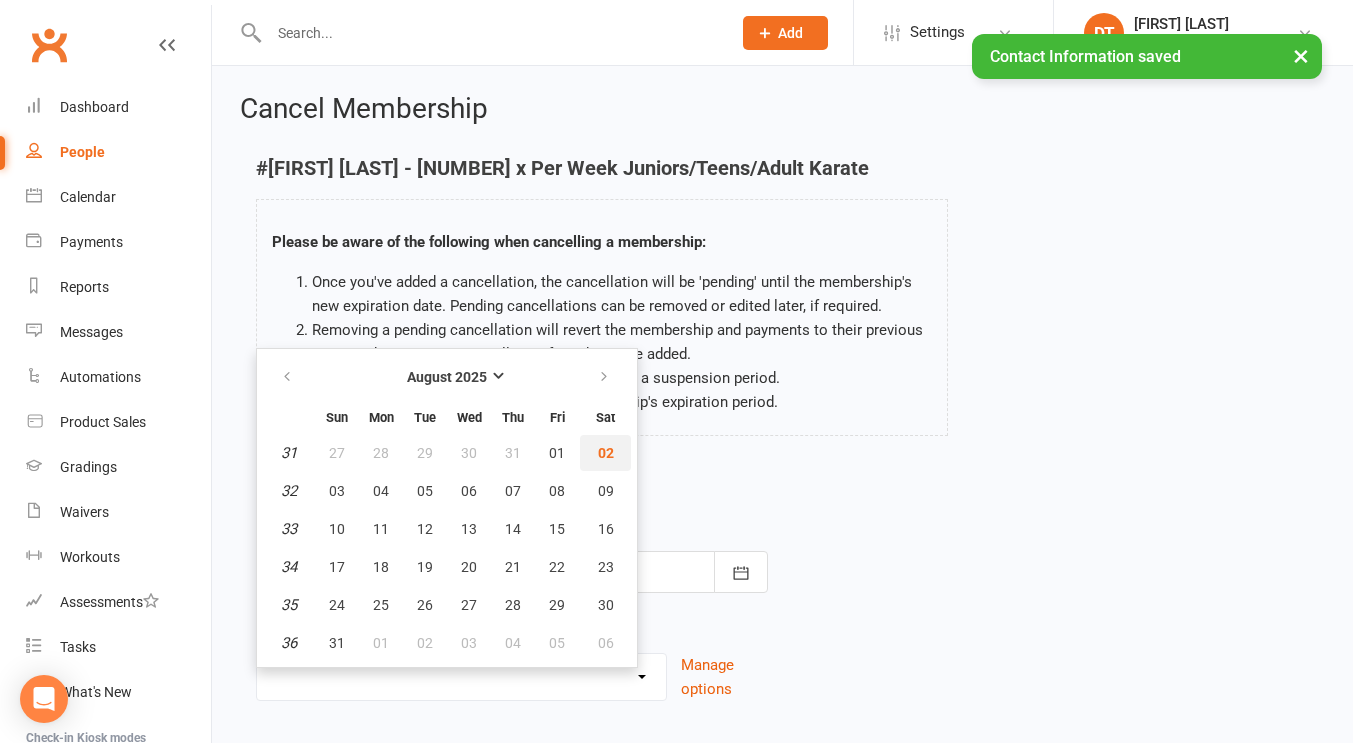 click on "02" at bounding box center (606, 453) 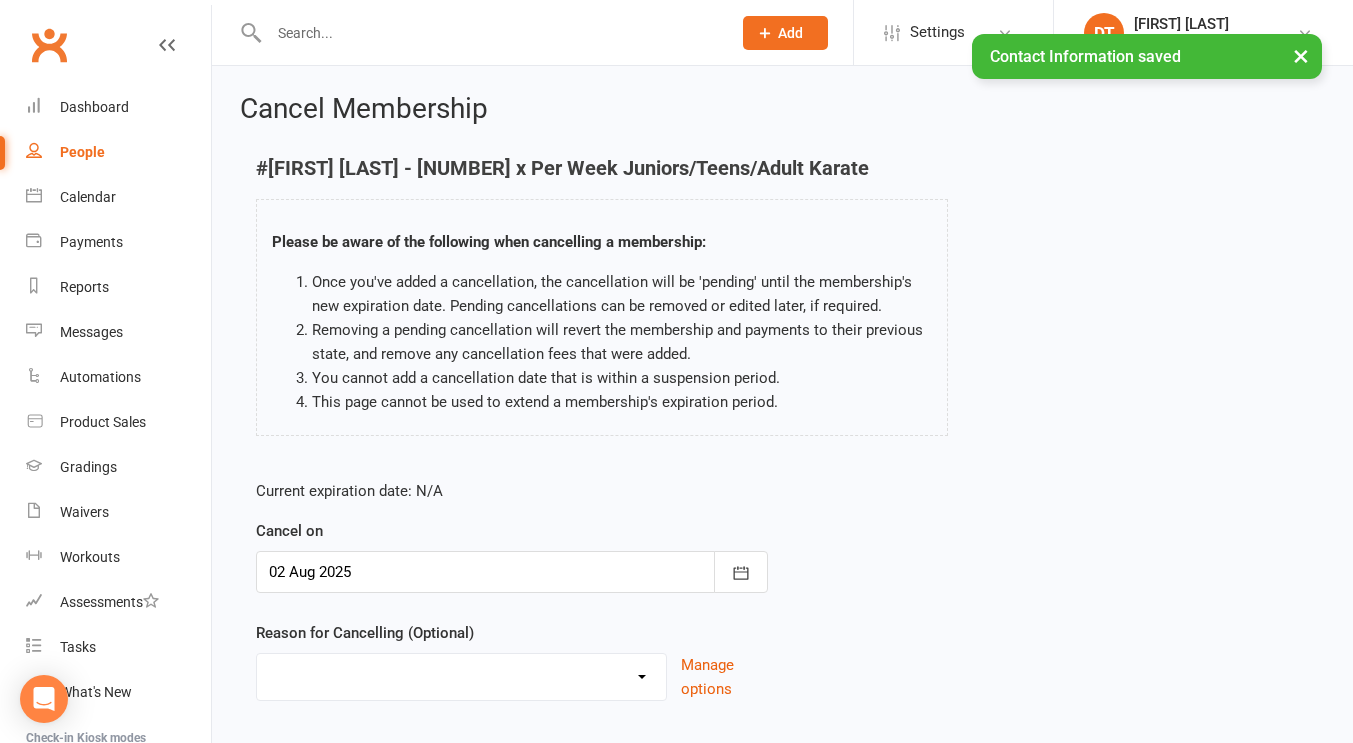 scroll, scrollTop: 121, scrollLeft: 0, axis: vertical 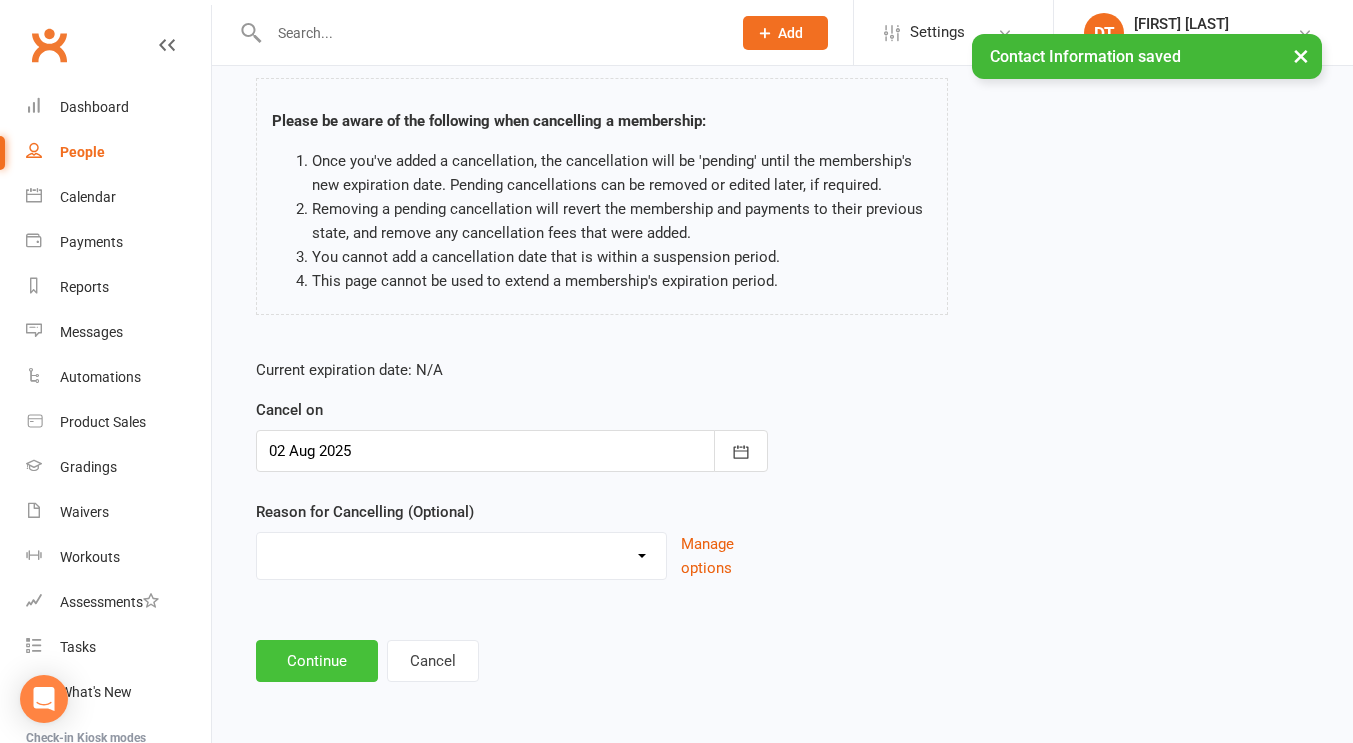 click on "Continue" at bounding box center [317, 661] 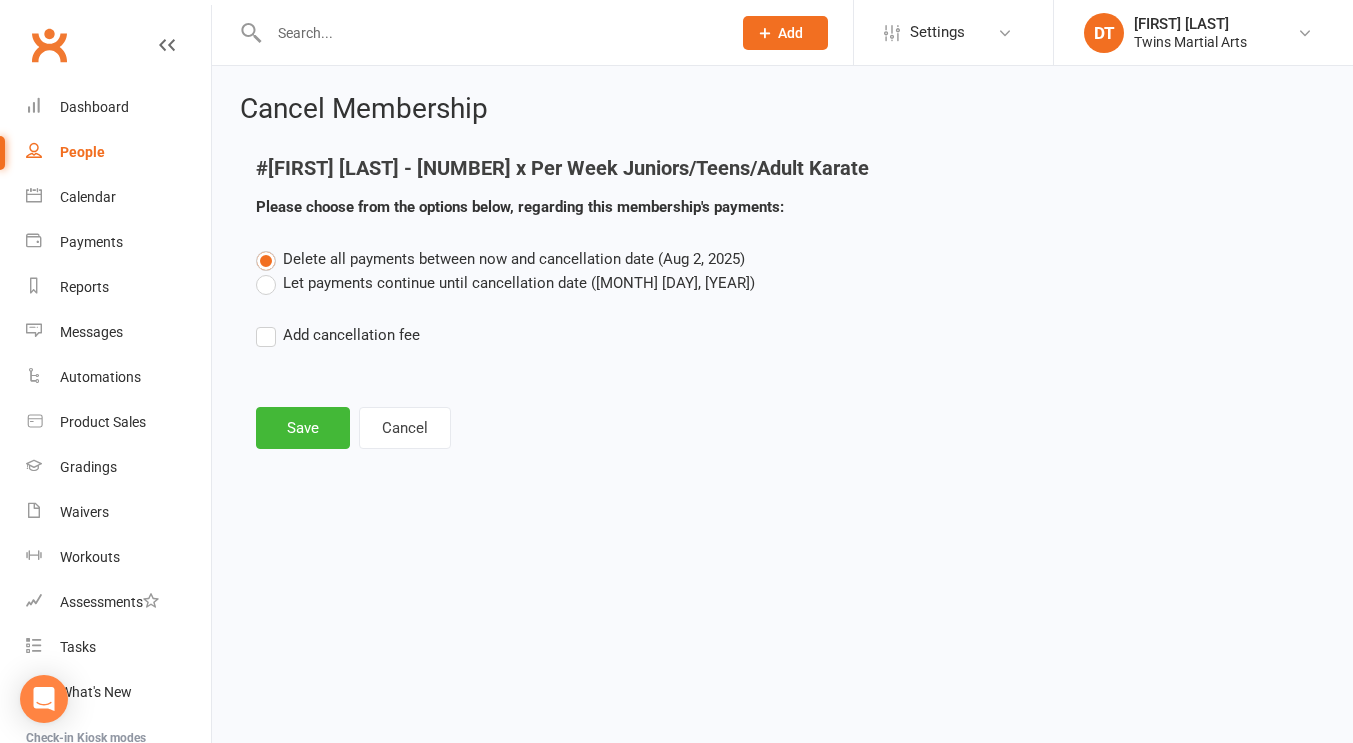 scroll, scrollTop: 0, scrollLeft: 0, axis: both 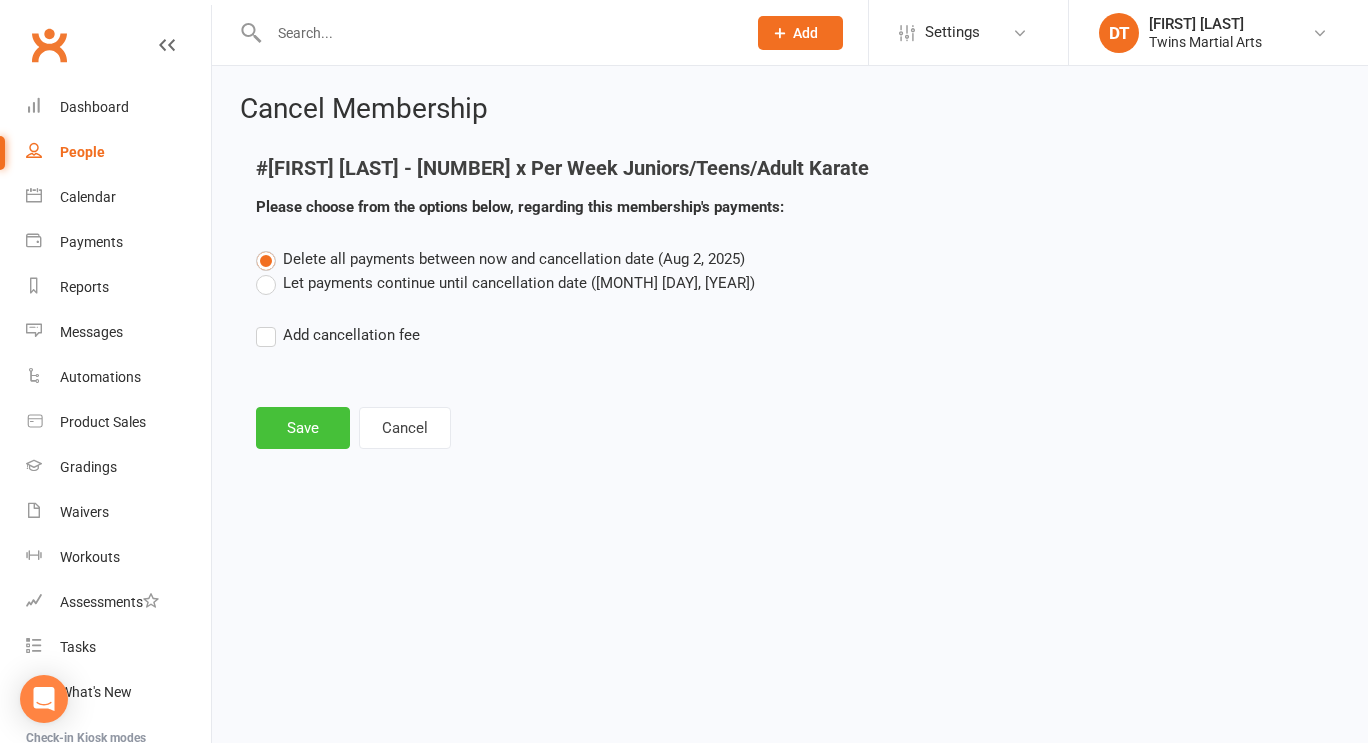 click on "Save" at bounding box center [303, 428] 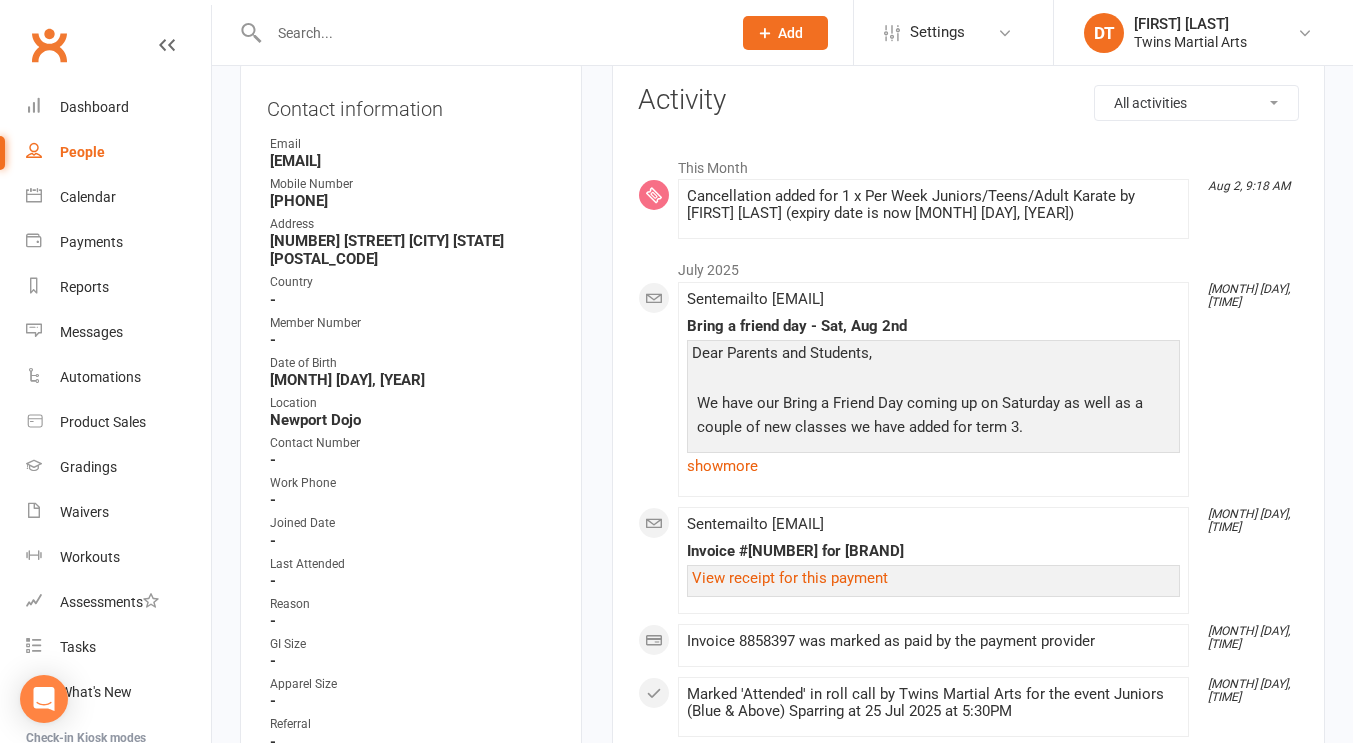 scroll, scrollTop: 0, scrollLeft: 0, axis: both 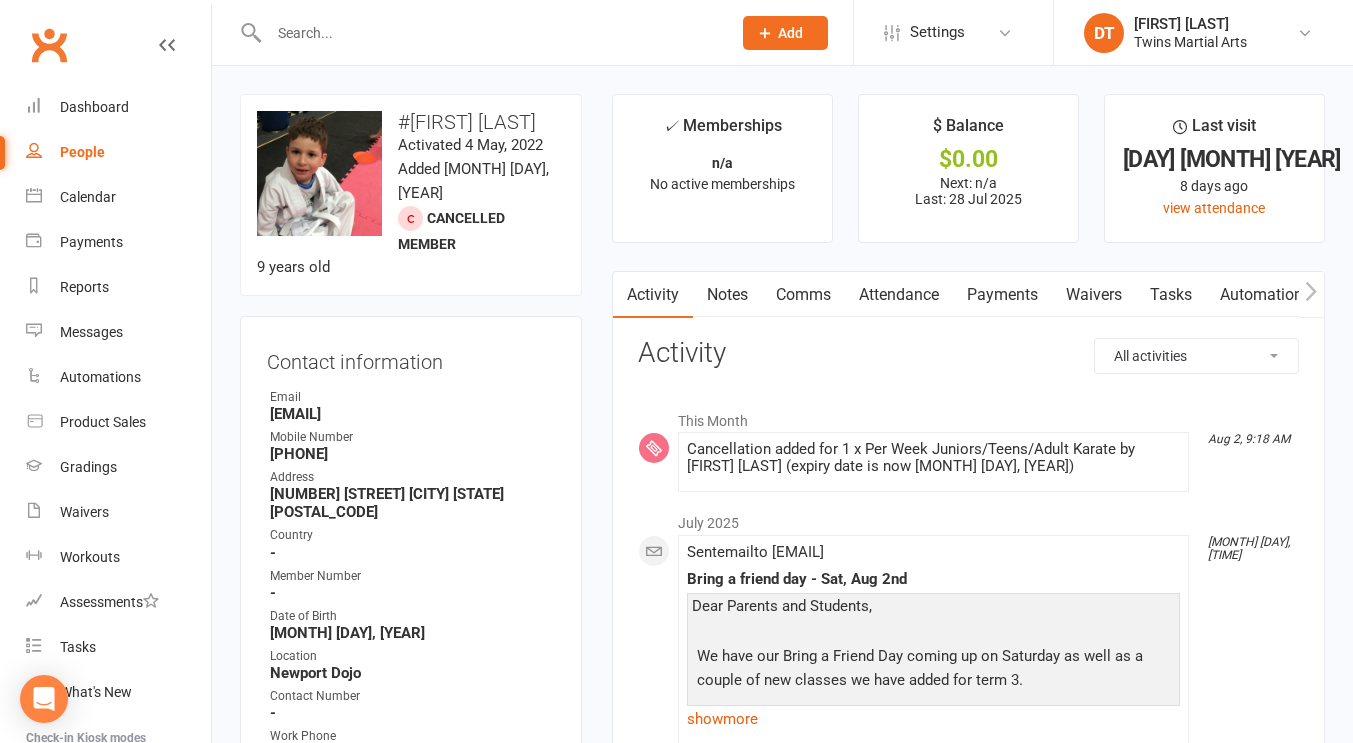 click on "Payments" at bounding box center (1002, 295) 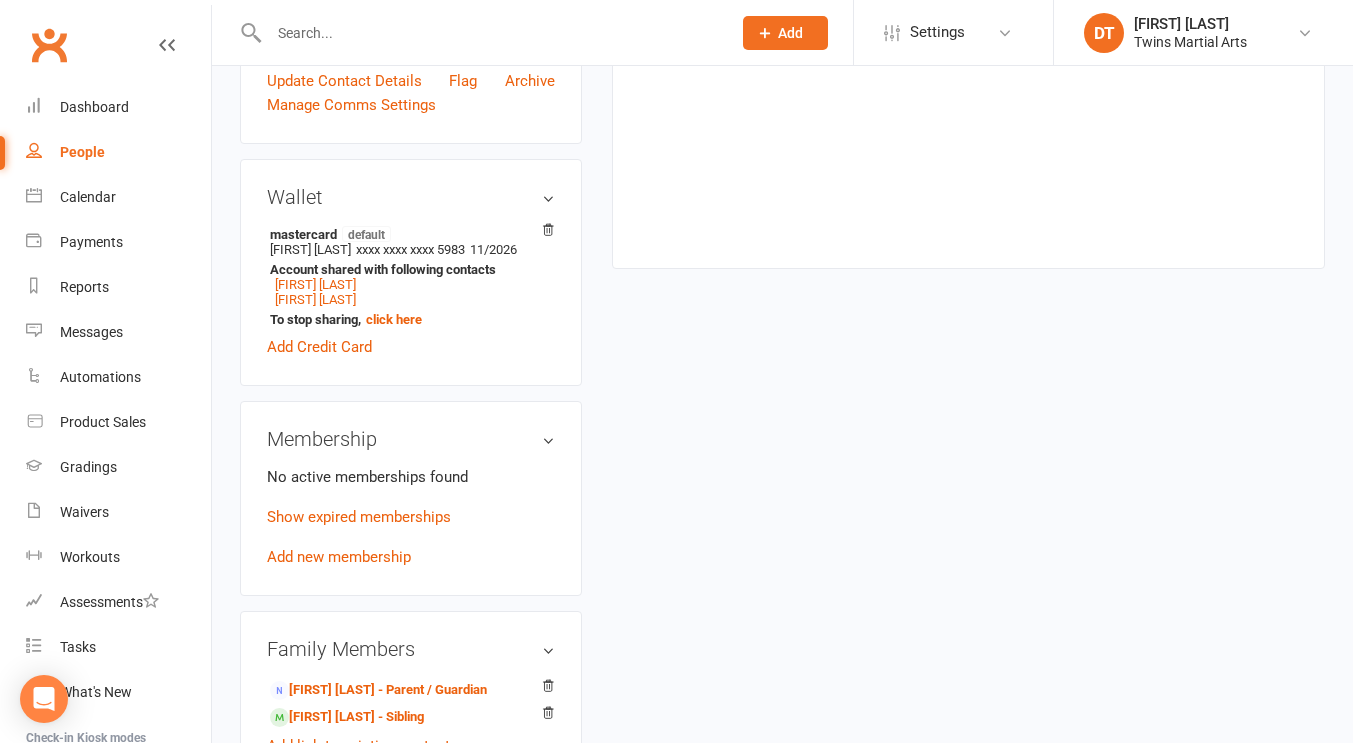 scroll, scrollTop: 987, scrollLeft: 0, axis: vertical 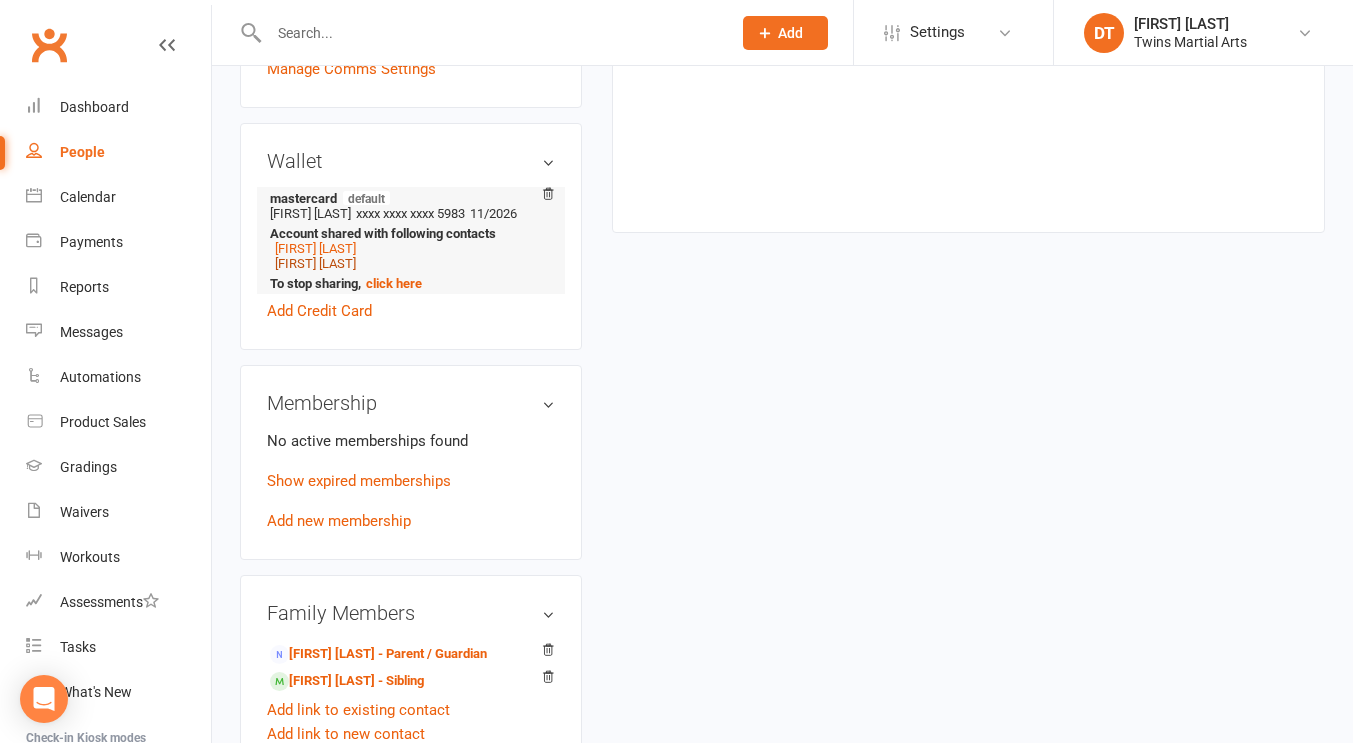 click on "Dominic Tzimopoulos" at bounding box center [315, 263] 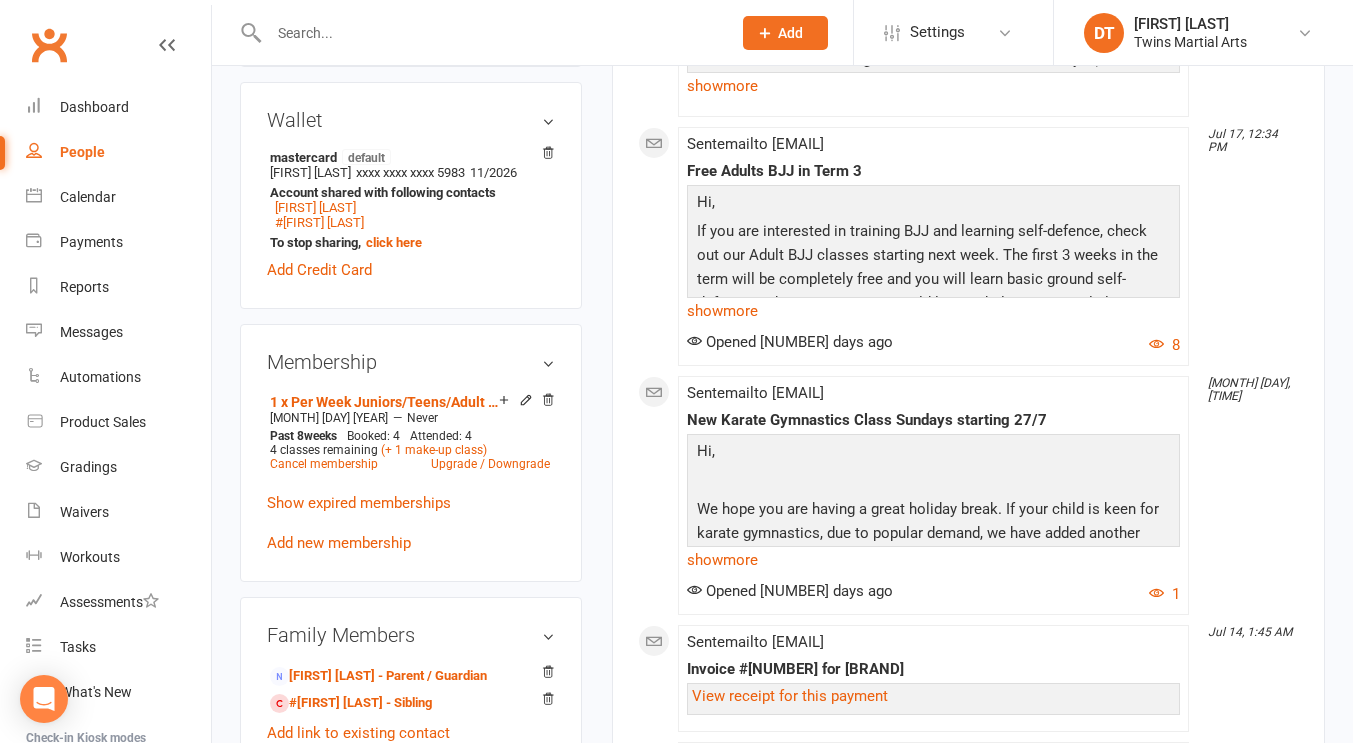 scroll, scrollTop: 1014, scrollLeft: 0, axis: vertical 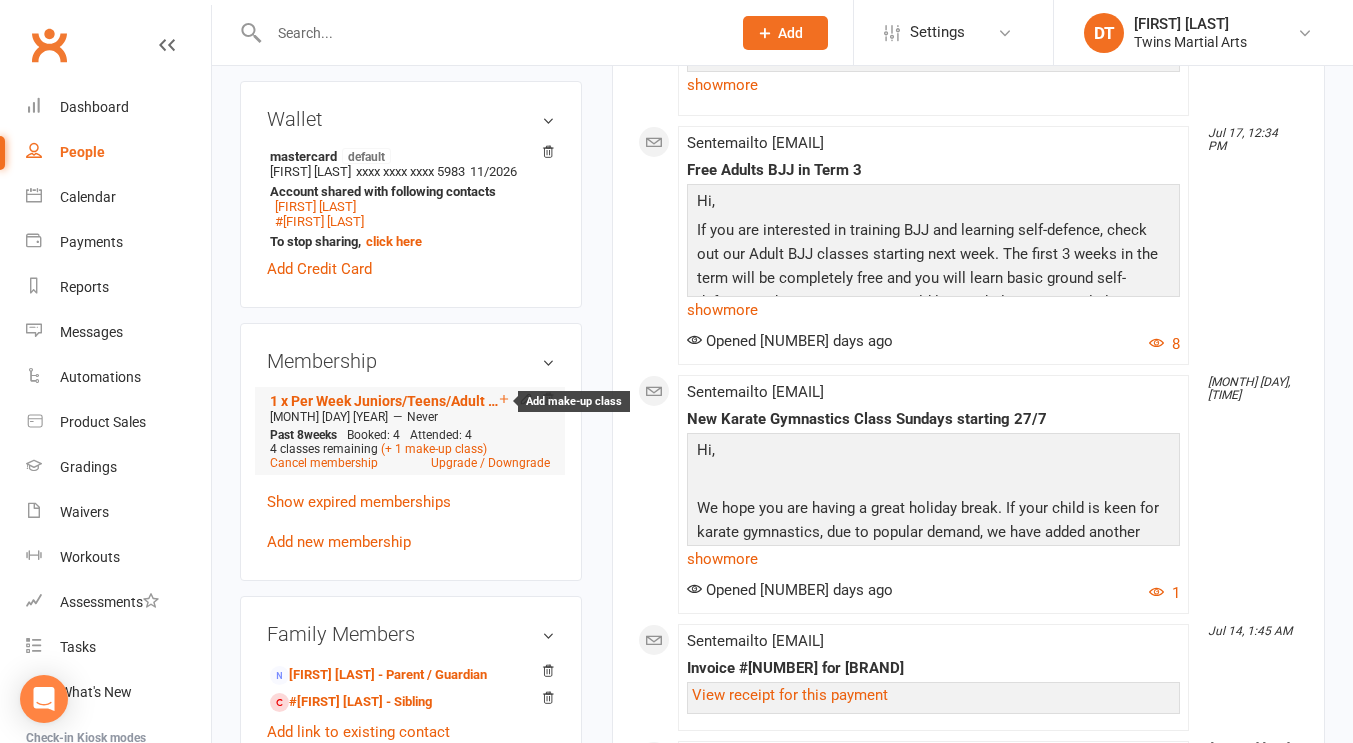 click 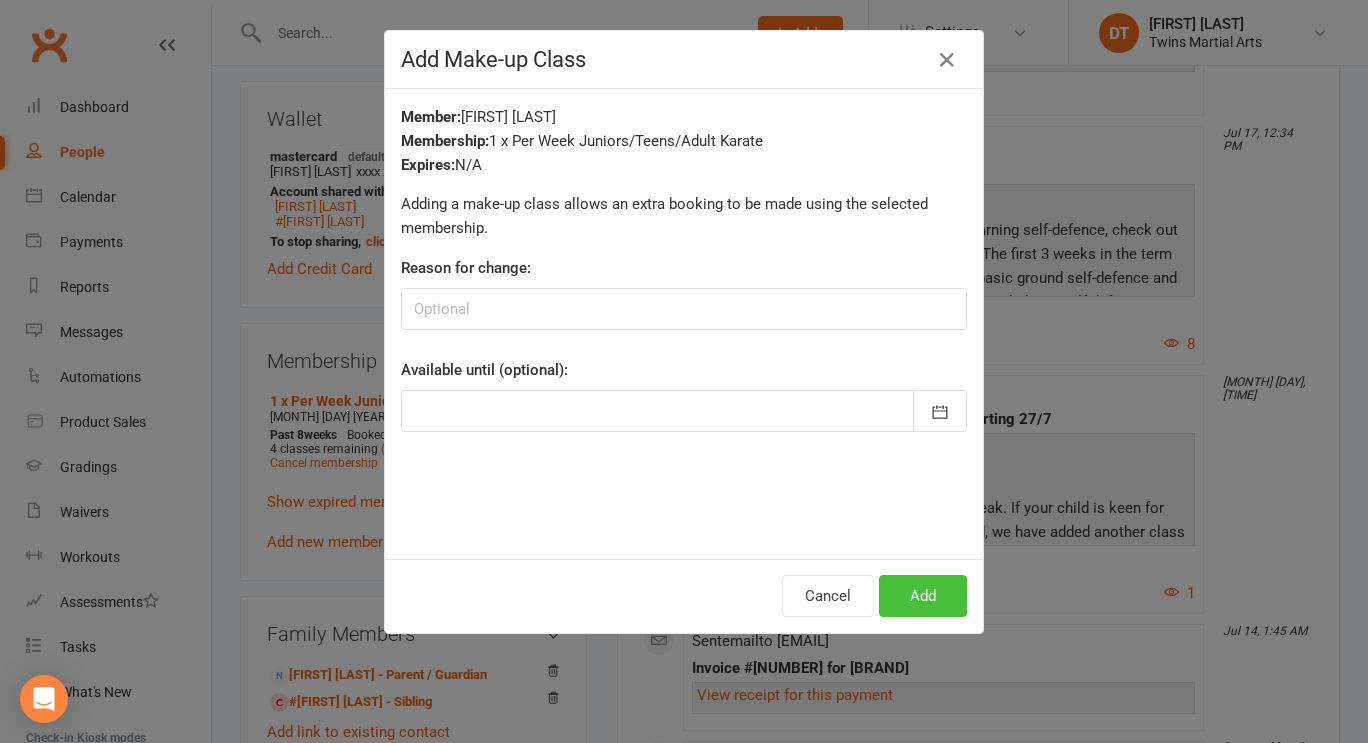 click on "Add" at bounding box center (923, 596) 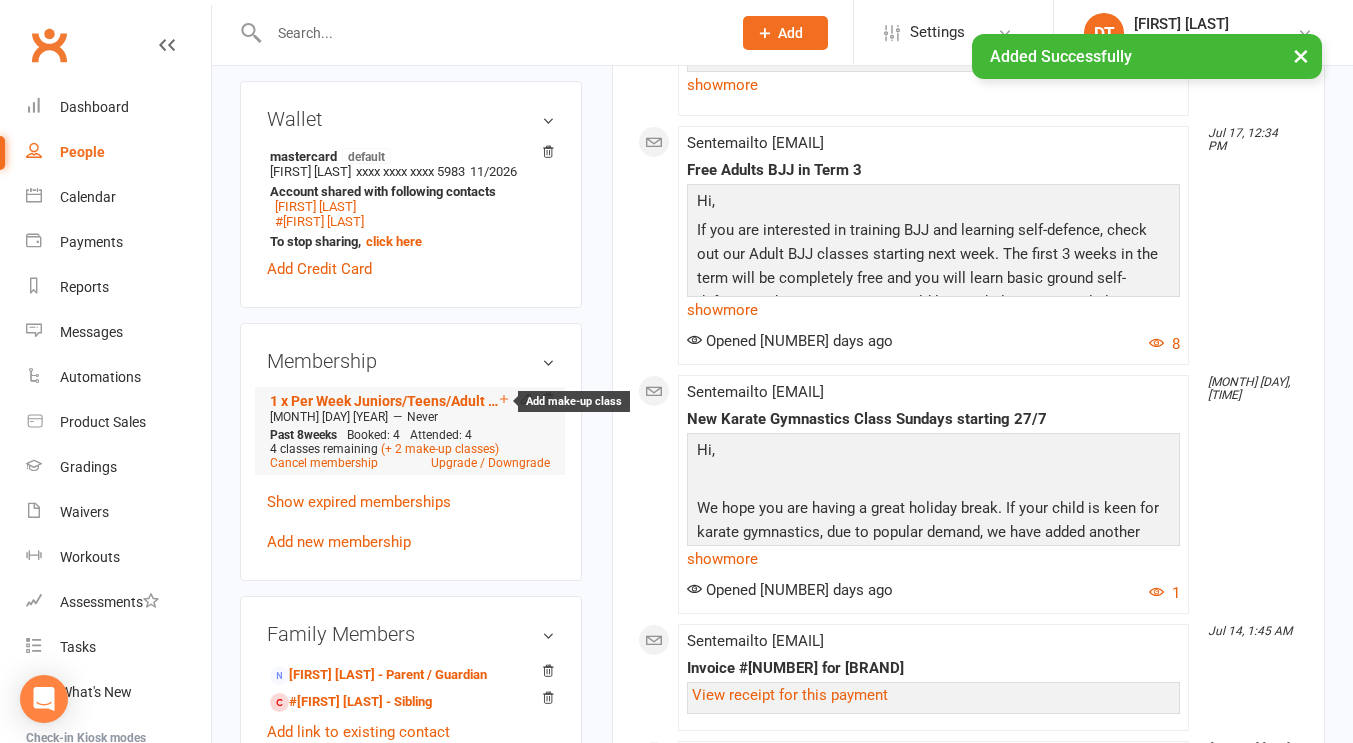 click 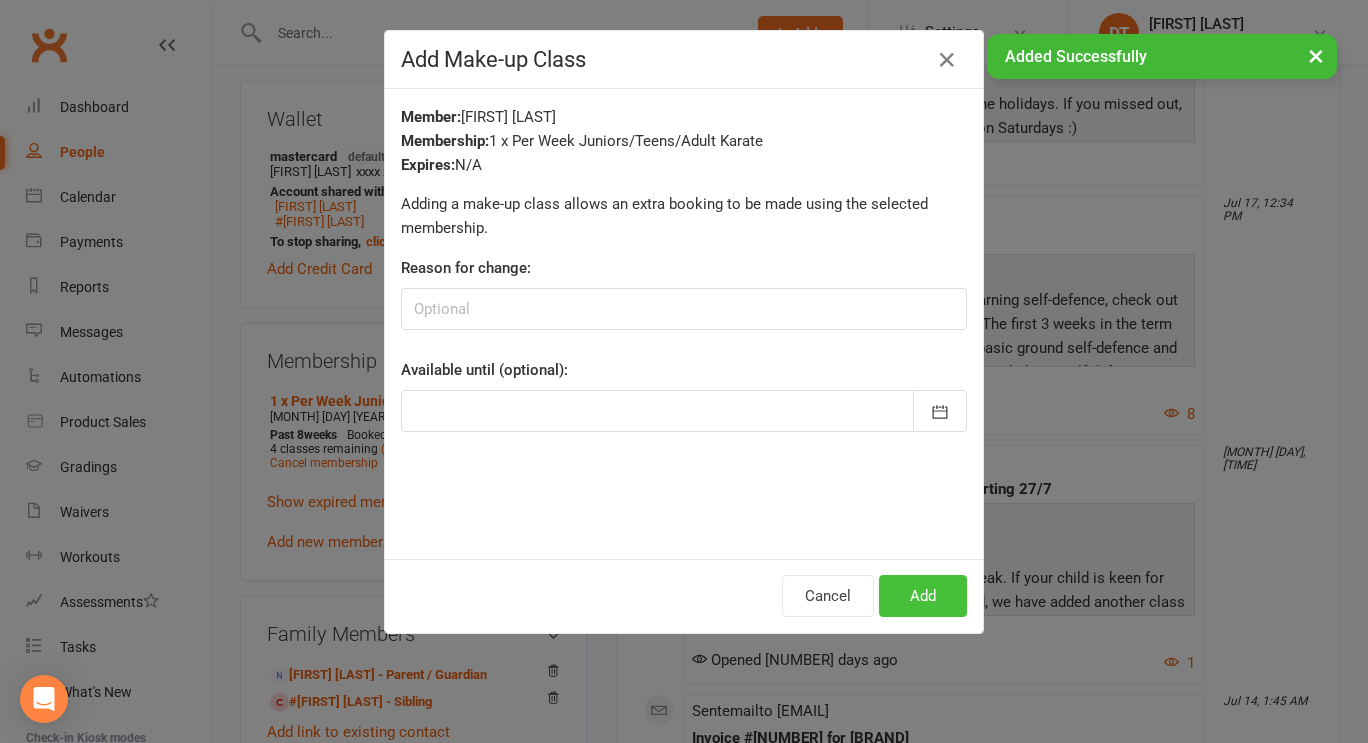 click on "Add" at bounding box center [923, 596] 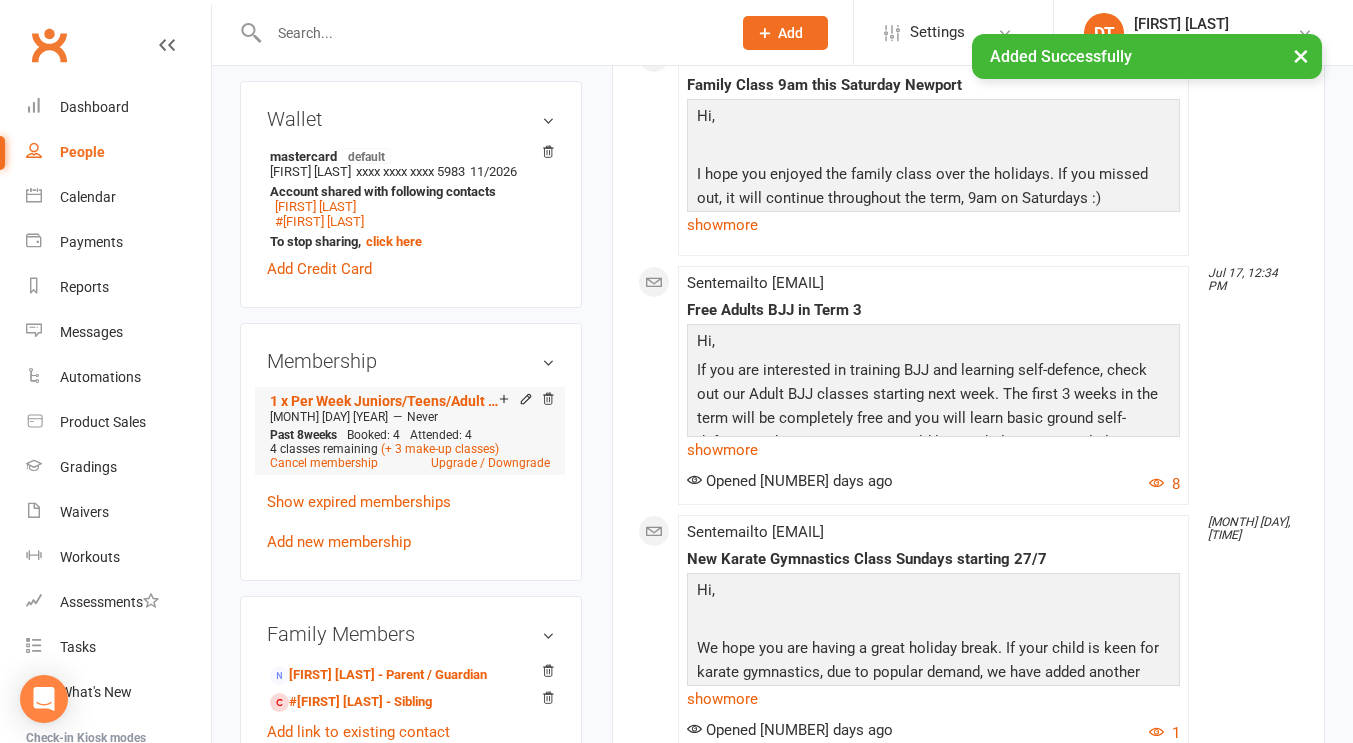click at bounding box center (523, 400) 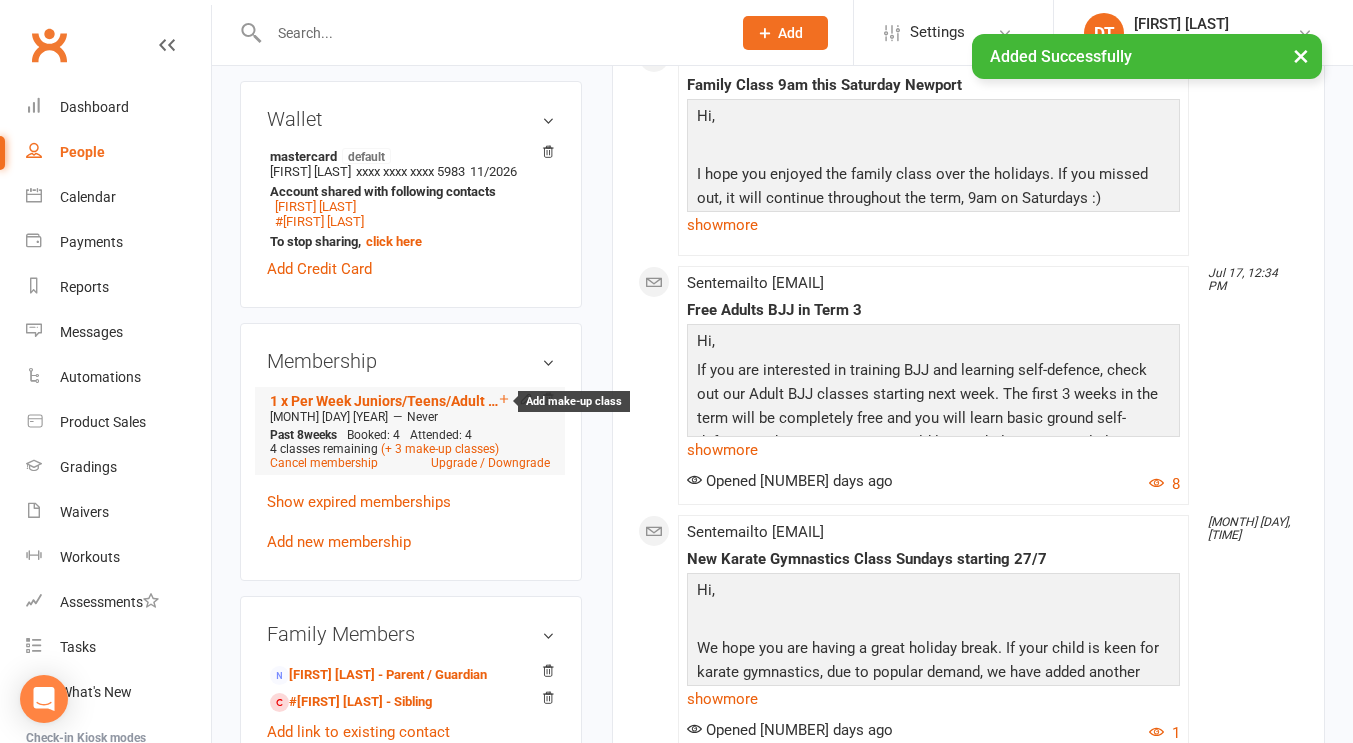 click 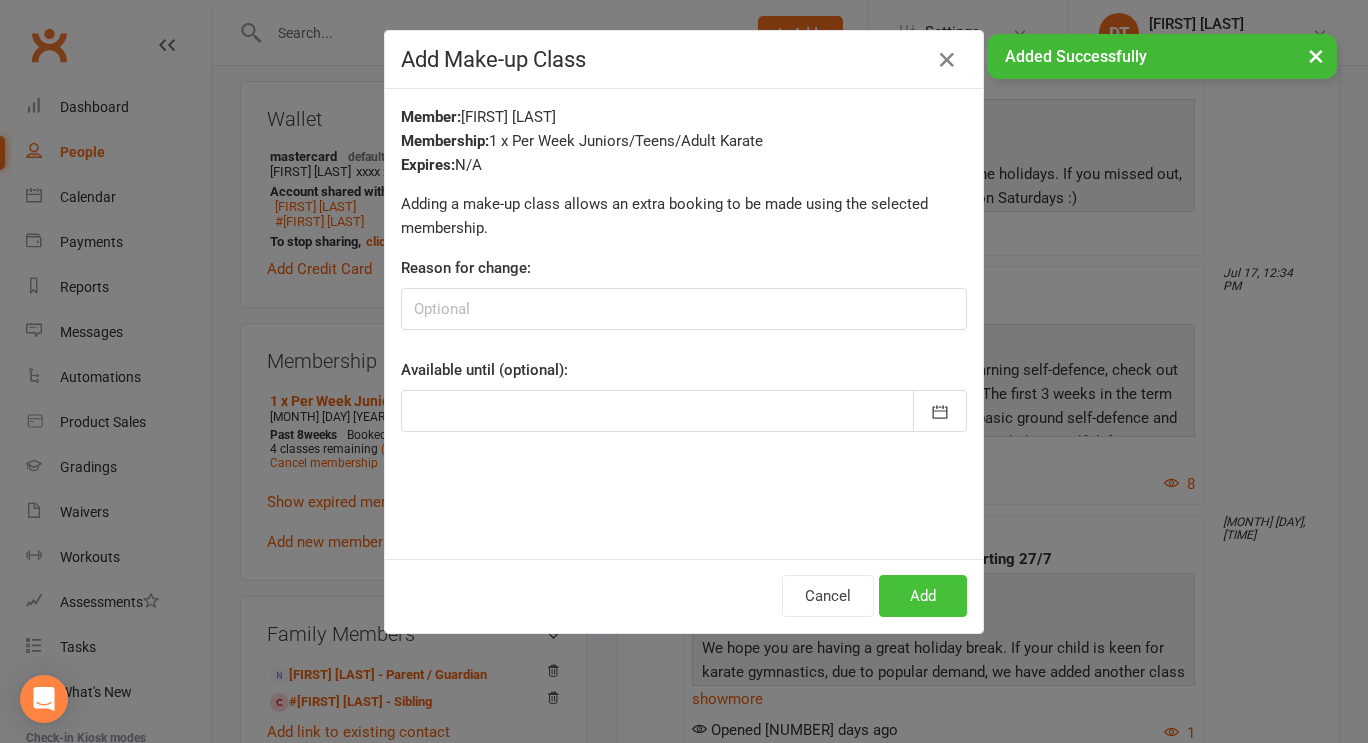 click on "Add" at bounding box center [923, 596] 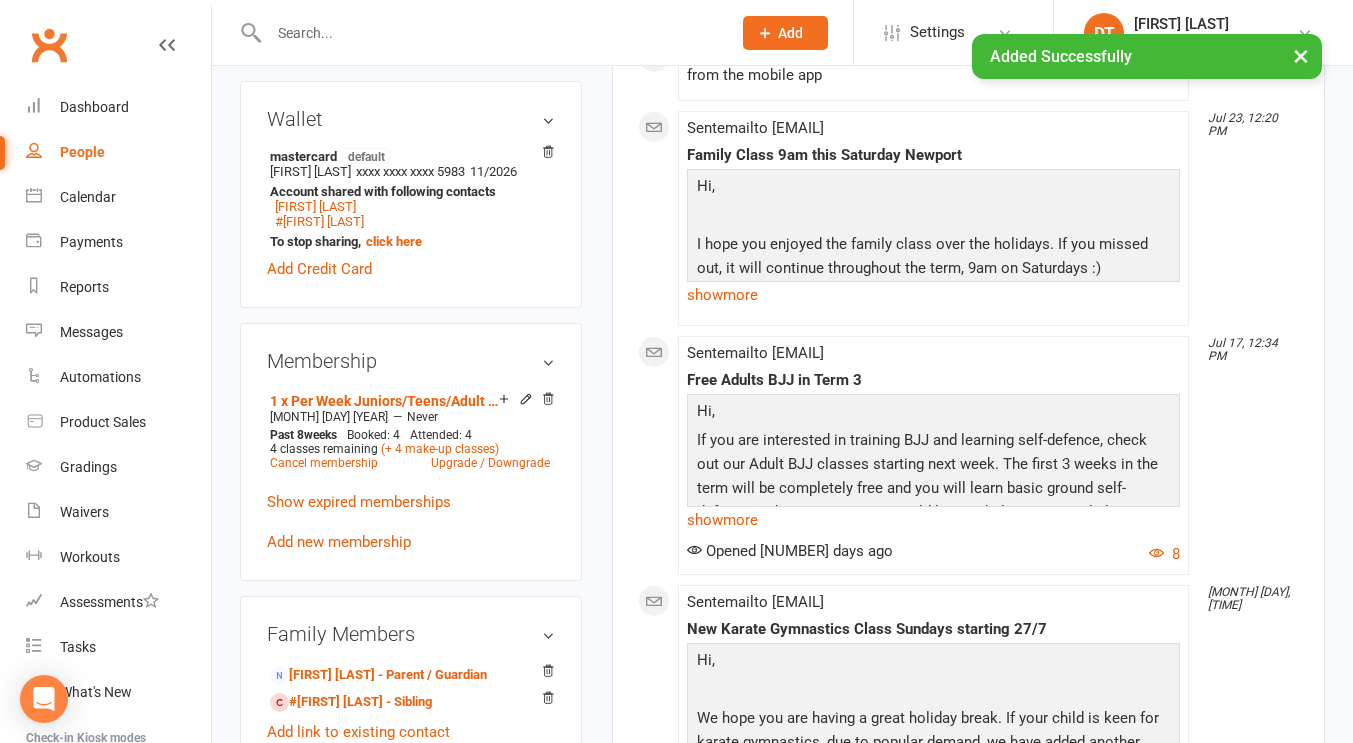 click on "July 2025 Jul 28, 1:46 AM   Sent  email  to   jtzimopoulos@gmail.com   Invoice #6025-9765526 for Twins Martial Arts View receipt for this payment Jul 28, 1:39 AM Invoice 9765526 was marked as paid by the payment provider   Jul 25, 7:10 PM Marked 'Attended' in roll call by Twins Martial Arts for the event Juniors (White to Prov. Blue) at 25 Jul 2025 at 4:45PM   Jul 25, 4:46 PM Booked: 25 Jul 2025 at 4:45PM for the event Juniors (White to Prov. Blue), from the mobile app   Jul 23, 12:20 PM   Sent  email  to   jtzimopoulos@gmail.com   Family Class 9am this Saturday Newport Hi, I hope you enjoyed the family class over the holidays. If you missed out, it will continue throughout the term, 9am on Saturdays :) here. Cheers, Lance show  more Jul 17, 12:34 PM   Sent  email  to   jtzimopoulos@gmail.com   Free Adults BJJ in Term 3 Hi, We would love to help more people learn self-defence, particularly the parents in the Twins Community. The classes available will be: -Monday 615pm -Tuesday 630pm -Wednesday 715pm show" at bounding box center (968, 784) 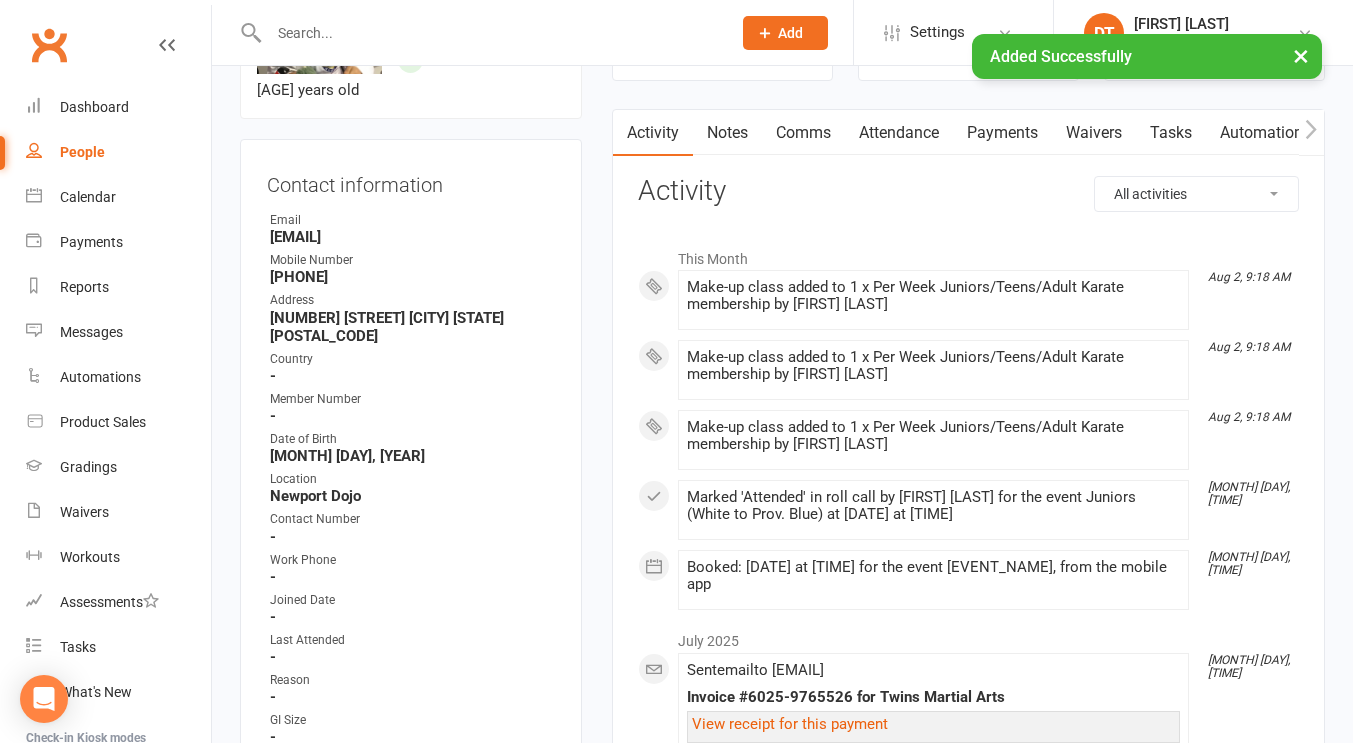 scroll, scrollTop: 0, scrollLeft: 0, axis: both 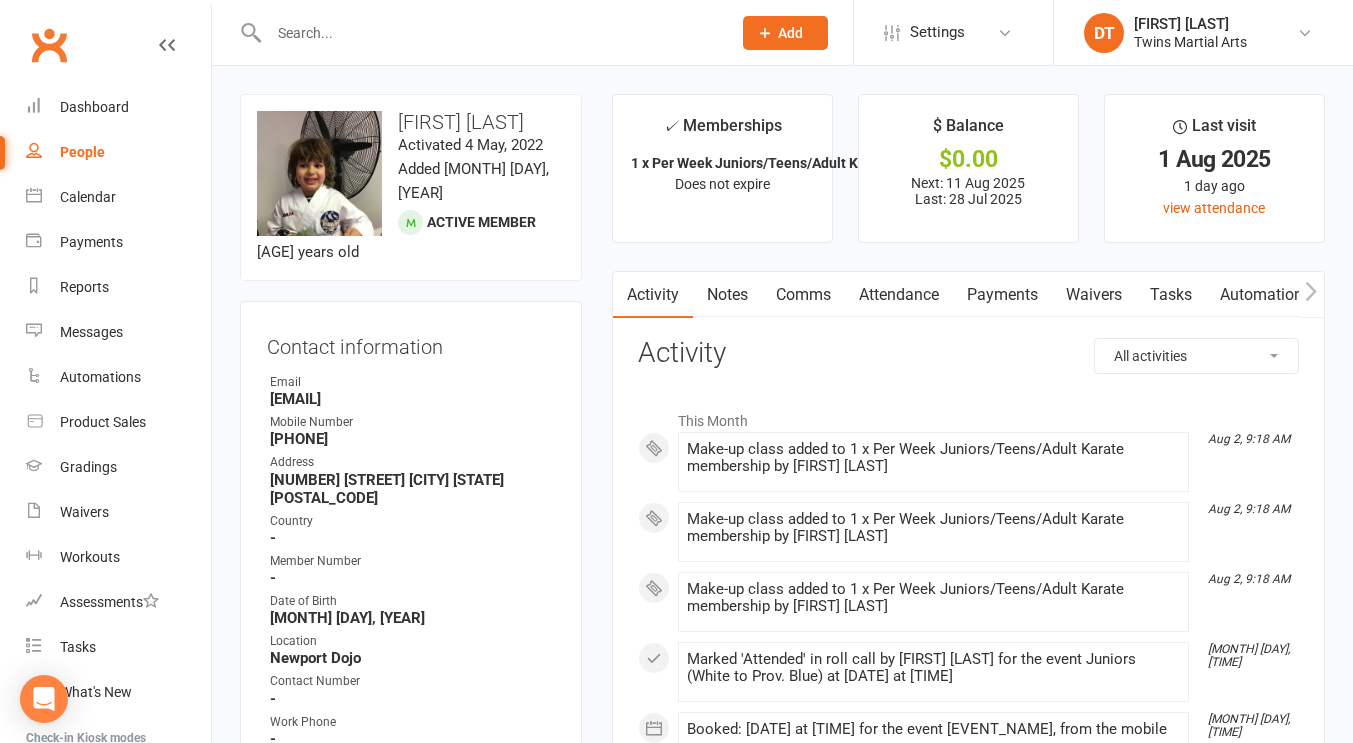 click at bounding box center [490, 33] 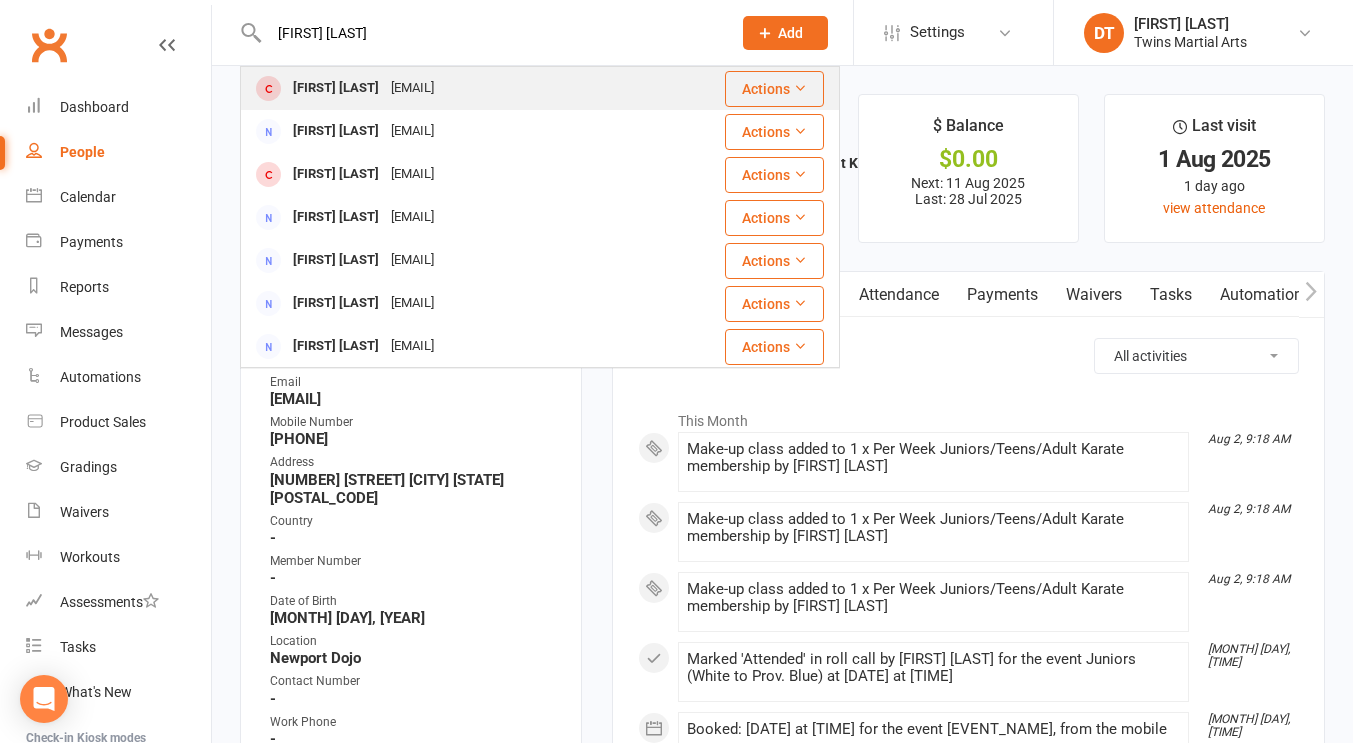 type on "khoi tran" 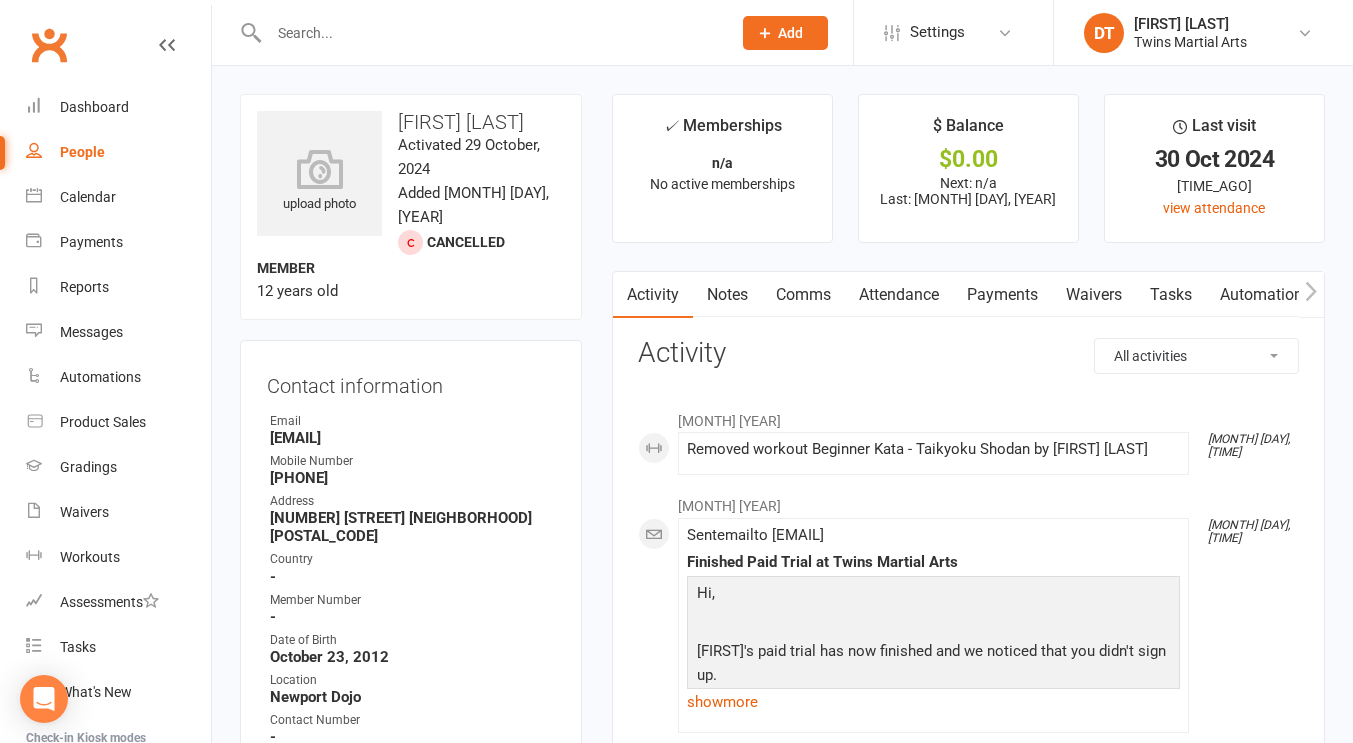 scroll, scrollTop: 412, scrollLeft: 0, axis: vertical 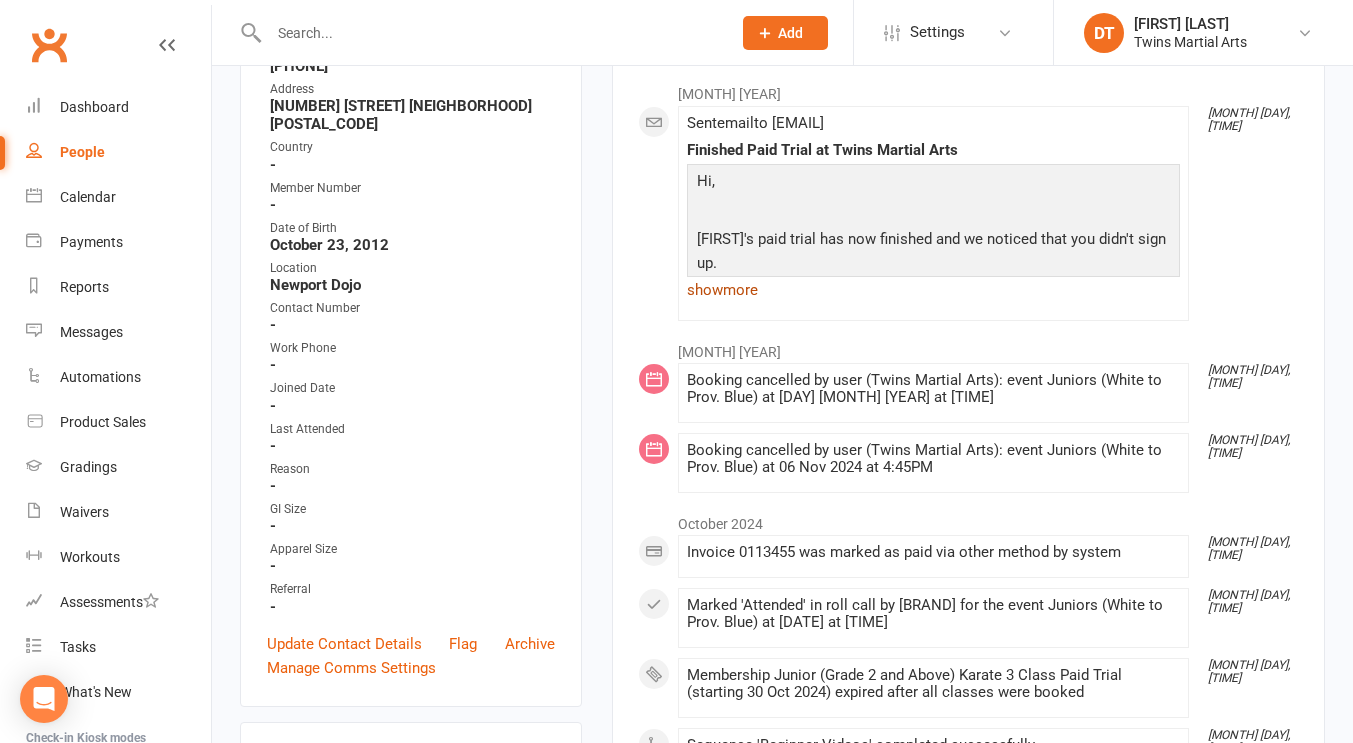 click on "show  more" at bounding box center [933, 290] 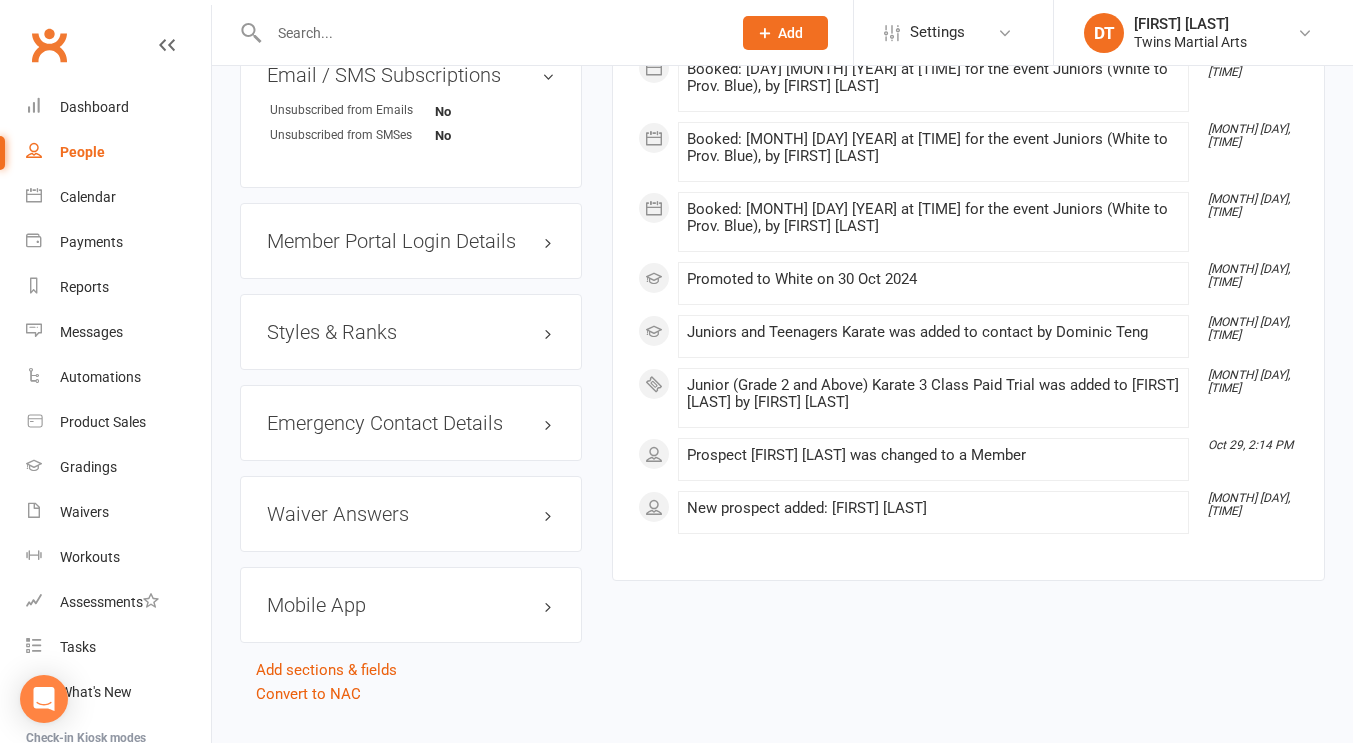scroll, scrollTop: 1852, scrollLeft: 0, axis: vertical 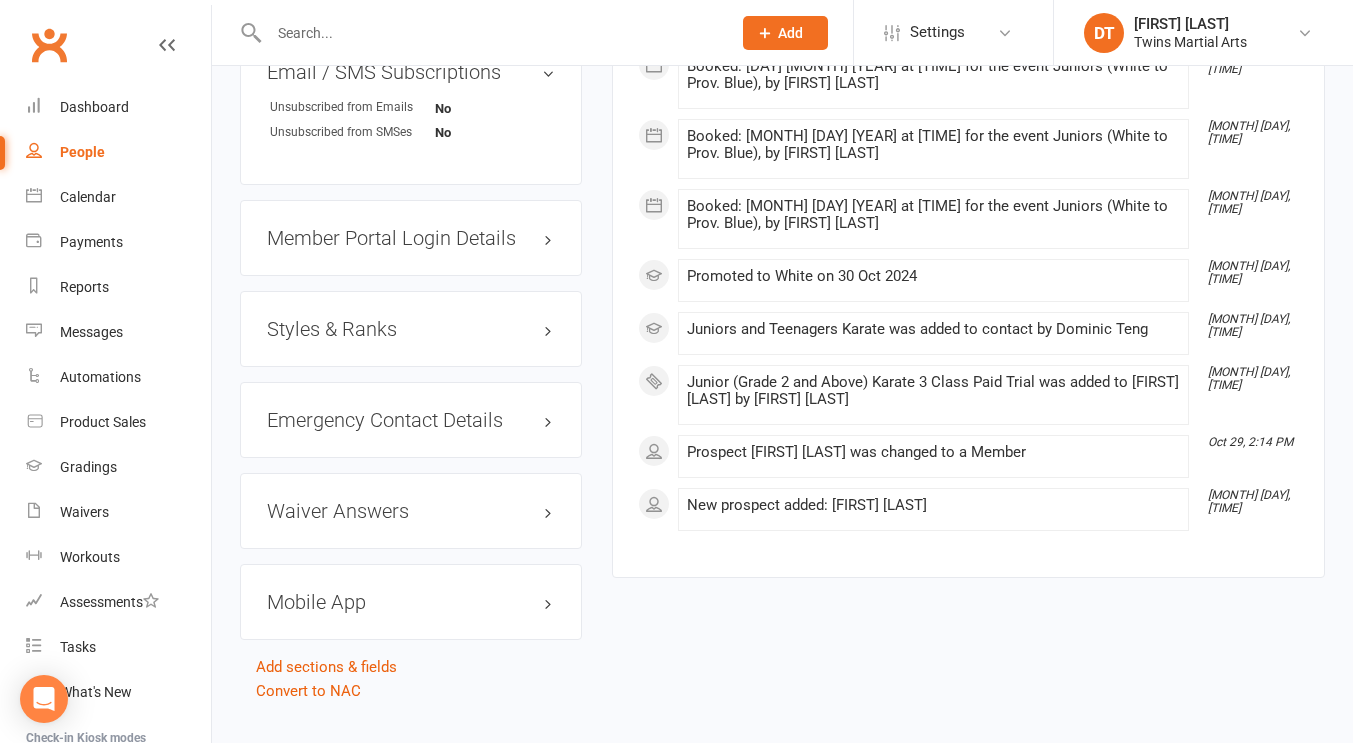 click at bounding box center (490, 33) 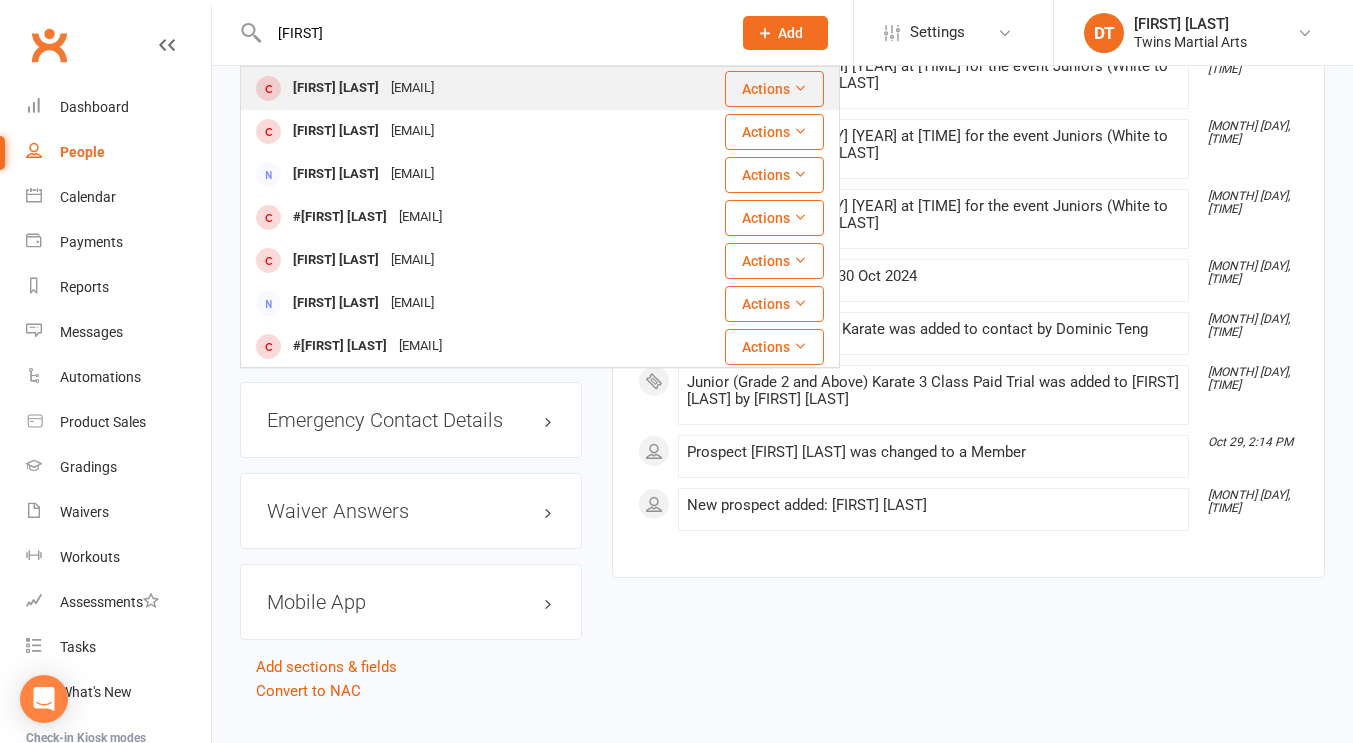 type on "keyan" 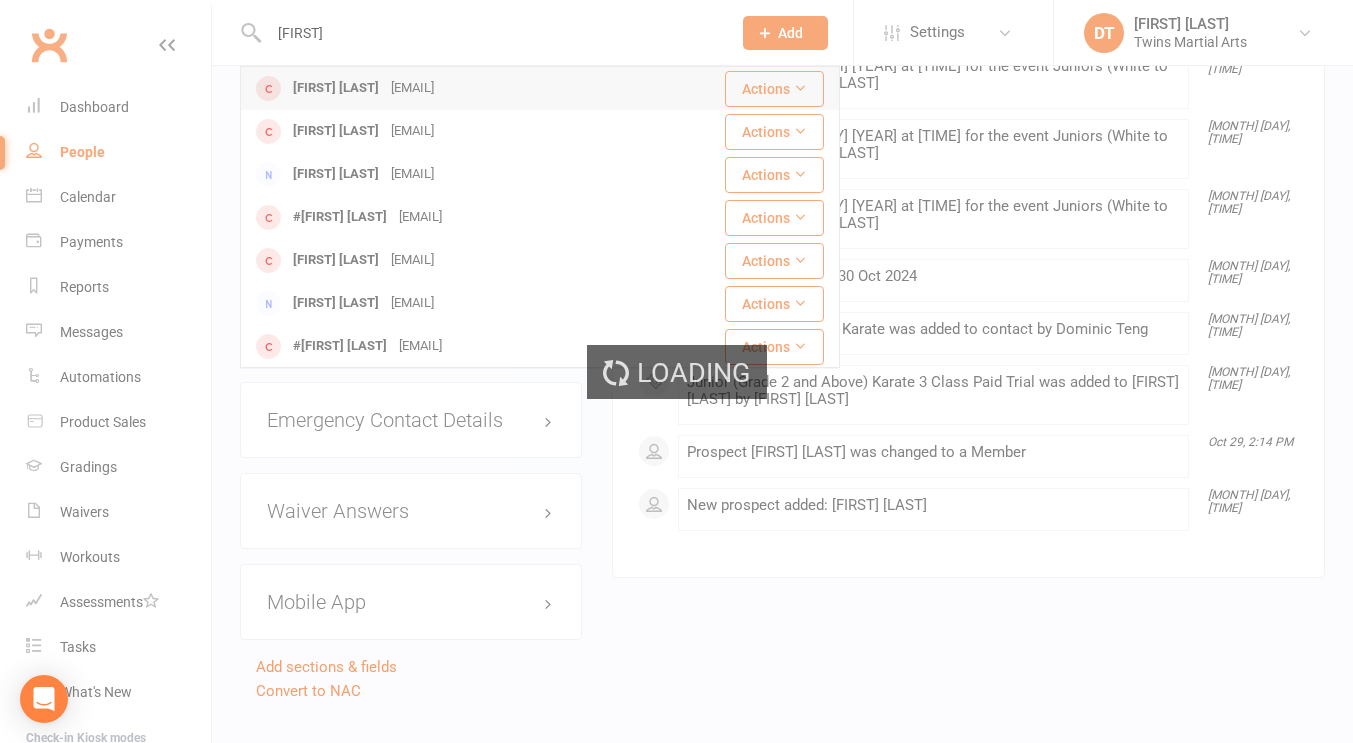 type 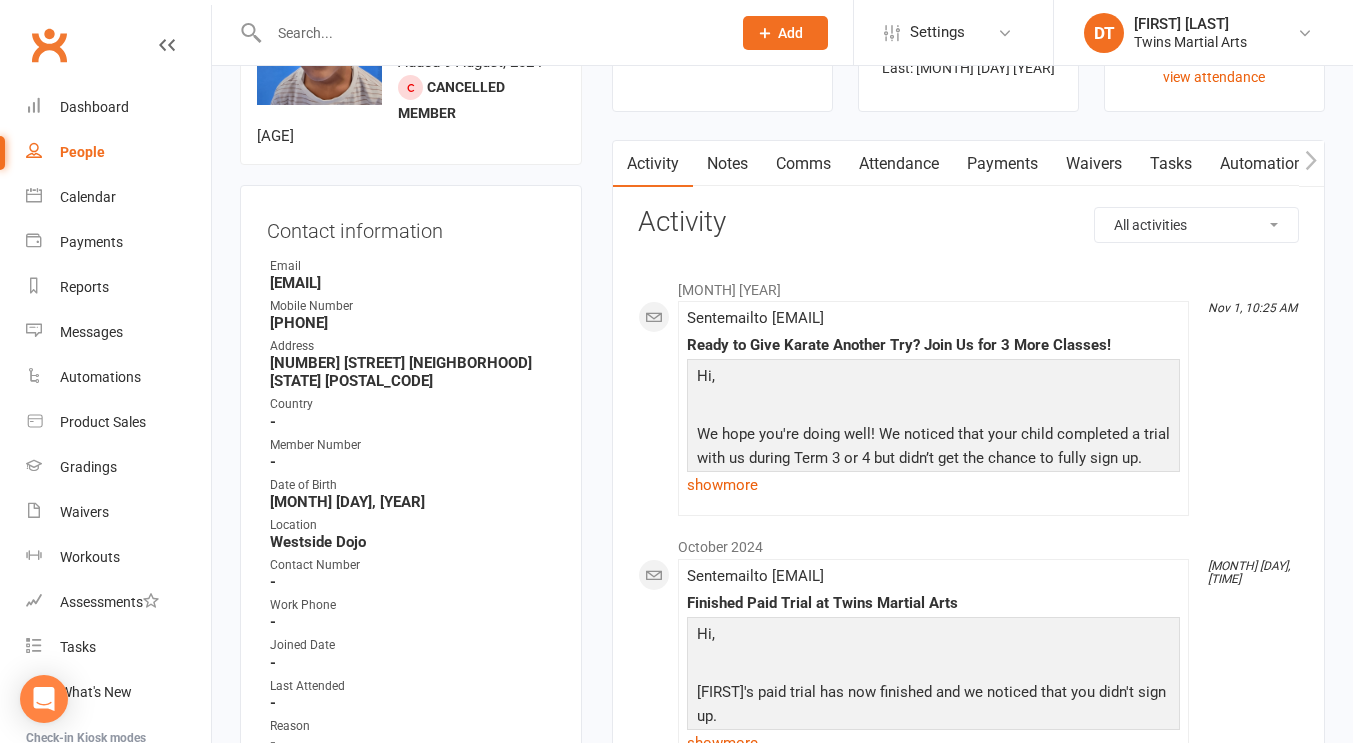 scroll, scrollTop: 132, scrollLeft: 0, axis: vertical 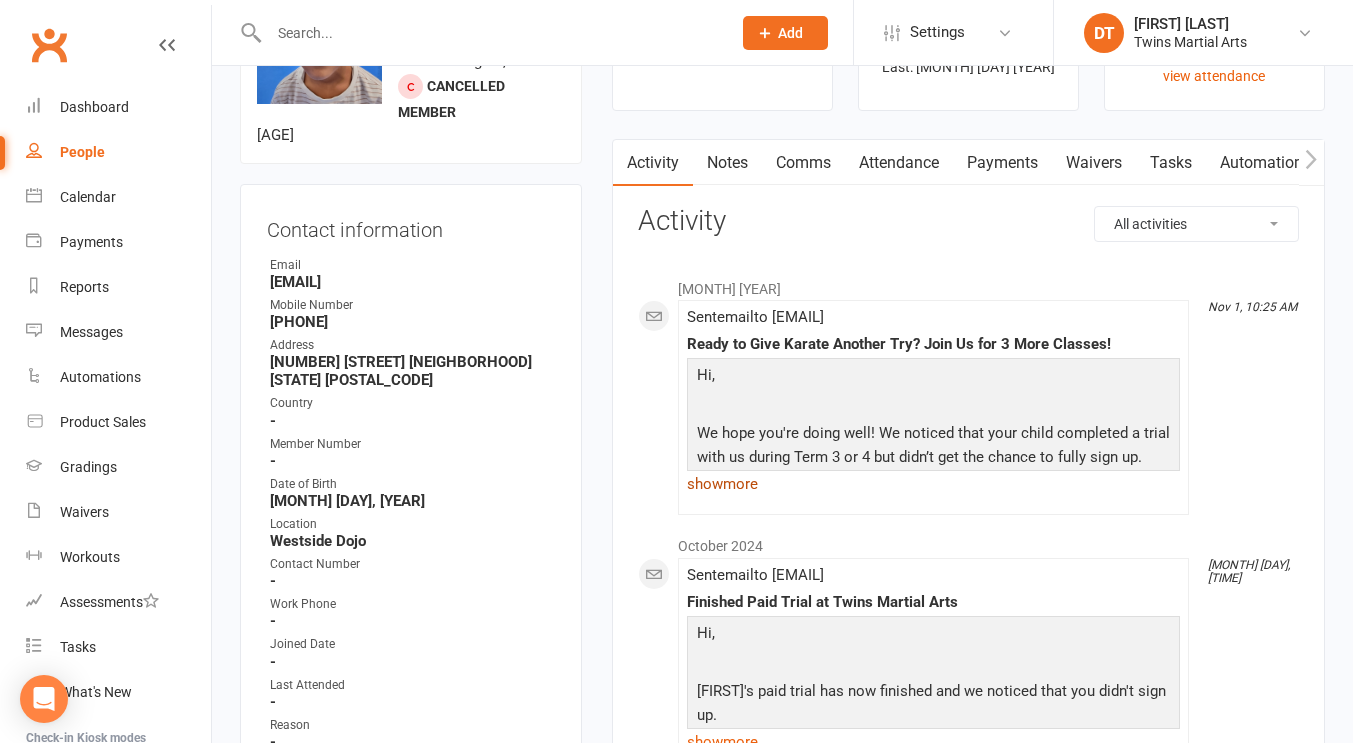 click on "show  more" at bounding box center (933, 484) 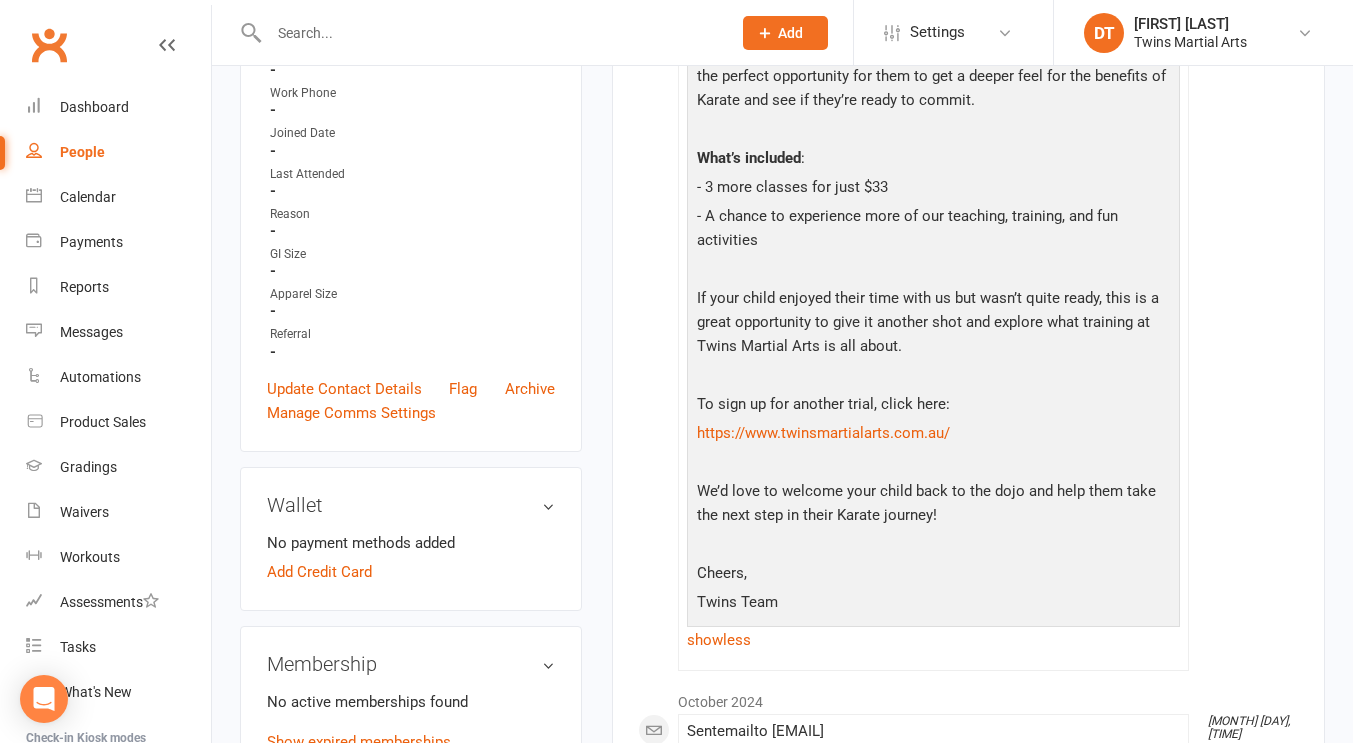 scroll, scrollTop: 722, scrollLeft: 0, axis: vertical 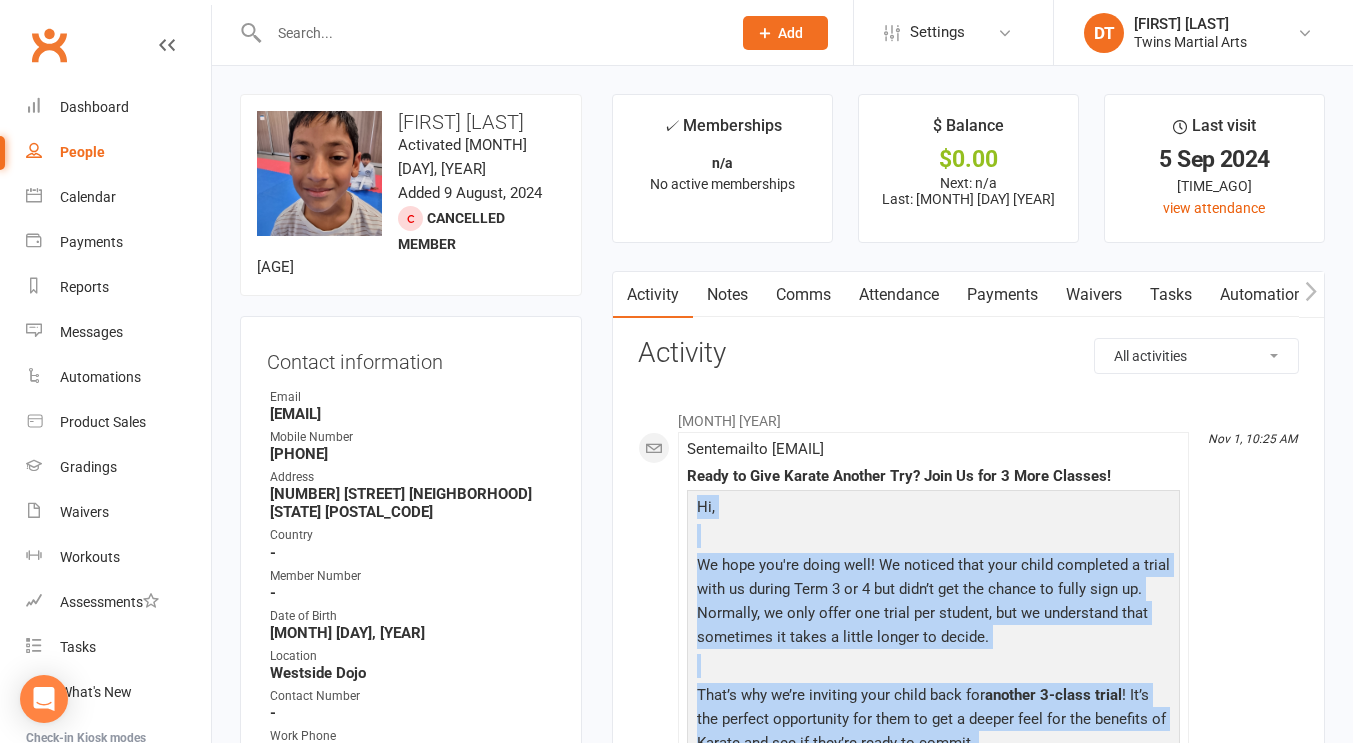 drag, startPoint x: 811, startPoint y: 526, endPoint x: 697, endPoint y: 513, distance: 114.73883 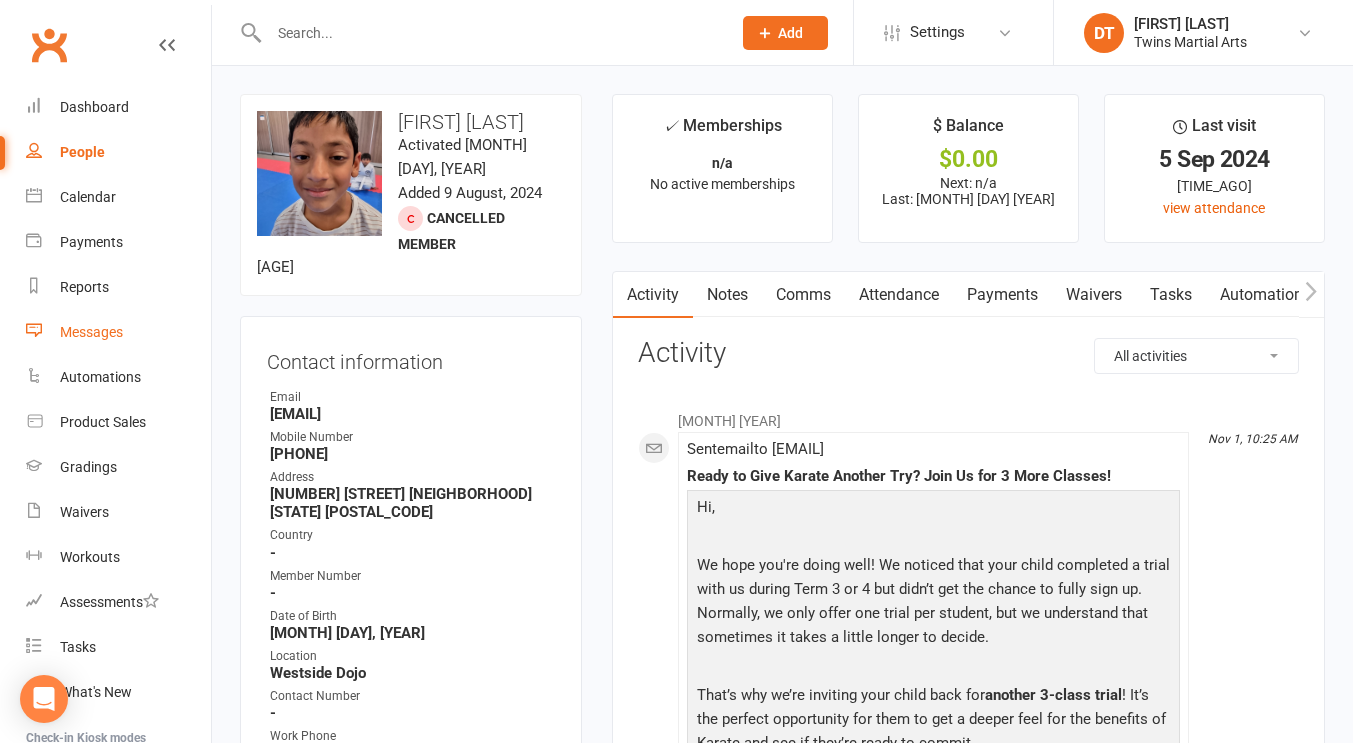 click on "Messages" at bounding box center [91, 332] 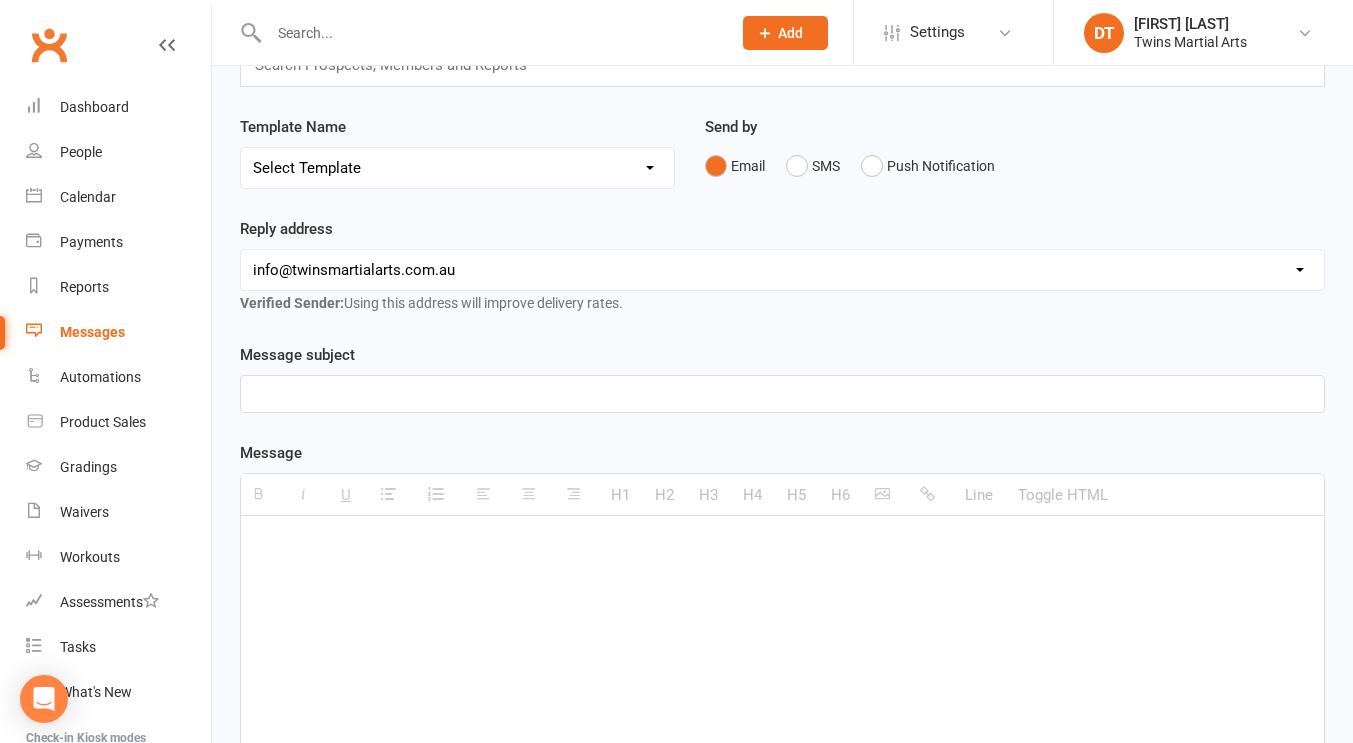 scroll, scrollTop: 154, scrollLeft: 0, axis: vertical 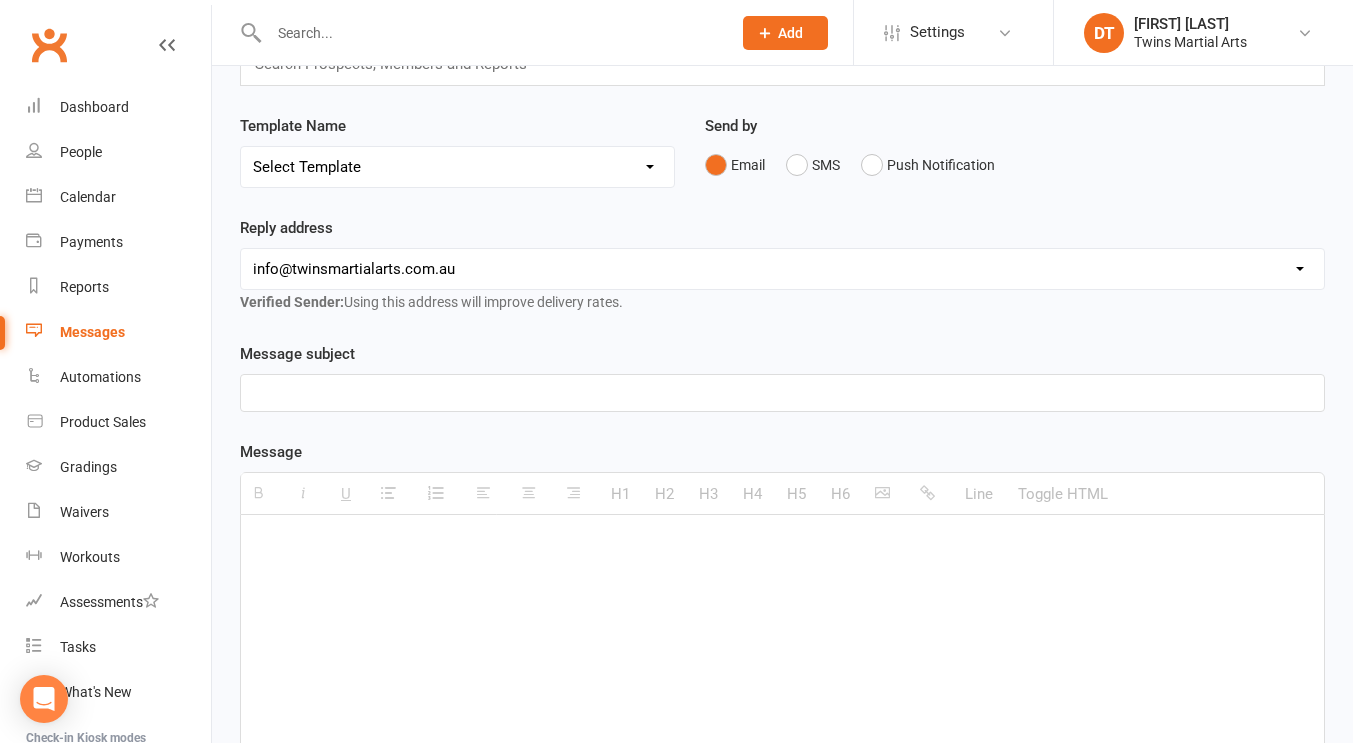 click at bounding box center (782, 665) 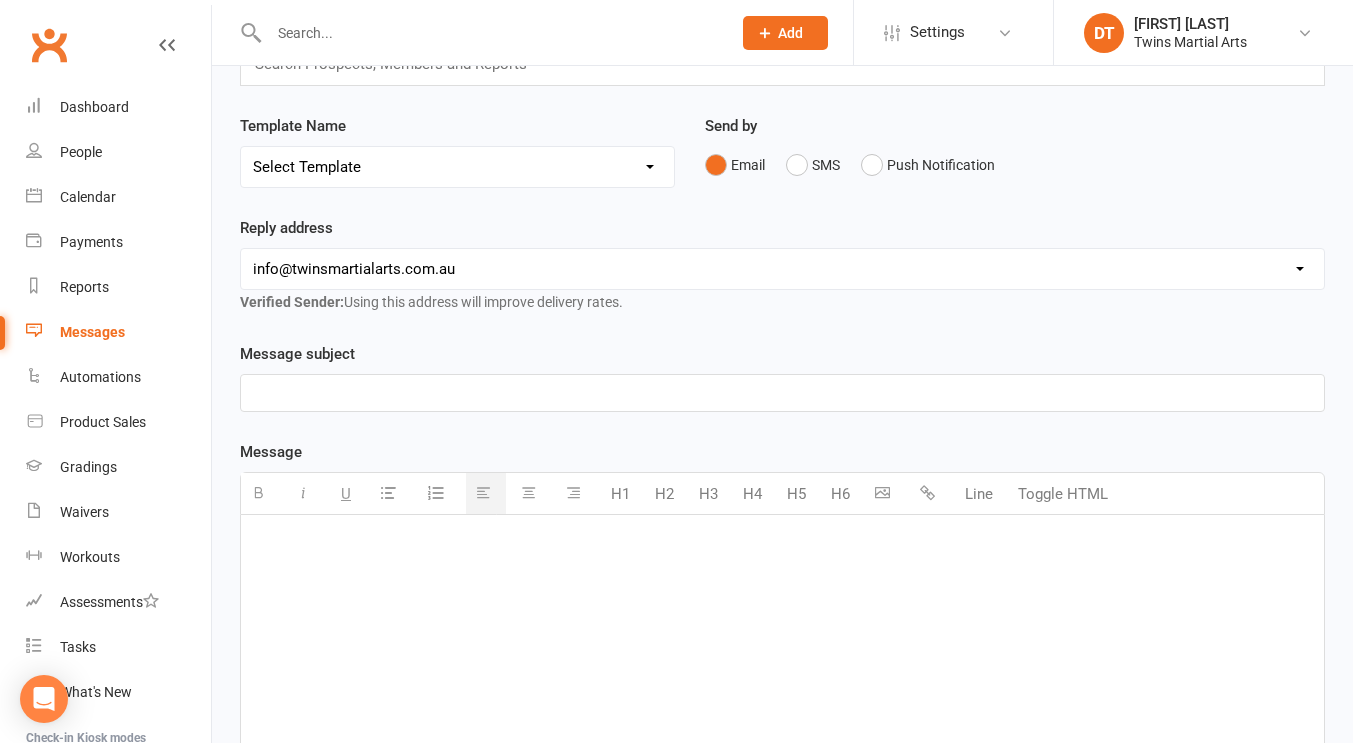 paste 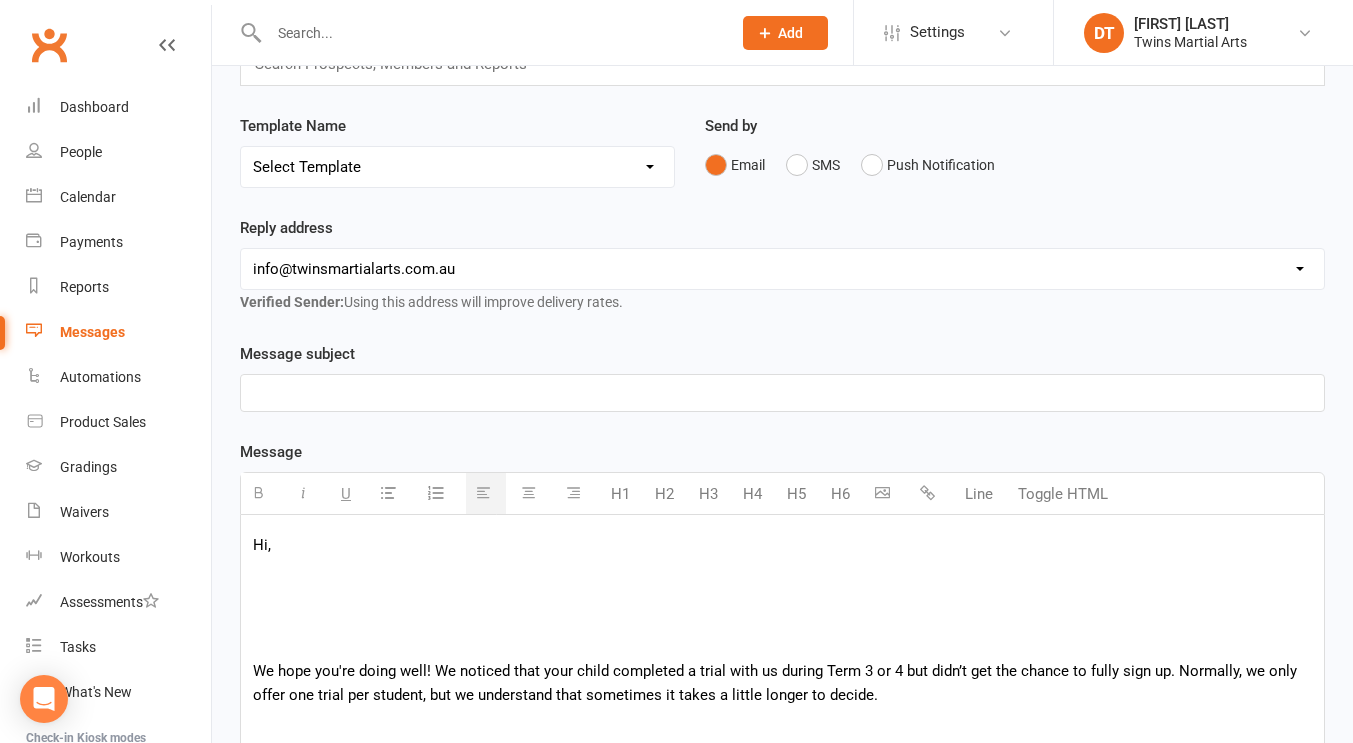 scroll, scrollTop: 247, scrollLeft: 0, axis: vertical 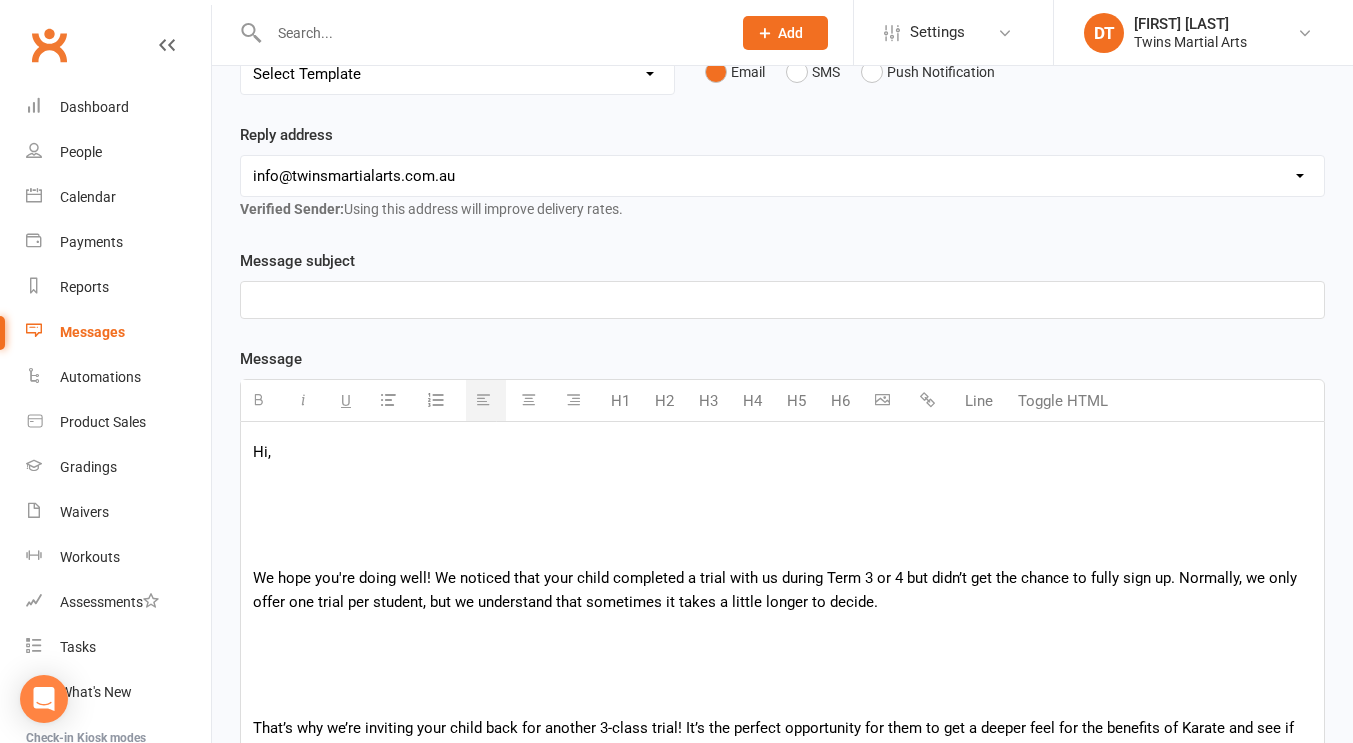 click at bounding box center [782, 546] 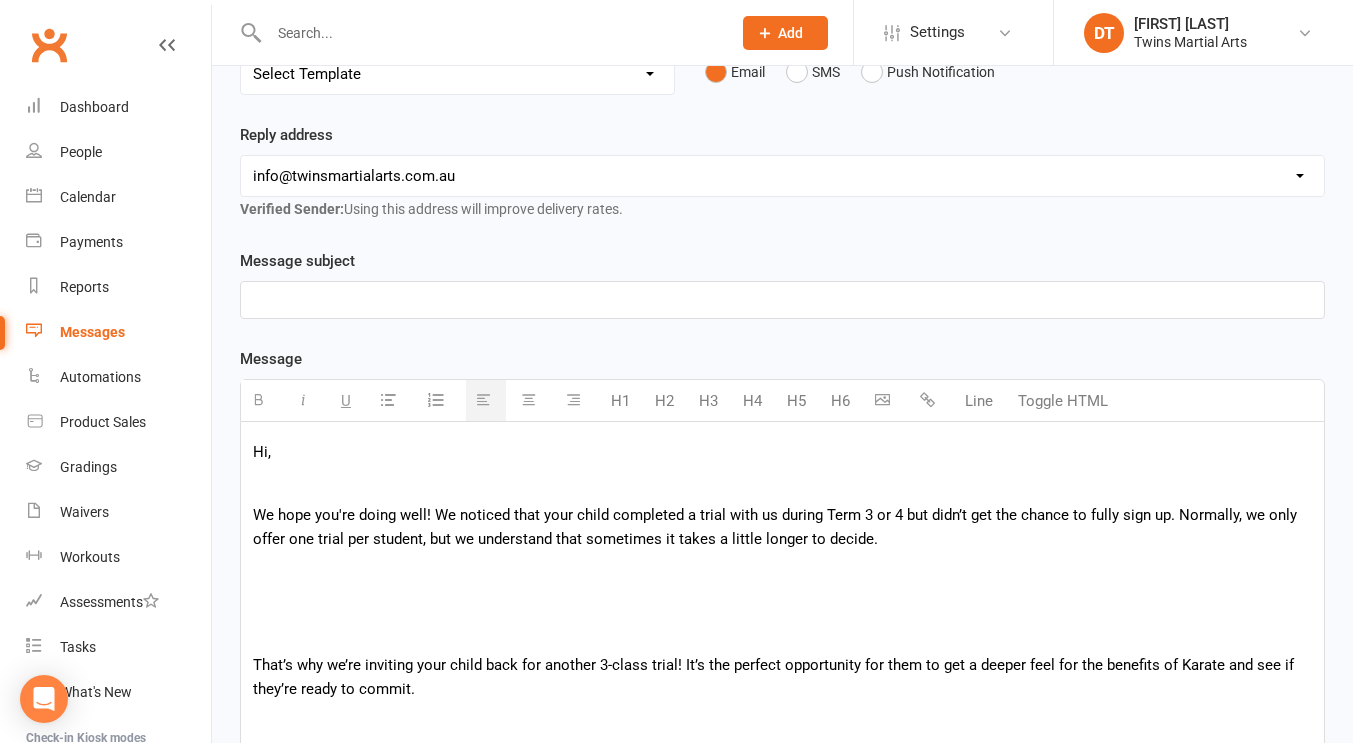 scroll, scrollTop: 314, scrollLeft: 0, axis: vertical 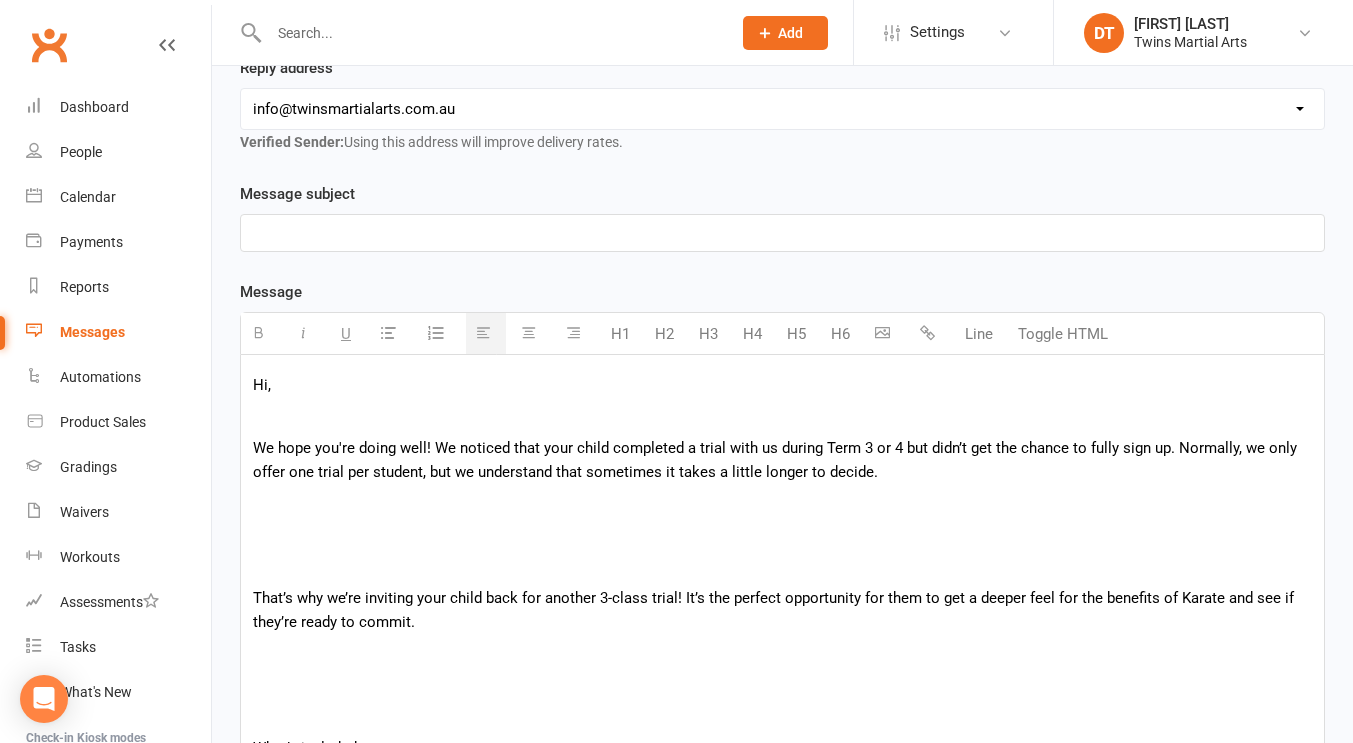 click at bounding box center [782, 535] 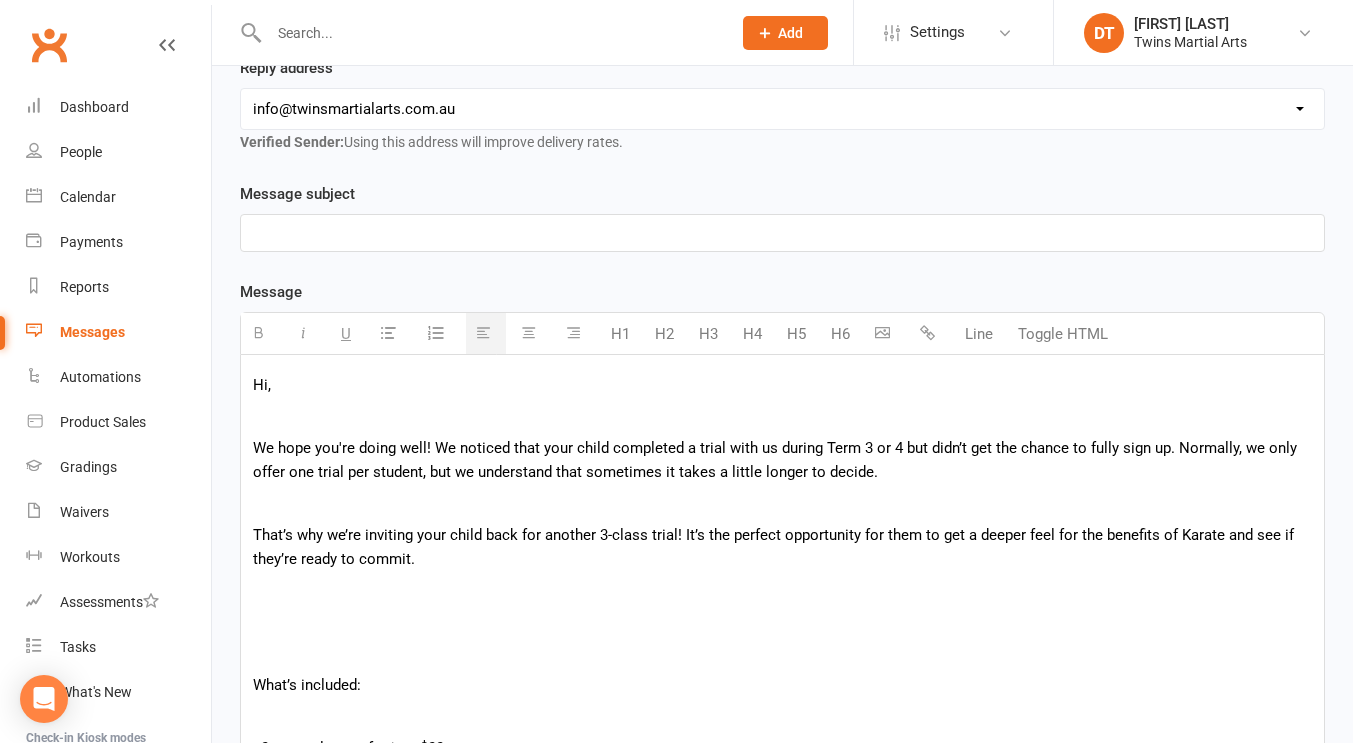click on "We hope you're doing well! We noticed that your child completed a trial with us during Term 3 or 4 but didn’t get the chance to fully sign up. Normally, we only offer one trial per student, but we understand that sometimes it takes a little longer to decide." at bounding box center (782, 460) 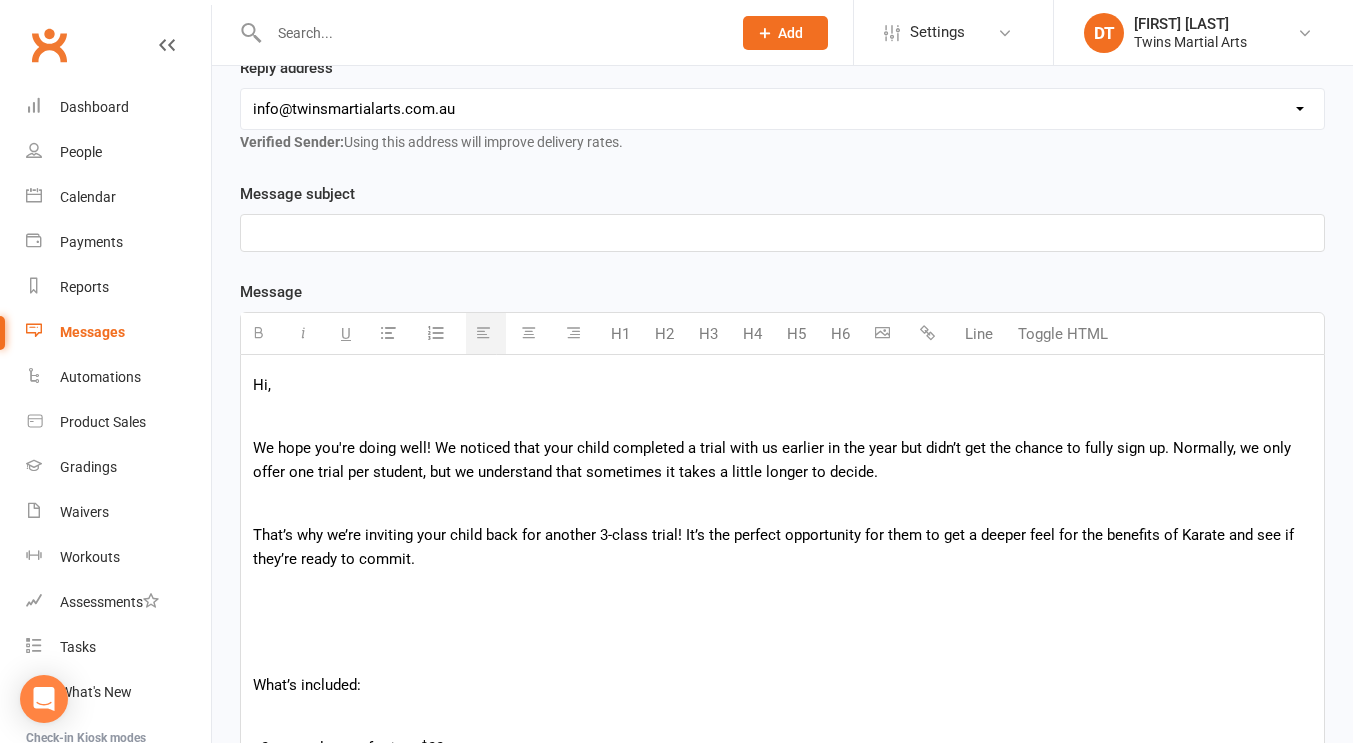 click on "We hope you're doing well! We noticed that your child completed a trial with us earlier in the year but didn’t get the chance to fully sign up. Normally, we only offer one trial per student, but we understand that sometimes it takes a little longer to decide." at bounding box center (782, 460) 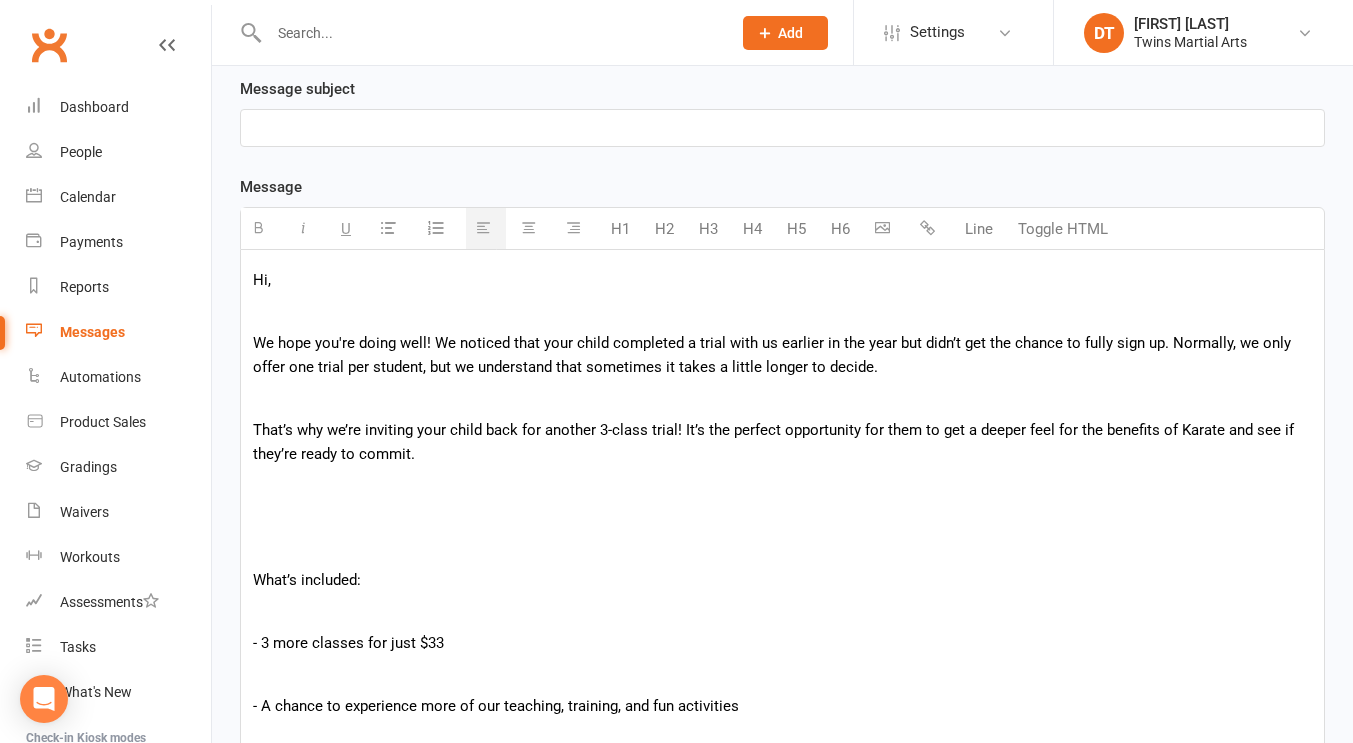 click at bounding box center (782, 517) 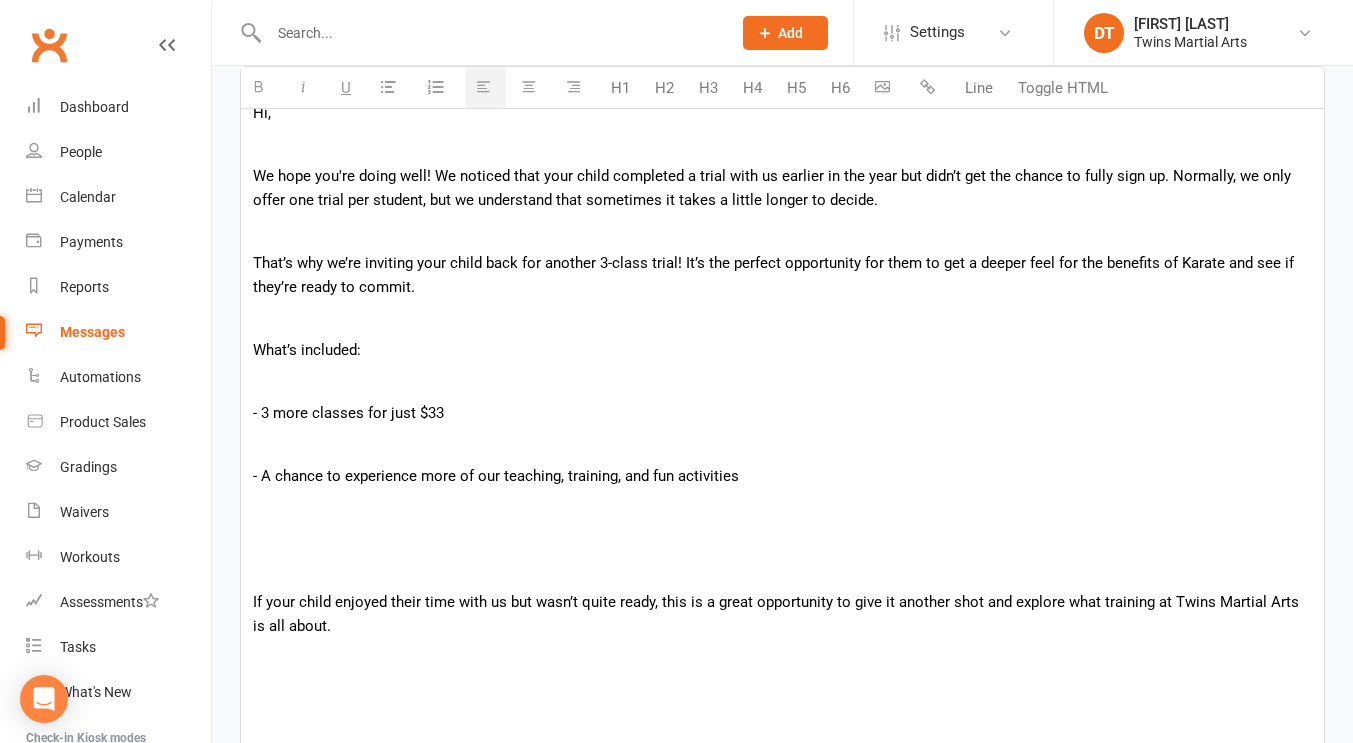 scroll, scrollTop: 587, scrollLeft: 0, axis: vertical 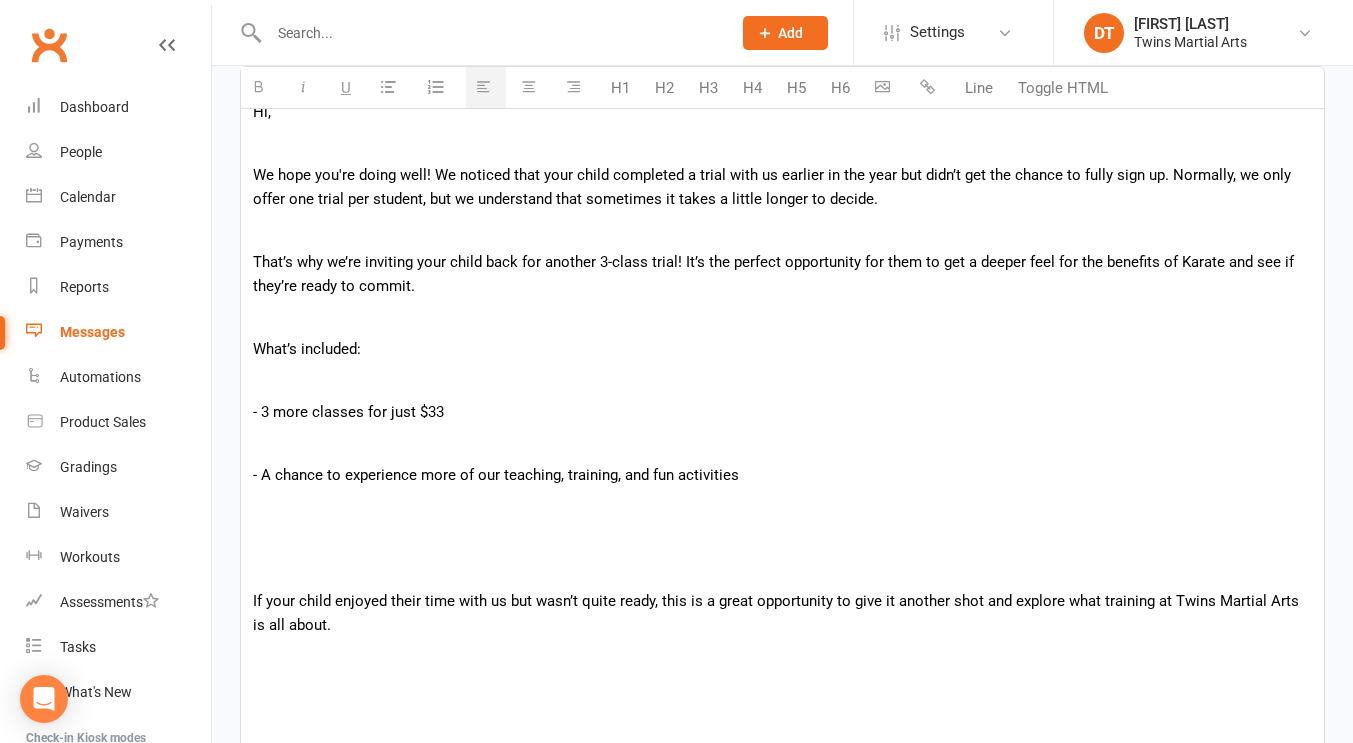 click at bounding box center [782, 569] 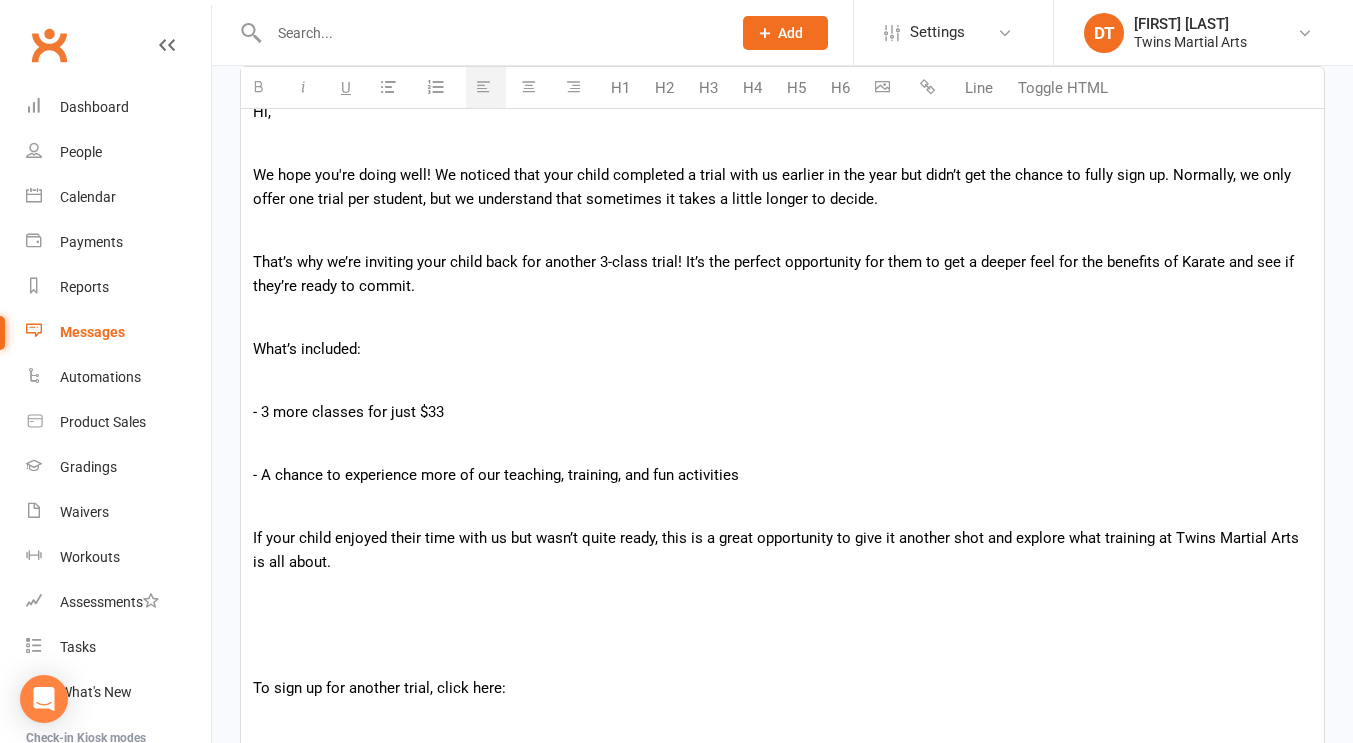 scroll, scrollTop: 700, scrollLeft: 0, axis: vertical 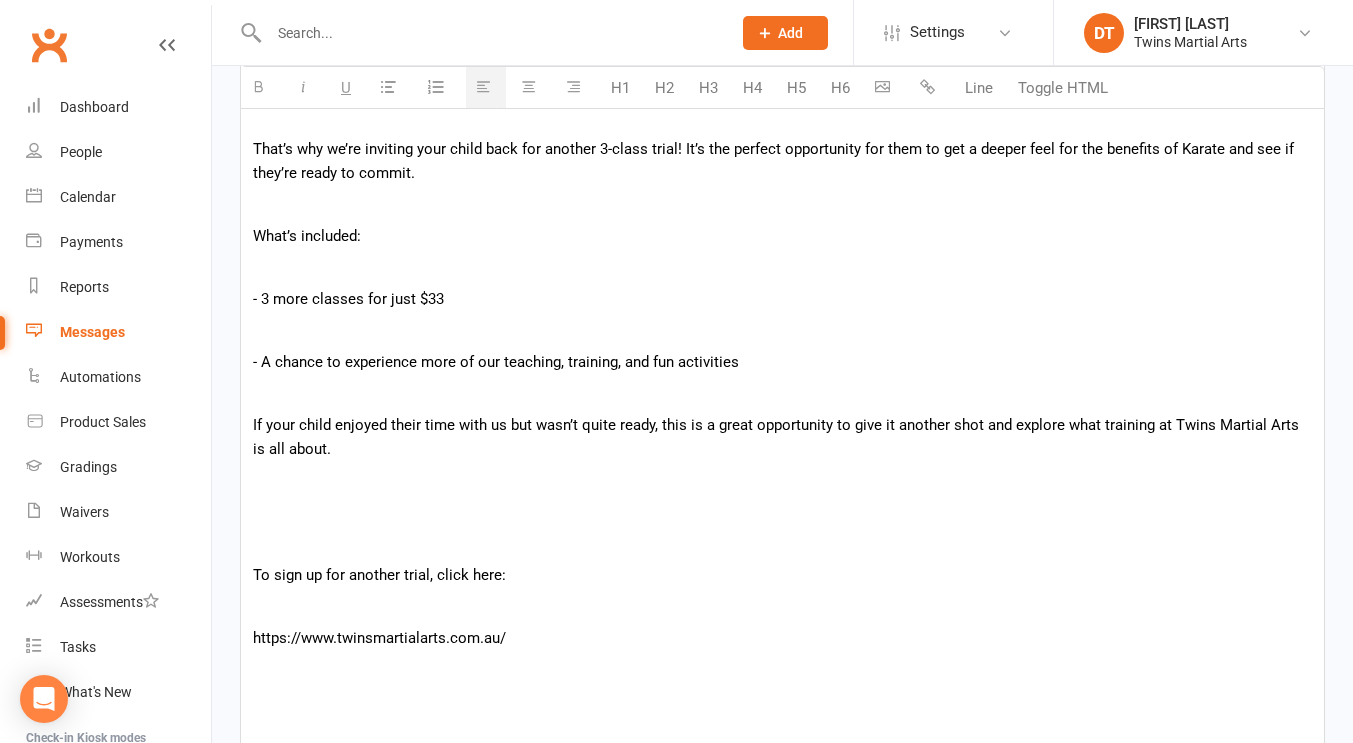 click at bounding box center (782, 512) 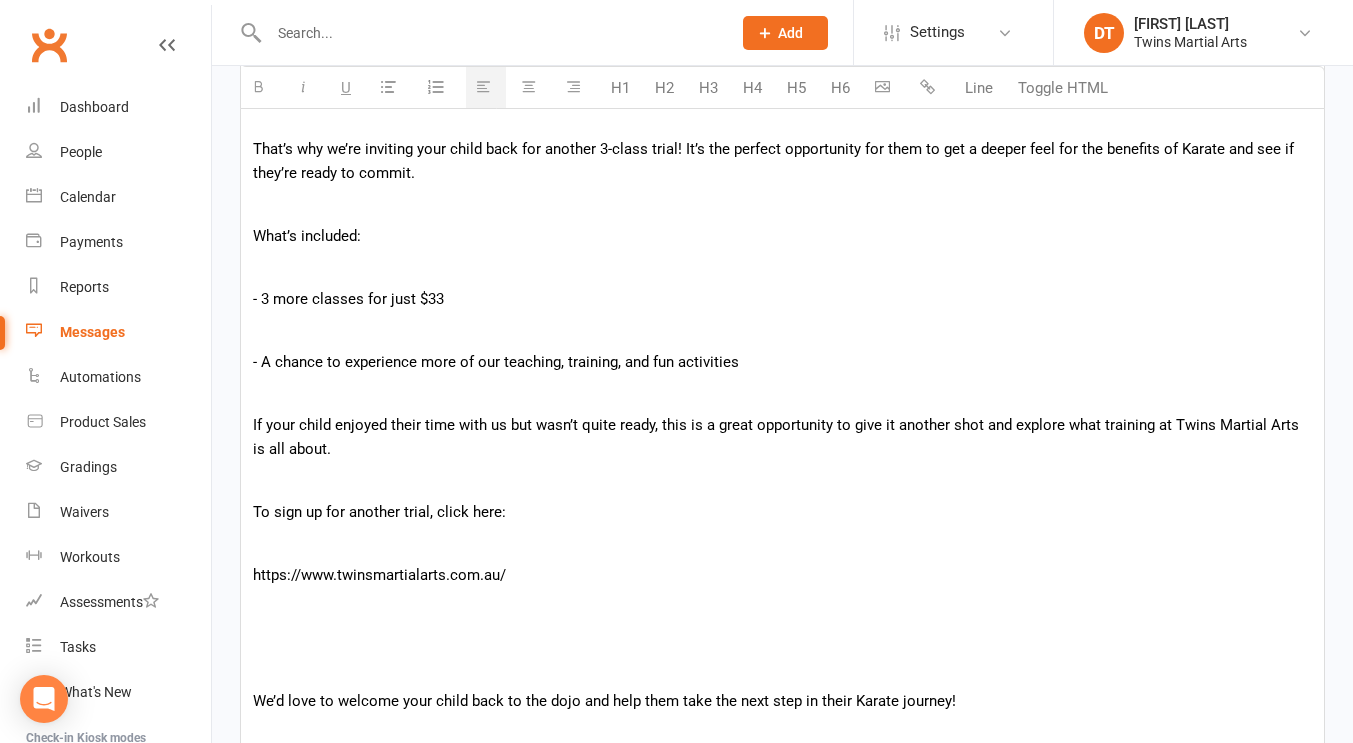 click at bounding box center (782, 669) 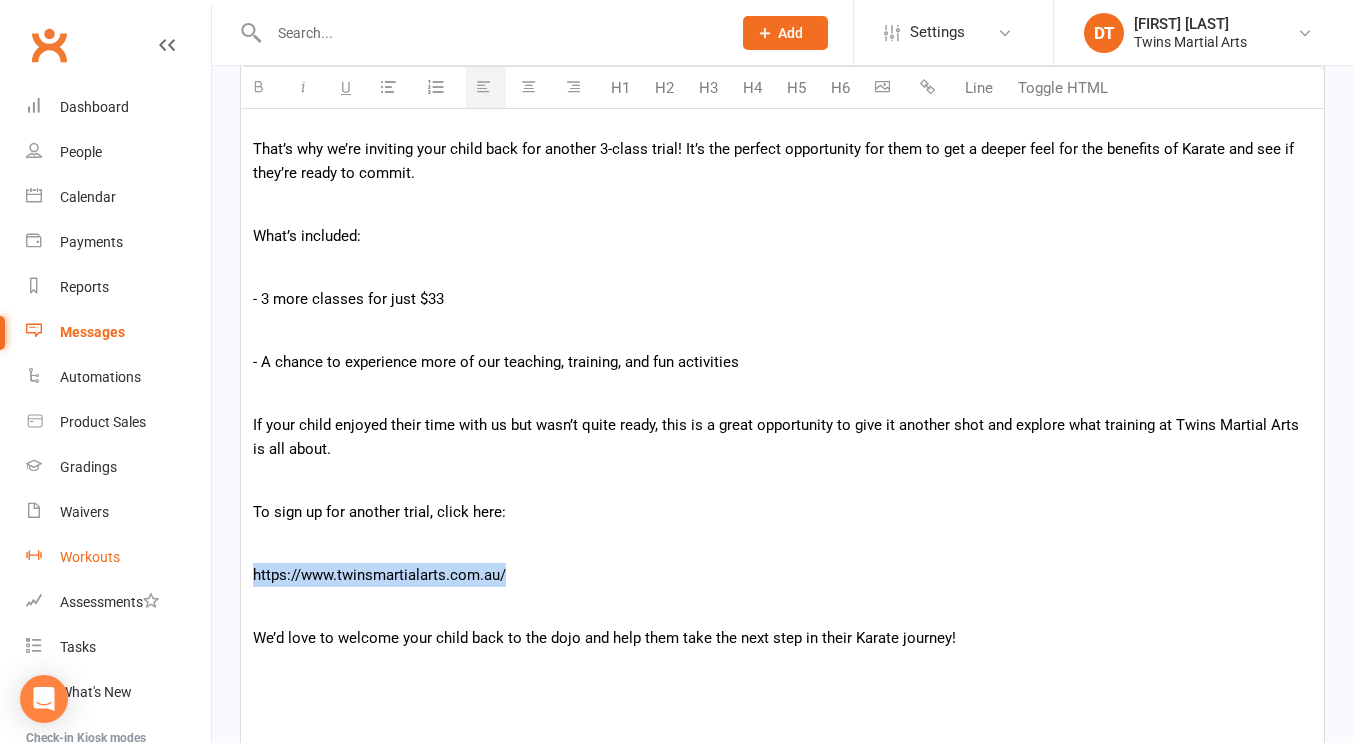 drag, startPoint x: 532, startPoint y: 574, endPoint x: 186, endPoint y: 563, distance: 346.1748 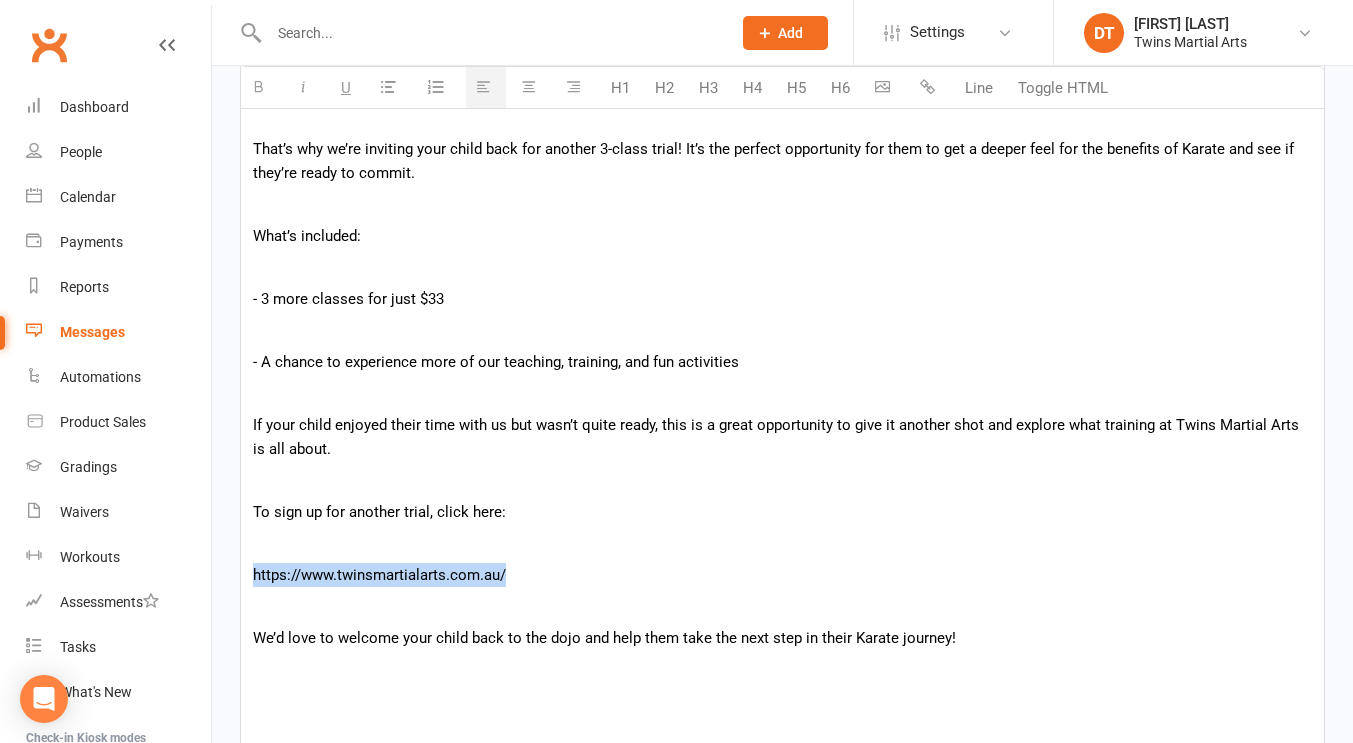 click at bounding box center [927, 86] 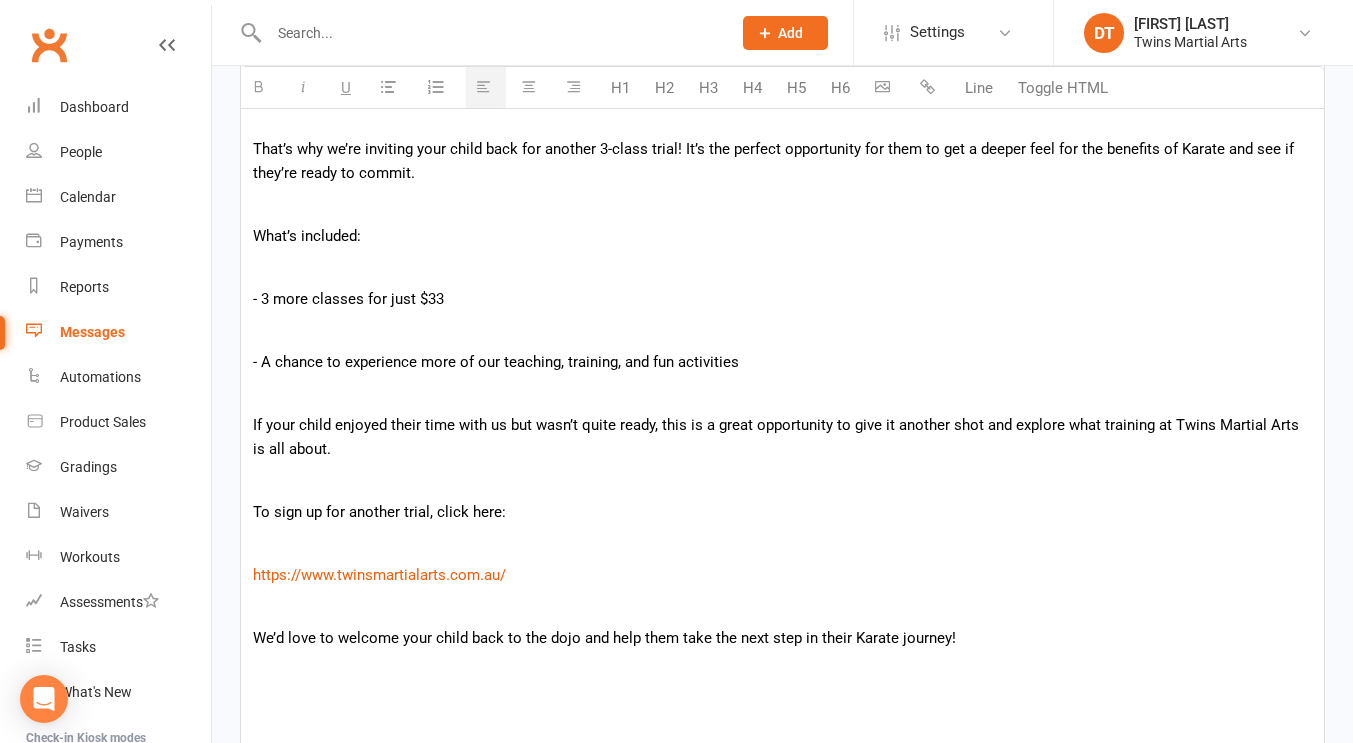 click on "What’s included:" at bounding box center [782, 236] 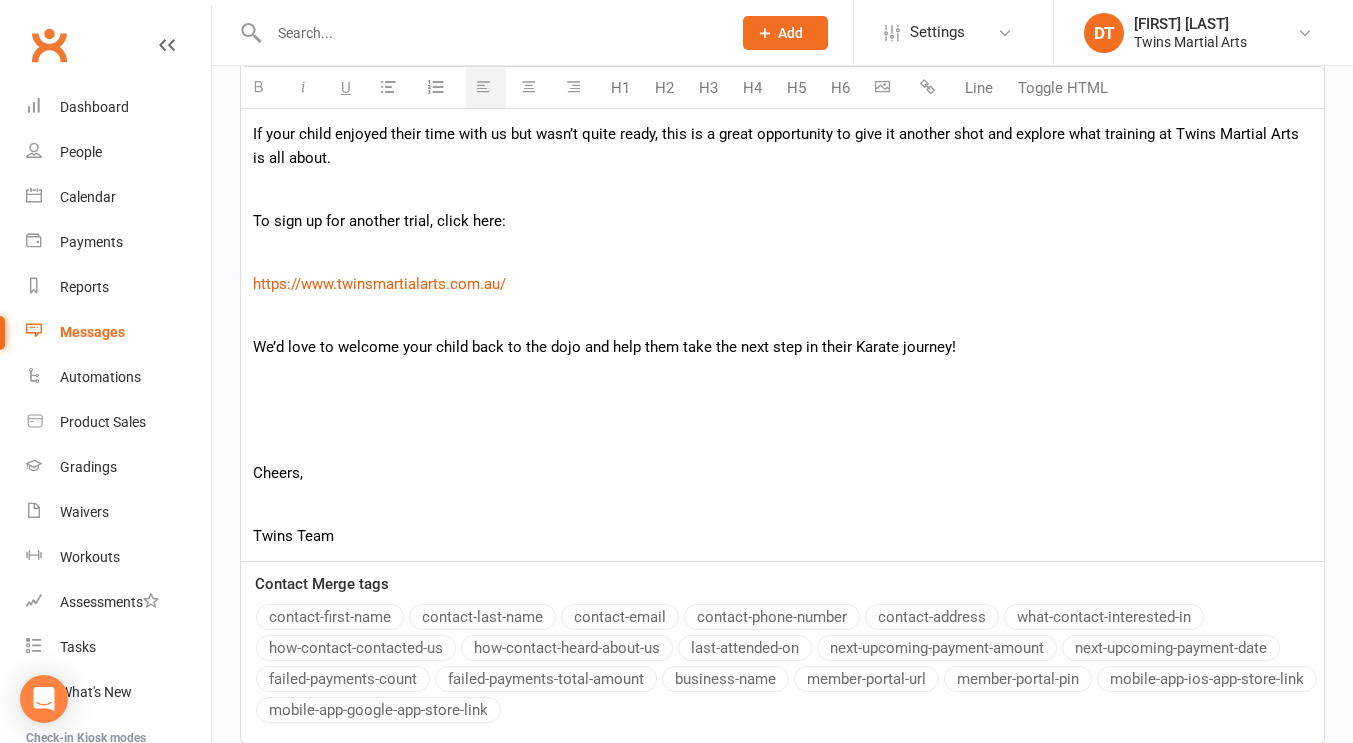 scroll, scrollTop: 992, scrollLeft: 0, axis: vertical 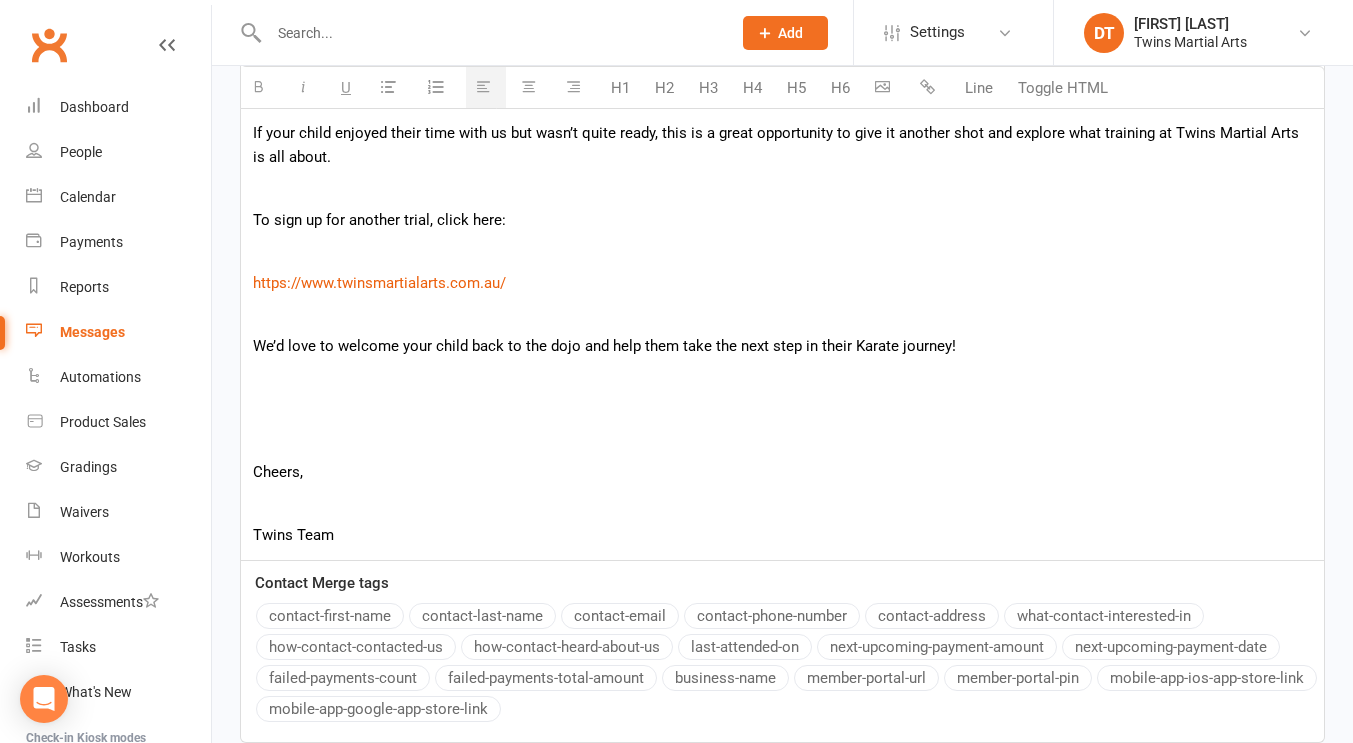 click on "Hi, We hope you're doing well! We noticed that your child completed a trial with us earlier in the year but didn’t get the chance to fully sign up. Normally, we only offer one trial per student, but we understand that sometimes it takes a little longer to decide. That’s why we’re inviting your child back for another 3-class trial! It’s the perfect opportunity for them to get a deeper feel for the benefits of Karate and see if they’re ready to commit. What’s included: - 3 more classes for just $33 - A chance to experience more of our teaching, training, and fun activities If your child enjoyed their time with us but wasn’t quite ready, this is a great opportunity to give it another shot and explore what training at Twins Martial Arts is all about. To sign up for another trial, click here:   https://www.twinsmartialarts.com.au/ We’d love to welcome your child back to the dojo and help them take the next step in their Karate journey! Cheers, Twins Team" at bounding box center [782, 118] 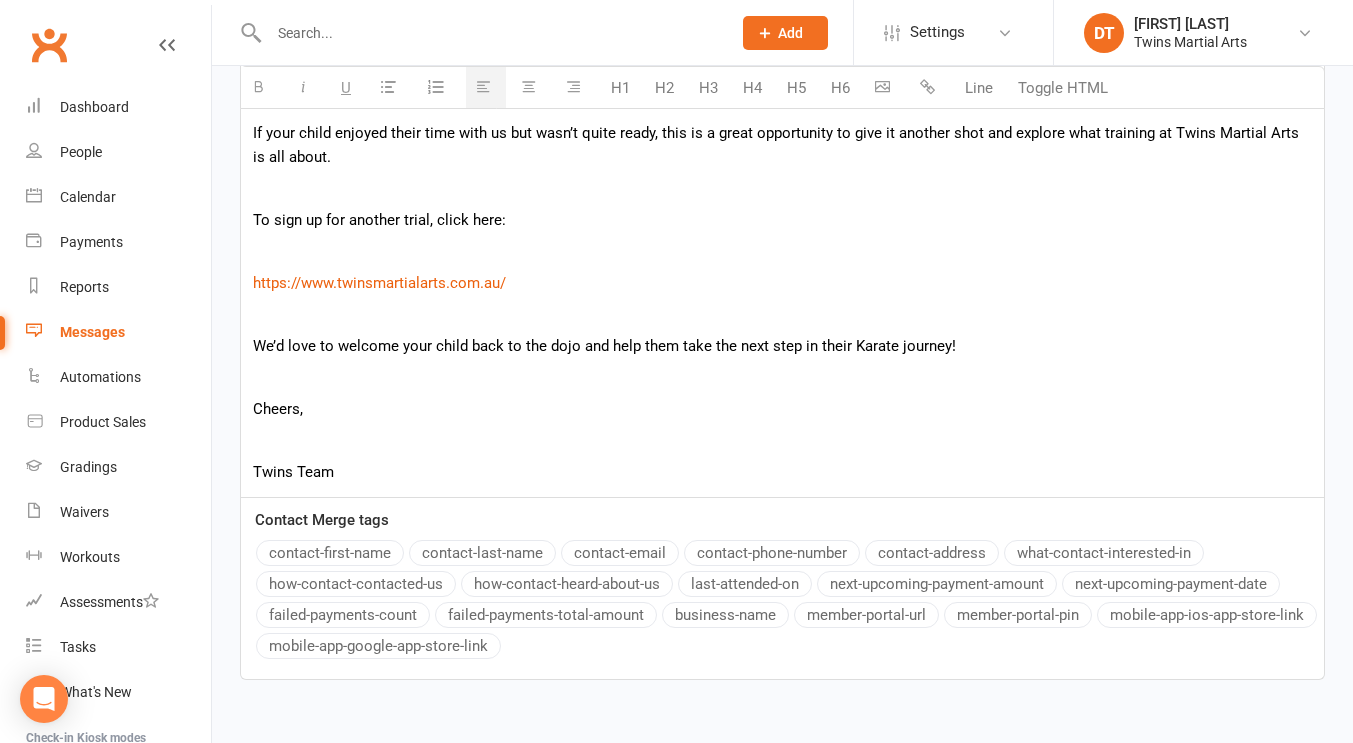 click at bounding box center (782, 440) 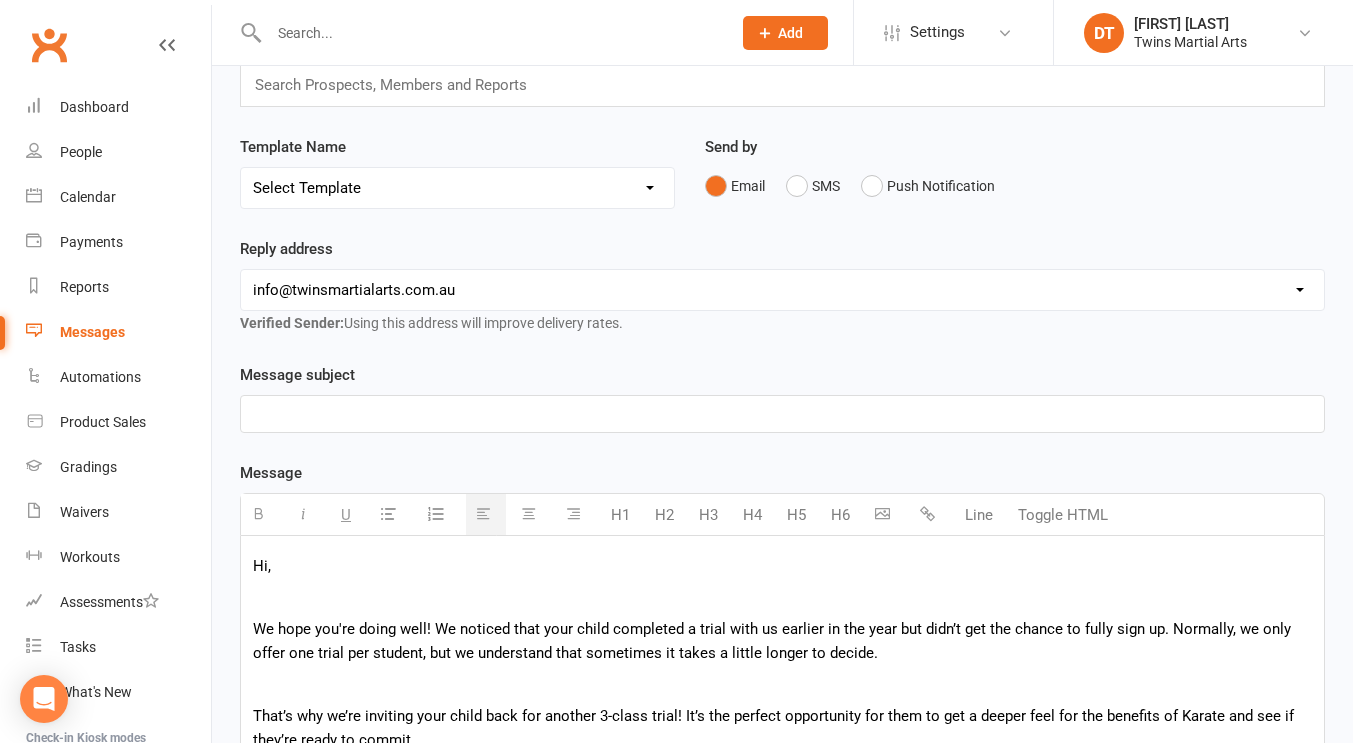 scroll, scrollTop: 132, scrollLeft: 0, axis: vertical 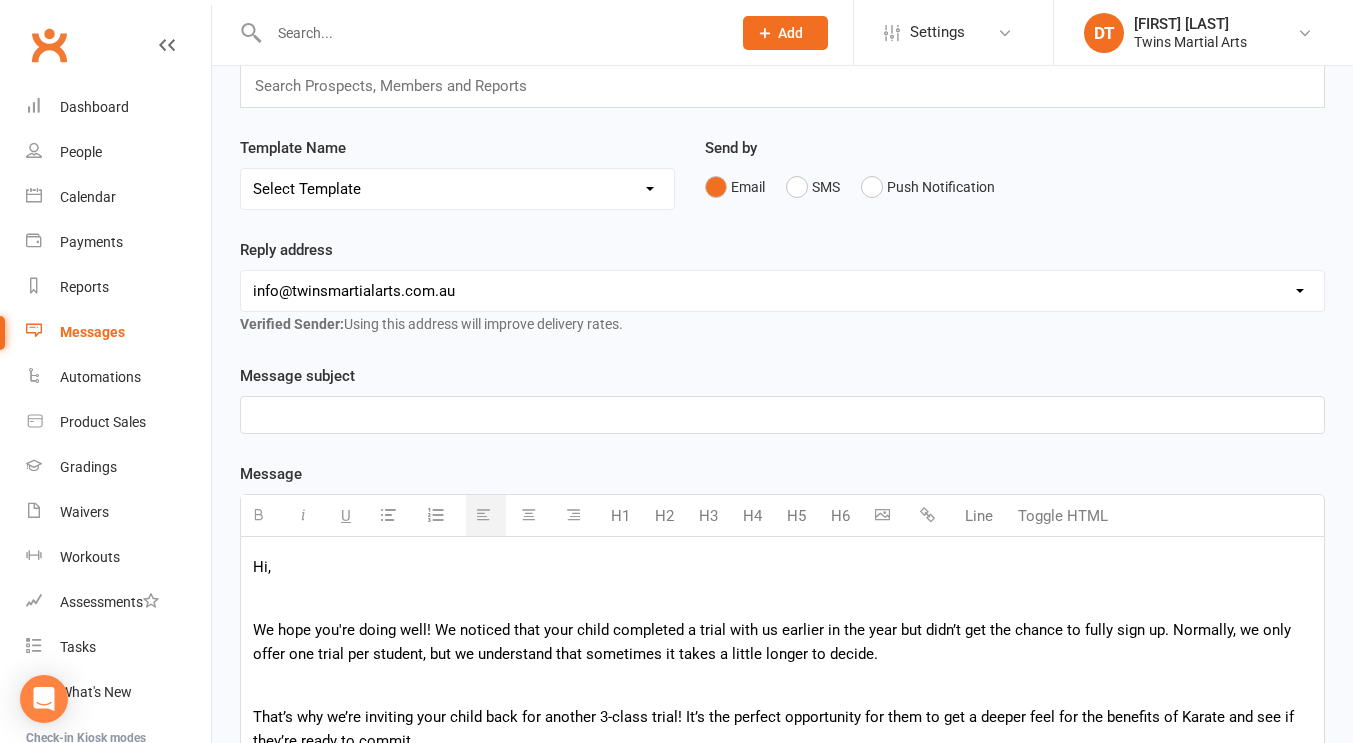 click at bounding box center [782, 415] 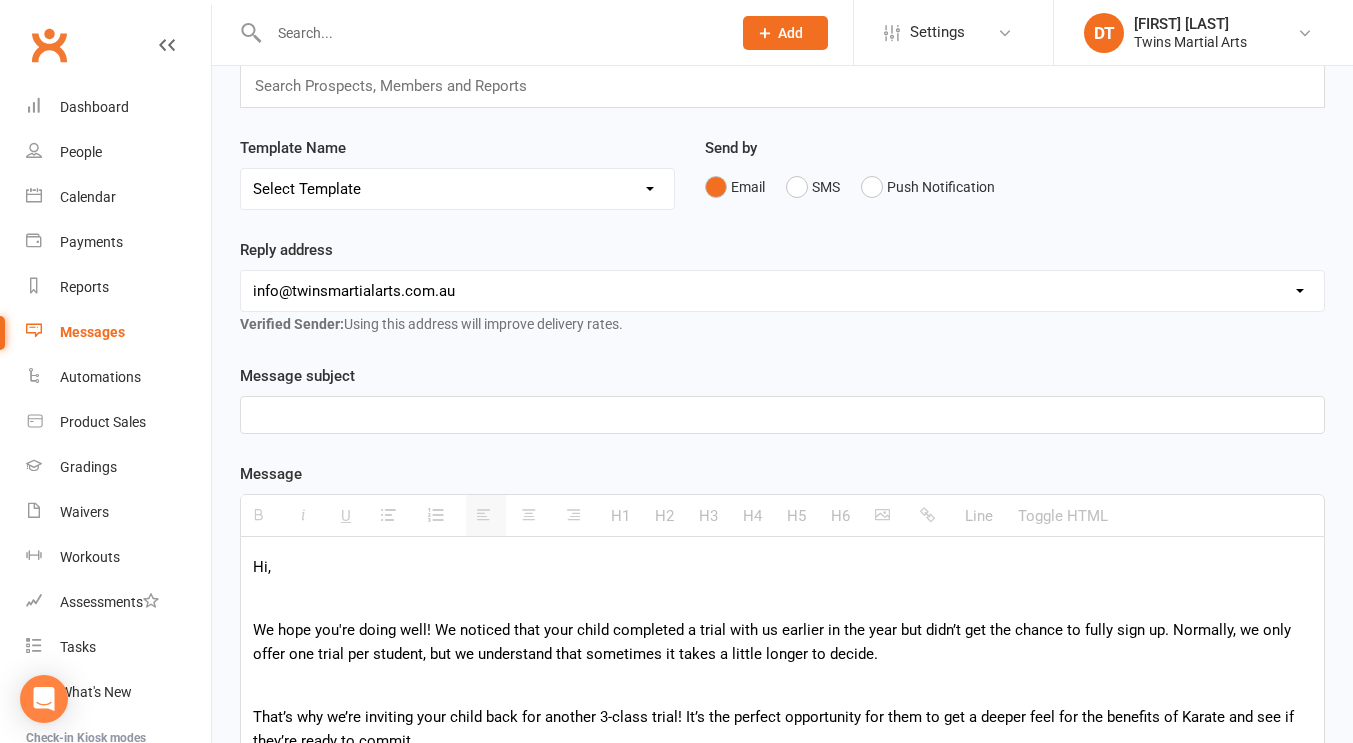 paste 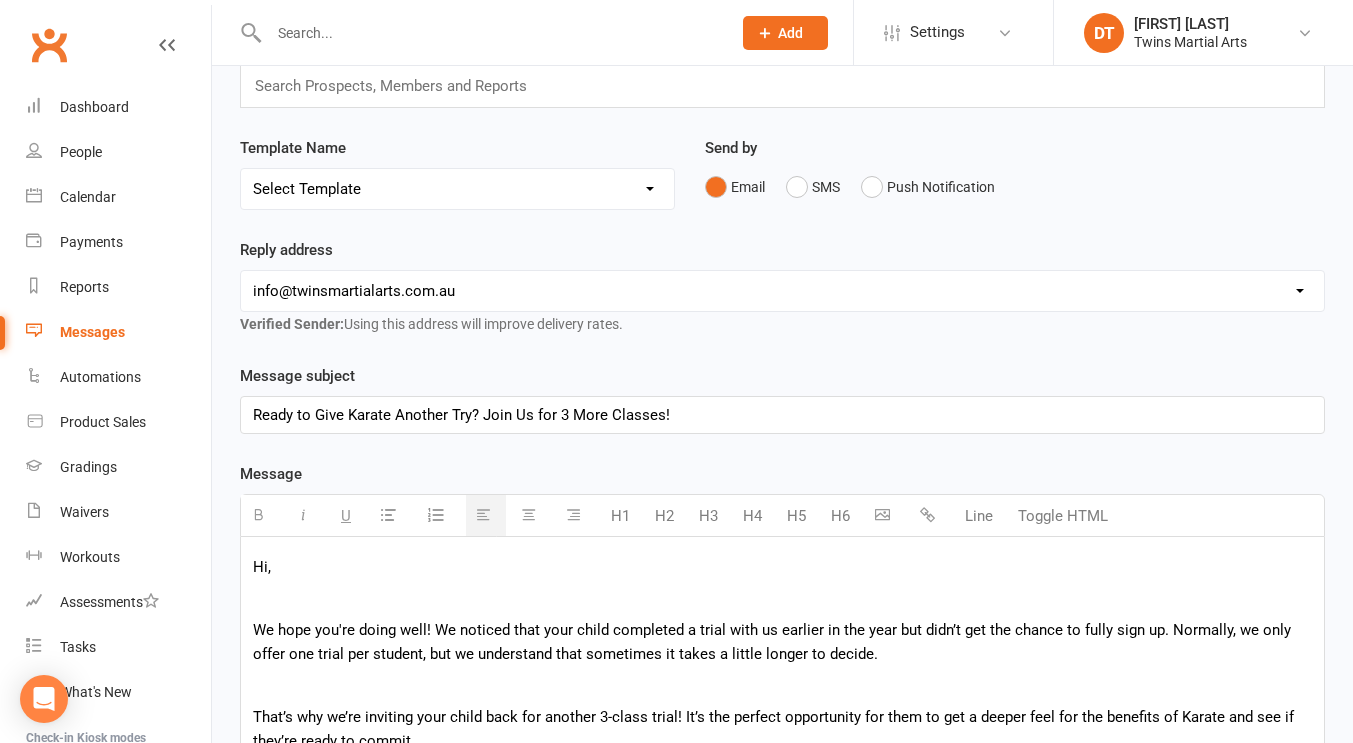 click on "Hi, We hope you're doing well! We noticed that your child completed a trial with us earlier in the year but didn’t get the chance to fully sign up. Normally, we only offer one trial per student, but we understand that sometimes it takes a little longer to decide. That’s why we’re inviting your child back for another 3-class trial! It’s the perfect opportunity for them to get a deeper feel for the benefits of Karate and see if they’re ready to commit. What’s included: - 3 more classes for just $33 - A chance to experience more of our teaching, training, and fun activities If your child enjoyed their time with us but wasn’t quite ready, this is a great opportunity to give it another shot and explore what training at Twins Martial Arts is all about. To sign up for another trial, click here:   https://www.twinsmartialarts.com.au/ We’d love to welcome your child back to the dojo and help them take the next step in their Karate journey! Cheers, Twins Team" at bounding box center [782, 931] 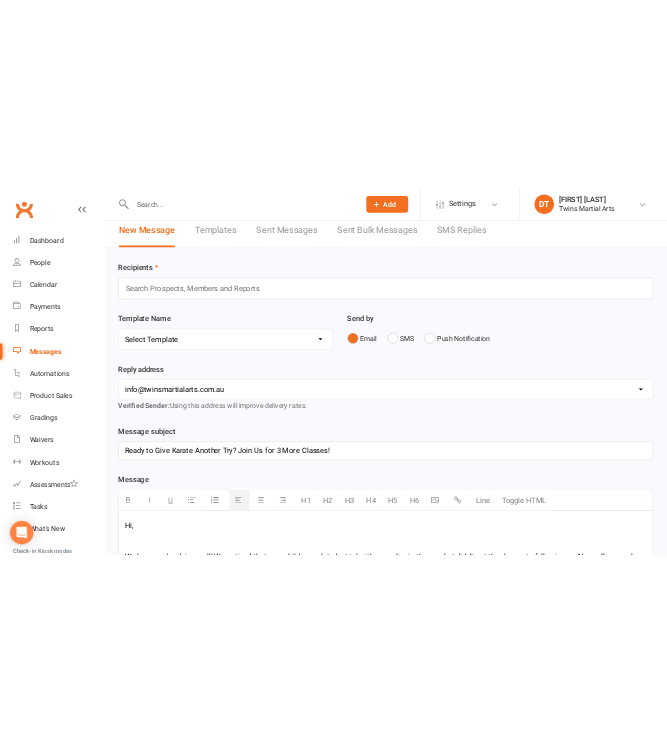 scroll, scrollTop: 0, scrollLeft: 0, axis: both 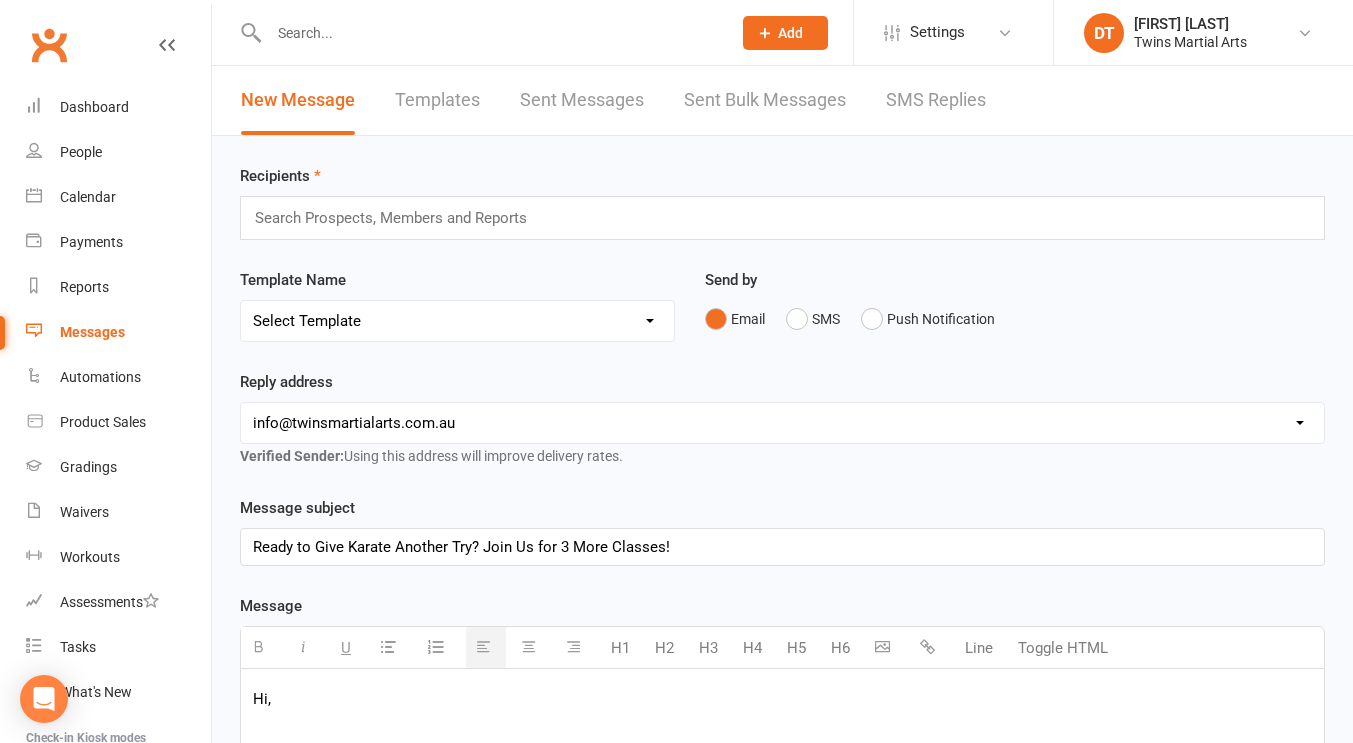 click at bounding box center (400, 218) 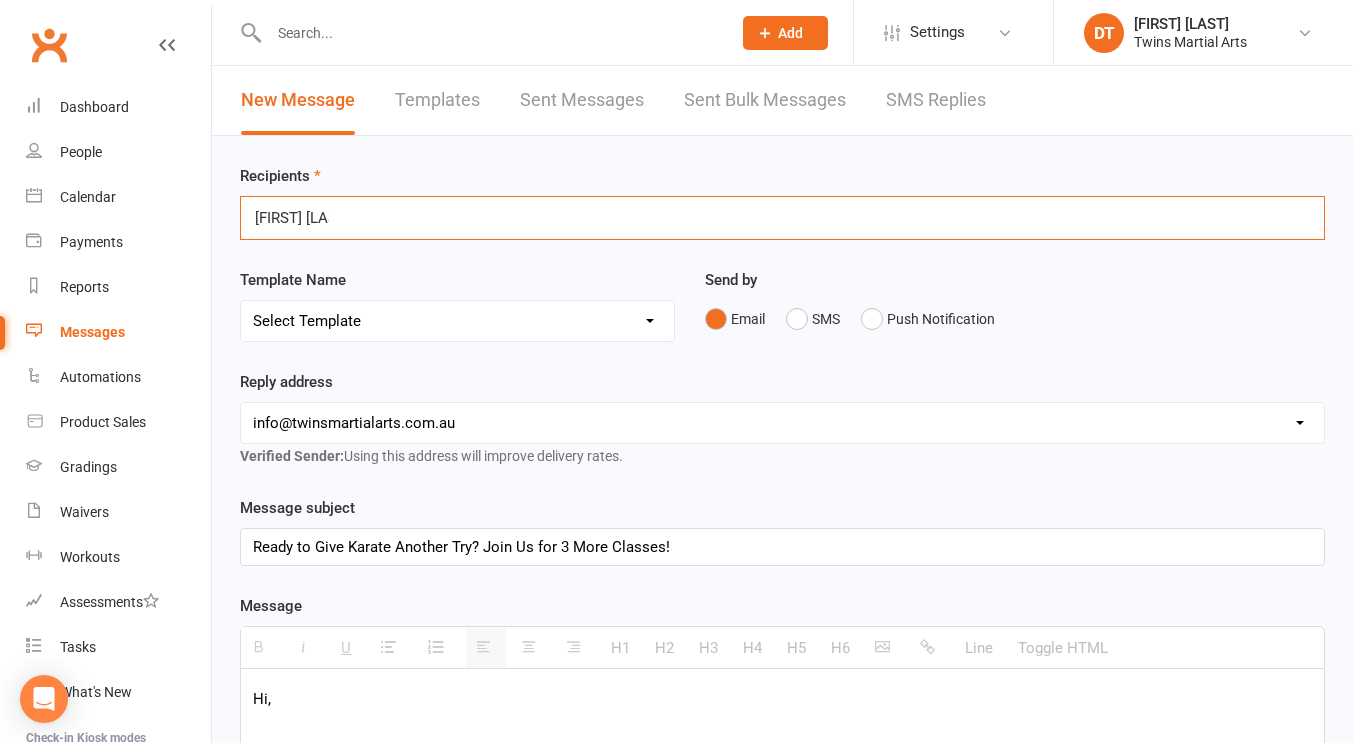 type on "jasper duhig" 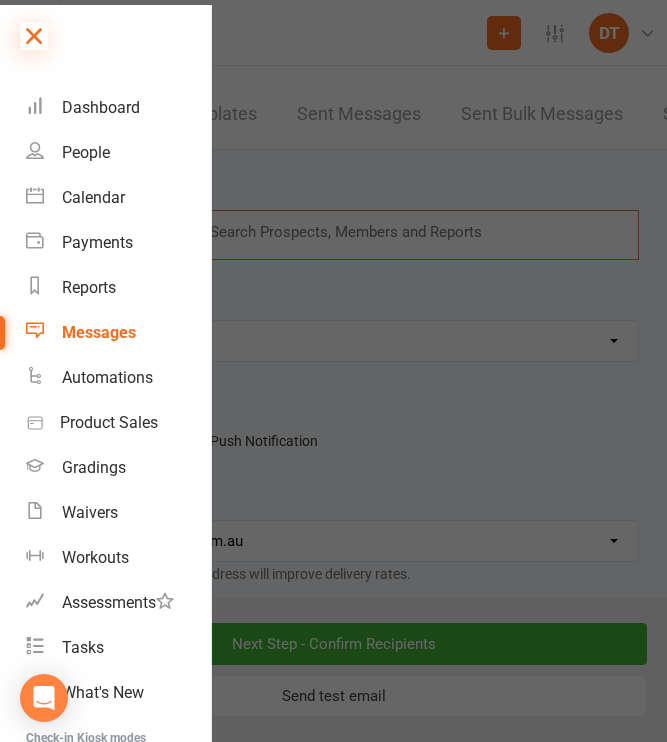 click at bounding box center [34, 36] 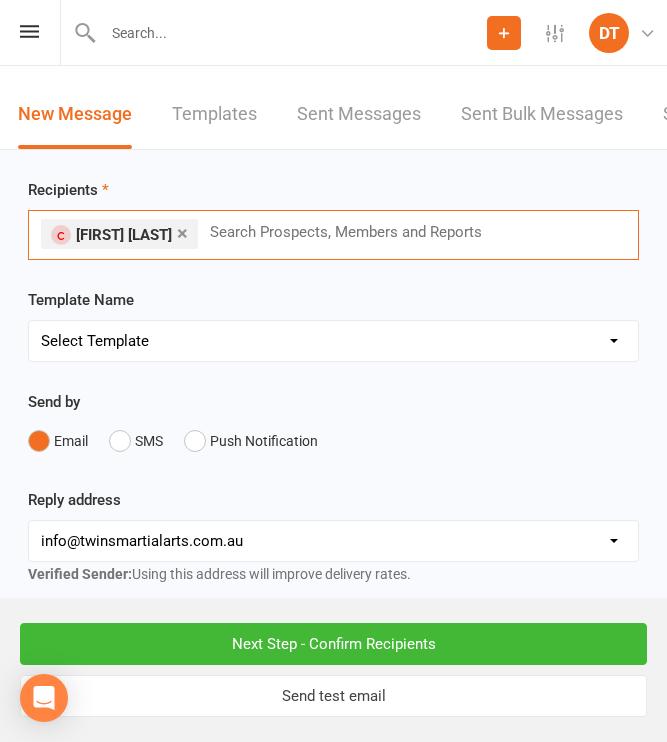 click at bounding box center (355, 232) 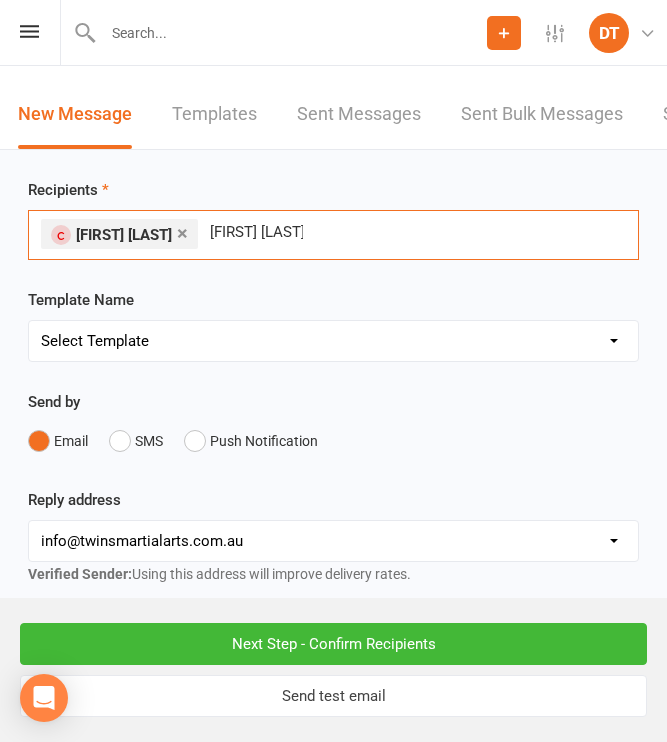 type on "logan mcgrath" 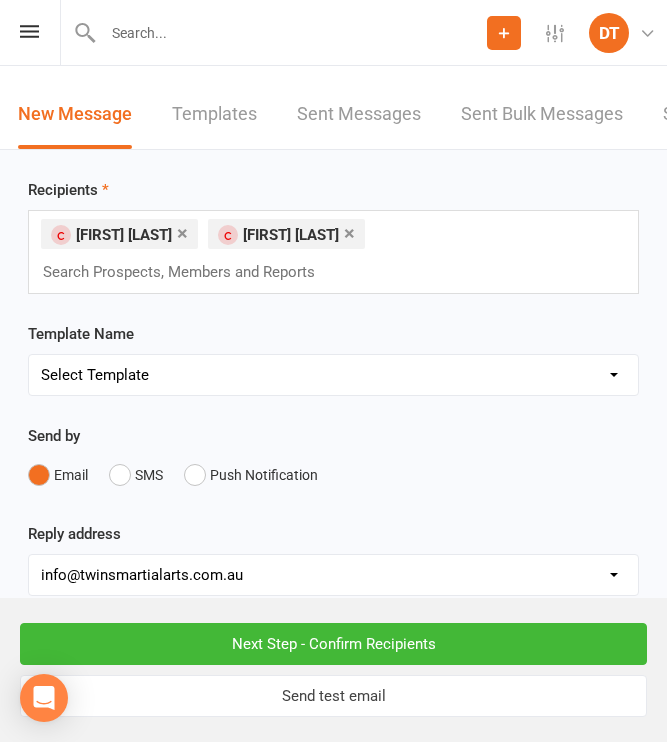 click on "× Jasper Duhig × Logan McGrath Search Prospects, Members and Reports" at bounding box center [333, 252] 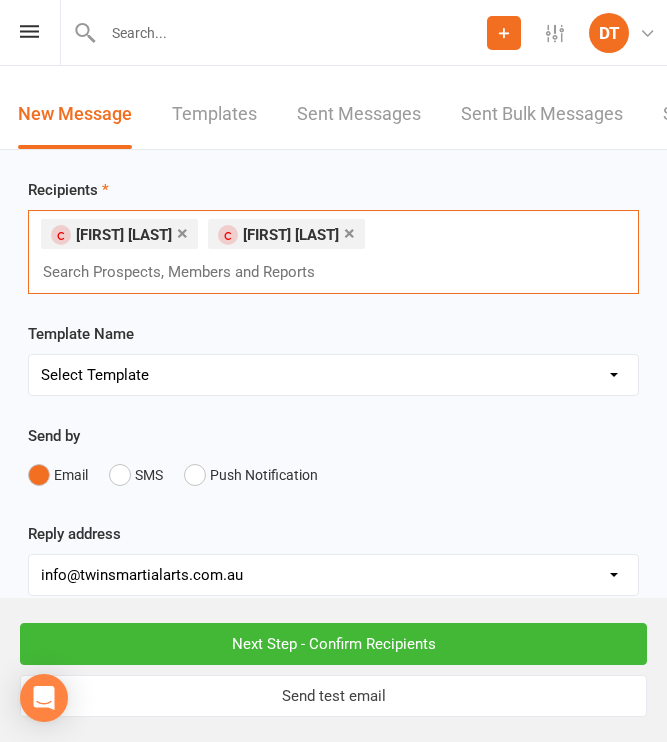 click at bounding box center (188, 272) 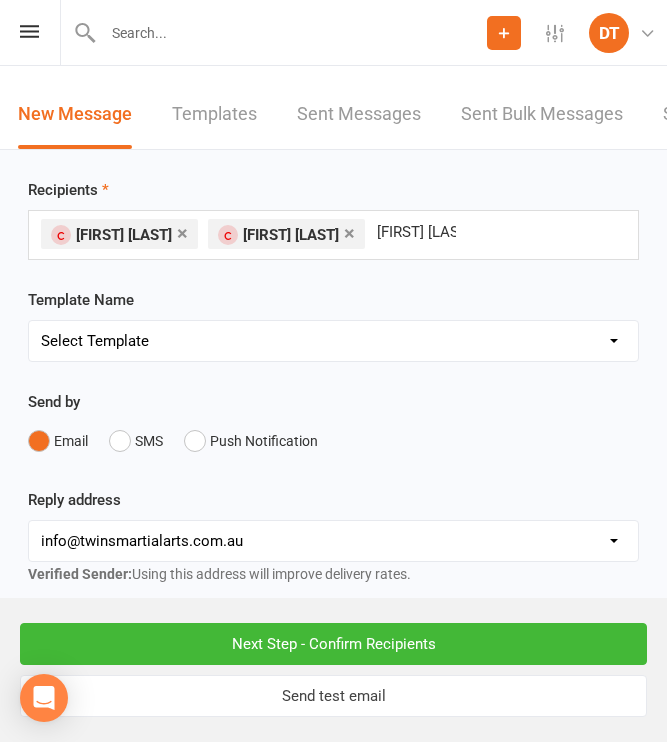 click on "× Jasper Duhig × Logan McGrath lizzie kemp lizzie kemp" at bounding box center [333, 235] 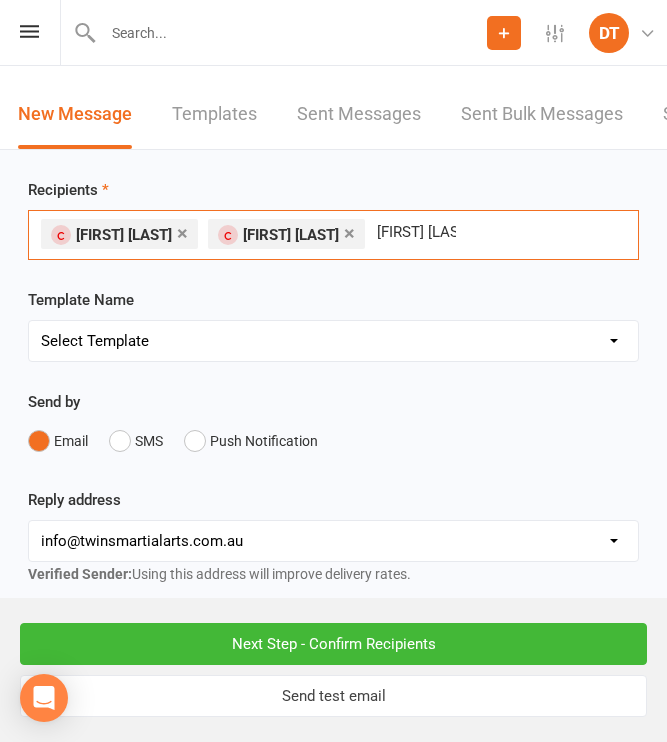 type on "lizzie" 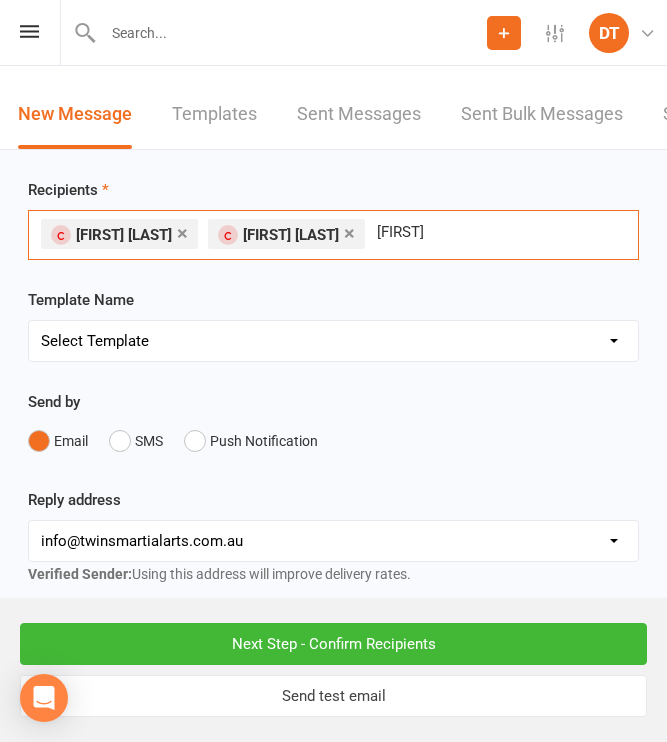 type on "lizzie" 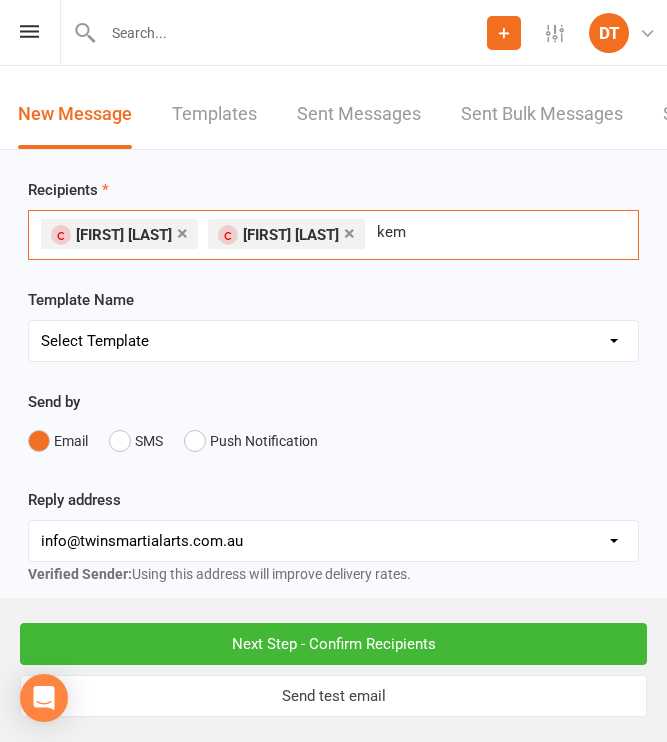 type on "kemp" 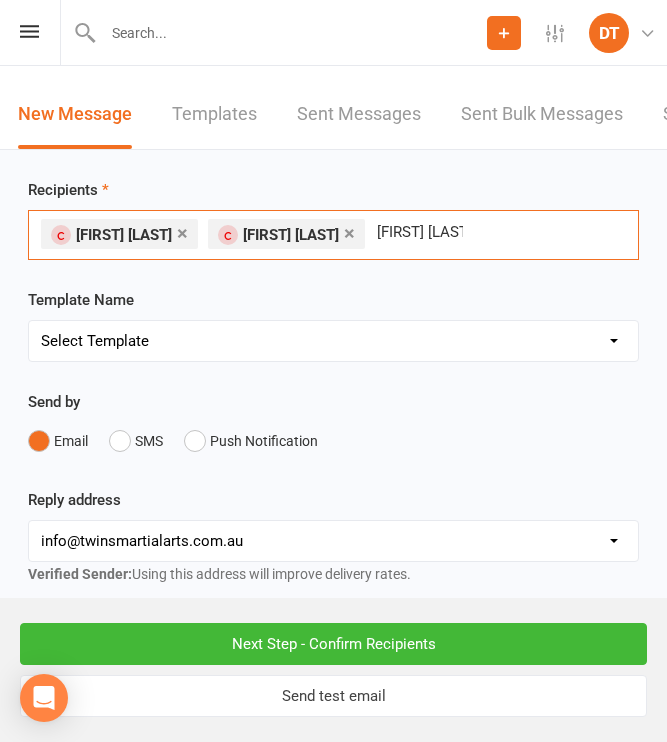 type on "conall mccay" 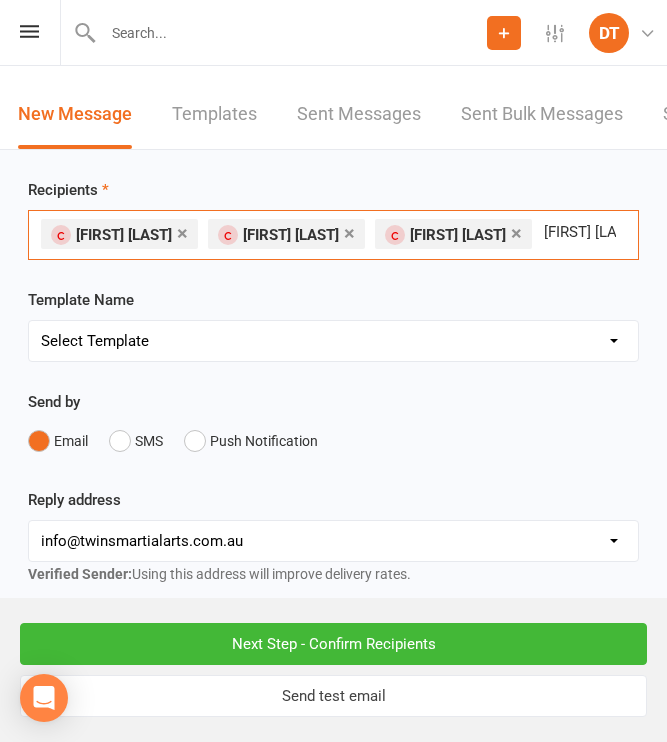 type on "henry savill" 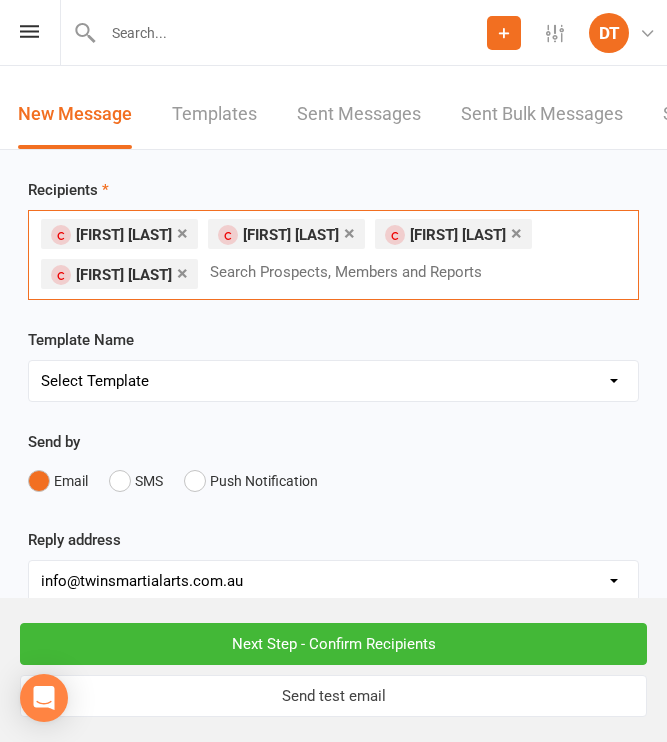 click at bounding box center [355, 272] 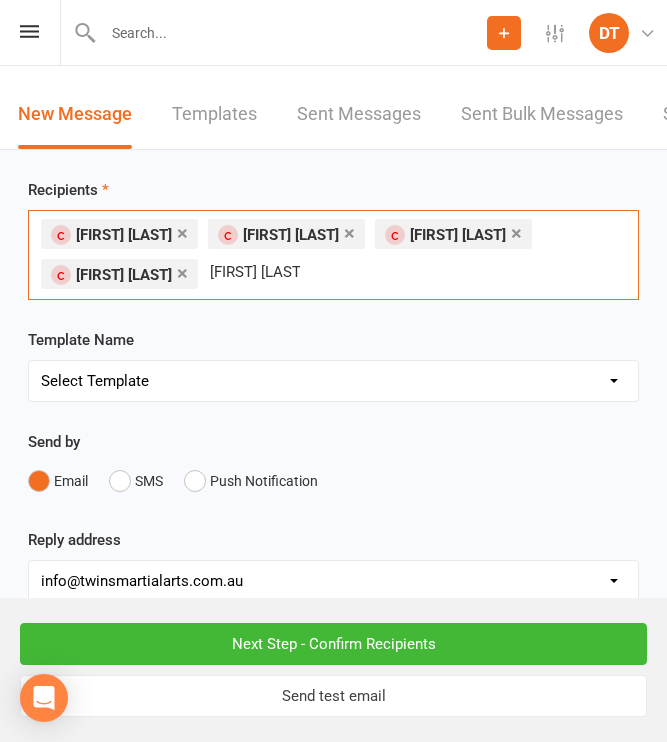type on "evelyn mongan" 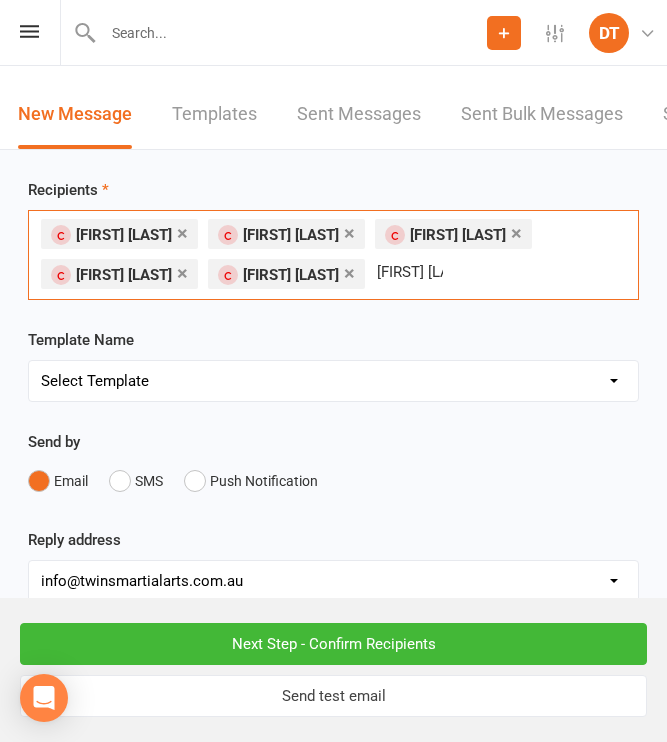 type on "oscar reddan" 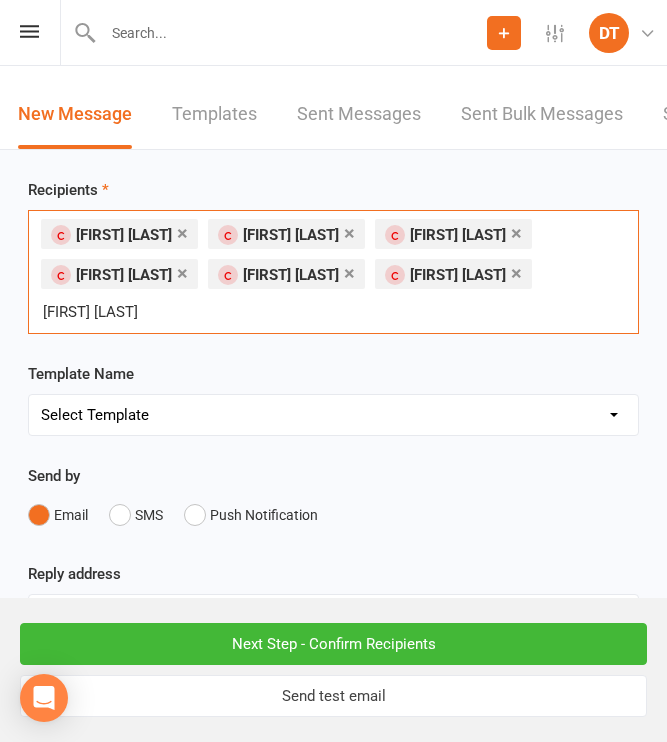 type on "maximillian" 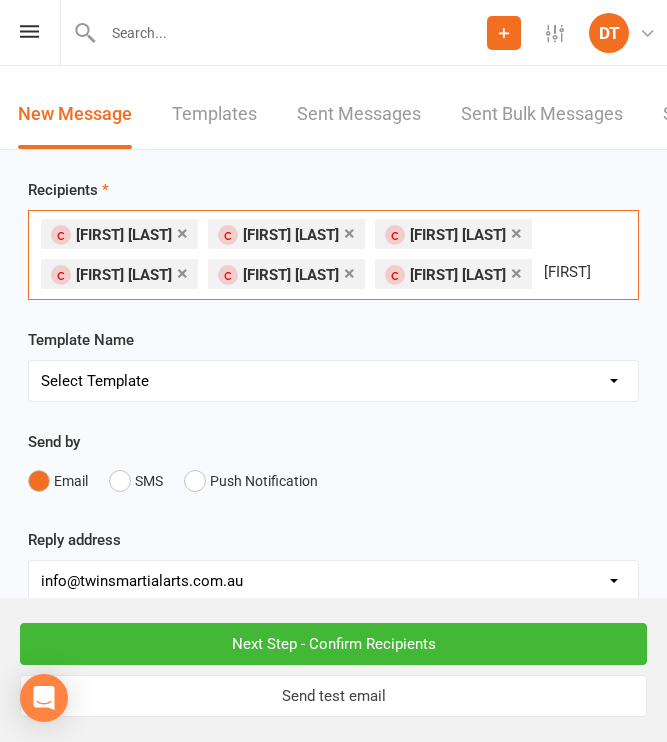 type on "evel" 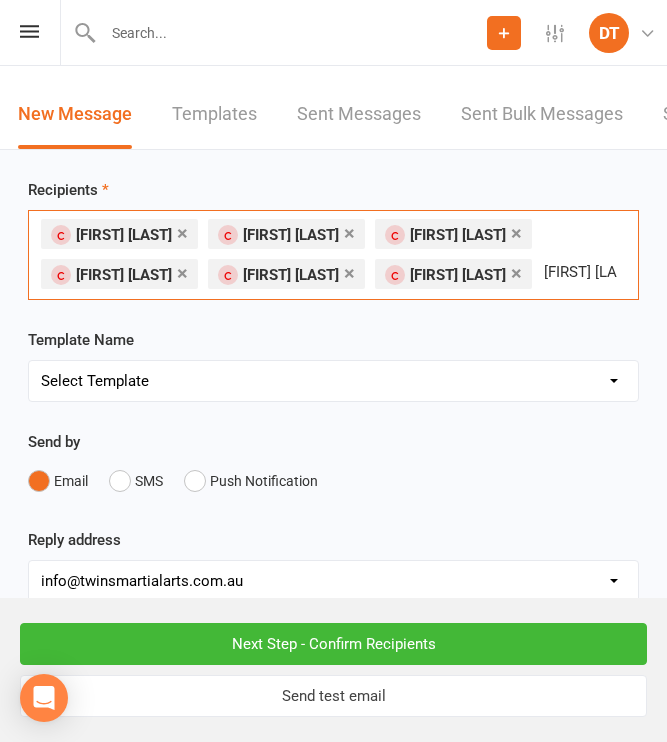 type on "rose di blasi" 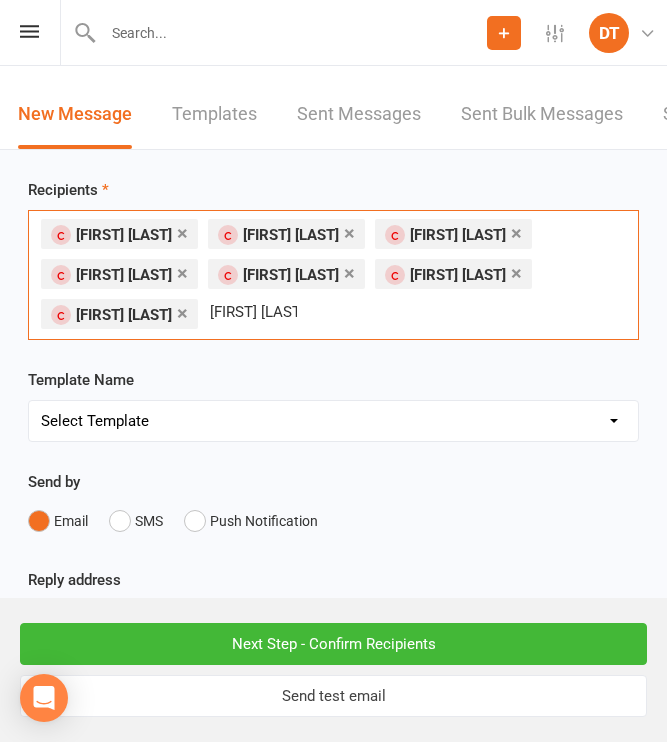 type on "matilda addison" 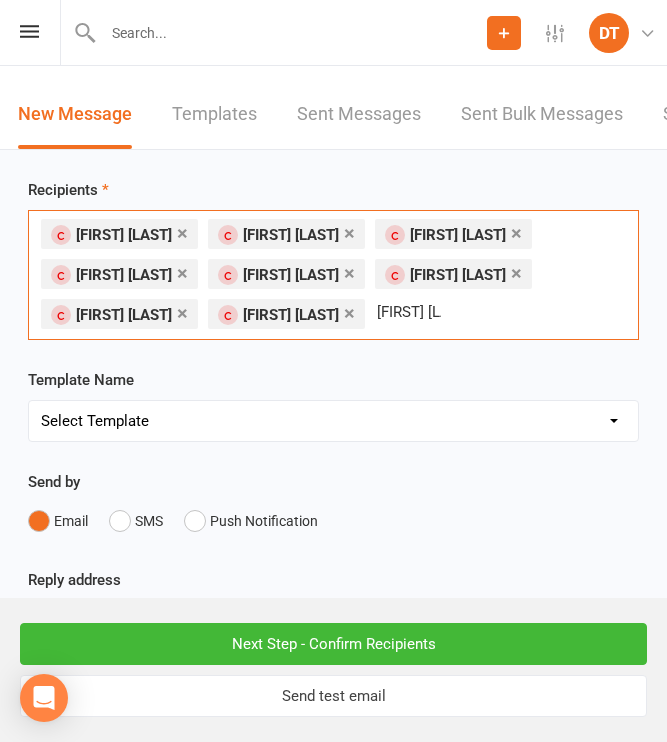 type on "isla beck" 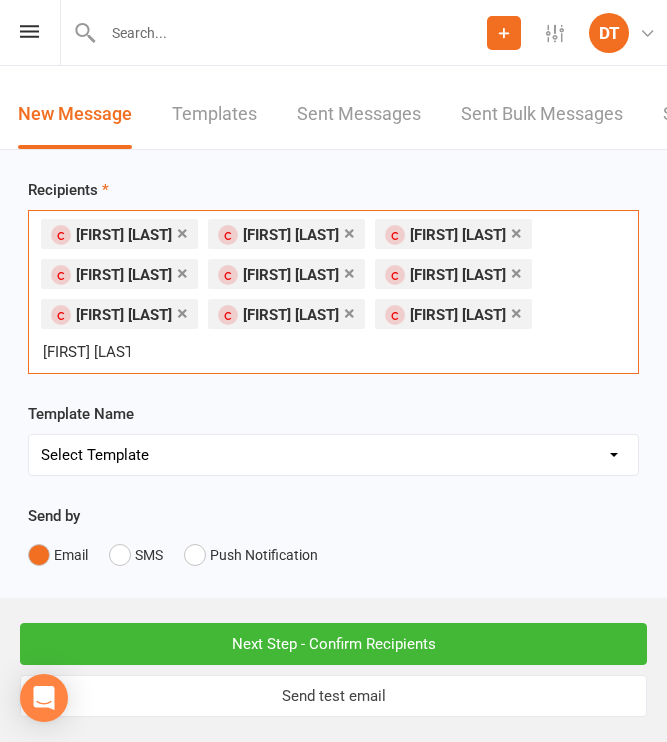 type on "charlie mcrae" 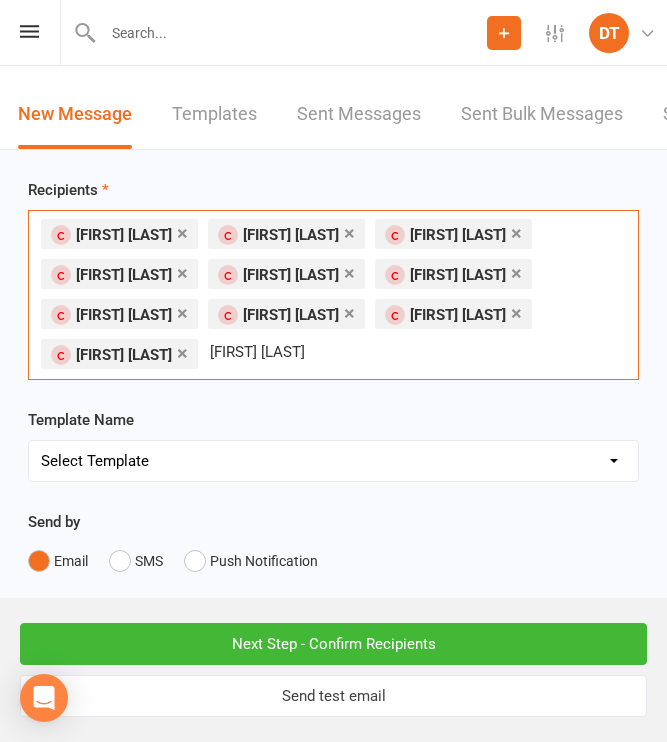 type on "maggie mcmahon" 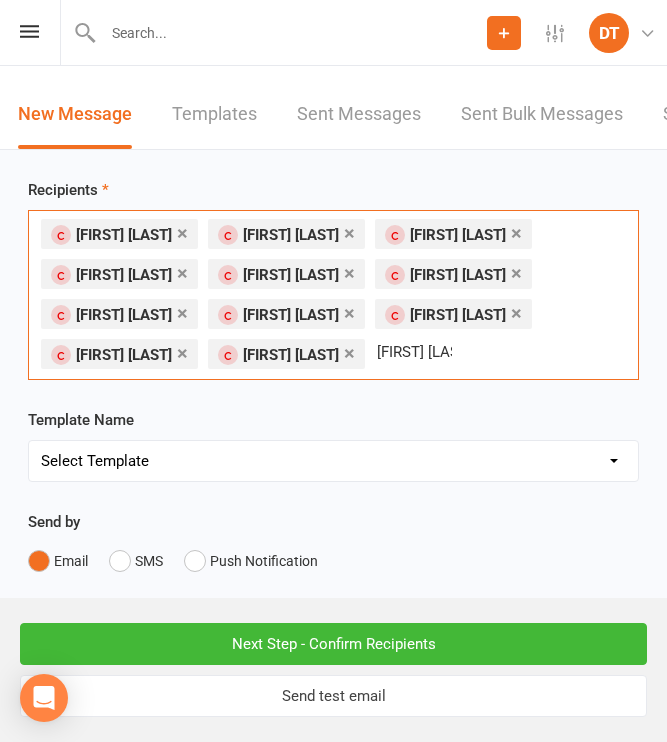 type on "arlo paterson" 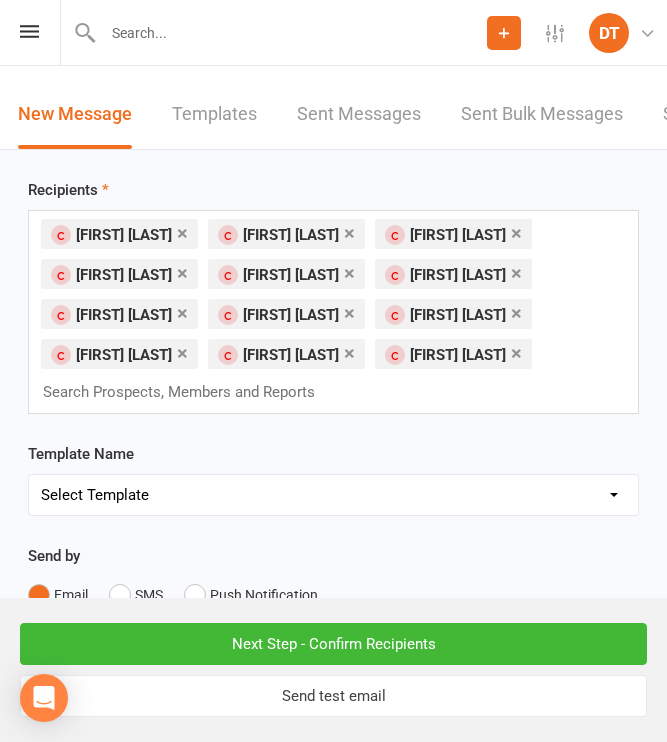 click on "× Jasper Duhig × Logan McGrath × Conall McCay × Henry Savill × Evelyn Mongan × Oscar Reddan × Rose Di Blasi × Matilda Addison × Isla Beck × Charlie McRae × Maggie McMahon × Arlo Paterson Search Prospects, Members and Reports" at bounding box center [333, 312] 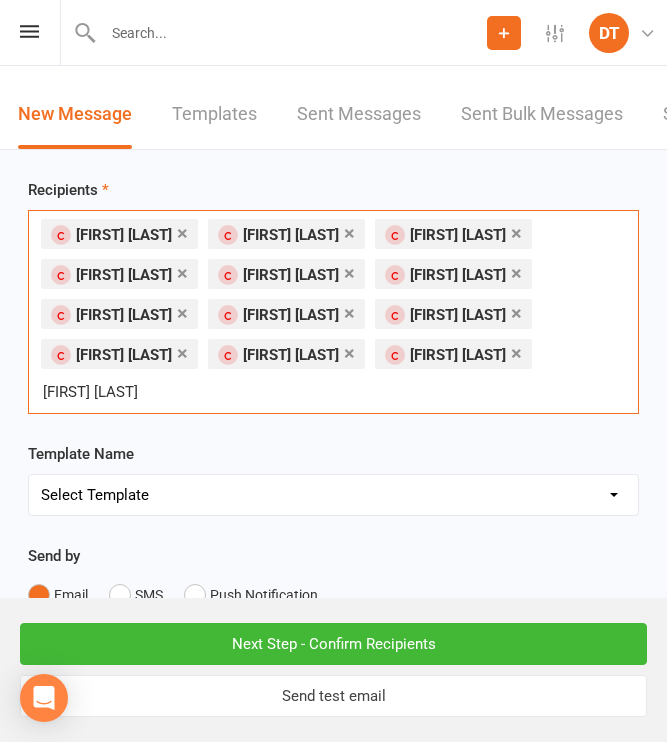 type on "andrewi" 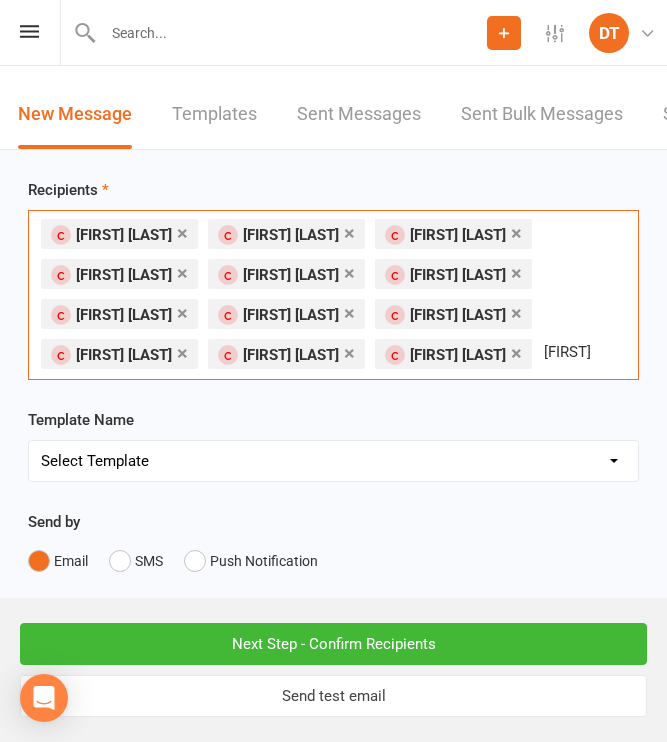 type on "andrei r" 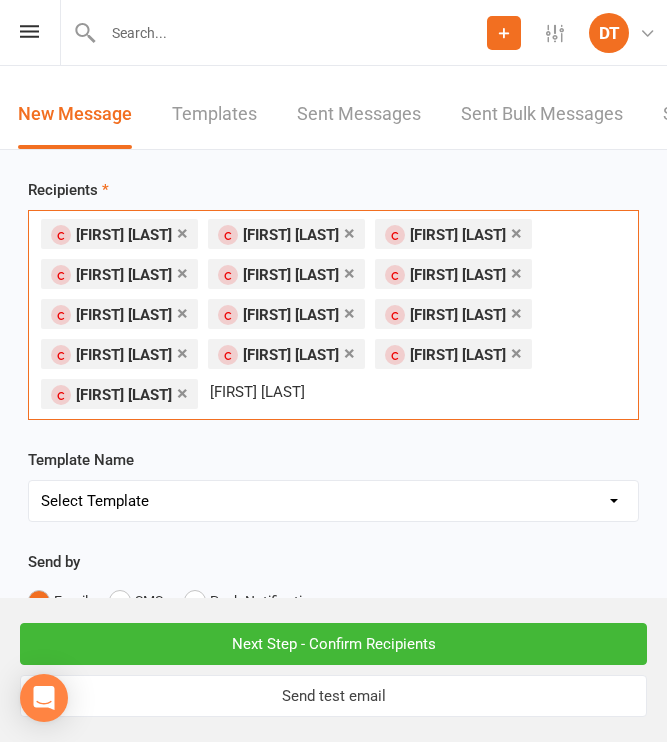 type on "sebastian petrov" 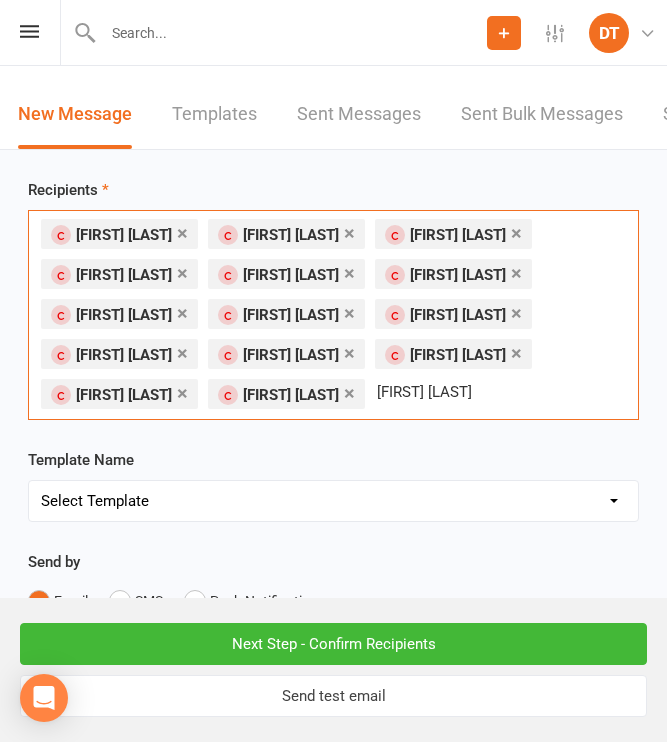 type on "noah dukovs" 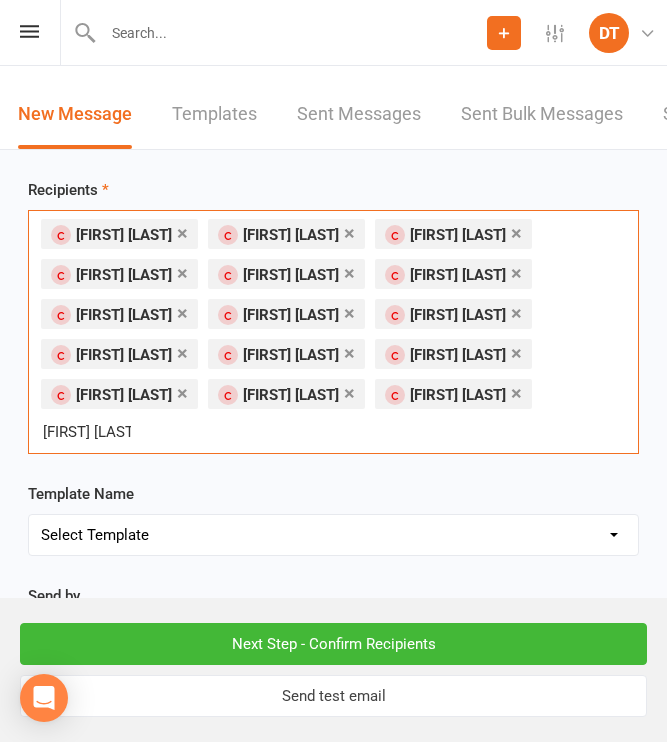 type on "catherine mif" 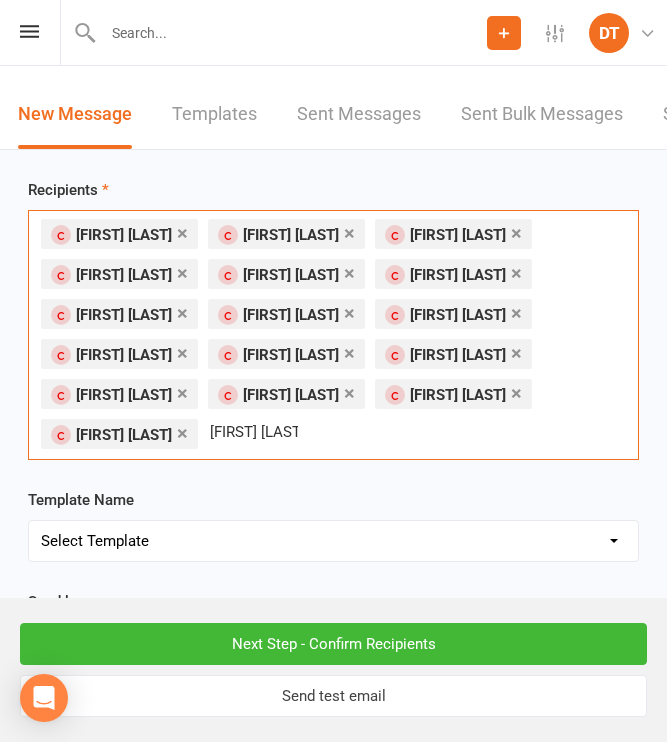 type on "rosaria limoli" 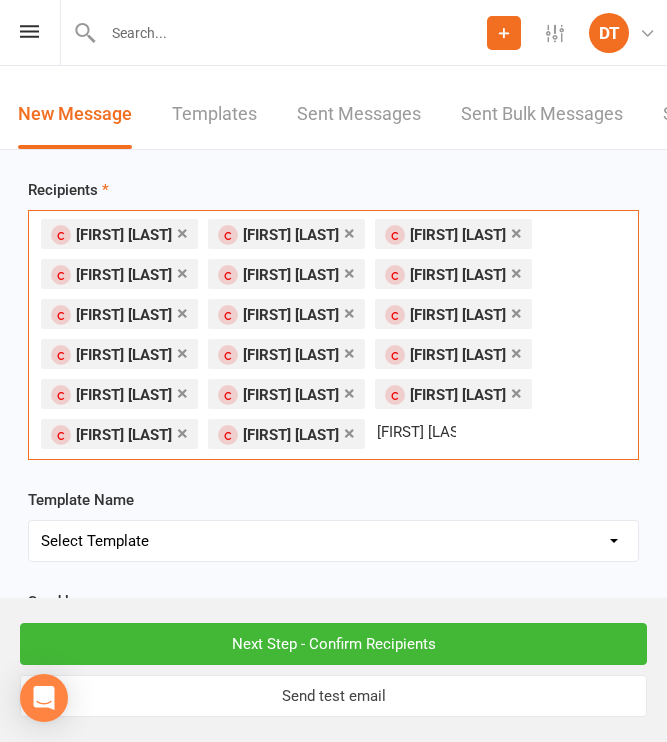 type on "luca brunato" 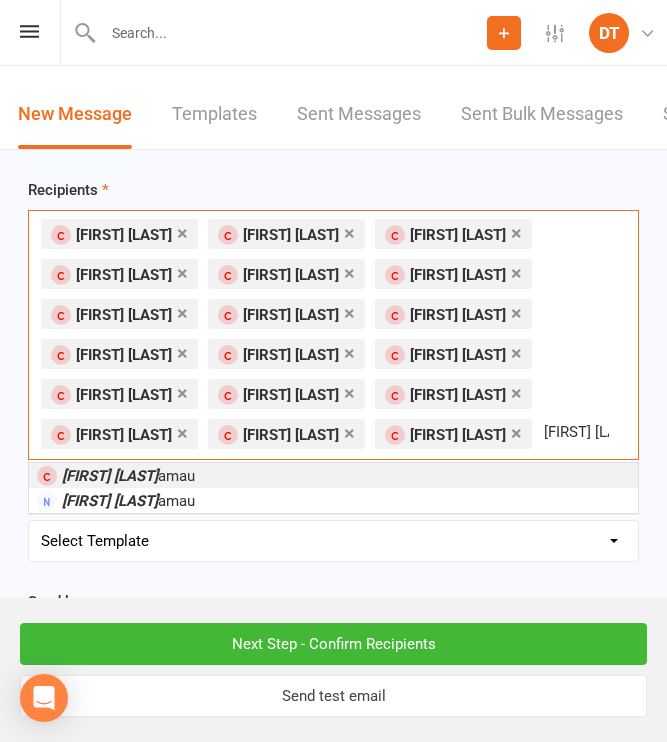 type on "ben" 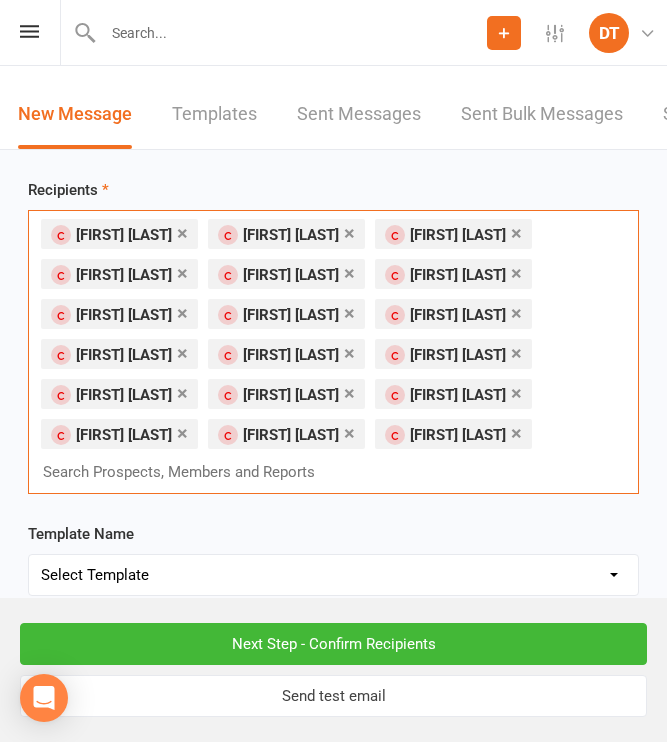 click at bounding box center (188, 472) 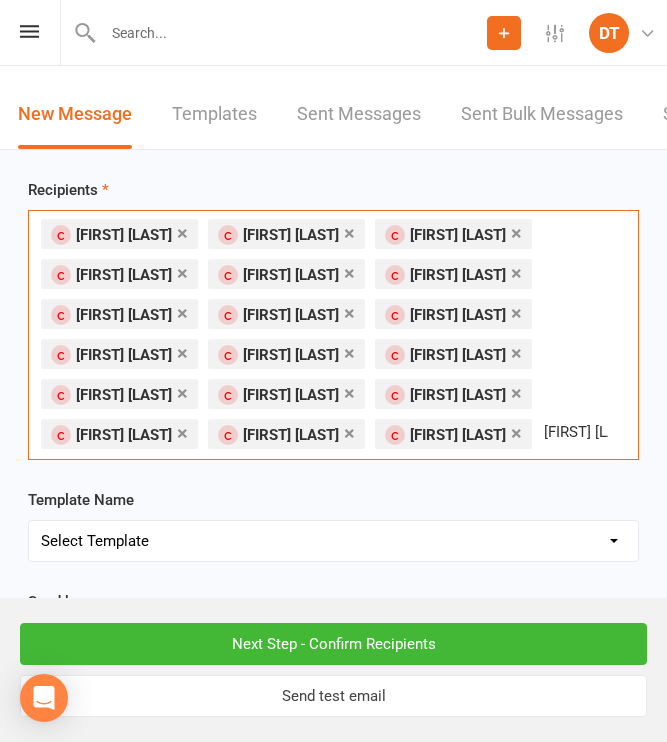 type on "mustafa ah" 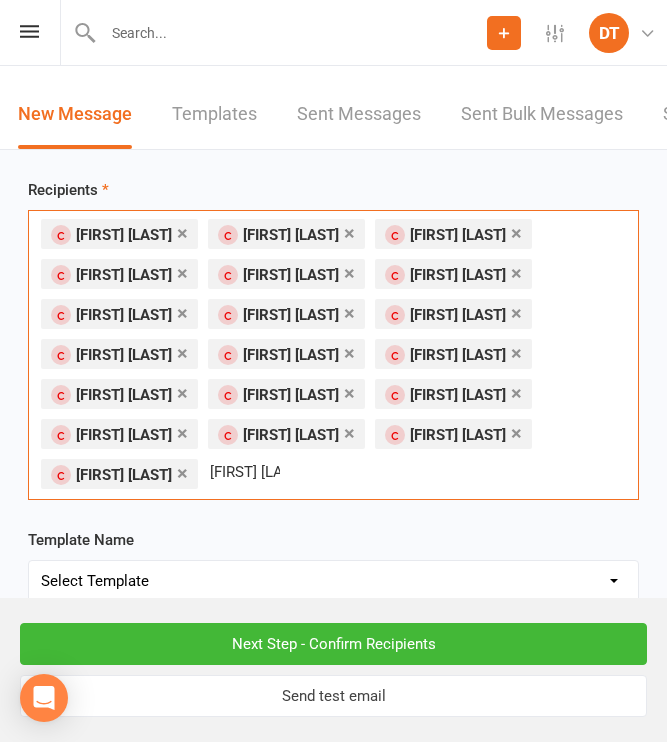 type on "jude plumb" 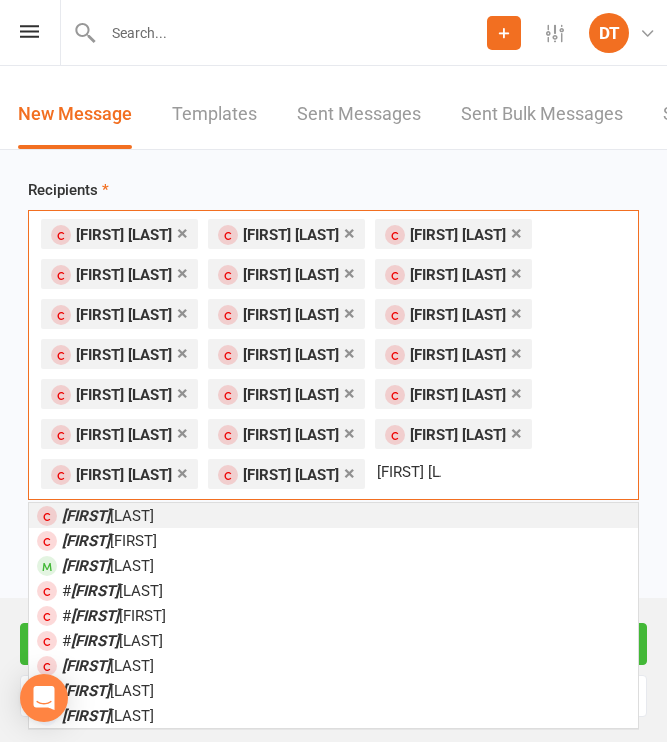 type on "felix duhig" 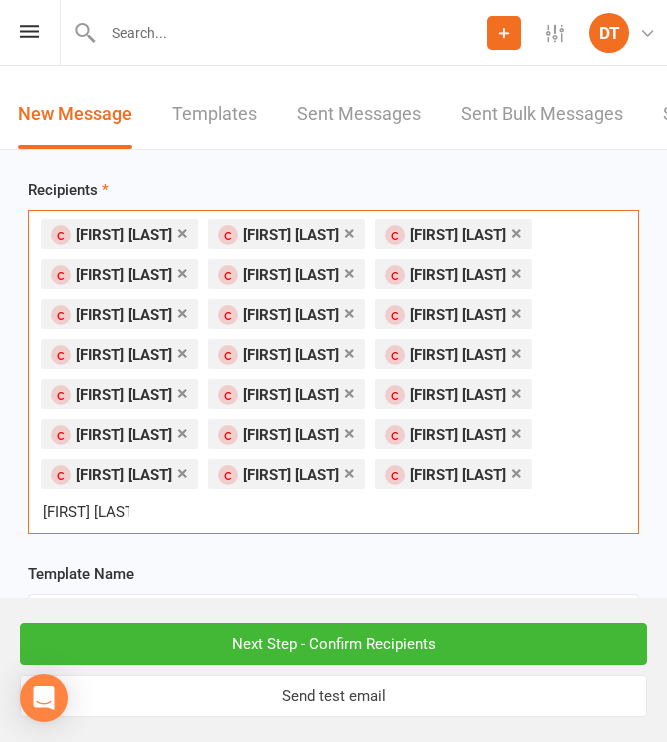 type on "phoenix bosk" 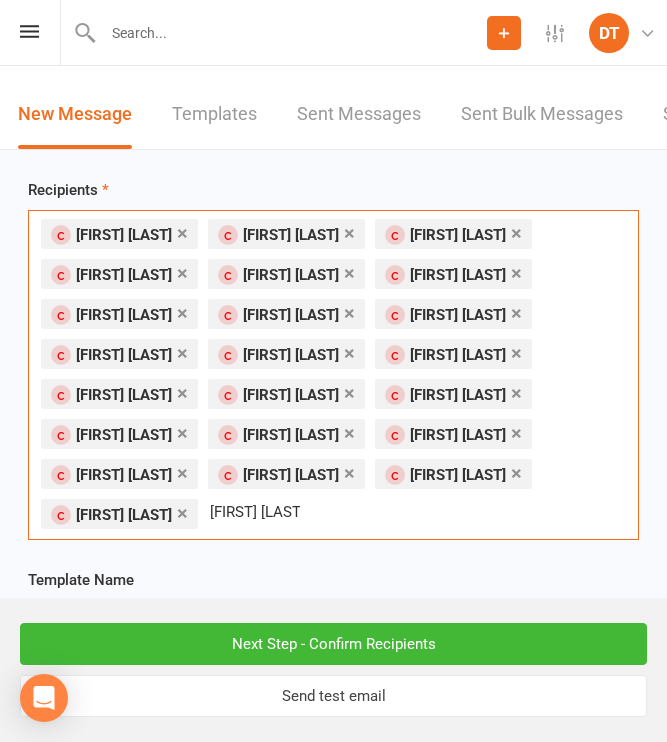 type on "charlie jones" 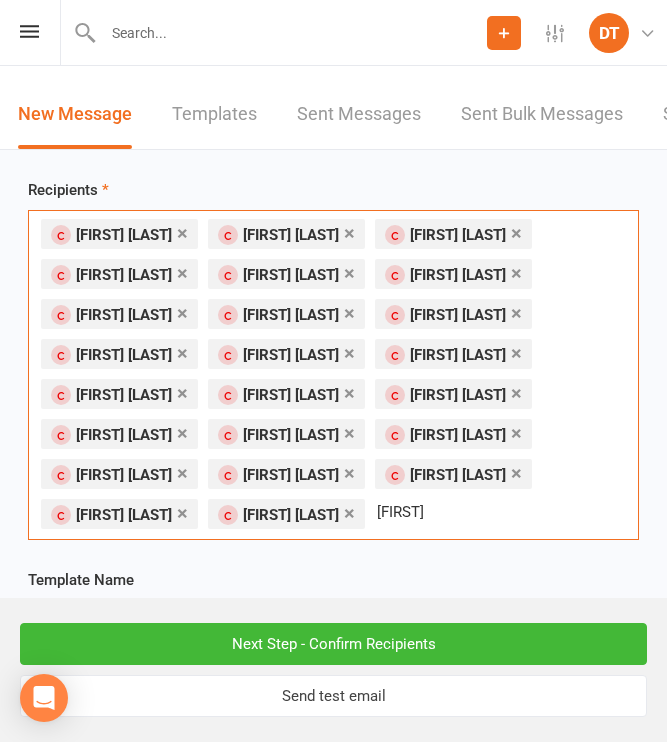 type on "hannah g" 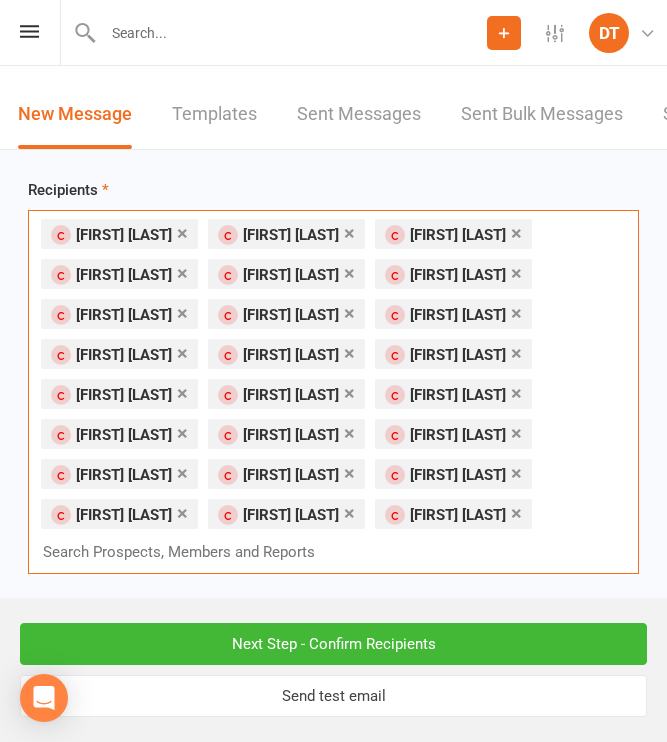 click at bounding box center [188, 552] 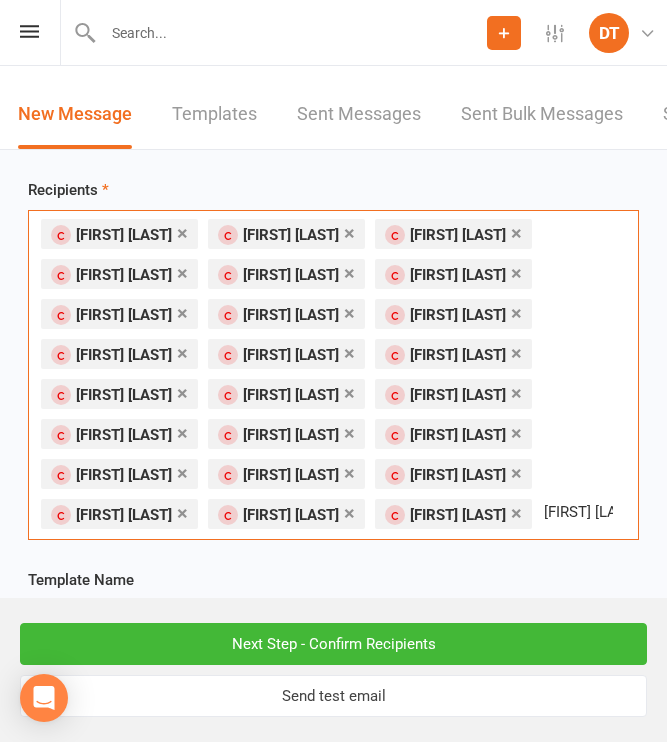 type on "nirvair sing" 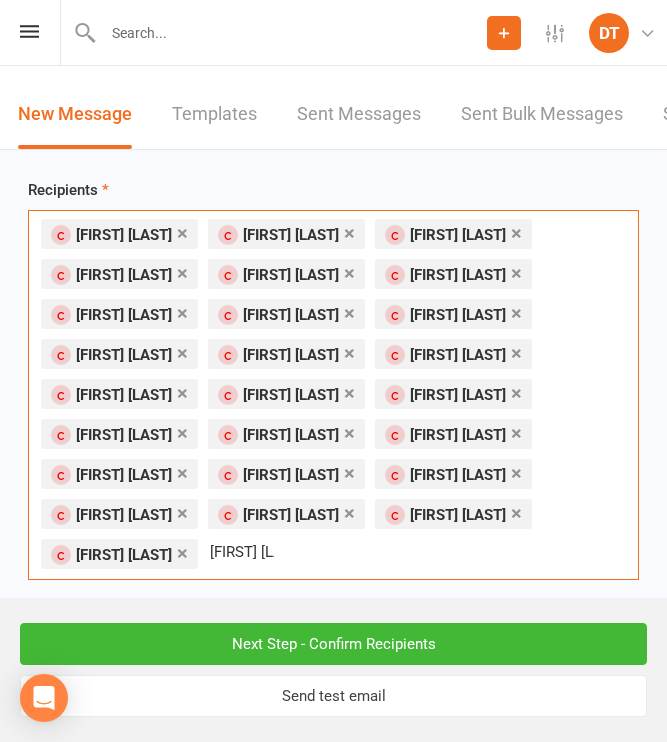 type on "ayah ali" 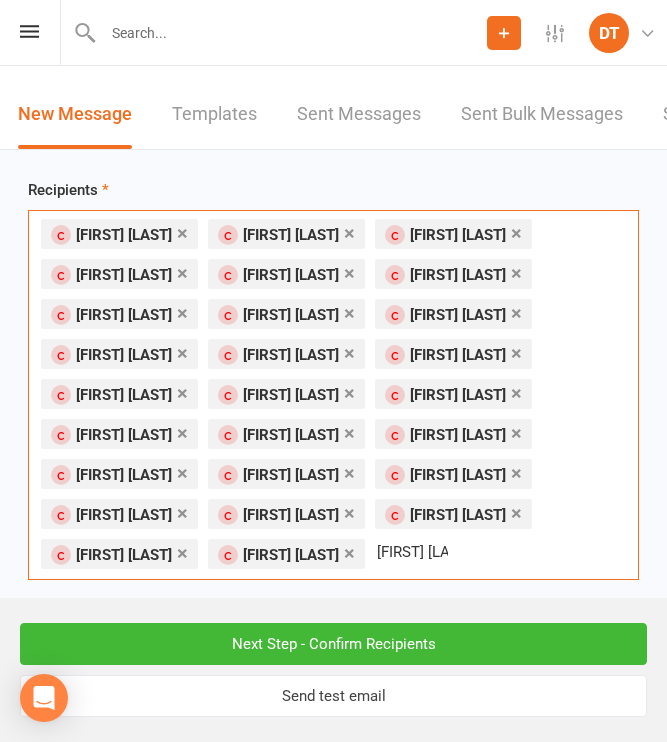 type on "georgia me" 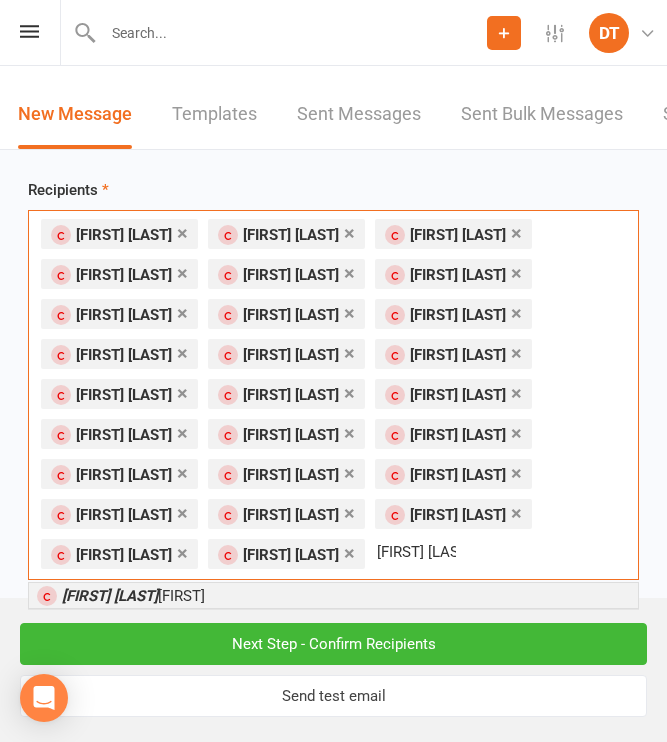type 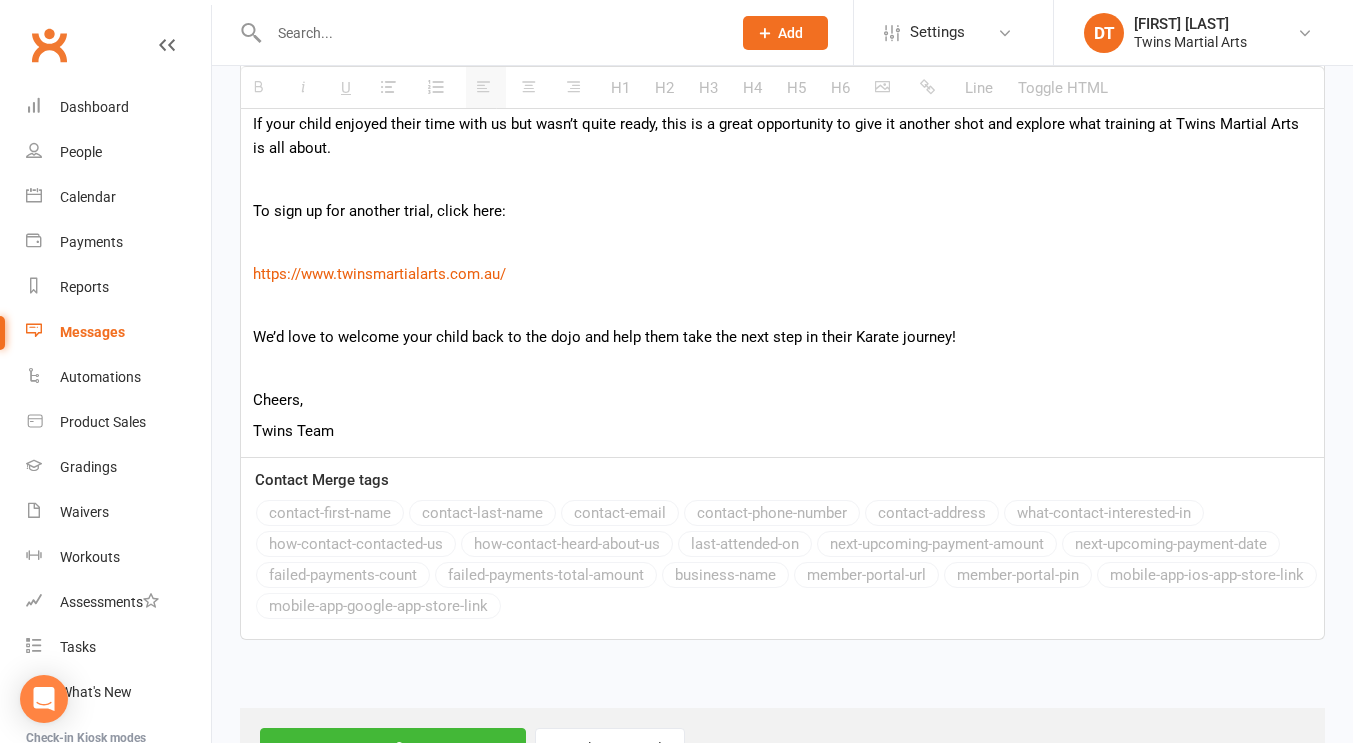 scroll, scrollTop: 1242, scrollLeft: 0, axis: vertical 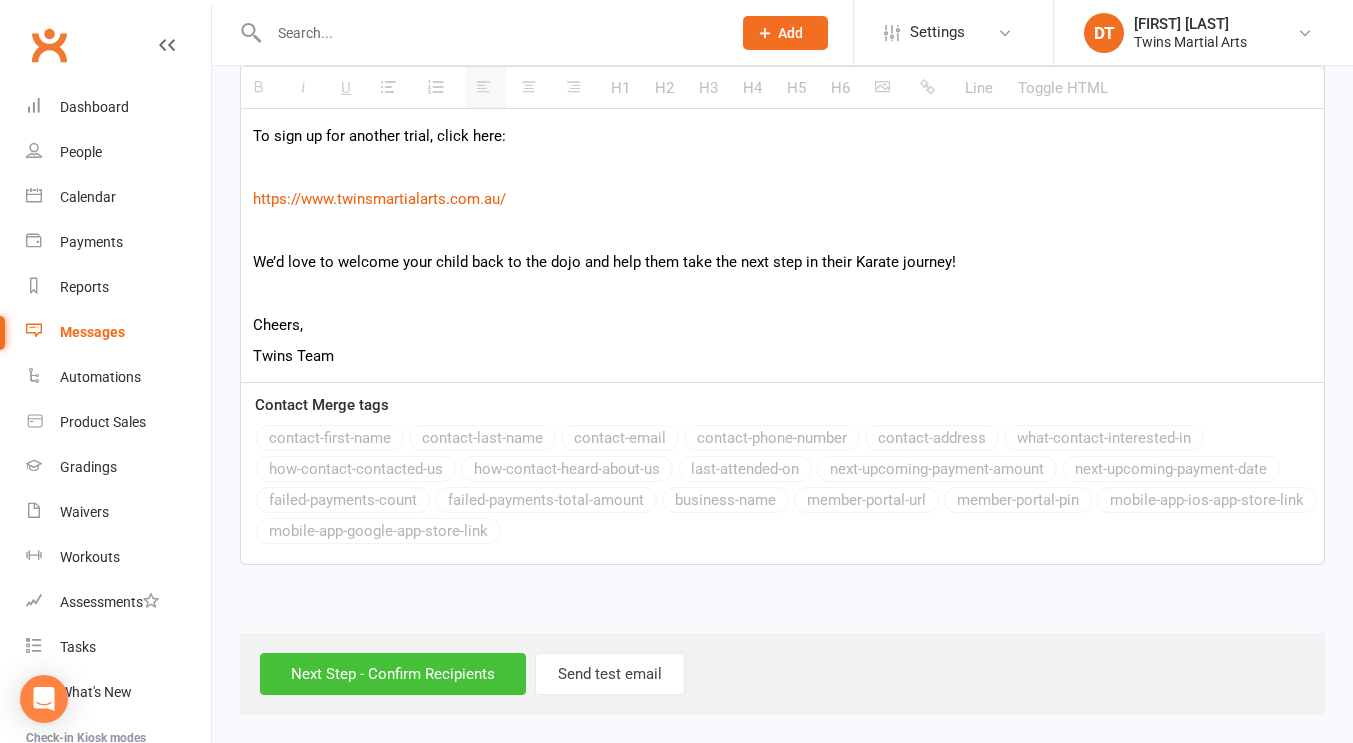 click on "Next Step - Confirm Recipients" at bounding box center [393, 674] 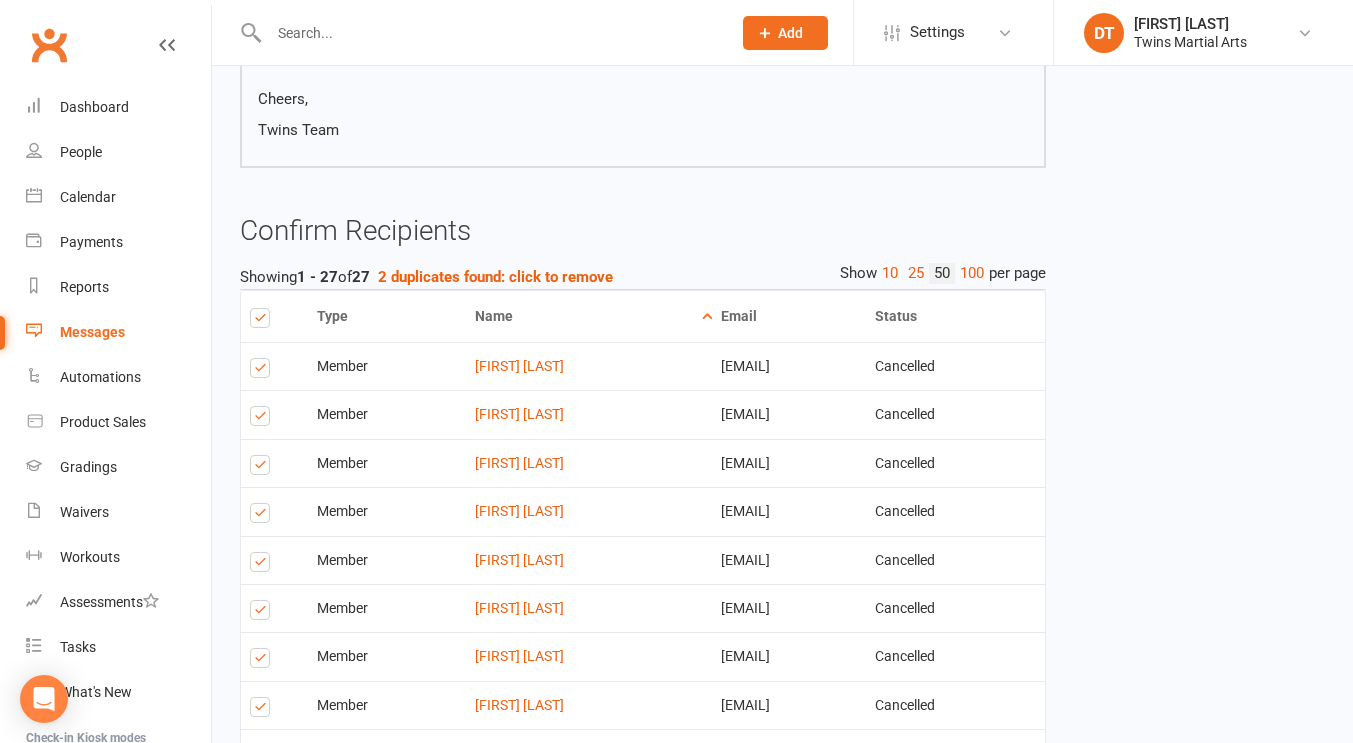 scroll, scrollTop: 1014, scrollLeft: 0, axis: vertical 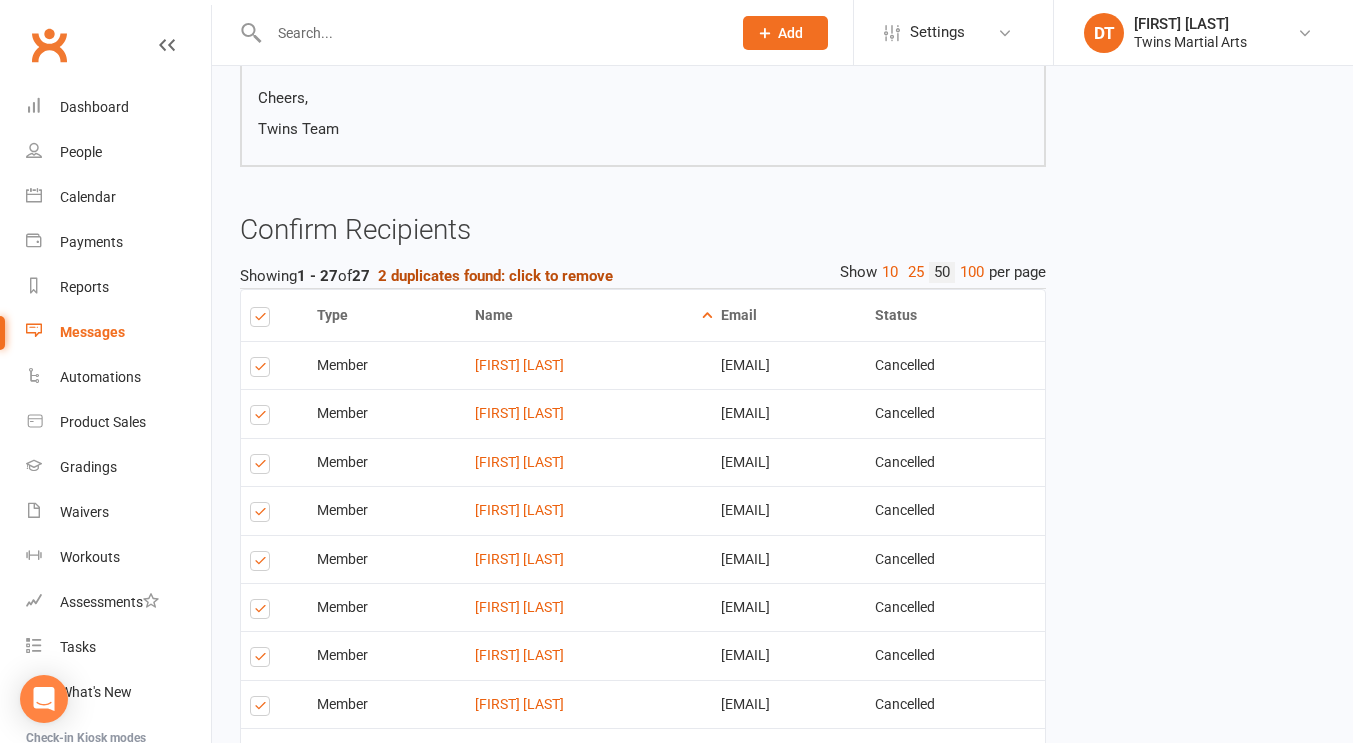 click on "2 duplicates found: click to remove" at bounding box center (495, 276) 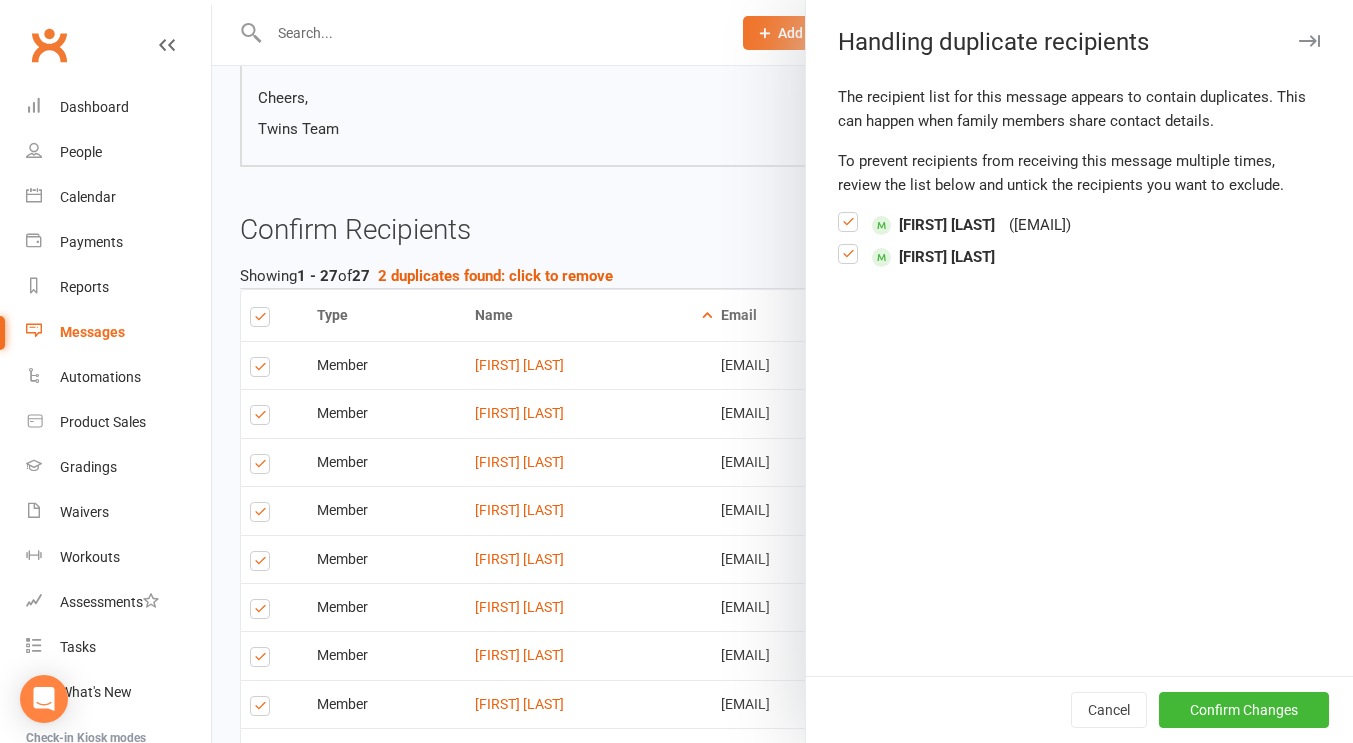 click on "The recipient list for this message appears to contain duplicates. This can happen when family members share contact details. To prevent recipients from receiving this message multiple times, review the list below and untick the recipients you want to exclude.   Felix Duhig ( ukulady@gmail.com )   Jasper Duhig" at bounding box center (1079, 380) 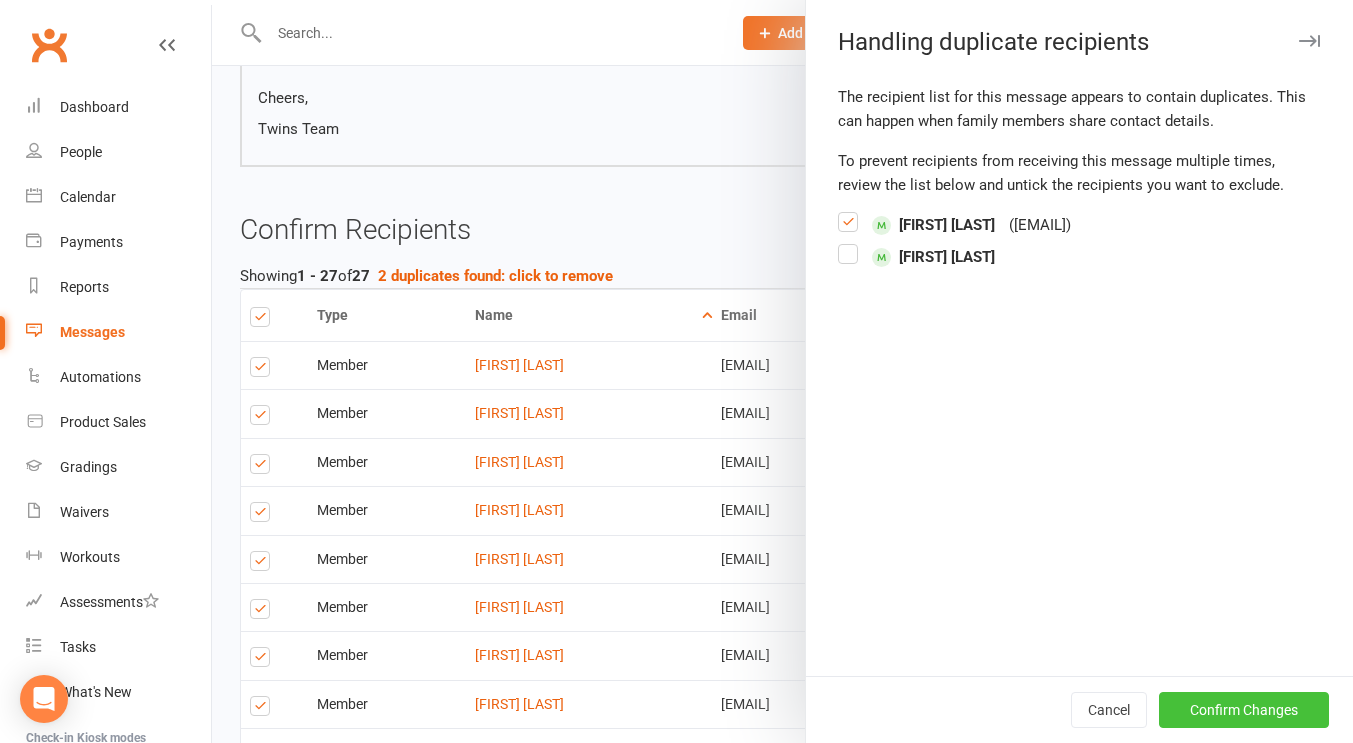 click on "Confirm Changes" at bounding box center [1244, 710] 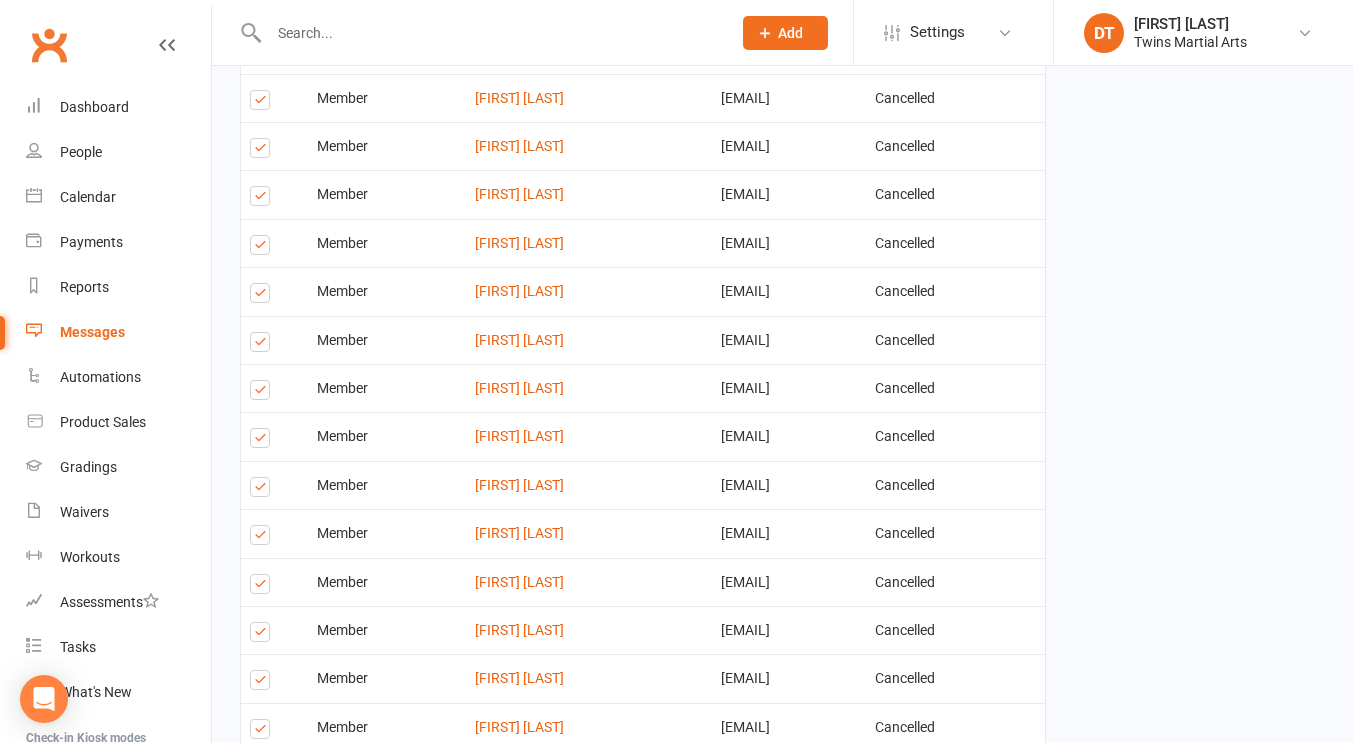 scroll, scrollTop: 2082, scrollLeft: 0, axis: vertical 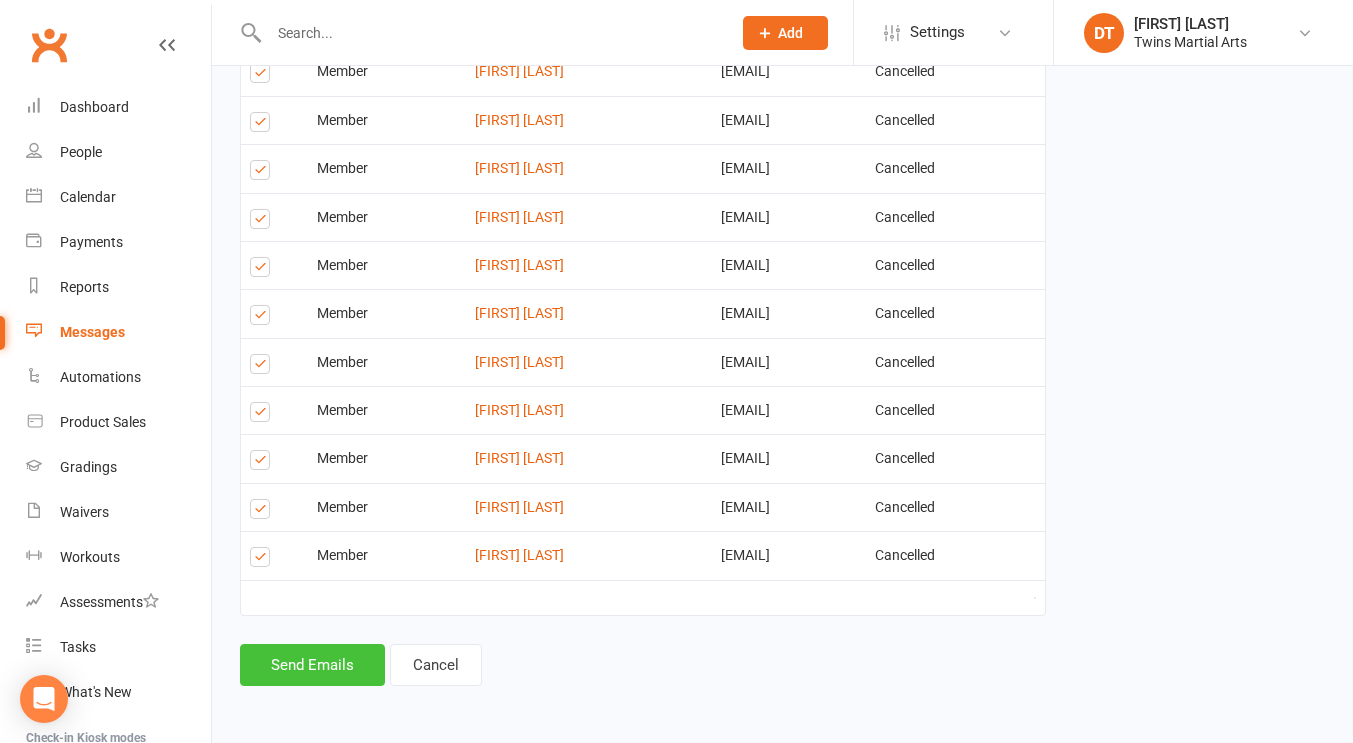 click on "Send Emails" at bounding box center [312, 665] 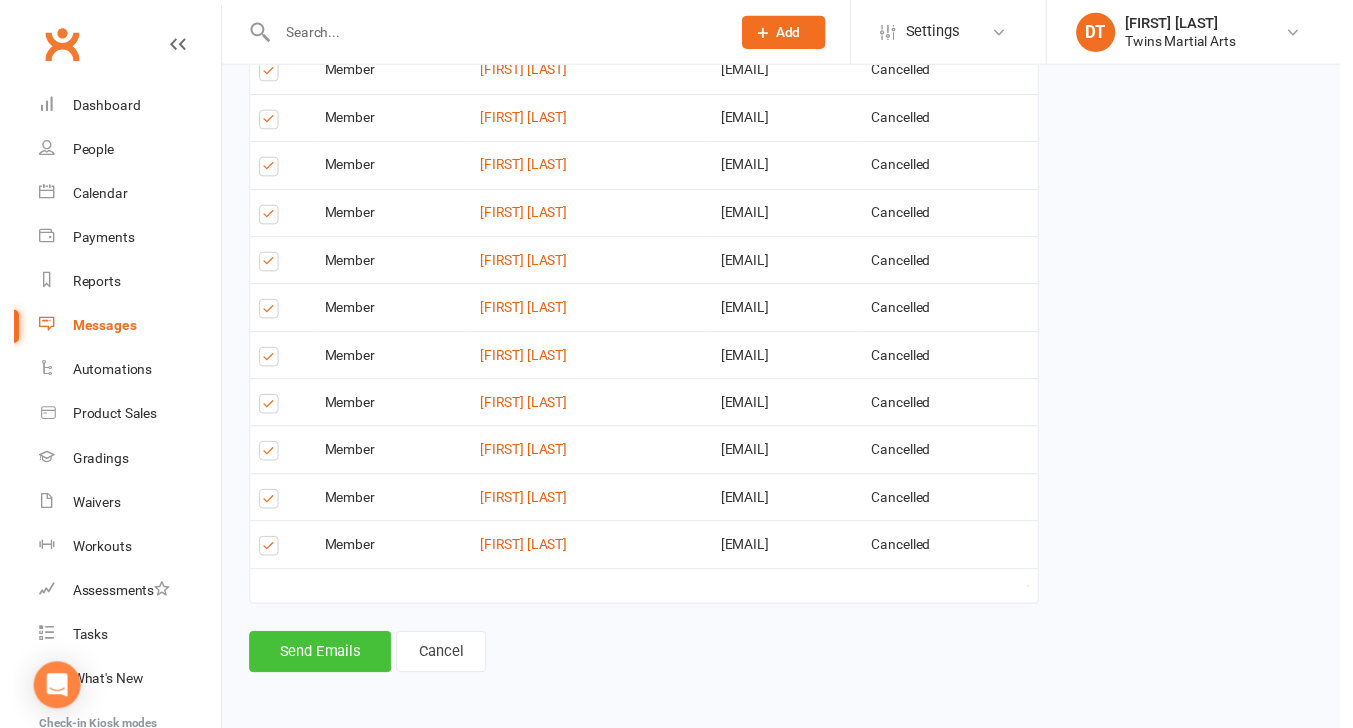 scroll, scrollTop: 2073, scrollLeft: 0, axis: vertical 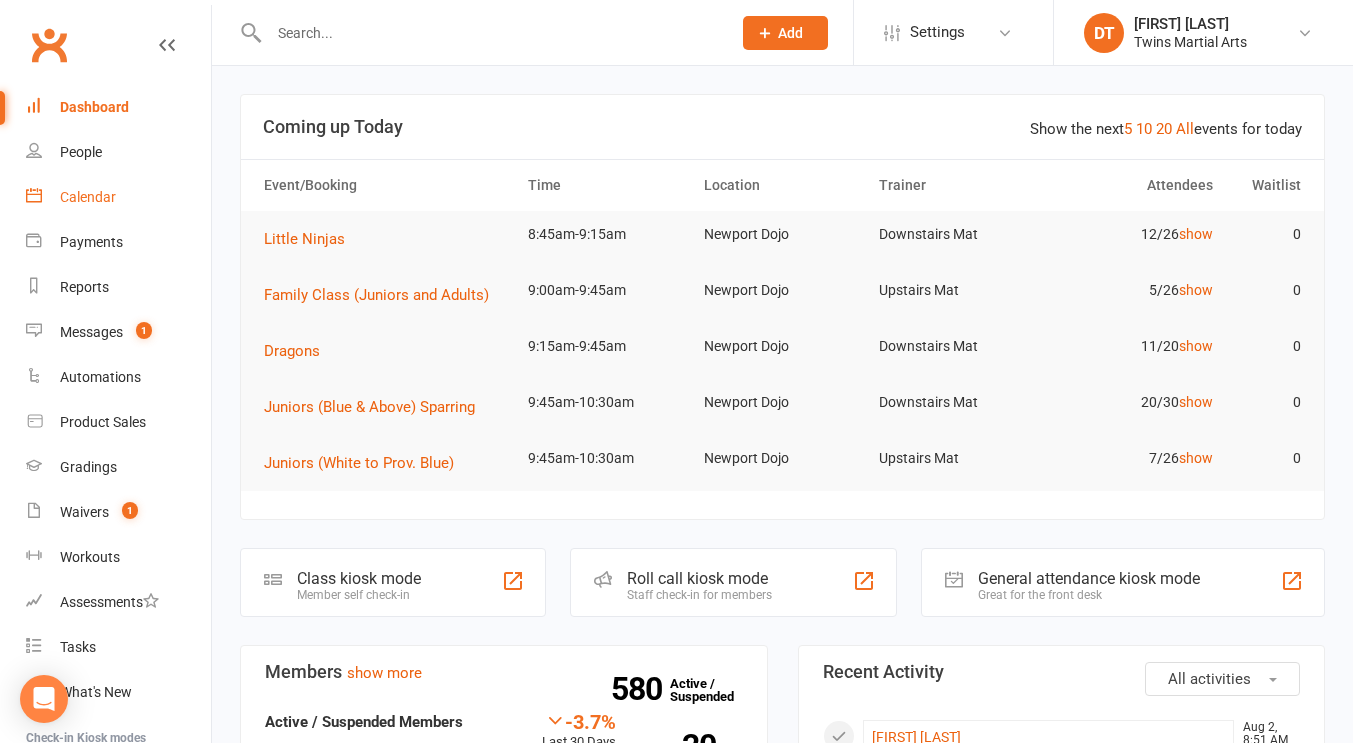 click on "Calendar" at bounding box center [118, 197] 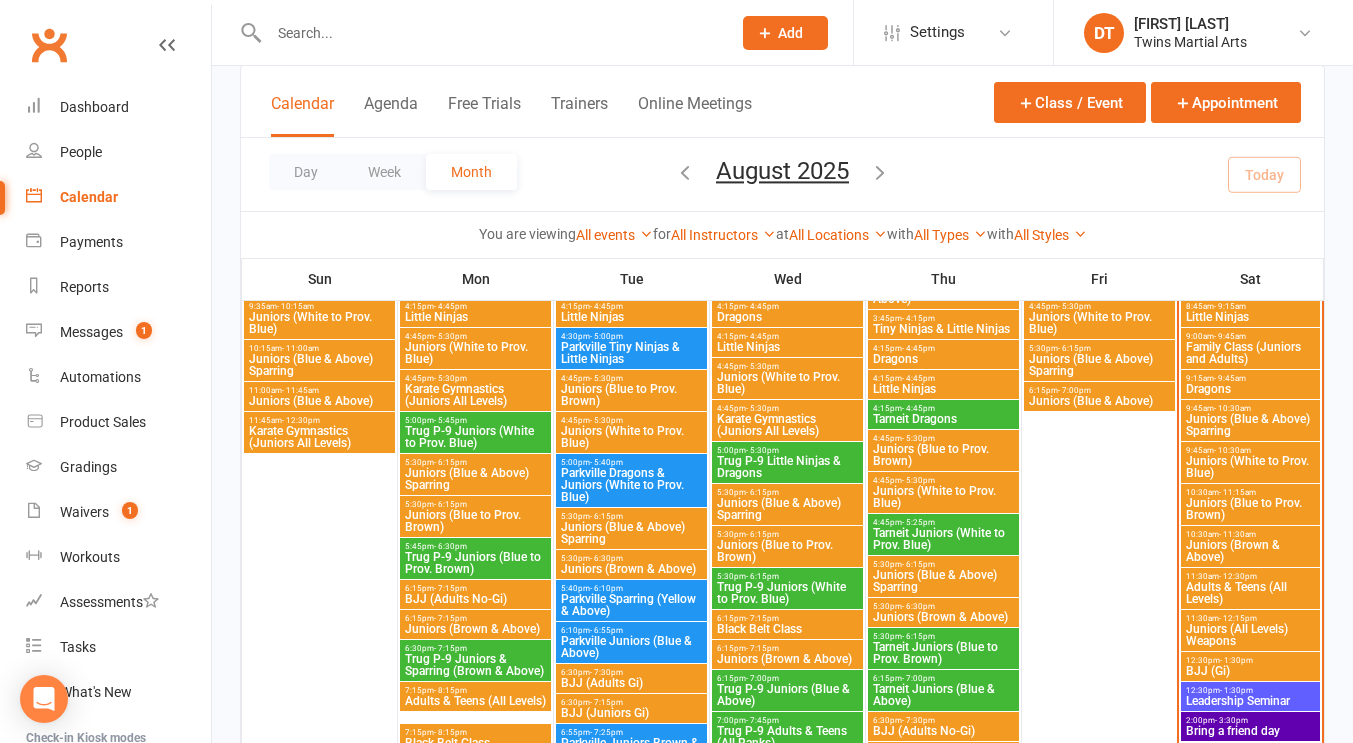 scroll, scrollTop: 191, scrollLeft: 0, axis: vertical 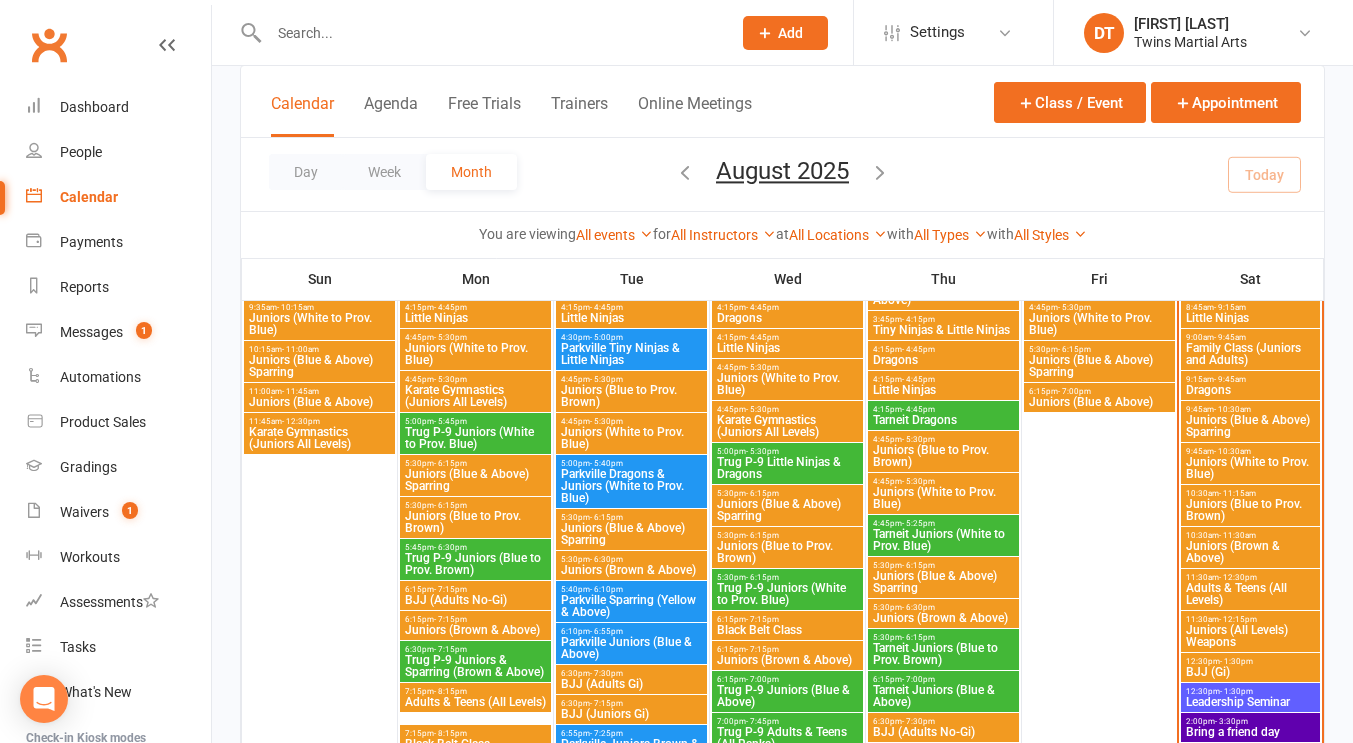 click on "Juniors (All Levels) Weapons" at bounding box center [1251, 636] 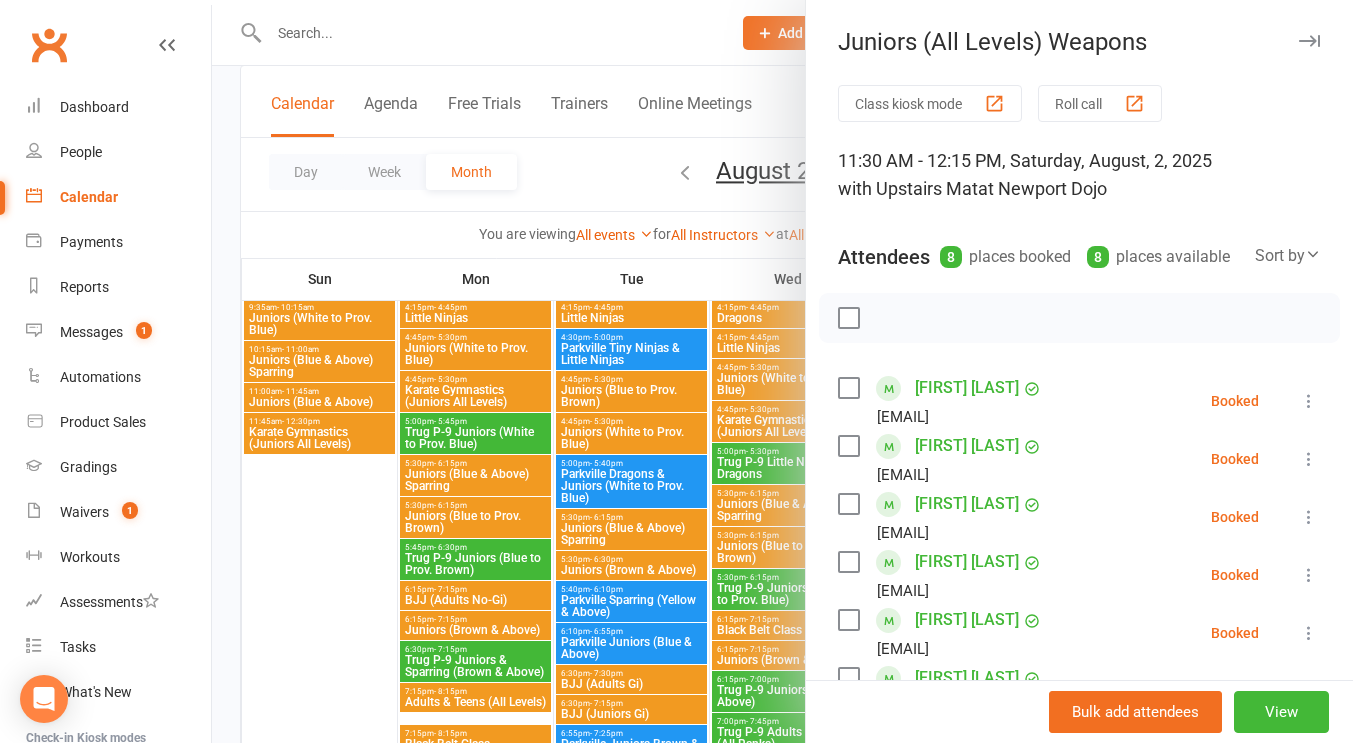 click at bounding box center [1309, 41] 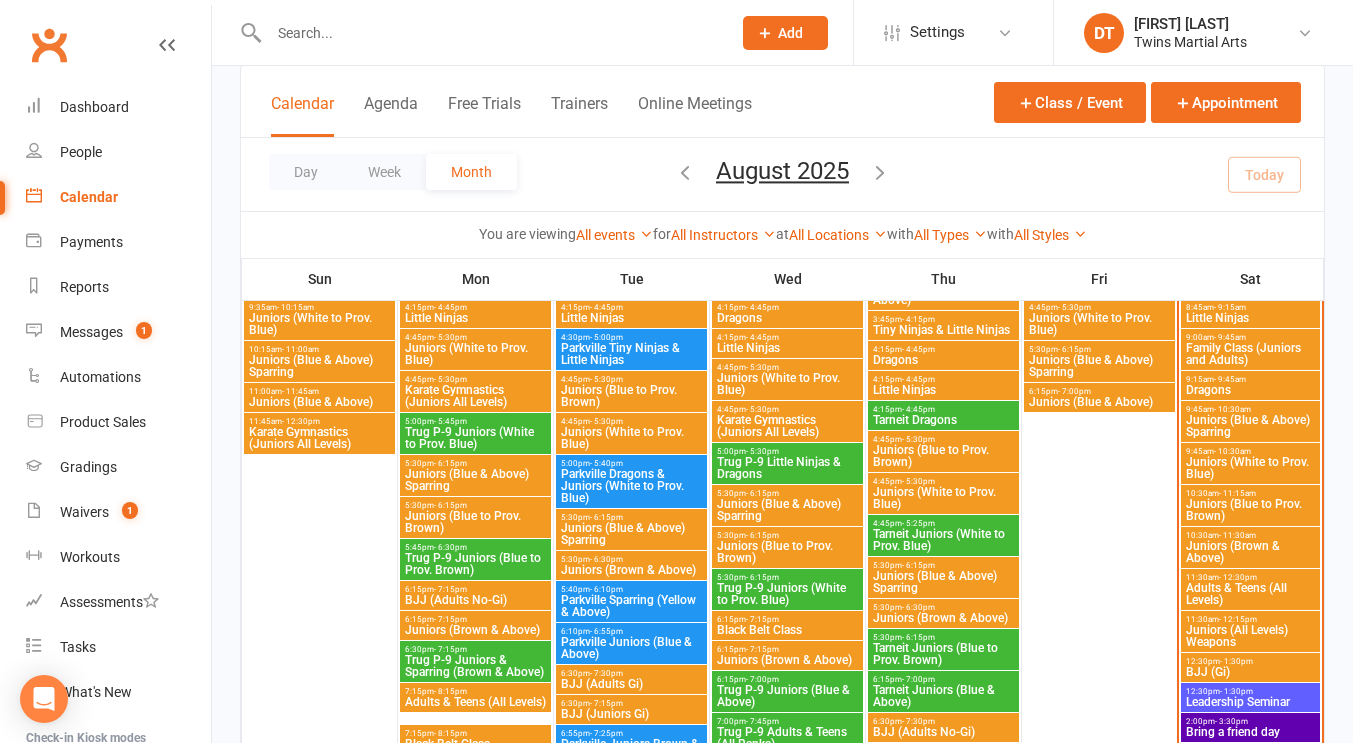 click on "Dragons" at bounding box center (1251, 390) 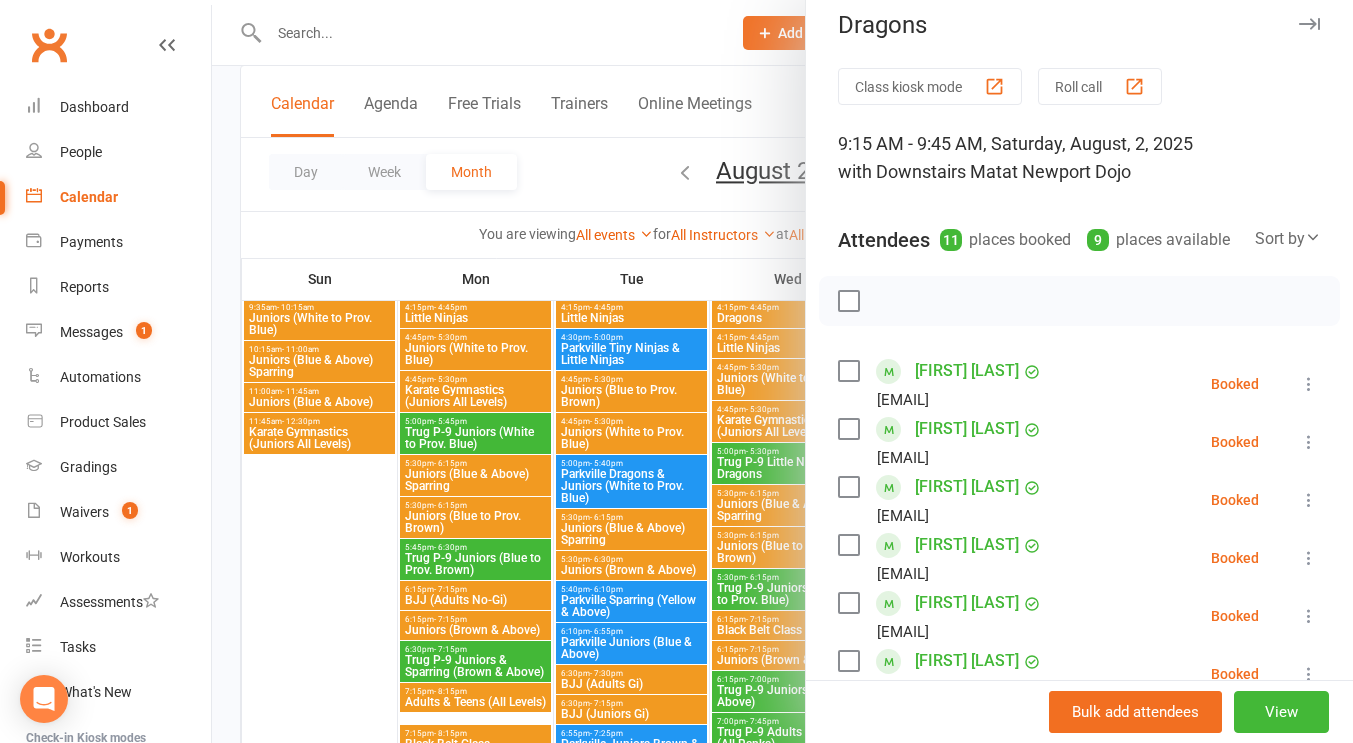scroll, scrollTop: 16, scrollLeft: 0, axis: vertical 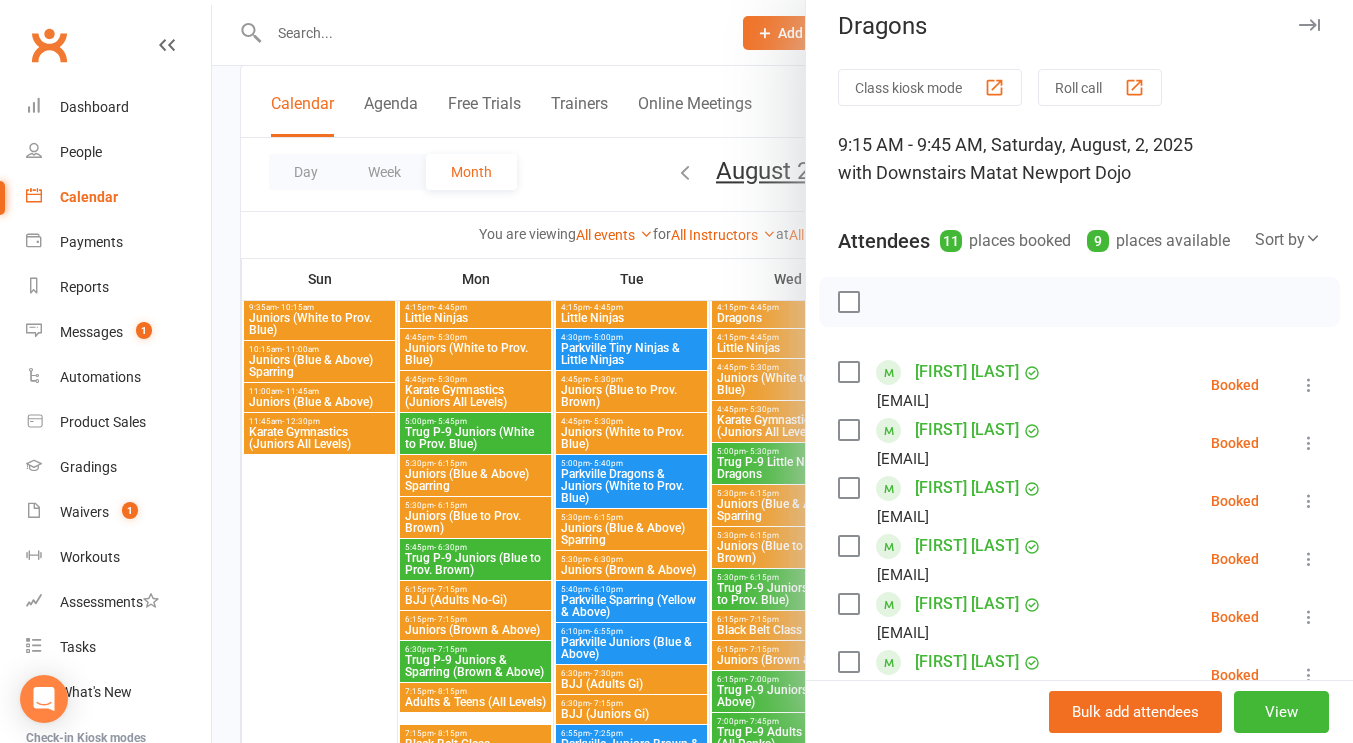 click at bounding box center [1309, 25] 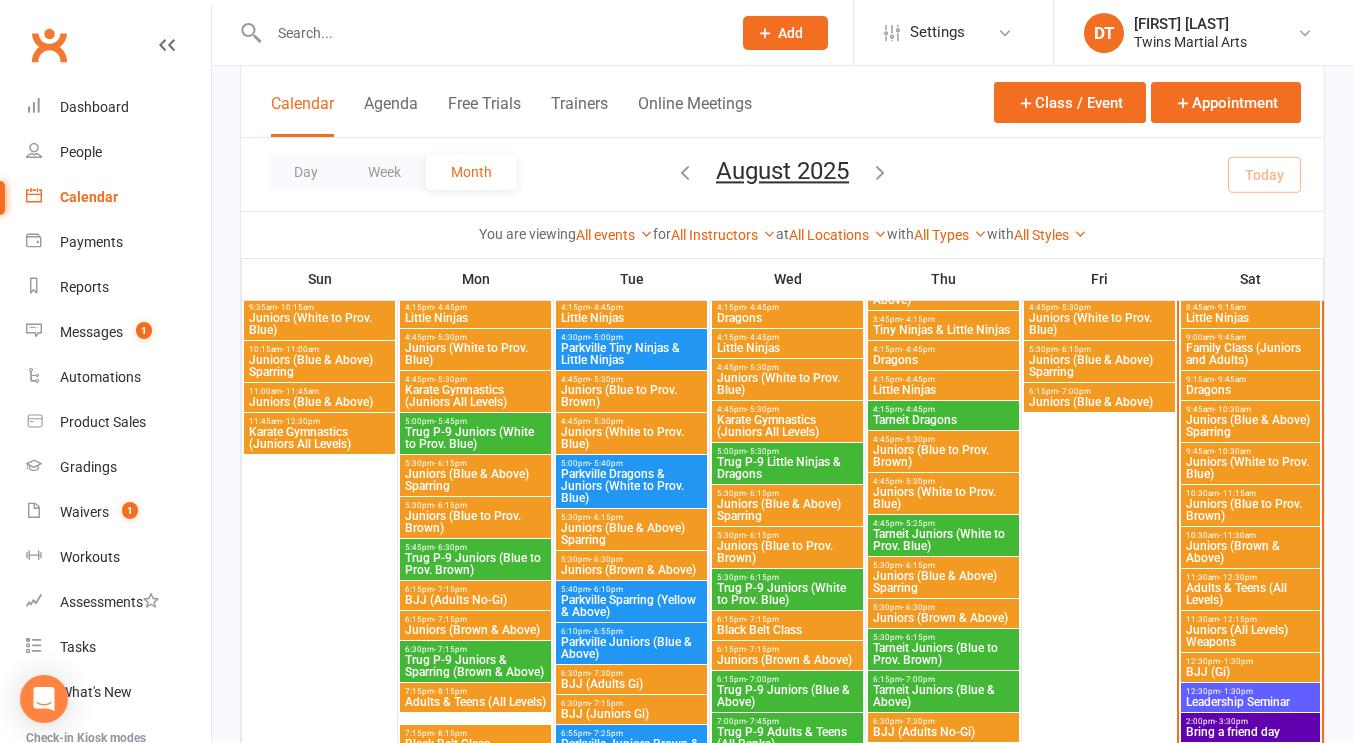 click on "Dragons" at bounding box center (1251, 390) 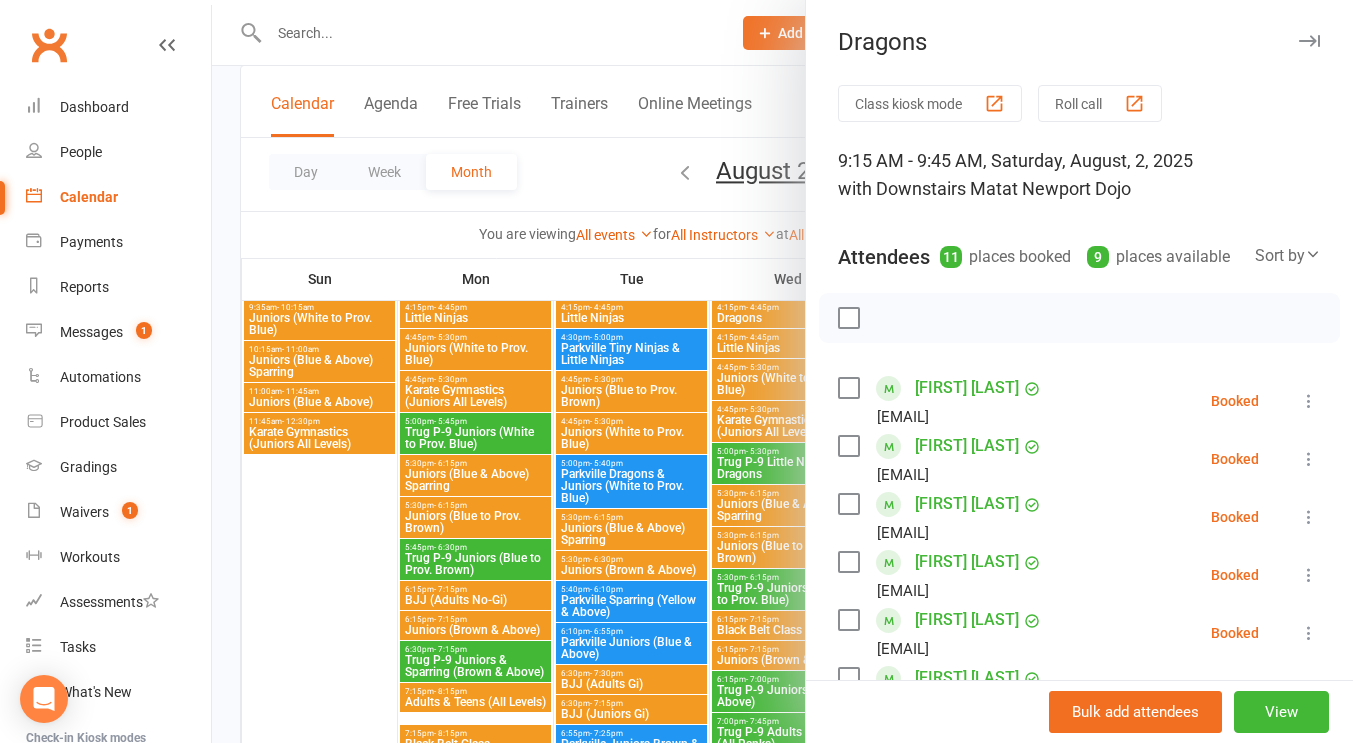 click at bounding box center [1309, 41] 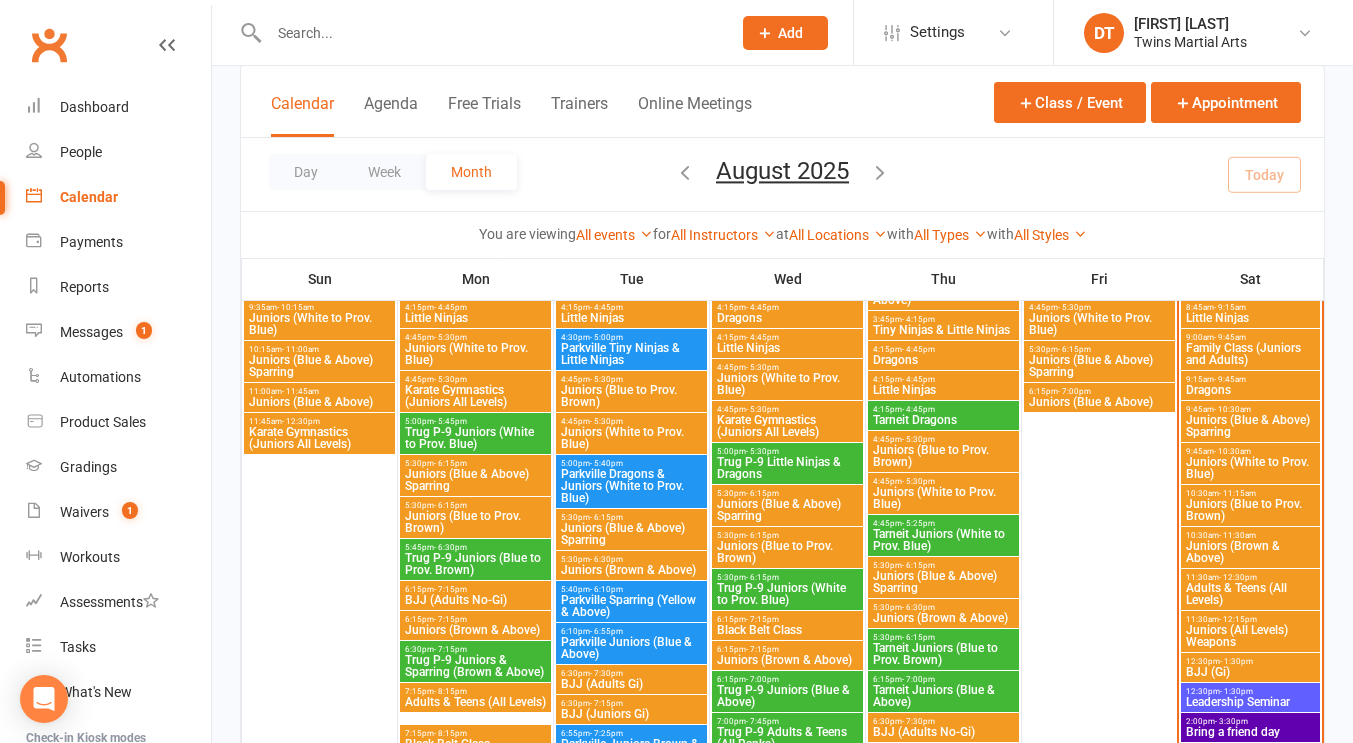 click at bounding box center (490, 33) 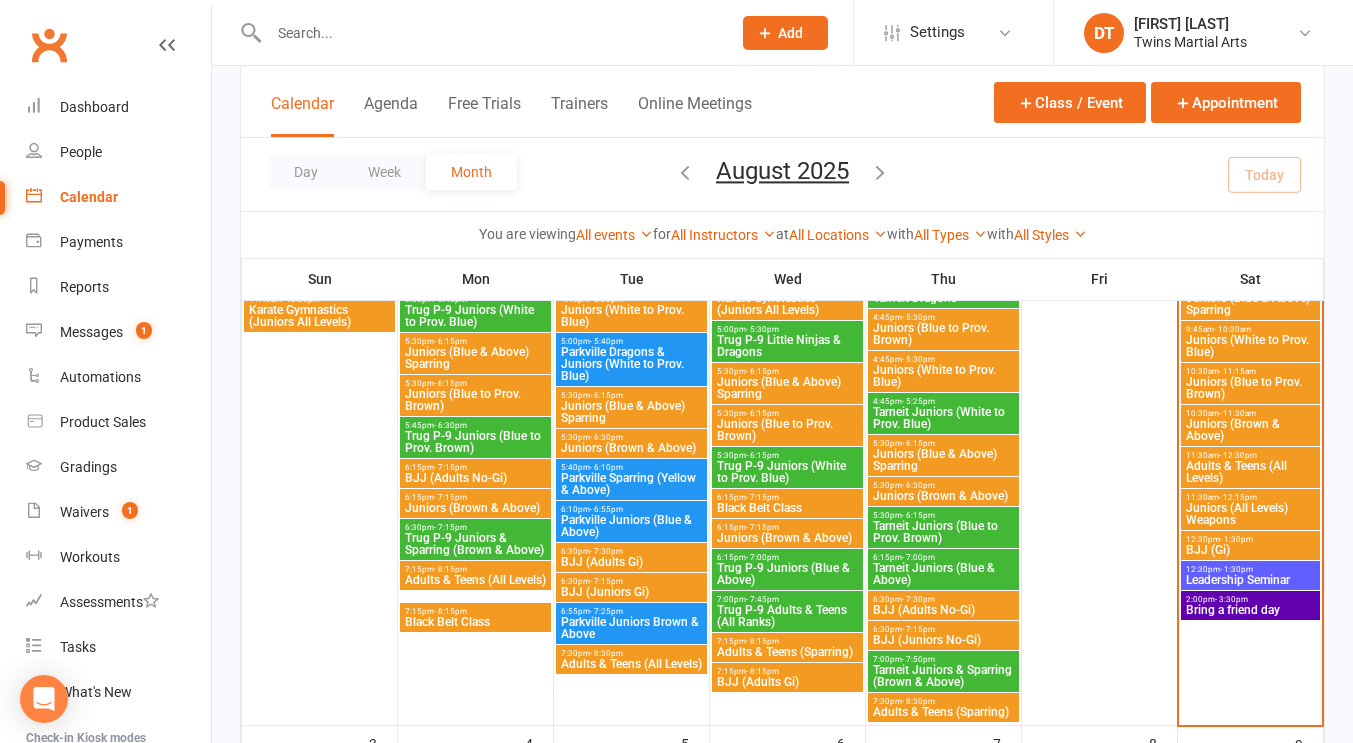 scroll, scrollTop: 83, scrollLeft: 0, axis: vertical 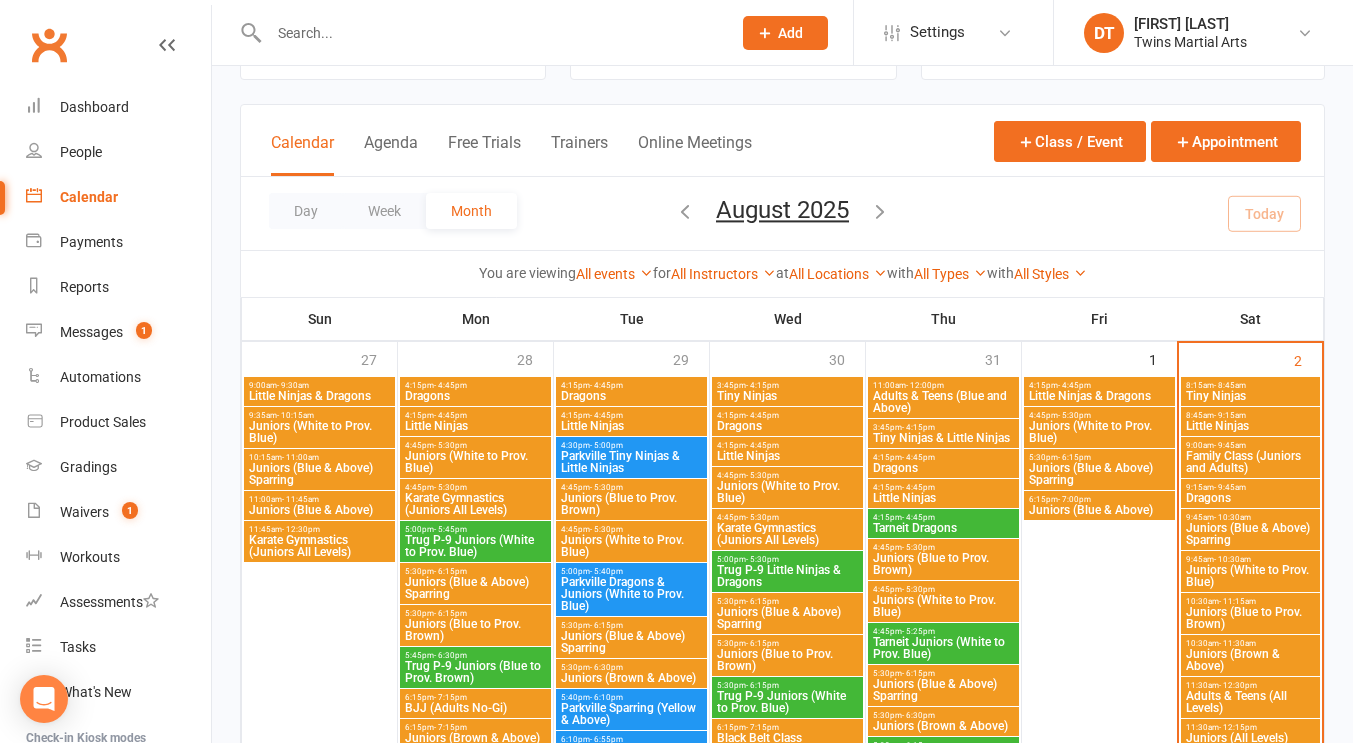 click on "Family Class (Juniors and Adults)" at bounding box center [1251, 462] 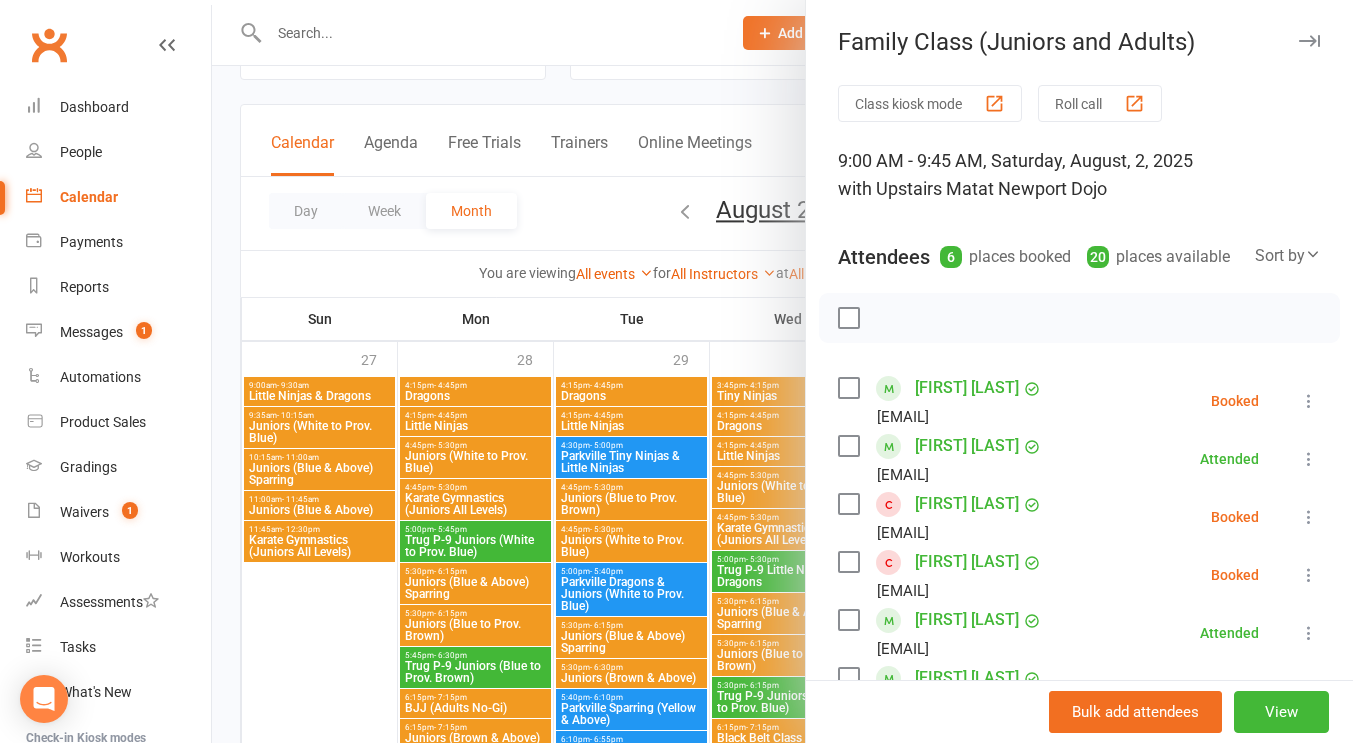 click at bounding box center [1309, 41] 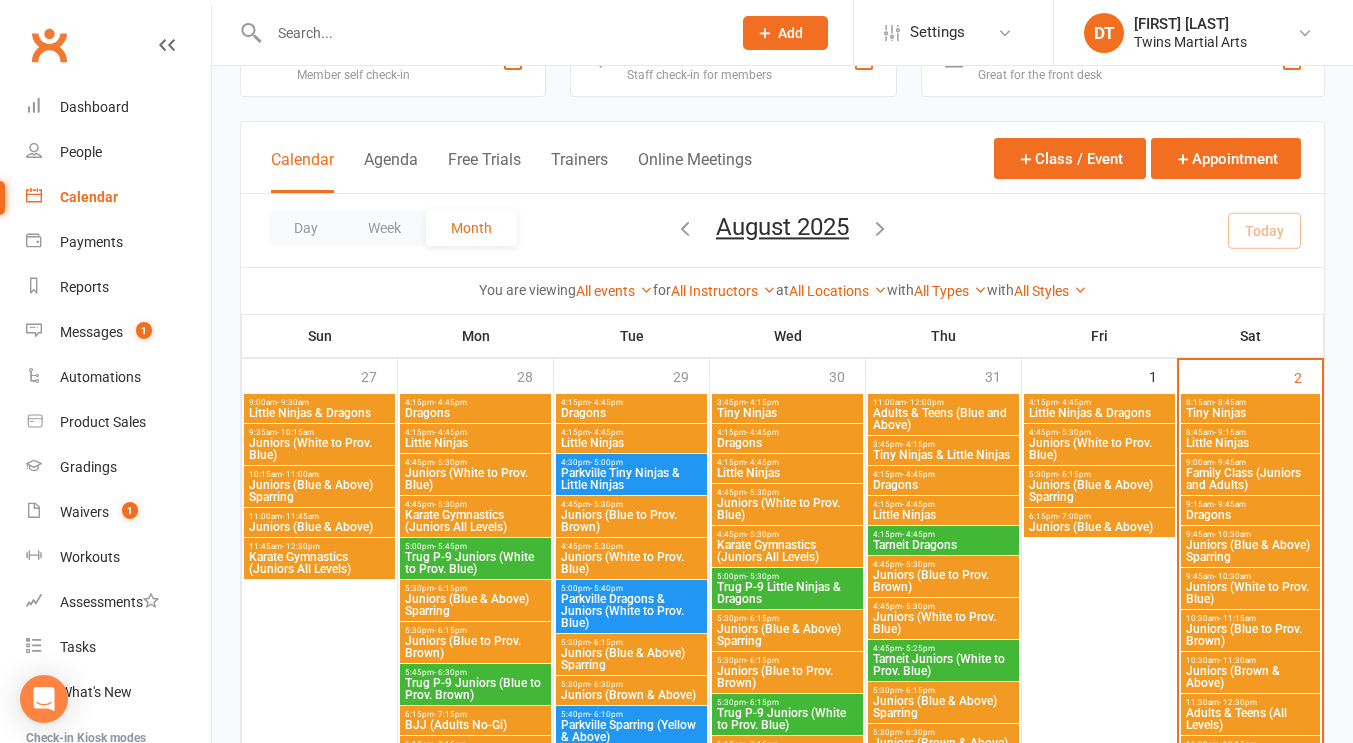 scroll, scrollTop: 65, scrollLeft: 0, axis: vertical 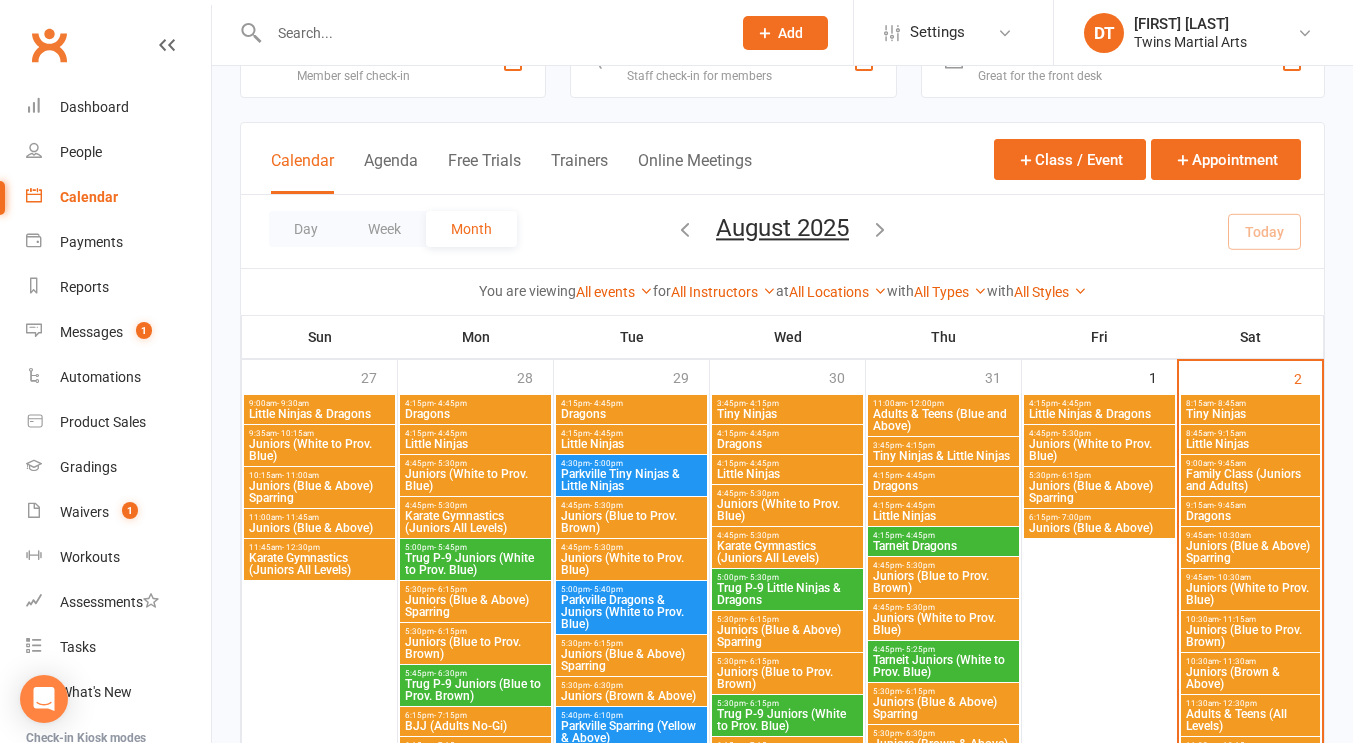 click on "Calendar Agenda Free Trials Trainers Online Meetings
Class / Event  Appointment" at bounding box center (782, 159) 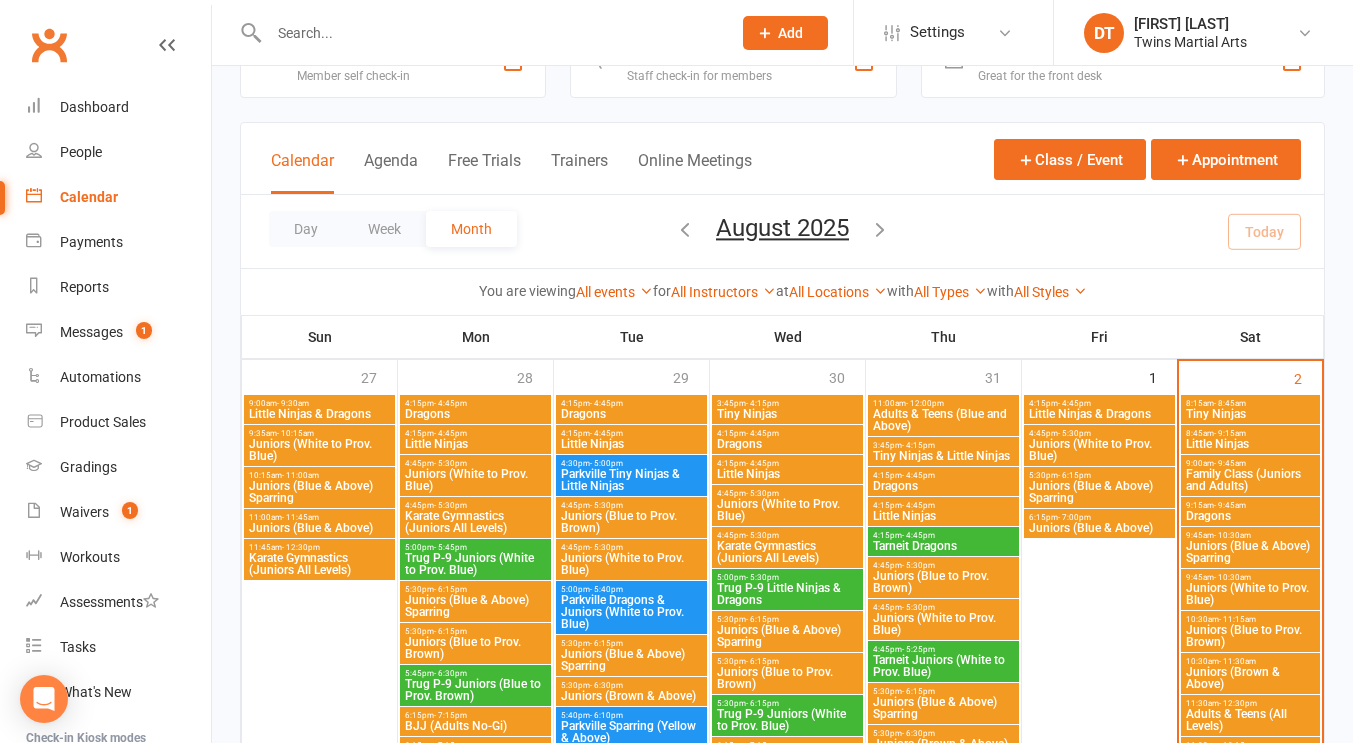 click at bounding box center [490, 33] 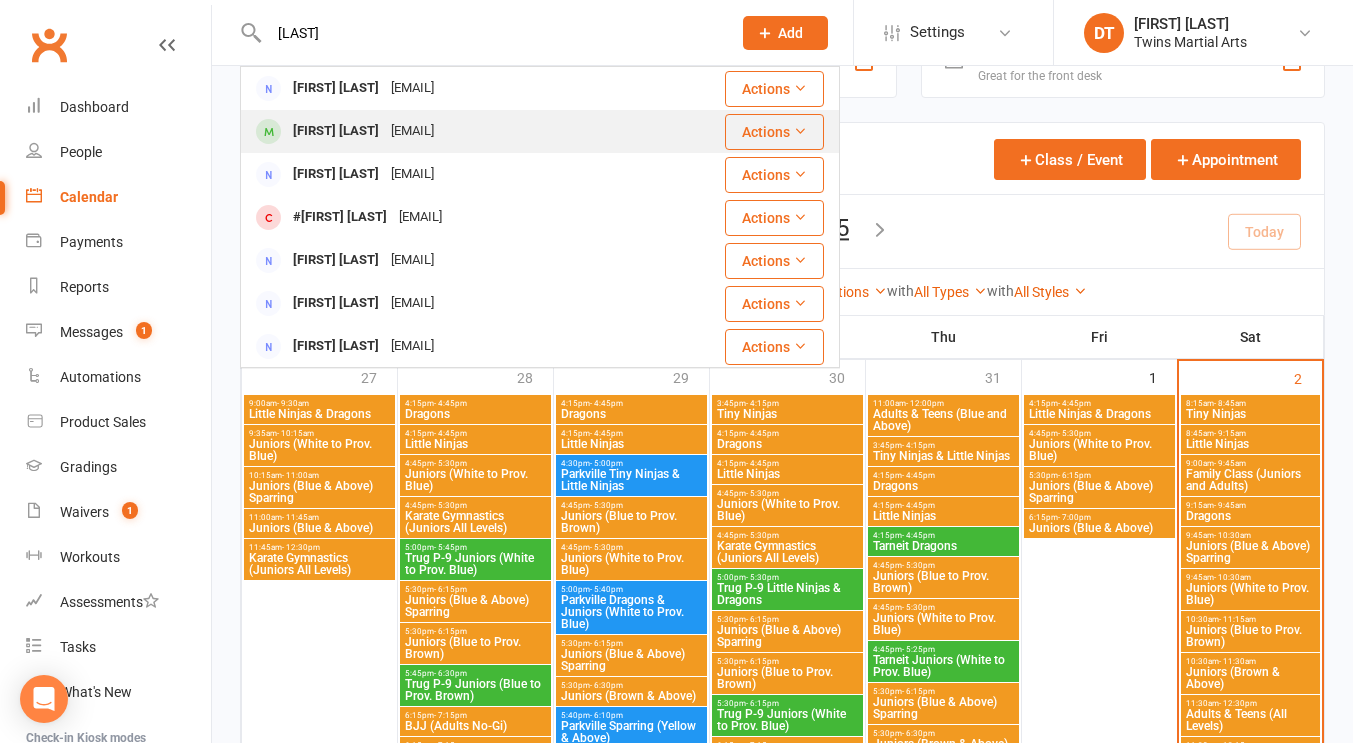 type on "tancock" 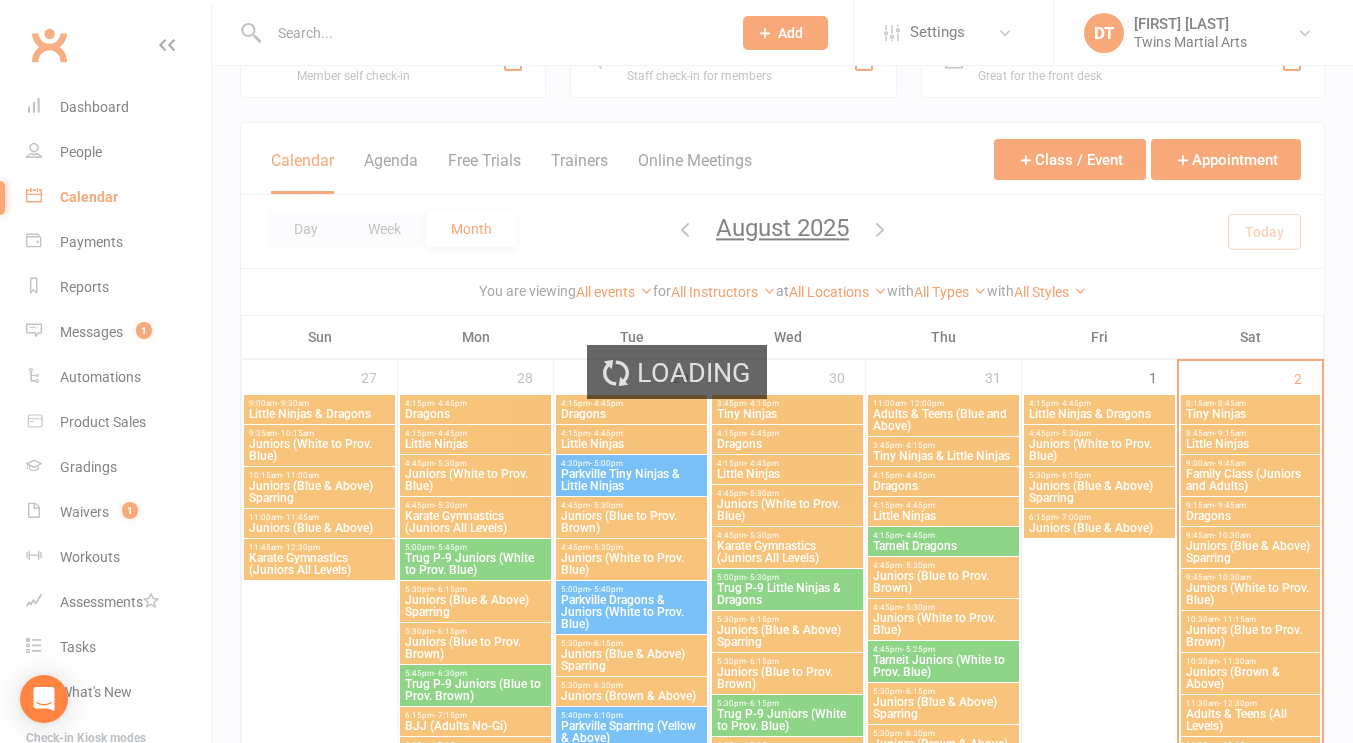 scroll, scrollTop: 0, scrollLeft: 0, axis: both 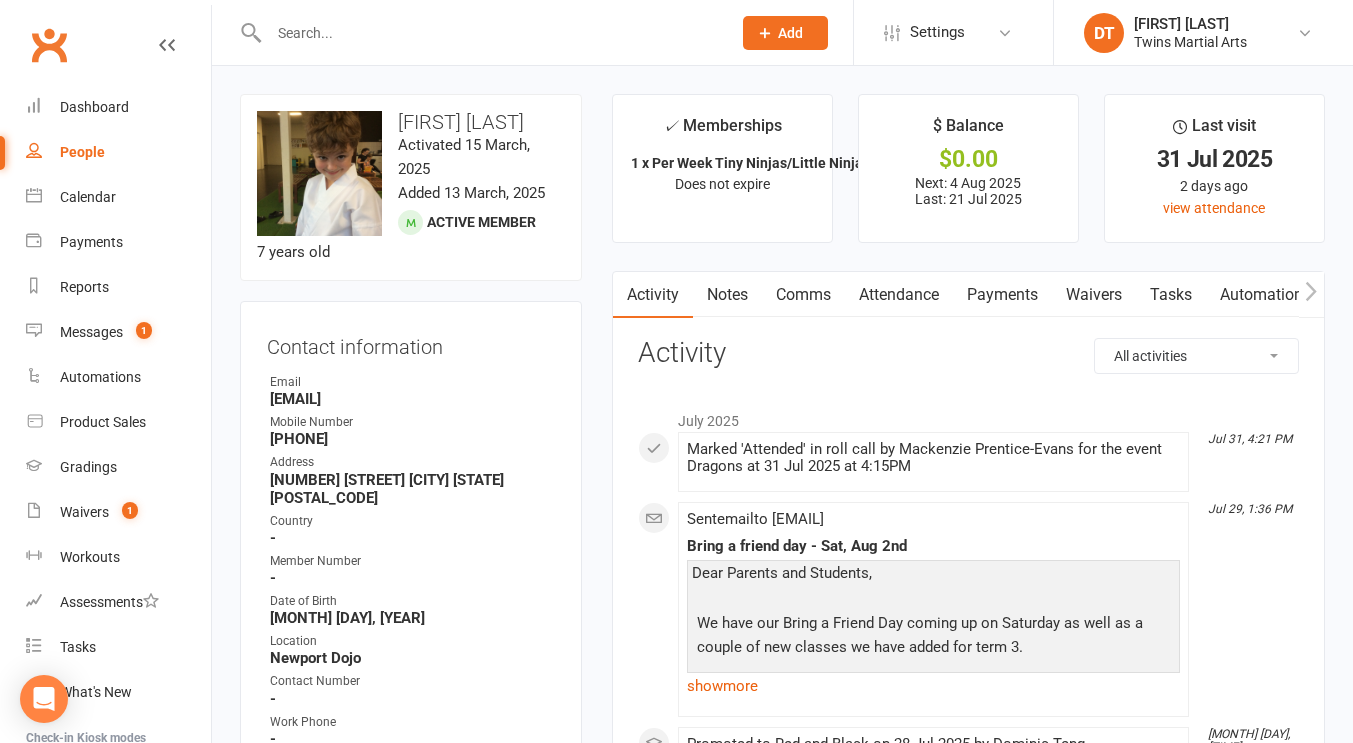 click on "Payments" at bounding box center (1002, 295) 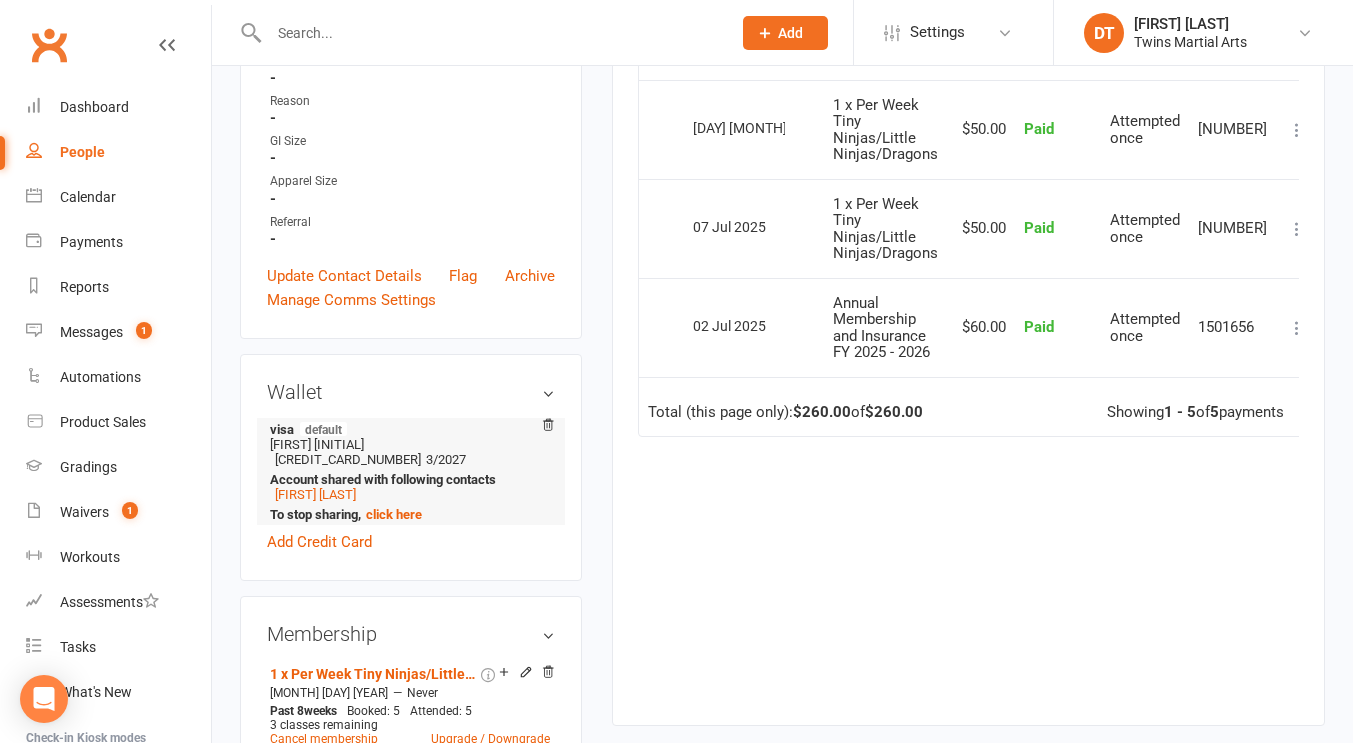 scroll, scrollTop: 743, scrollLeft: 0, axis: vertical 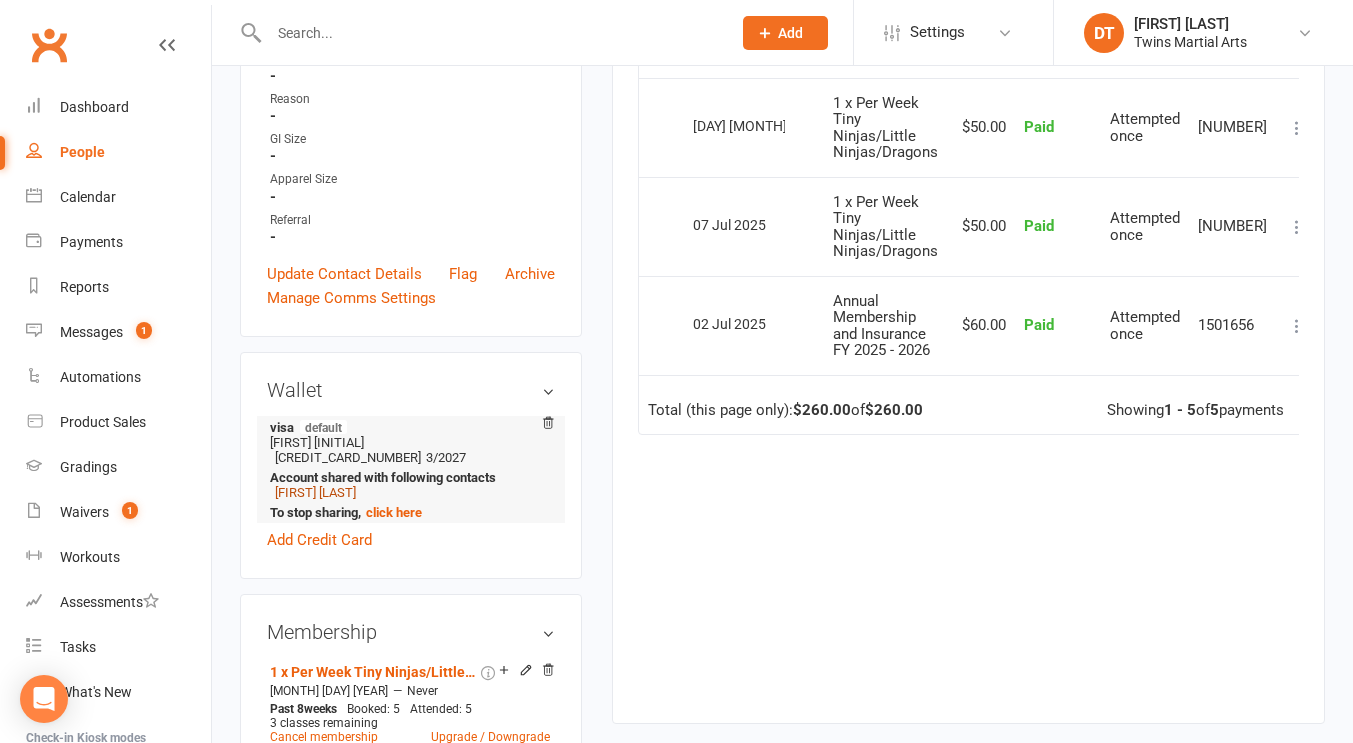 click on "Georgie Tancock" at bounding box center (315, 492) 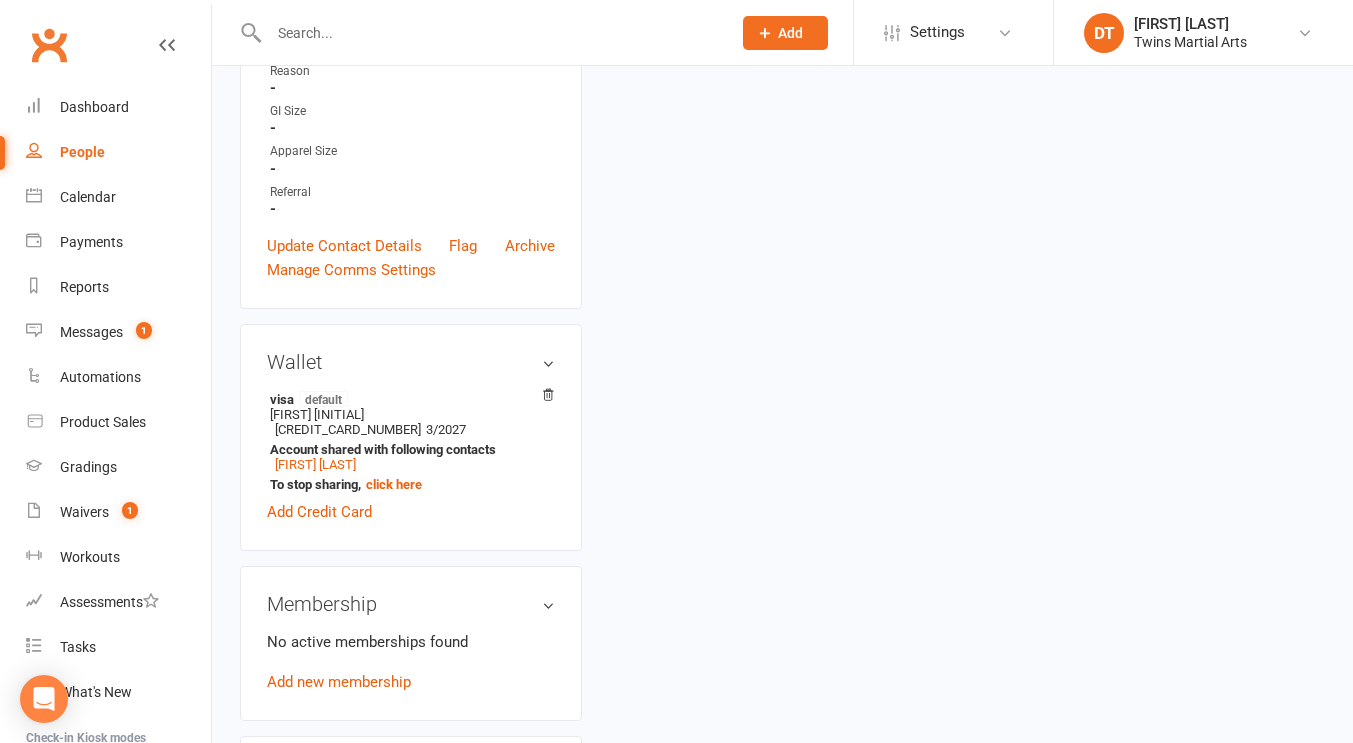 scroll, scrollTop: 0, scrollLeft: 0, axis: both 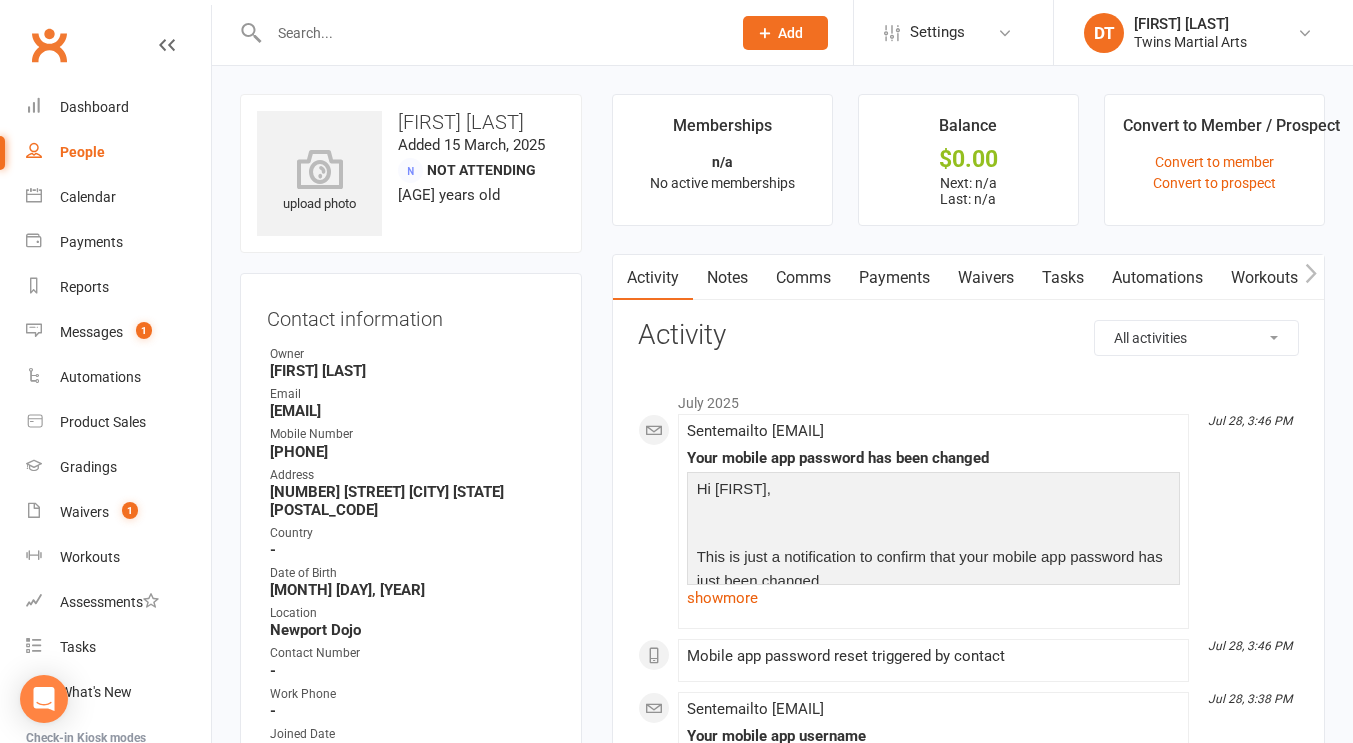 click at bounding box center [490, 33] 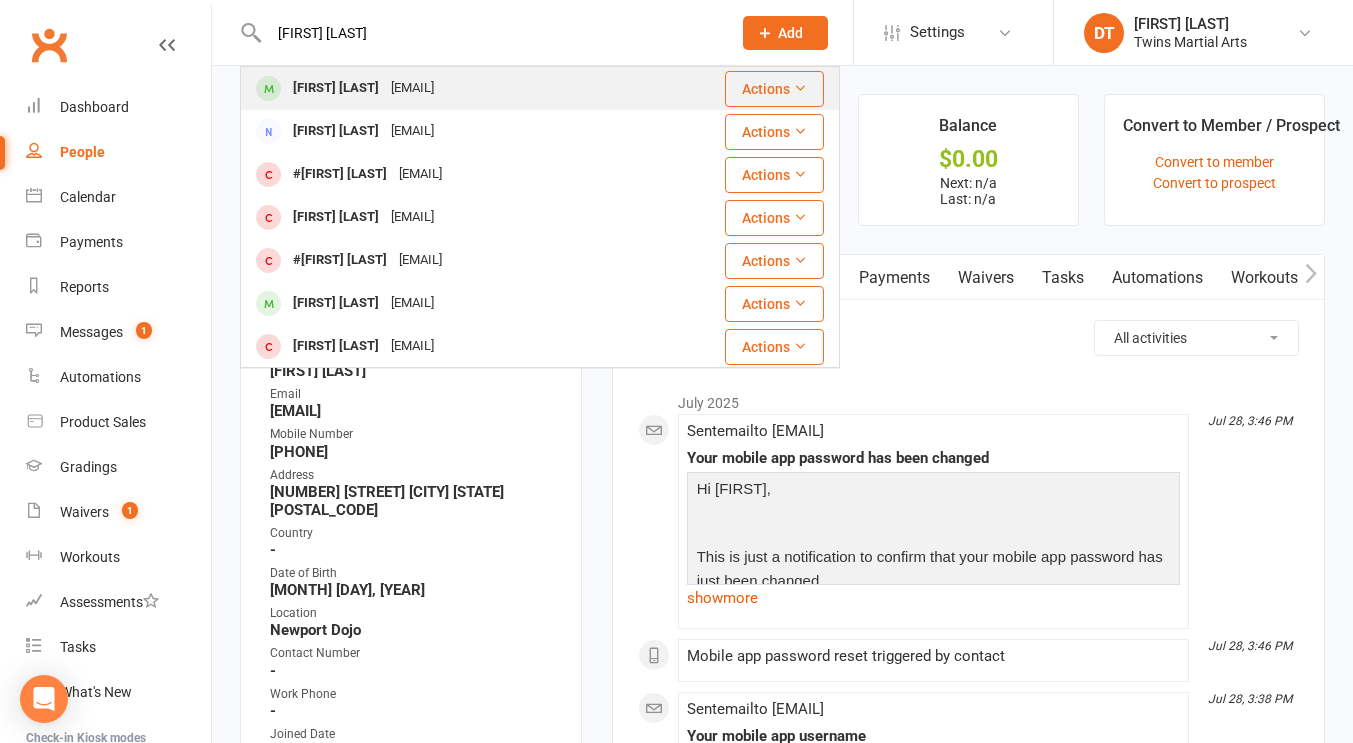 type on "jude tancock" 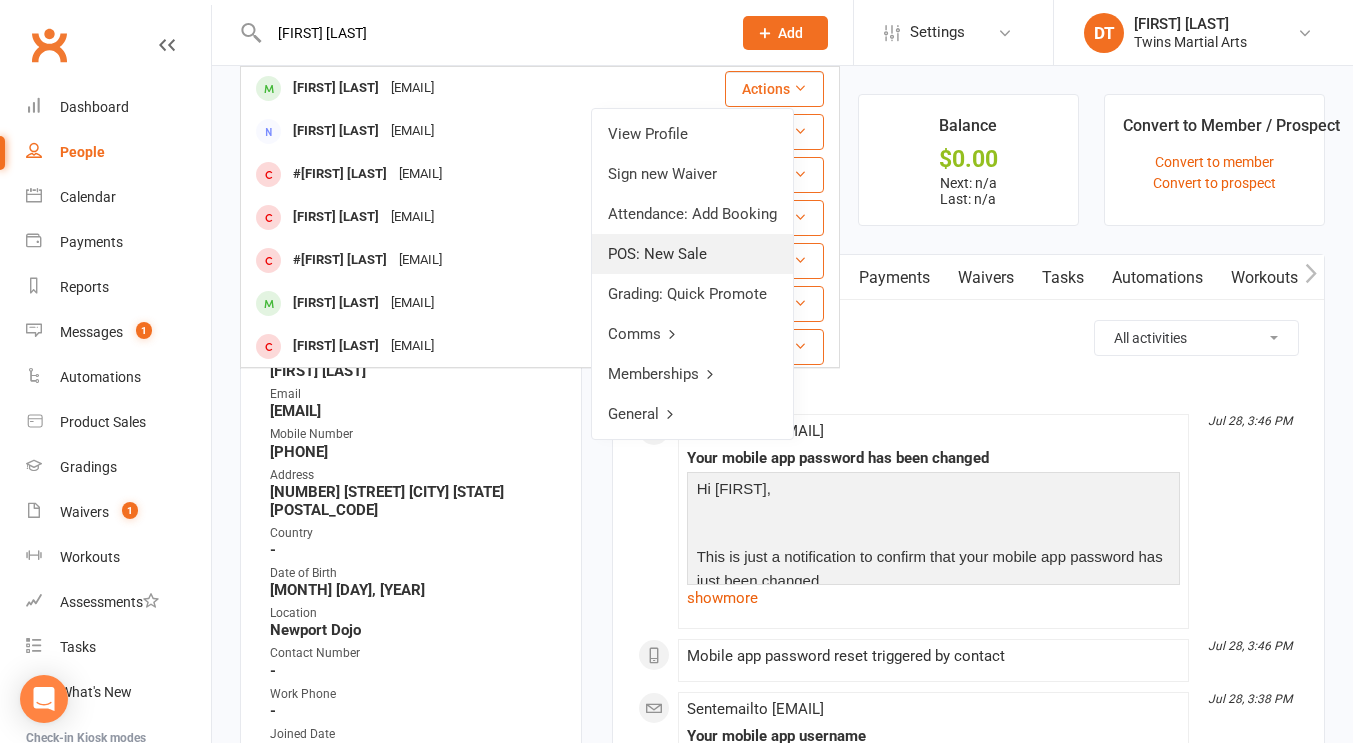 click on "POS: New Sale" at bounding box center [692, 254] 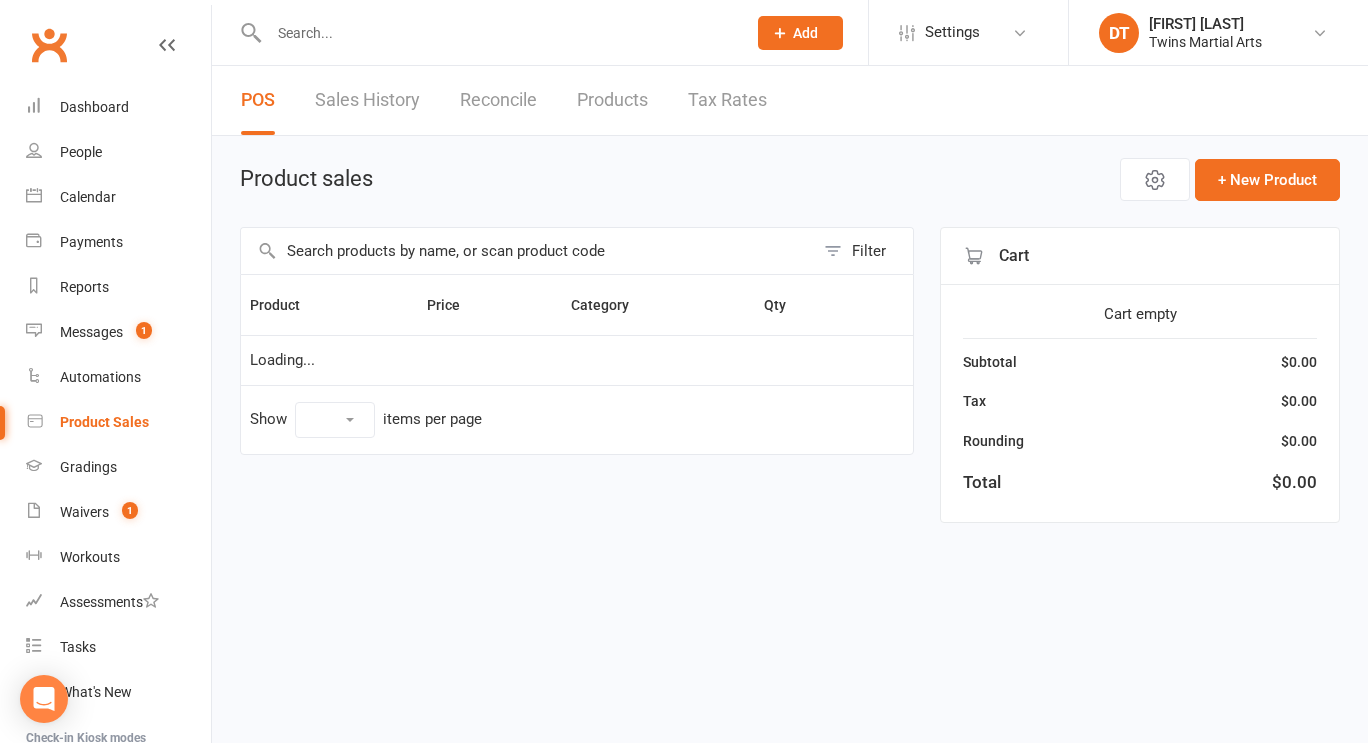 select on "100" 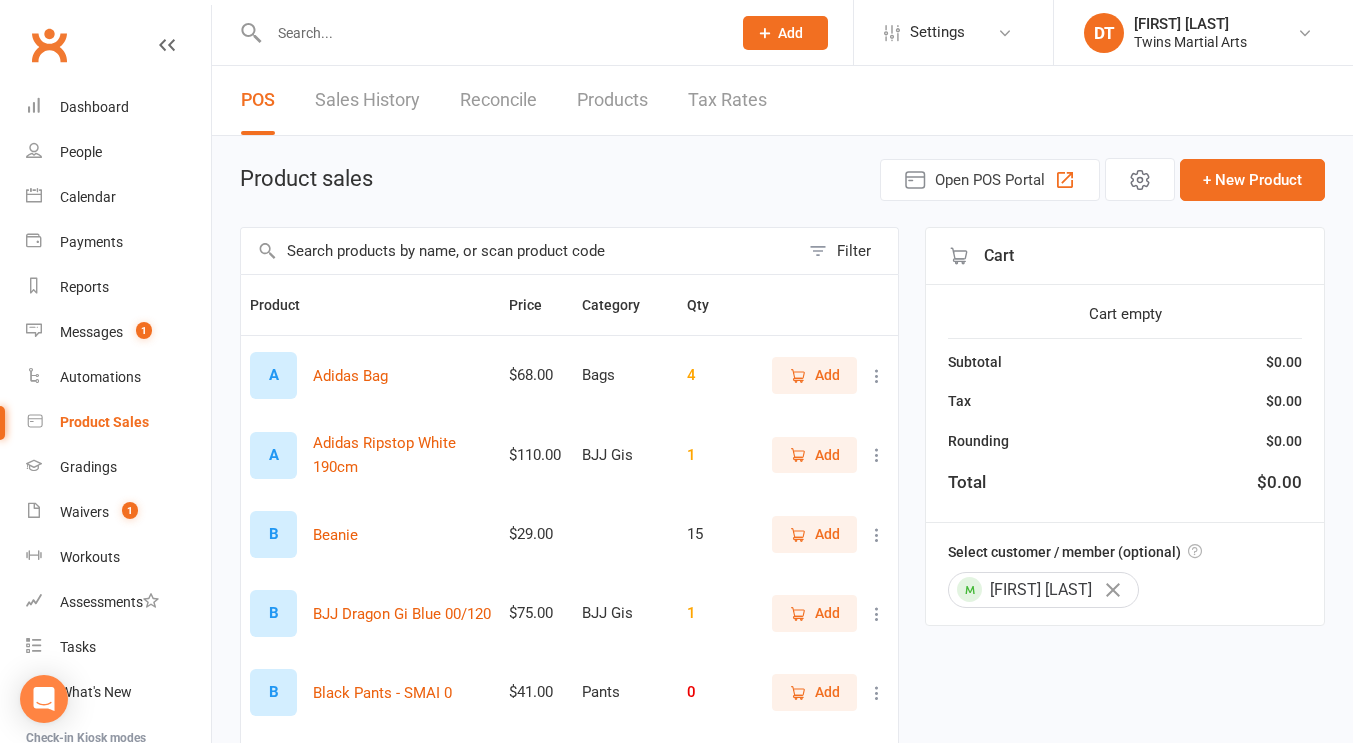 click at bounding box center [520, 251] 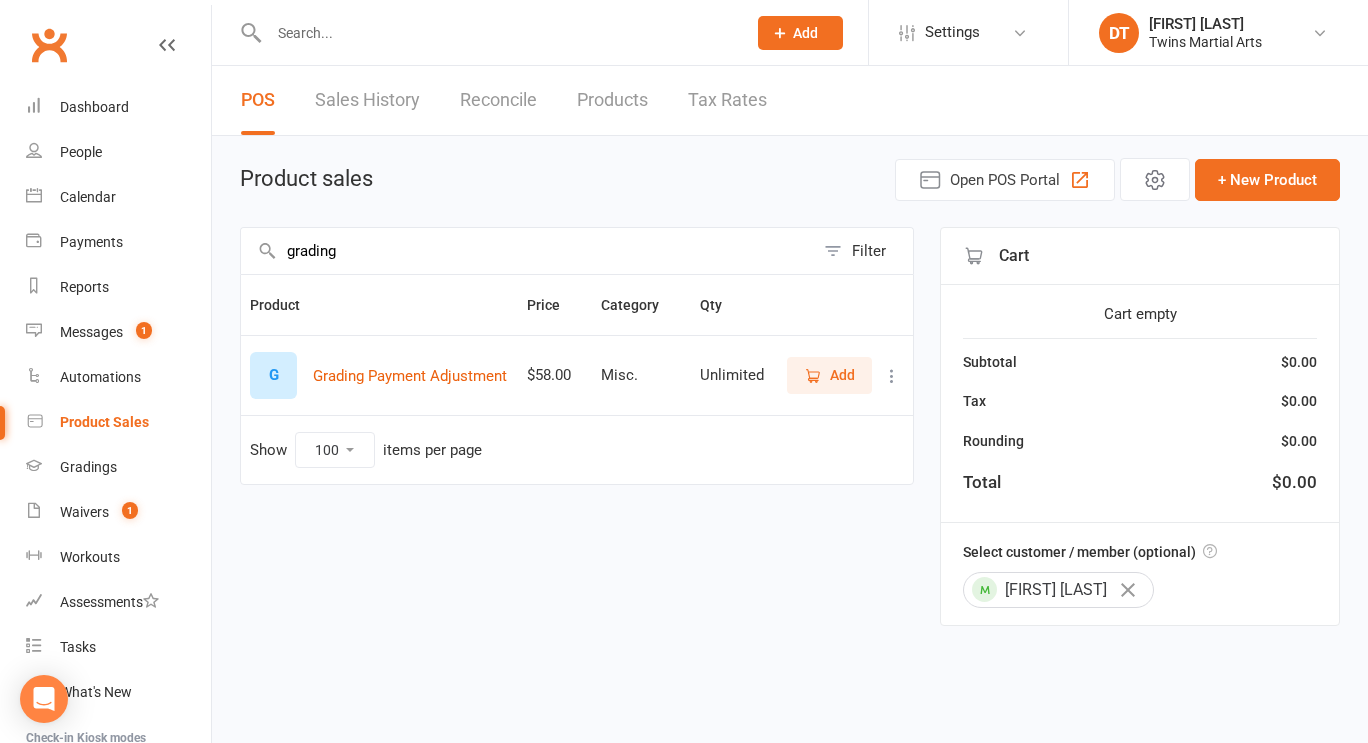 type on "grading" 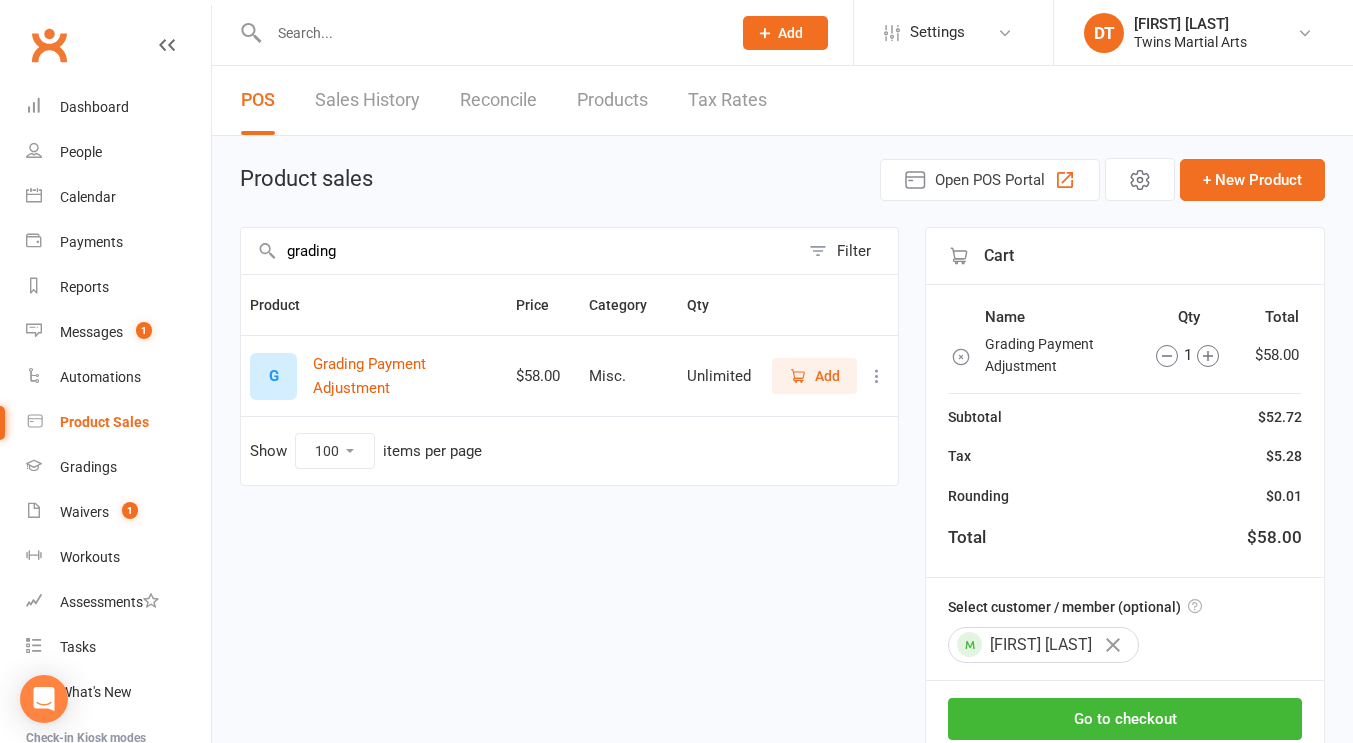 scroll, scrollTop: 129, scrollLeft: 0, axis: vertical 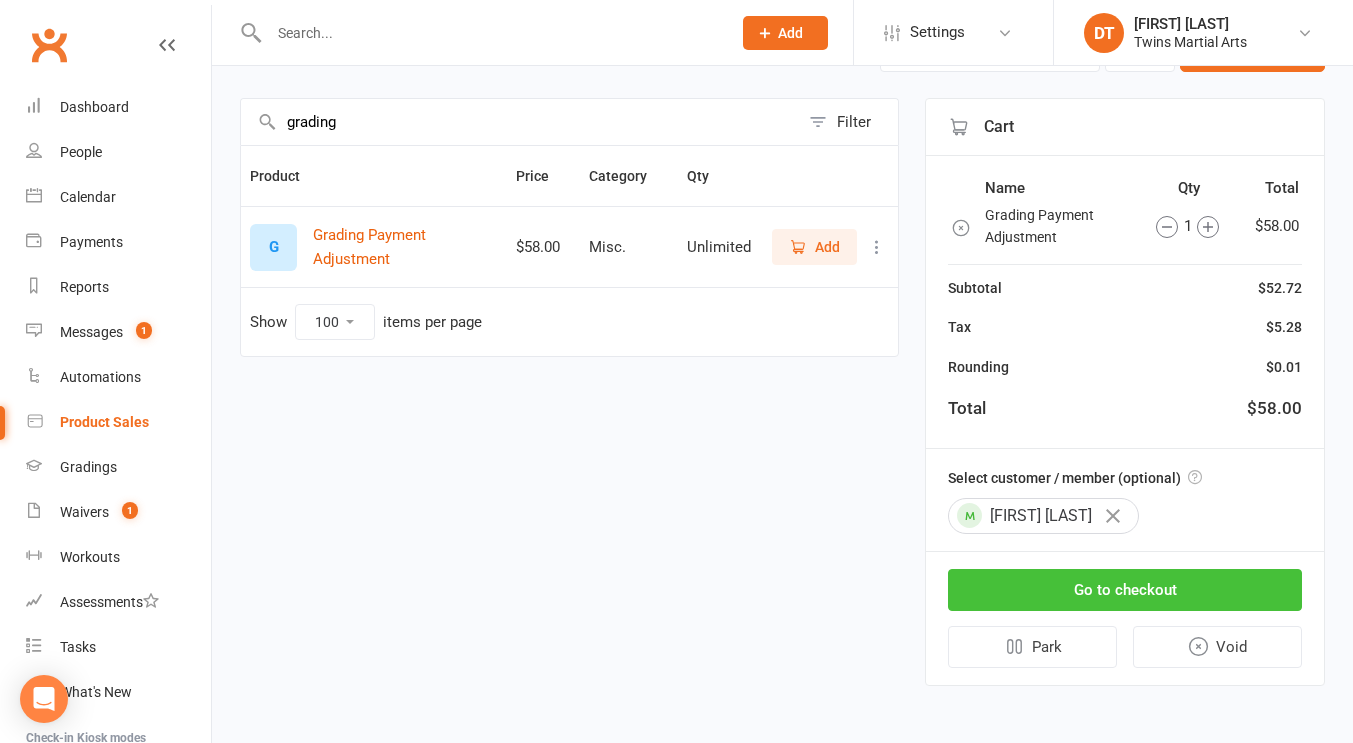 click on "Go to checkout" at bounding box center [1125, 590] 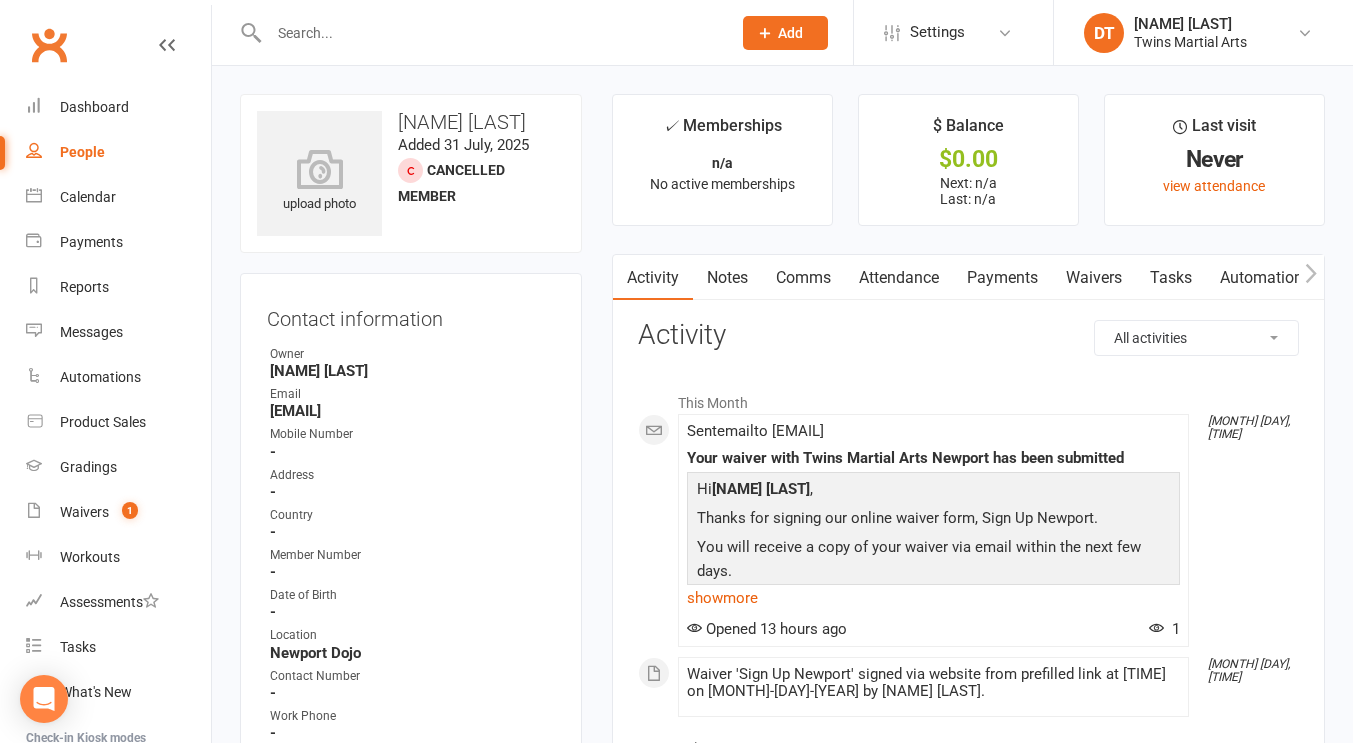 scroll, scrollTop: 0, scrollLeft: 0, axis: both 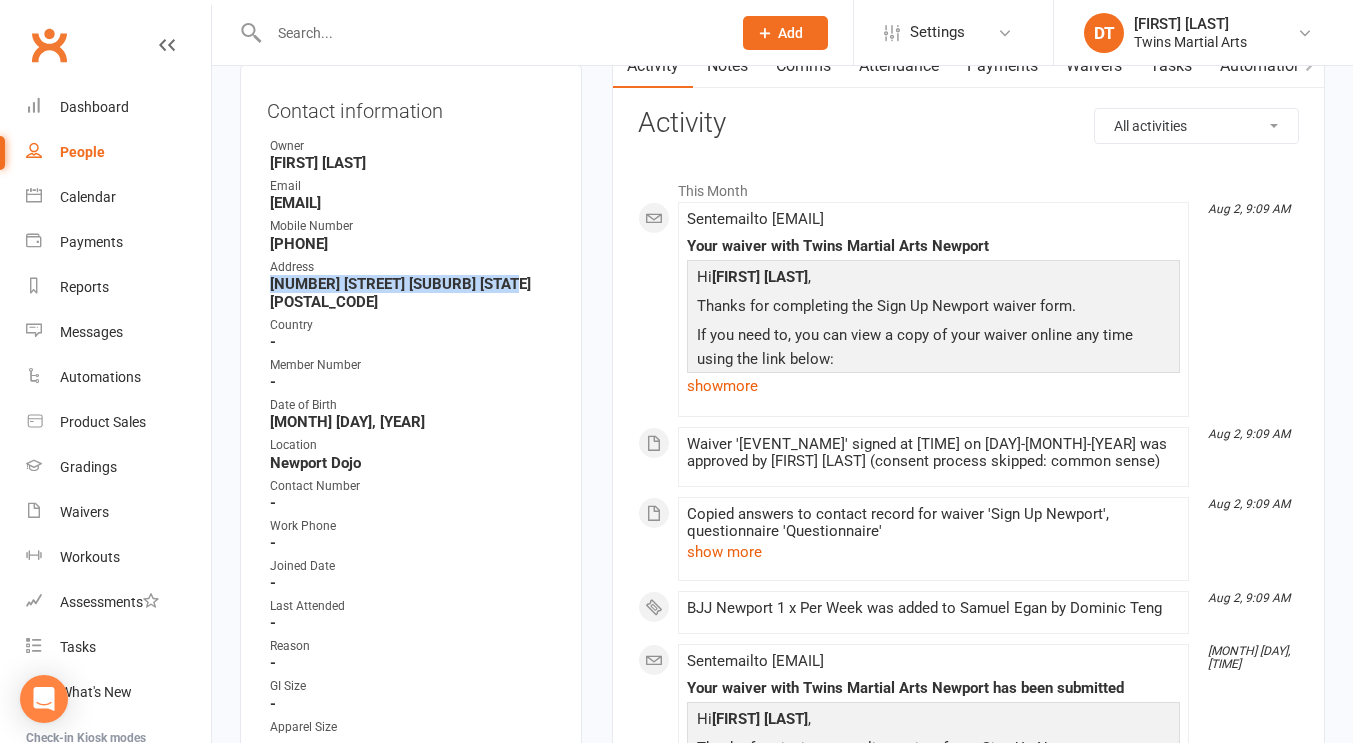 drag, startPoint x: 524, startPoint y: 305, endPoint x: 257, endPoint y: 304, distance: 267.00186 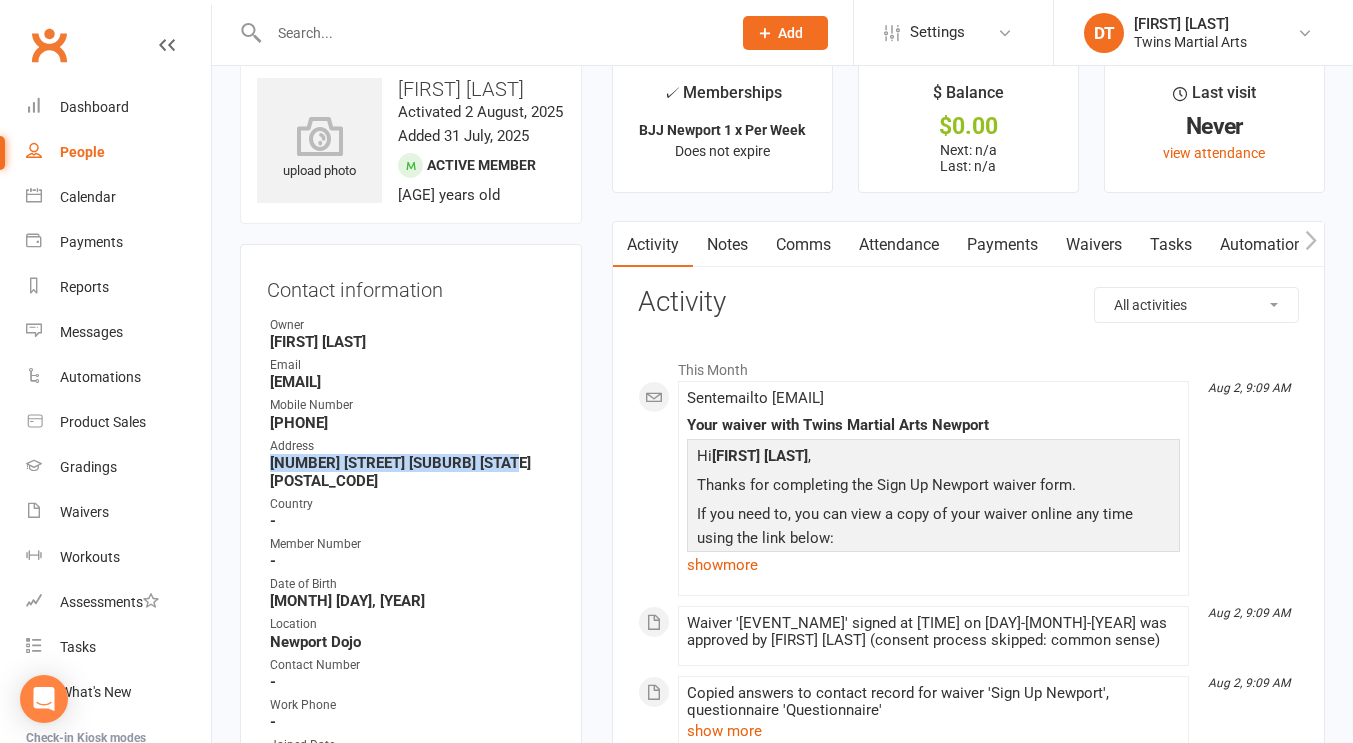 scroll, scrollTop: 29, scrollLeft: 0, axis: vertical 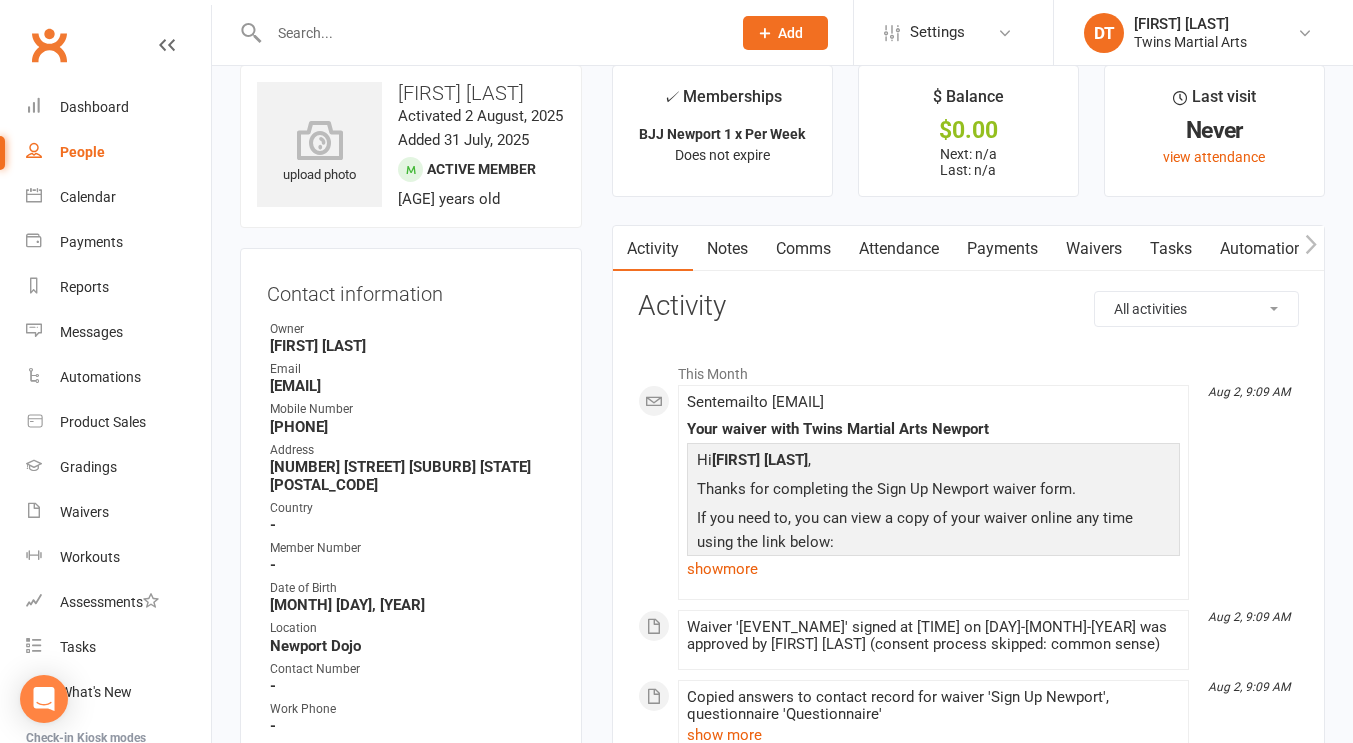 click on "All activities Bookings / Attendances Communications Notes Failed SMSes Gradings Members Memberships Mobile App POS Sales Payments Credit Vouchers Prospects Reports Automations Tasks Waivers Workouts Kiosk Mode Consent Assessments Contact Flags Family Relationships Activity This Month Aug 2, 9:09 AM   Sent  email  to   [EMAIL]   Your waiver with Twins Martial Arts Newport  Hi  [FIRST] [LAST] ,     Thanks for completing the Sign Up Newport waiver form.     If you need to, you can view a copy of your waiver online any time using the link below:      Click here to view your signed form now      Kind regards,   Twins Martial Arts Newport  show  more Aug 2, 9:09 AM Waiver 'Sign Up Newport' signed at 4:57PM on 1-Aug-2025 was approved by [FIRST] [LAST] (consent process skipped: common sense)   Aug 2, 9:09 AM Copied answers to contact record for waiver 'Sign Up Newport', questionnaire 'Questionnaire'   show more Aug 2, 9:09 AM BJJ Newport 1 x Per Week was added to [FIRST] [LAST] by [FIRST] [LAST]     Sent" at bounding box center [968, 849] 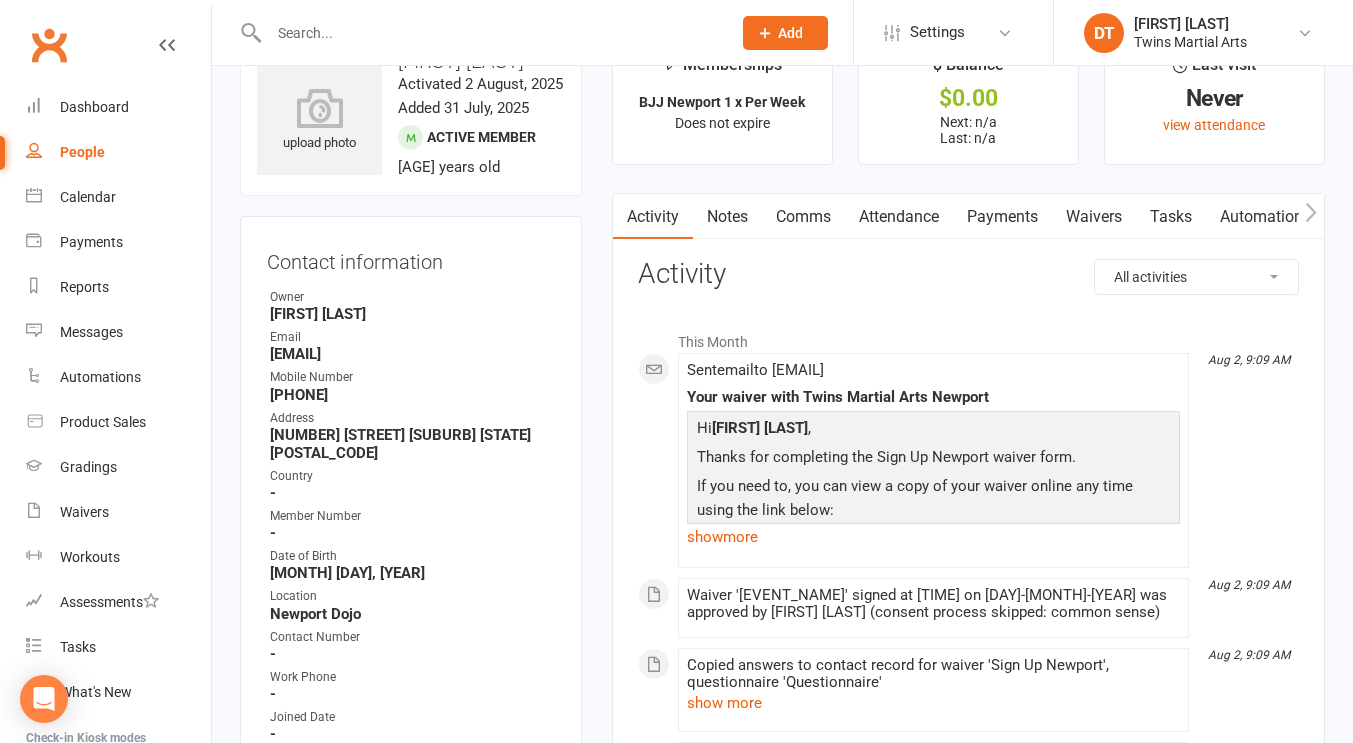 scroll, scrollTop: 0, scrollLeft: 0, axis: both 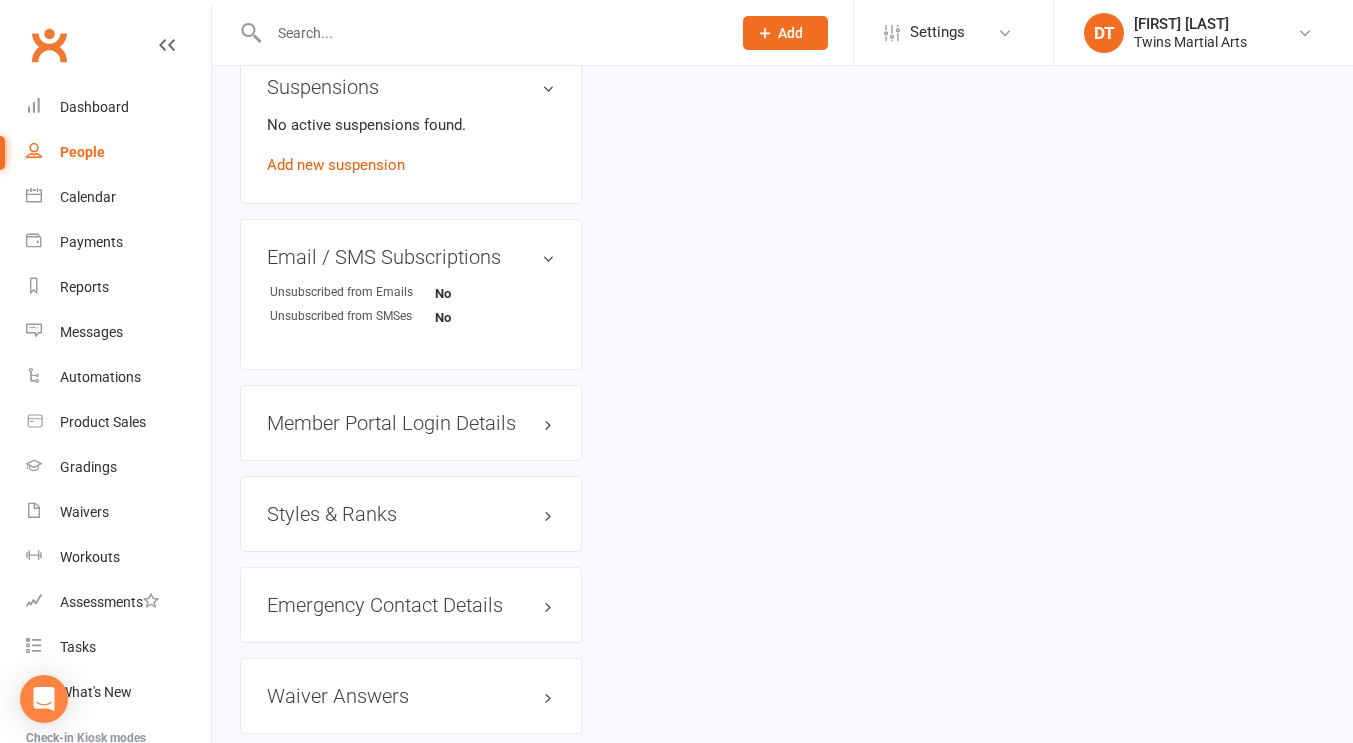 click on "Styles & Ranks" at bounding box center [411, 514] 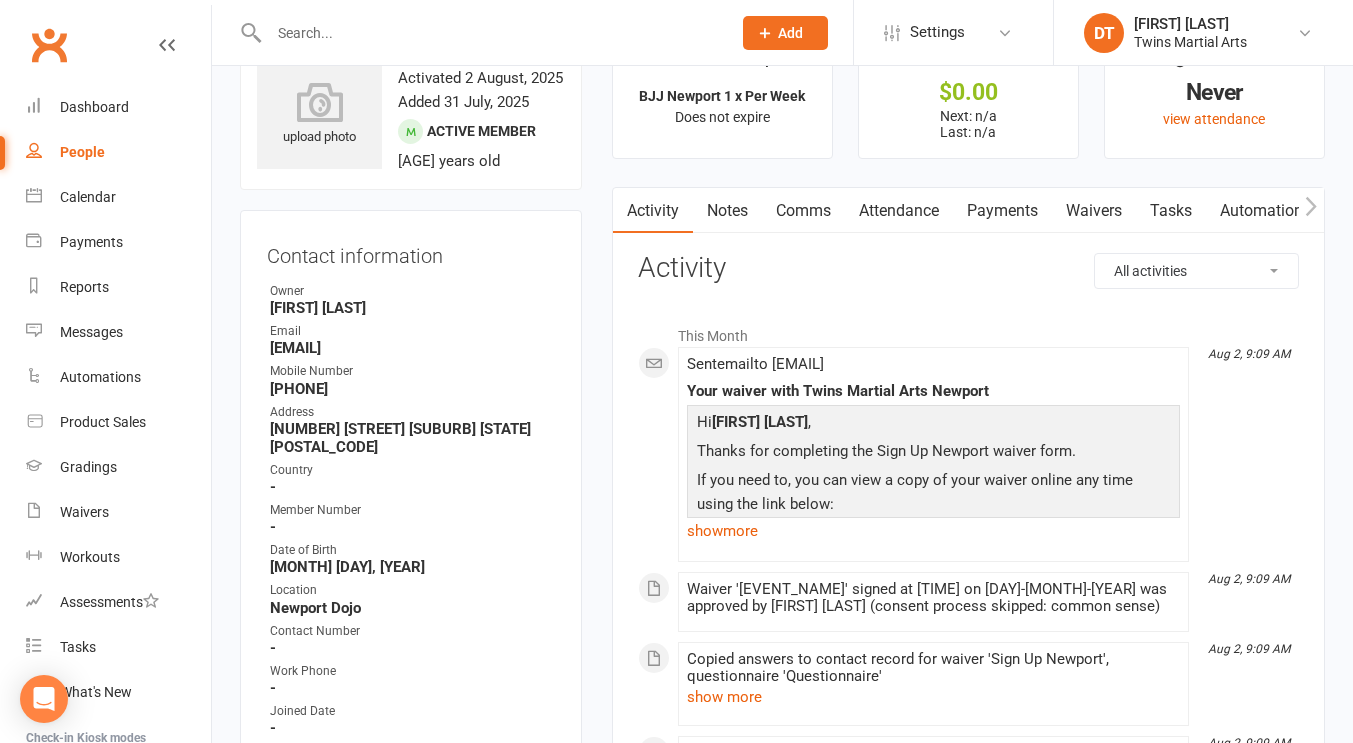 scroll, scrollTop: 0, scrollLeft: 0, axis: both 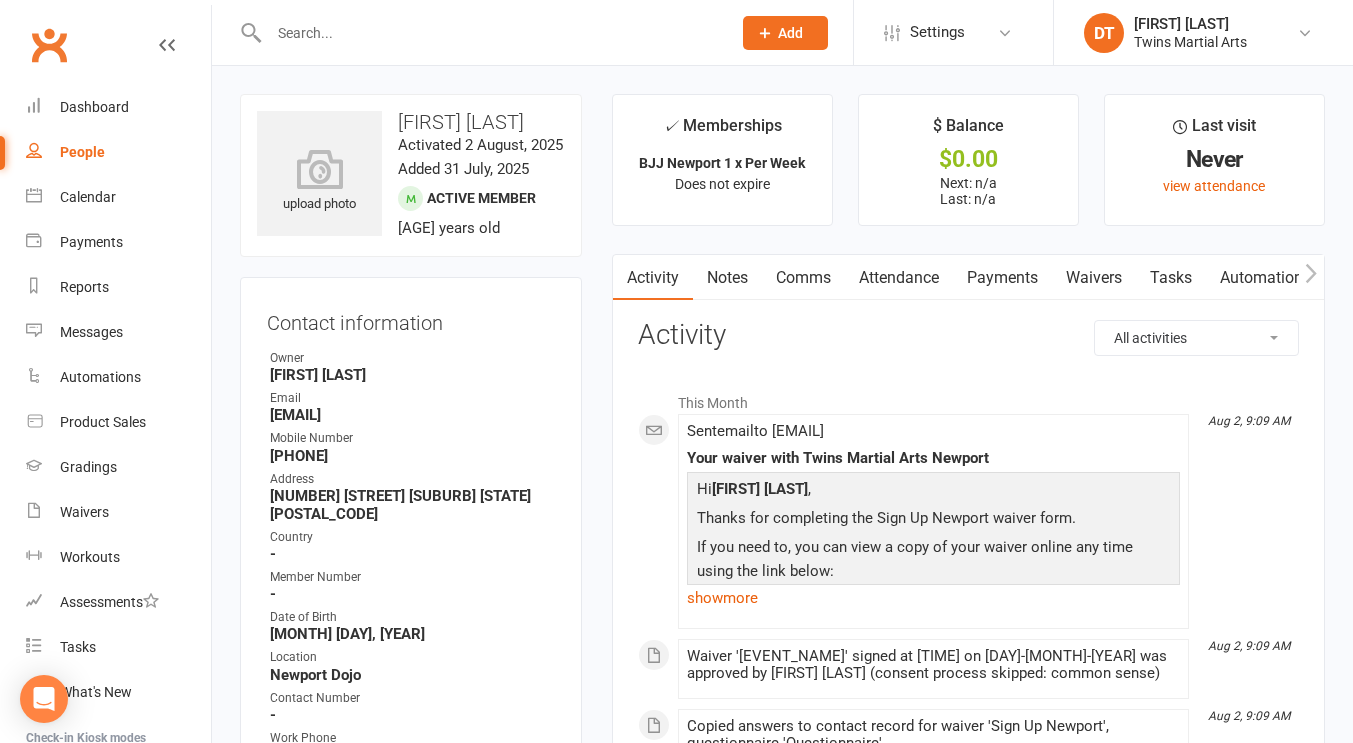 click on "Comms" at bounding box center [803, 278] 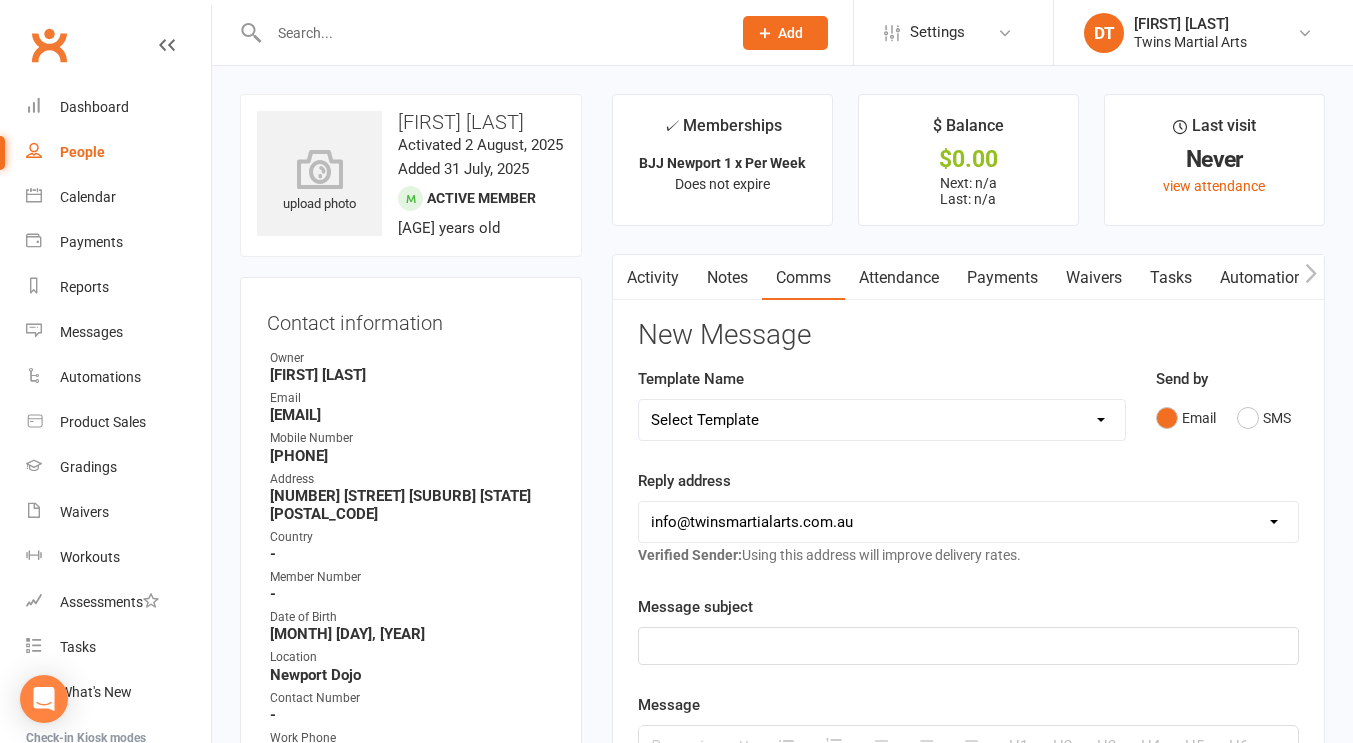 click on "Select Template [Email] Bring A Friend [Email] Bring a Friend Referral [Email] Holiday Program Full Day Friday [Email] Movie and Games Night [Email] Twins Open Day [Email] All levels class due to gradings [Email] April 2022 Grading Details [Email] Cancelled class due to gradings [SMS] Cancelled class due to gradings sms [Email] Grading Sep 2021 [Email] Gradings this week [Email] June 2021 Grading Invites [Email] Week 6 Karate Gymnastics [Email] Week 6 Weapons [Email] Leadership Help Gradings [Email] Leadership Seminar [Email] Leadership Team After Sign Up Email [Email] New Leadership Team Enrolment 2025 [Email] Re-enrolment email [Email] New 1st Kyu Information [Email] New Blue Belt Information [Email] New Brown Belt Information [Email] Flagged diverse needs [Email] NDIS End of Year Email [Email] NDIS Physio Booking Email [Email] NDIS Physio Info Email [Email] NDIS Physio Interest? [SMS] NDIS SMS reminder to book [Email] Ninja Kid Physio during the term break [Email] Start of term welcome back" at bounding box center (882, 420) 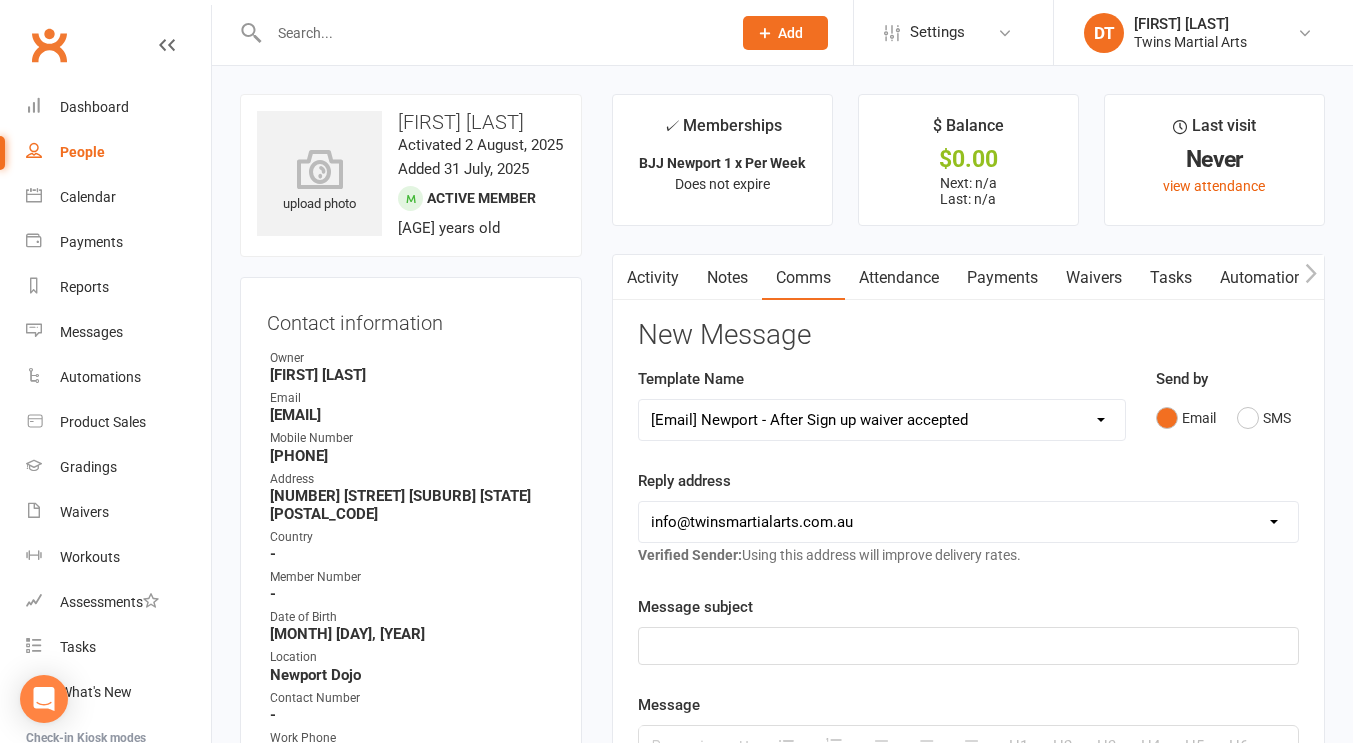 click on "Select Template [Email] Bring A Friend [Email] Bring a Friend Referral [Email] Holiday Program Full Day Friday [Email] Movie and Games Night [Email] Twins Open Day [Email] All levels class due to gradings [Email] April 2022 Grading Details [Email] Cancelled class due to gradings [SMS] Cancelled class due to gradings sms [Email] Grading Sep 2021 [Email] Gradings this week [Email] June 2021 Grading Invites [Email] Week 6 Karate Gymnastics [Email] Week 6 Weapons [Email] Leadership Help Gradings [Email] Leadership Seminar [Email] Leadership Team After Sign Up Email [Email] New Leadership Team Enrolment 2025 [Email] Re-enrolment email [Email] New 1st Kyu Information [Email] New Blue Belt Information [Email] New Brown Belt Information [Email] Flagged diverse needs [Email] NDIS End of Year Email [Email] NDIS Physio Booking Email [Email] NDIS Physio Info Email [Email] NDIS Physio Interest? [SMS] NDIS SMS reminder to book [Email] Ninja Kid Physio during the term break [Email] Start of term welcome back" at bounding box center (882, 420) 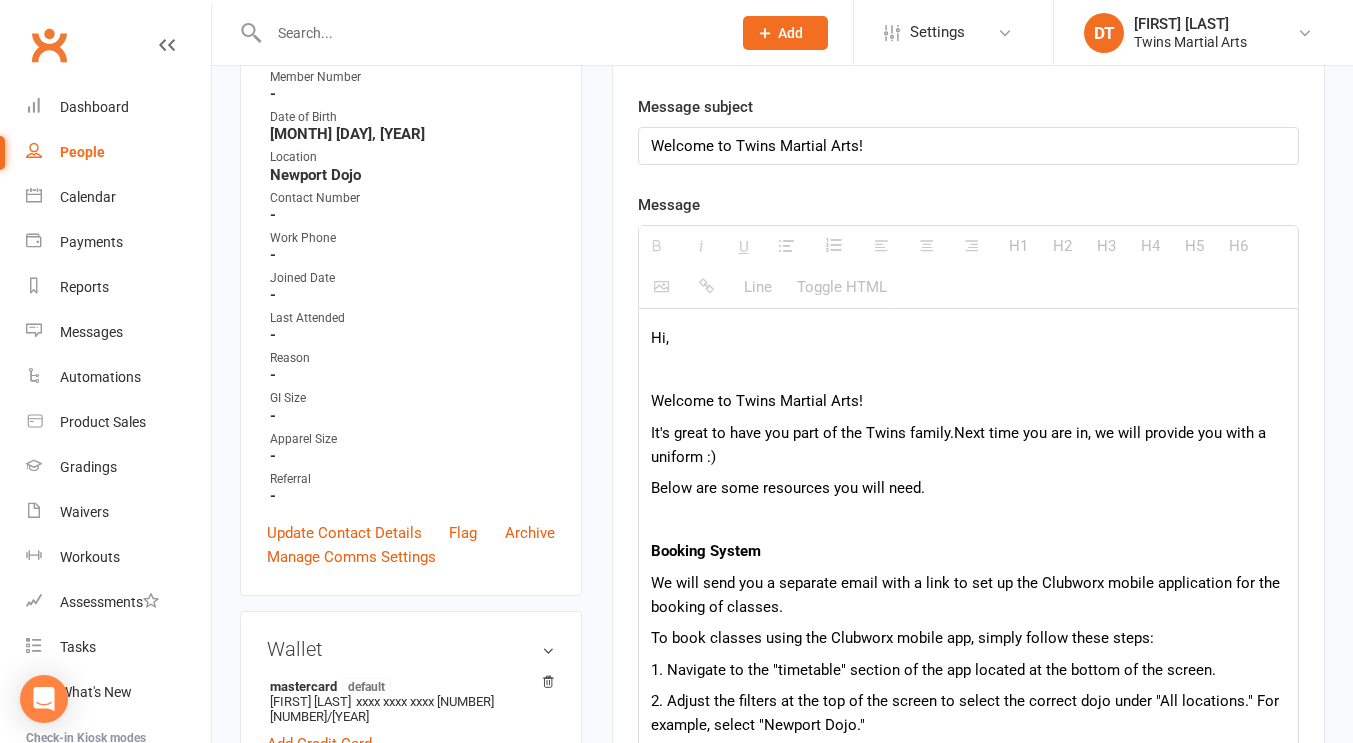 scroll, scrollTop: 497, scrollLeft: 0, axis: vertical 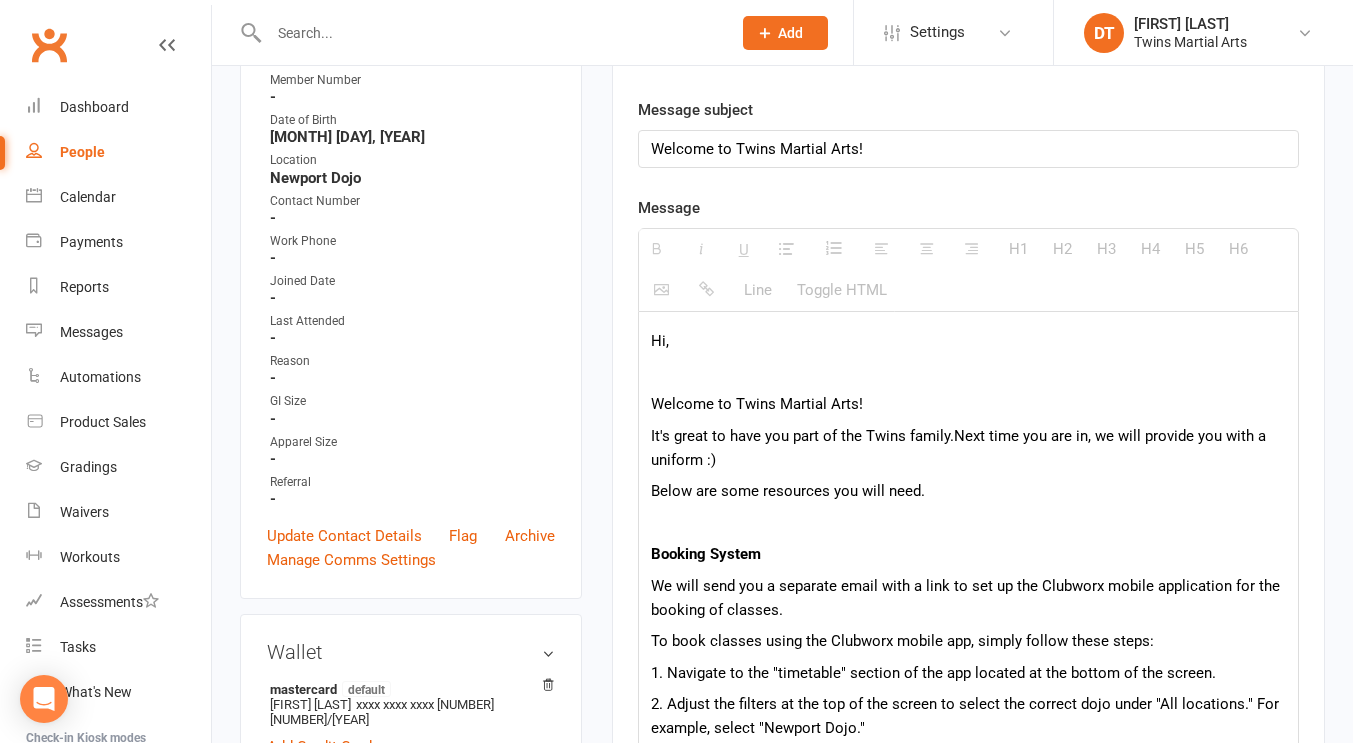 click on "Hi," at bounding box center [968, 341] 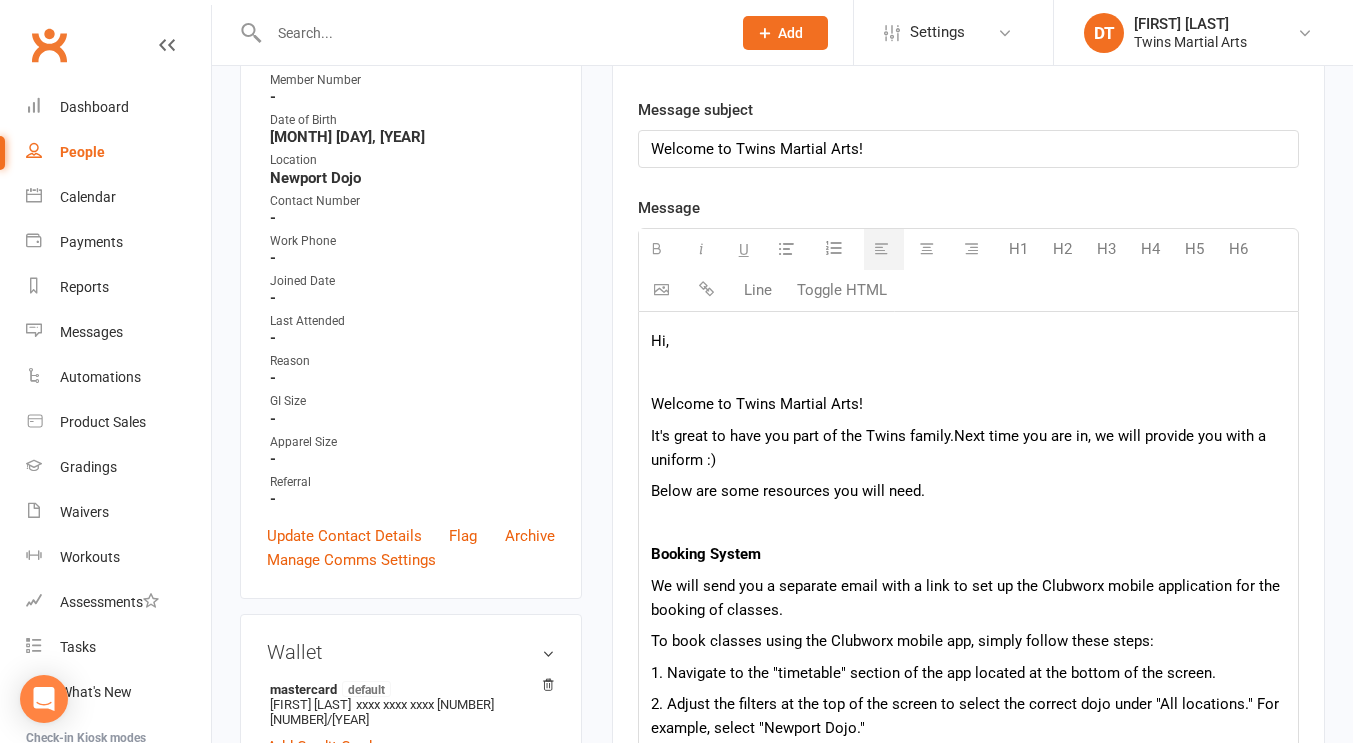 type 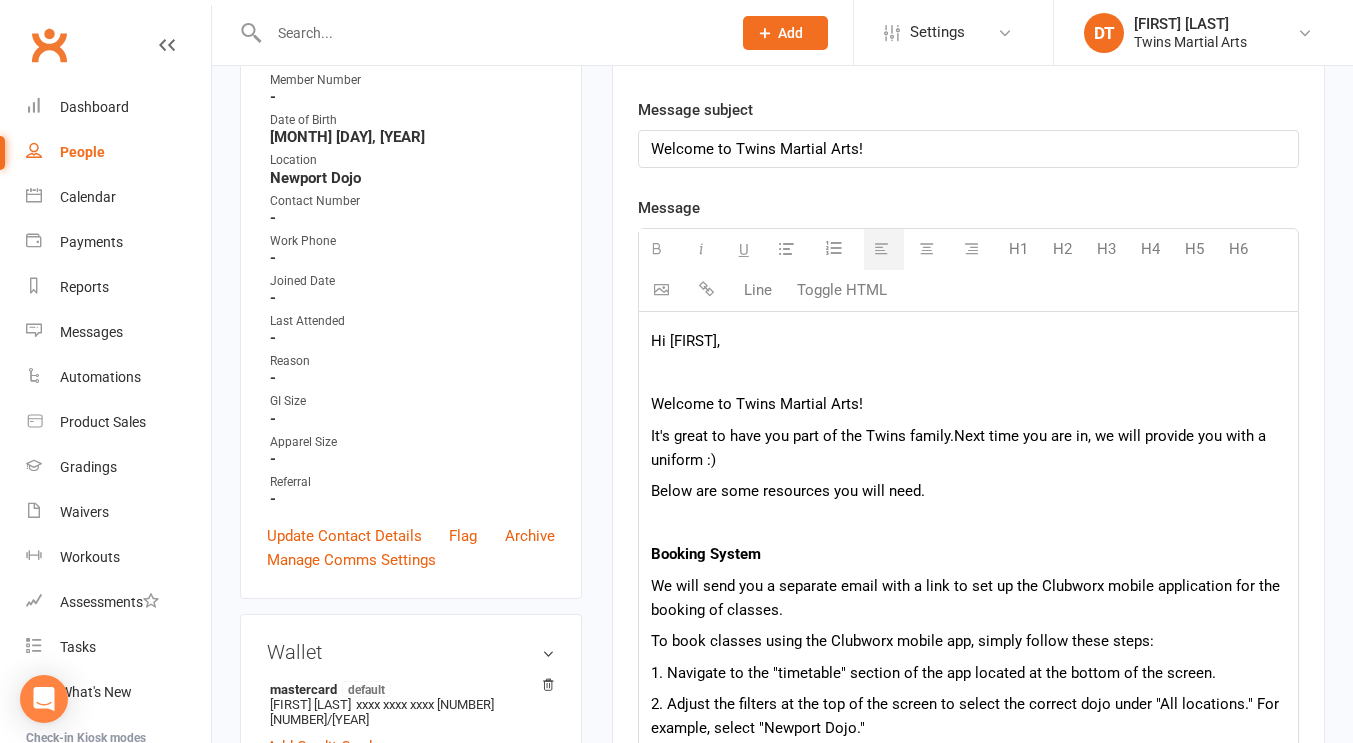 click on "It's great to have you part of the Twins family.  Next time you are in, we will provide you with a uniform :)" at bounding box center [968, 448] 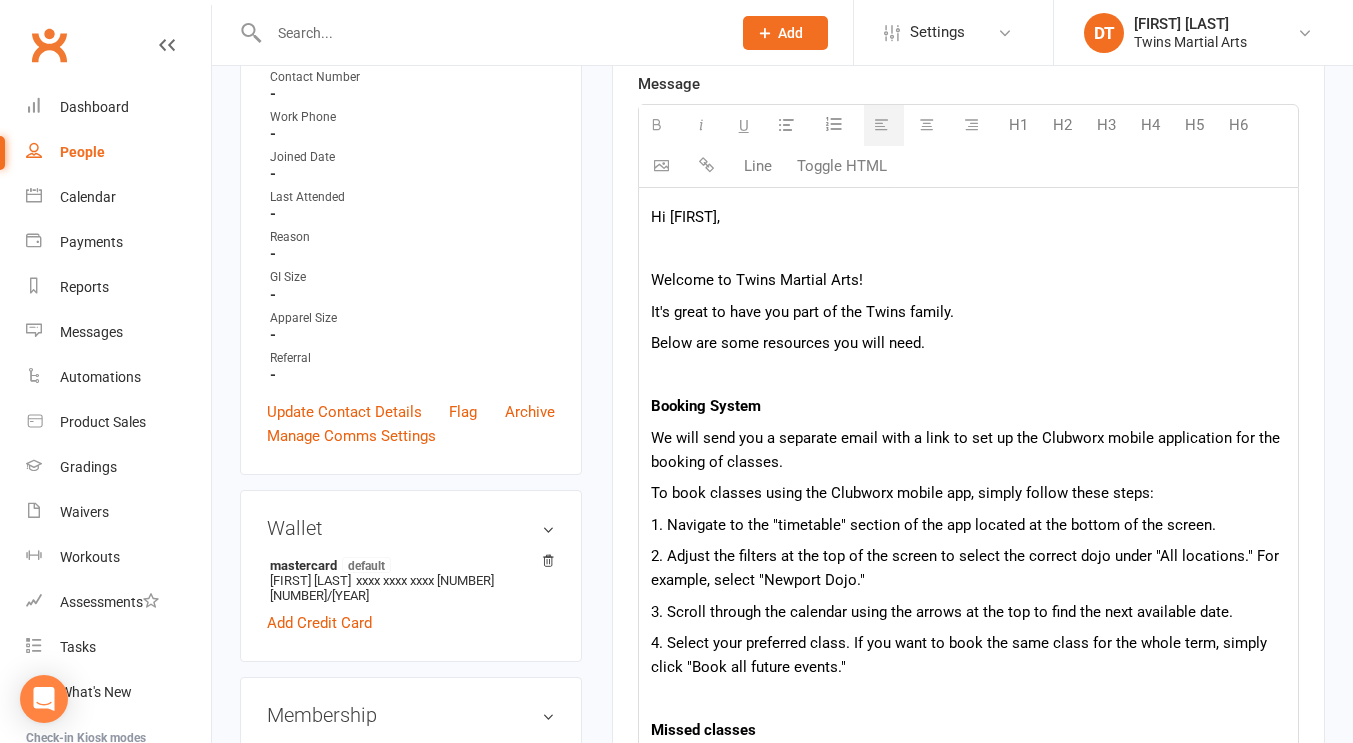 scroll, scrollTop: 724, scrollLeft: 0, axis: vertical 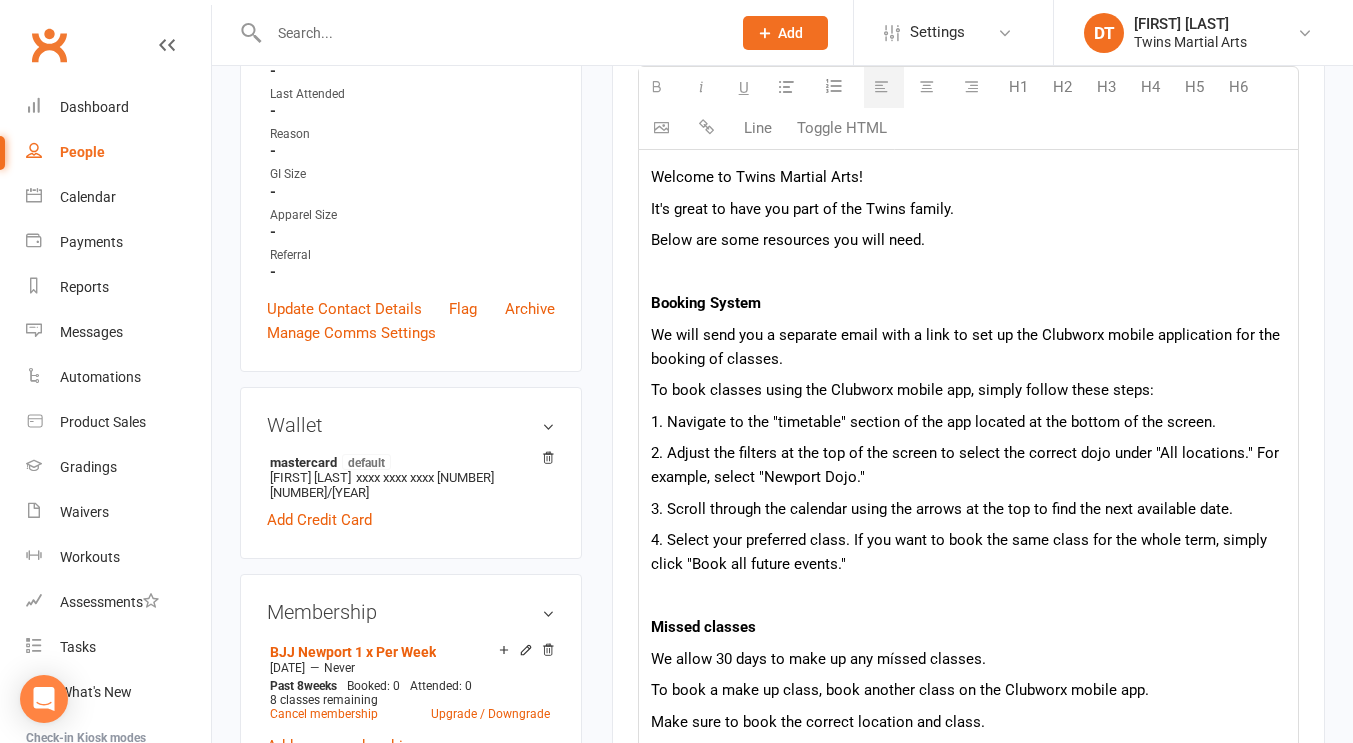 click on "1. Navigate to the "timetable" section of the app located at the bottom of the screen." at bounding box center (968, 422) 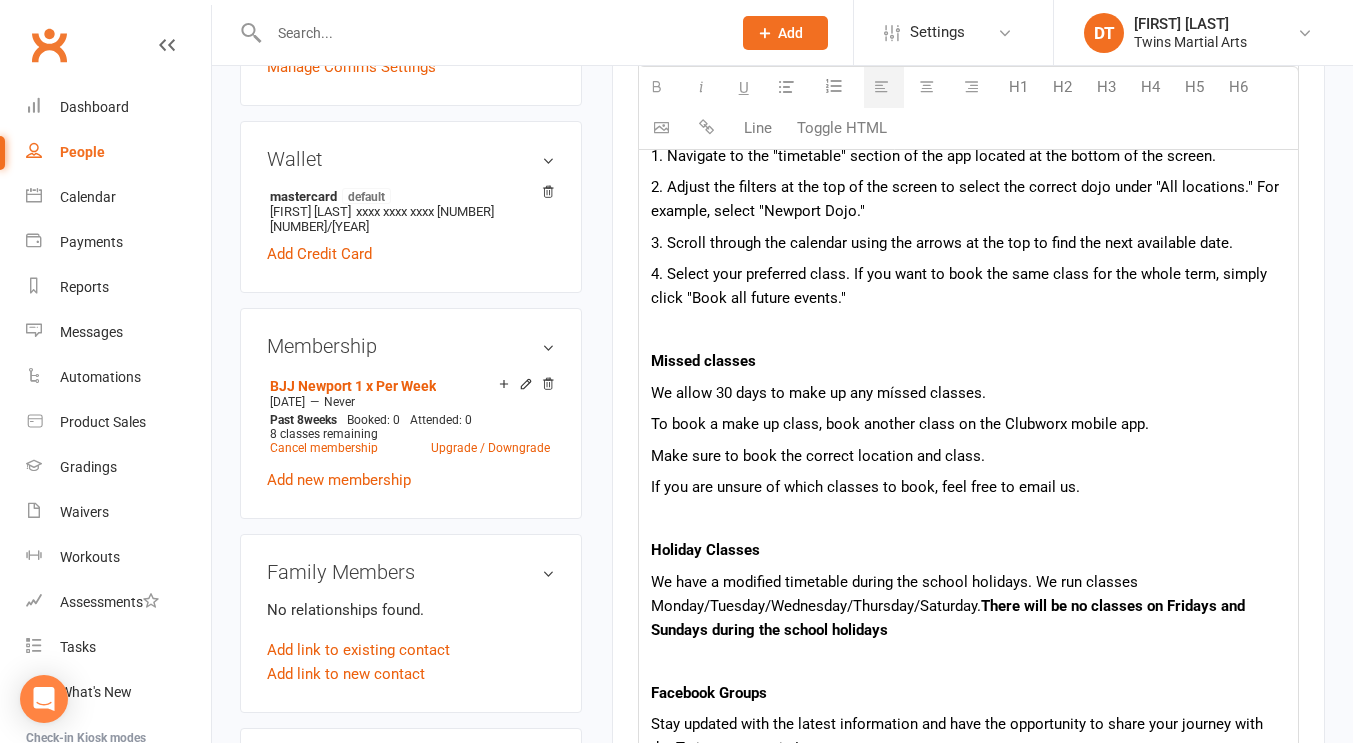 scroll, scrollTop: 1217, scrollLeft: 0, axis: vertical 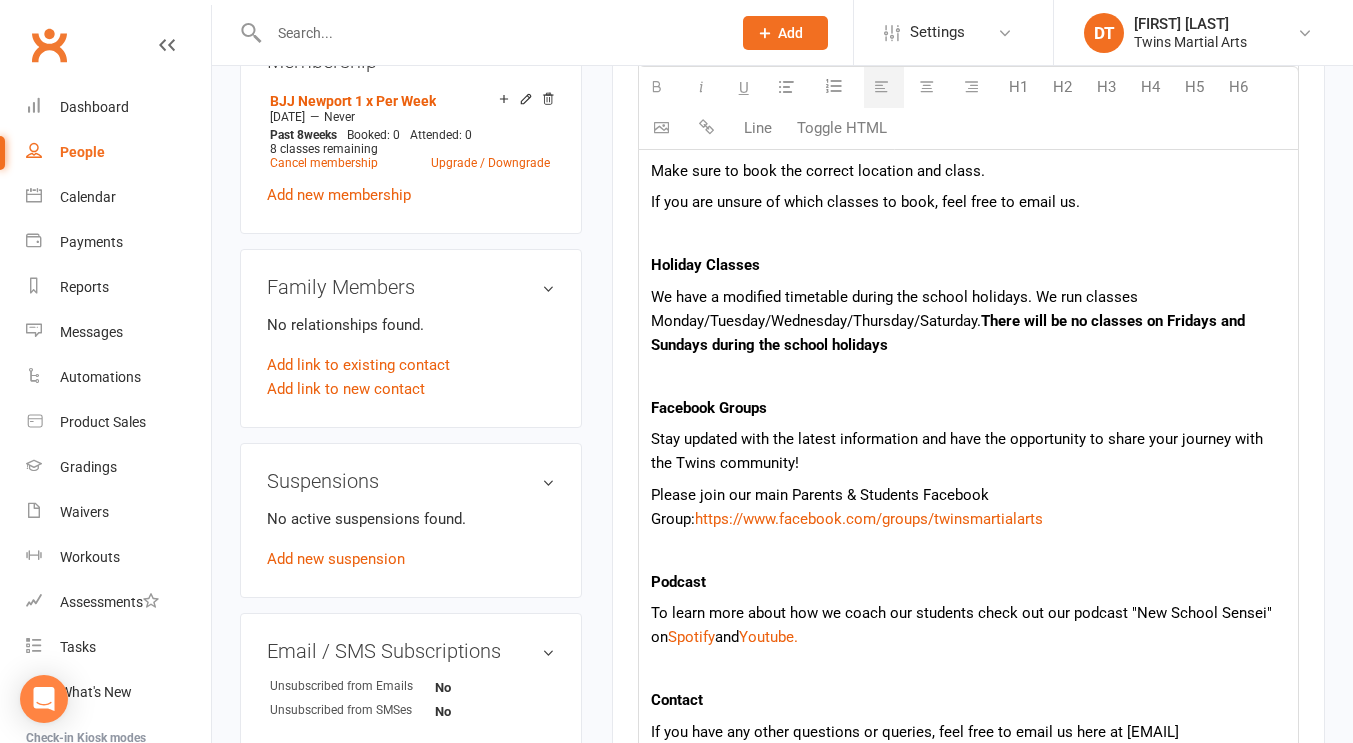 click on "Stay updated with the latest information and have the opportunity to share your journey with the Twins community!" at bounding box center (968, 451) 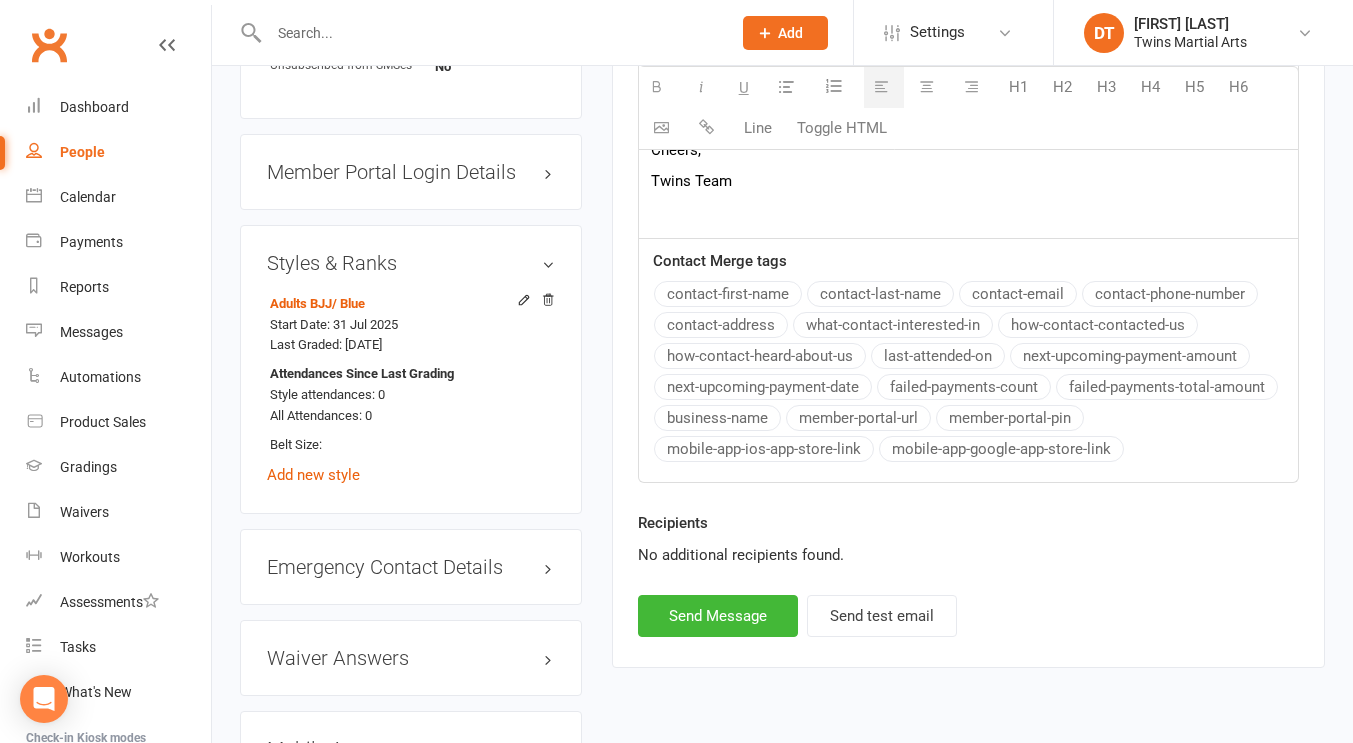 scroll, scrollTop: 1929, scrollLeft: 0, axis: vertical 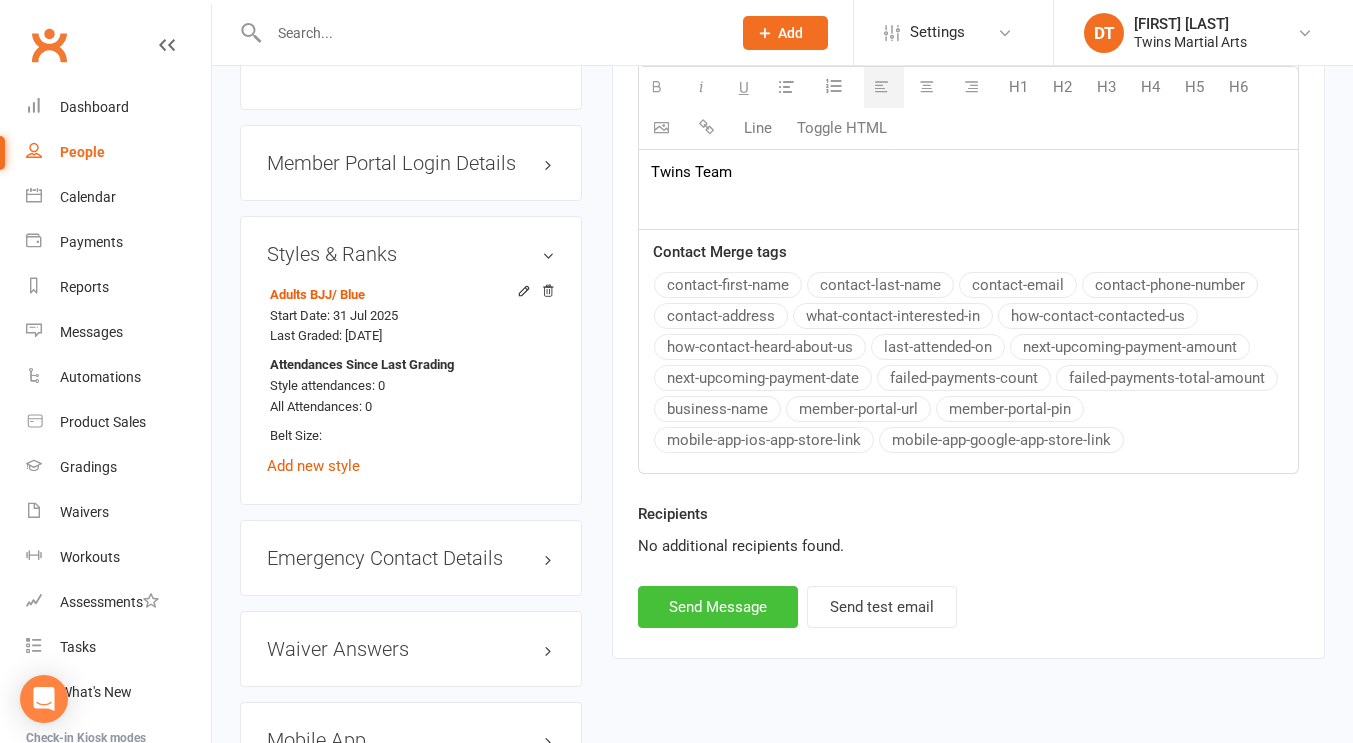 click on "Send Message" at bounding box center [718, 607] 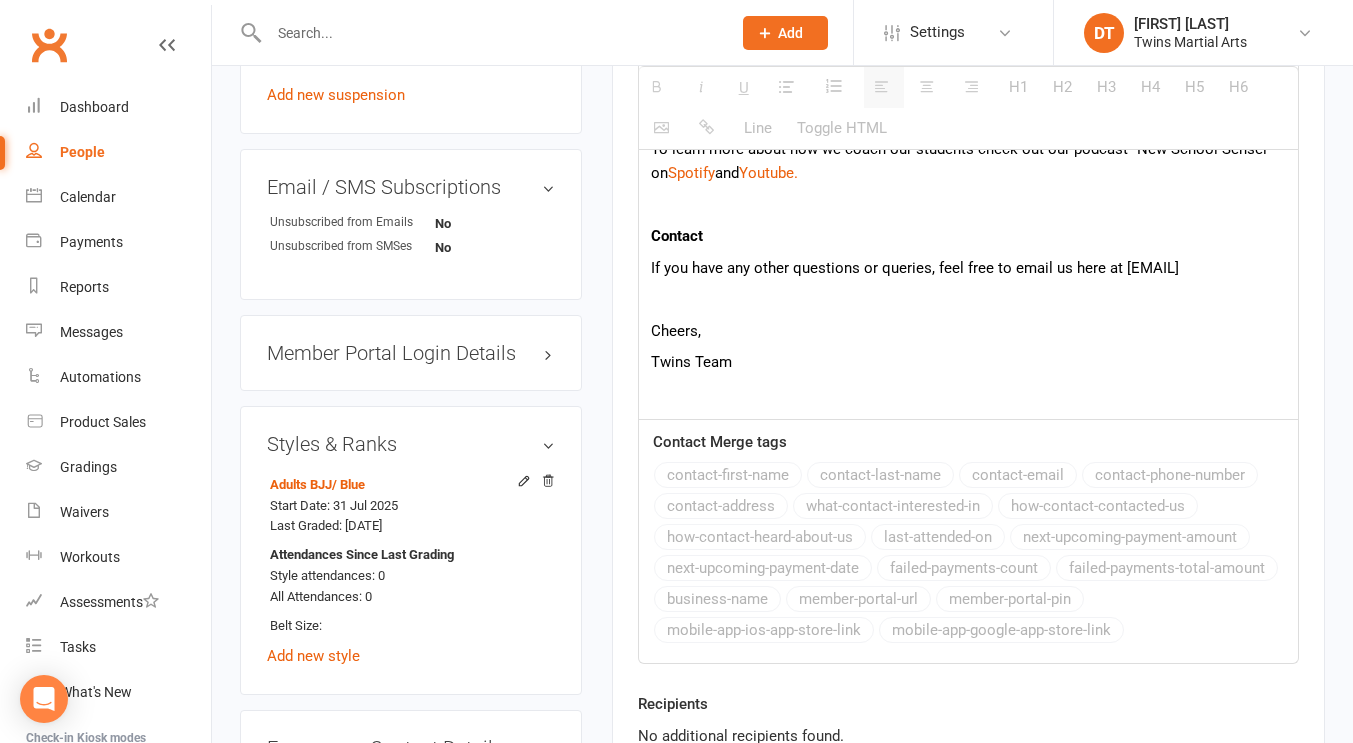select 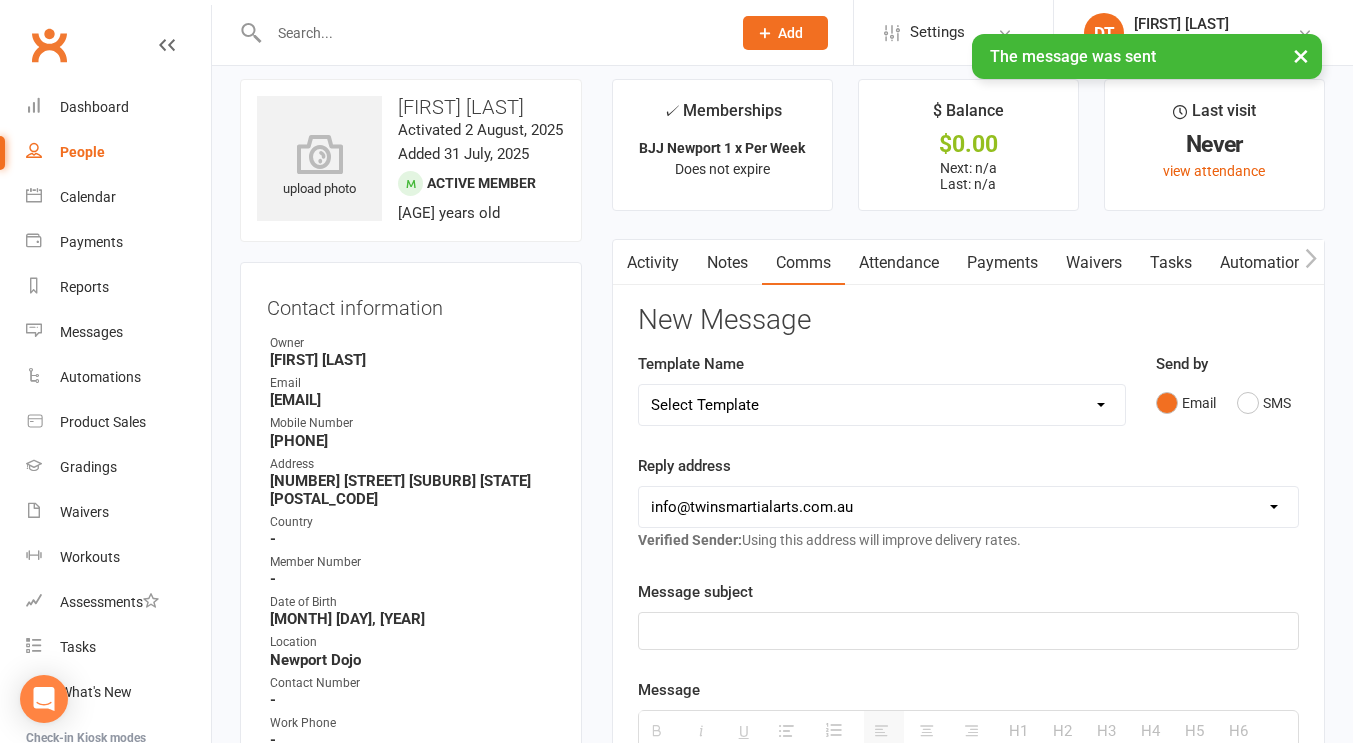 scroll, scrollTop: 21, scrollLeft: 0, axis: vertical 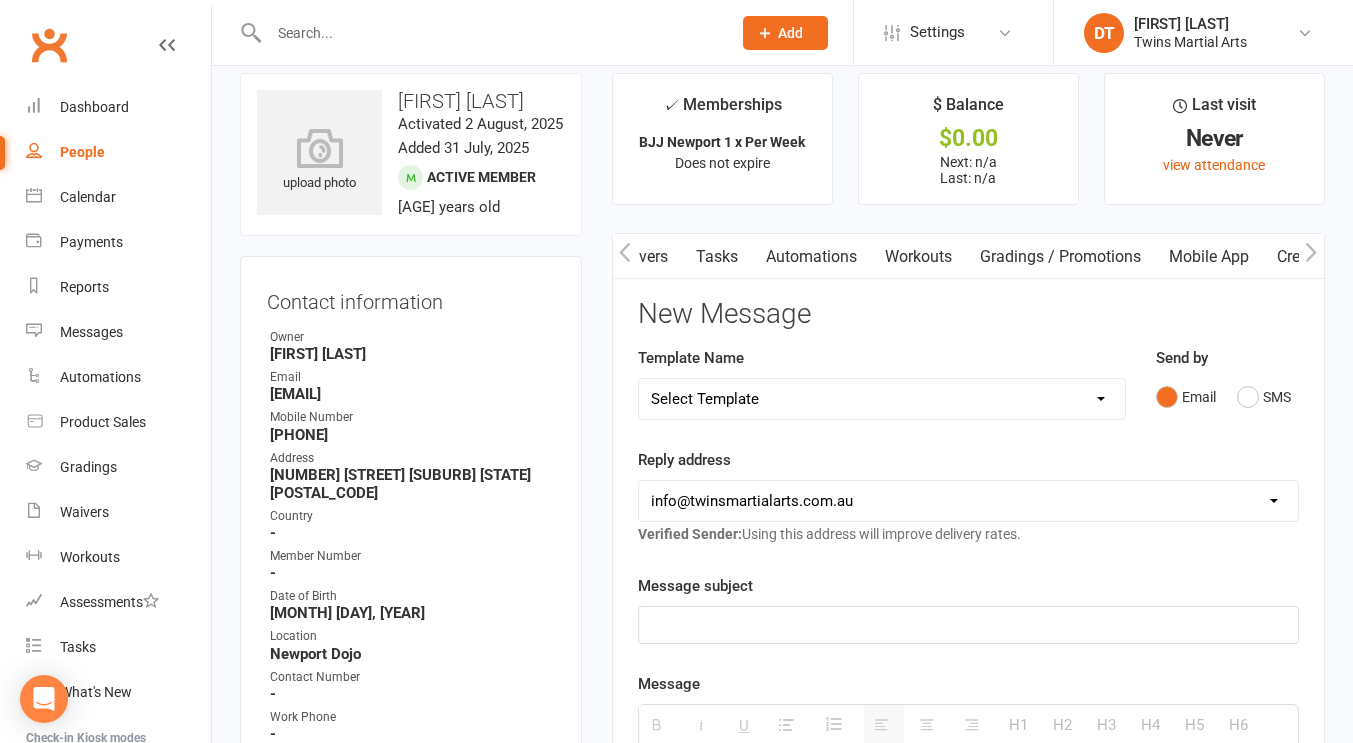 click on "Mobile App" at bounding box center (1209, 257) 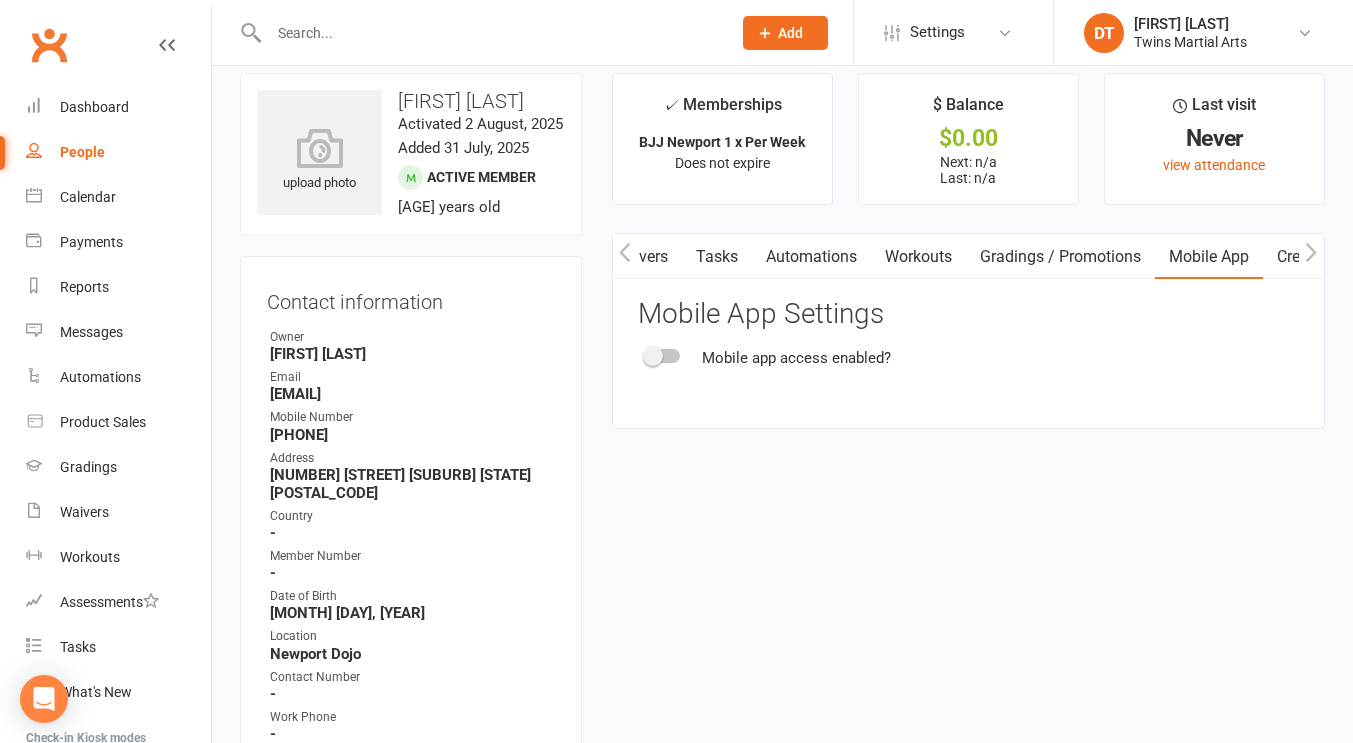 click at bounding box center (663, 356) 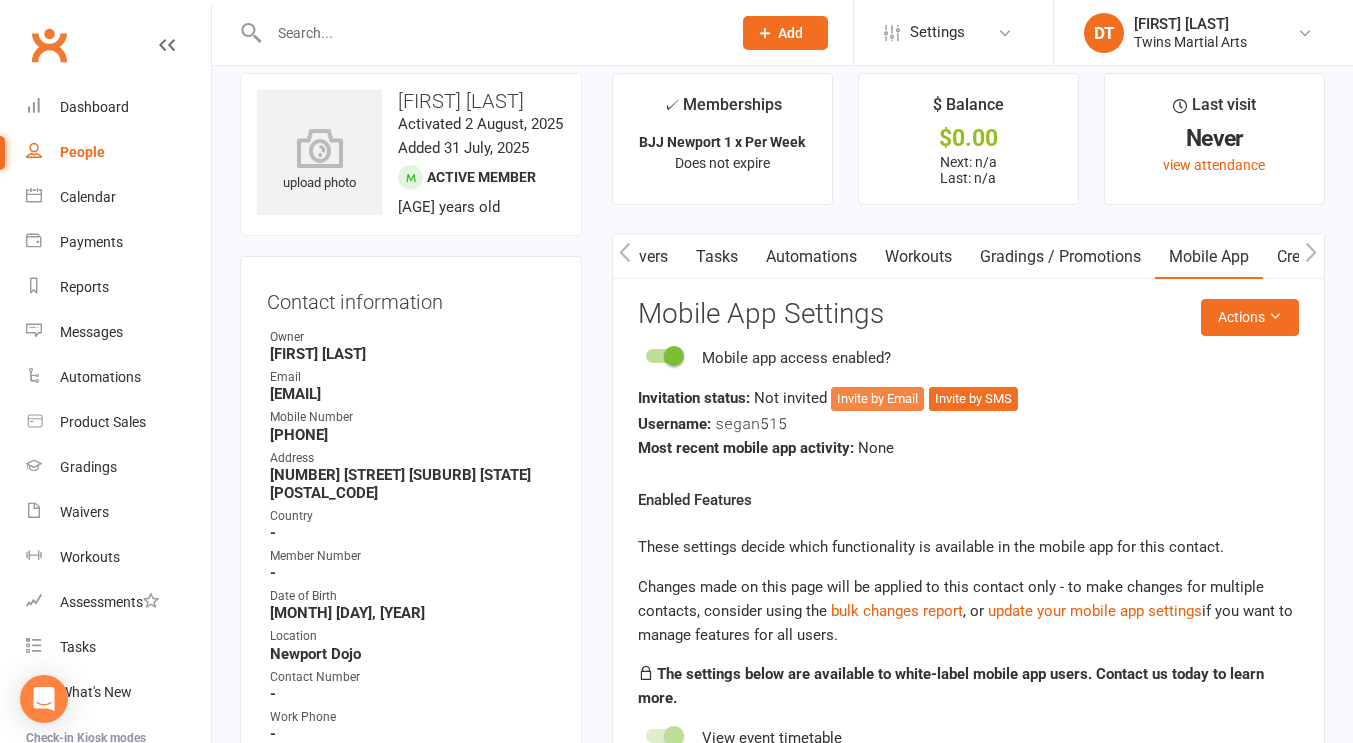 click on "Invite by Email" at bounding box center (877, 399) 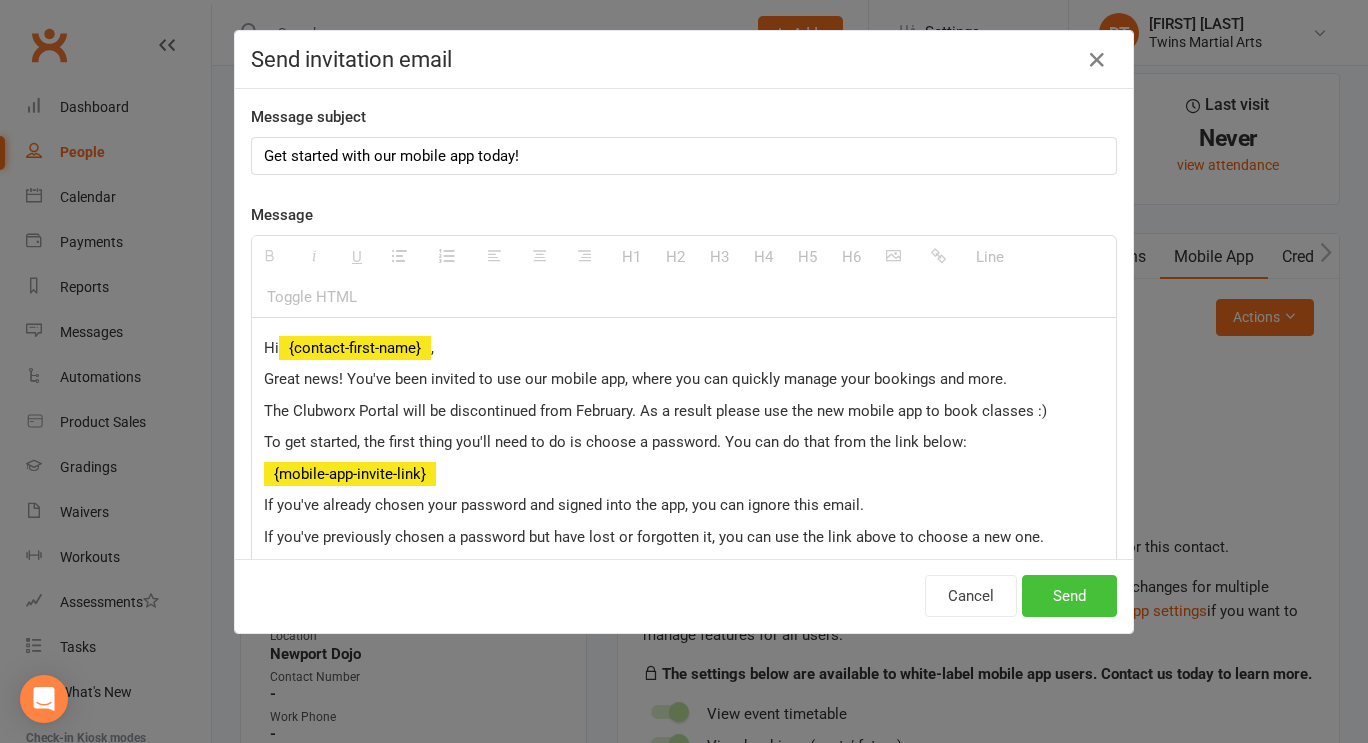click on "Send" at bounding box center (1069, 596) 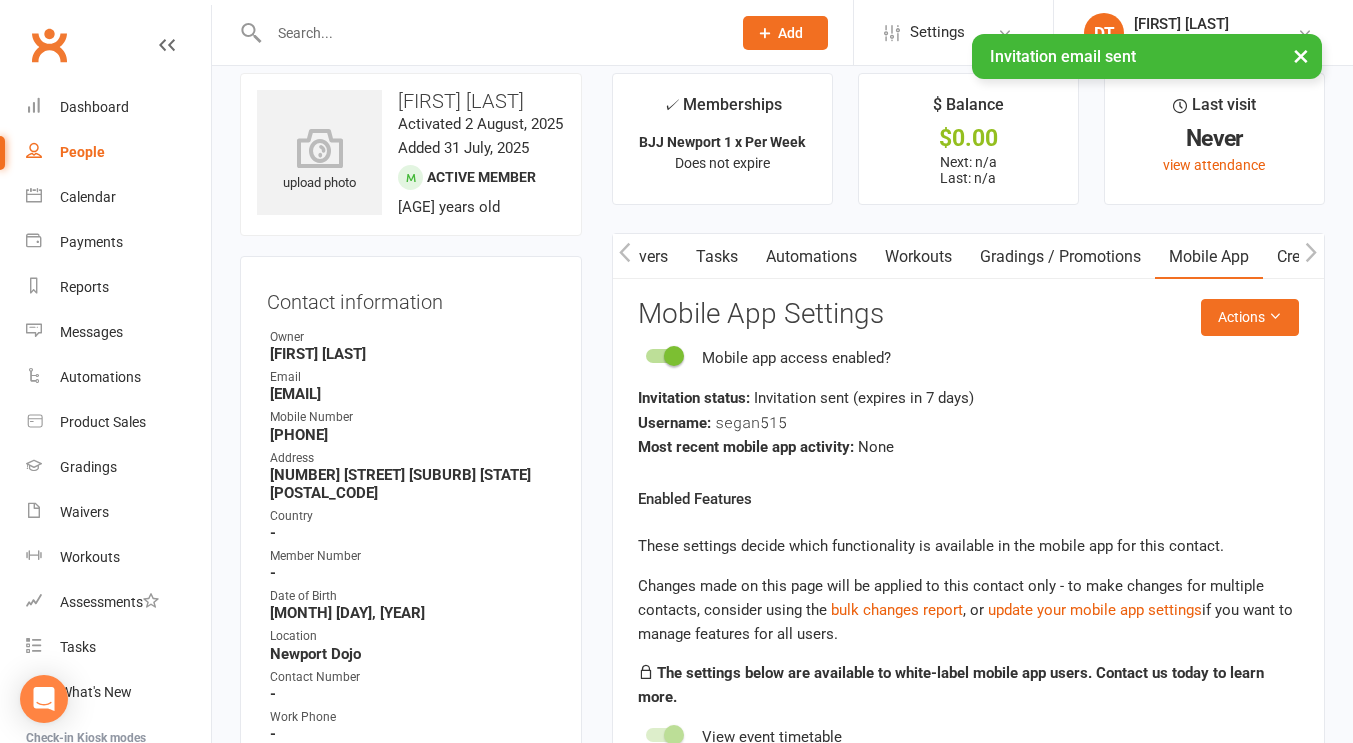 click on "Enabled Features These settings decide which functionality is available in the mobile app for this contact. Changes made on this page will be applied to this contact only - to make changes for multiple contacts, consider using the   bulk changes report , or   update your mobile app settings  if you want to manage features for all users.   The settings below are available to white-label mobile app users. Contact us today to learn more. View event timetable View bookings (past / future) Making bookings / Joining the waitlist Purchase memberships View payment information (payments and payment methods) My Shop (Product sales) Workouts (view / perform) Martial Arts Styles and Ranks ID Card" at bounding box center [968, 746] 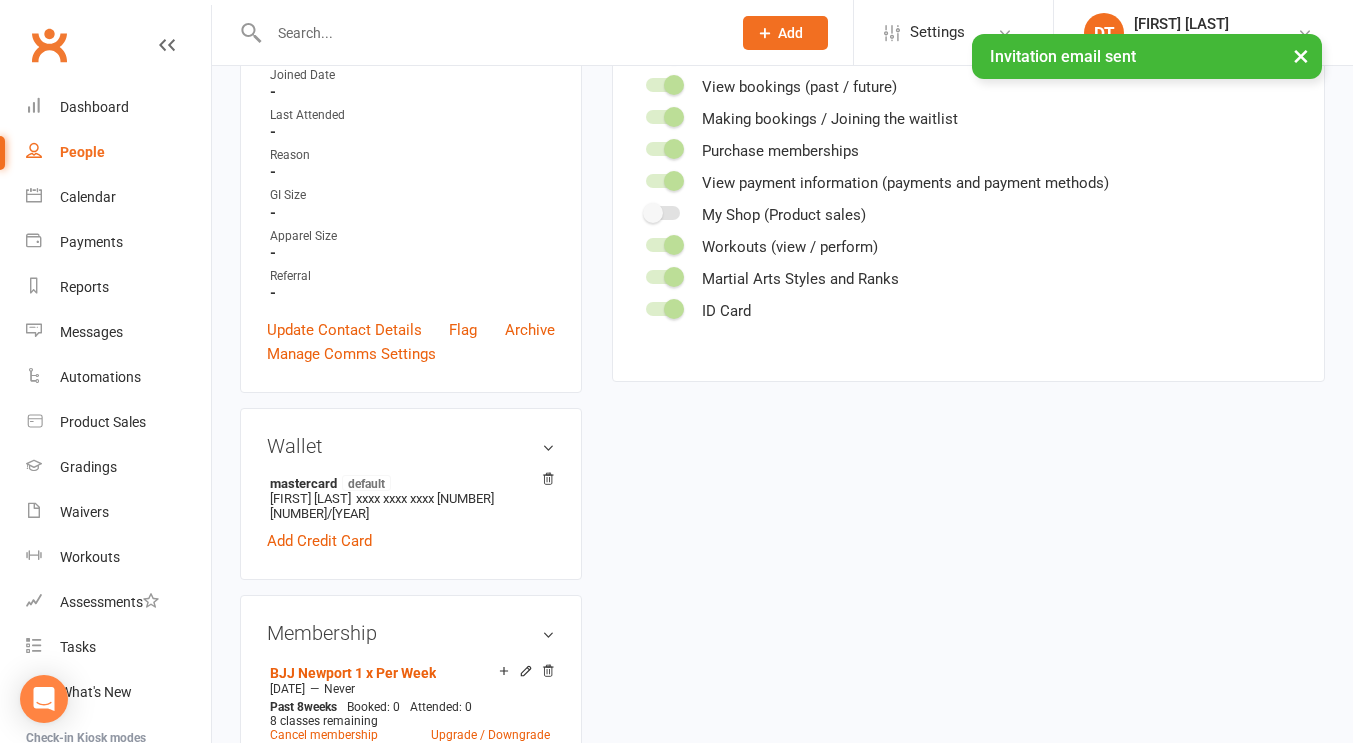scroll, scrollTop: 821, scrollLeft: 0, axis: vertical 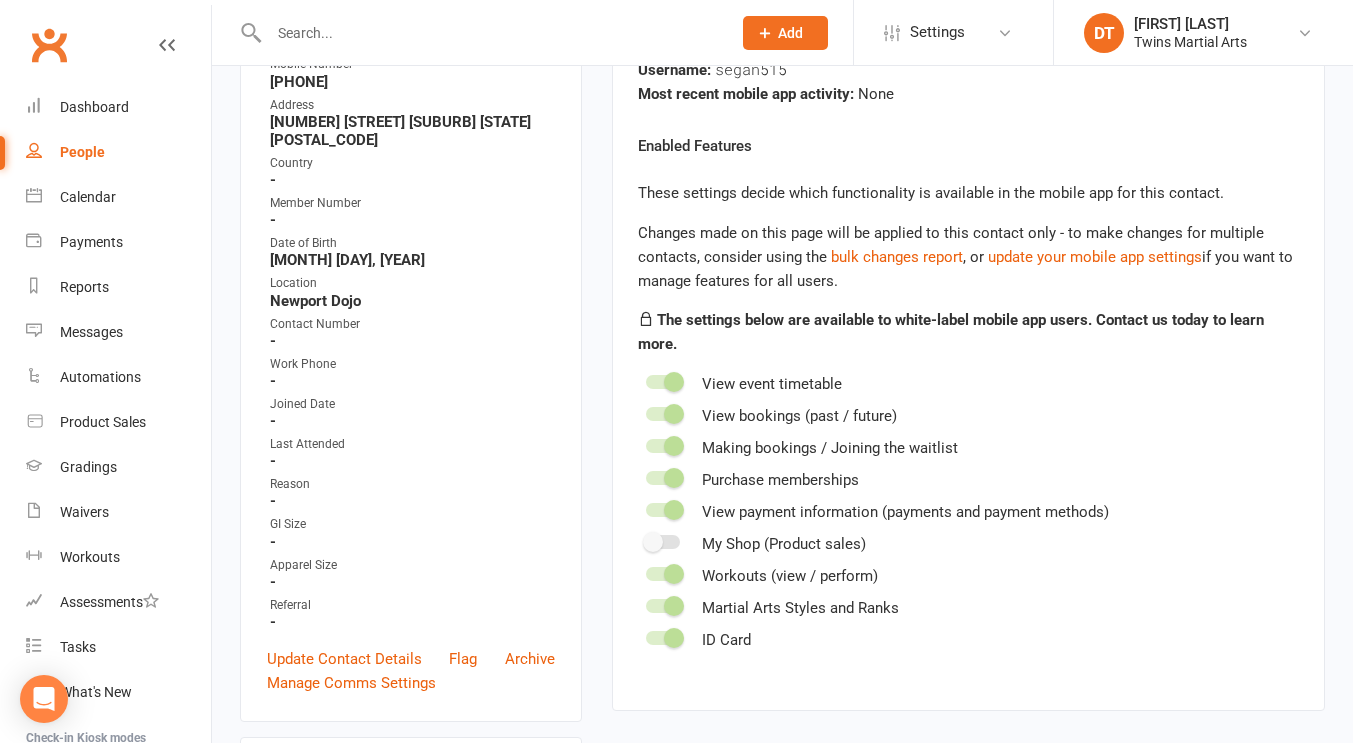 click on "View event timetable" at bounding box center [968, 384] 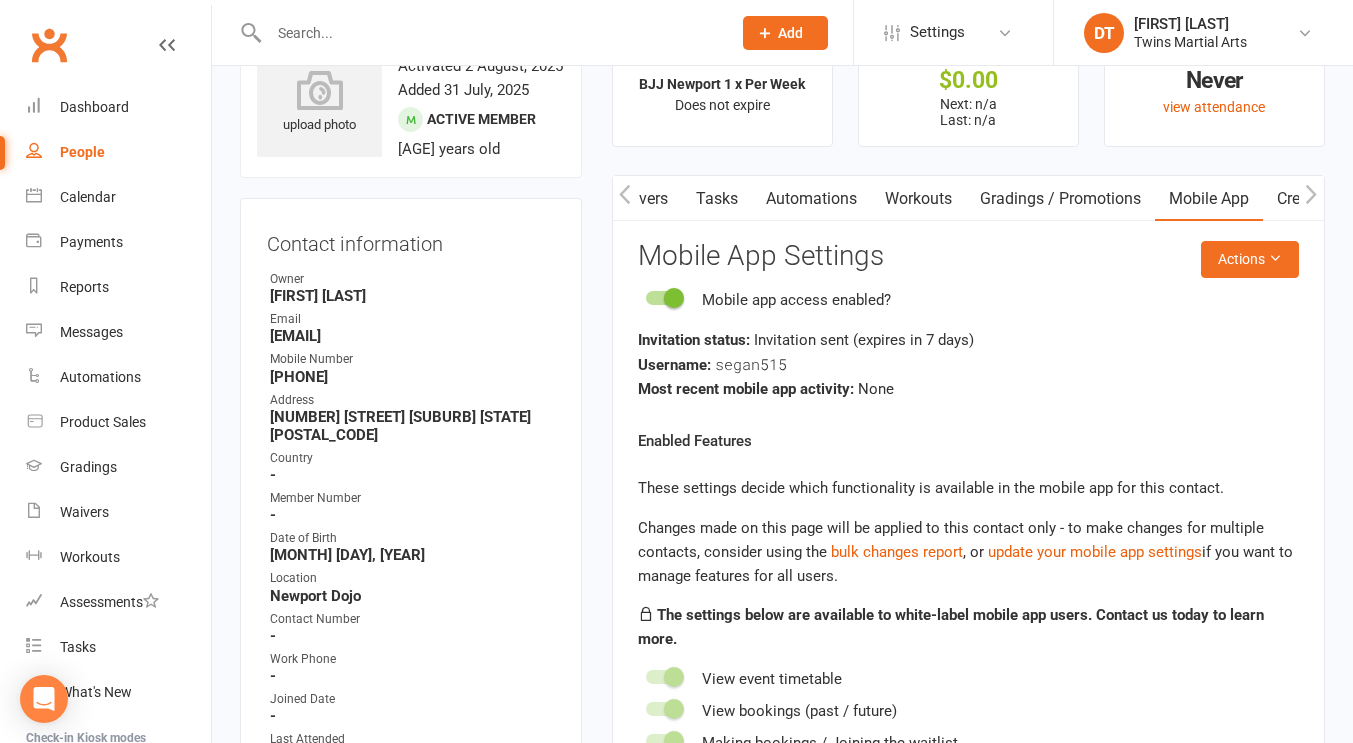 scroll, scrollTop: 78, scrollLeft: 0, axis: vertical 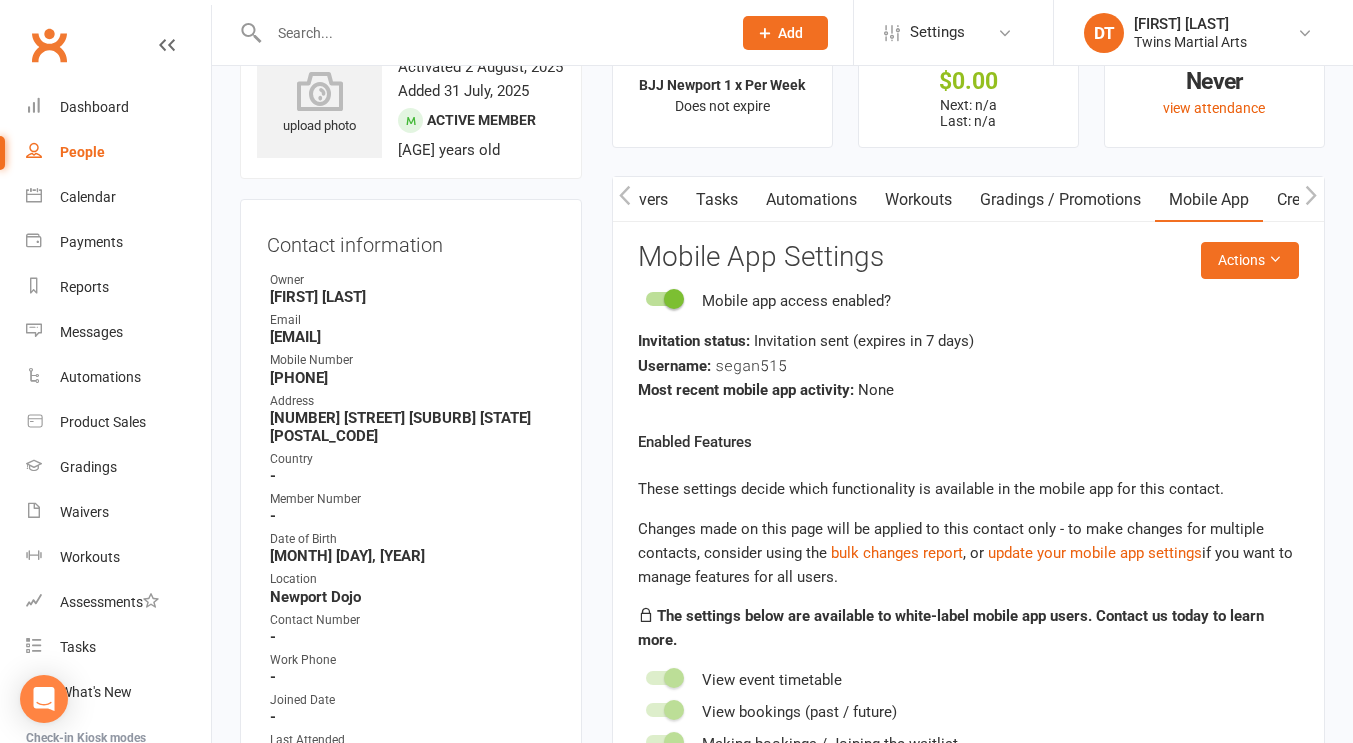 click on "Username:   segan515" at bounding box center (968, 365) 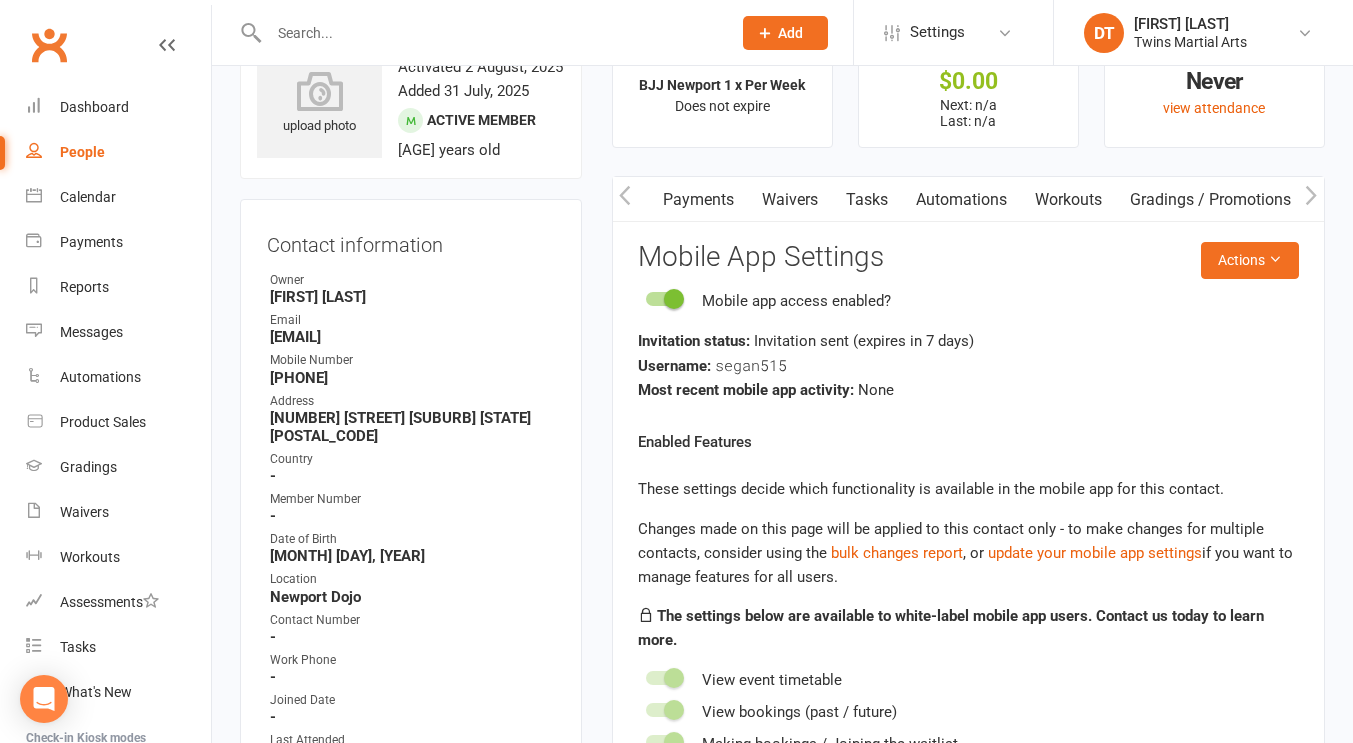 scroll, scrollTop: 0, scrollLeft: 304, axis: horizontal 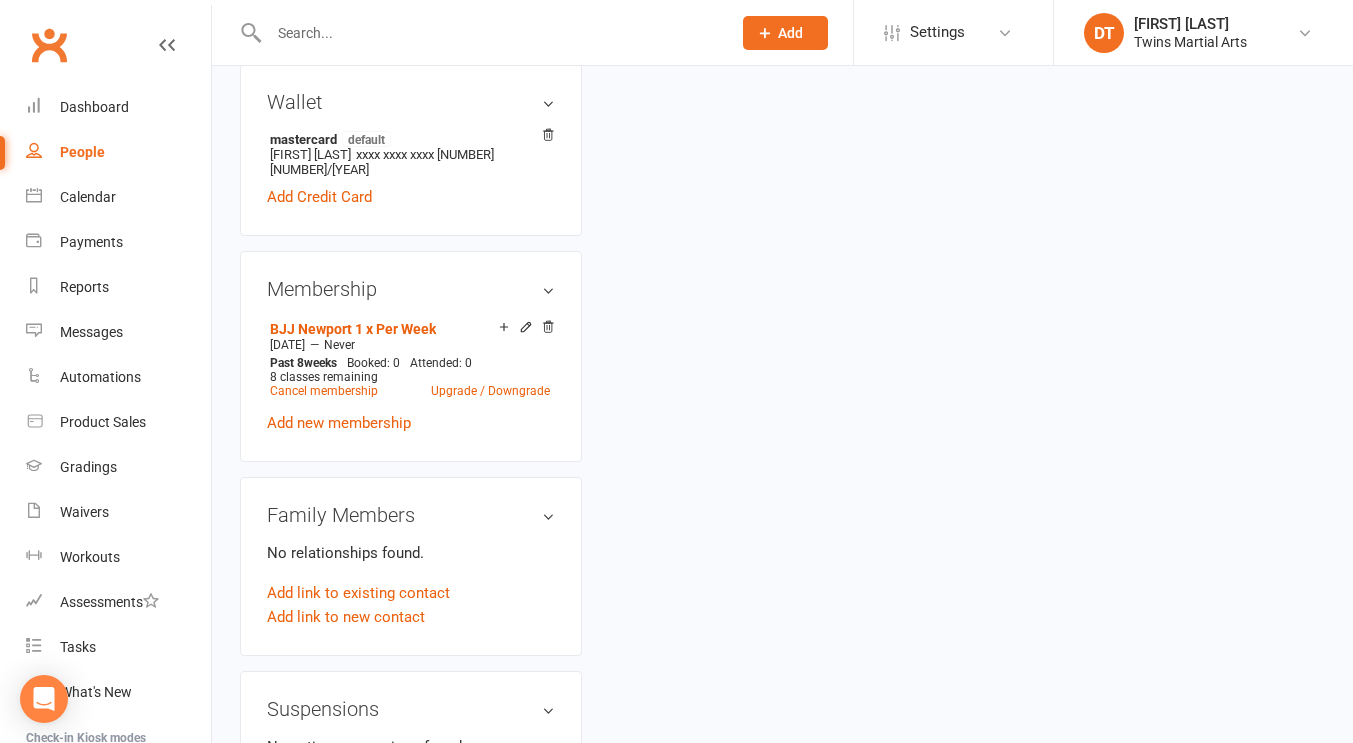 click on "upload photo Samuel Egan Activated 2 August, 2025 Added 31 July, 2025   Active member 19 years old  Contact information Owner   Dominic Teng Email  samuel.egan2004@gmail.com
Mobile Number  0402099452
Address  22 Harvest Way Werribee VIC 3030
Country  -
Member Number  -
Date of Birth  January 4, 2006
Location  Newport Dojo
Contact Number  -
Work Phone  -
Joined Date  -
Last Attended  -
Reason  -
GI Size  -
Apparel Size  -
Referral  -
Update Contact Details Flag Archive Manage Comms Settings
Wallet mastercard  default   Samuel Egan  xxxx xxxx xxxx 6857 1/2026
Add Credit Card
Membership      BJJ Newport 1 x Per Week Aug 2 2025 — Never Past 8  weeks Booked: 0 Attended: 0 8 classes remaining    Cancel membership Upgrade / Downgrade Add new membership
Family Members  No relationships found. Add link to existing contact  Add link to new contact
Suspensions  No active suspensions found. Add new suspension
Email / SMS Subscriptions  edit Unsubscribed from Emails No
No" at bounding box center [782, 385] 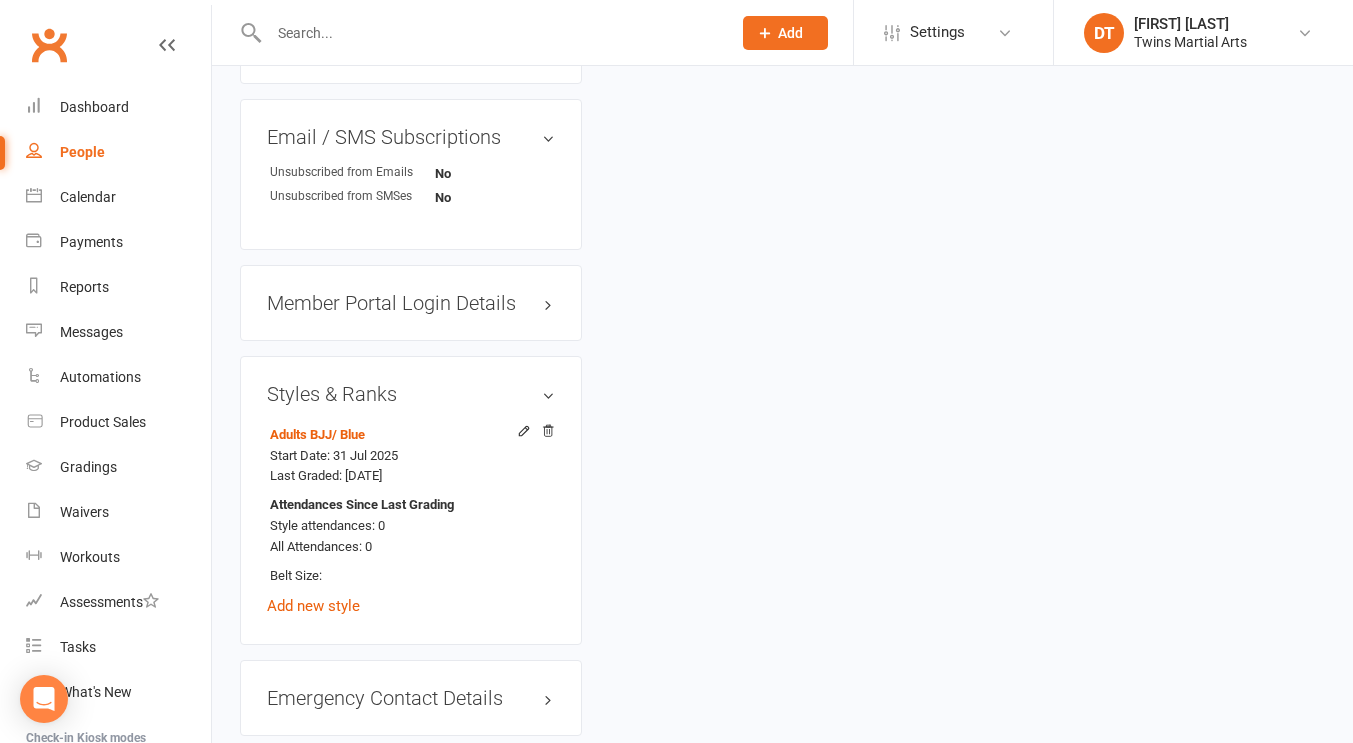 scroll, scrollTop: 1976, scrollLeft: 0, axis: vertical 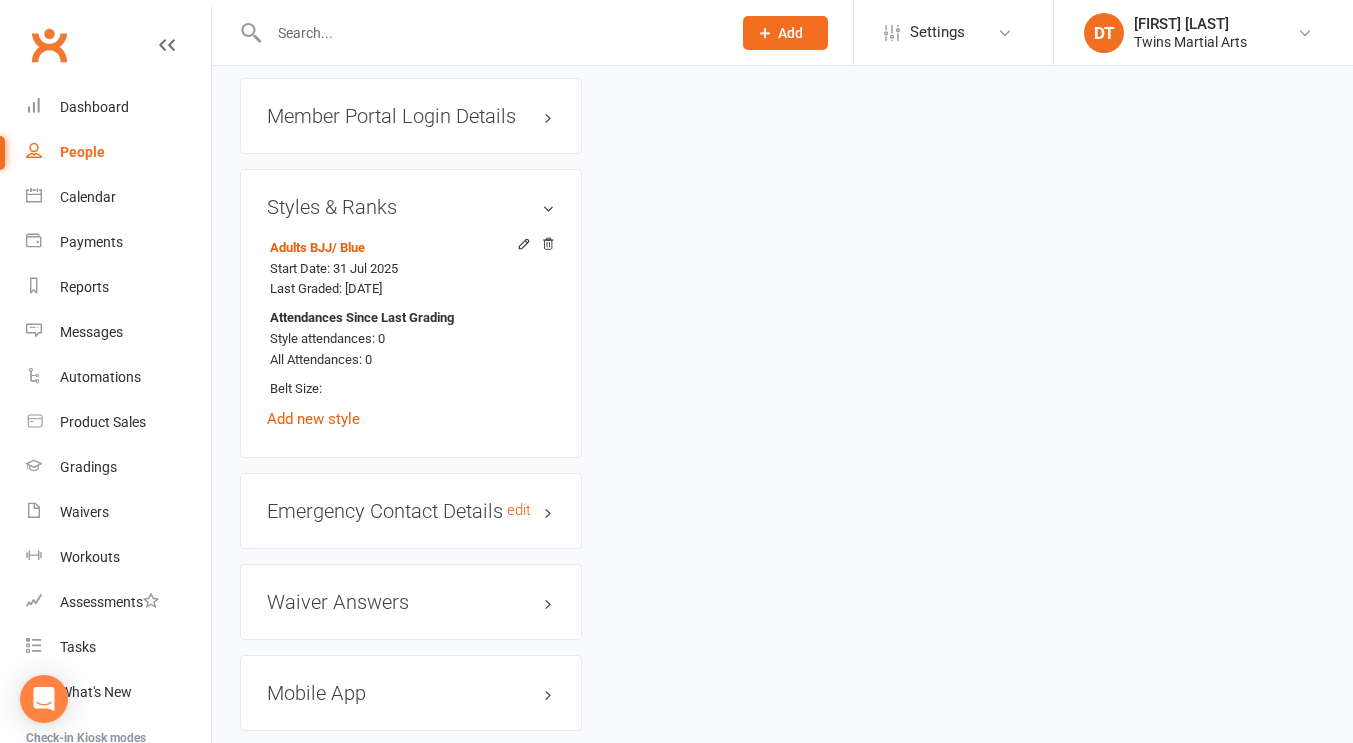 click on "Emergency Contact Details  edit" at bounding box center [411, 511] 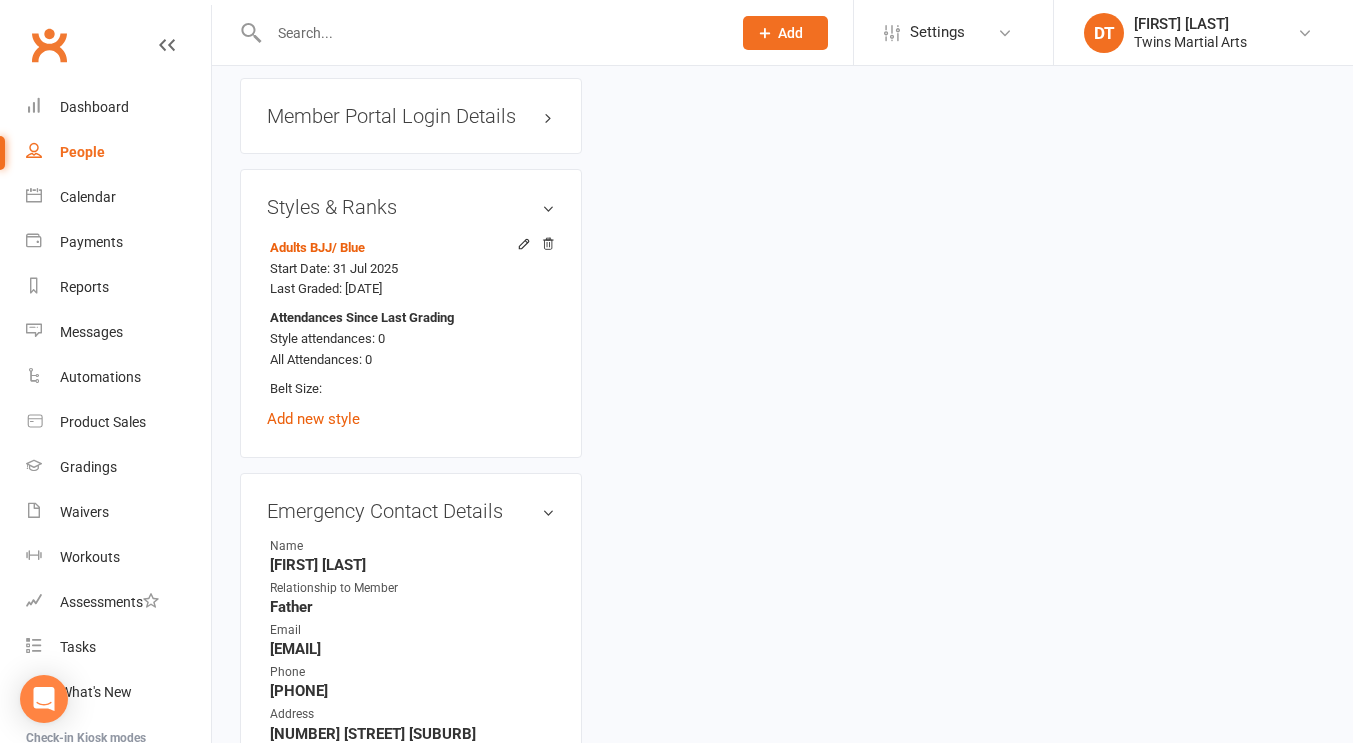 click on "upload photo Samuel Egan Activated 2 August, 2025 Added 31 July, 2025   Active member 19 years old  Contact information Owner   Dominic Teng Email  samuel.egan2004@gmail.com
Mobile Number  0402099452
Address  22 Harvest Way Werribee VIC 3030
Country  -
Member Number  -
Date of Birth  January 4, 2006
Location  Newport Dojo
Contact Number  -
Work Phone  -
Joined Date  -
Last Attended  -
Reason  -
GI Size  -
Apparel Size  -
Referral  -
Update Contact Details Flag Archive Manage Comms Settings
Wallet mastercard  default   Samuel Egan  xxxx xxxx xxxx 6857 1/2026
Add Credit Card
Membership      BJJ Newport 1 x Per Week Aug 2 2025 — Never Past 8  weeks Booked: 0 Attended: 0 8 classes remaining    Cancel membership Upgrade / Downgrade Add new membership
Family Members  No relationships found. Add link to existing contact  Add link to new contact
Suspensions  No active suspensions found. Add new suspension
Email / SMS Subscriptions  edit Unsubscribed from Emails No
No" at bounding box center (782, -426) 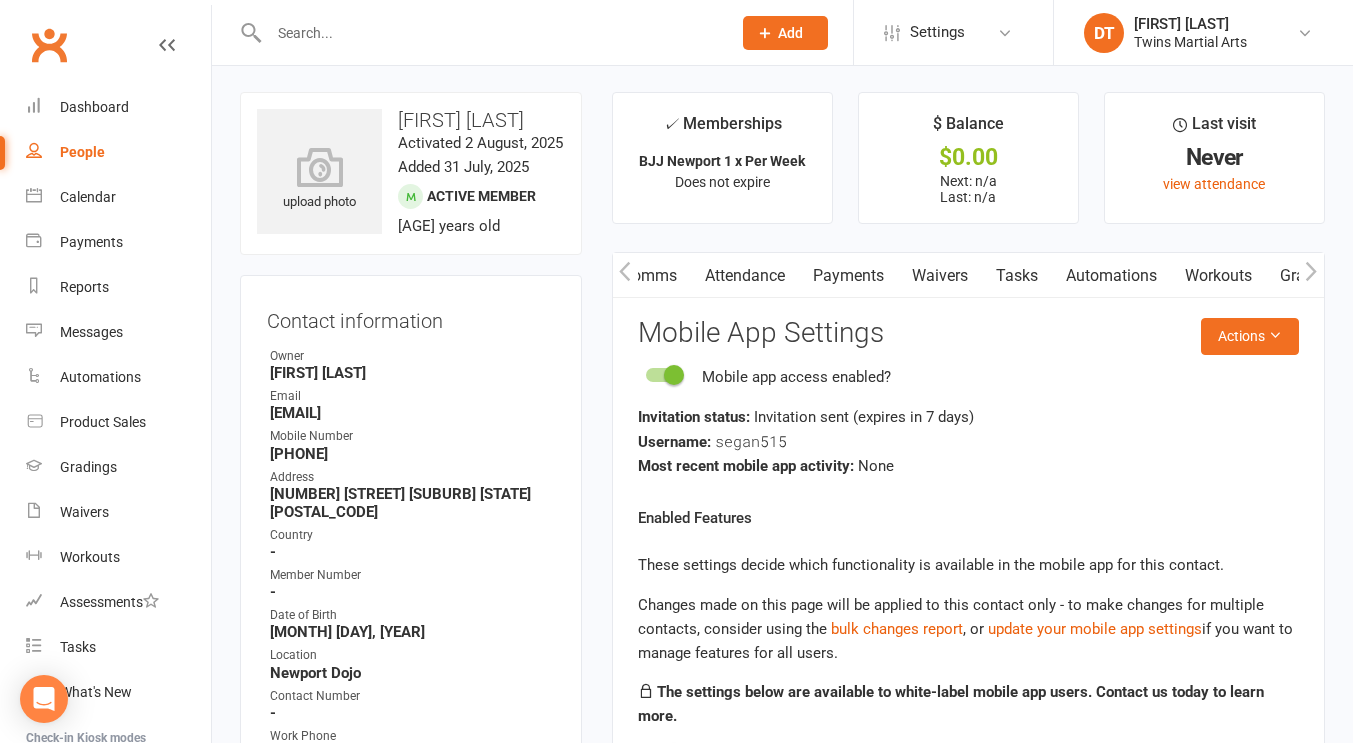 scroll, scrollTop: 1, scrollLeft: 0, axis: vertical 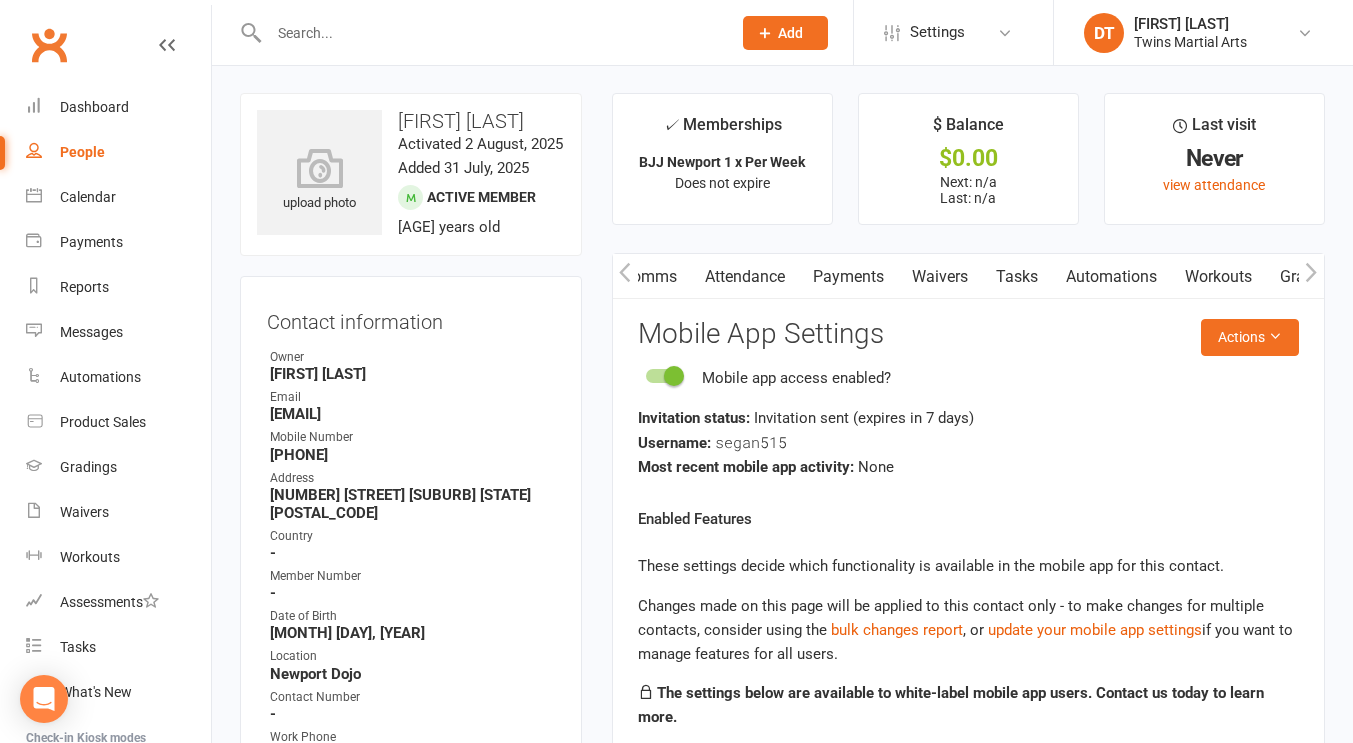 click on "Activity Notes Comms Attendance Payments Waivers Tasks Automations Workouts Gradings / Promotions Mobile App Credit balance
Actions   Mobile App Settings Mobile app access enabled? Invitation status:   Invitation sent   (expires   in 7 days )       Username:   segan515   Most recent mobile app activity:   None Enabled Features These settings decide which functionality is available in the mobile app for this contact. Changes made on this page will be applied to this contact only - to make changes for multiple contacts, consider using the   bulk changes report , or   update your mobile app settings  if you want to manage features for all users.   The settings below are available to white-label mobile app users. Contact us today to learn more. View event timetable View bookings (past / future) Making bookings / Joining the waitlist Purchase memberships View payment information (payments and payment methods) My Shop (Product sales) Workouts (view / perform) Martial Arts Styles and Ranks ID Card" at bounding box center [968, 668] 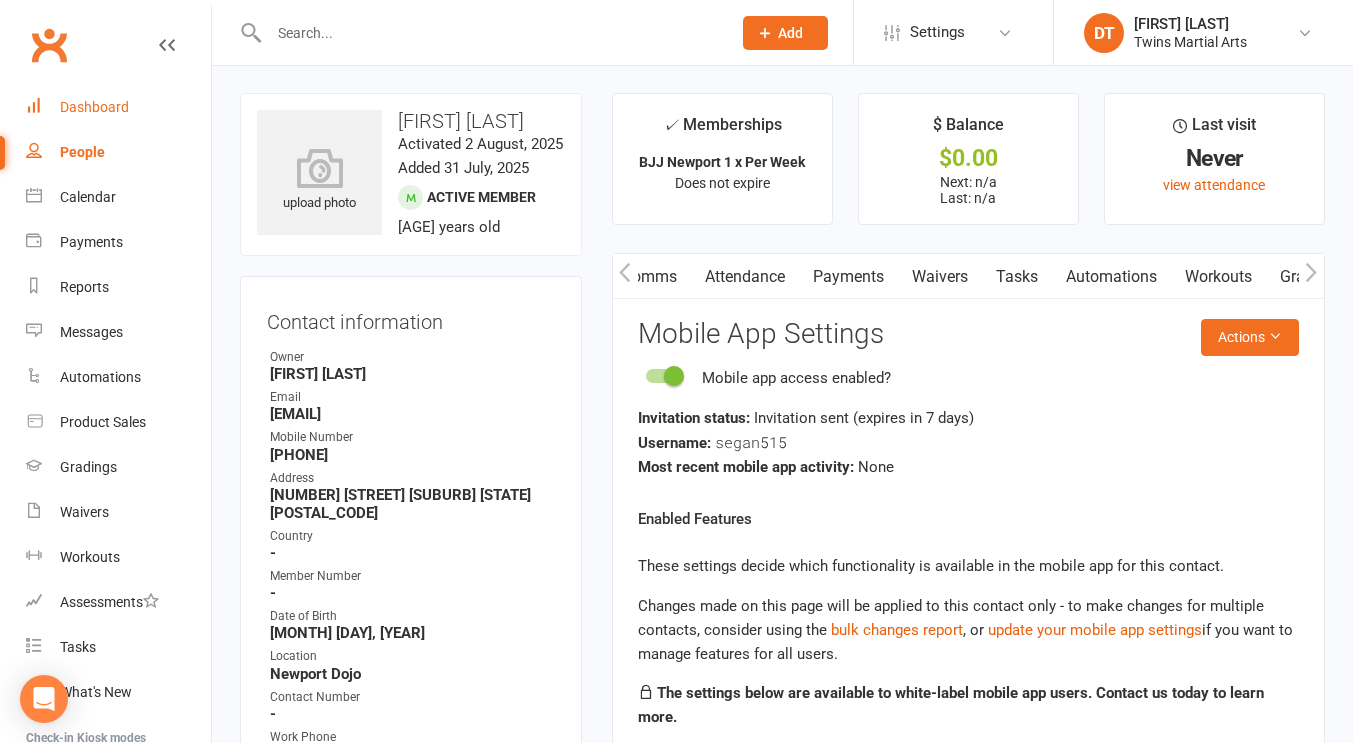 click on "Dashboard" at bounding box center (118, 107) 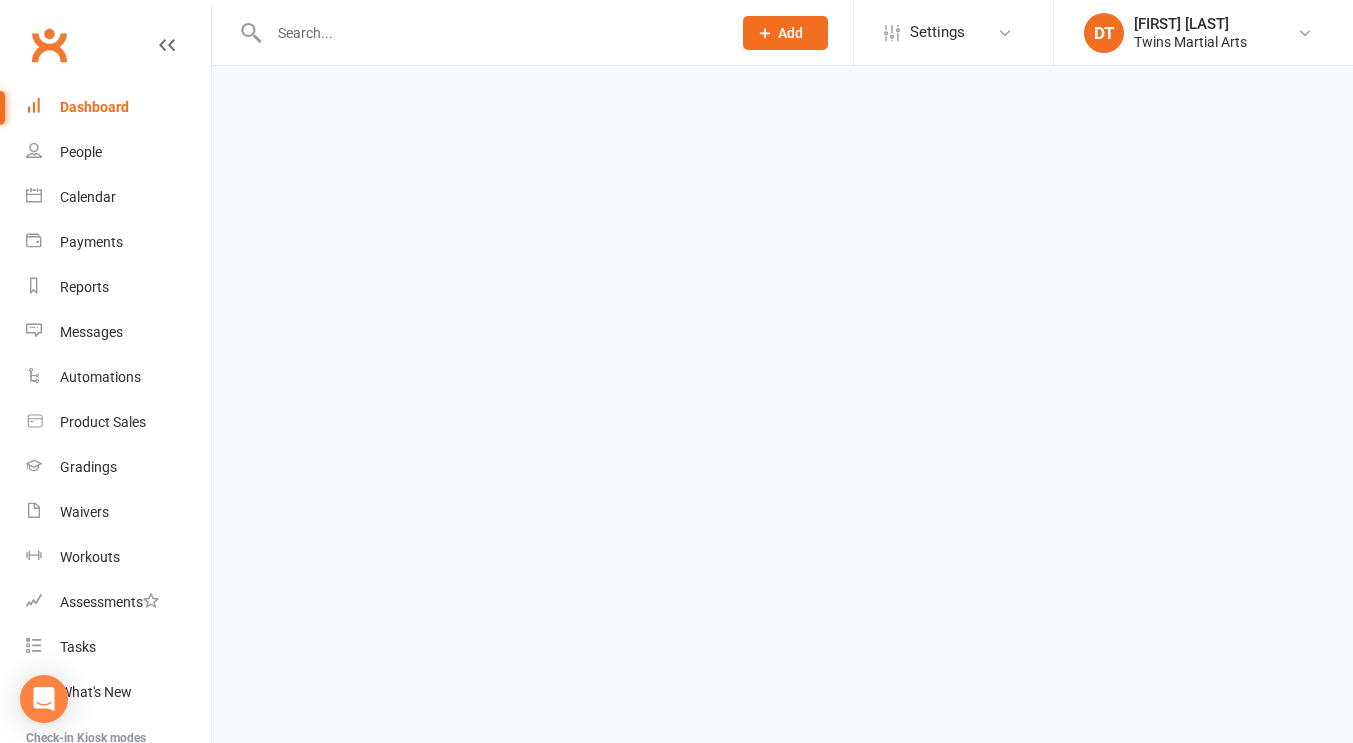 scroll, scrollTop: 0, scrollLeft: 0, axis: both 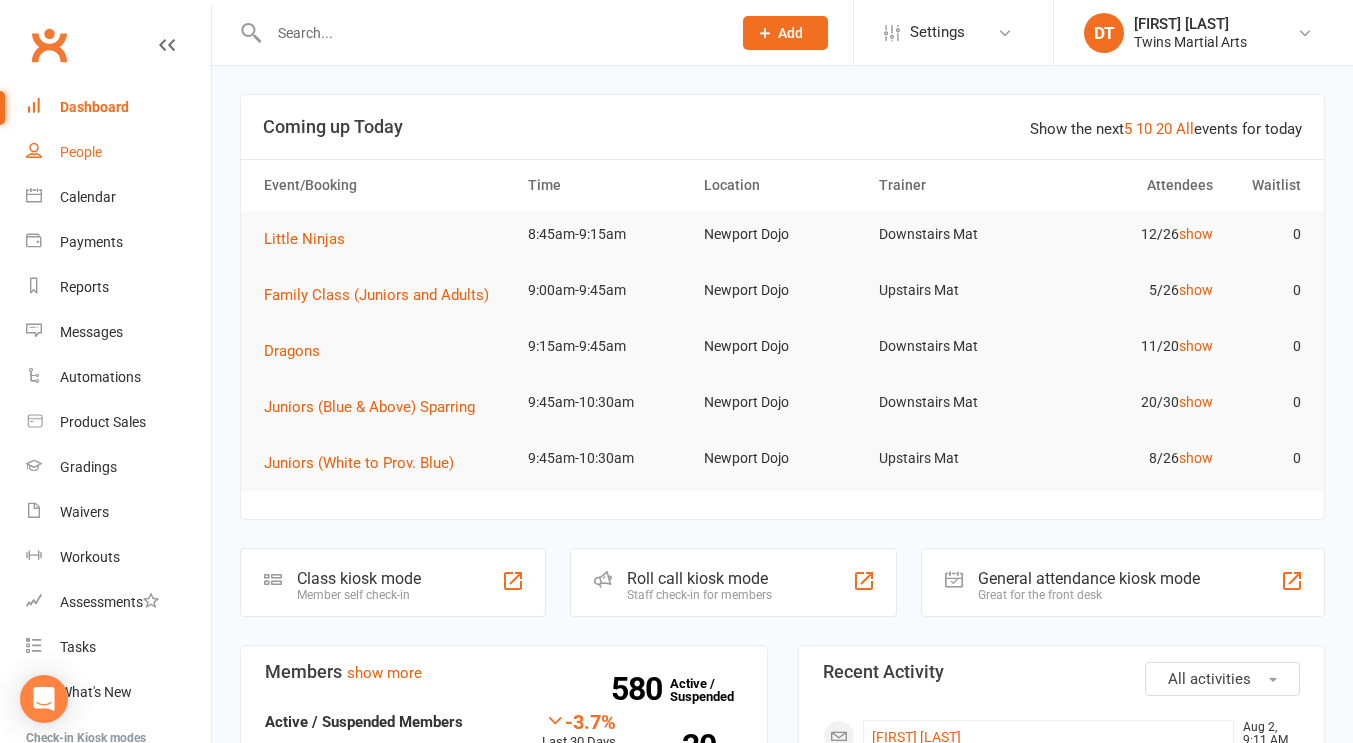 click on "People" at bounding box center (118, 152) 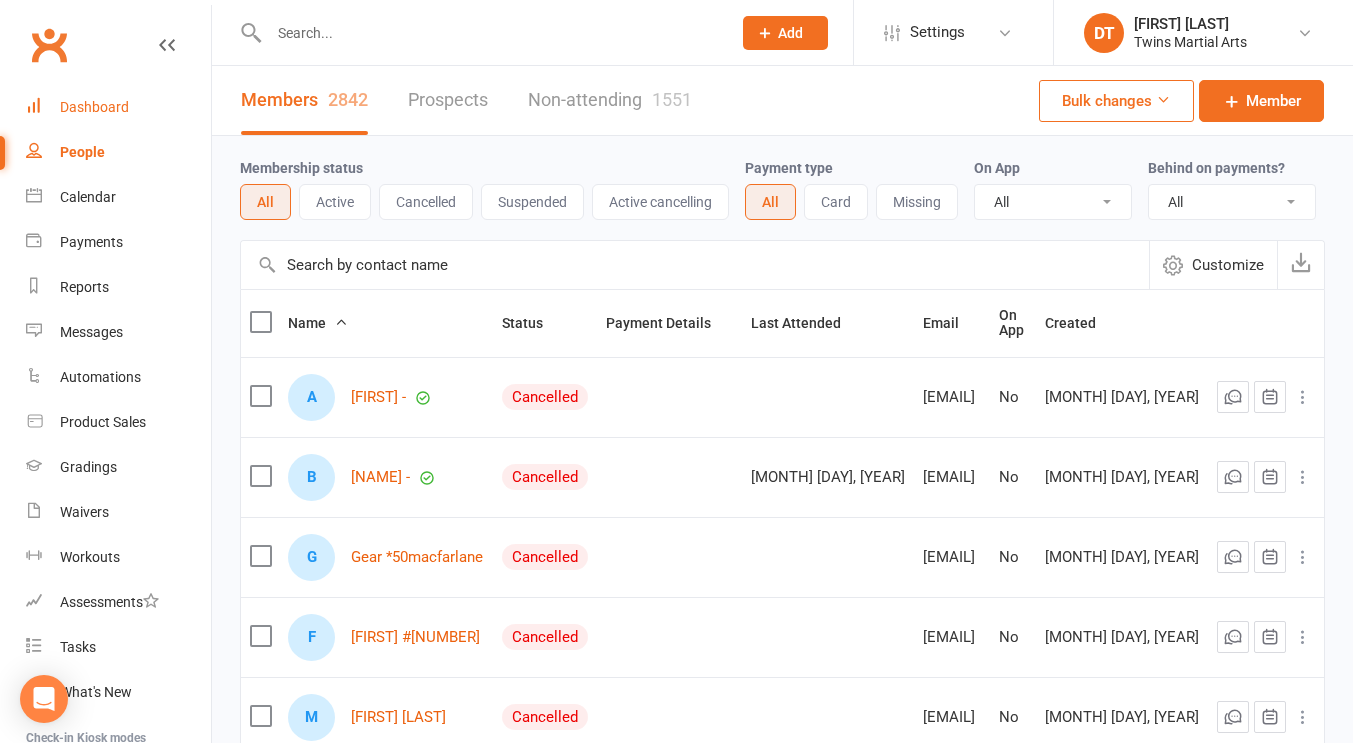 click on "Dashboard" at bounding box center (94, 107) 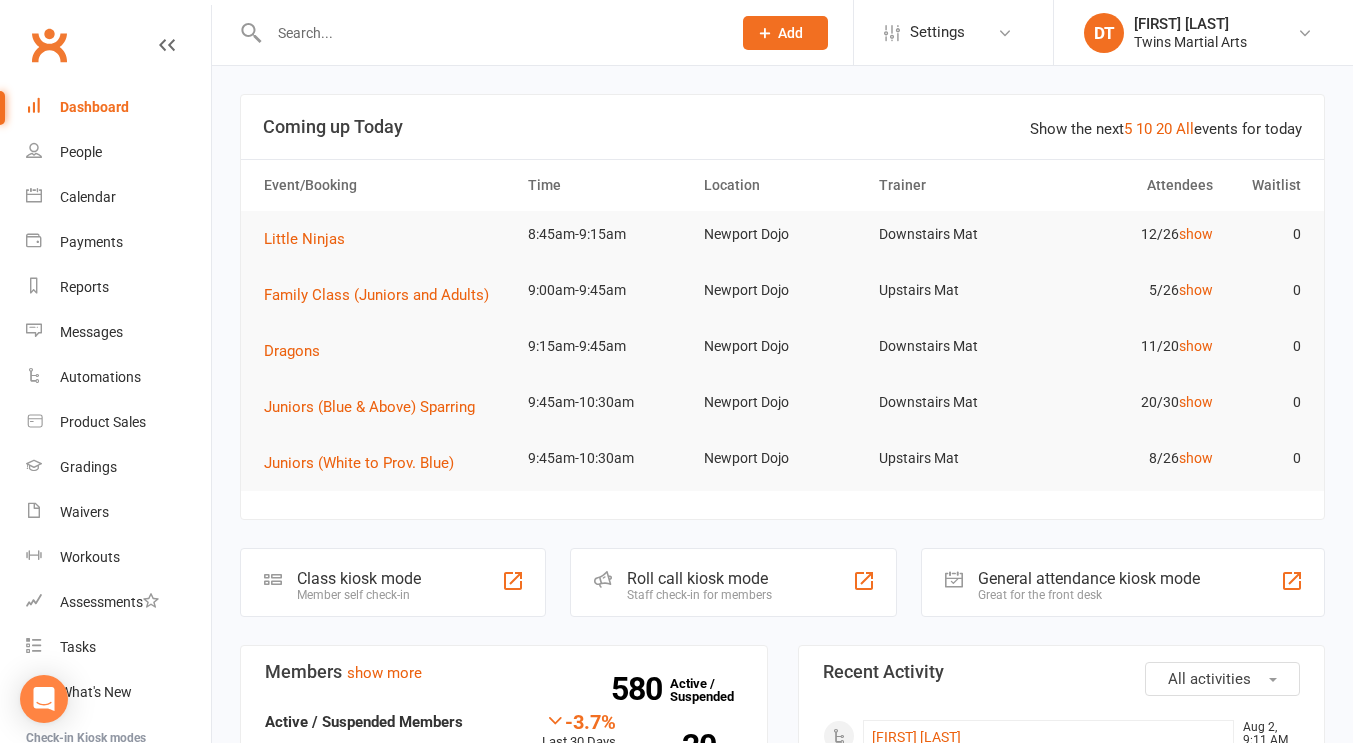 click at bounding box center (490, 33) 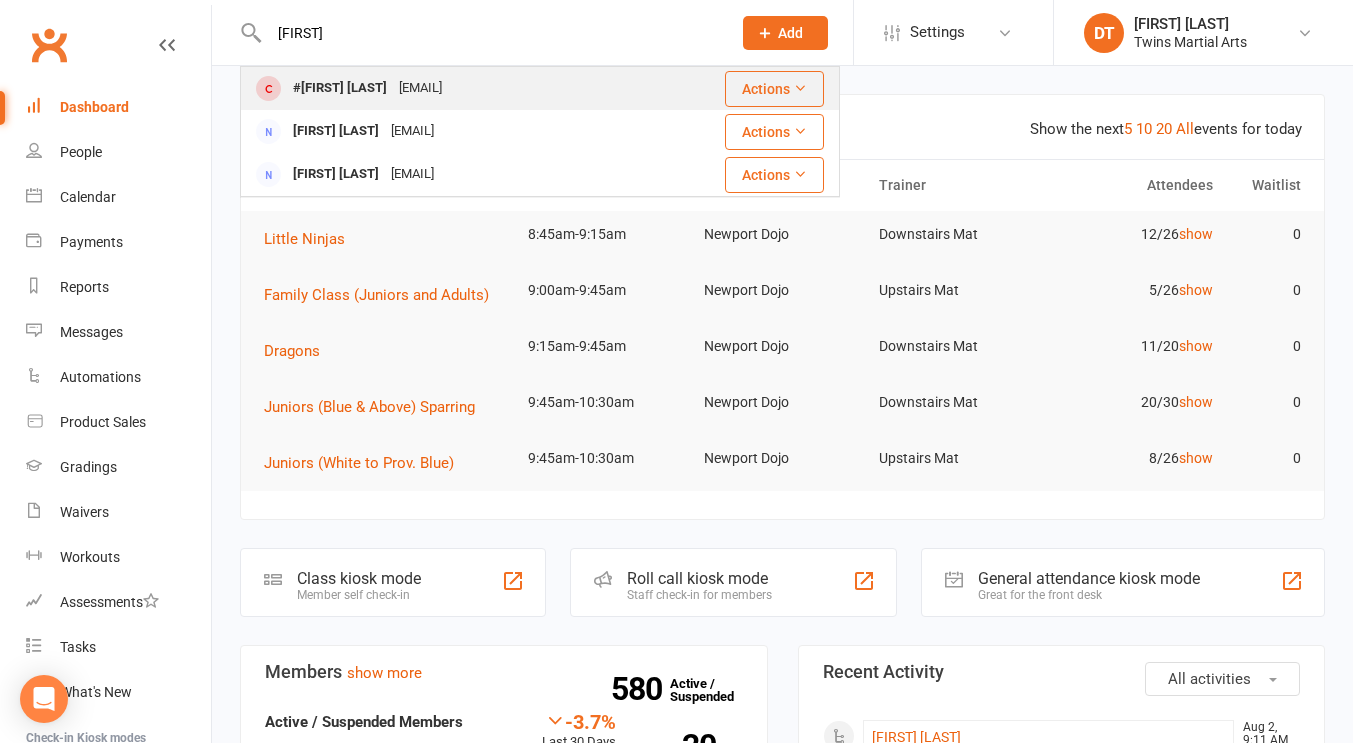 type on "nafeesa" 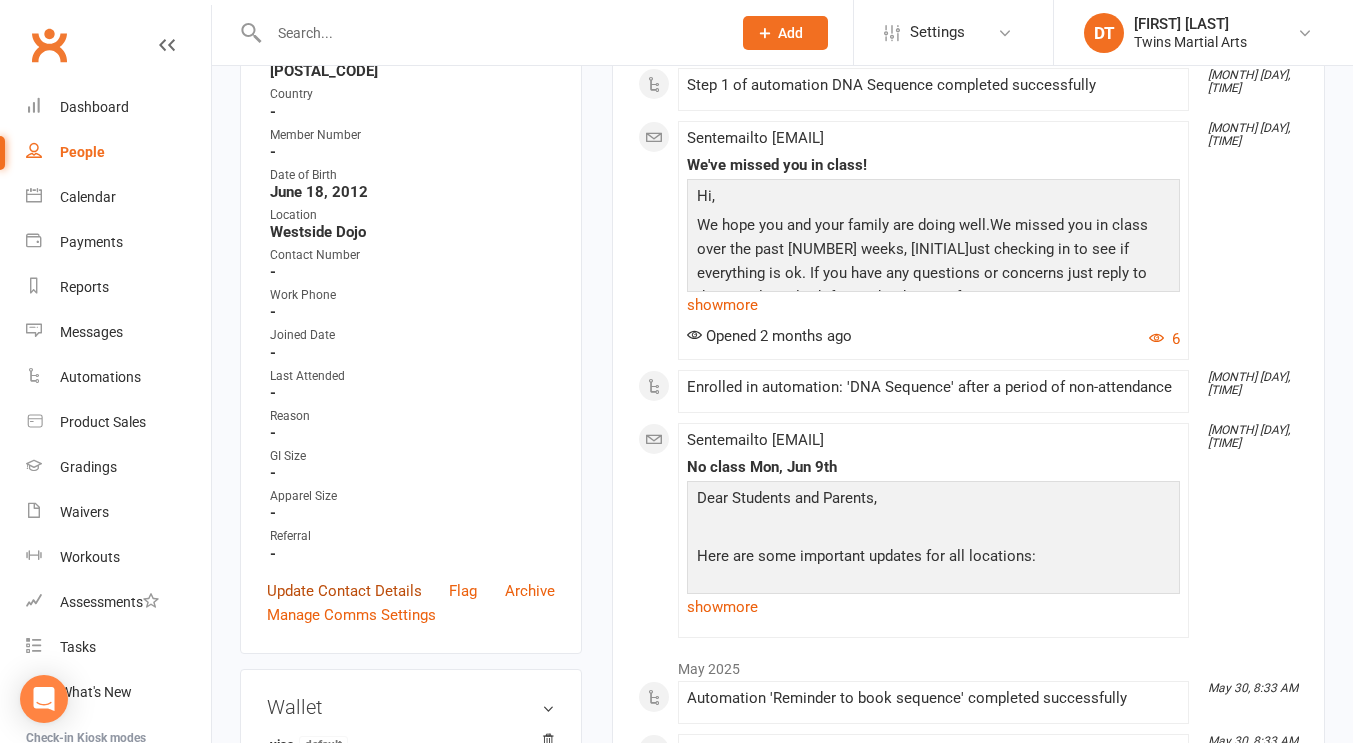 click on "Update Contact Details" at bounding box center [344, 591] 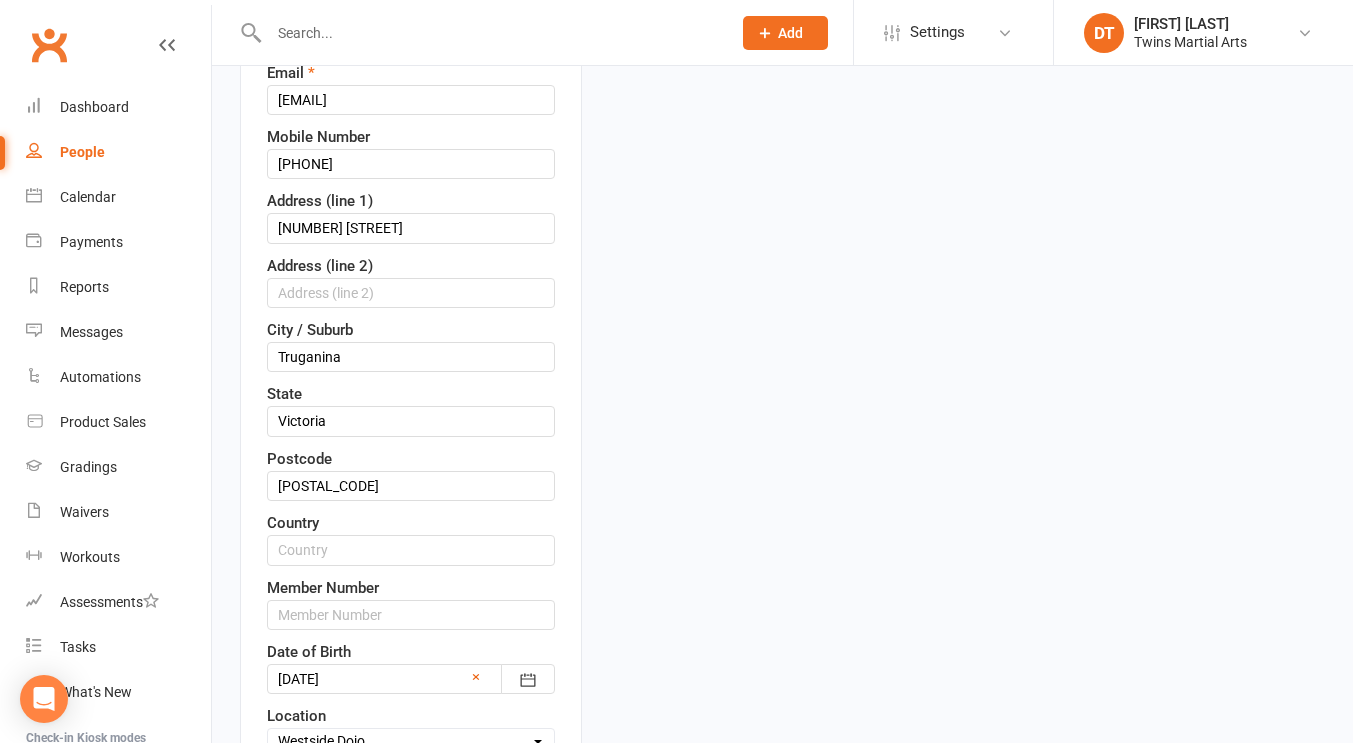 scroll, scrollTop: 94, scrollLeft: 0, axis: vertical 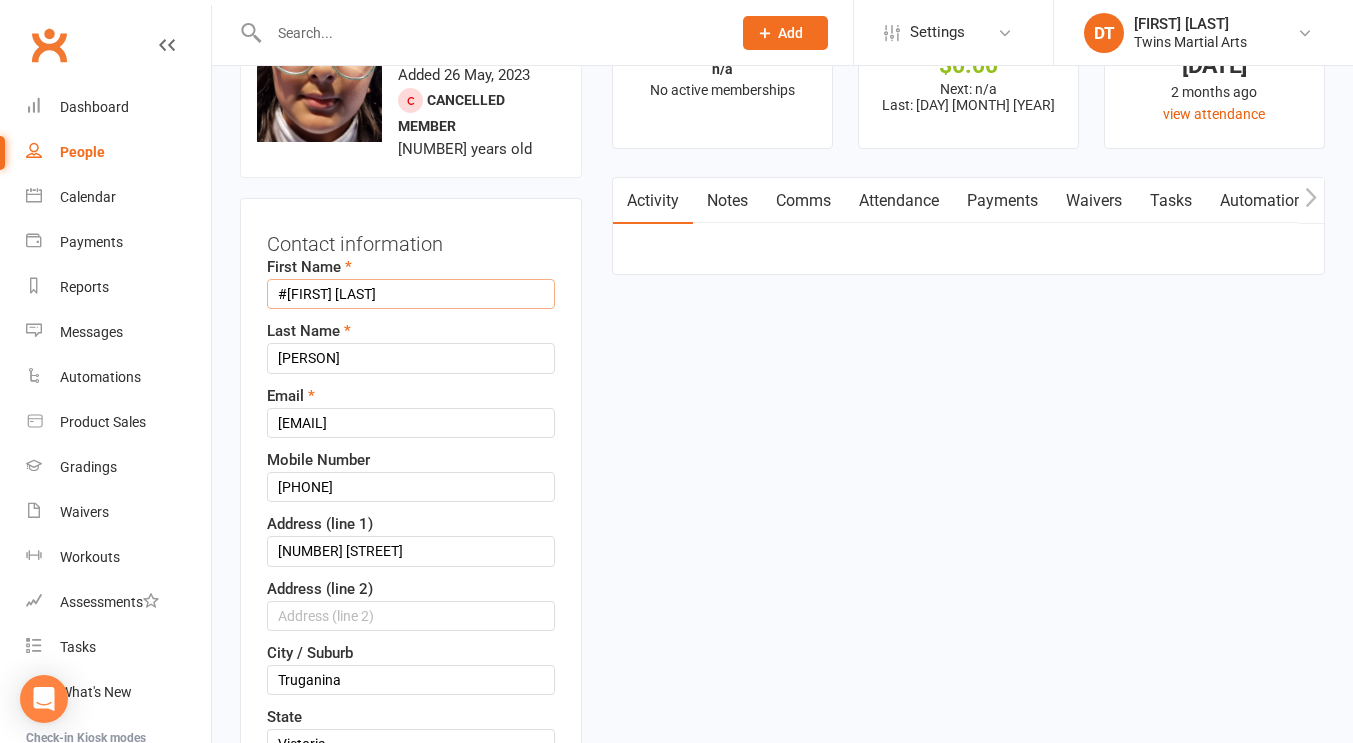 click on "#Syeda Nafeesa" at bounding box center (411, 294) 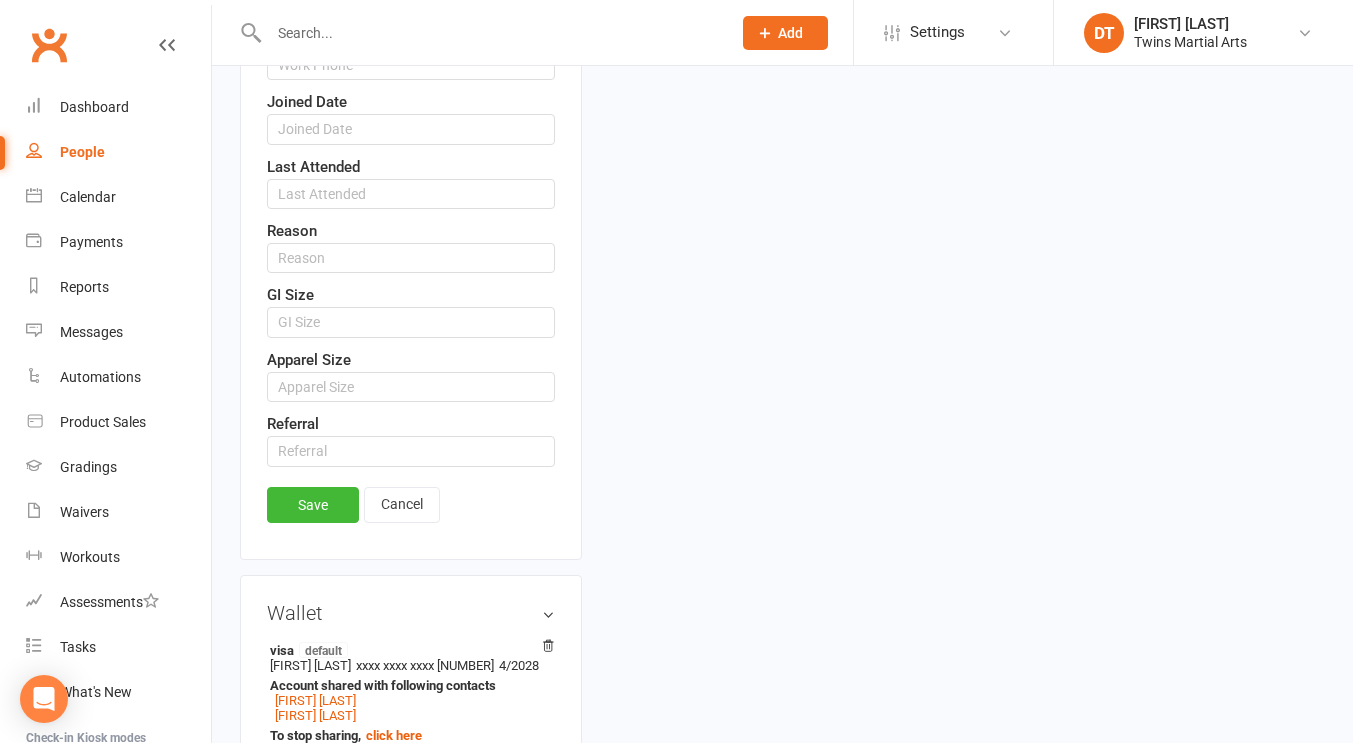scroll, scrollTop: 1301, scrollLeft: 0, axis: vertical 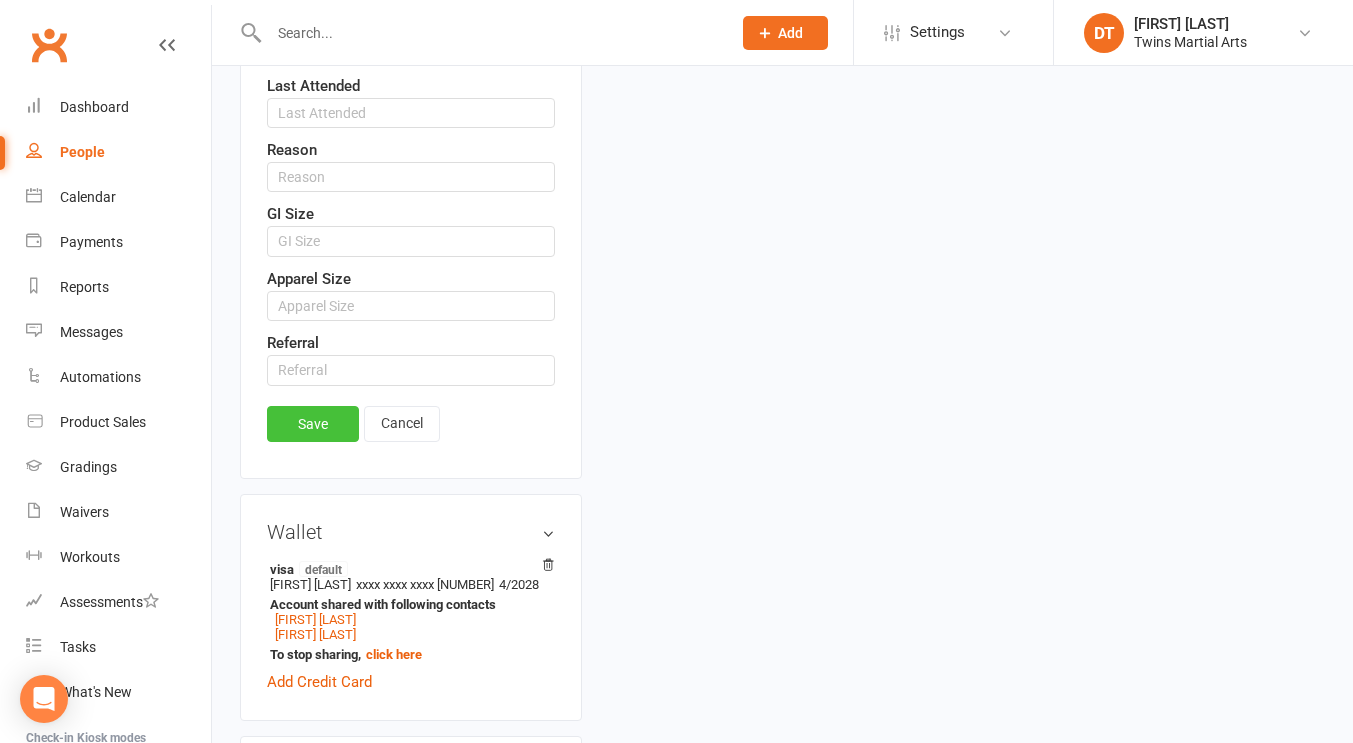 type on "Syeda Nafeesa" 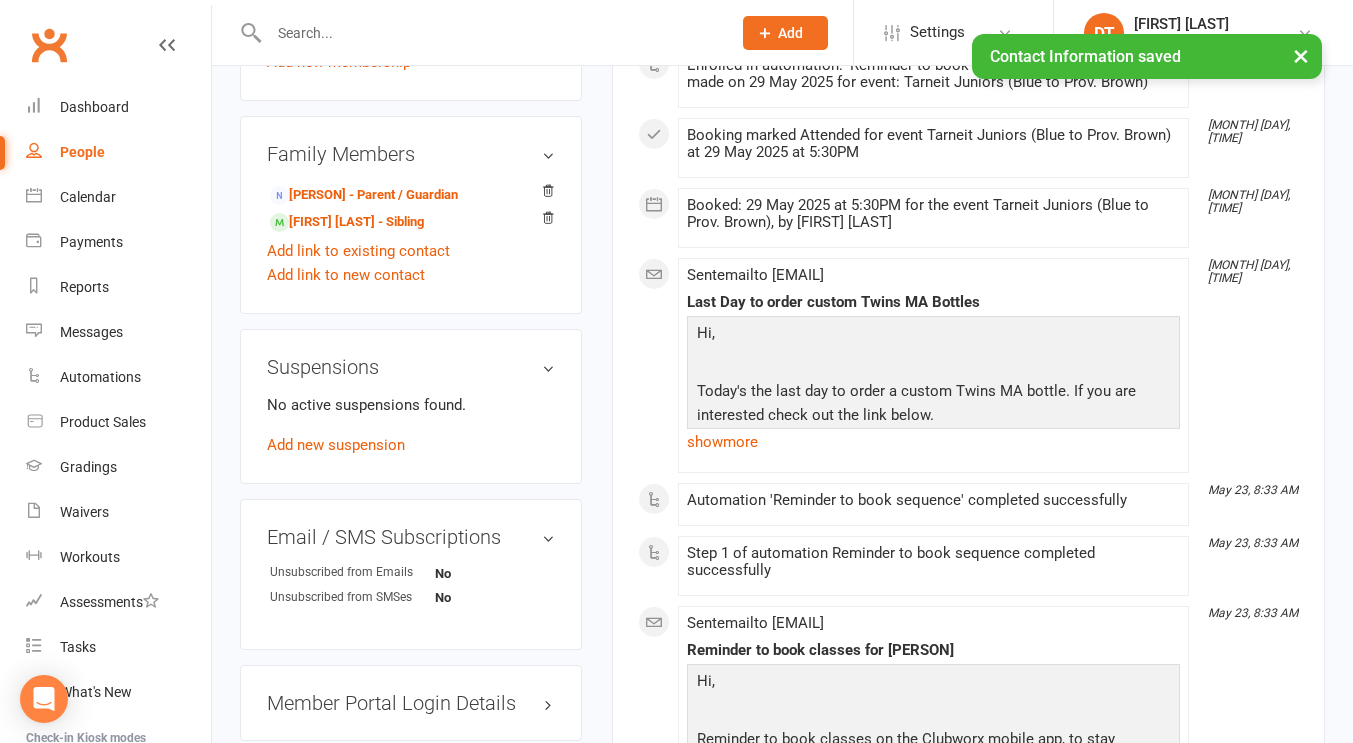 scroll, scrollTop: 1421, scrollLeft: 0, axis: vertical 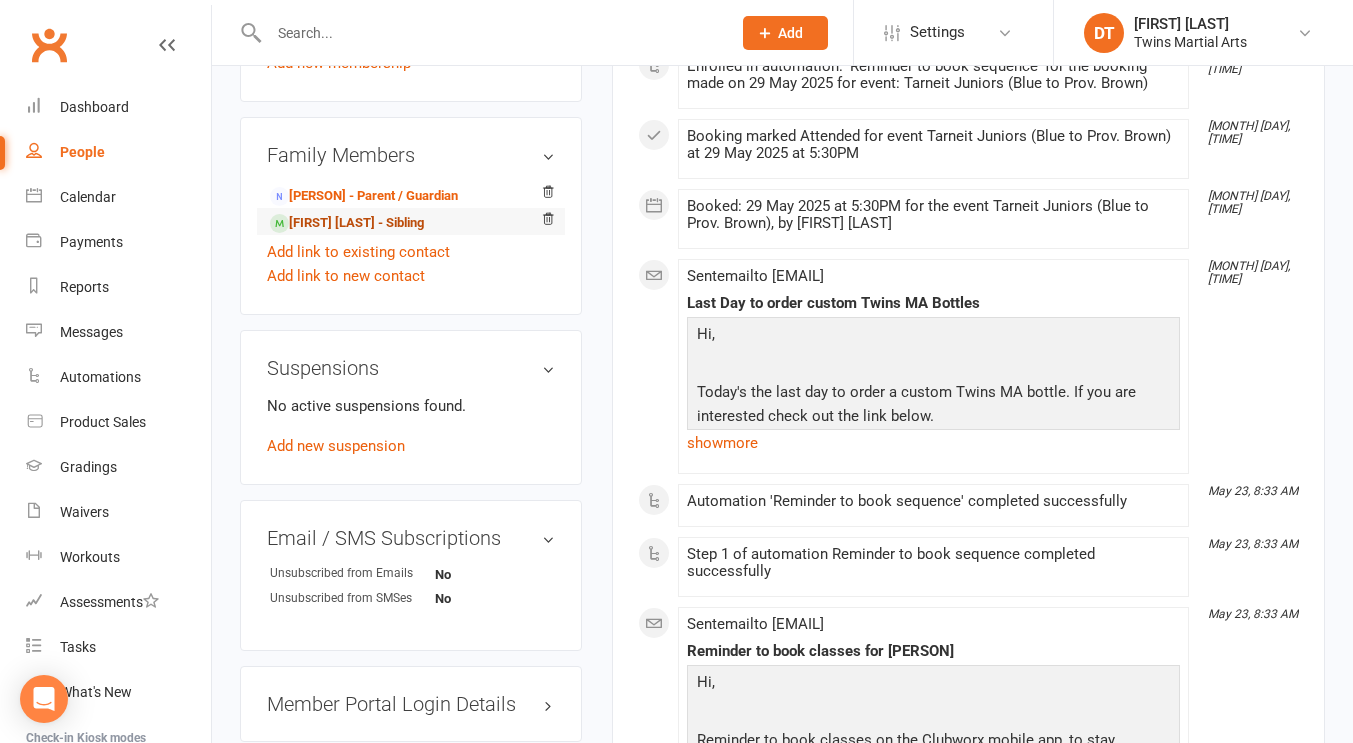 click on "Syeda Nabiha Anzar - Sibling" at bounding box center (347, 223) 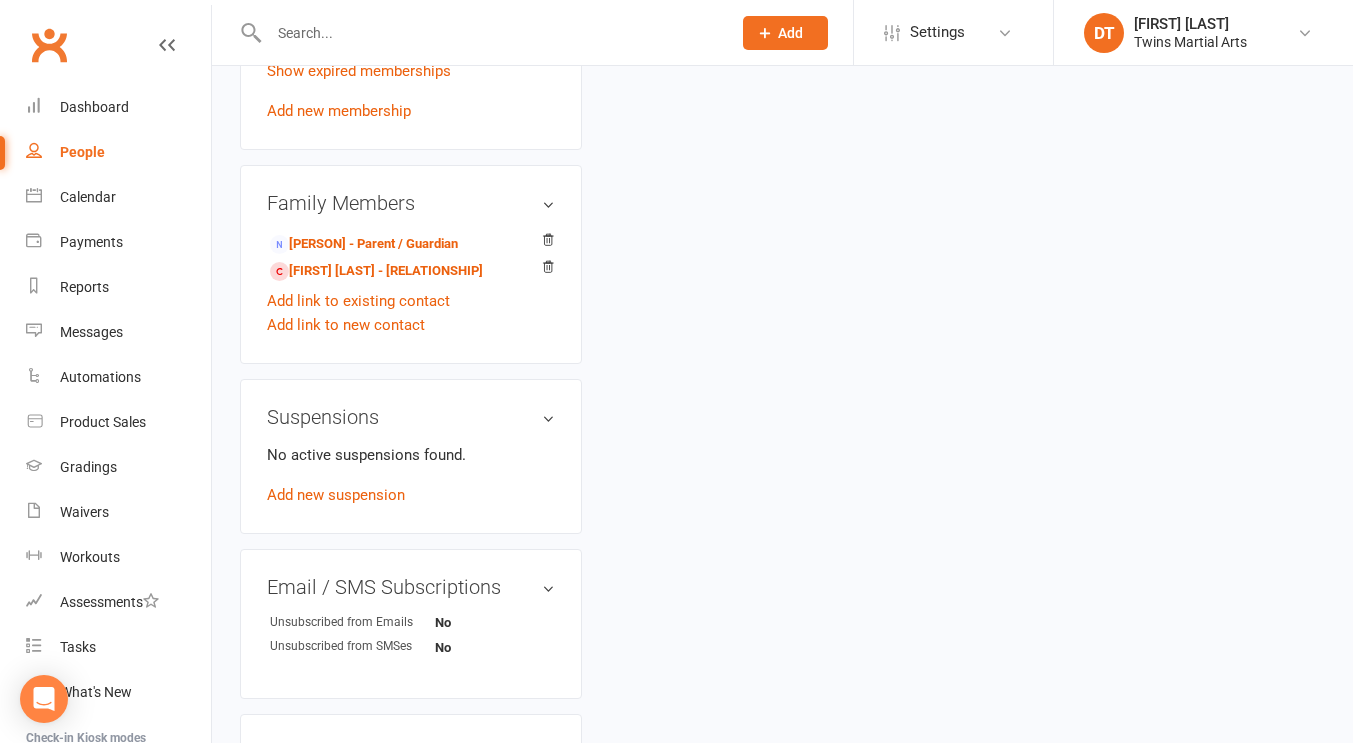 scroll, scrollTop: 0, scrollLeft: 0, axis: both 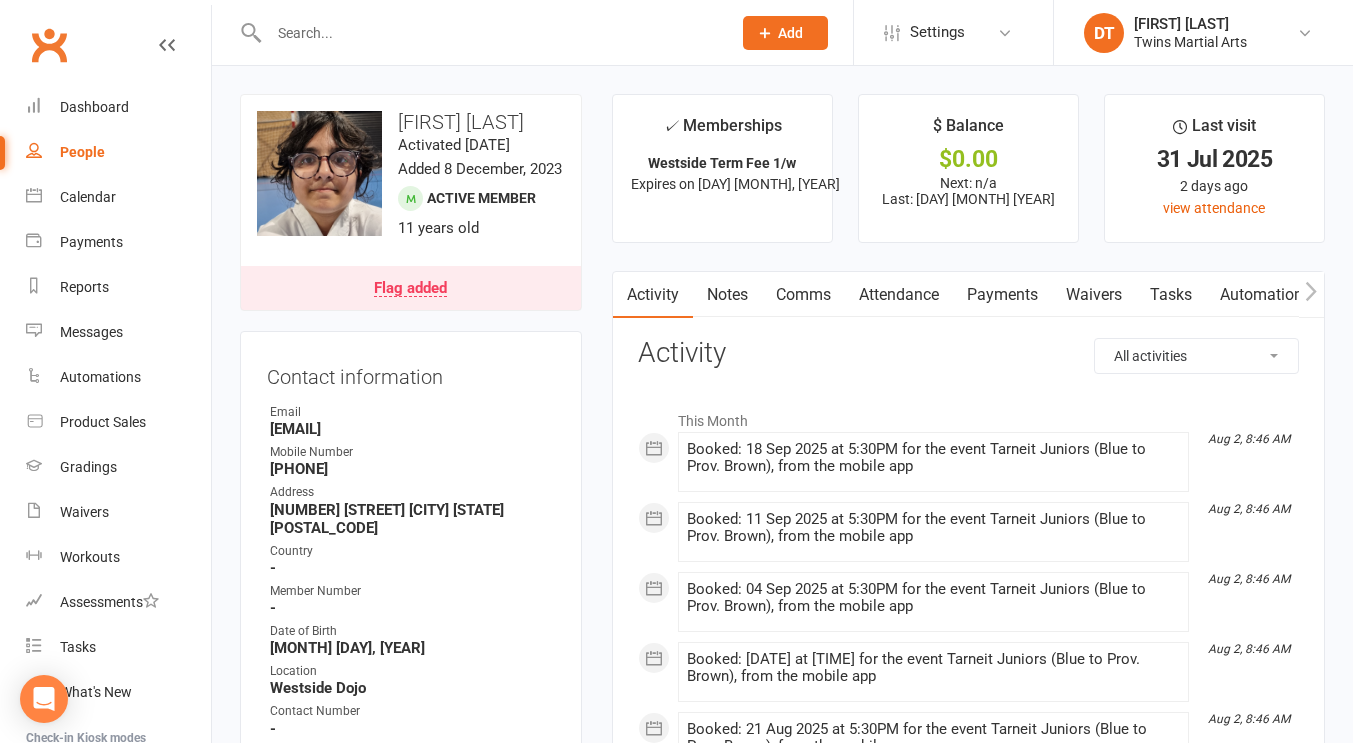 click on "Payments" at bounding box center (1002, 295) 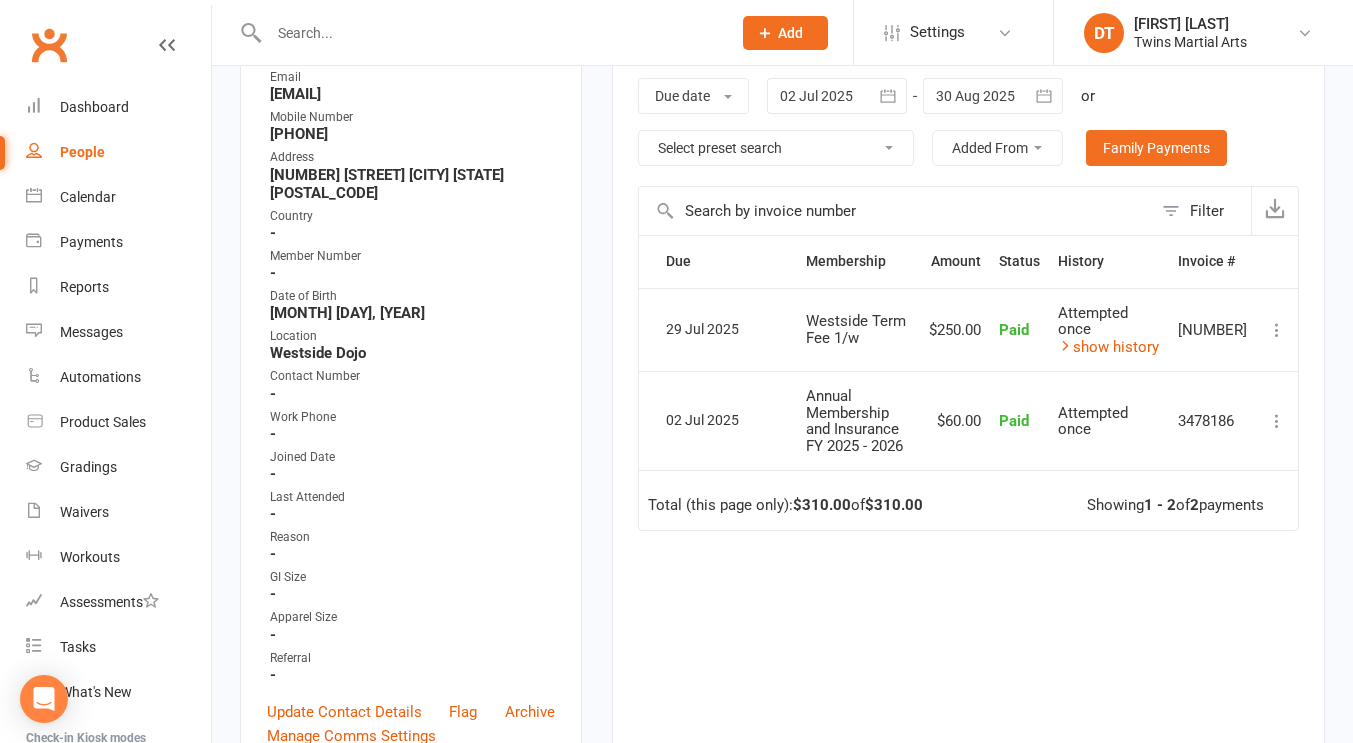 scroll, scrollTop: 334, scrollLeft: 0, axis: vertical 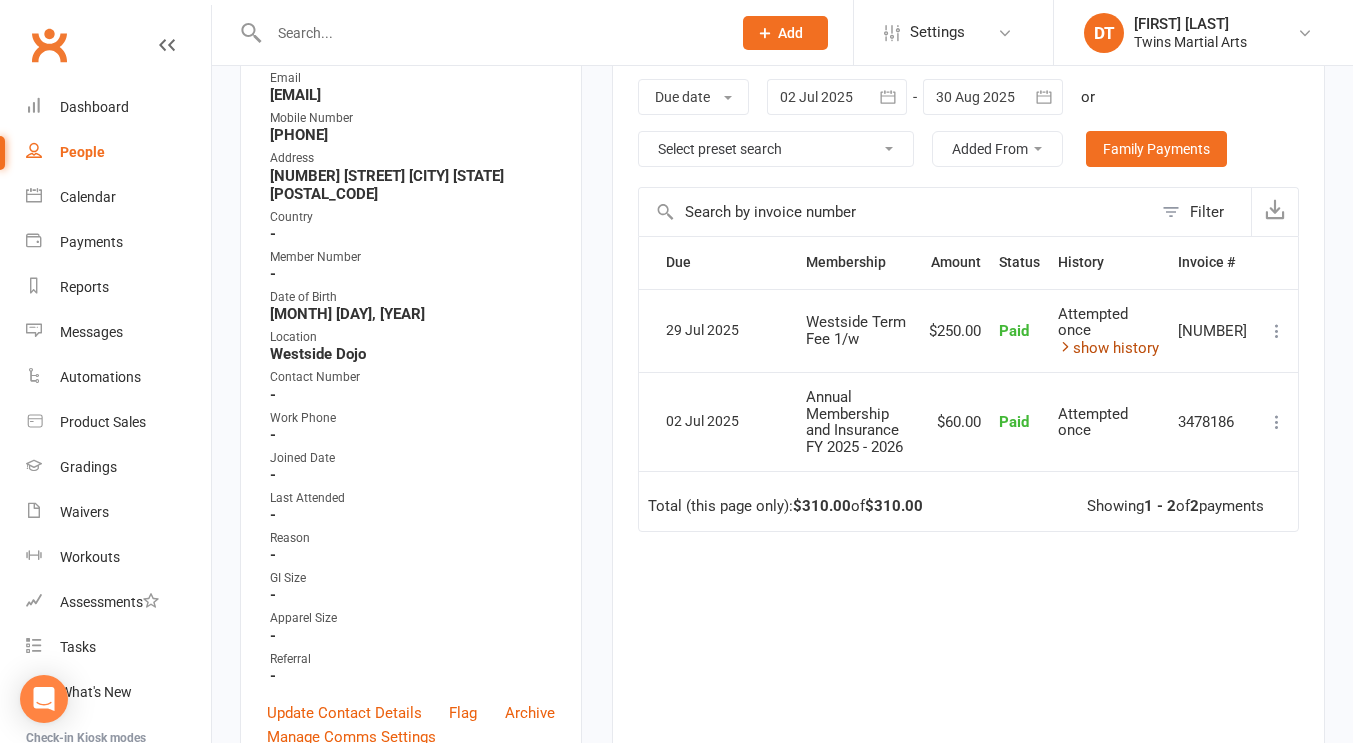 click on "show history" at bounding box center [1108, 348] 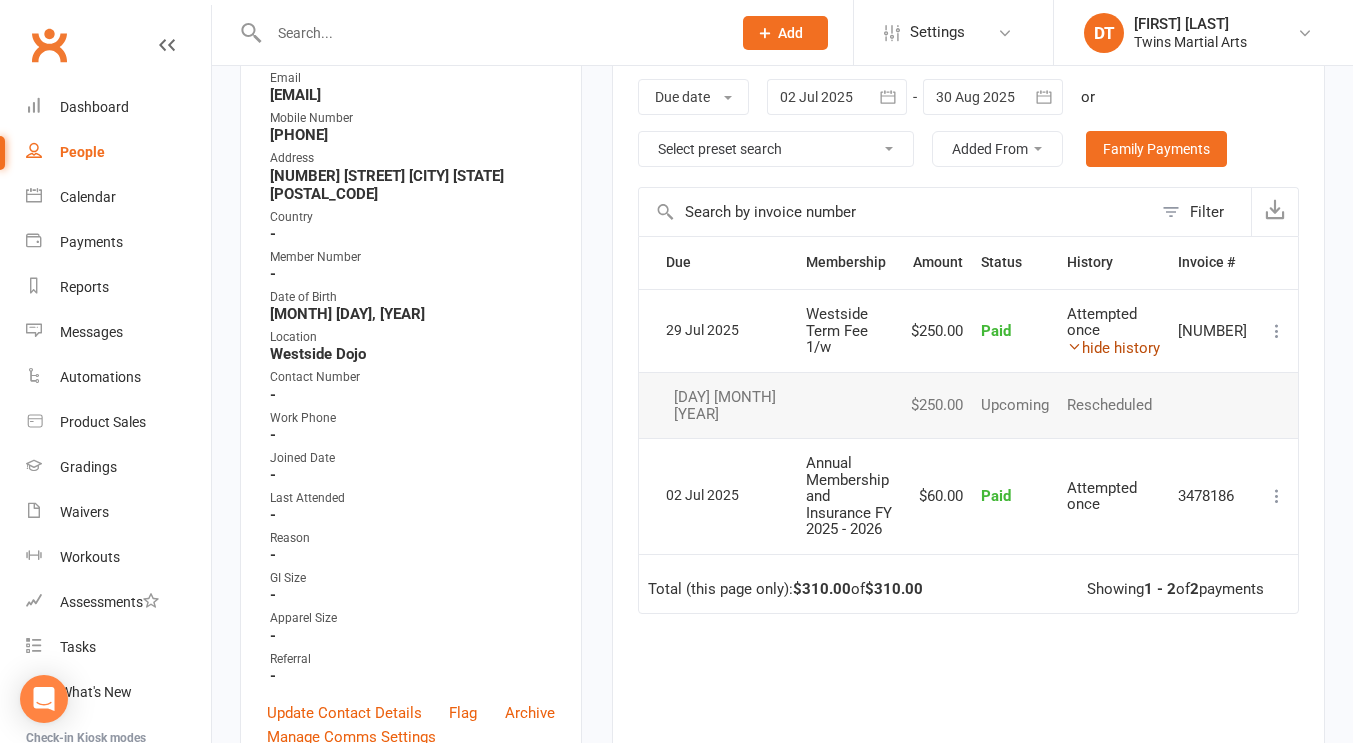 click on "hide history" at bounding box center [1113, 348] 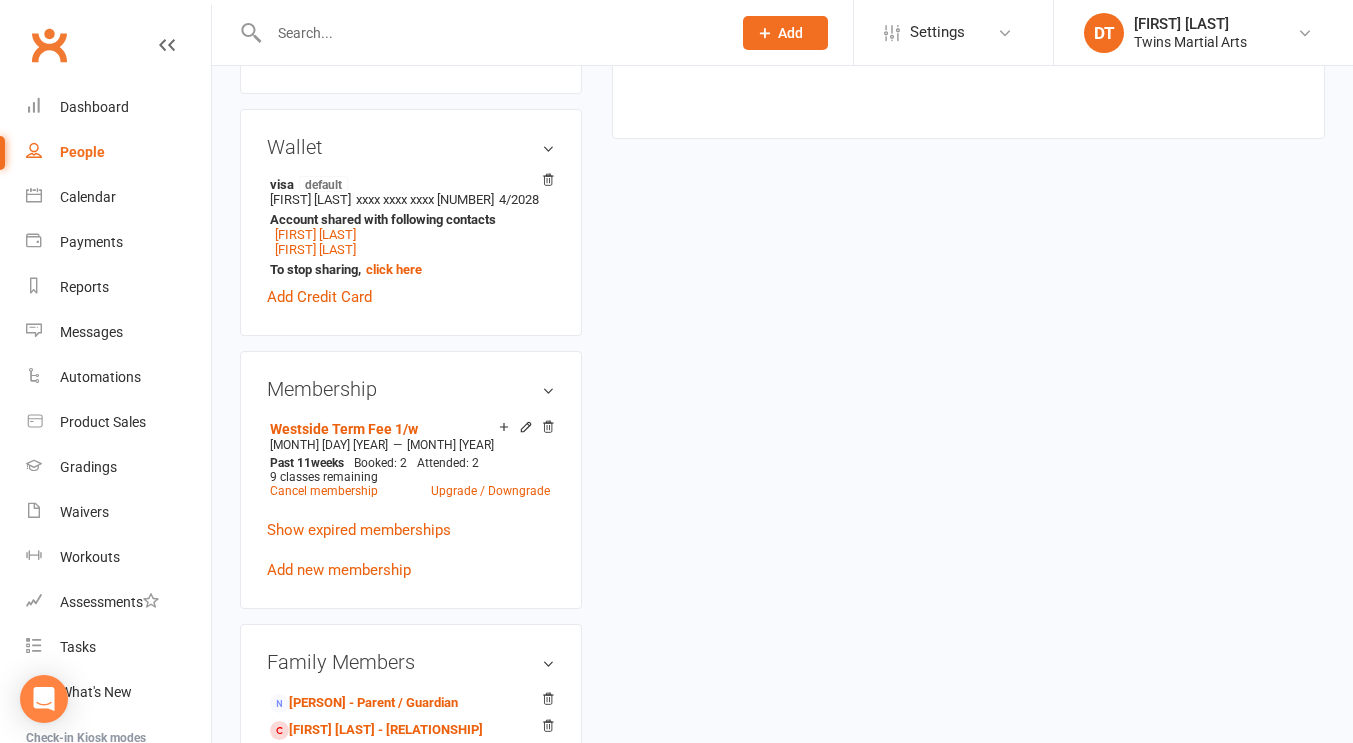 scroll, scrollTop: 1024, scrollLeft: 0, axis: vertical 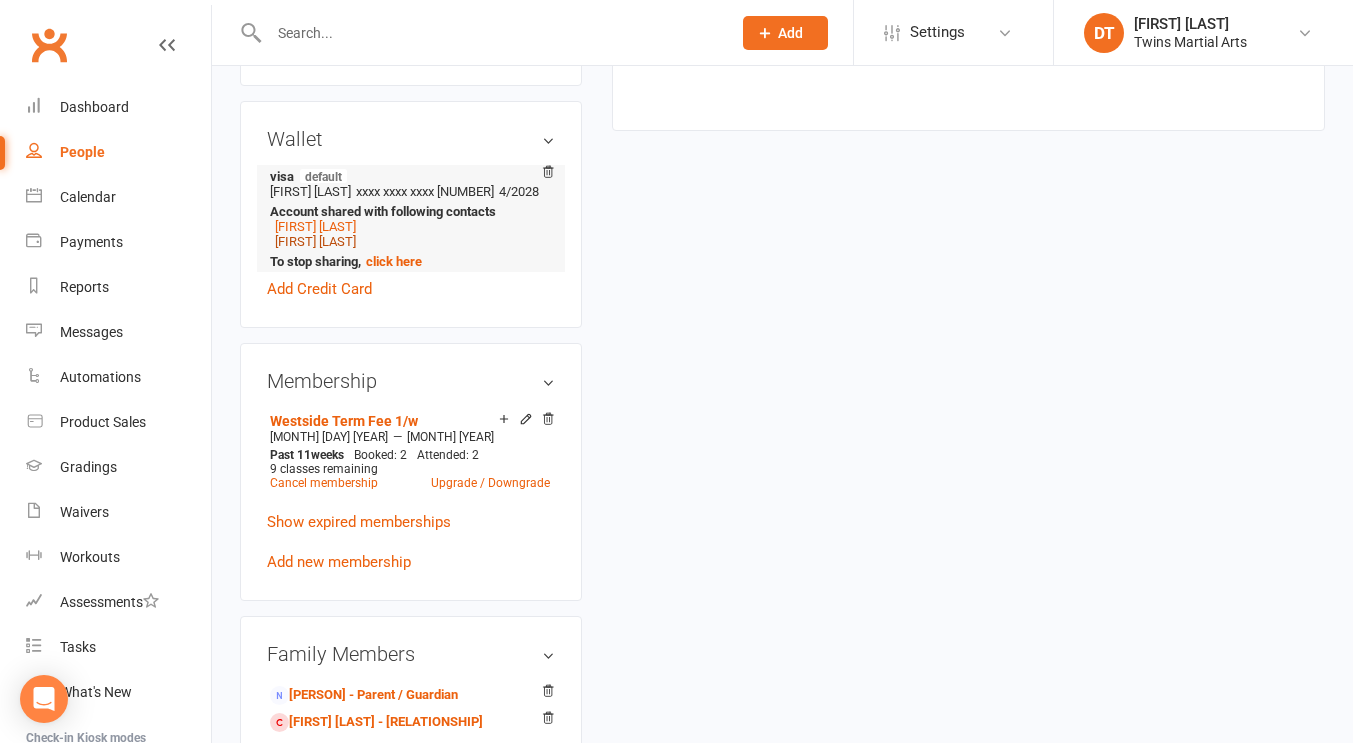 click on "Syeda Nafeesa Anzar" at bounding box center (315, 241) 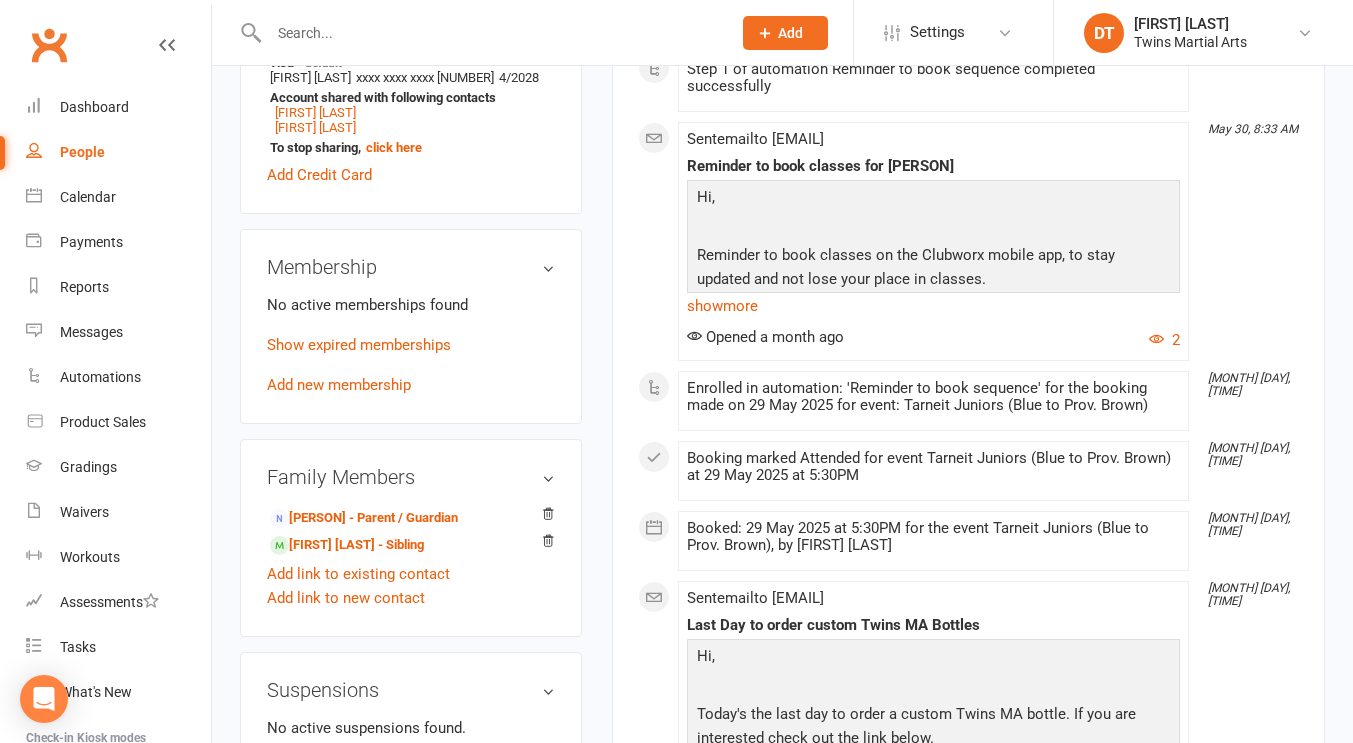 scroll, scrollTop: 1217, scrollLeft: 0, axis: vertical 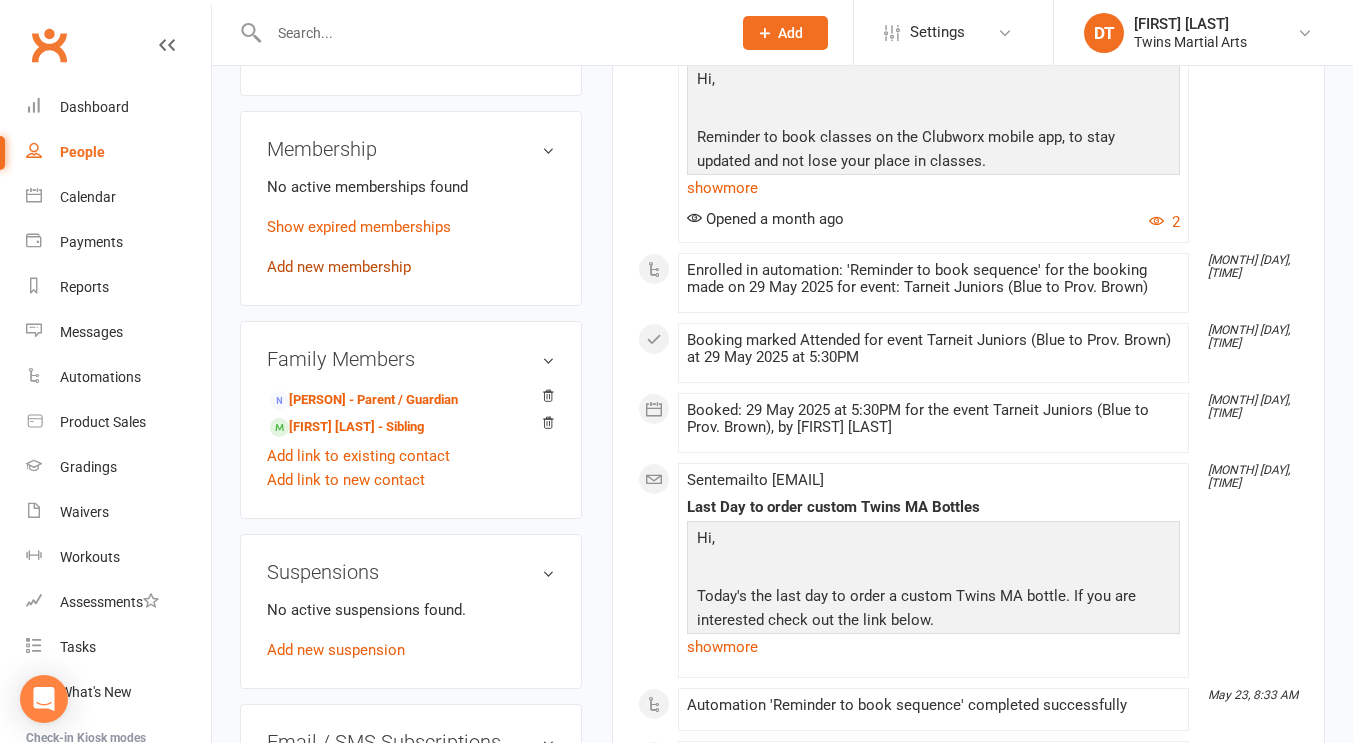 click on "Add new membership" at bounding box center [339, 267] 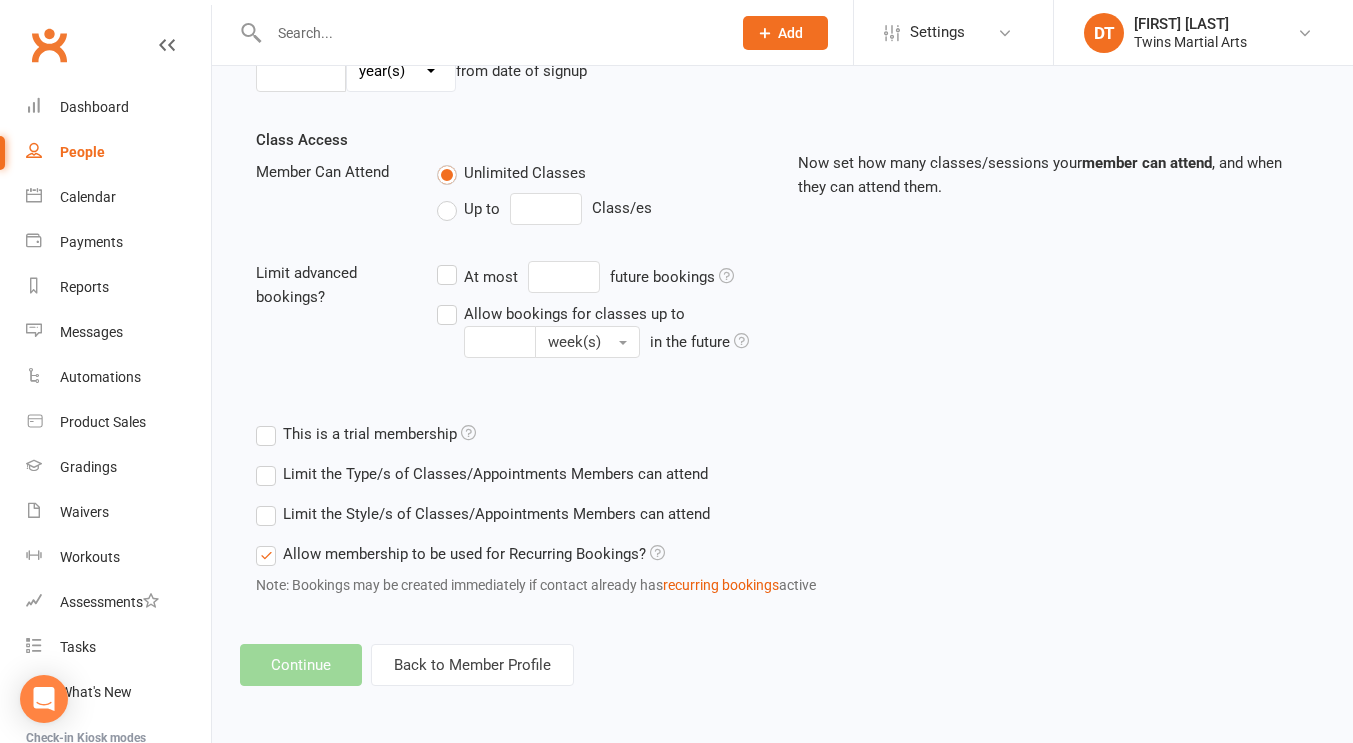 scroll, scrollTop: 0, scrollLeft: 0, axis: both 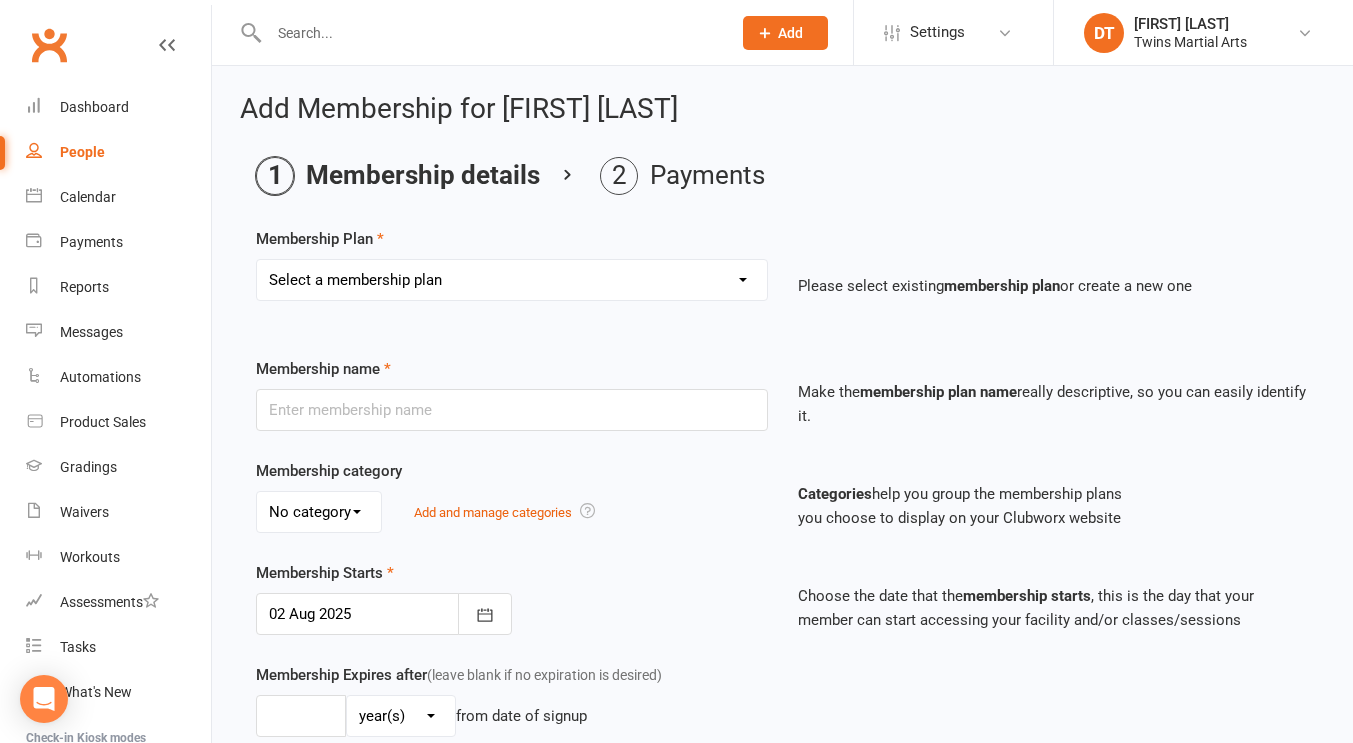 click on "Select a membership plan Create new Membership Plan 1 x Per Week Tiny Ninjas/Little Ninjas/Dragons 1 x Per Week Juniors/Teens/Adults 2 x Per Week Newport Juniors/Teens/Adults 3 X Per Week Newport Juniors/Teens/Adults 4 X Per Week Newport Unlimited Newport BJJ Newport Unlimited Tiny Ninja (Kinder) 3 Class Paid Trial Little Ninja (Prep) 3 Class Paid Trial Dragon (Grade 1) 3 Class Paid Trial Junior (Grade 2 and Above) Karate 3 Class Paid Trial BJJ 3 Class Paid Trial Fitness Kickboxing 9 Weeks Adult and Teens Fundamentals 9 Weeks Paid Trial Westside Term Fee 1/w and Joining Fee Westside Term Fee 1/w Westside Term Fee 2/w Westside Term Fee 3/w Little Ninja (Kinder and Prep) 3 Class Paid Trial Brunswick and Westside Westside Term Fee 1/w and Membership Fee Leadership 2021 Full Year 1 x Per Week Juniors Karate Moving up 2 x Per Week Newport Moving Up Teens and Adults Karate 3 Class Paid Trial Yearly Karate Yearly Westside Little Ninja (Prep) 2 Classes Paid Trial Dragon (Grade 1) 2 Class Paid Trial" at bounding box center (512, 280) 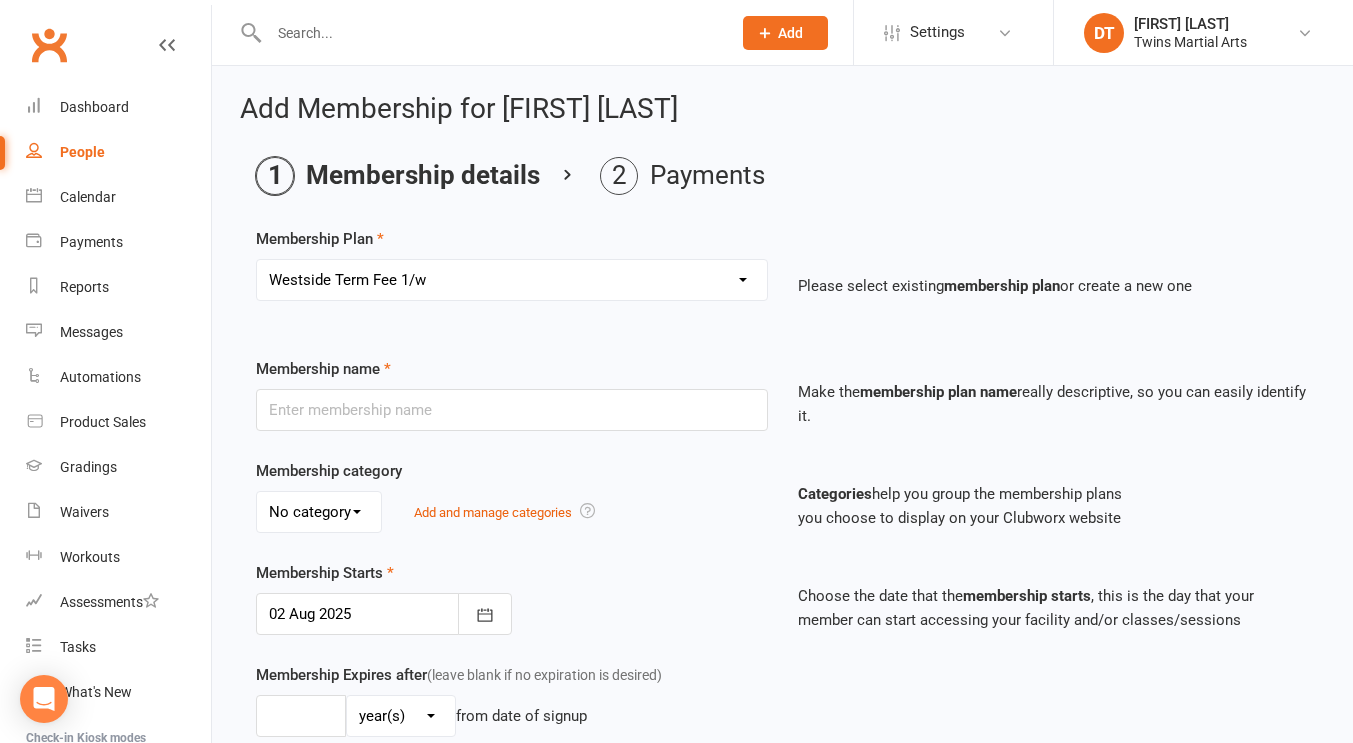 click on "Select a membership plan Create new Membership Plan 1 x Per Week Tiny Ninjas/Little Ninjas/Dragons 1 x Per Week Juniors/Teens/Adults 2 x Per Week Newport Juniors/Teens/Adults 3 X Per Week Newport Juniors/Teens/Adults 4 X Per Week Newport Unlimited Newport BJJ Newport Unlimited Tiny Ninja (Kinder) 3 Class Paid Trial Little Ninja (Prep) 3 Class Paid Trial Dragon (Grade 1) 3 Class Paid Trial Junior (Grade 2 and Above) Karate 3 Class Paid Trial BJJ 3 Class Paid Trial Fitness Kickboxing 9 Weeks Adult and Teens Fundamentals 9 Weeks Paid Trial Westside Term Fee 1/w and Joining Fee Westside Term Fee 1/w Westside Term Fee 2/w Westside Term Fee 3/w Little Ninja (Kinder and Prep) 3 Class Paid Trial Brunswick and Westside Westside Term Fee 1/w and Membership Fee Leadership 2021 Full Year 1 x Per Week Juniors Karate Moving up 2 x Per Week Newport Moving Up Teens and Adults Karate 3 Class Paid Trial Yearly Karate Yearly Westside Little Ninja (Prep) 2 Classes Paid Trial Dragon (Grade 1) 2 Class Paid Trial" at bounding box center [512, 280] 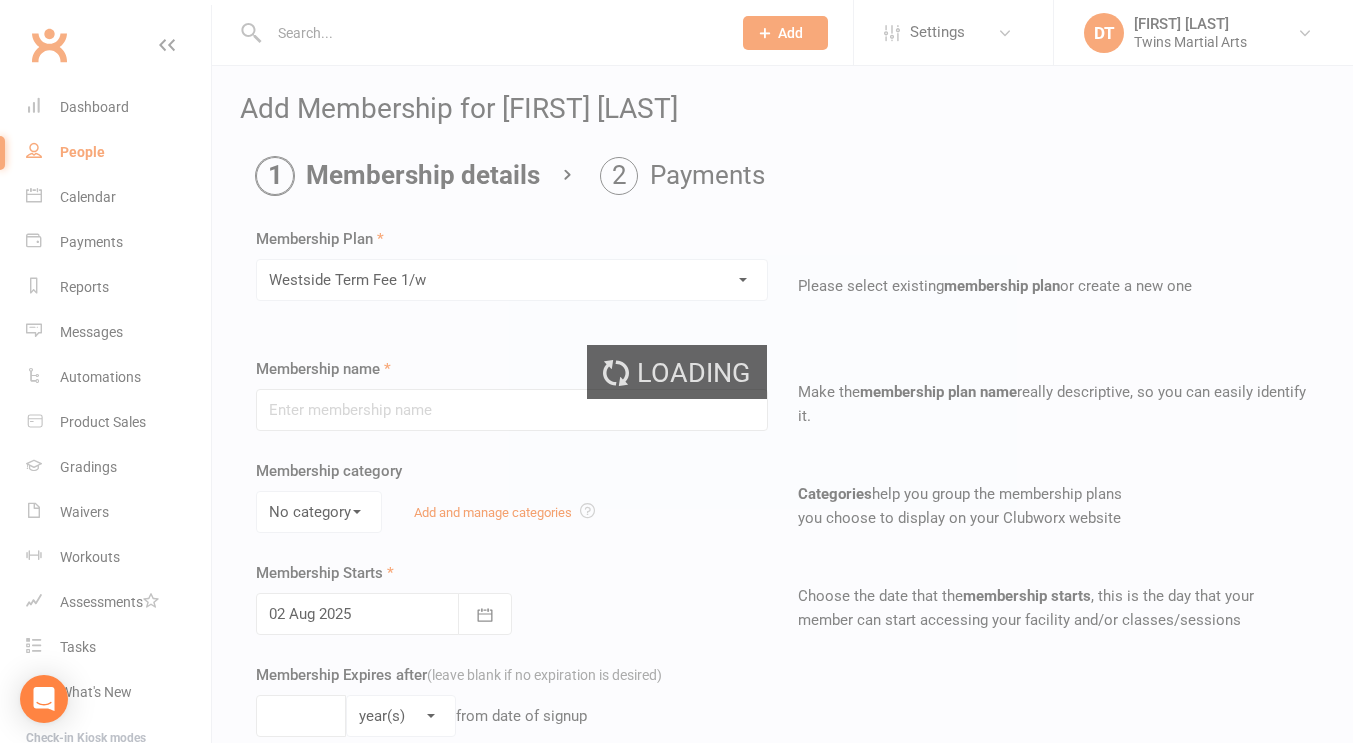 type on "Westside Term Fee 1/w" 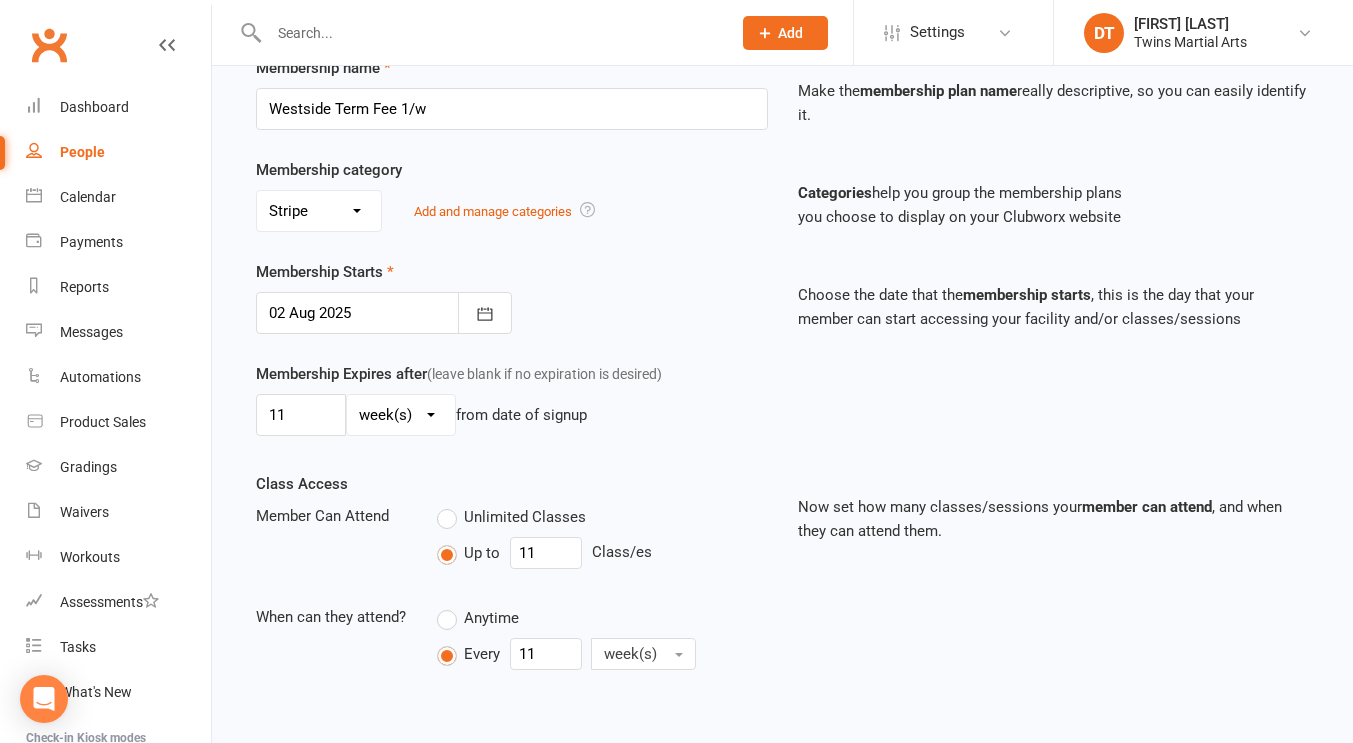 scroll, scrollTop: 339, scrollLeft: 0, axis: vertical 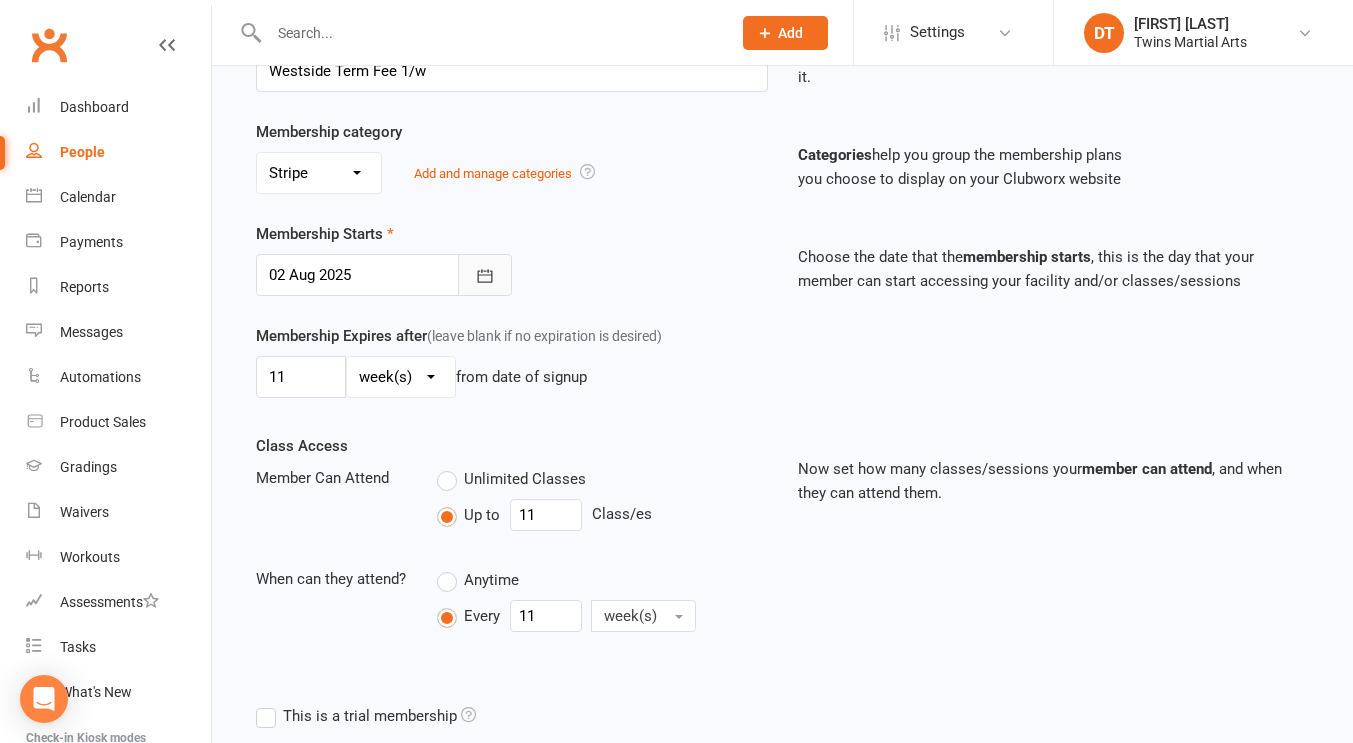 click 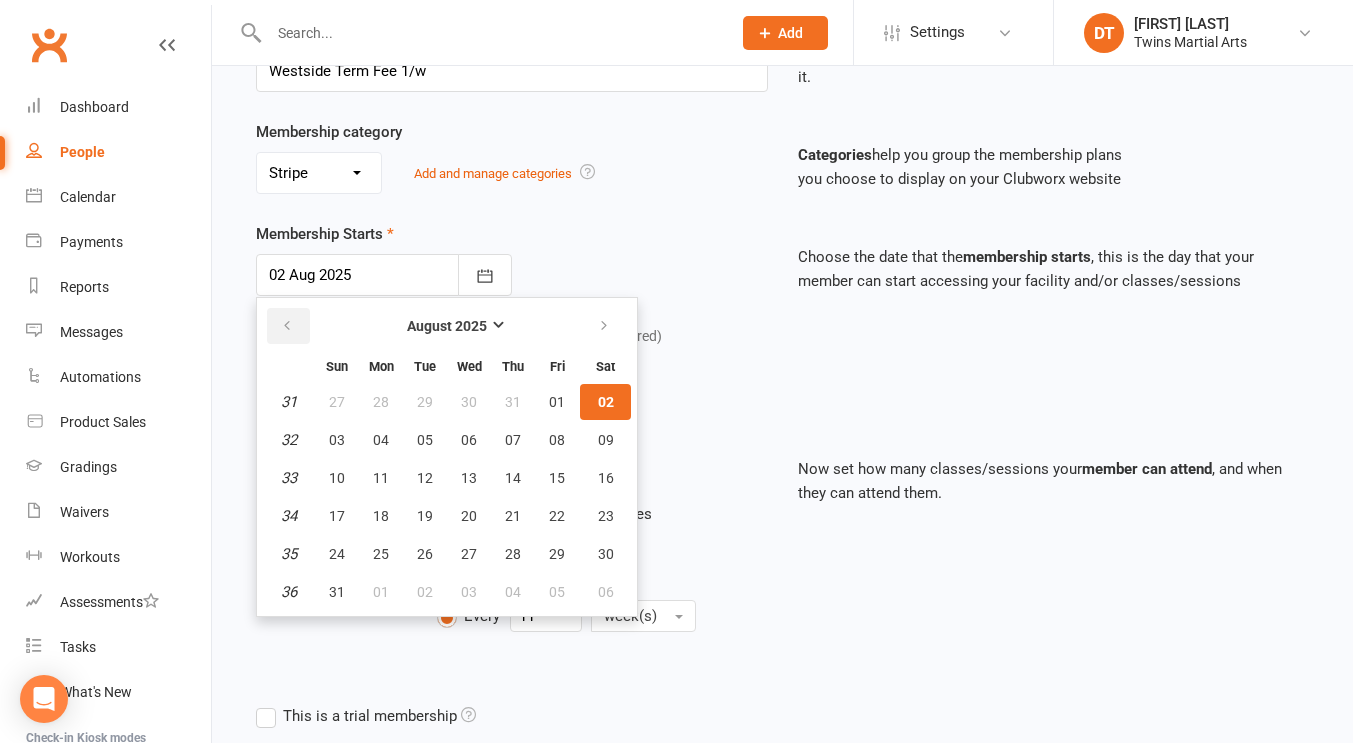 click at bounding box center (287, 326) 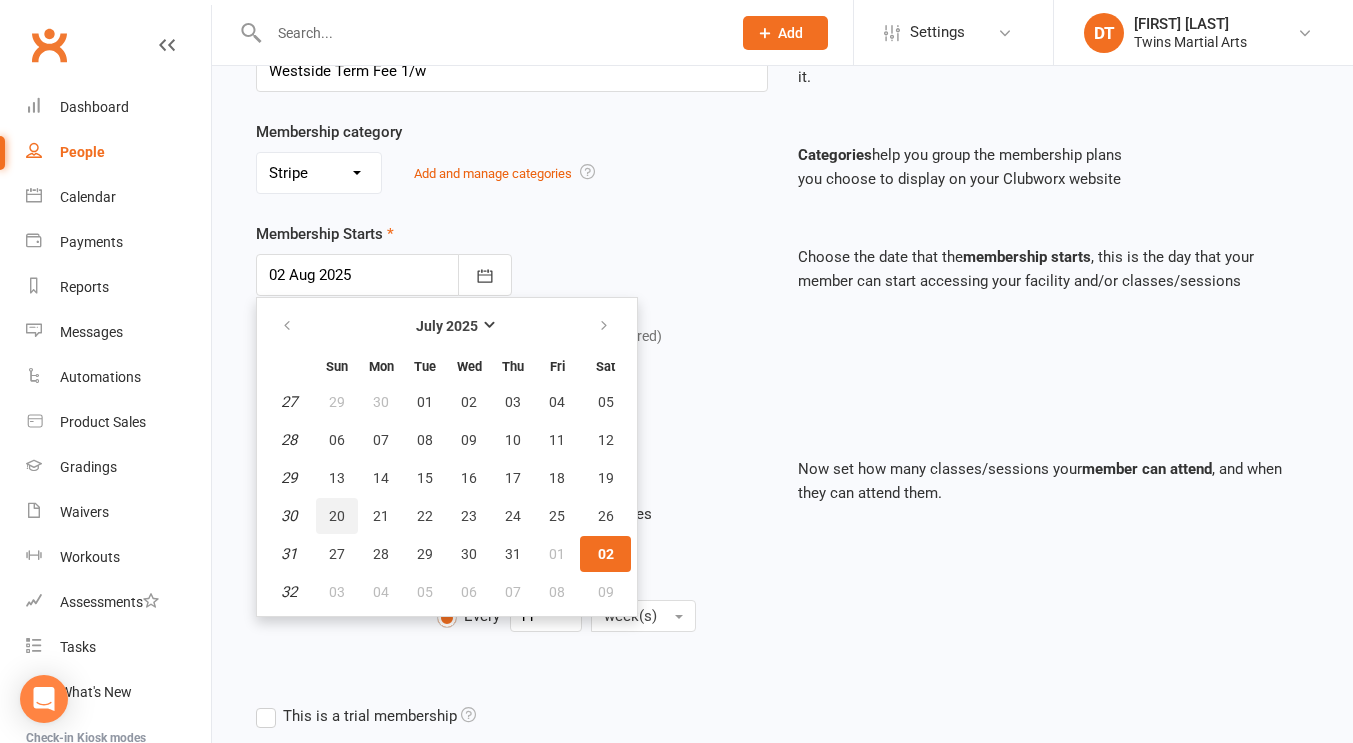 click on "20" at bounding box center (337, 516) 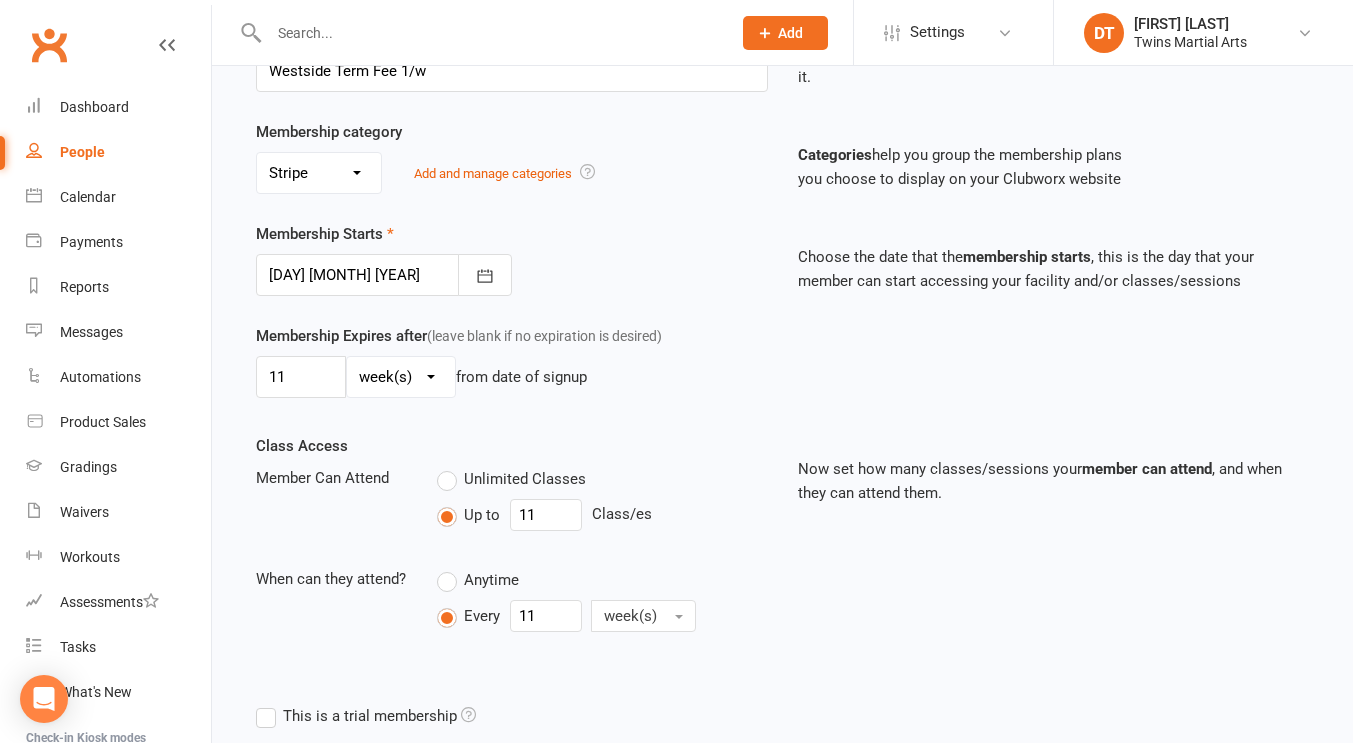 scroll, scrollTop: 864, scrollLeft: 0, axis: vertical 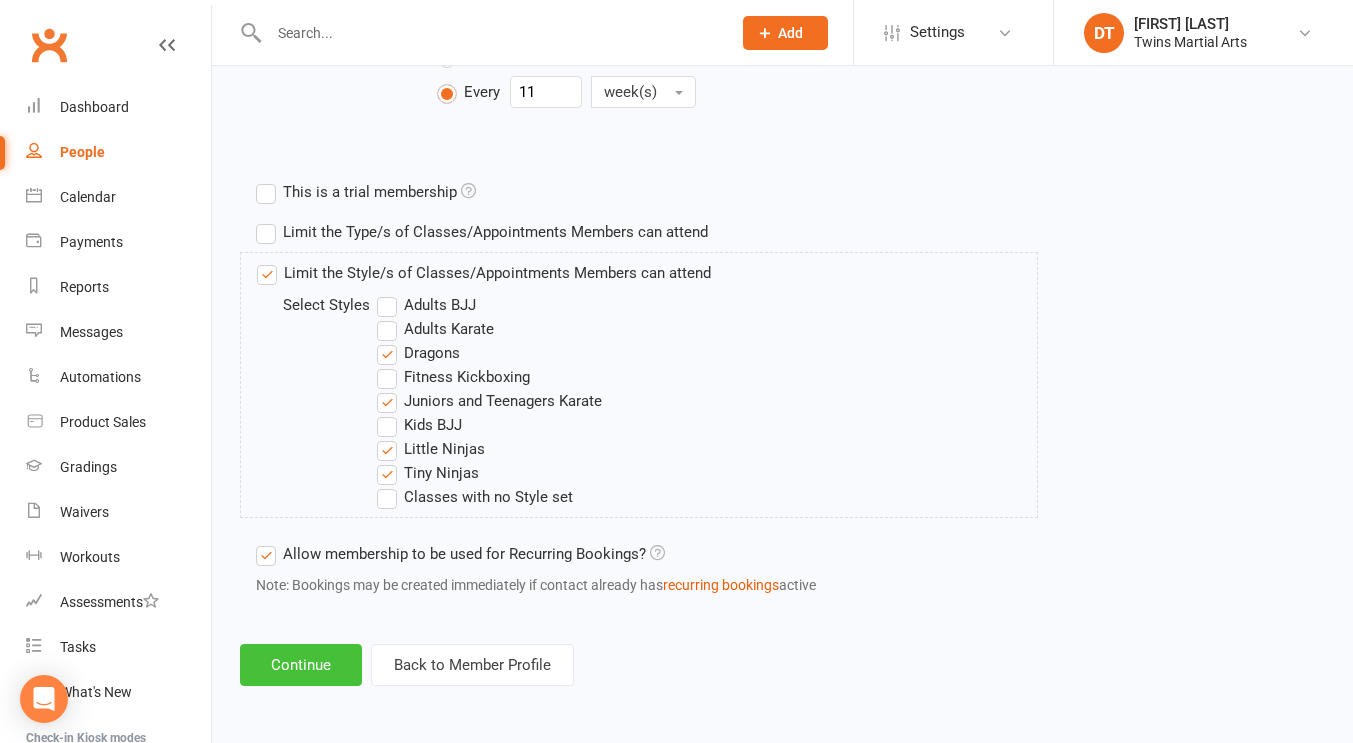 click on "Continue" at bounding box center [301, 665] 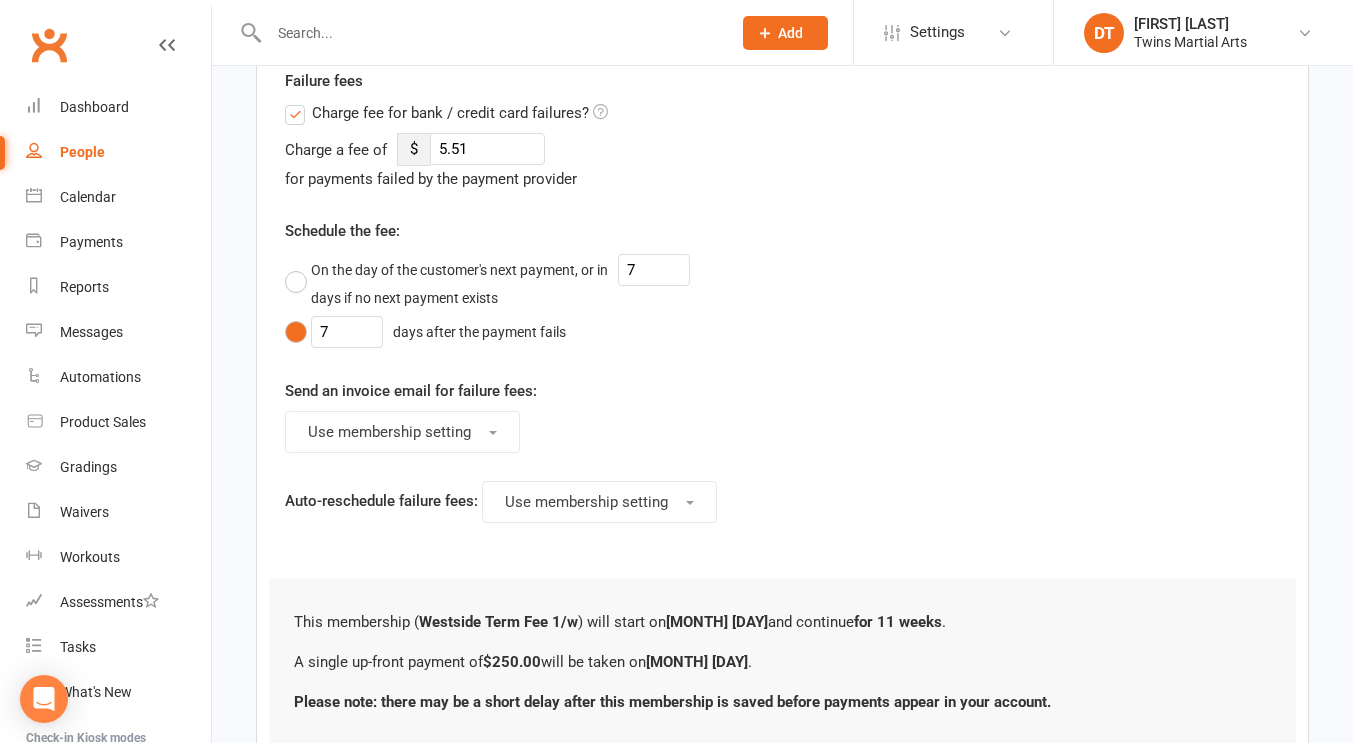 scroll, scrollTop: 0, scrollLeft: 0, axis: both 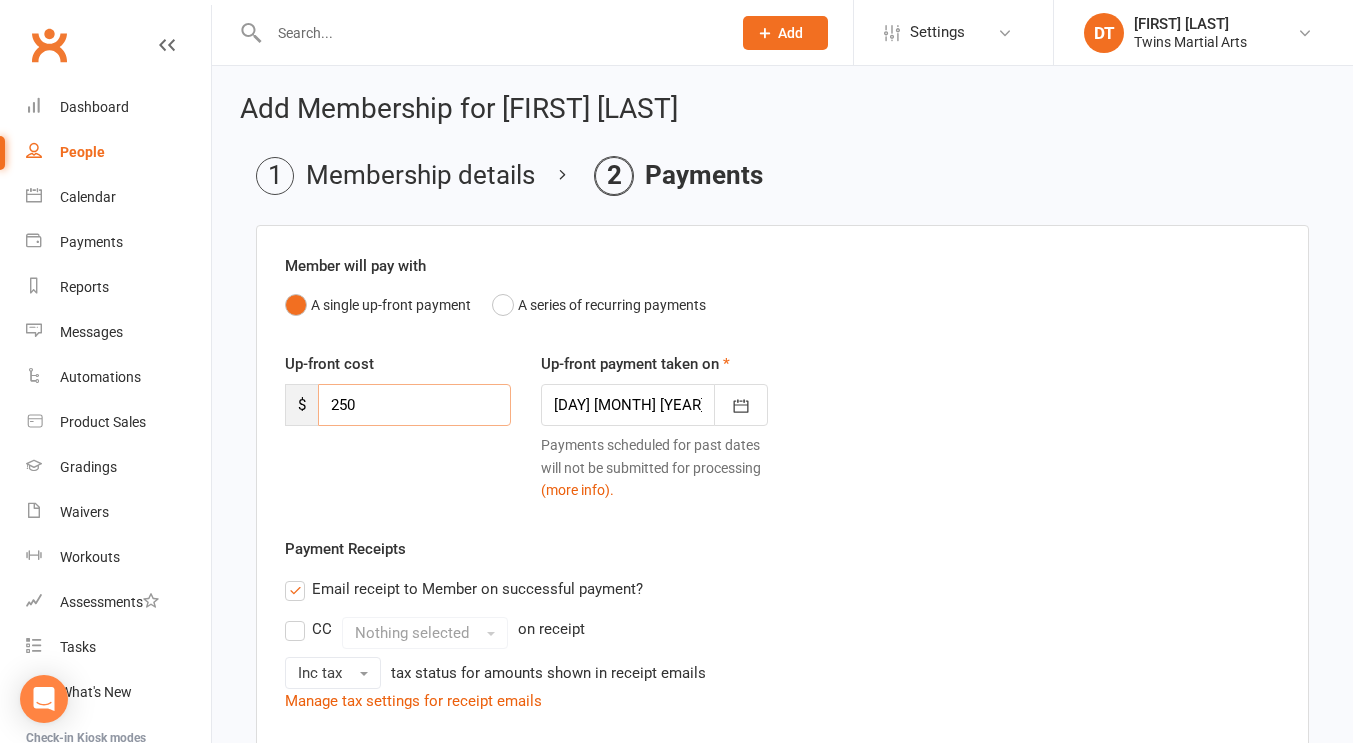 drag, startPoint x: 430, startPoint y: 411, endPoint x: 232, endPoint y: 415, distance: 198.0404 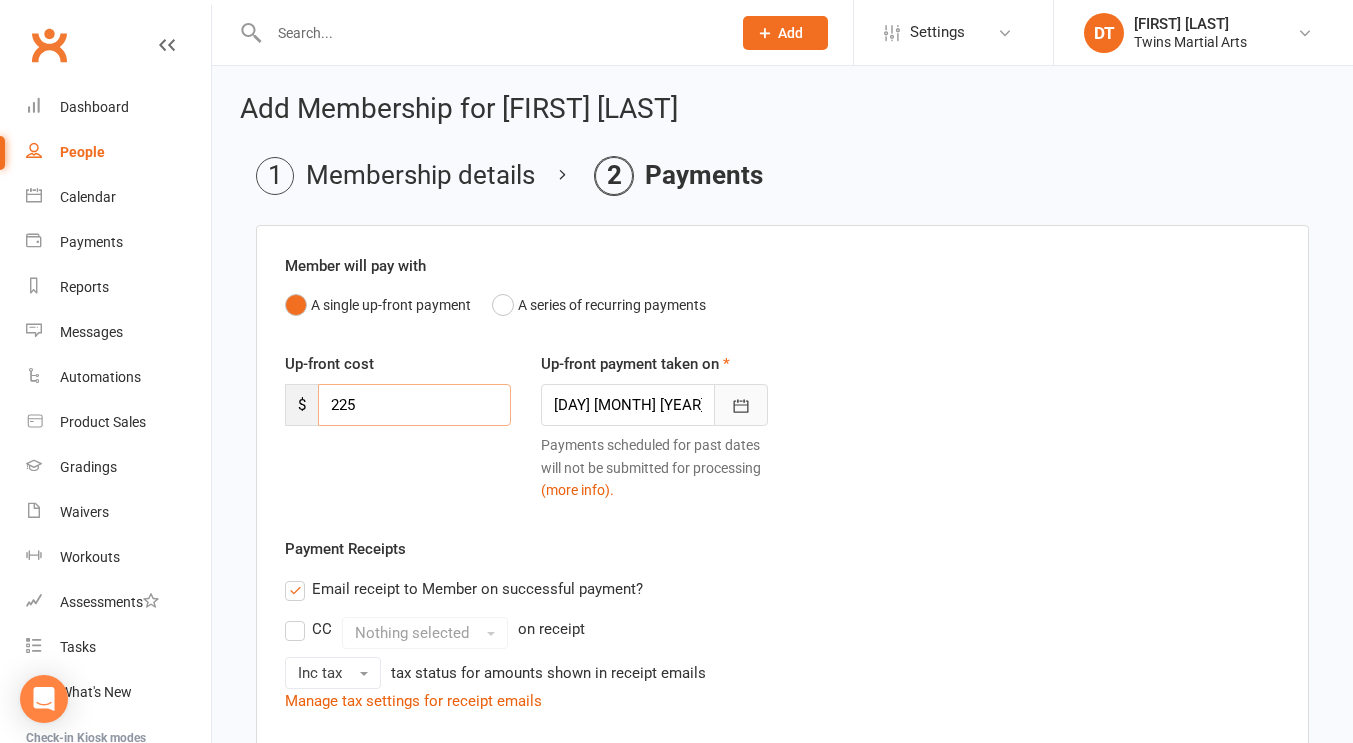 type on "225" 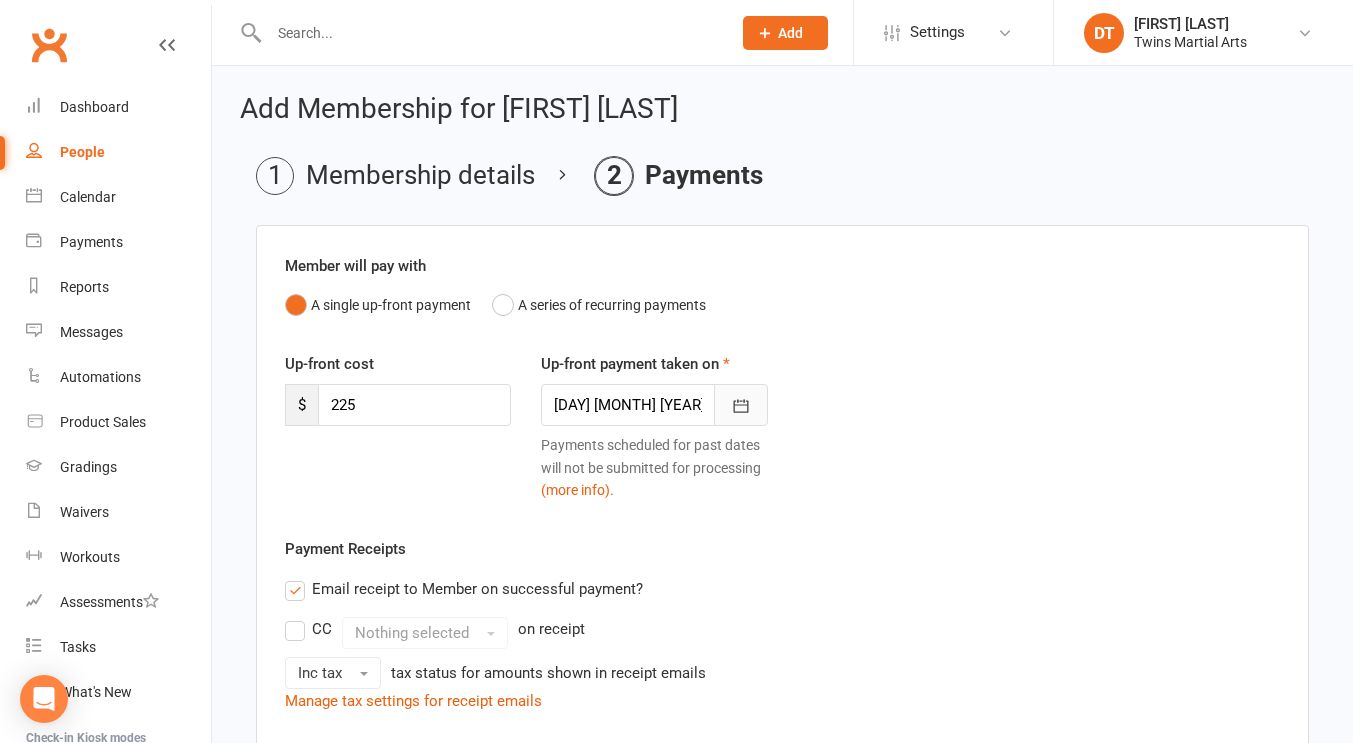 click at bounding box center (741, 405) 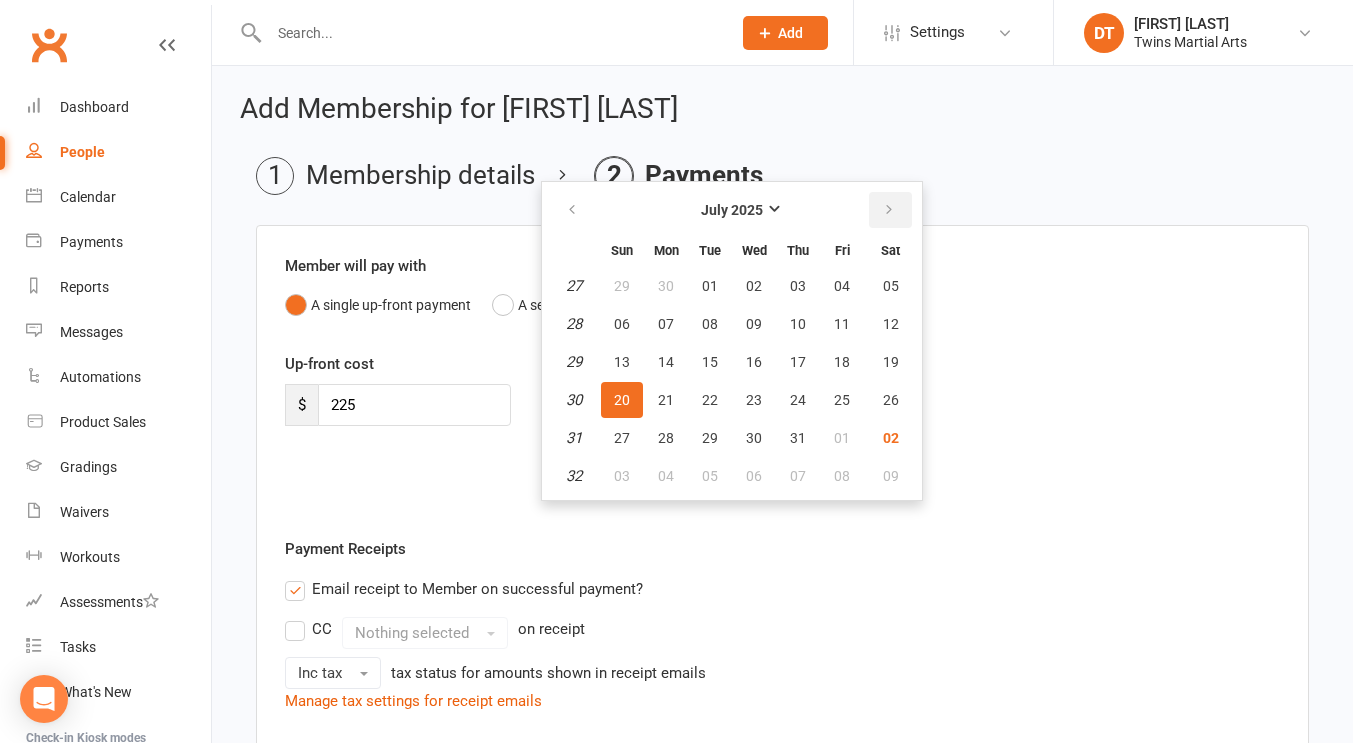 click at bounding box center (889, 210) 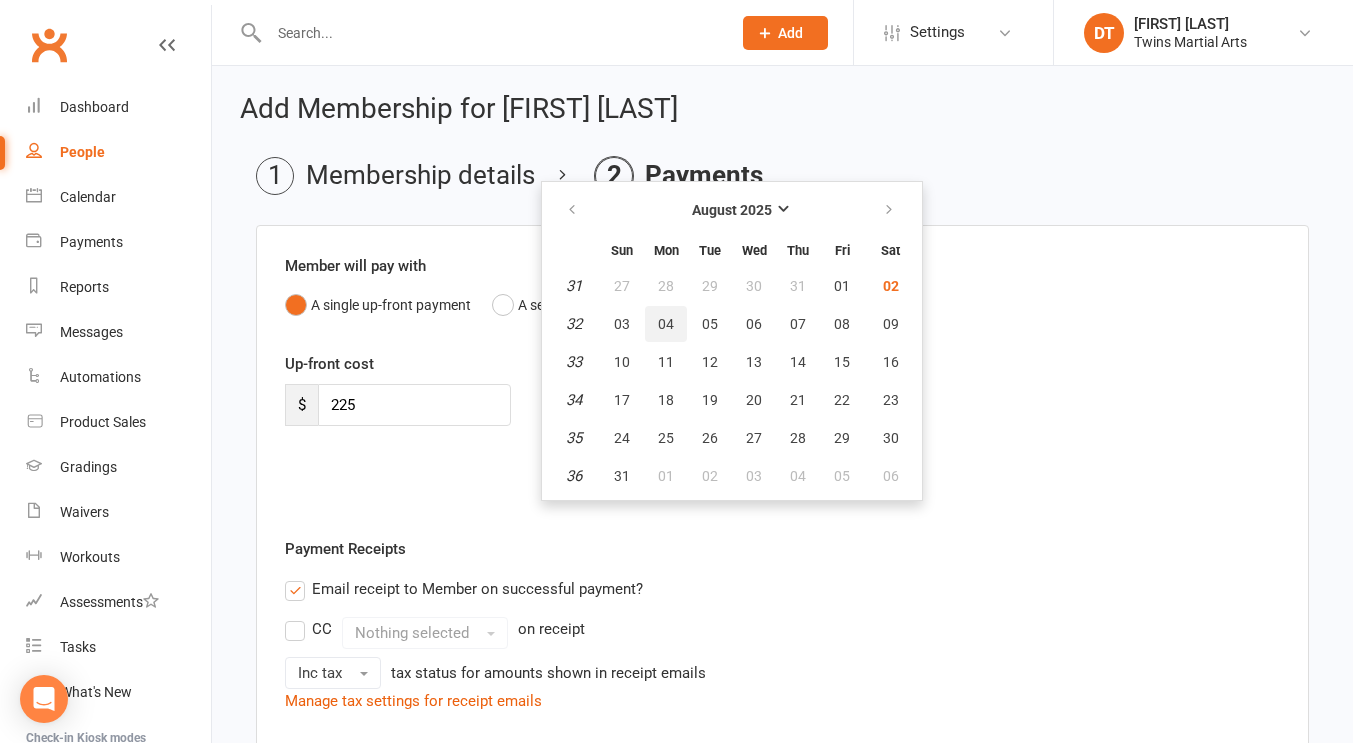 click on "04" at bounding box center (666, 324) 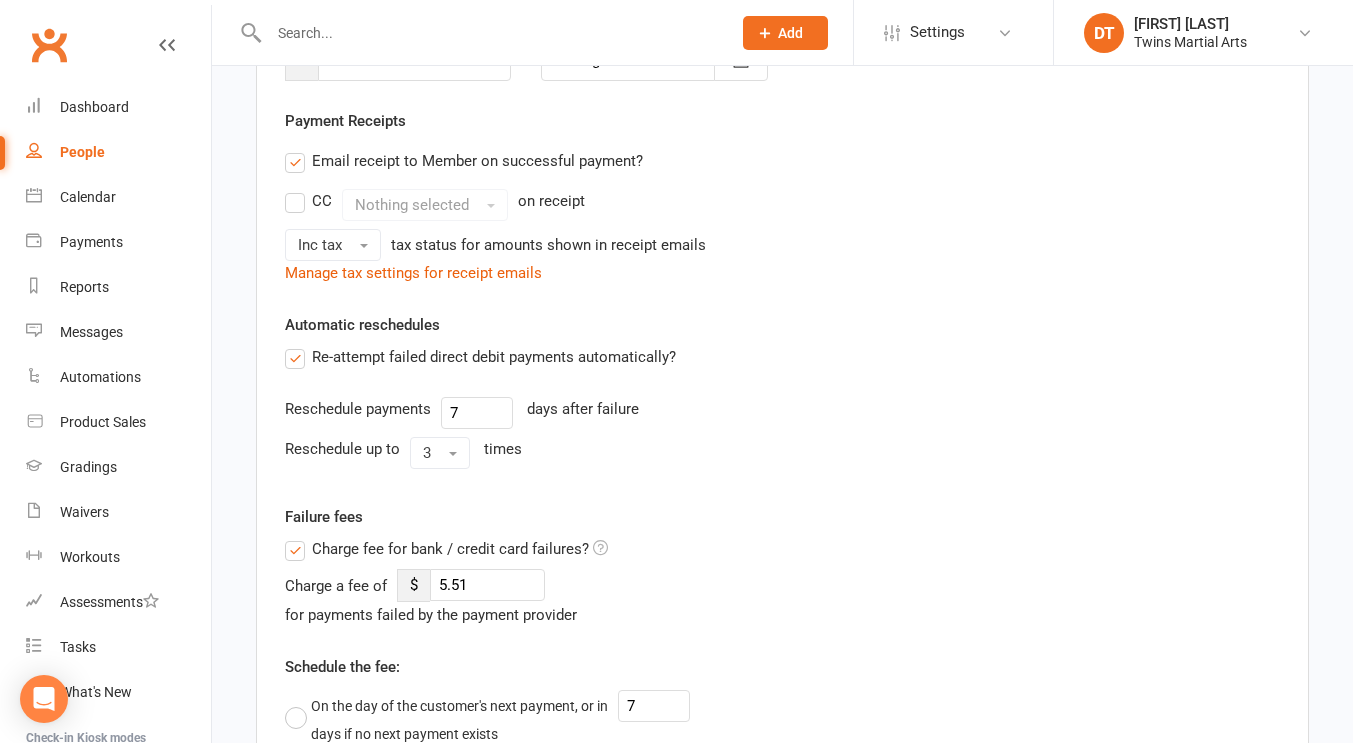 scroll, scrollTop: 932, scrollLeft: 0, axis: vertical 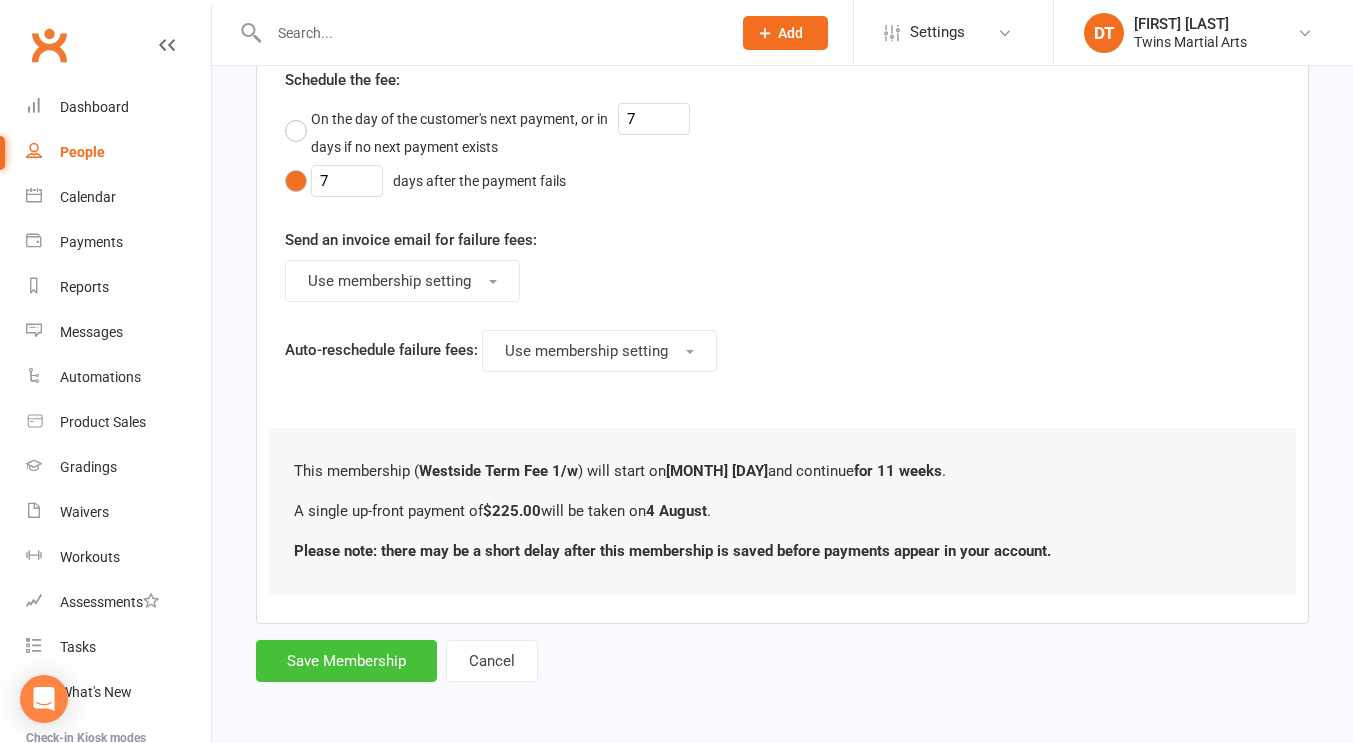 click on "Save Membership" at bounding box center (346, 661) 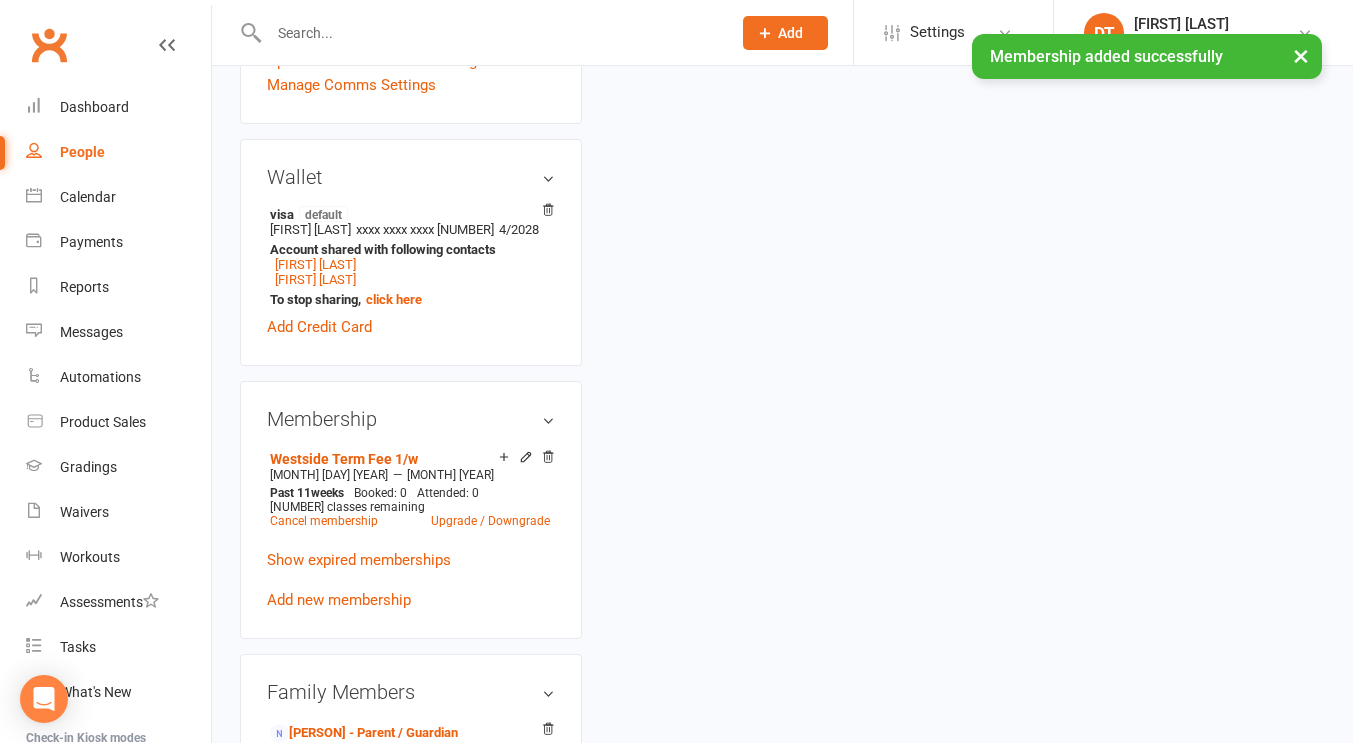 scroll, scrollTop: 0, scrollLeft: 0, axis: both 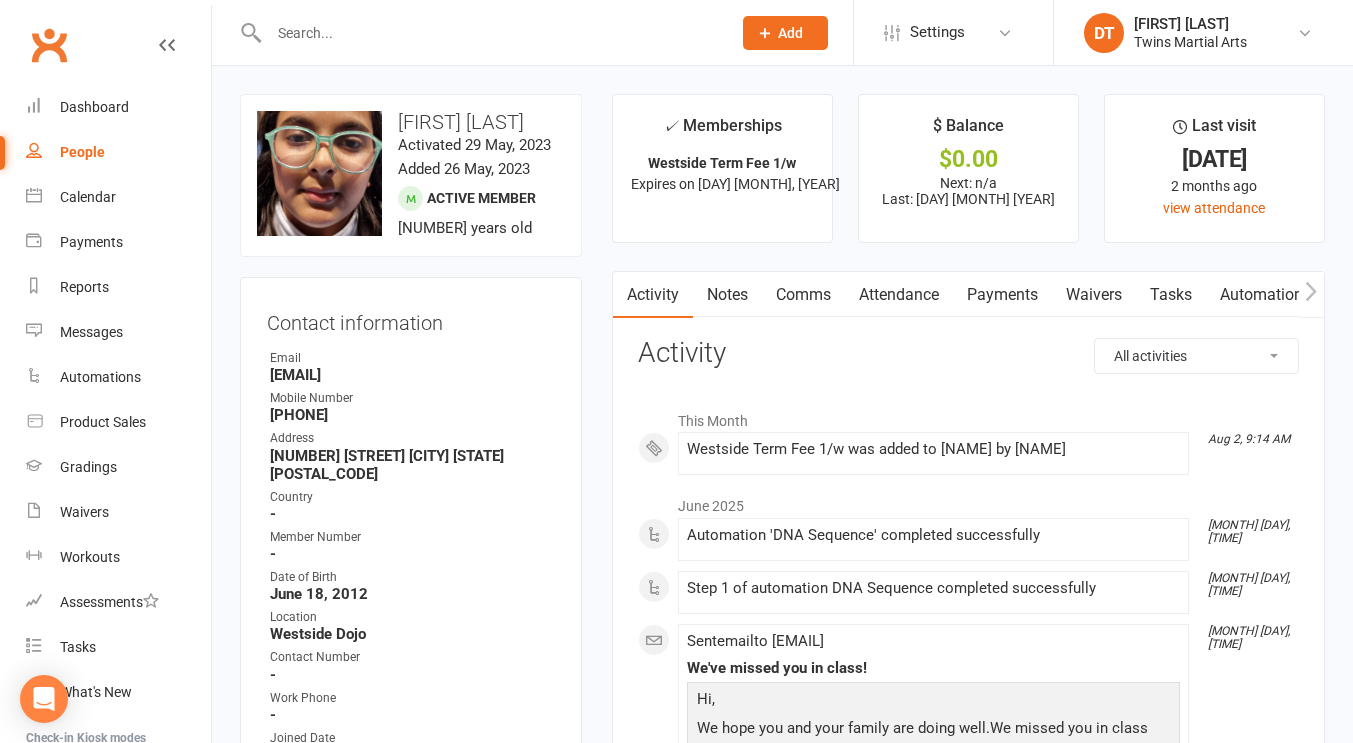 click on "Payments" at bounding box center [1002, 295] 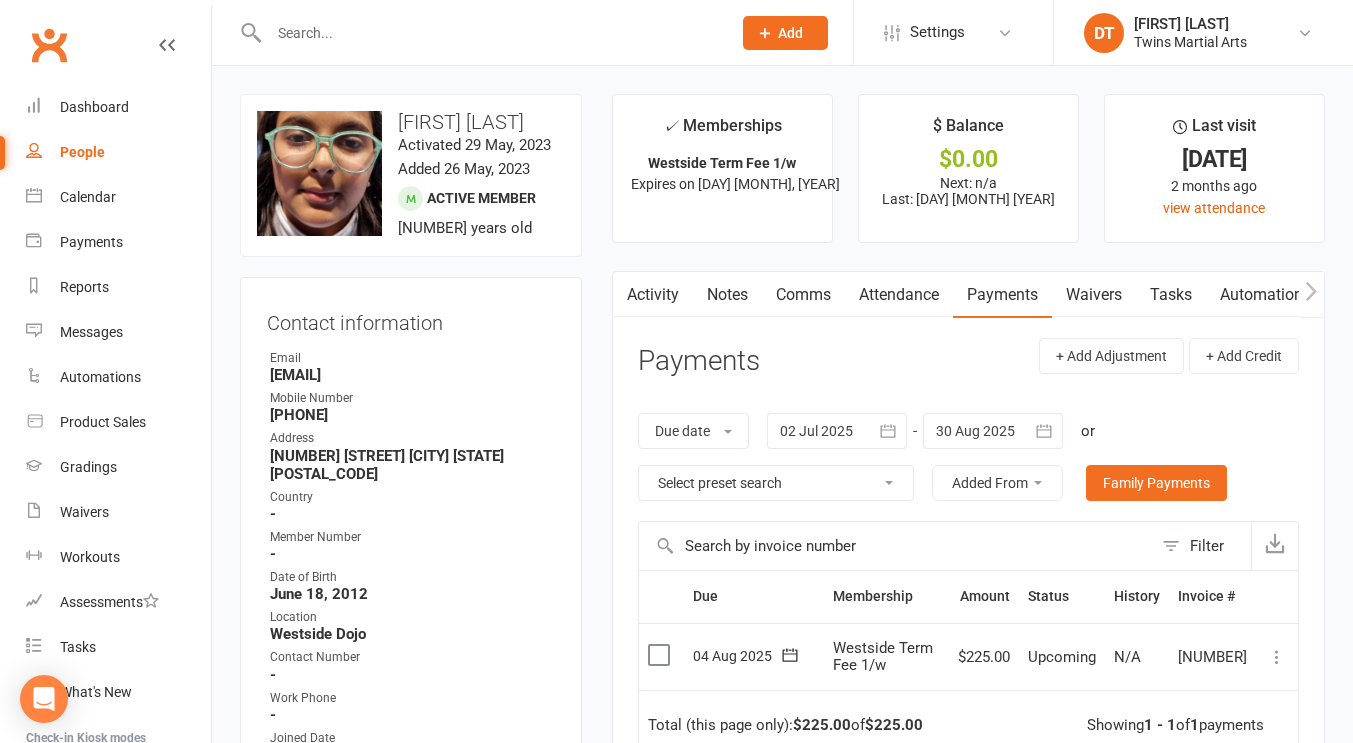 scroll, scrollTop: 196, scrollLeft: 0, axis: vertical 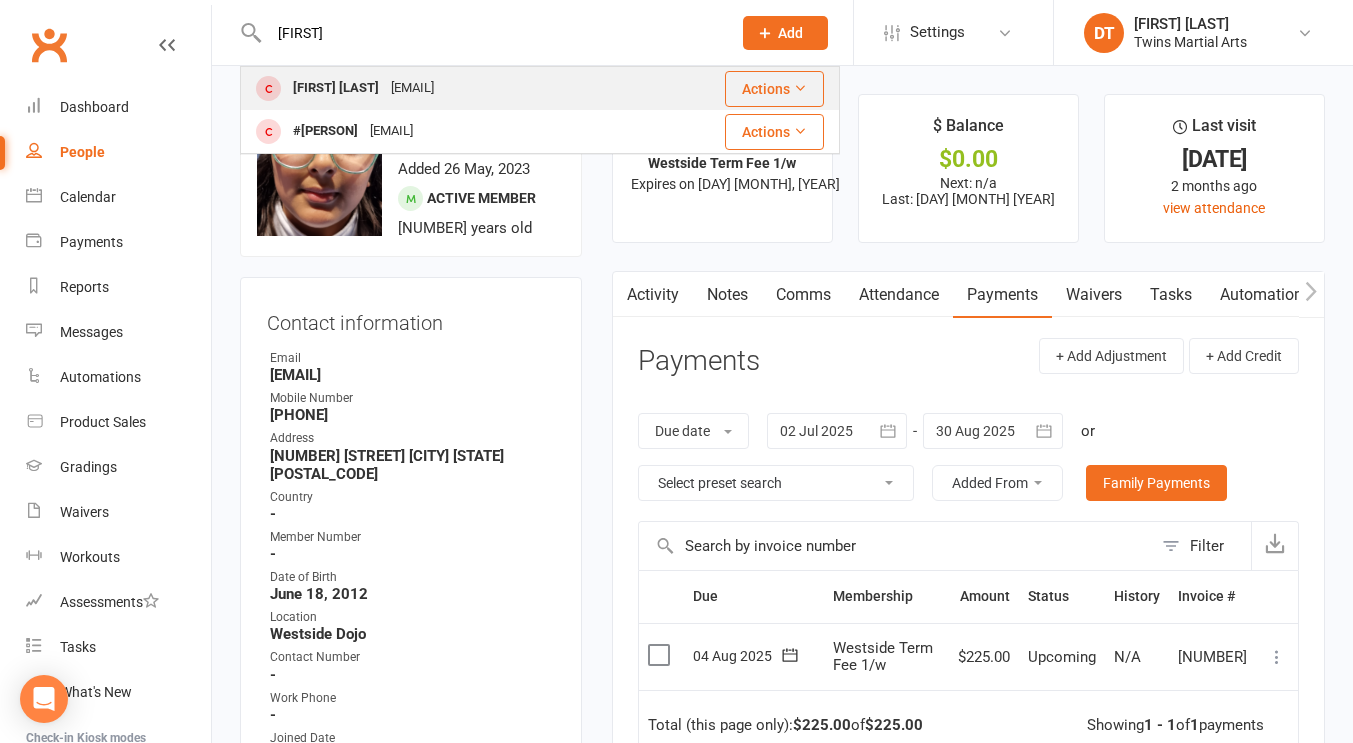 type on "nizam" 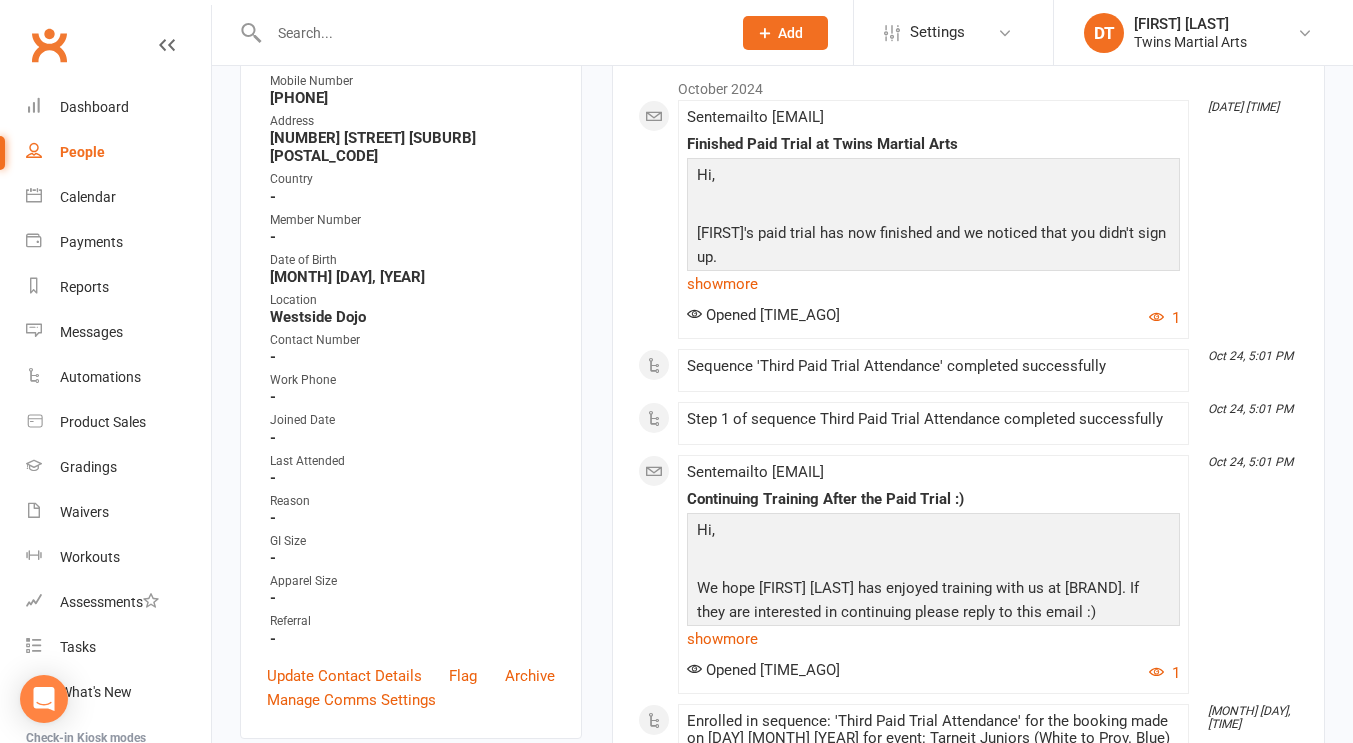 scroll, scrollTop: 565, scrollLeft: 0, axis: vertical 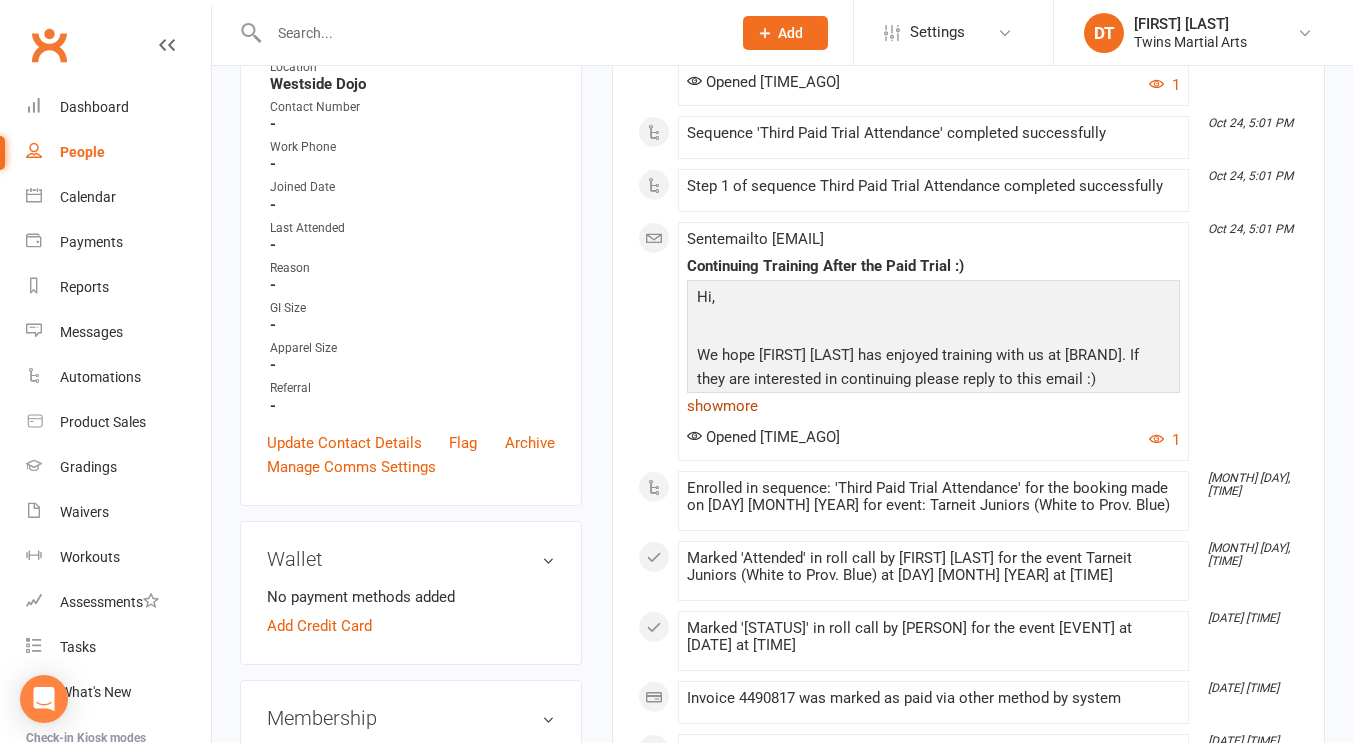 click on "show  more" at bounding box center (933, 406) 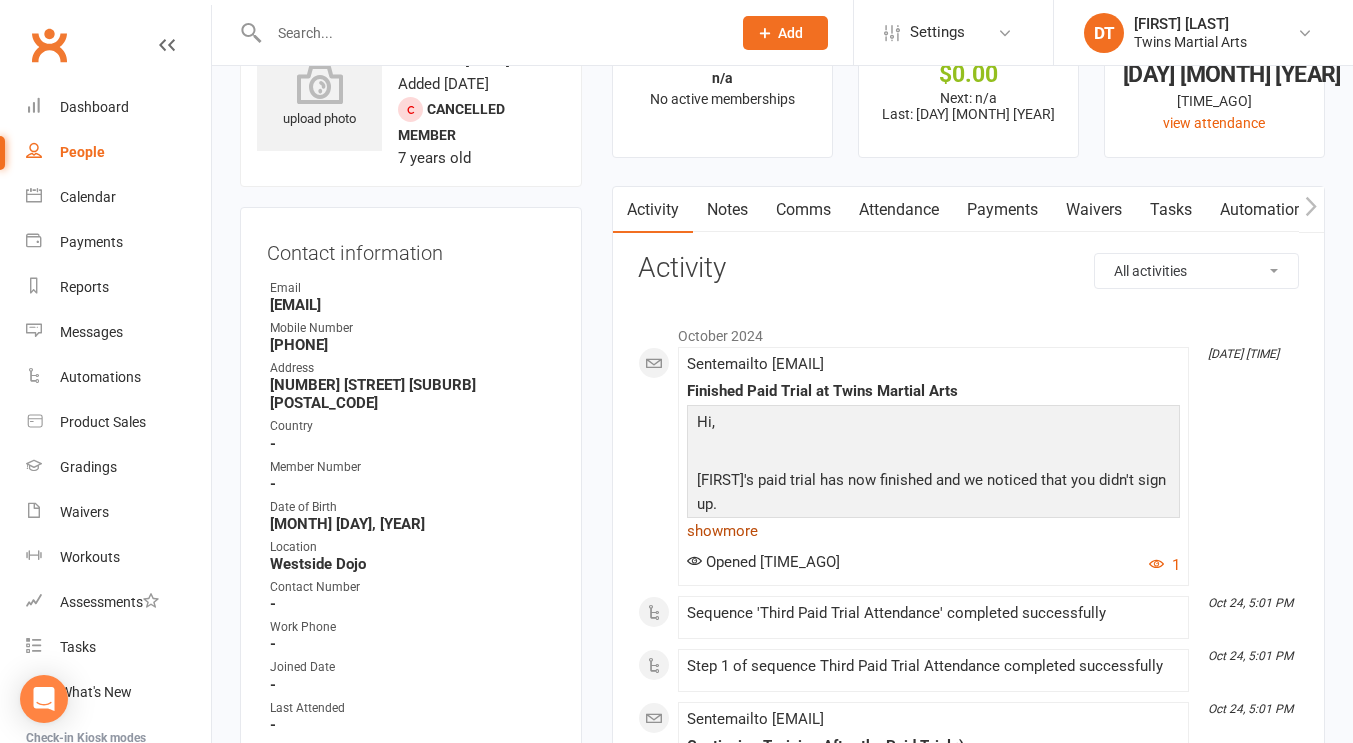 click on "show  more" at bounding box center (933, 531) 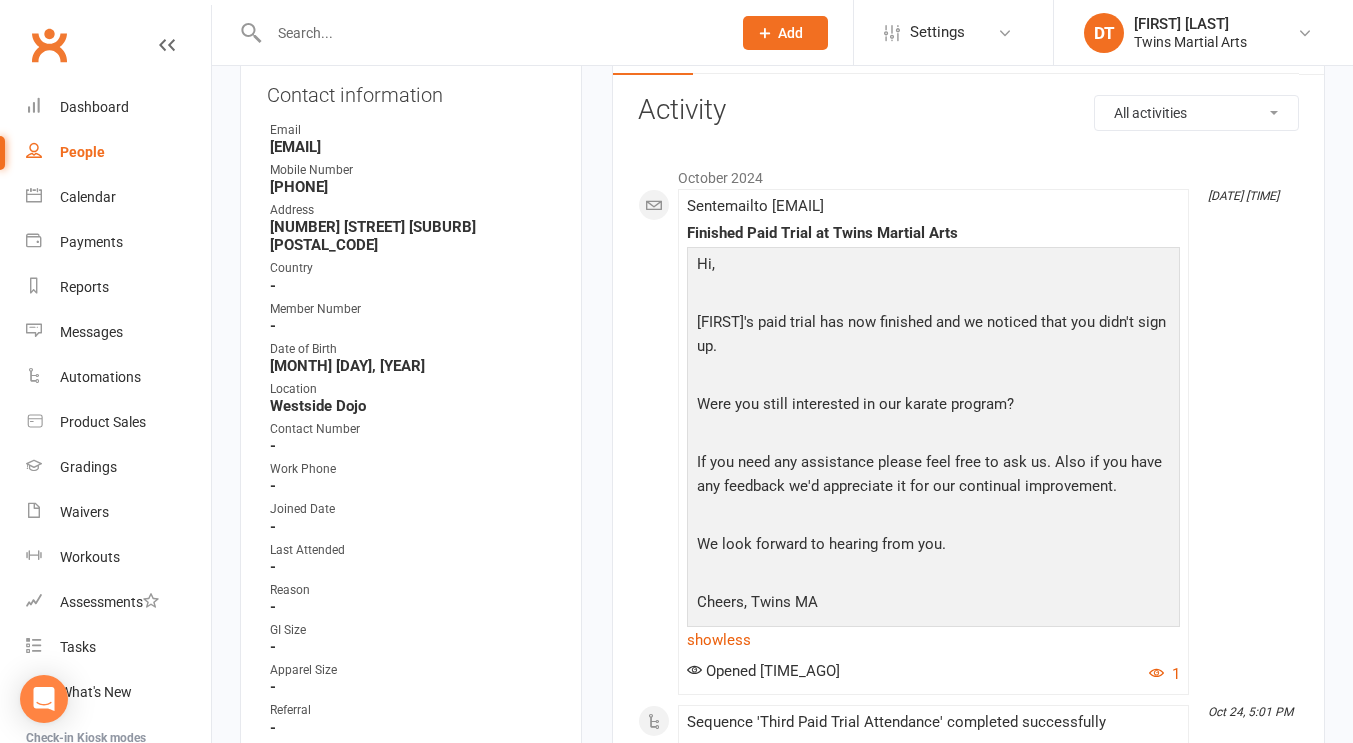 scroll, scrollTop: 0, scrollLeft: 0, axis: both 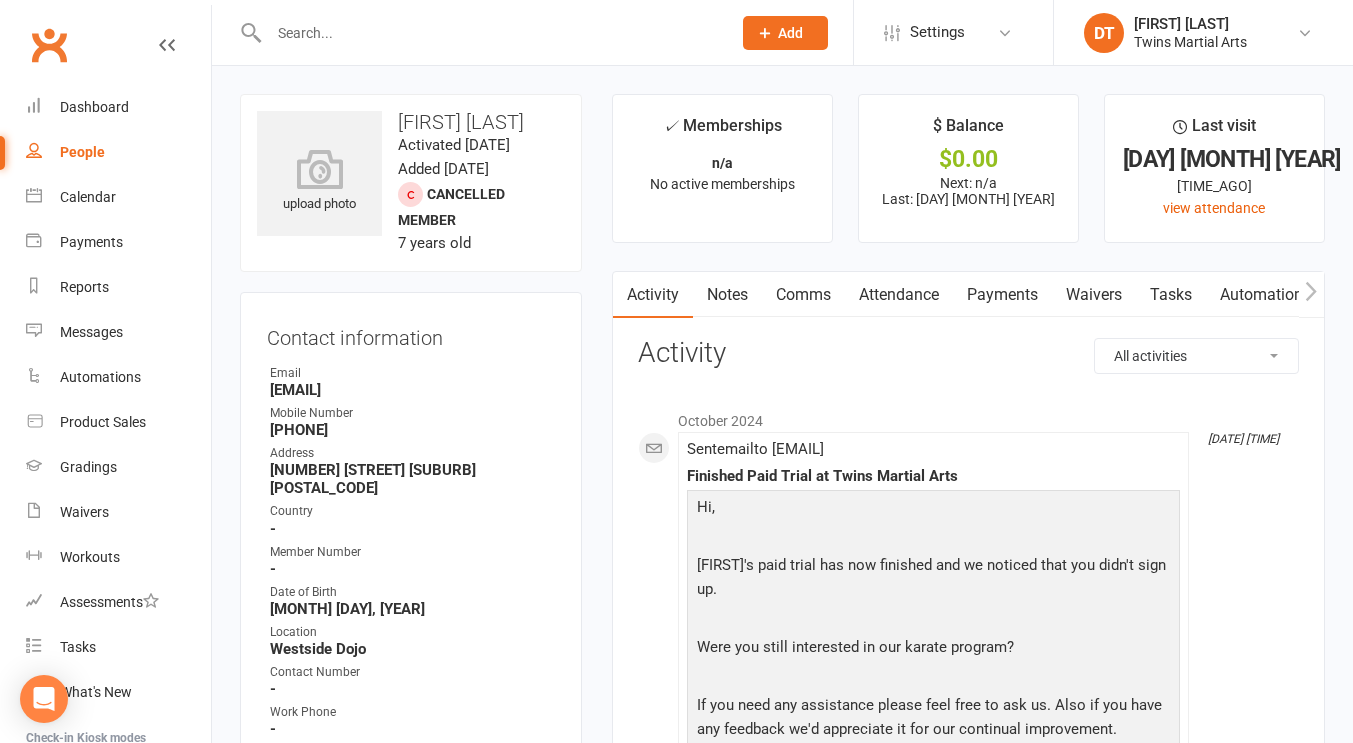click at bounding box center [490, 33] 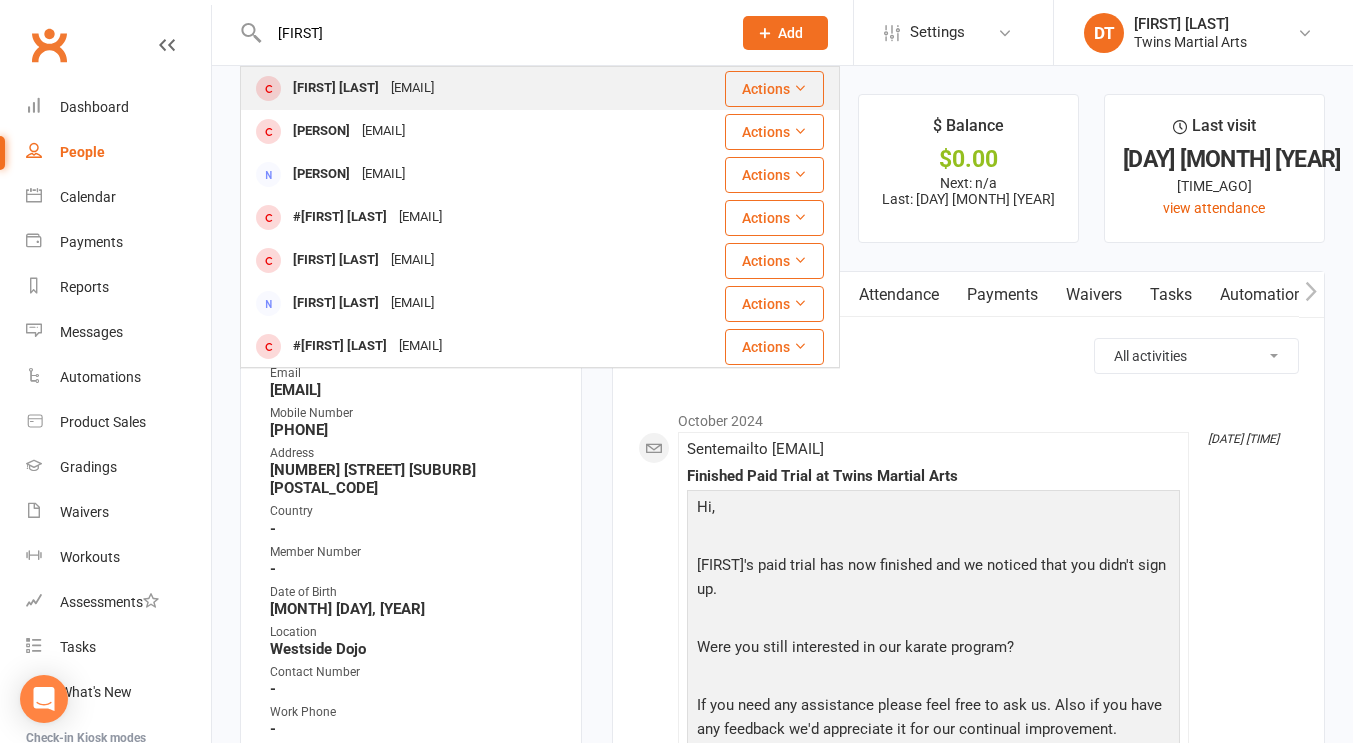 type on "keyan" 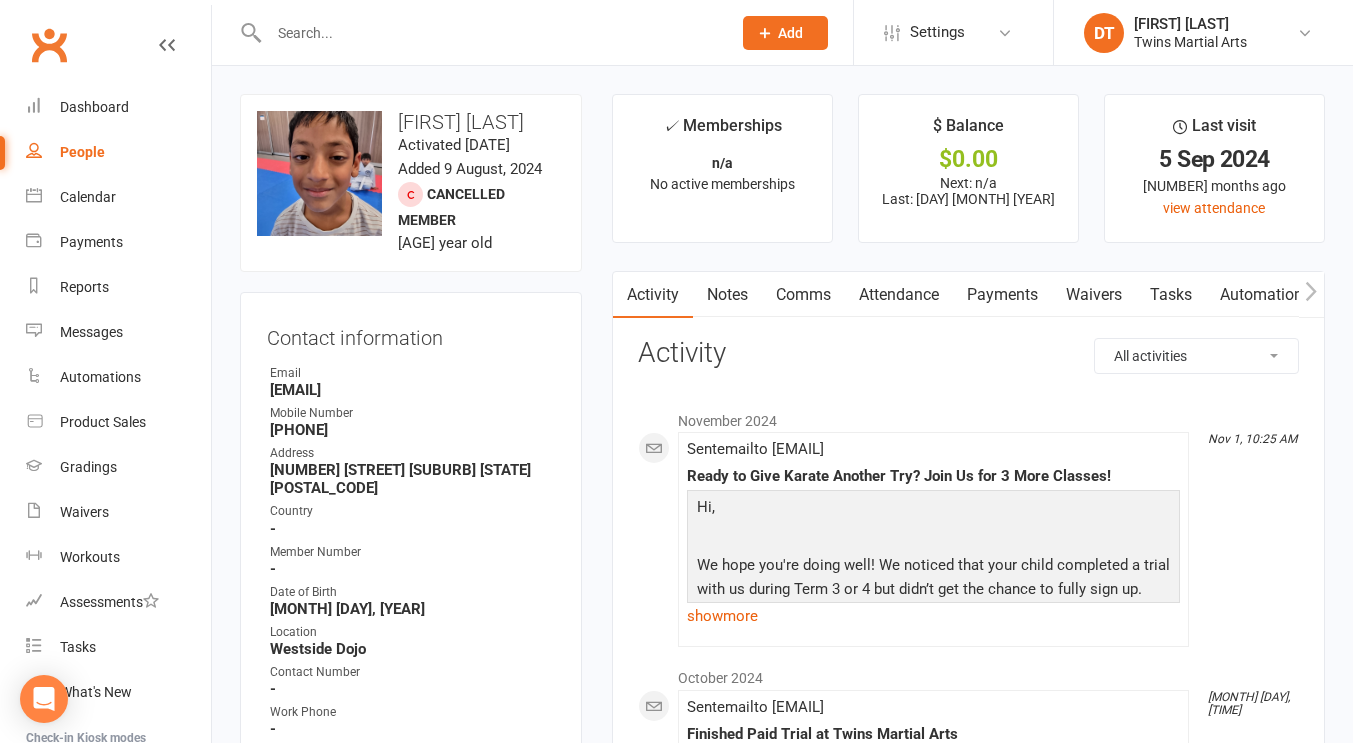 scroll, scrollTop: 88, scrollLeft: 0, axis: vertical 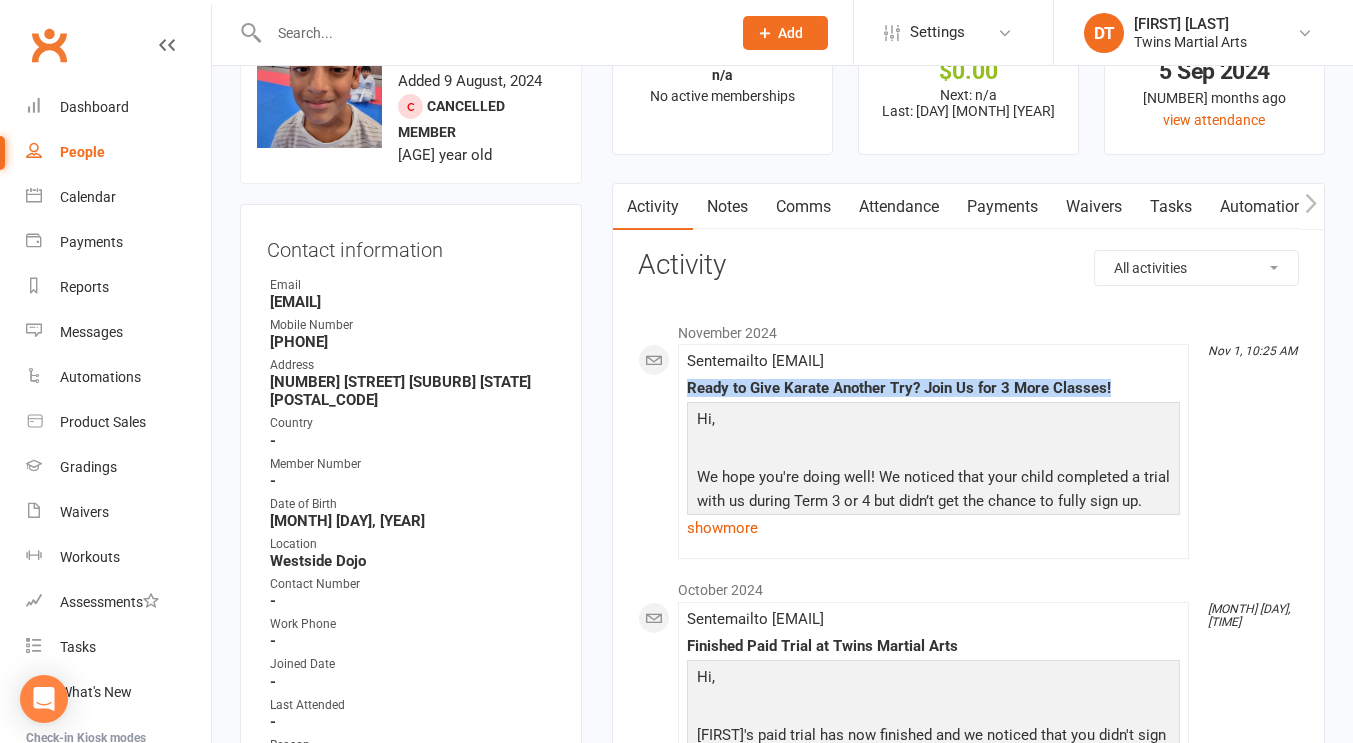 drag, startPoint x: 1113, startPoint y: 387, endPoint x: 688, endPoint y: 389, distance: 425.0047 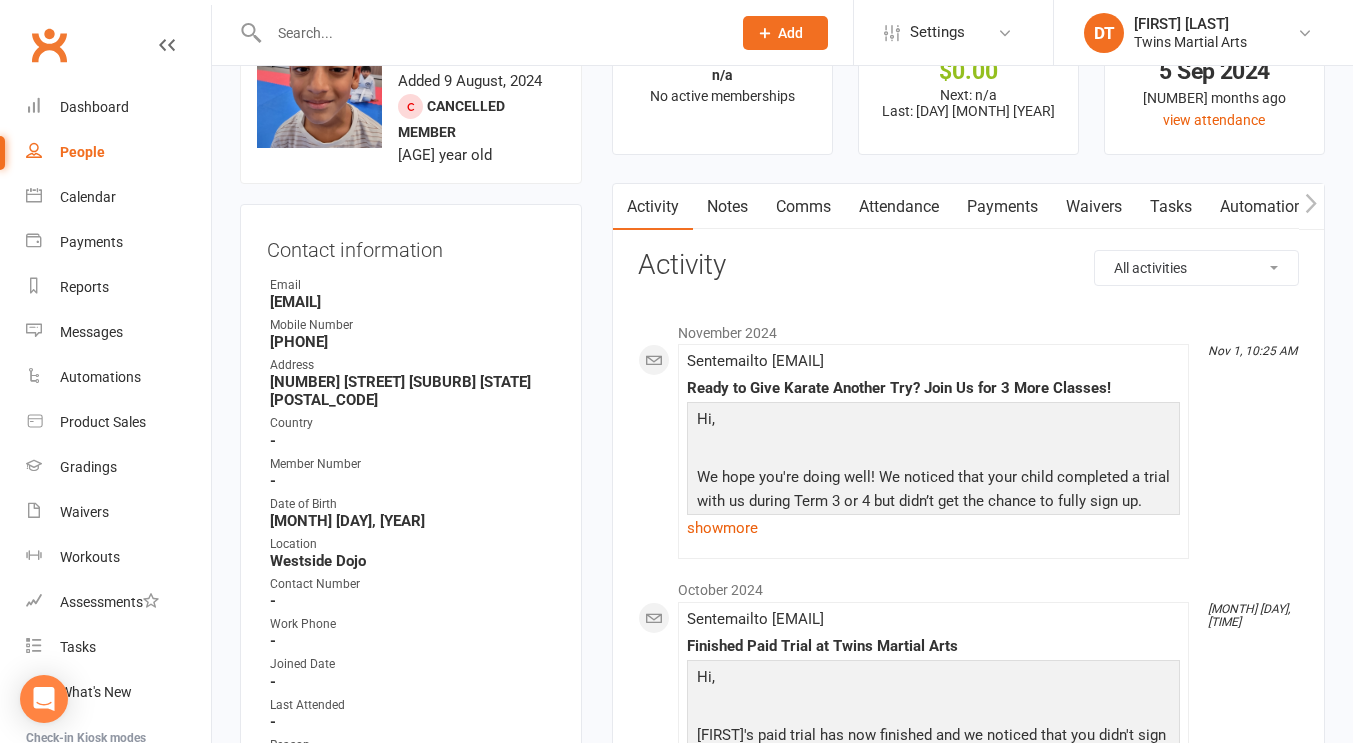click at bounding box center (490, 33) 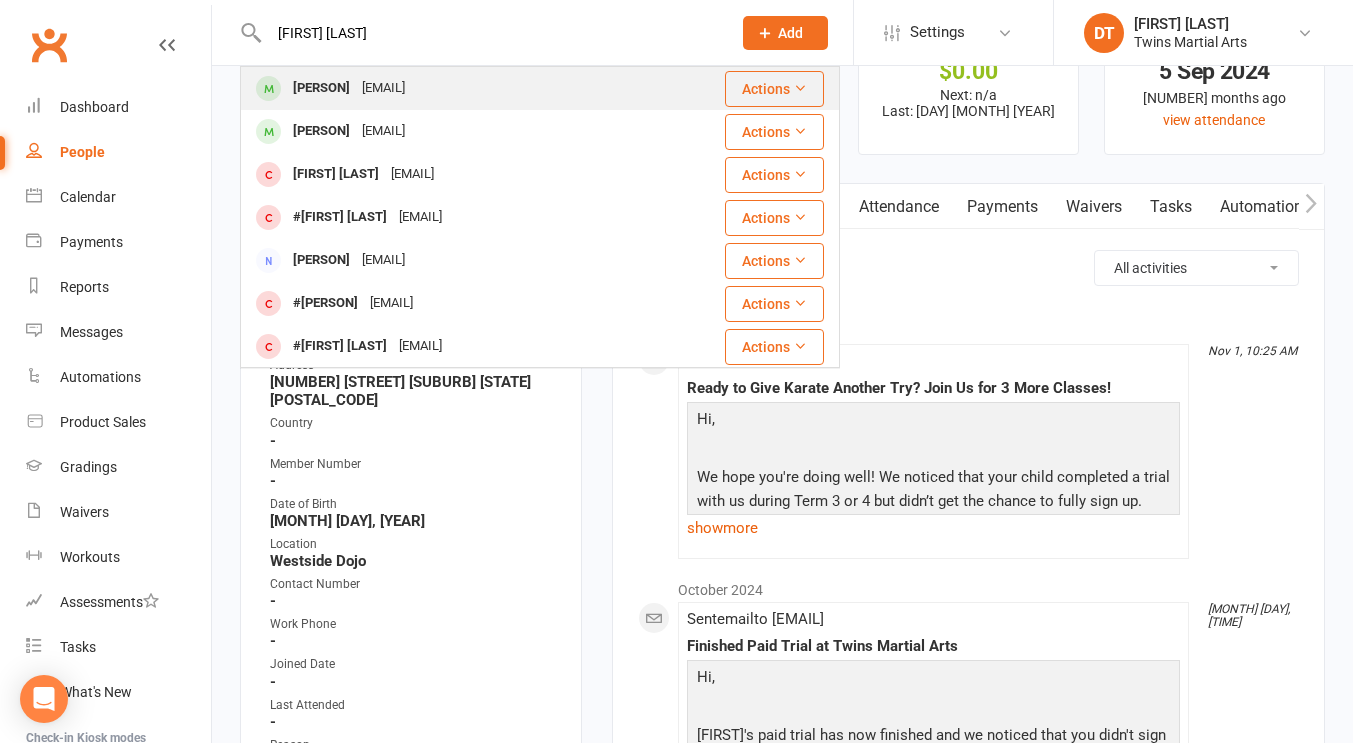 type on "sienna martin" 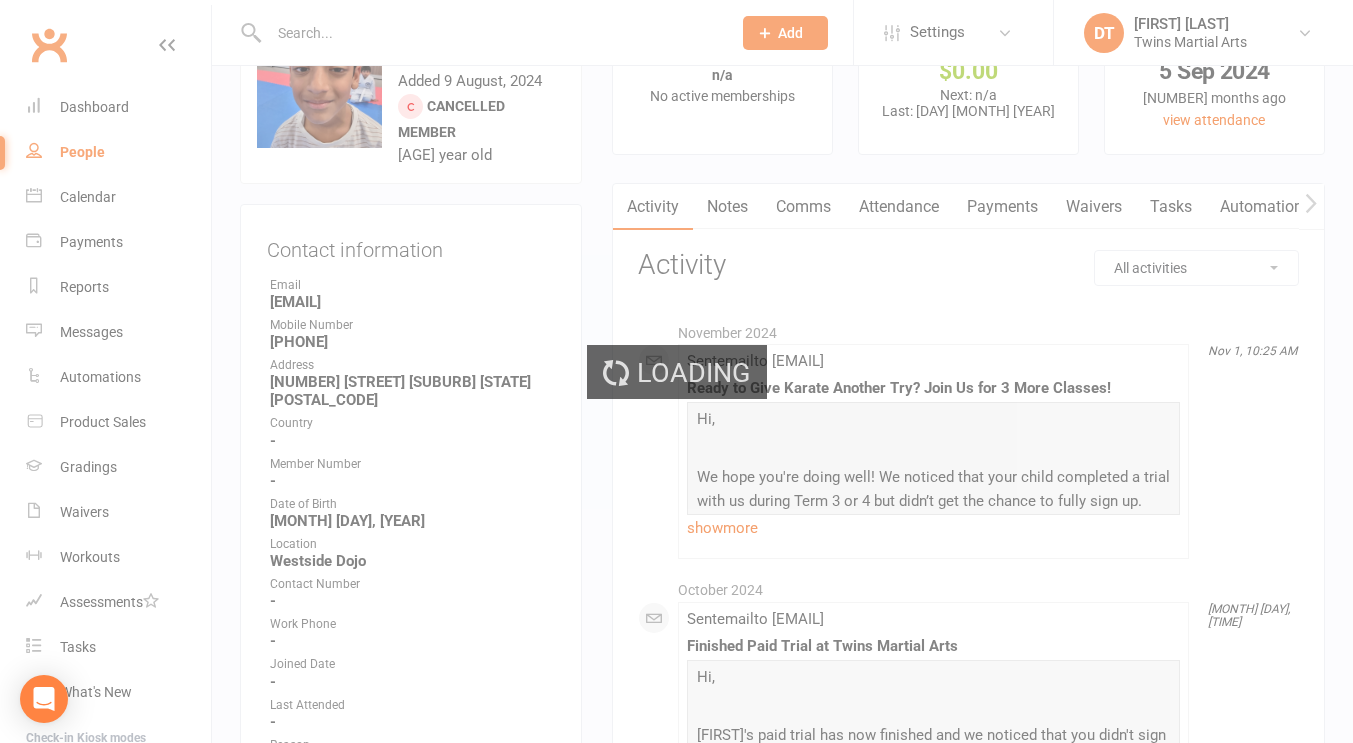click on "Loading" at bounding box center [676, 371] 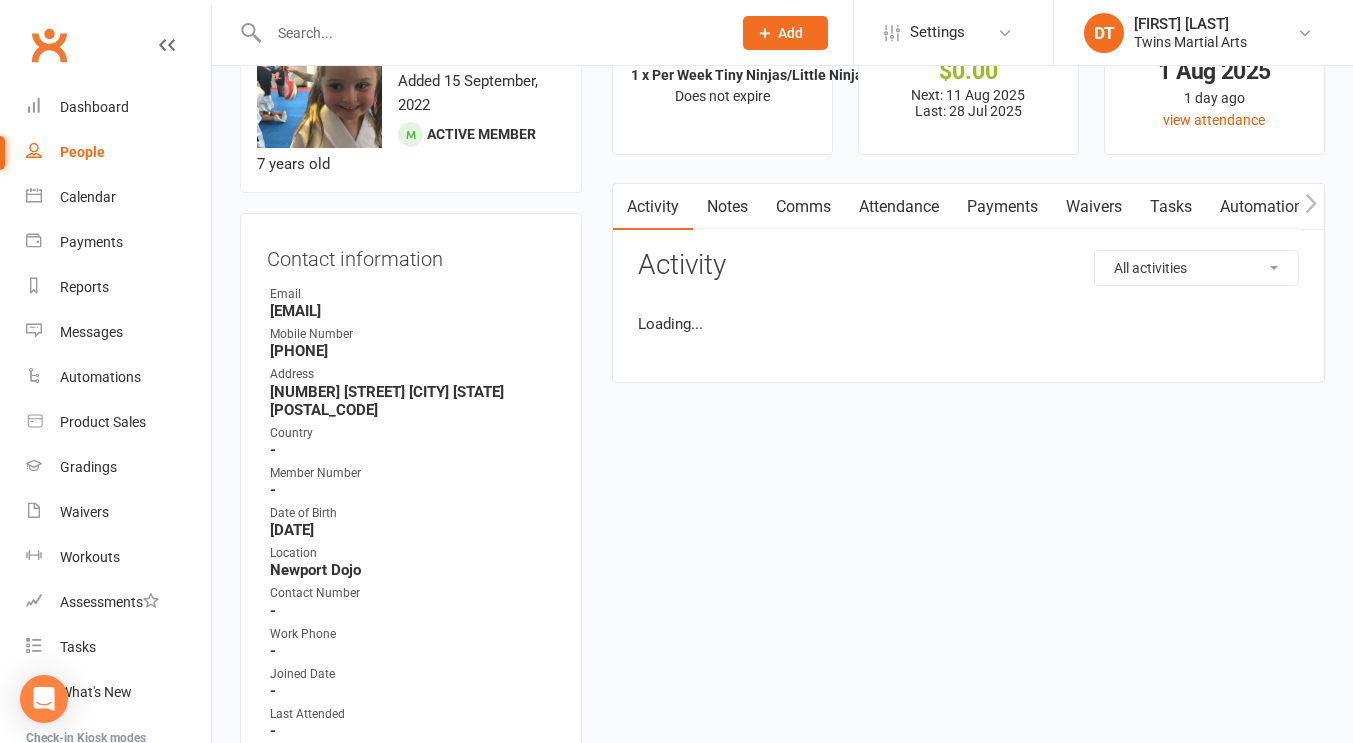 scroll, scrollTop: 0, scrollLeft: 0, axis: both 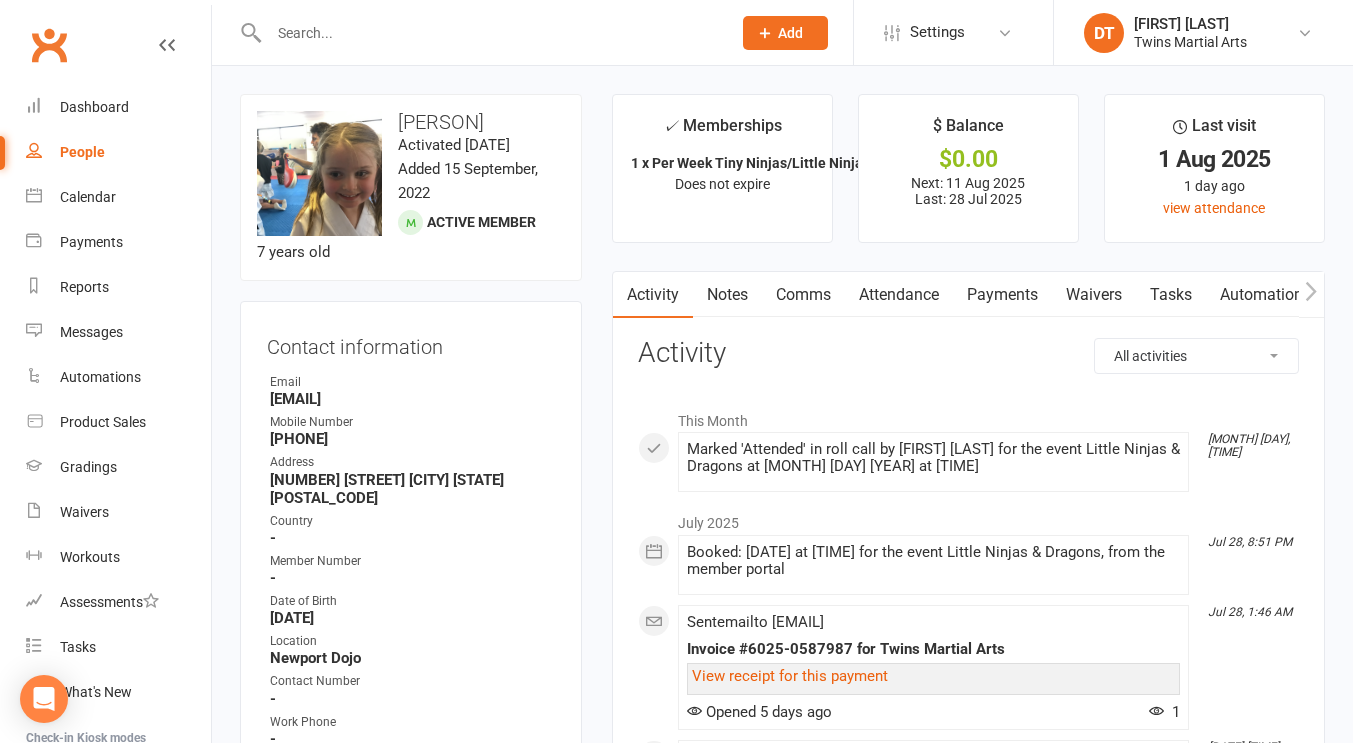click on "pspitaleri@icloud.com" at bounding box center (412, 399) 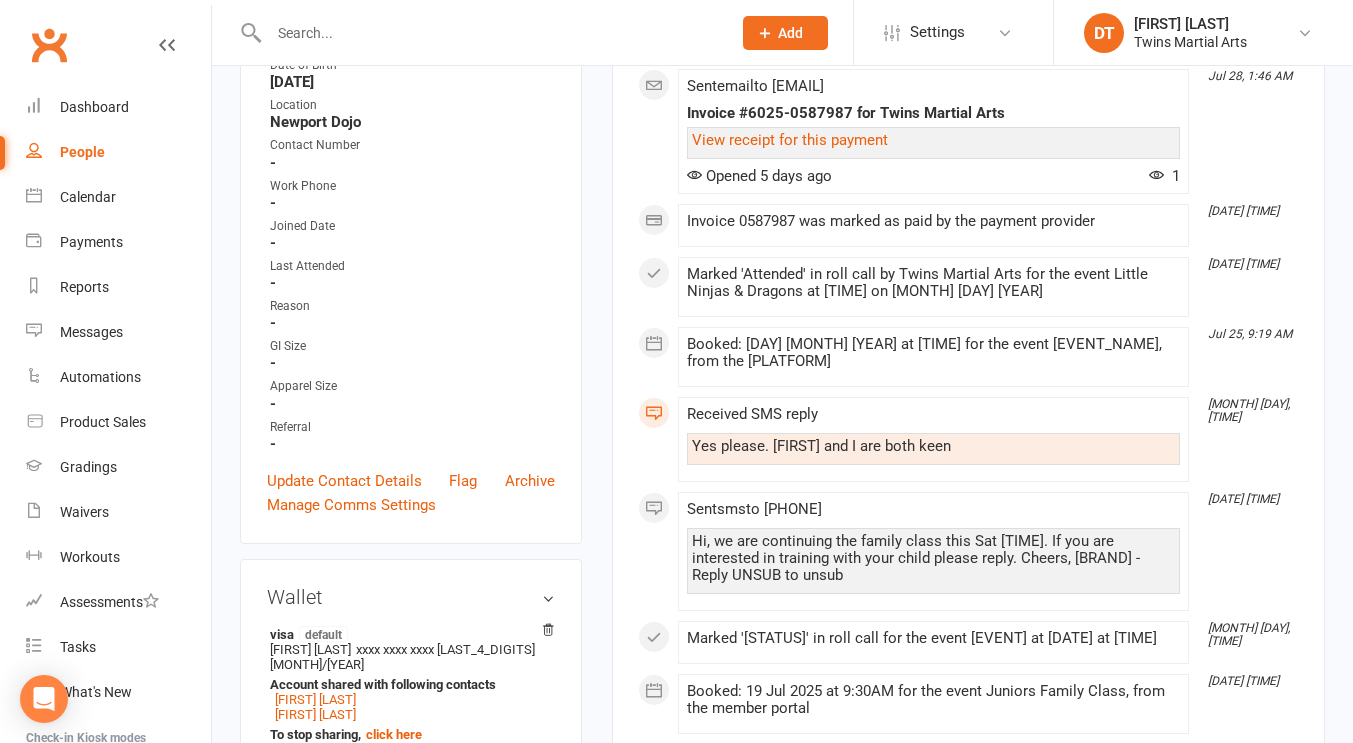 scroll, scrollTop: 847, scrollLeft: 0, axis: vertical 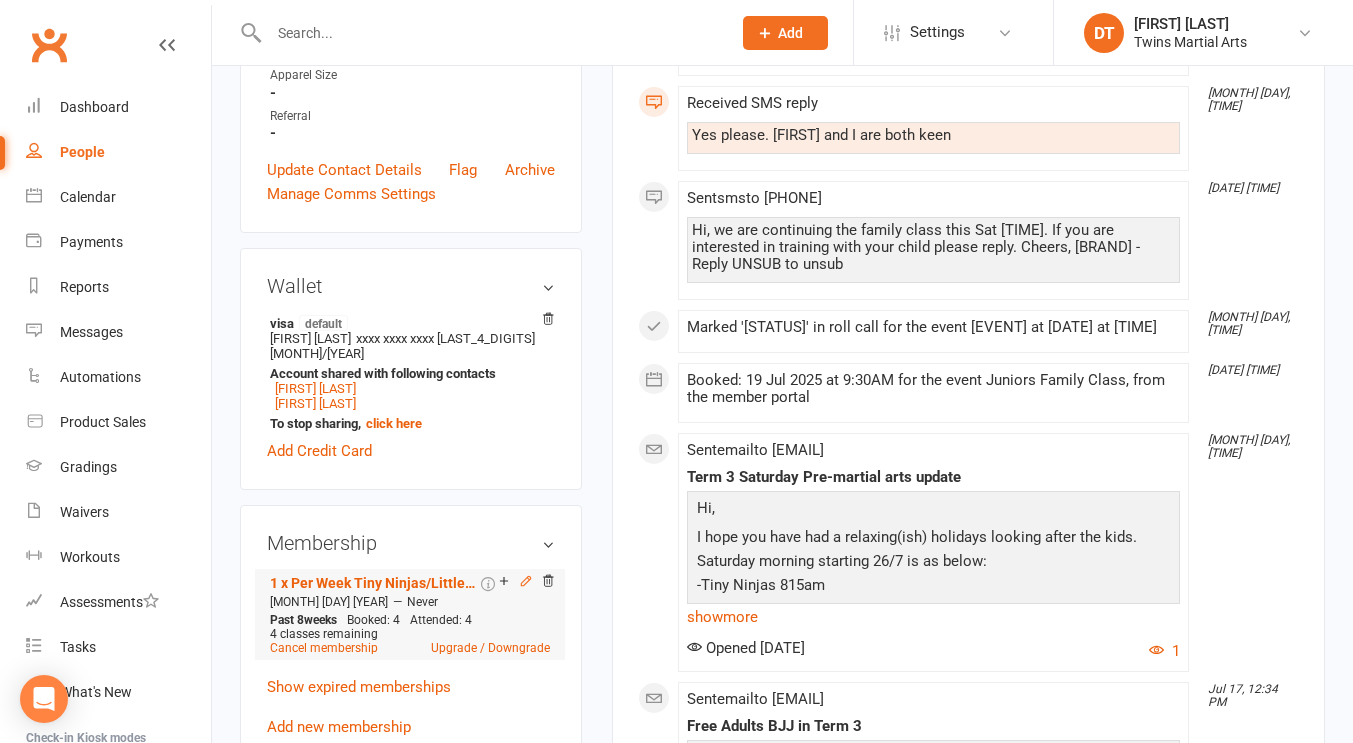 click 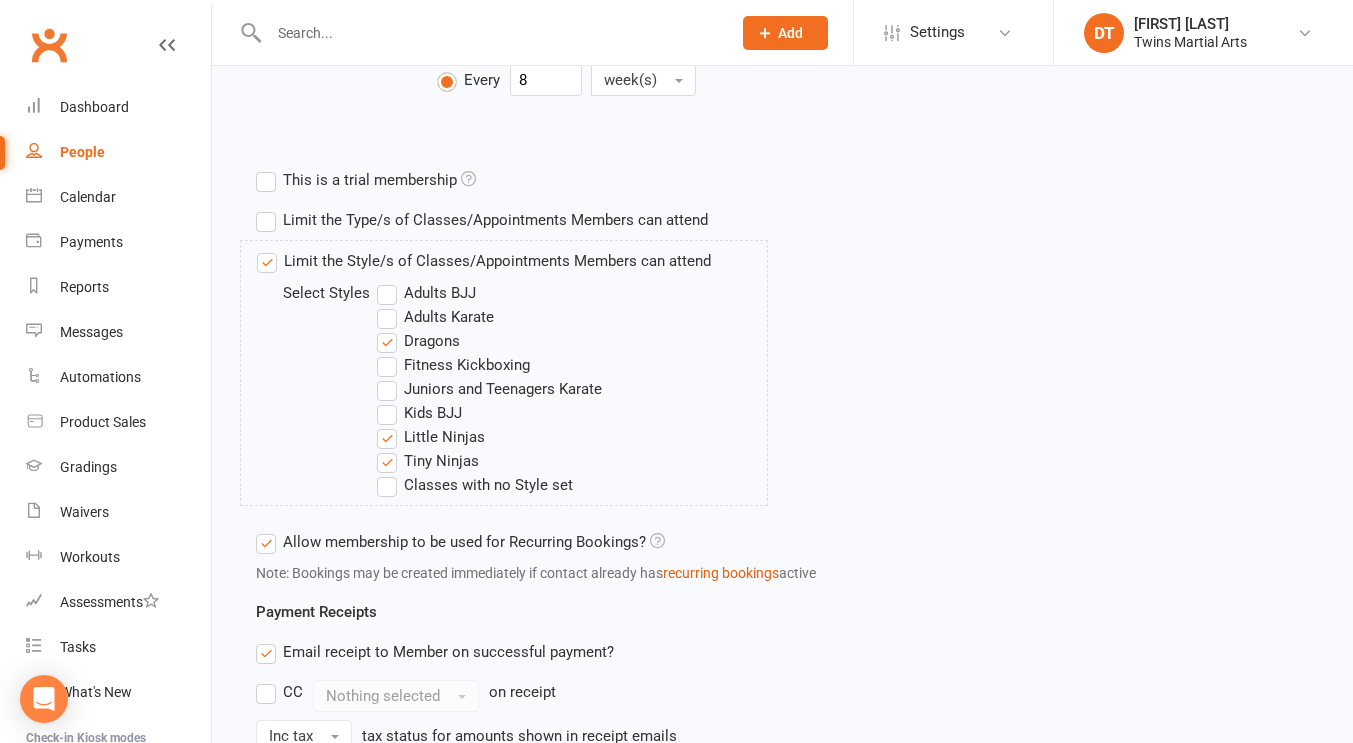 scroll, scrollTop: 639, scrollLeft: 0, axis: vertical 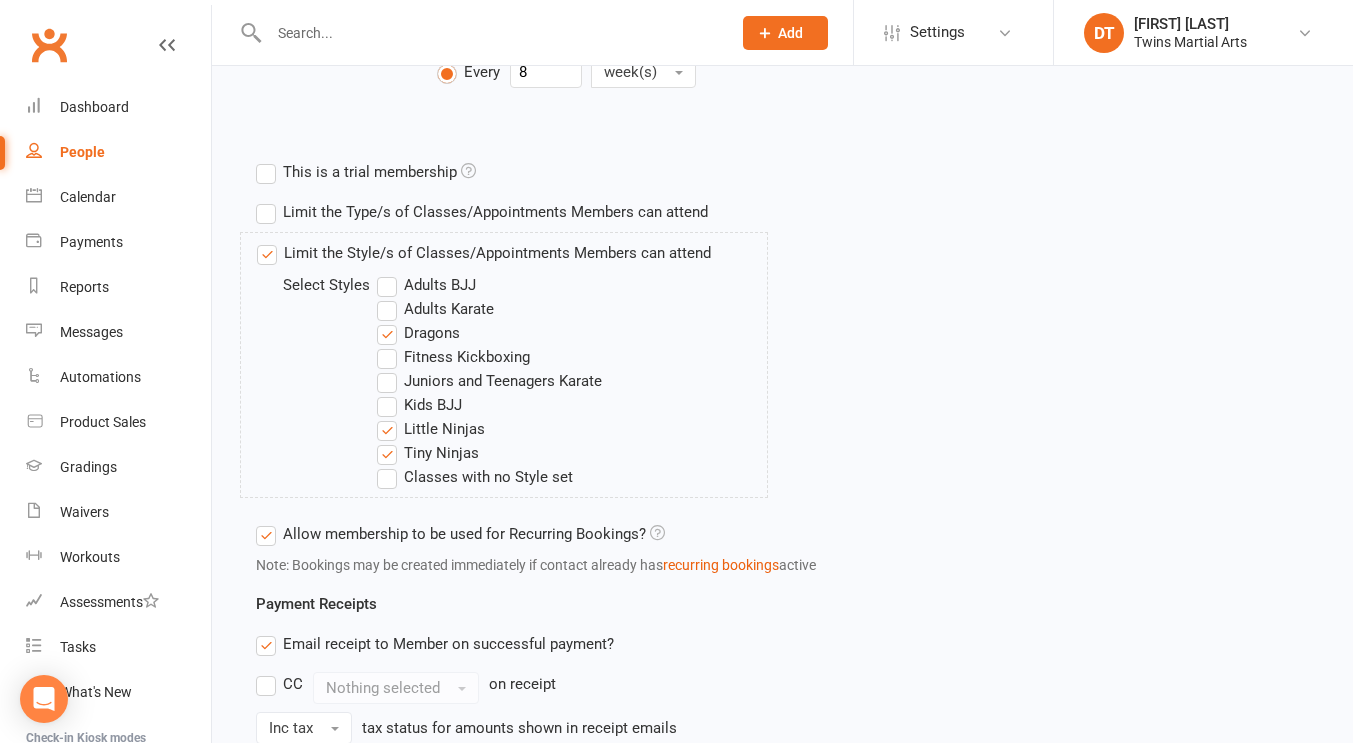 click on "Juniors and Teenagers Karate" at bounding box center [489, 381] 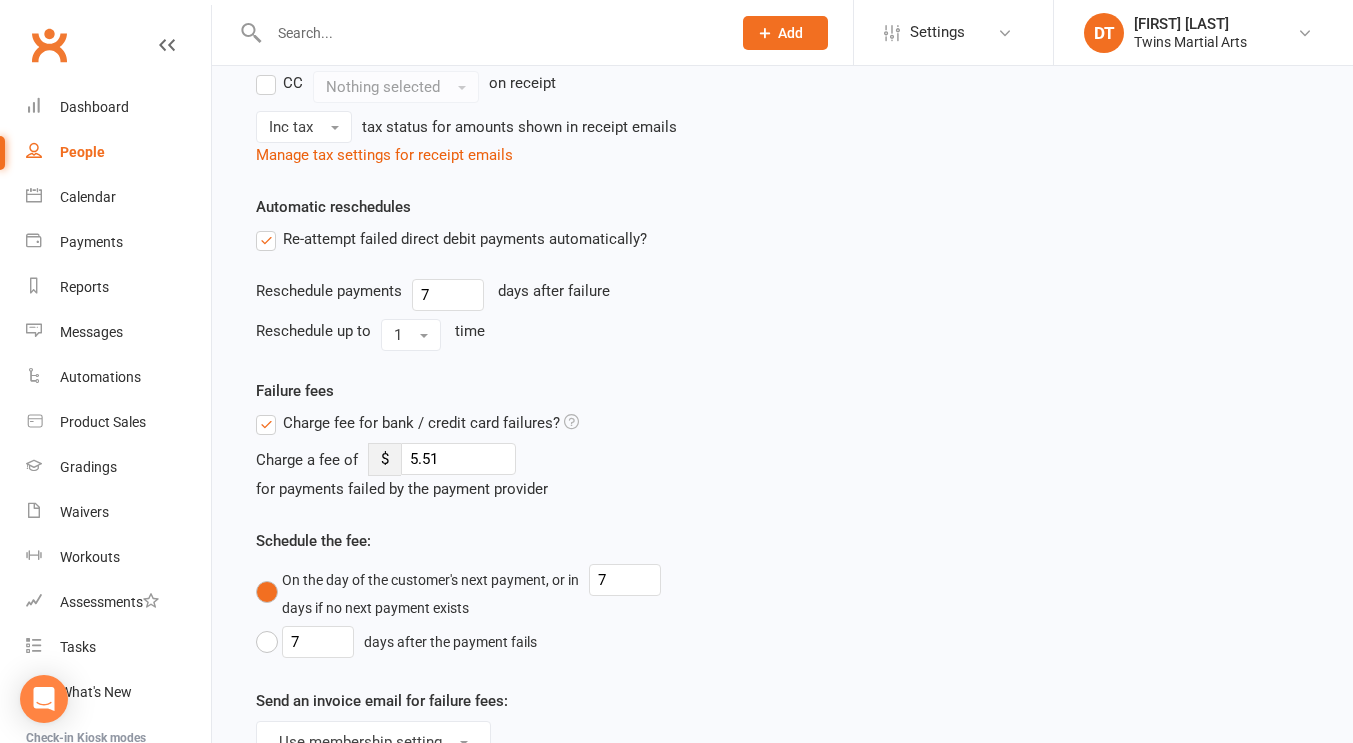 scroll, scrollTop: 1558, scrollLeft: 0, axis: vertical 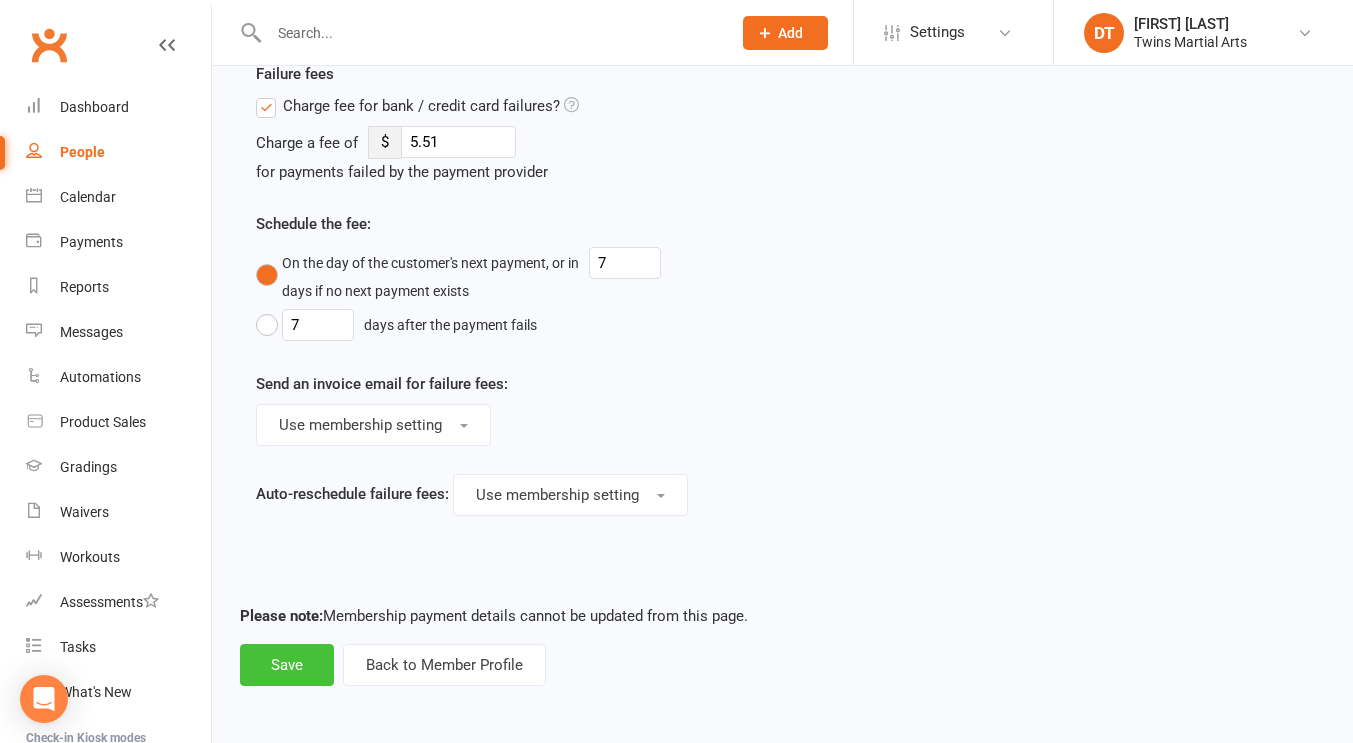 click on "Save" at bounding box center (287, 665) 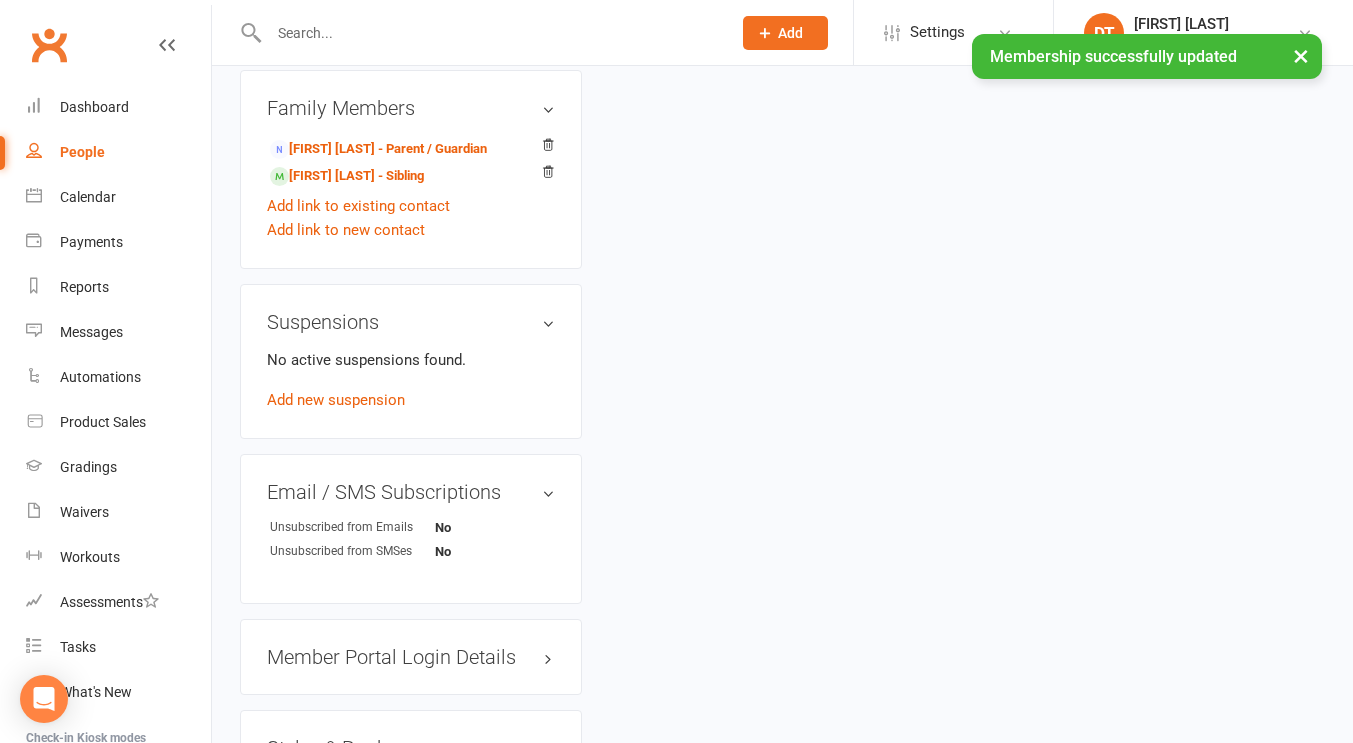 scroll, scrollTop: 0, scrollLeft: 0, axis: both 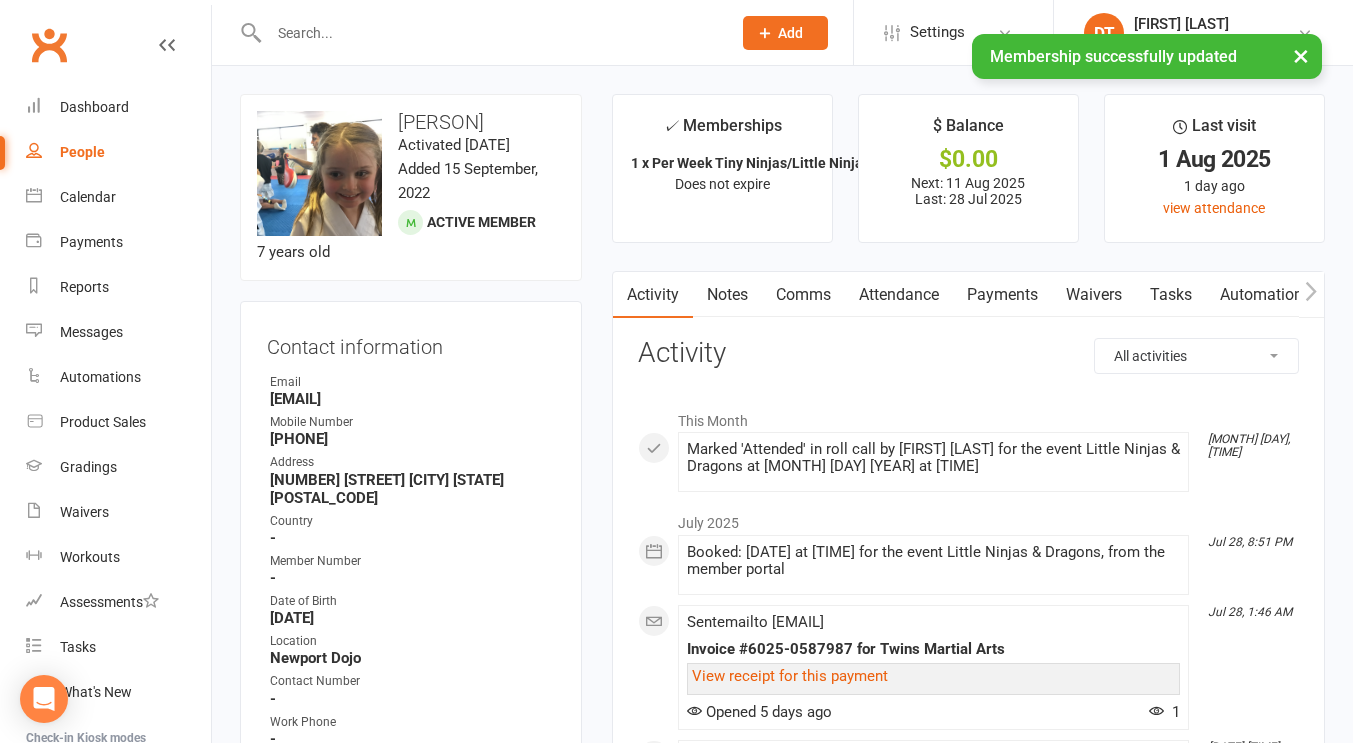 click on "Attendance" at bounding box center [899, 295] 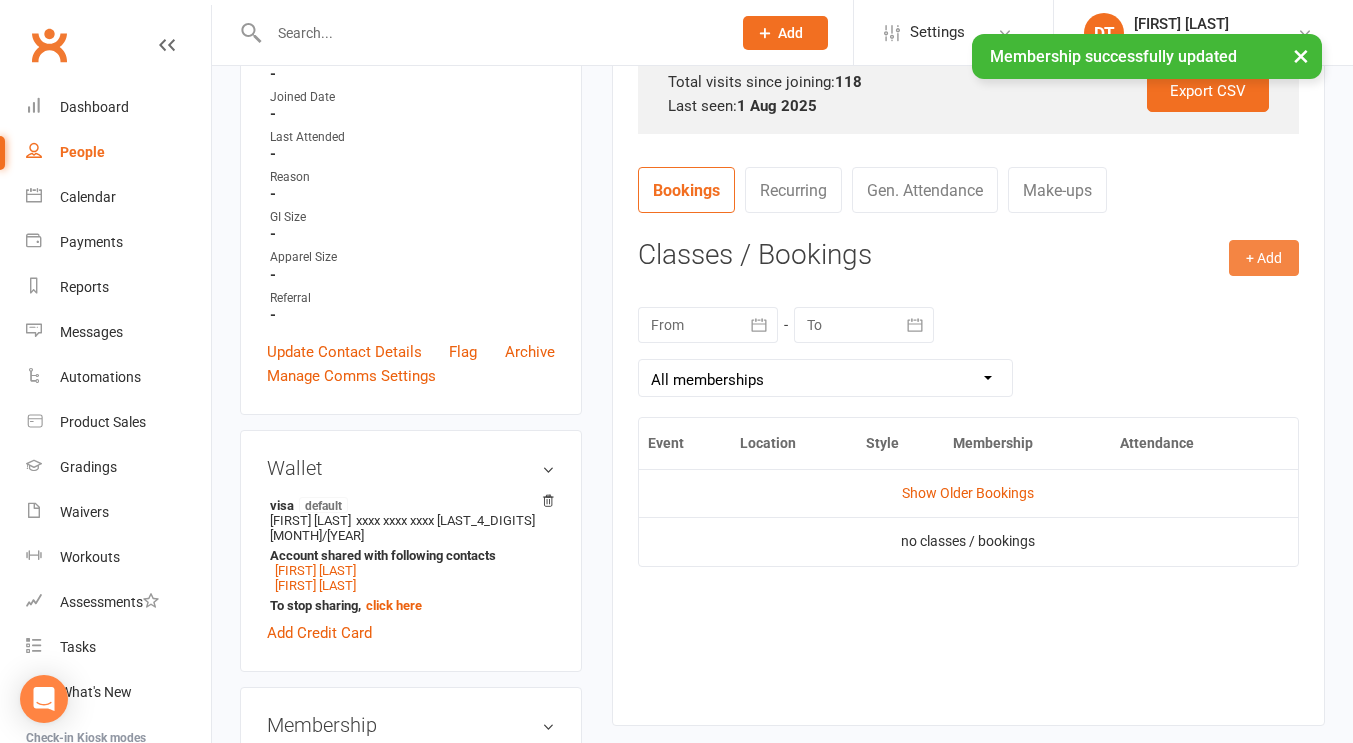 click on "+ Add" at bounding box center [1264, 258] 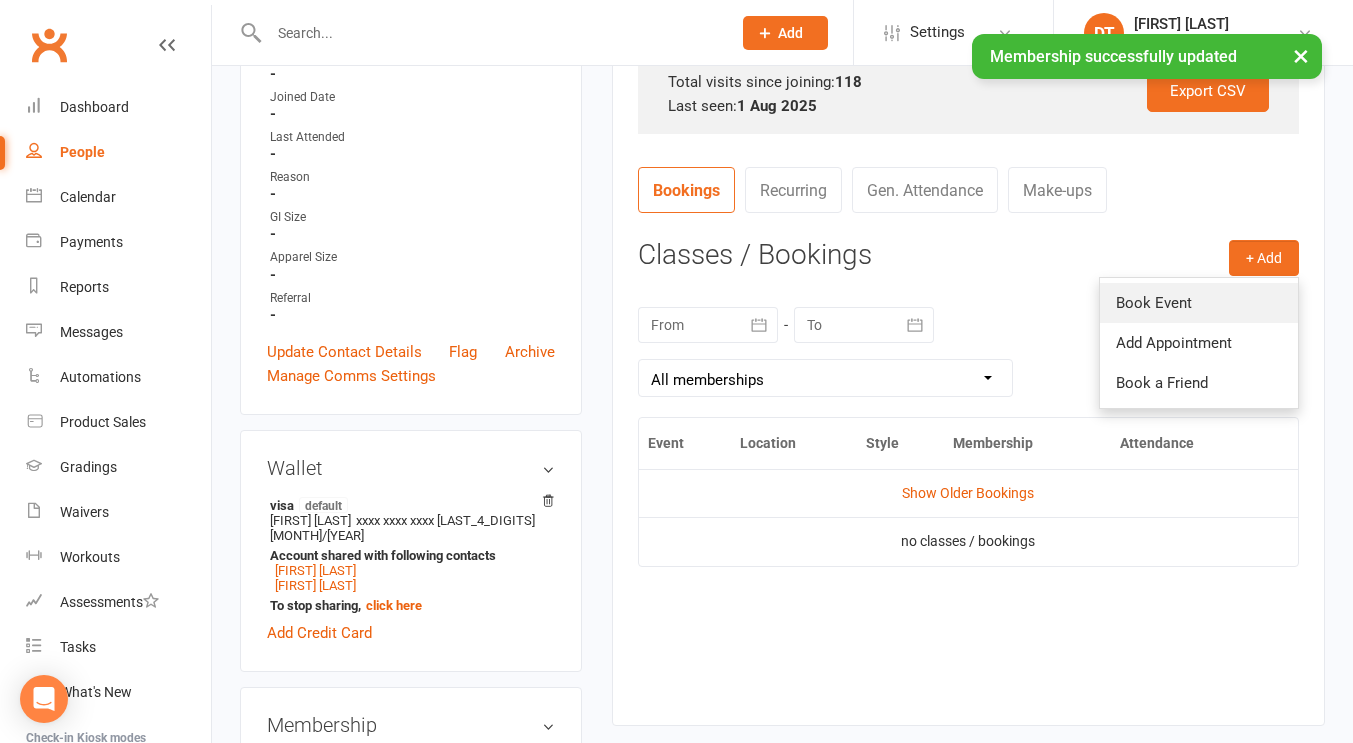 click on "Book Event" at bounding box center (1199, 303) 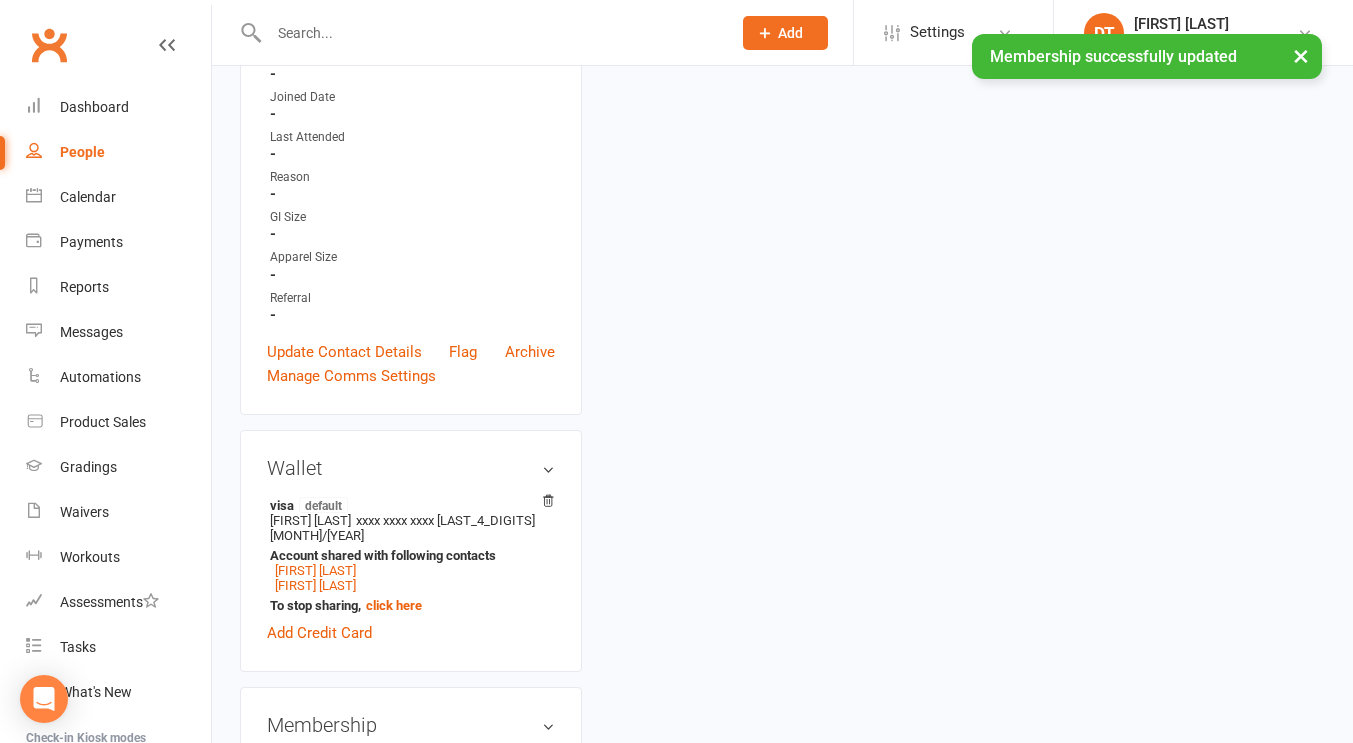 scroll, scrollTop: 171, scrollLeft: 0, axis: vertical 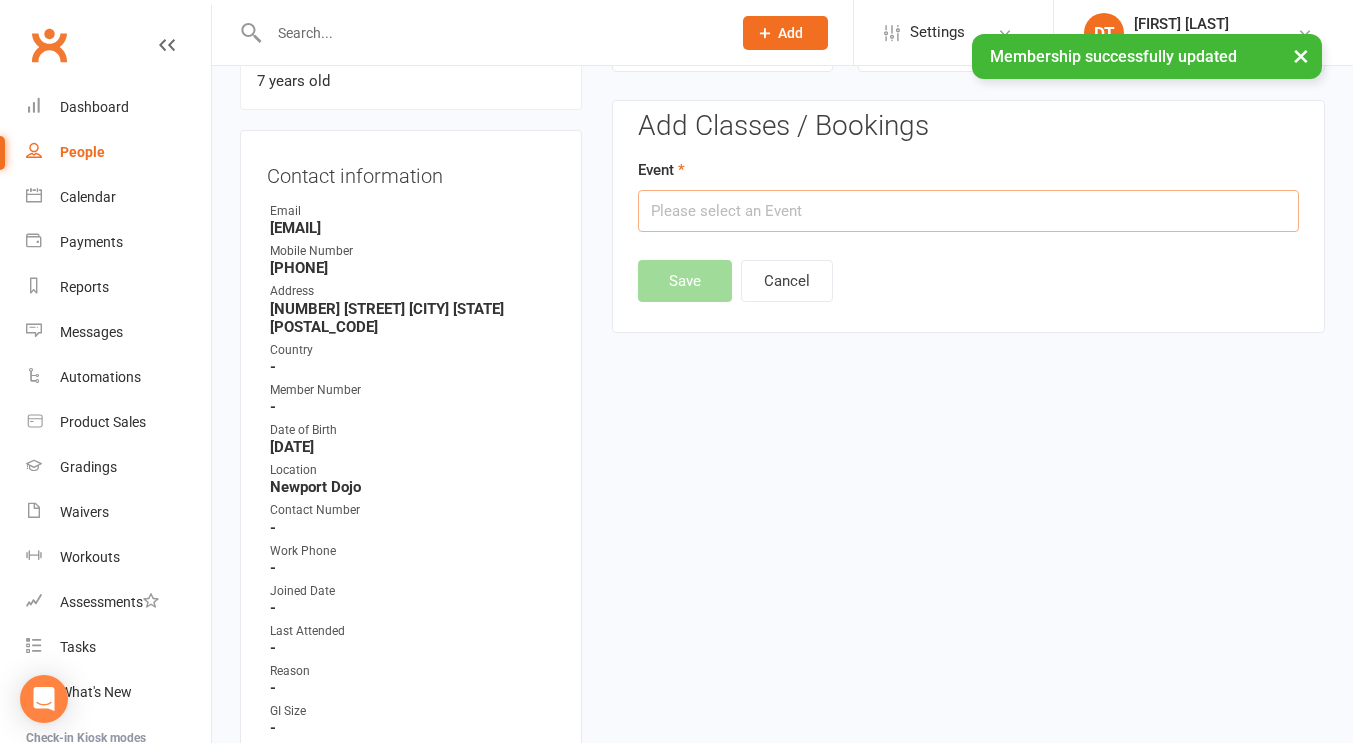 click at bounding box center (968, 211) 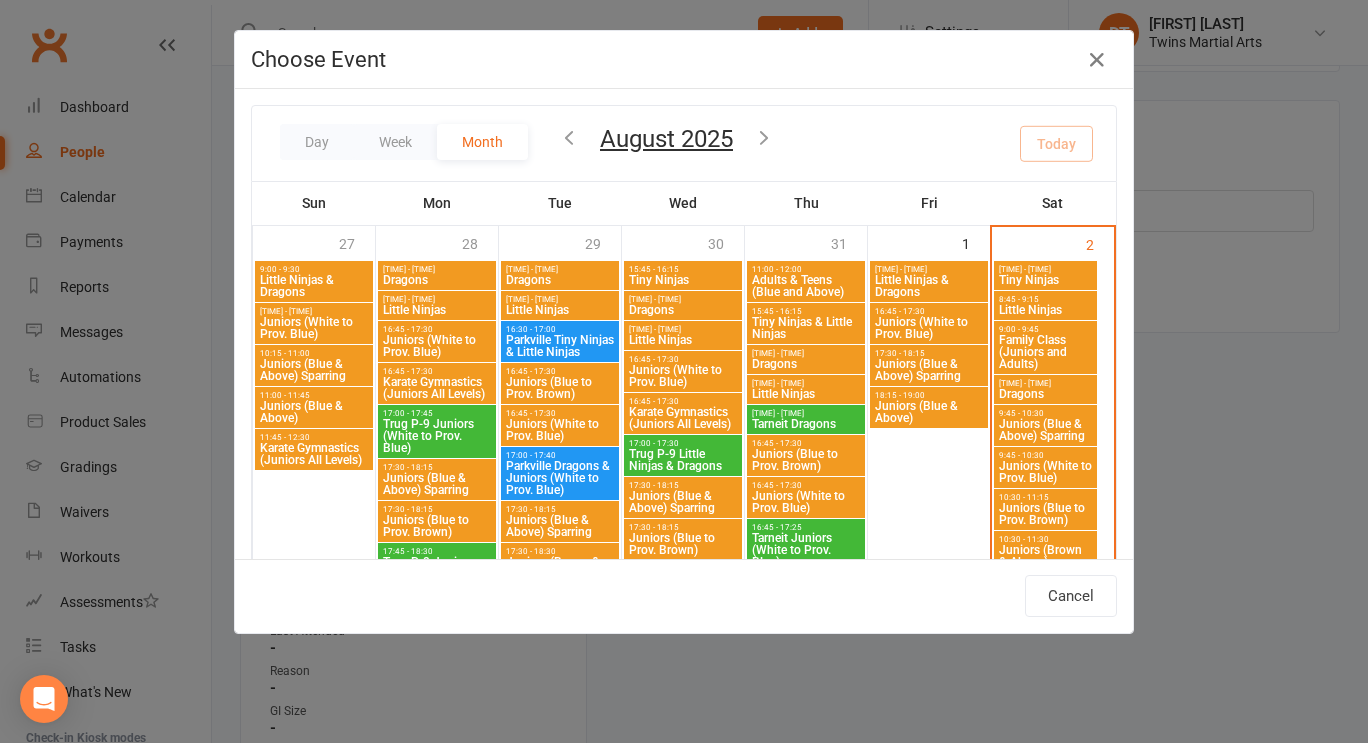 drag, startPoint x: 1039, startPoint y: 314, endPoint x: 1028, endPoint y: 348, distance: 35.735138 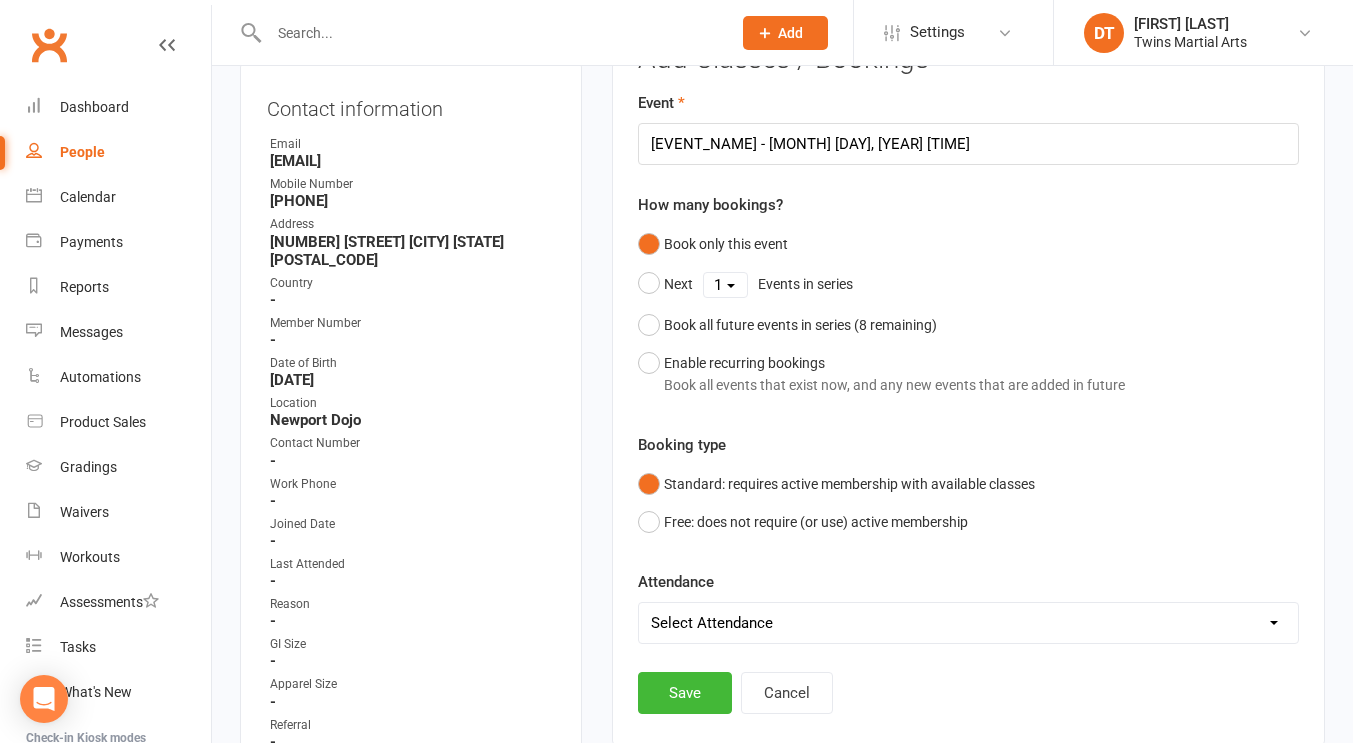 scroll, scrollTop: 371, scrollLeft: 0, axis: vertical 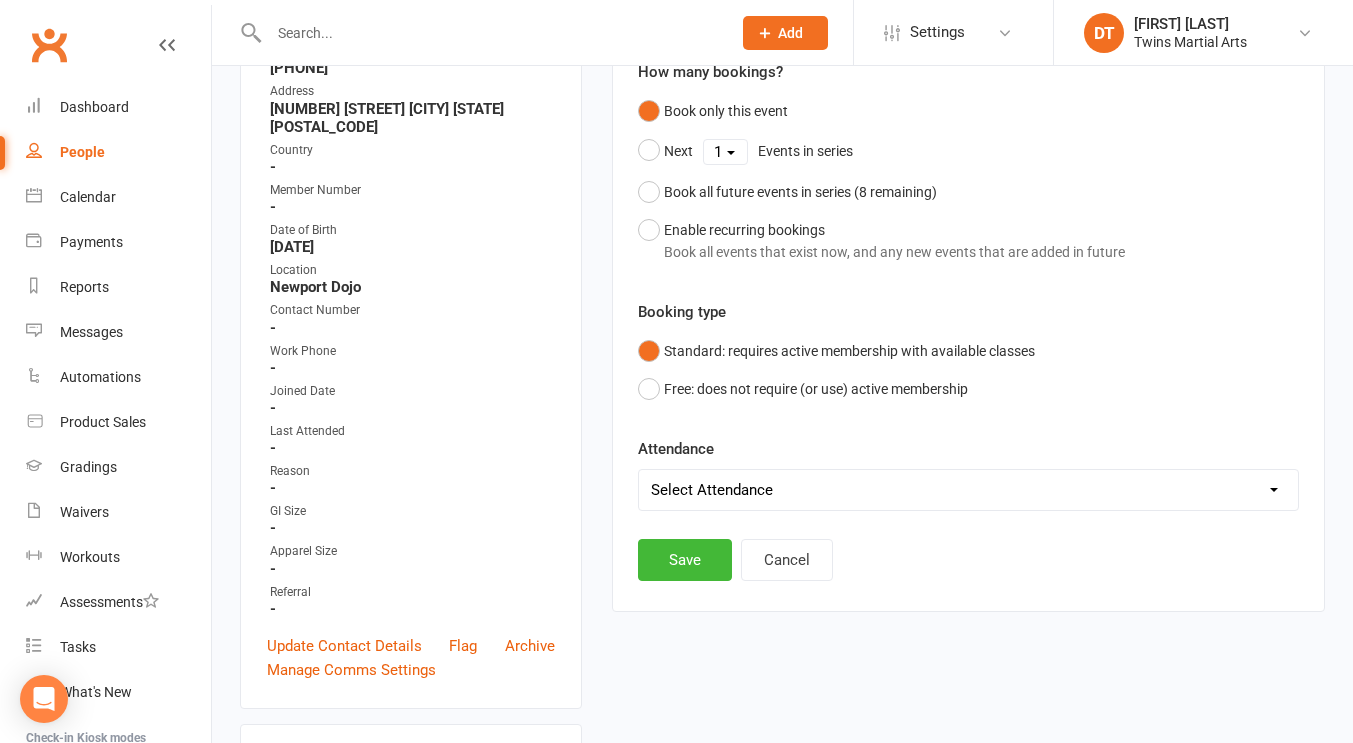 click on "Select Attendance Attended Absent" at bounding box center (968, 490) 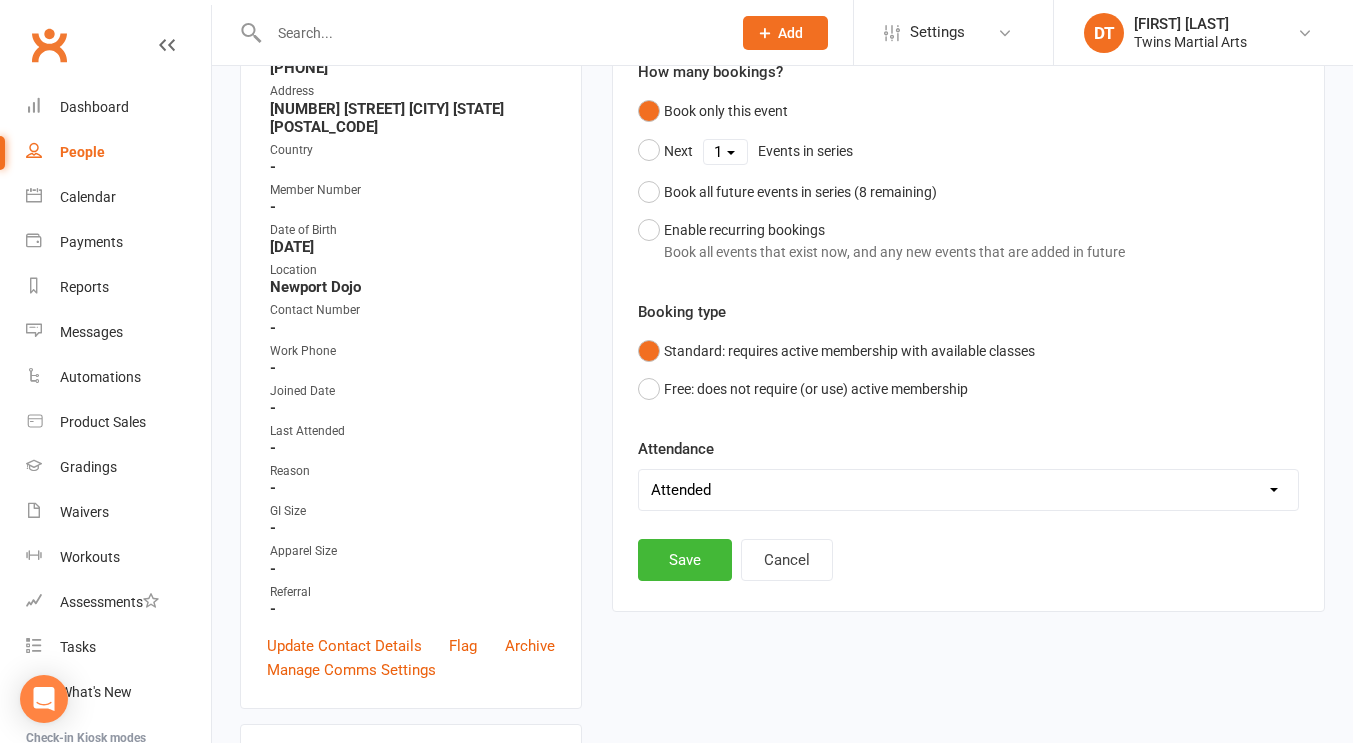 click on "Select Attendance Attended Absent" at bounding box center [968, 490] 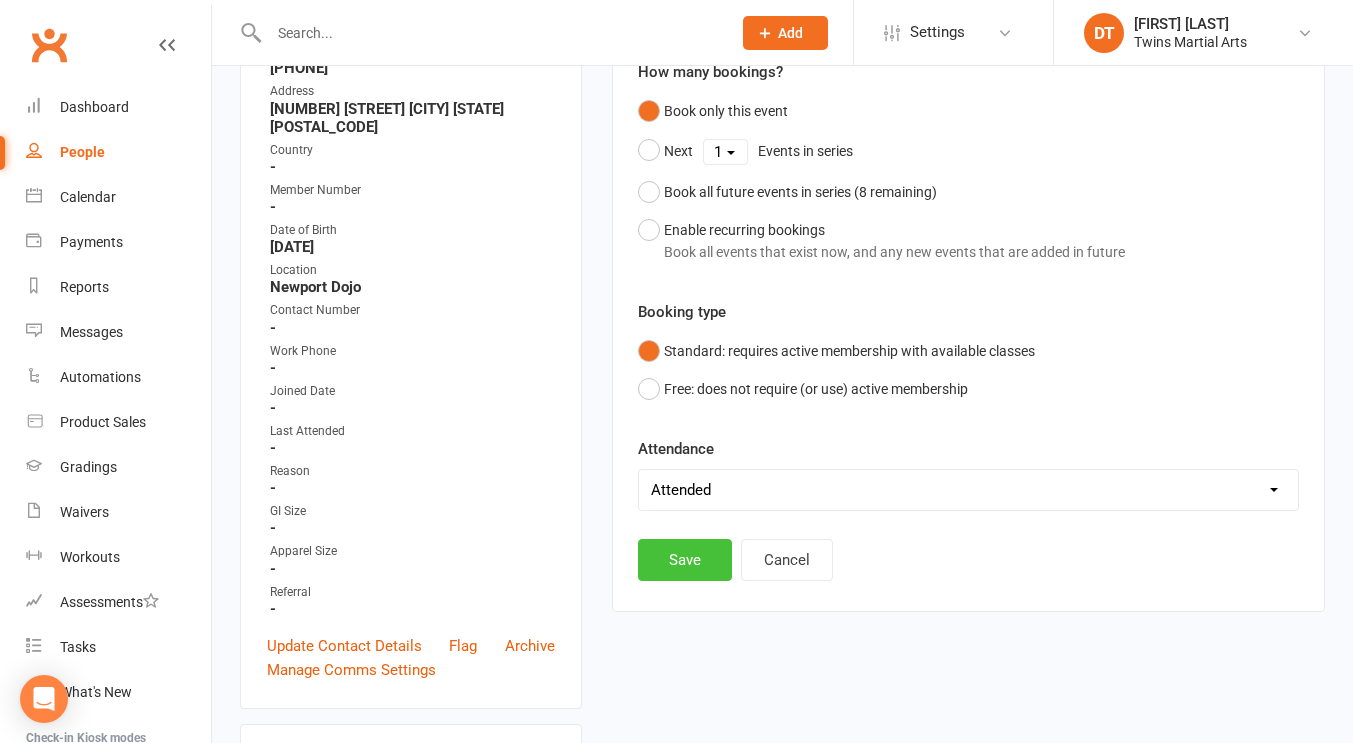 click on "Save" at bounding box center [685, 560] 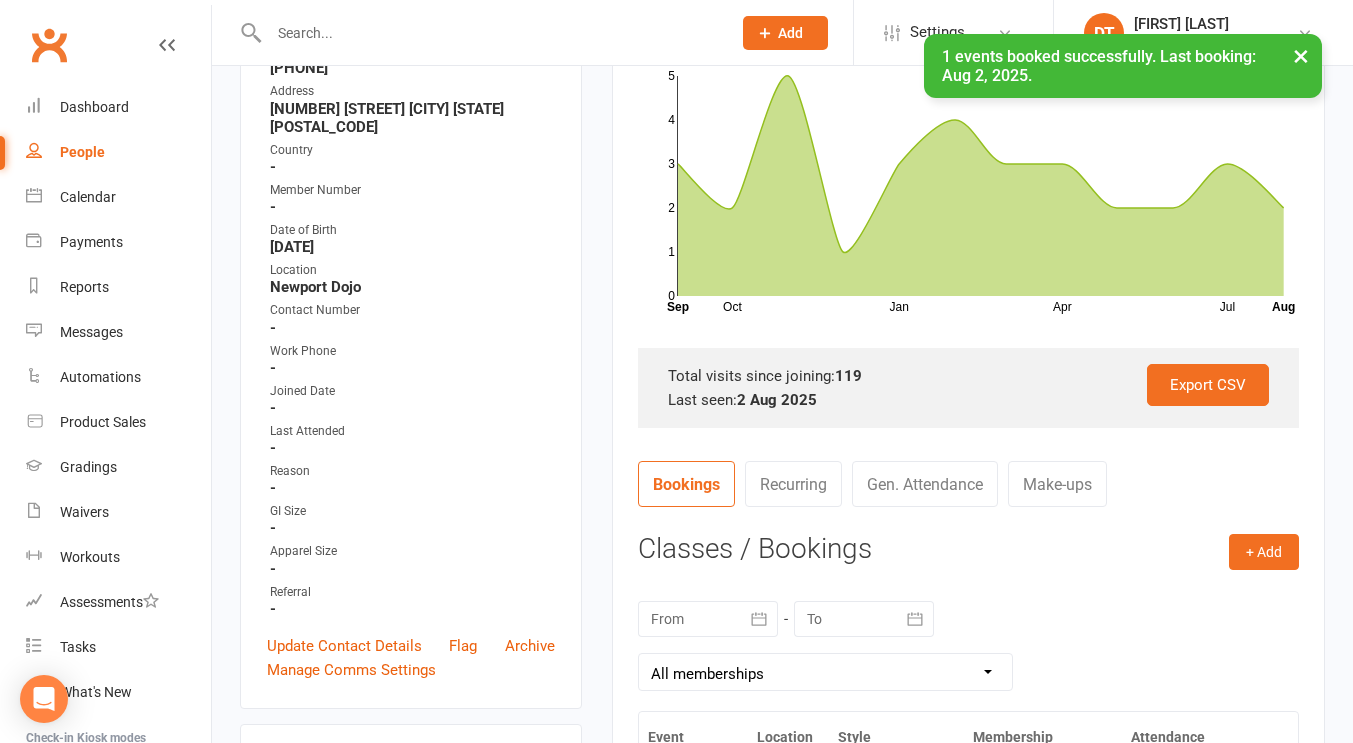 click on "Activity Notes Comms Attendance Payments Waivers Tasks Automations Workouts Gradings / Promotions Mobile App Credit balance
Attendance Number of visits past 12 months Oct Jan Apr Jul Month Sep Aug  0  1  2  3  4  5 Export CSV Total visits since joining:  119 Last seen:  2 Aug 2025 Bookings Recurring Gen. Attendance Make-ups + Add Book Event Add Appointment Book a Friend Classes / Bookings
August 2025
Sun Mon Tue Wed Thu Fri Sat
31
27
28
29
30
31
01
02
32
03
04
05
06
07
08
09
33
10
11
12
13
14
15
16" at bounding box center [968, 498] 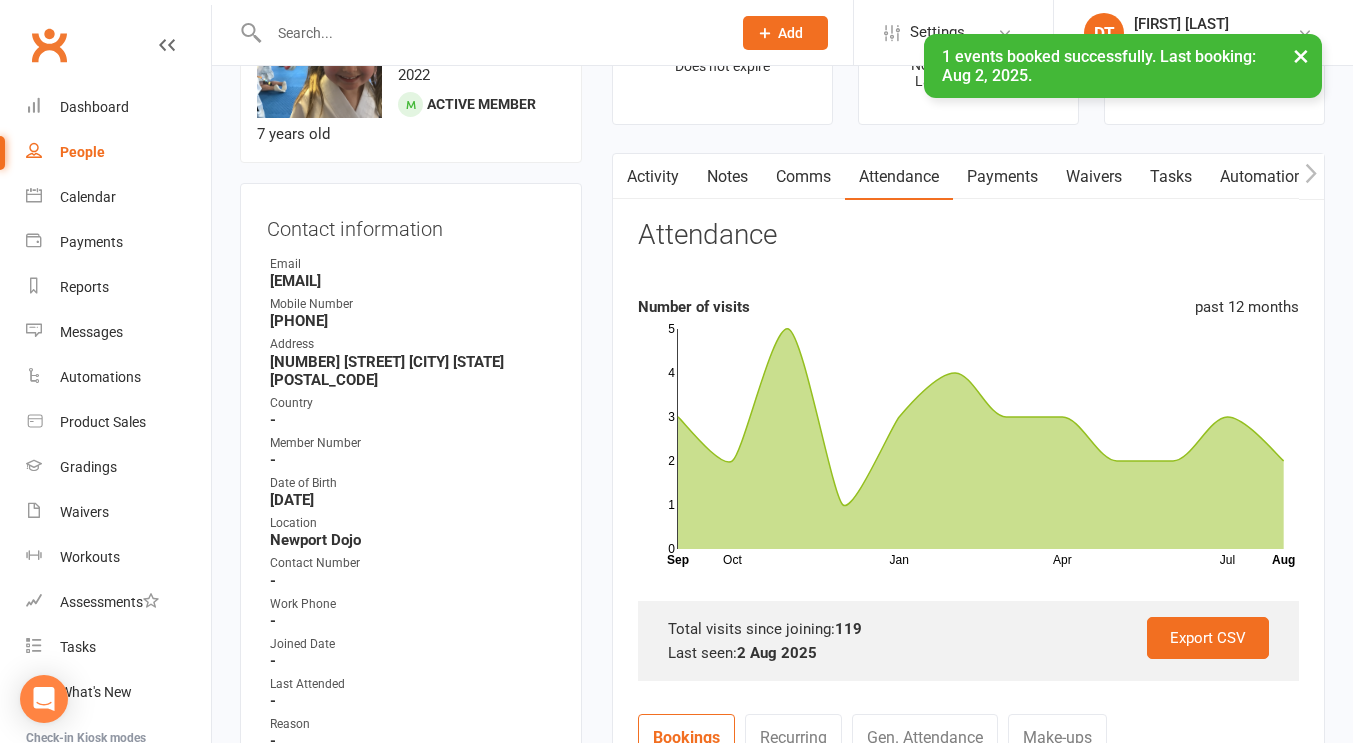 scroll, scrollTop: 0, scrollLeft: 0, axis: both 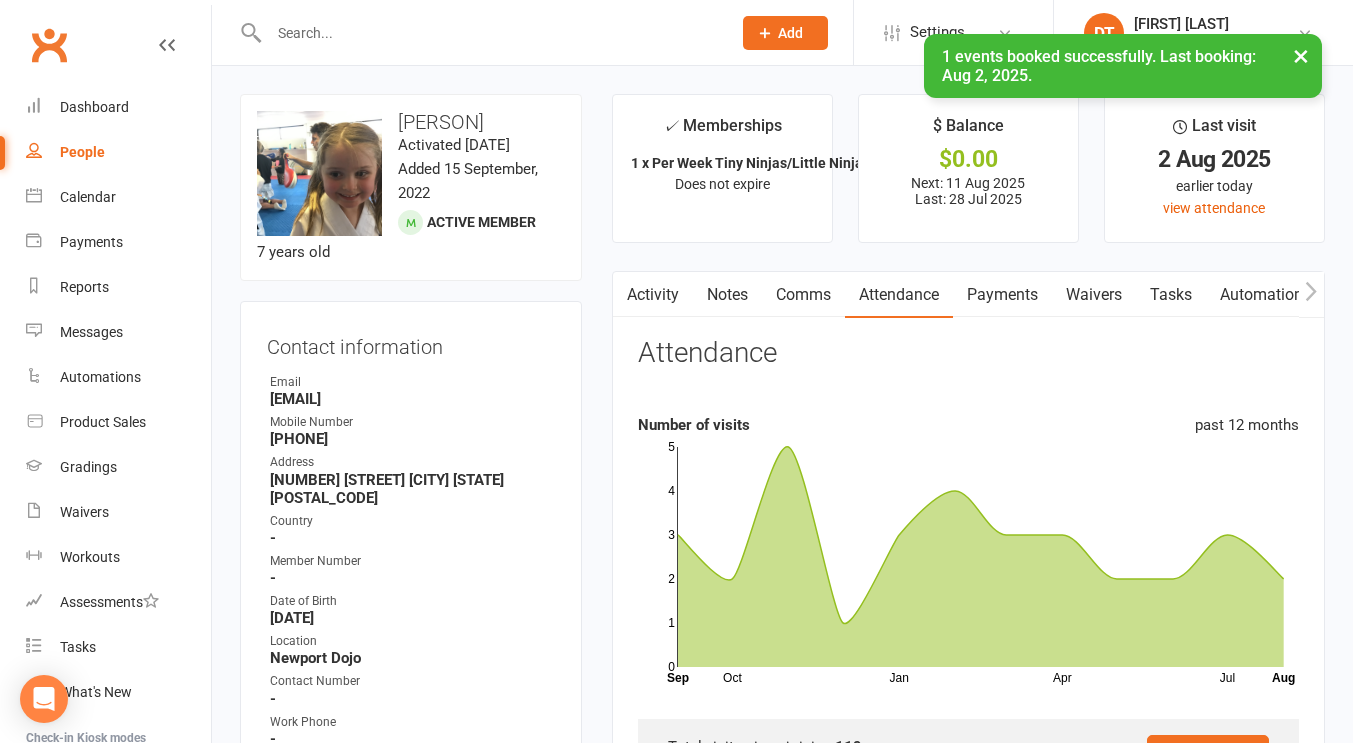 click on "× 1 events booked successfully. Last booking: Aug 2, 2025." at bounding box center [663, 34] 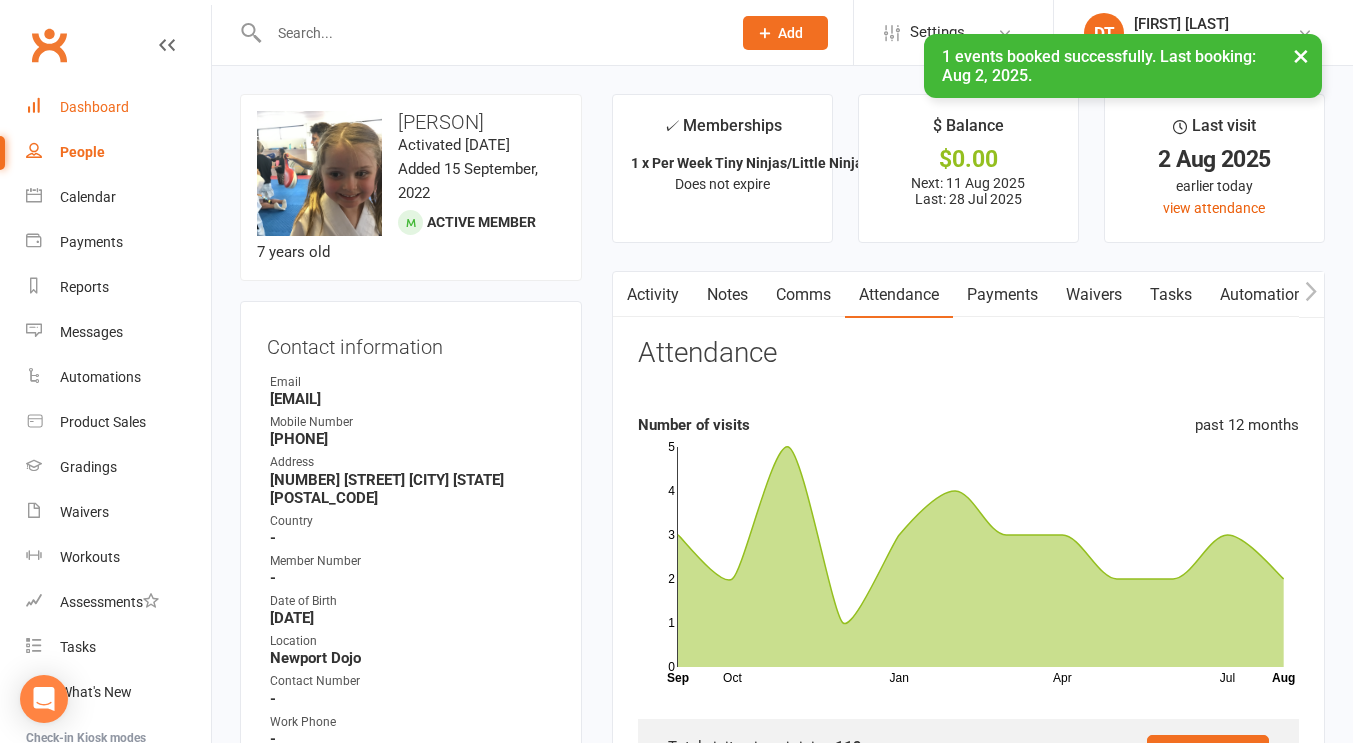 click on "Dashboard" at bounding box center (94, 107) 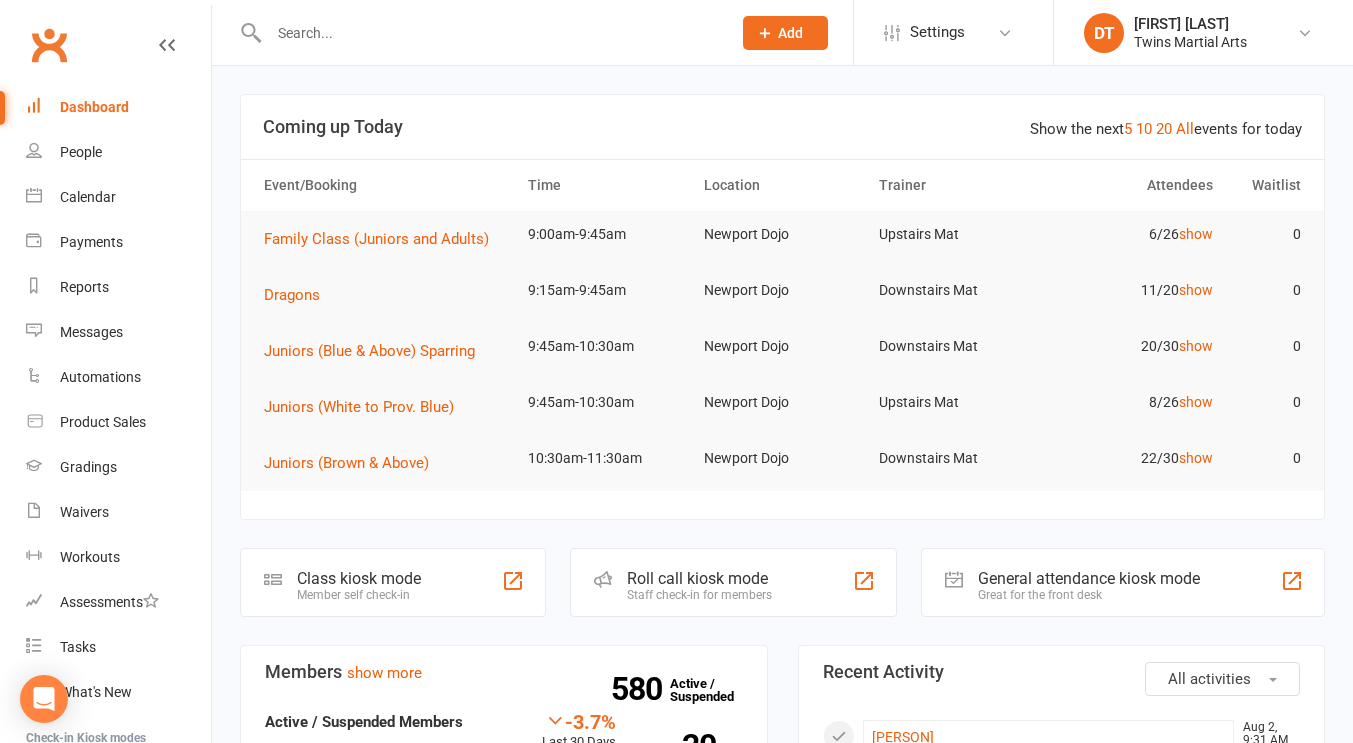 click at bounding box center [478, 32] 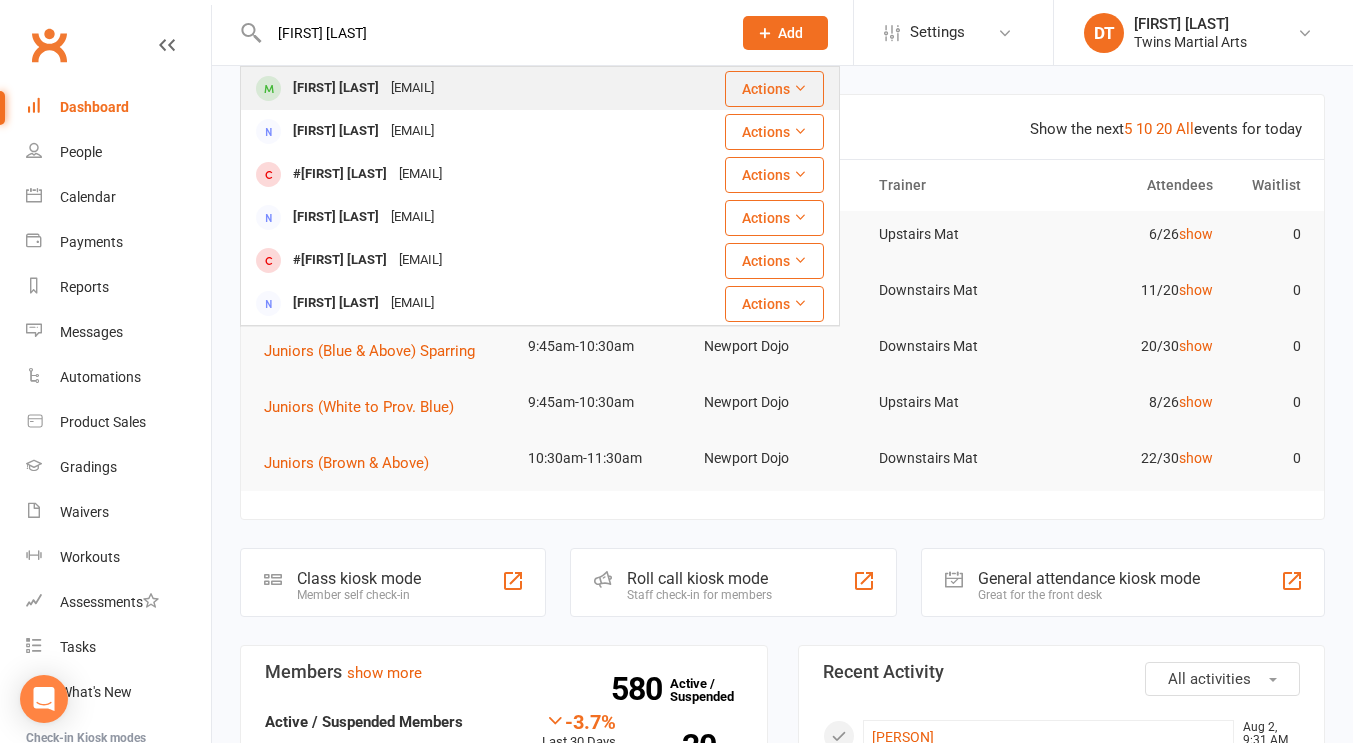 type on "fia lobo" 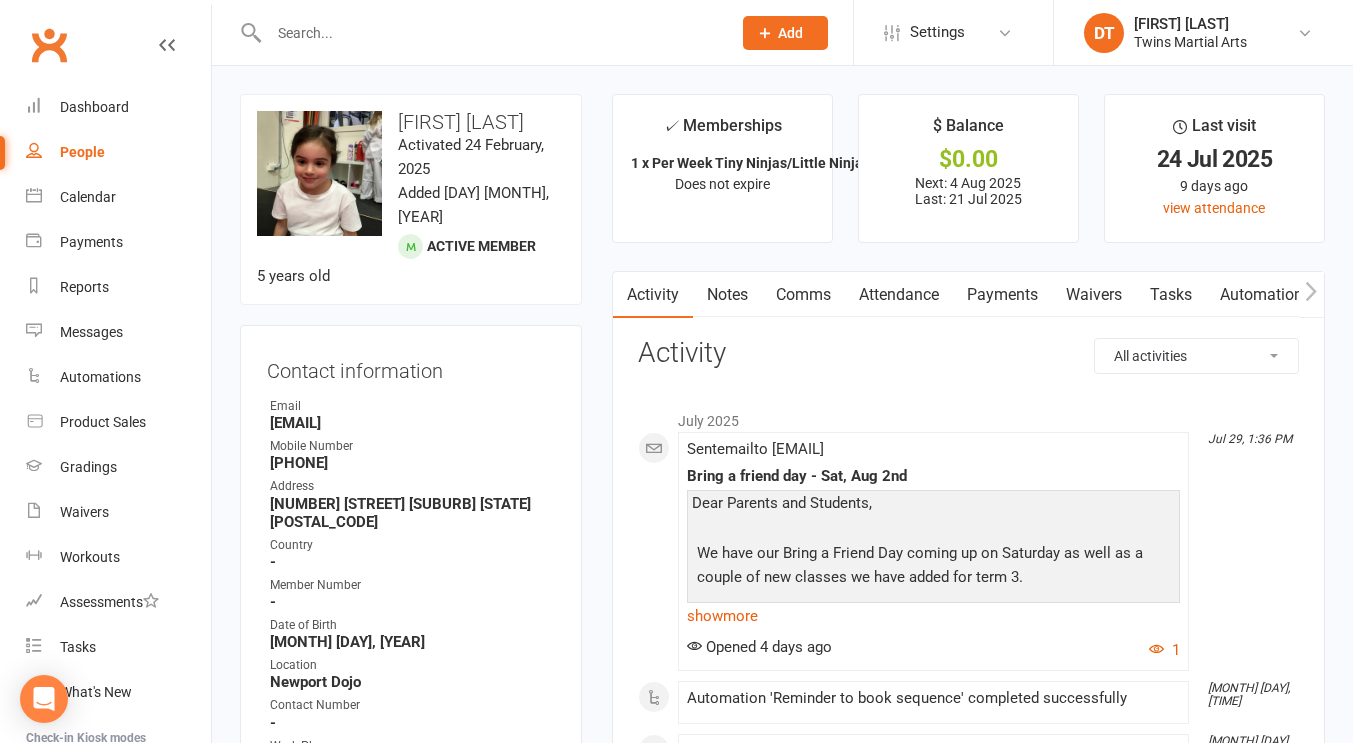 click on "Activity Notes Comms Attendance Payments Waivers Tasks Automations Workouts Gradings / Promotions Mobile App Credit balance
All activities Bookings / Attendances Communications Notes Failed SMSes Gradings Members Memberships Mobile App POS Sales Payments Credit Vouchers Prospects Reports Automations Tasks Waivers Workouts Kiosk Mode Consent Assessments Contact Flags Family Relationships Activity July 2025 Jul 29, 1:36 PM   Sent  email  to   isaaclobo@gmail.com   Bring a friend day - Sat, Aug 2nd Dear Parents and Students, We have our Bring a Friend Day coming up on Saturday as well as a couple of new classes we have added for term 3.                   📅 Bring a Friend Day Event Details:          •  Date:  Saturday, 2nd August          •  Time:  2:00 PM - 3:30 PM          •  Location:  Newport dojo: 4/100 Champion Rd, Newport          •  Dress:  Casual clothes (no Karate uniform required)                   🥋 Activities Include:                       • Board Breaking" at bounding box center (968, 1983) 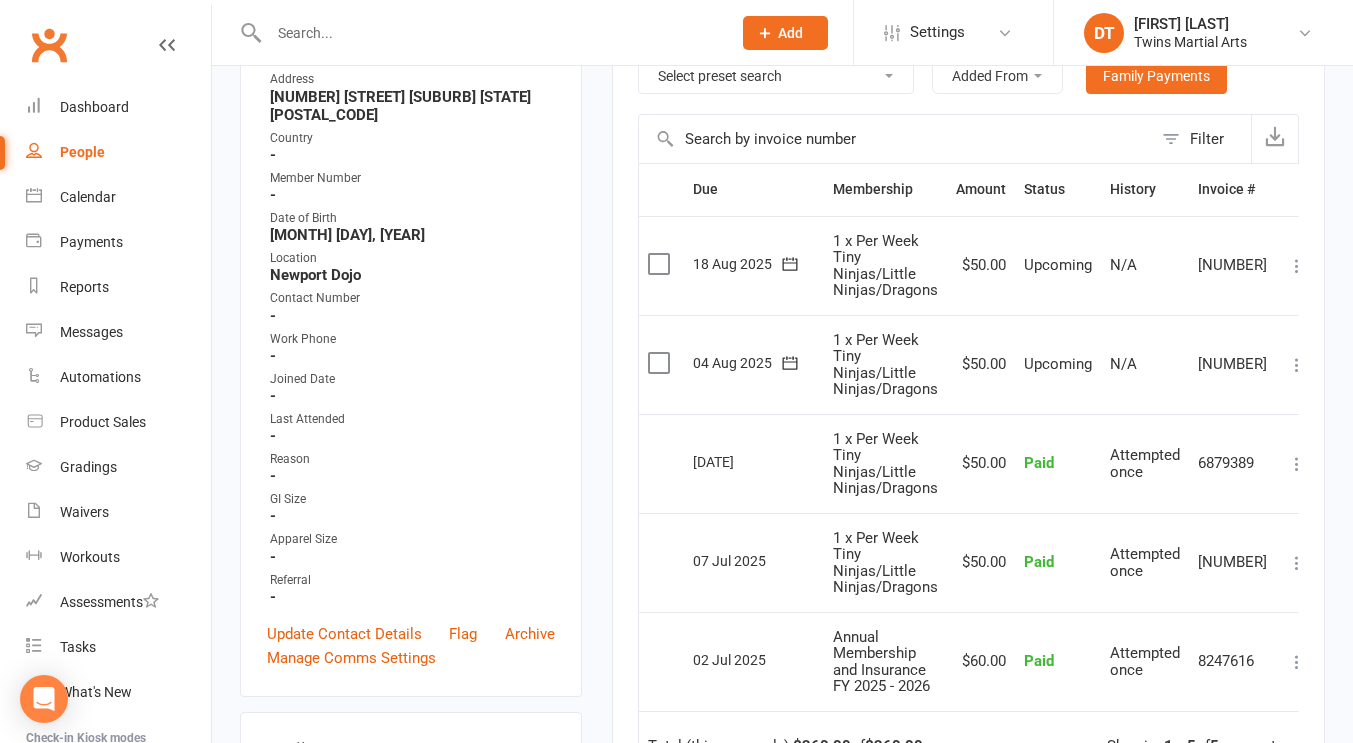 scroll, scrollTop: 408, scrollLeft: 0, axis: vertical 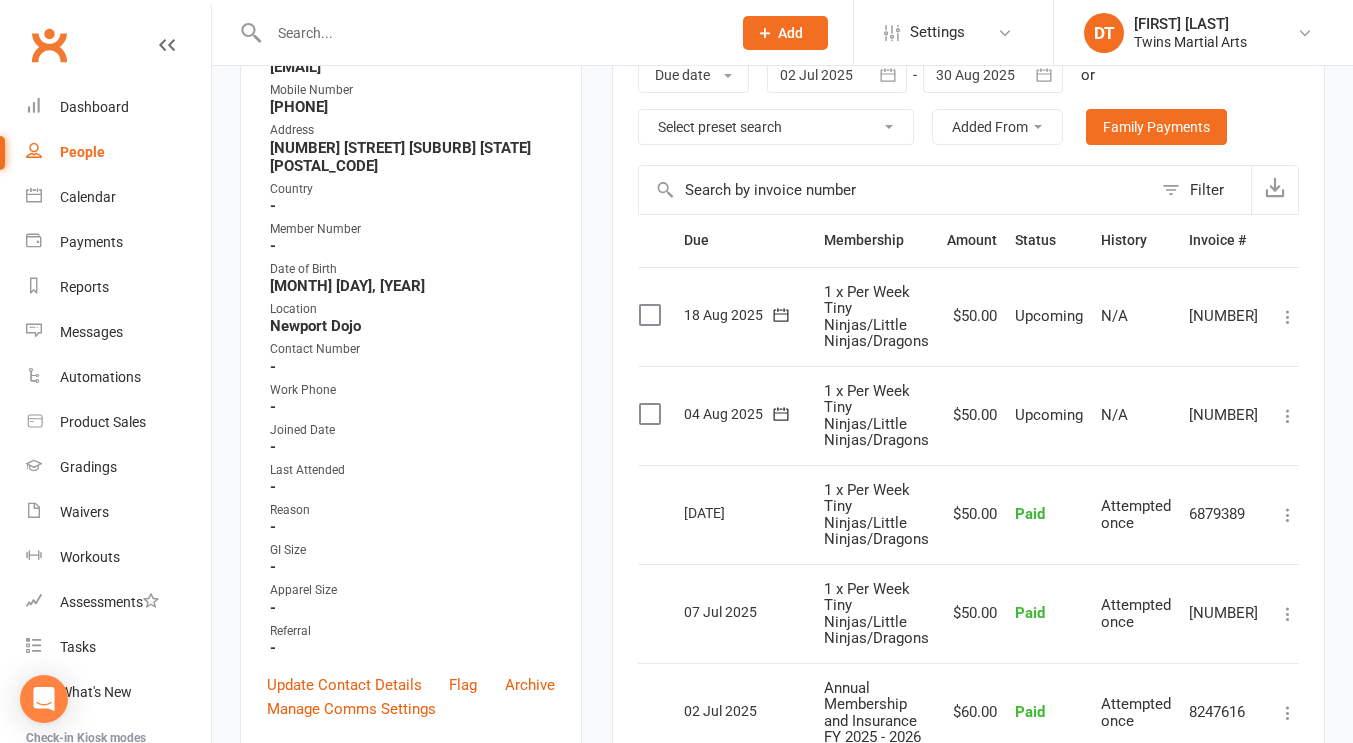 click at bounding box center (1288, 416) 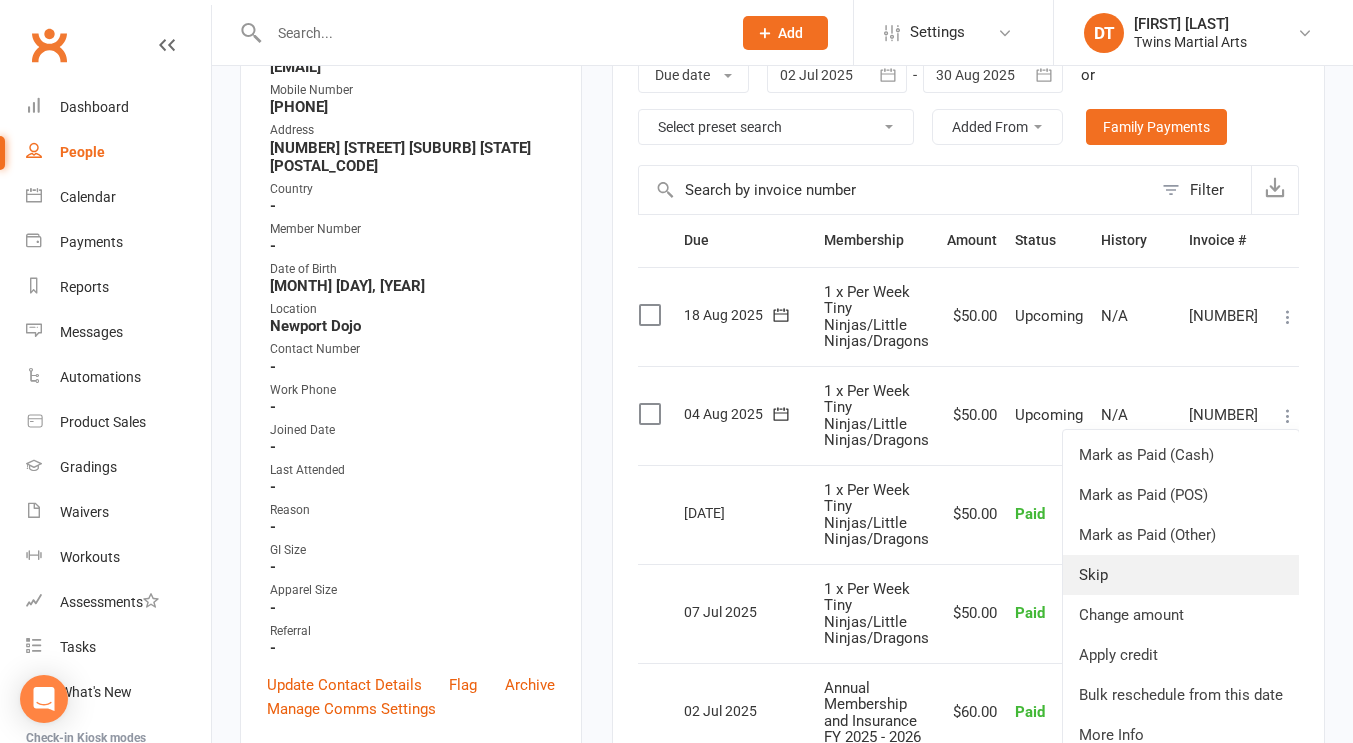 click on "Skip" at bounding box center [1181, 575] 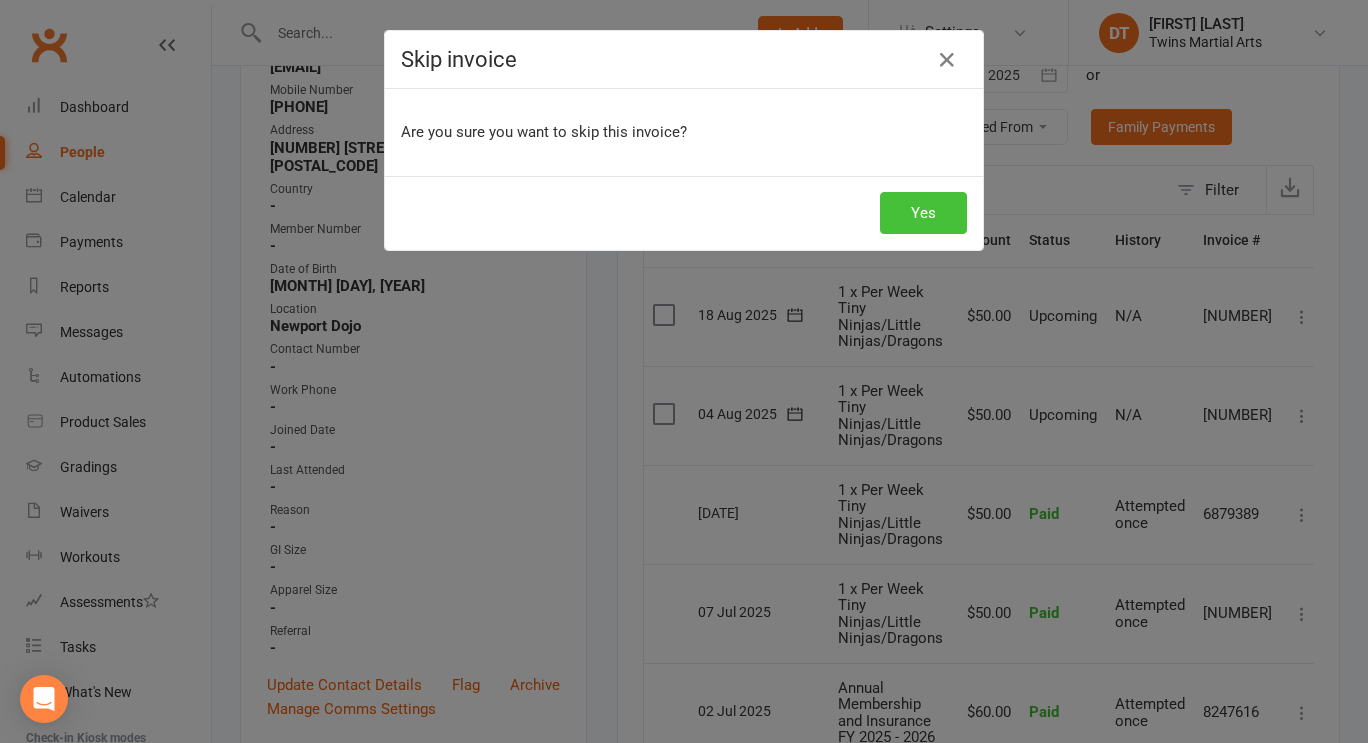 click on "Yes" at bounding box center [923, 213] 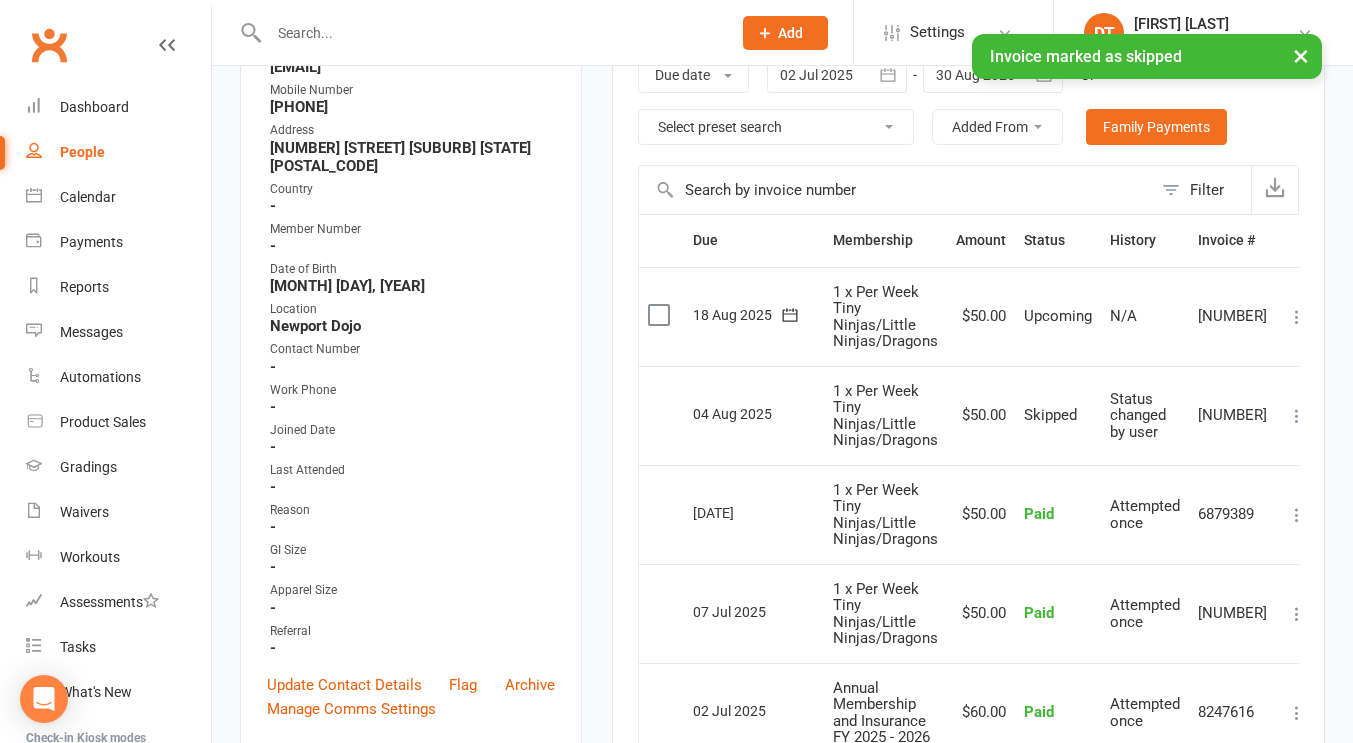 click at bounding box center [1297, 317] 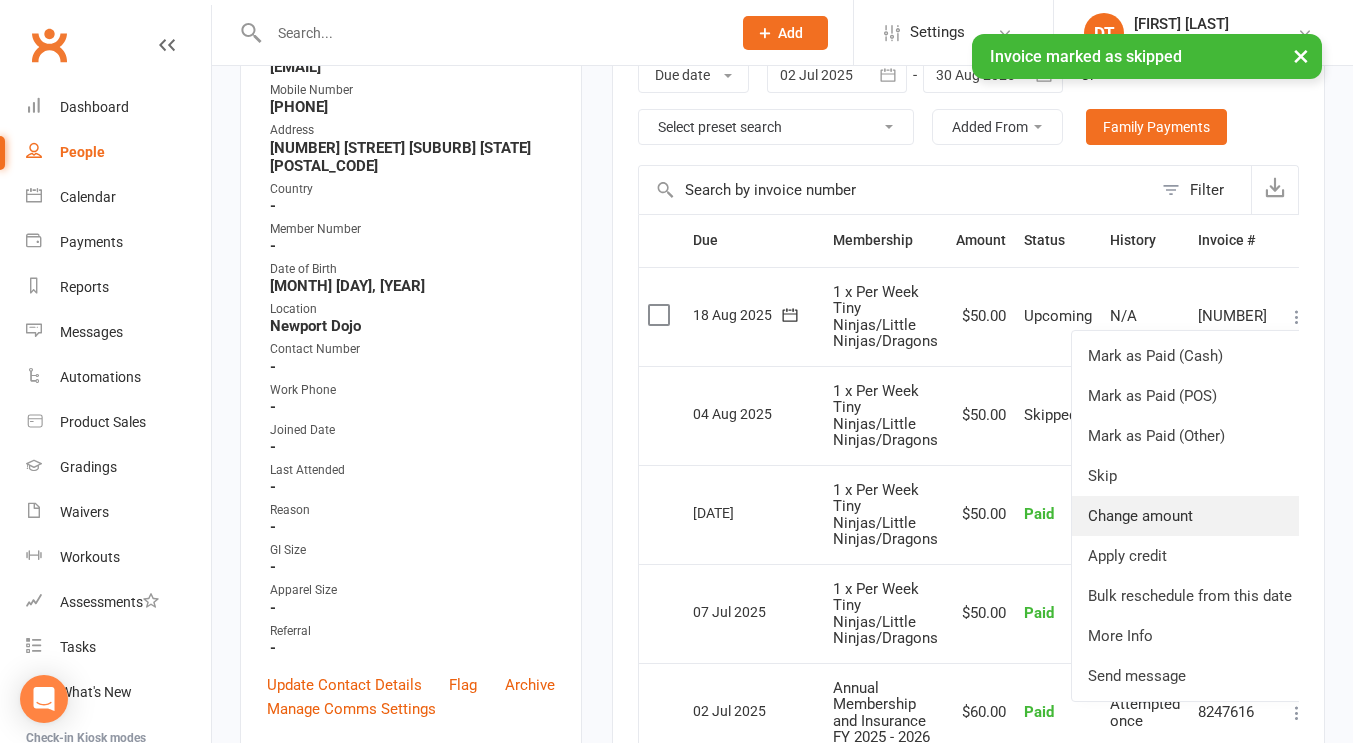 click on "Change amount" at bounding box center (1190, 516) 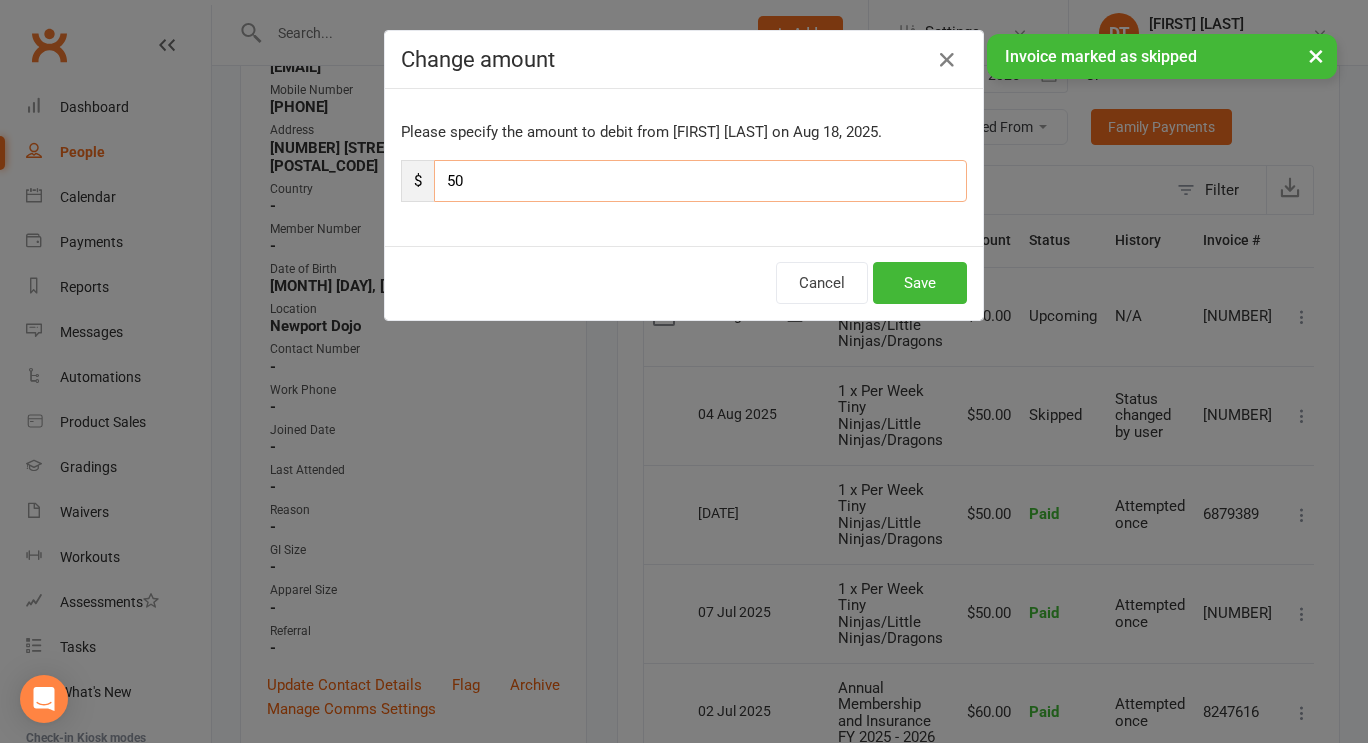 click on "50" at bounding box center [700, 181] 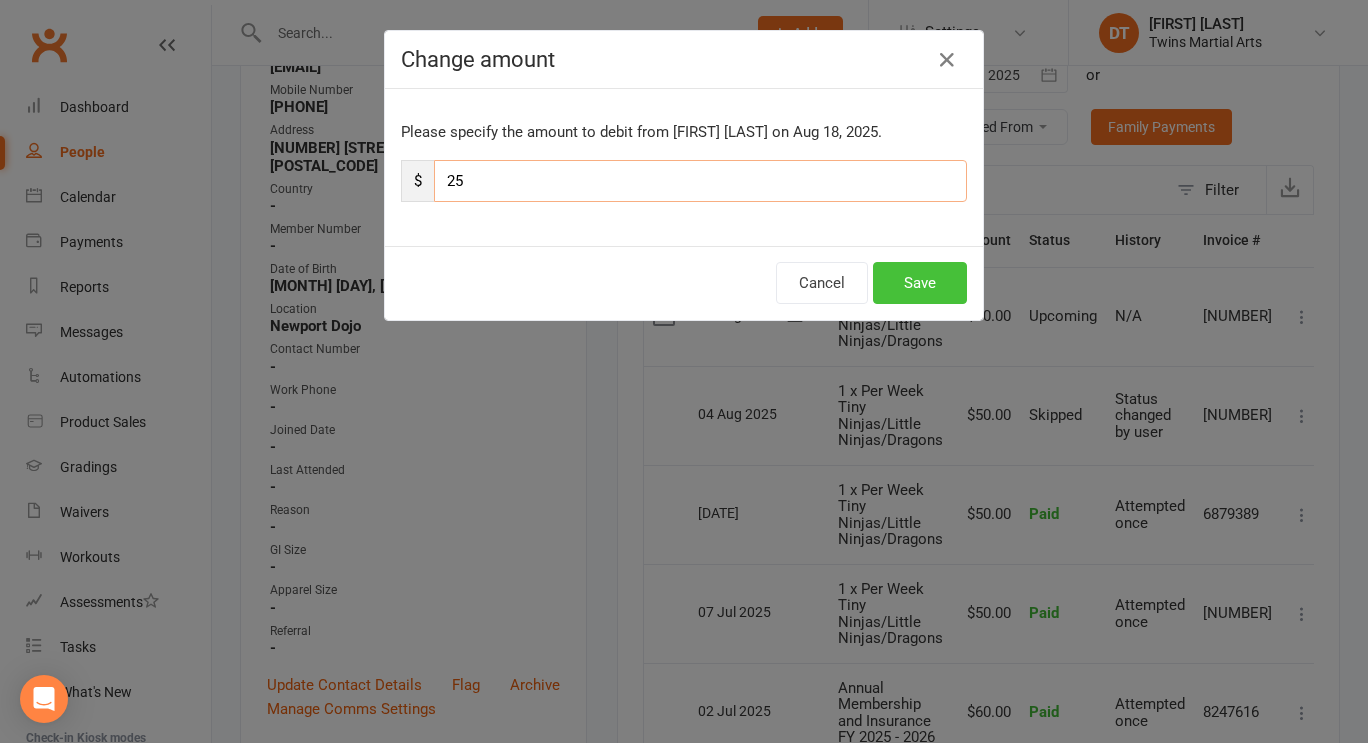 type on "25" 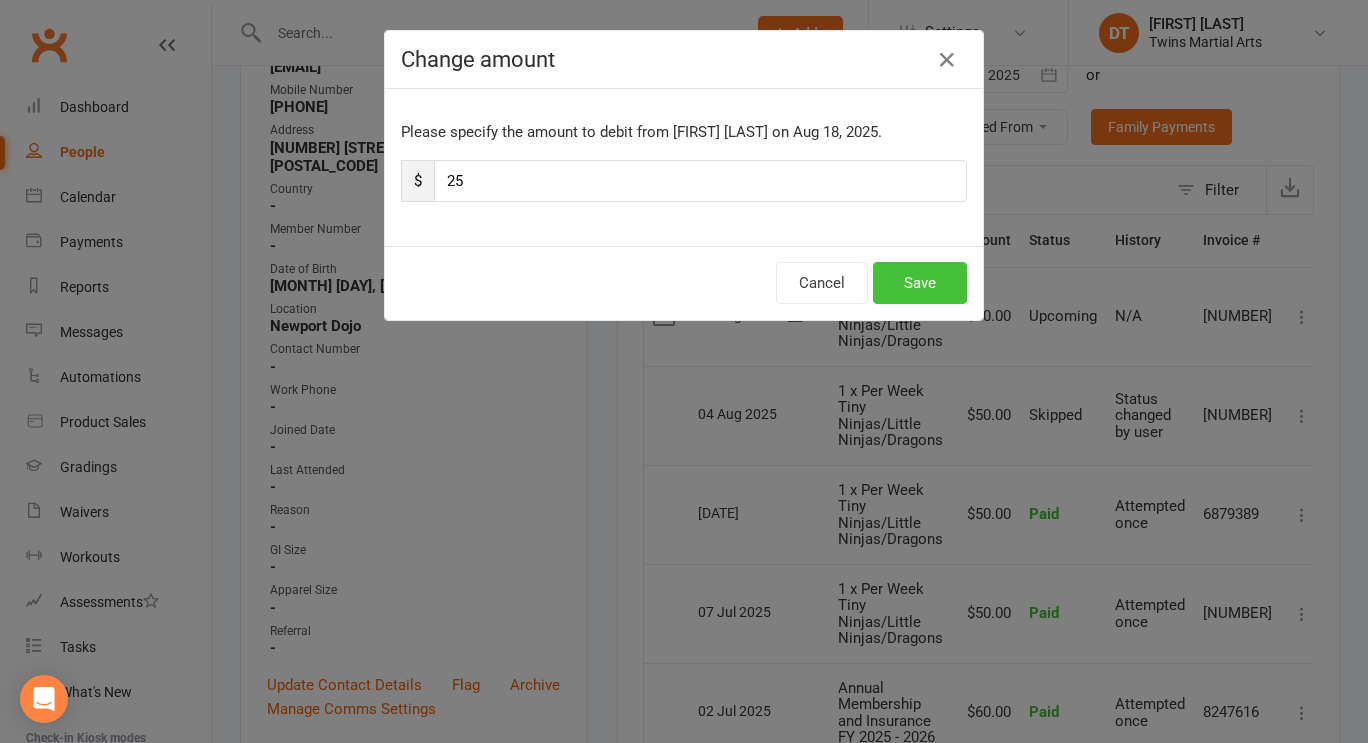 click on "Save" at bounding box center [920, 283] 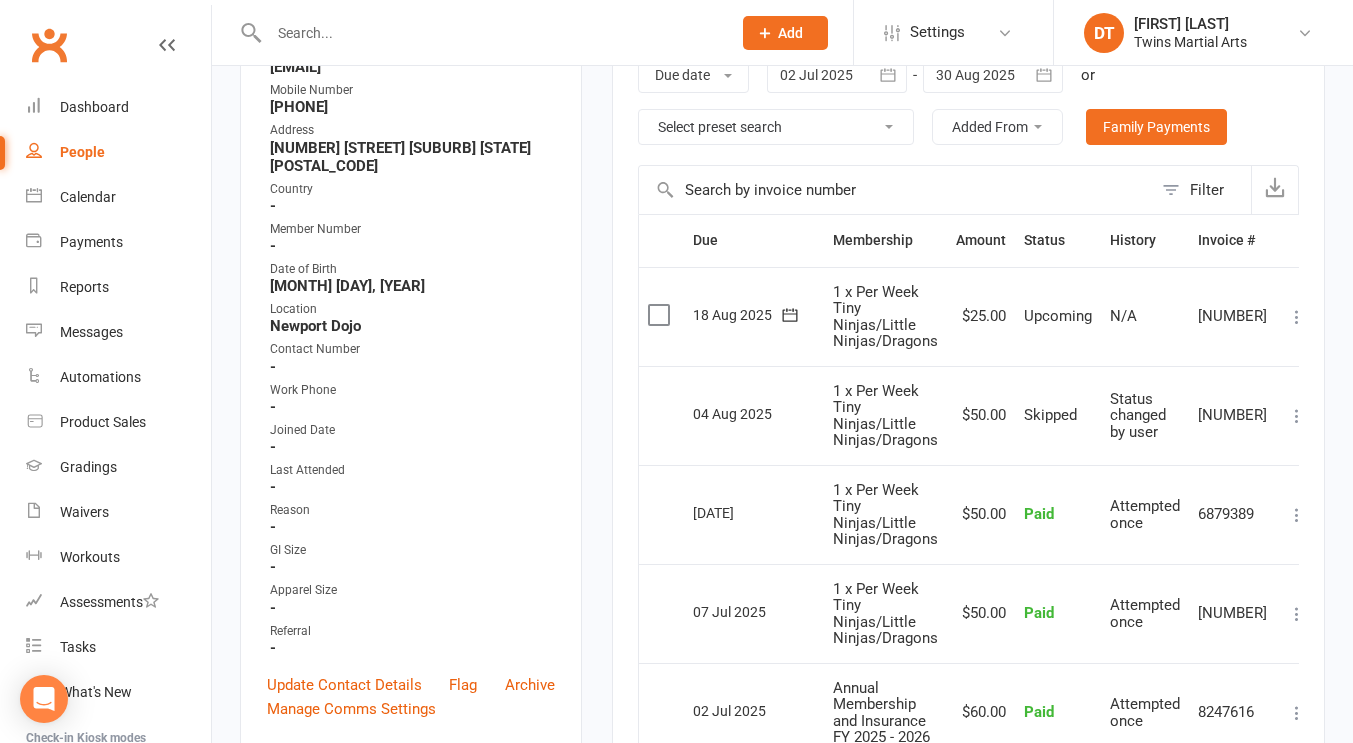 click on "1 x Per Week Tiny Ninjas/Little Ninjas/Dragons" at bounding box center [885, 316] 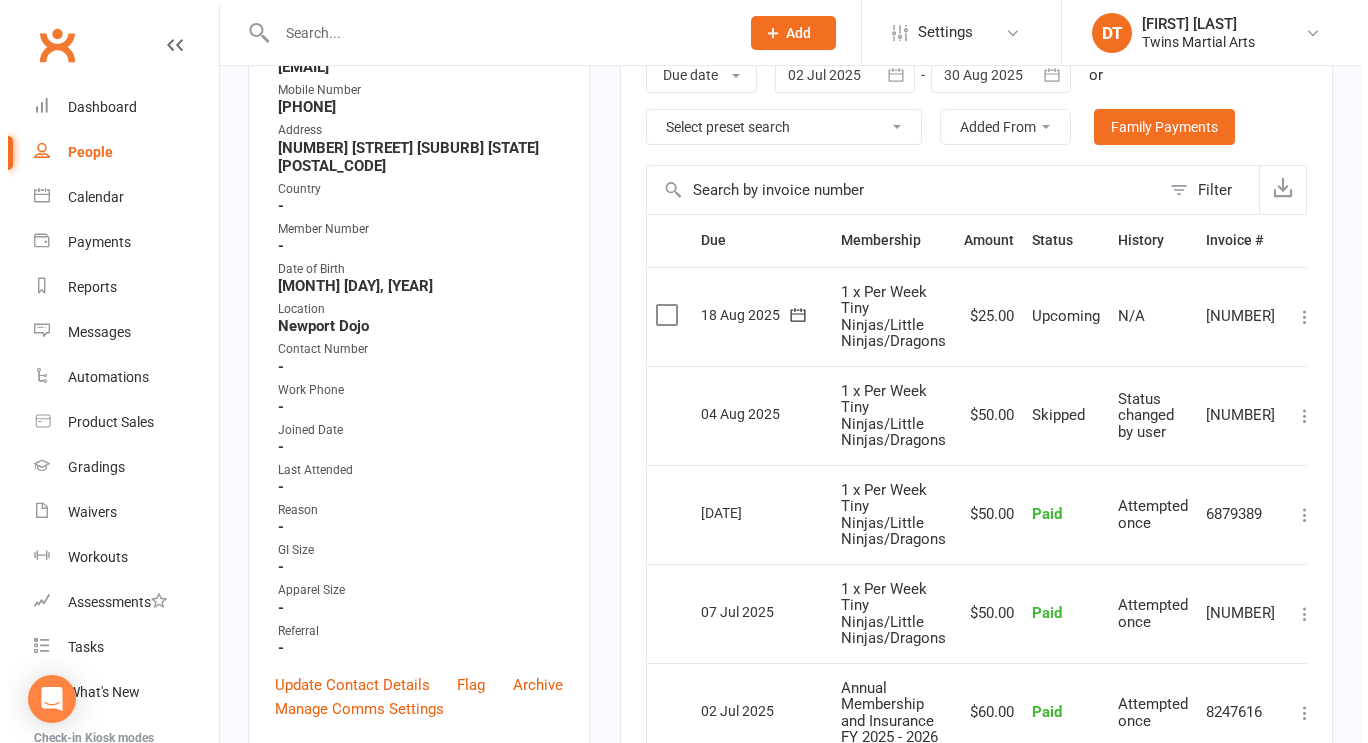 scroll, scrollTop: 0, scrollLeft: 8, axis: horizontal 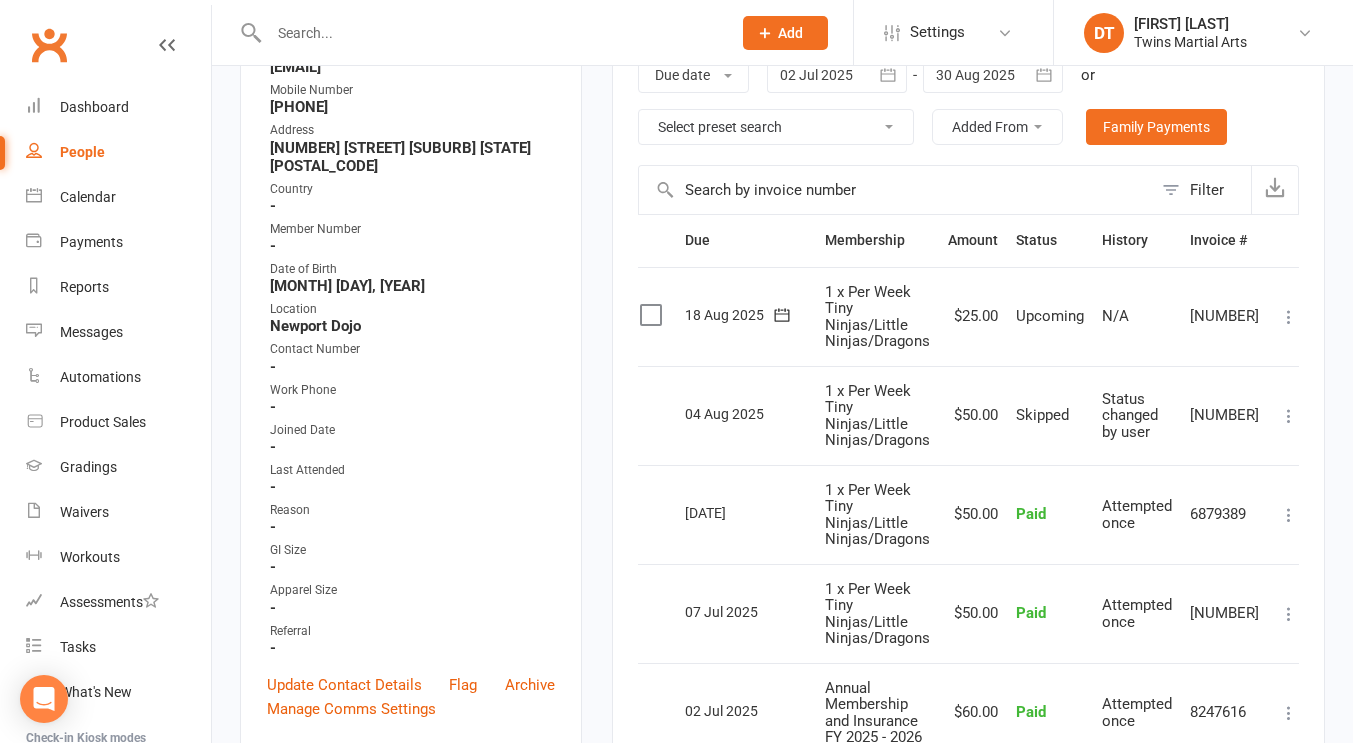 click at bounding box center (1289, 317) 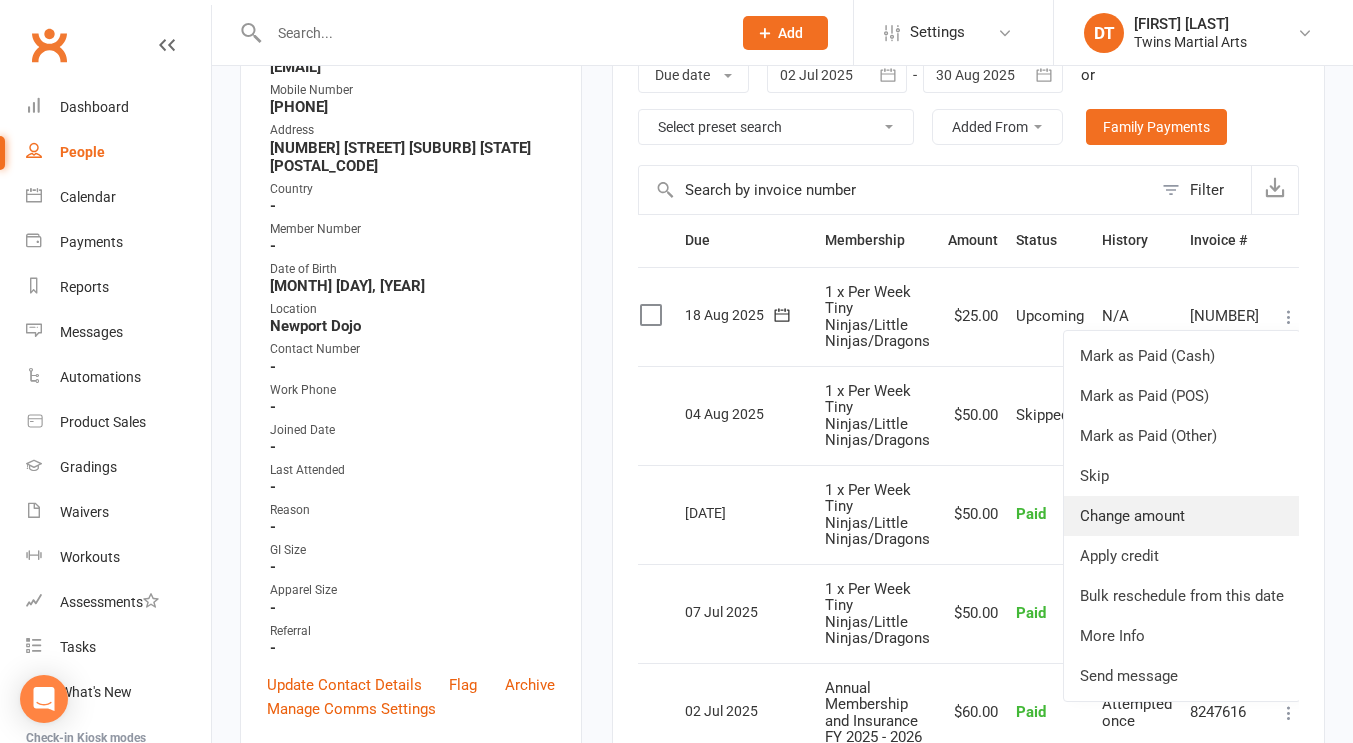 click on "Change amount" at bounding box center [1182, 516] 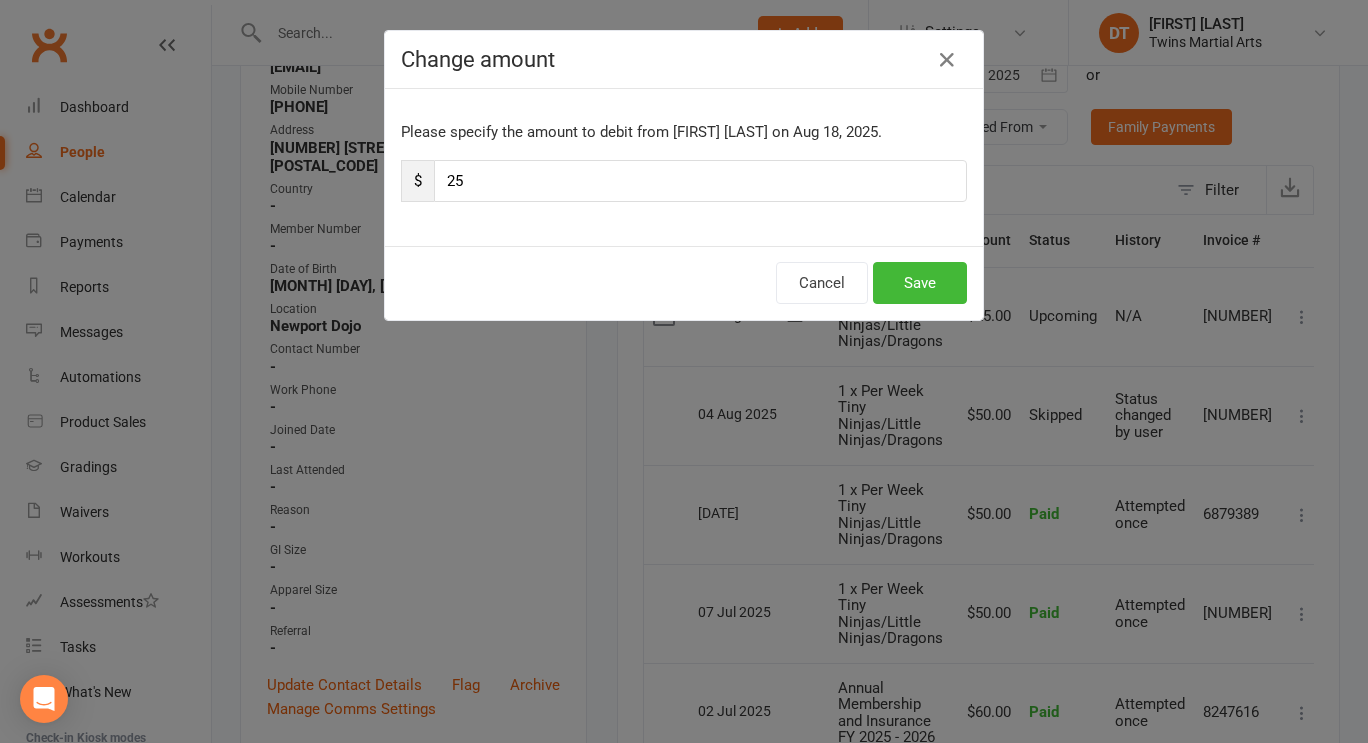 click on "Please specify the amount to debit from Fia Lobo on Aug 18, 2025. $ 25" at bounding box center [684, 167] 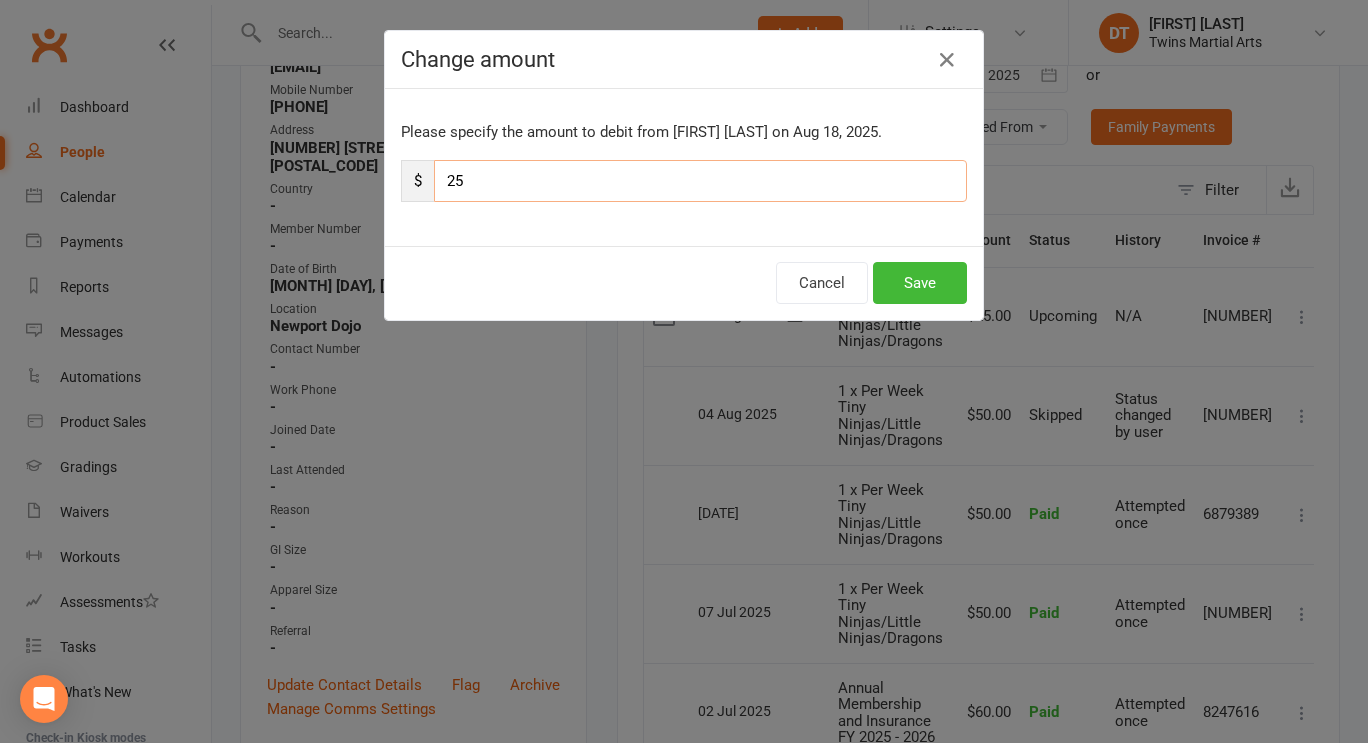click on "25" at bounding box center (700, 181) 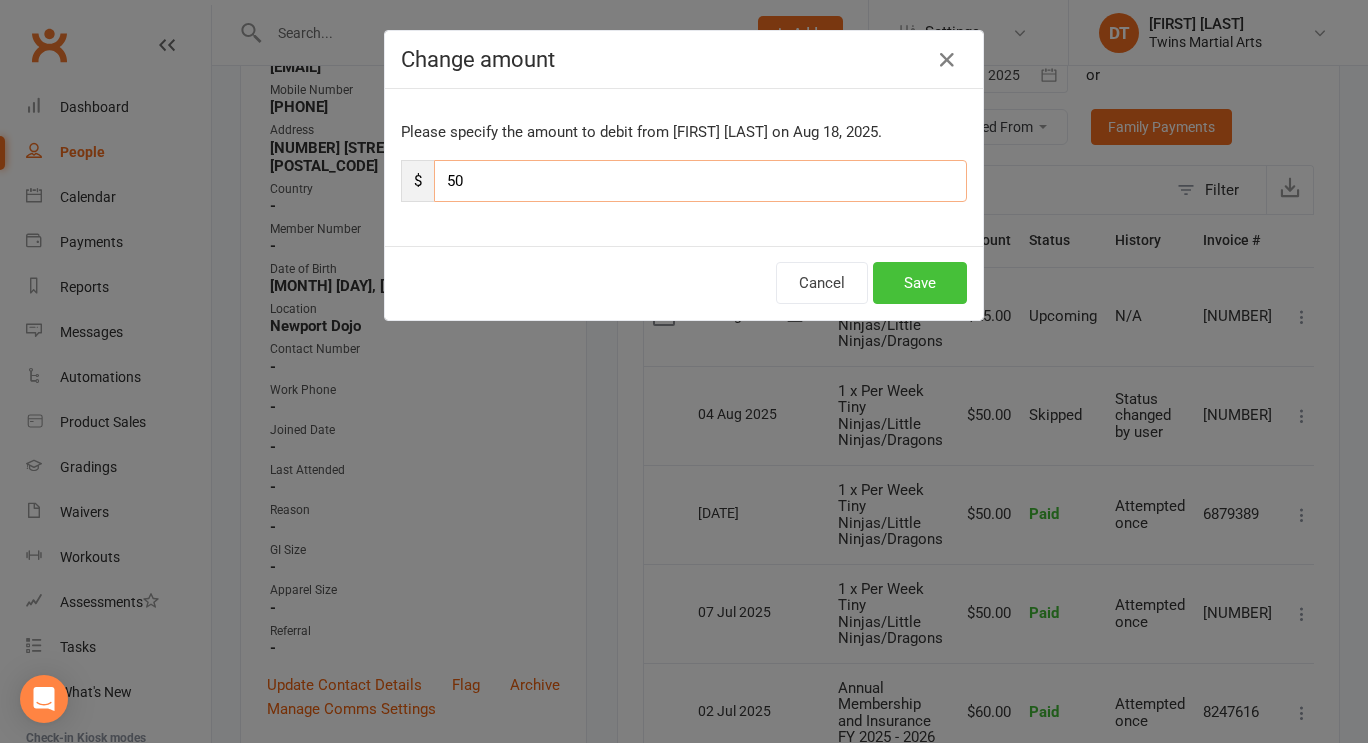 type on "50" 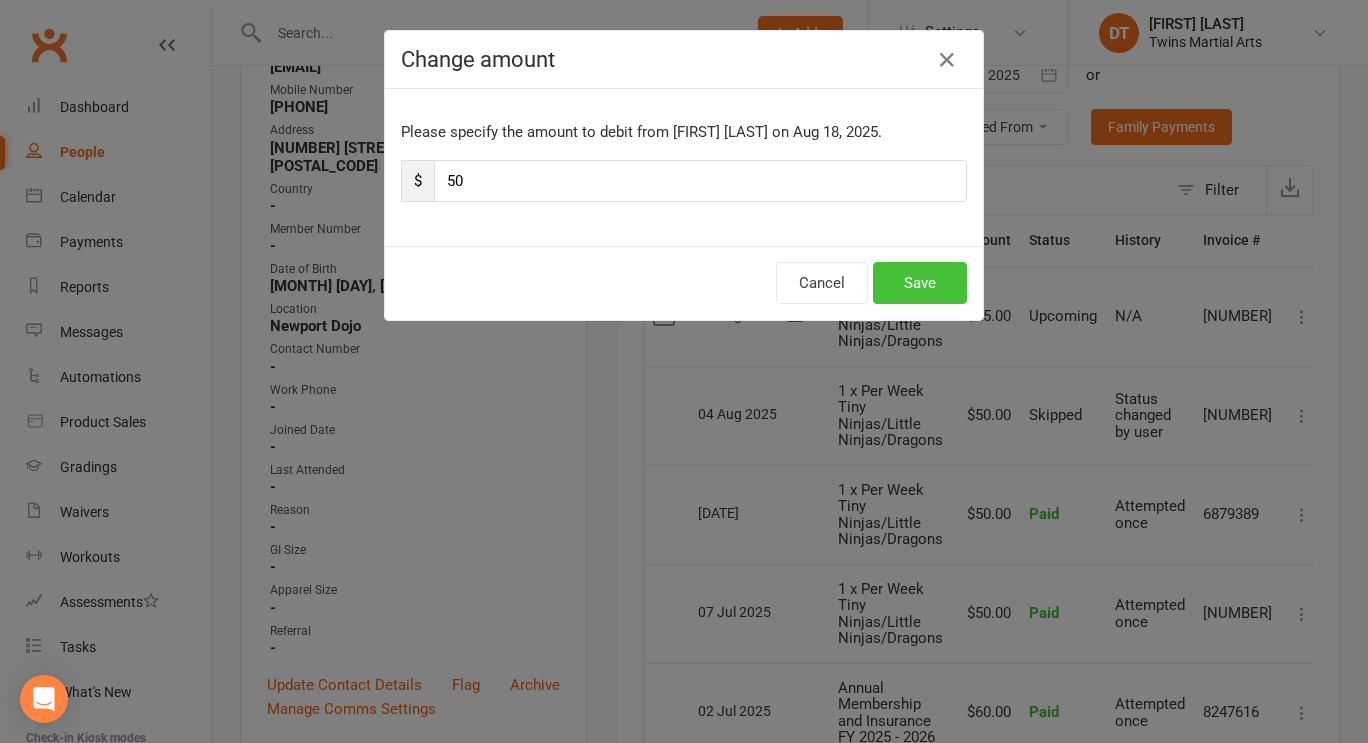 click on "Save" at bounding box center (920, 283) 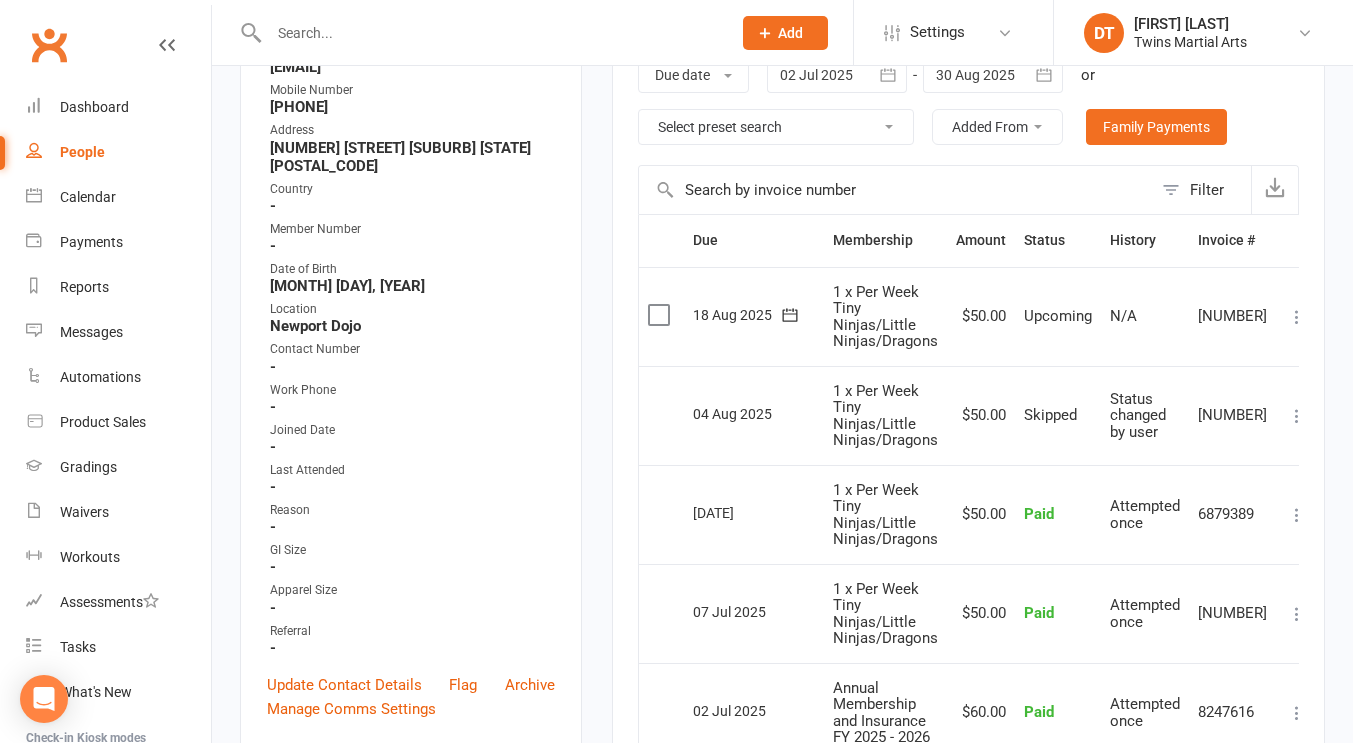 click on "$50.00" at bounding box center (981, 316) 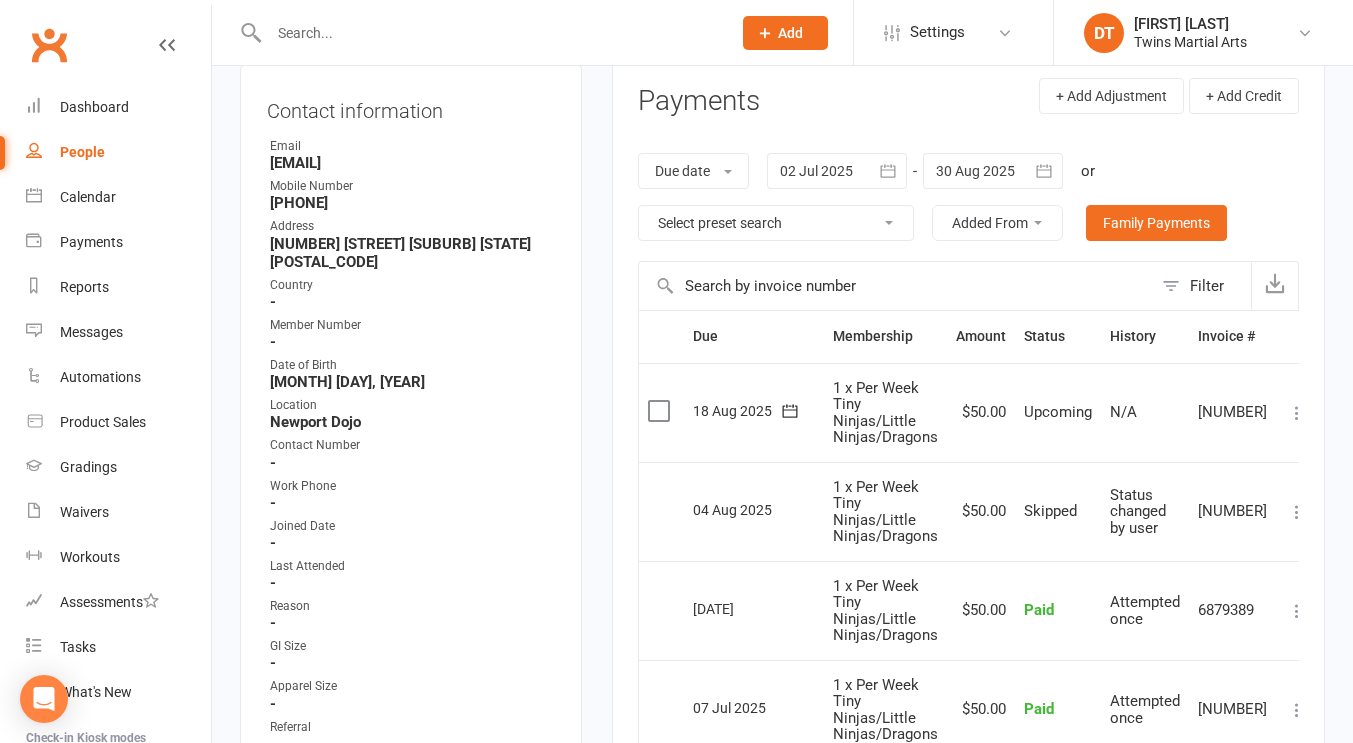 scroll, scrollTop: 0, scrollLeft: 0, axis: both 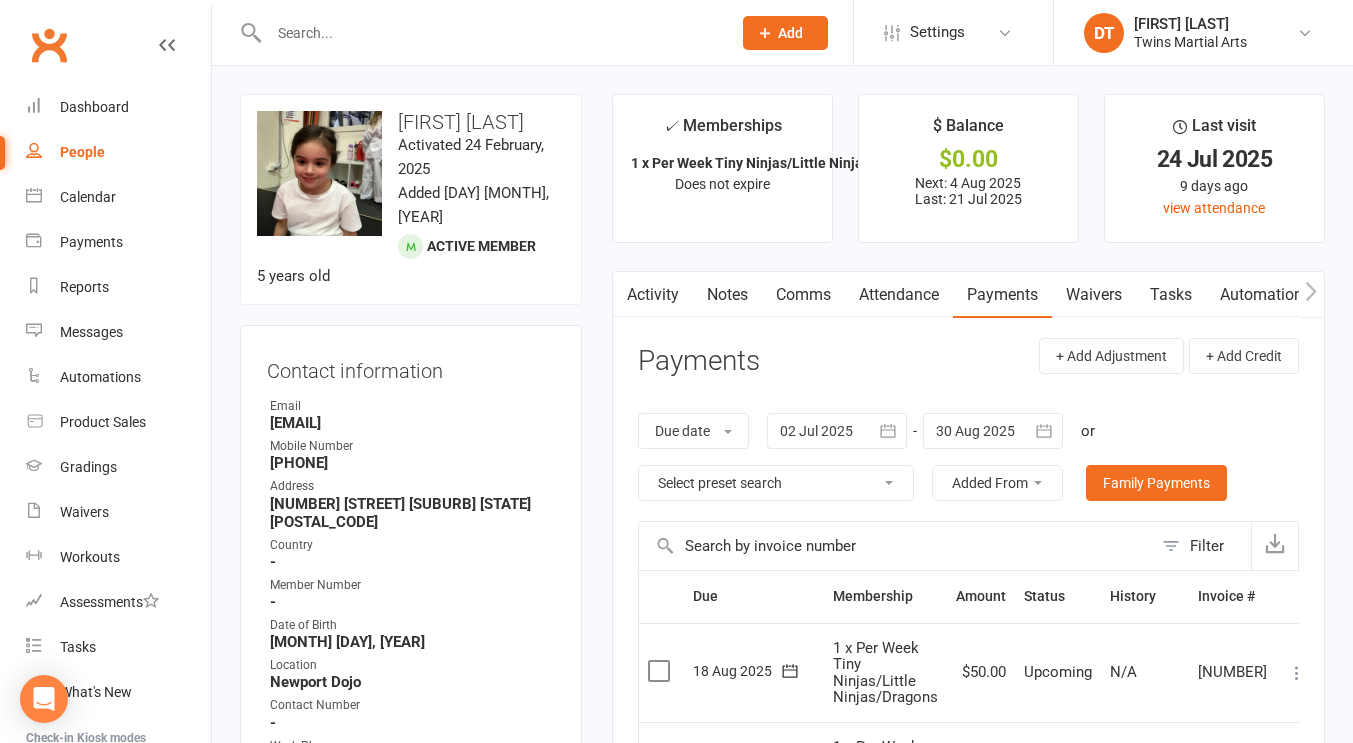 click on "upload photo change photo Fia Lobo Activated 24 February, 2025 Added 23 February, 2025   Active member 5 years old" at bounding box center (411, 199) 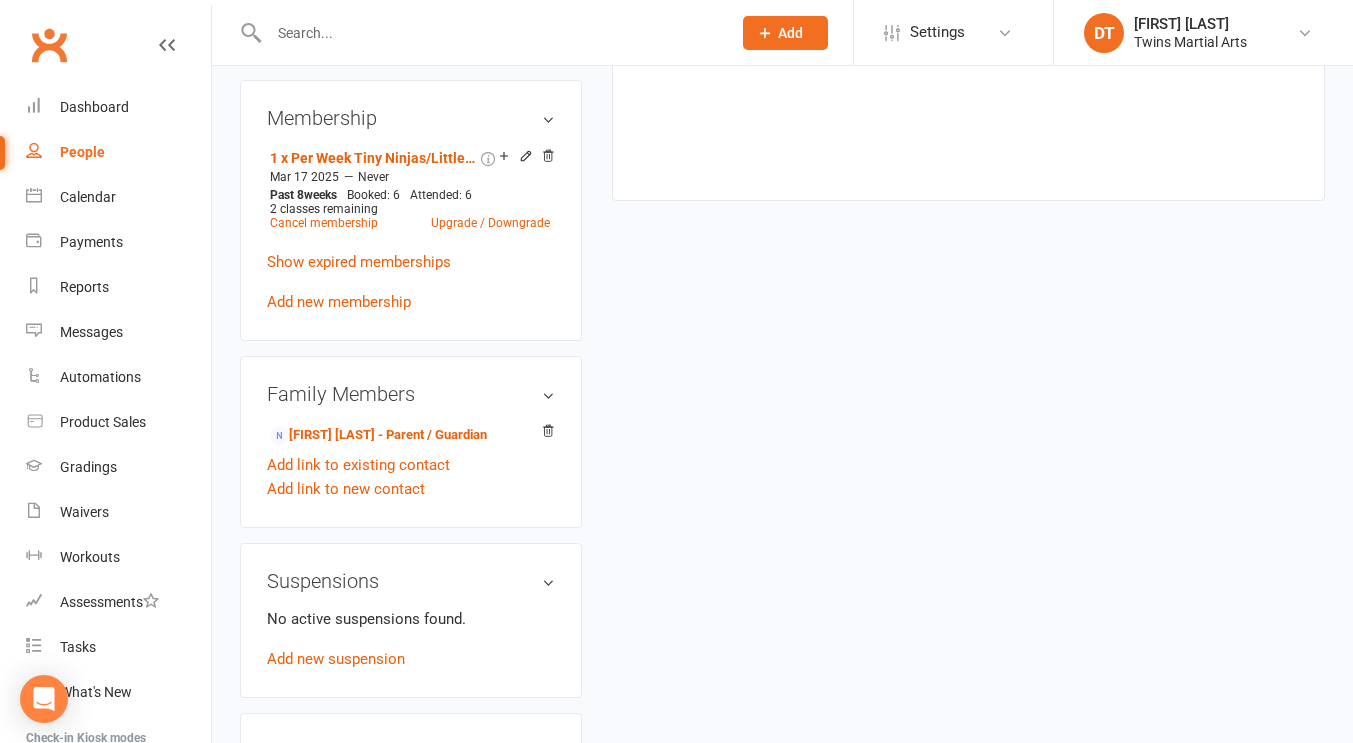 scroll, scrollTop: 1267, scrollLeft: 0, axis: vertical 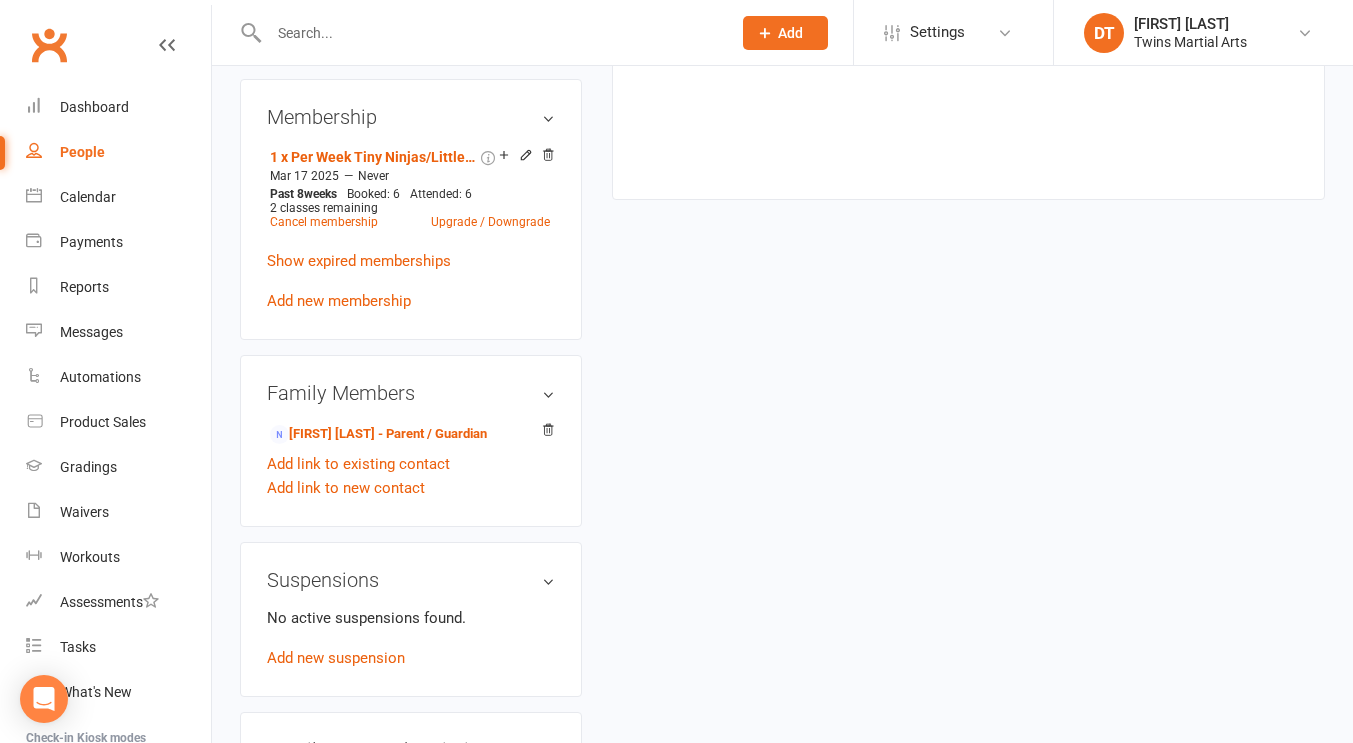 click on "upload photo change photo Fia Lobo Activated 24 February, 2025 Added 23 February, 2025   Active member 5 years old  Contact information Owner   Email  isaaclobo@gmail.com
Mobile Number  0423051411
Address  124 Cecil Street Williamstown Vic 3016
Country  -
Member Number  -
Date of Birth  March 26, 2020
Location  Newport Dojo
Contact Number  -
Work Phone  -
Joined Date  -
Last Attended  -
Reason  -
GI Size  -
Apparel Size  -
Referral  -
Update Contact Details Flag Archive Manage Comms Settings
Wallet amex  default   Isaac Lobo  xxxx xxxx xxxx 2006 3/2029 Account shared with following contacts Isaac Lobo To stop sharing, click here
Add Credit Card
Membership      1 x Per Week Tiny Ninjas/Little Ninjas/Dragons Mar 17 2025 — Never Past 8  weeks Booked: 6 Attended: 6 2 classes remaining    Cancel membership Upgrade / Downgrade Show expired memberships Add new membership
Family Members   Isaac Lobo - Parent / Guardian Add link to existing contact  Add link to new contact" at bounding box center [782, 103] 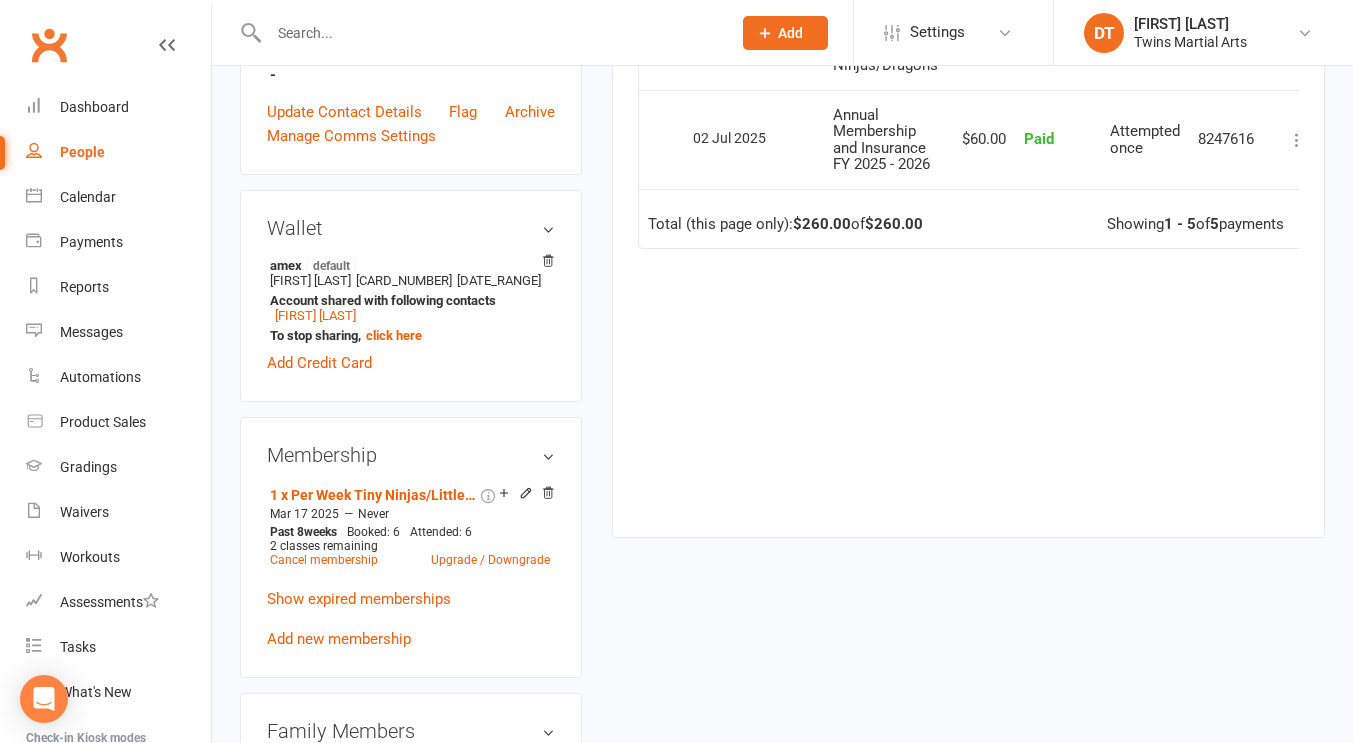 scroll, scrollTop: 928, scrollLeft: 0, axis: vertical 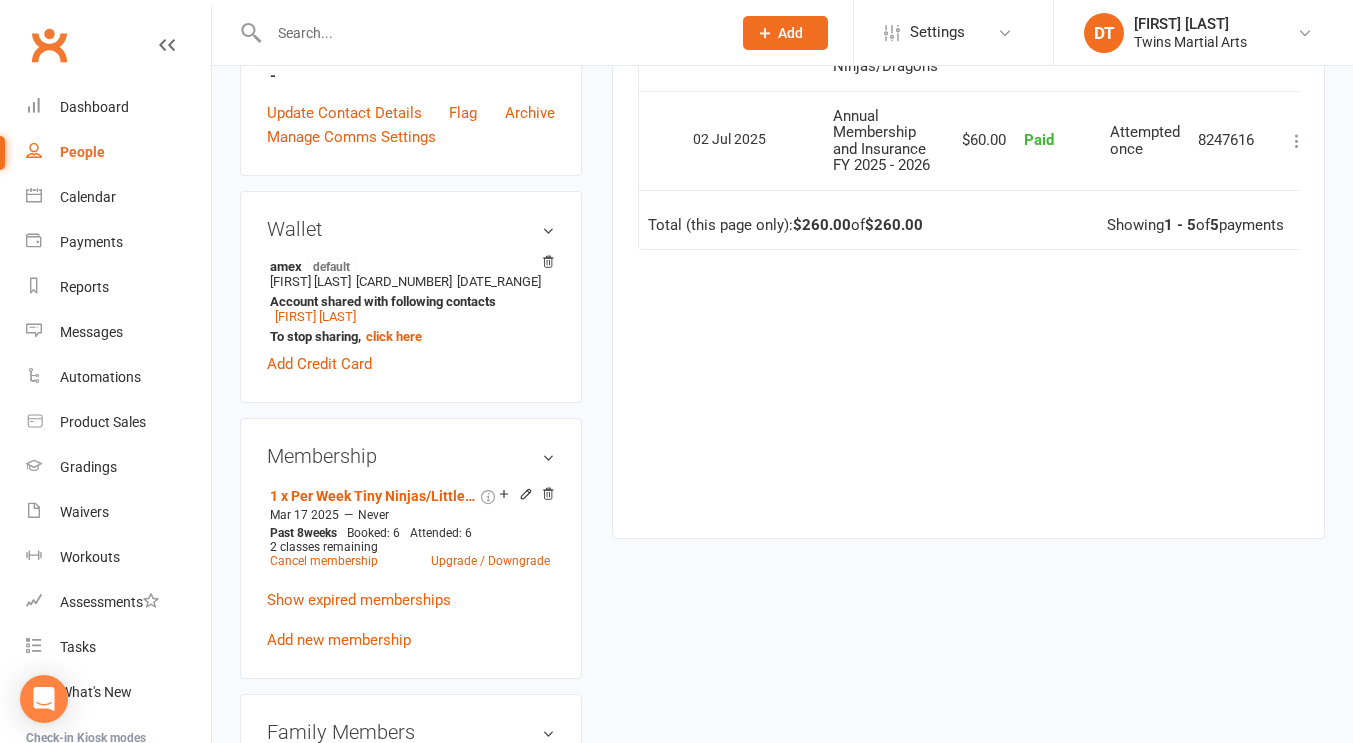 click on "Total (this page only):  $260.00  of  $260.00" at bounding box center (785, 225) 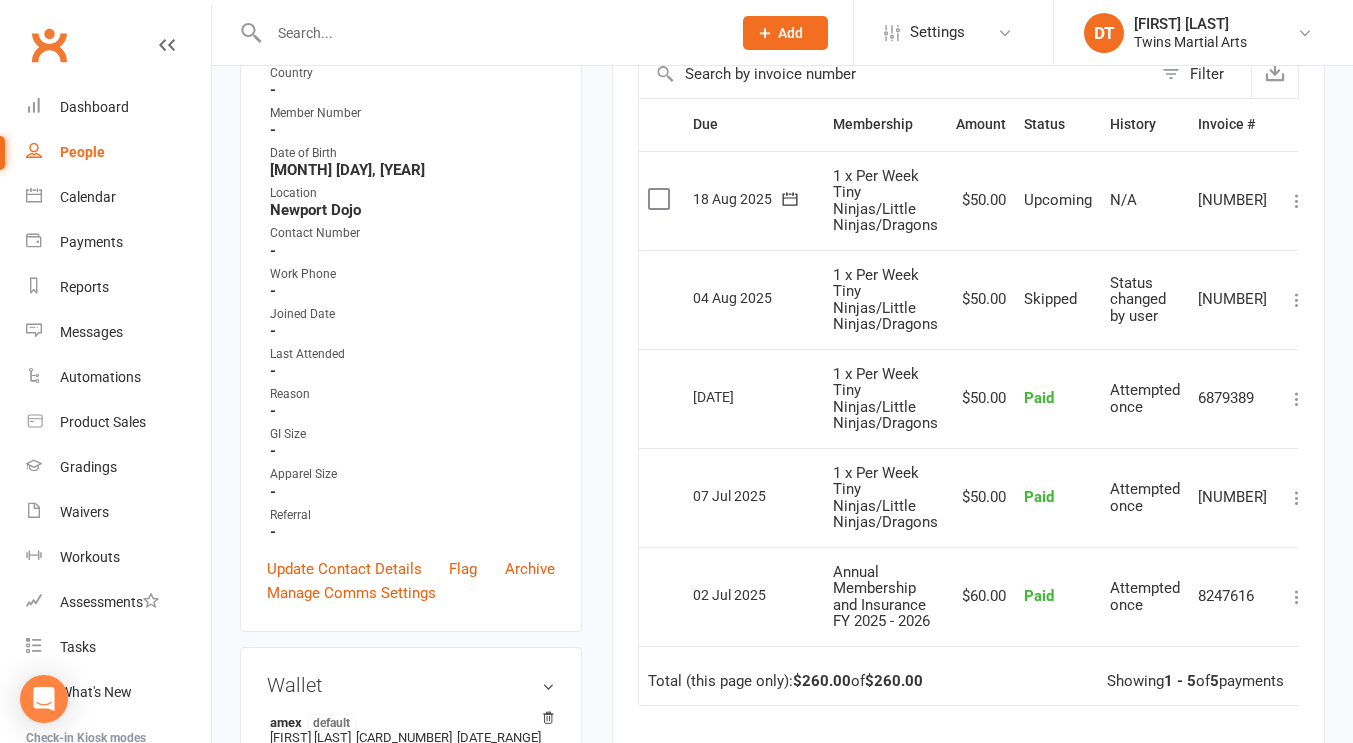 scroll, scrollTop: 476, scrollLeft: 0, axis: vertical 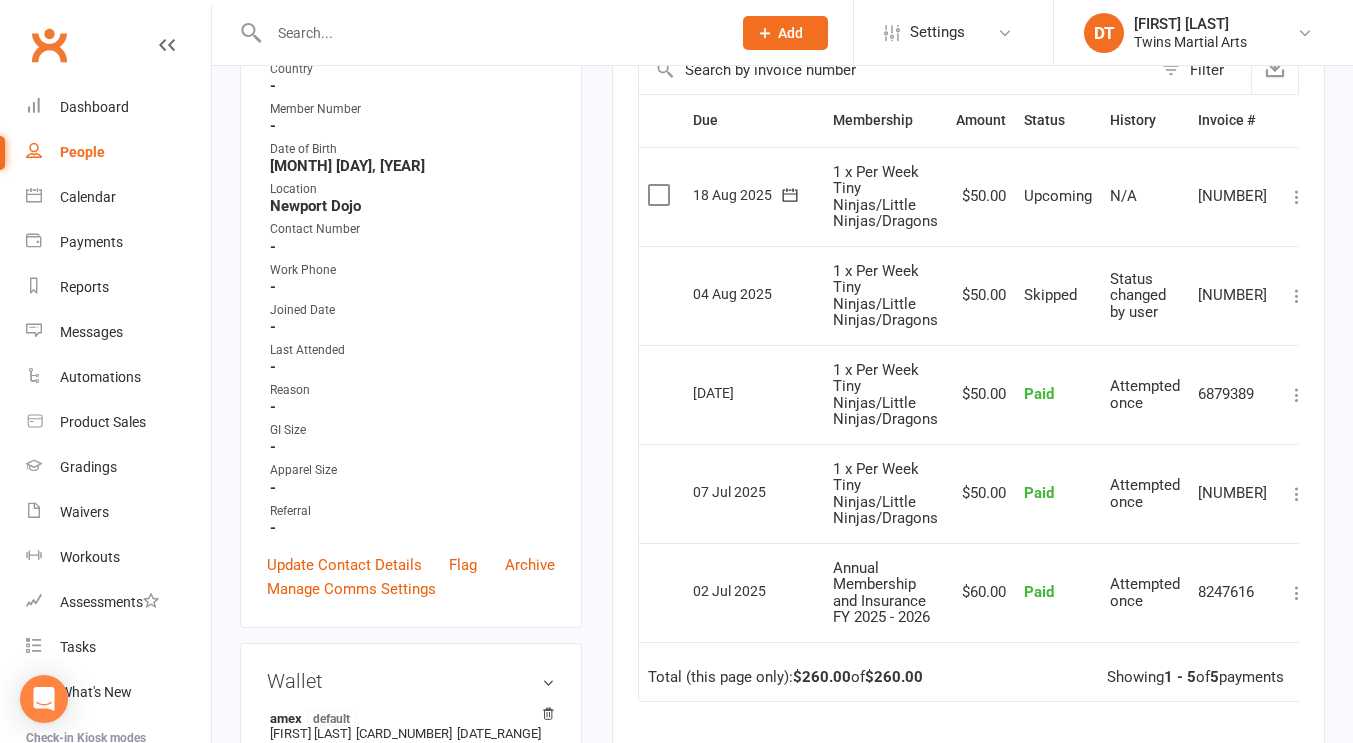 click at bounding box center (1297, 296) 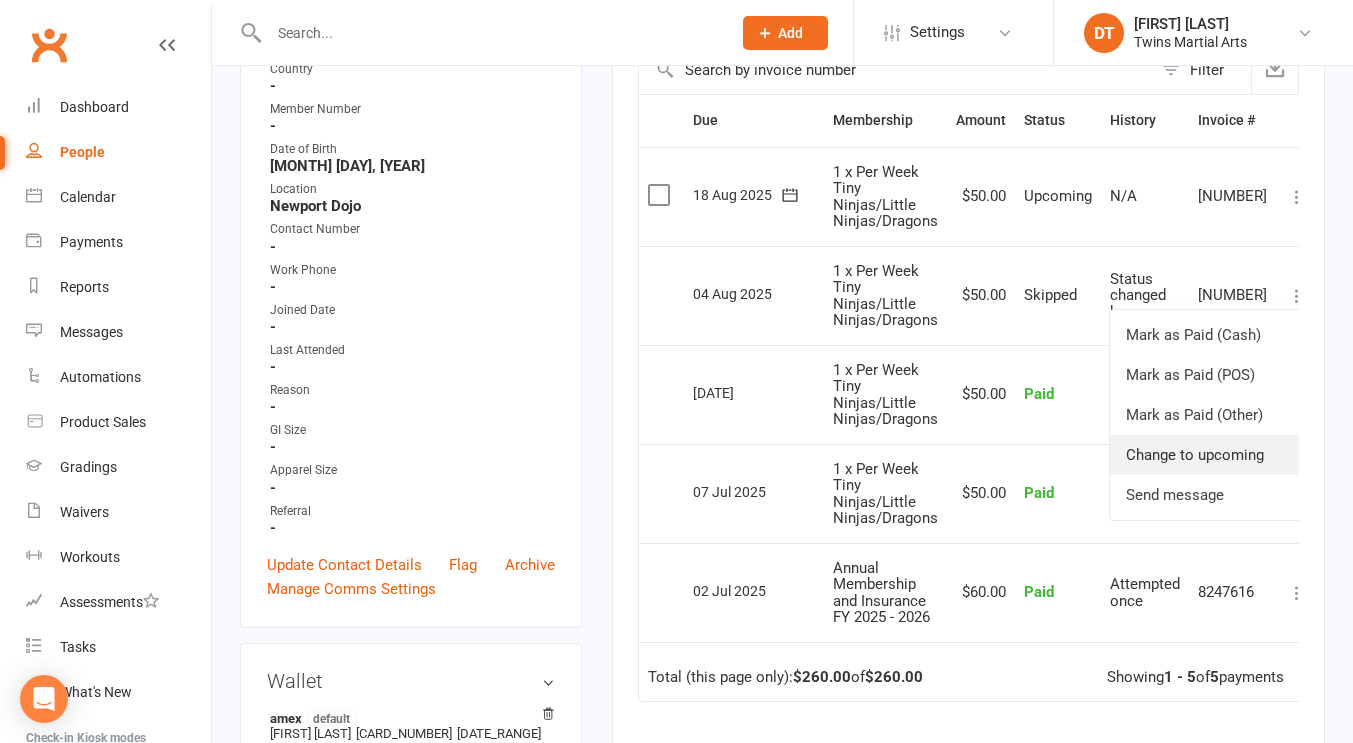 click on "Change to upcoming" at bounding box center [1209, 455] 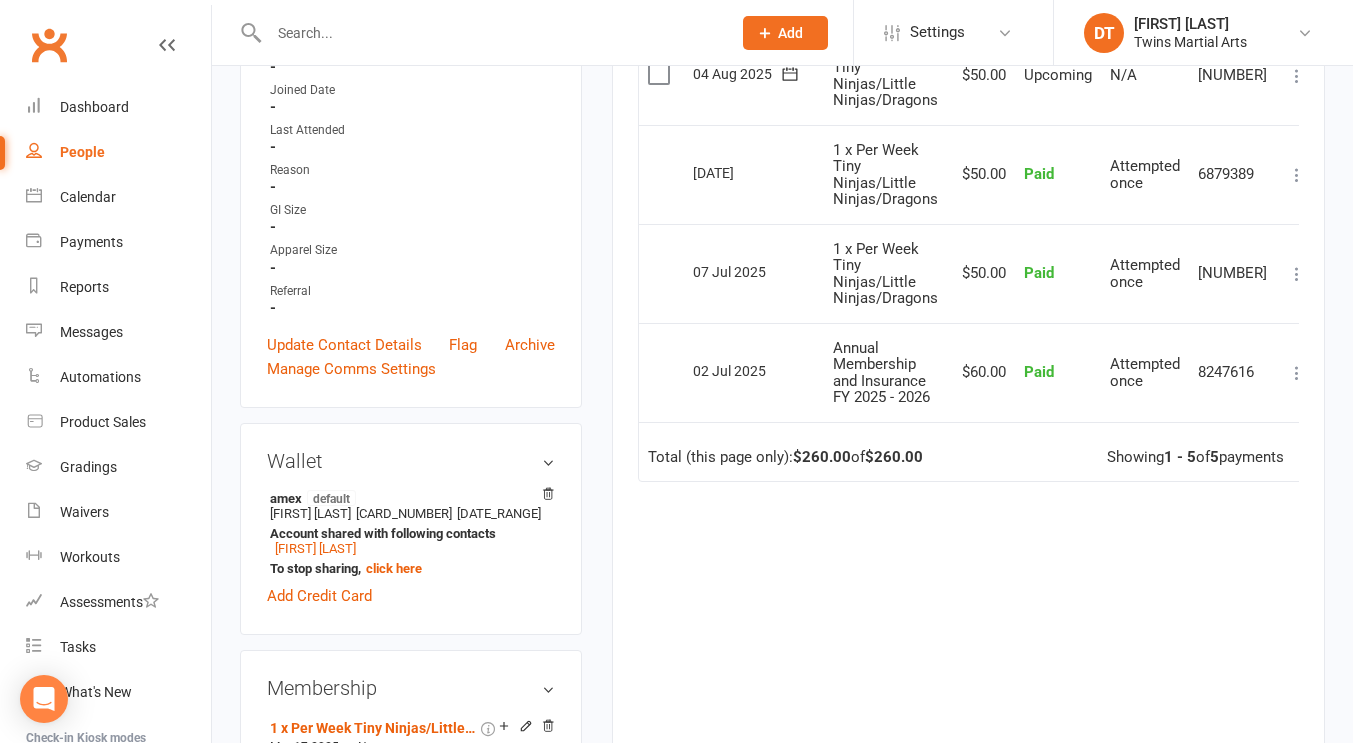 scroll, scrollTop: 416, scrollLeft: 0, axis: vertical 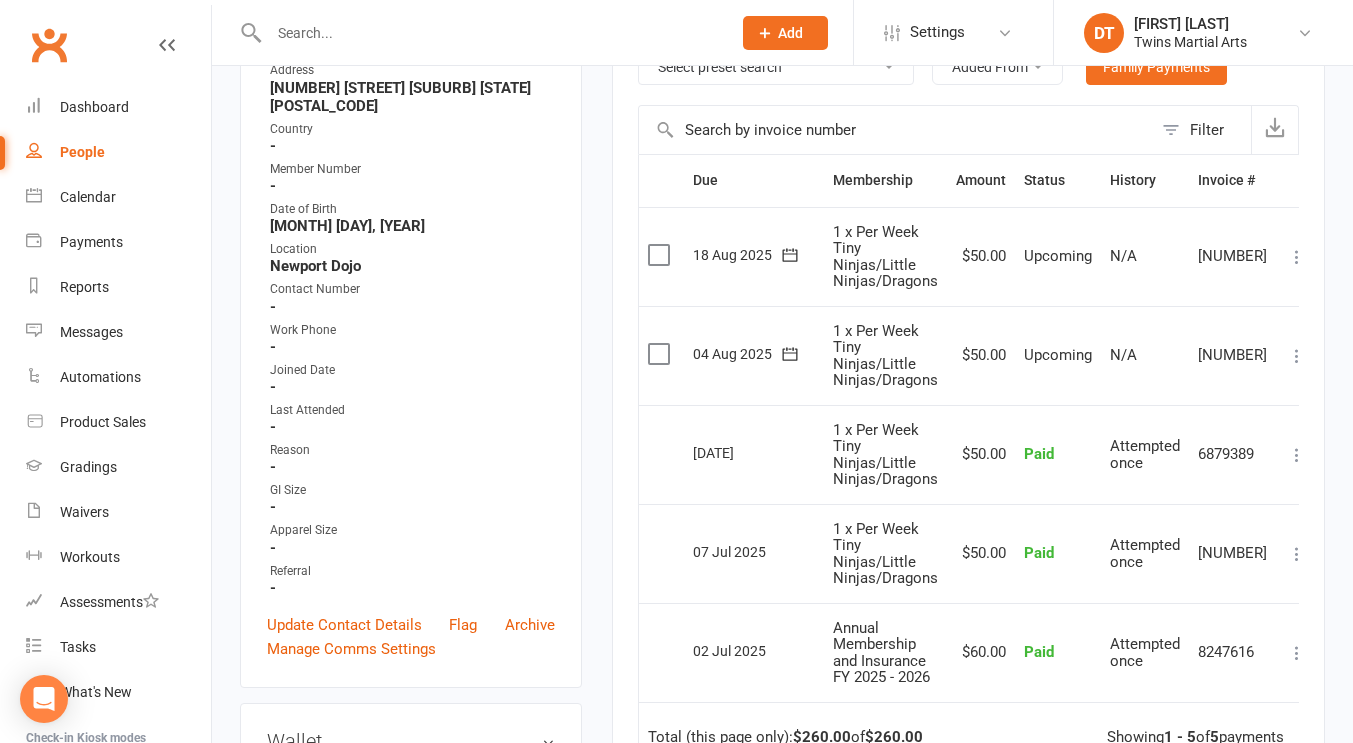 click at bounding box center [490, 33] 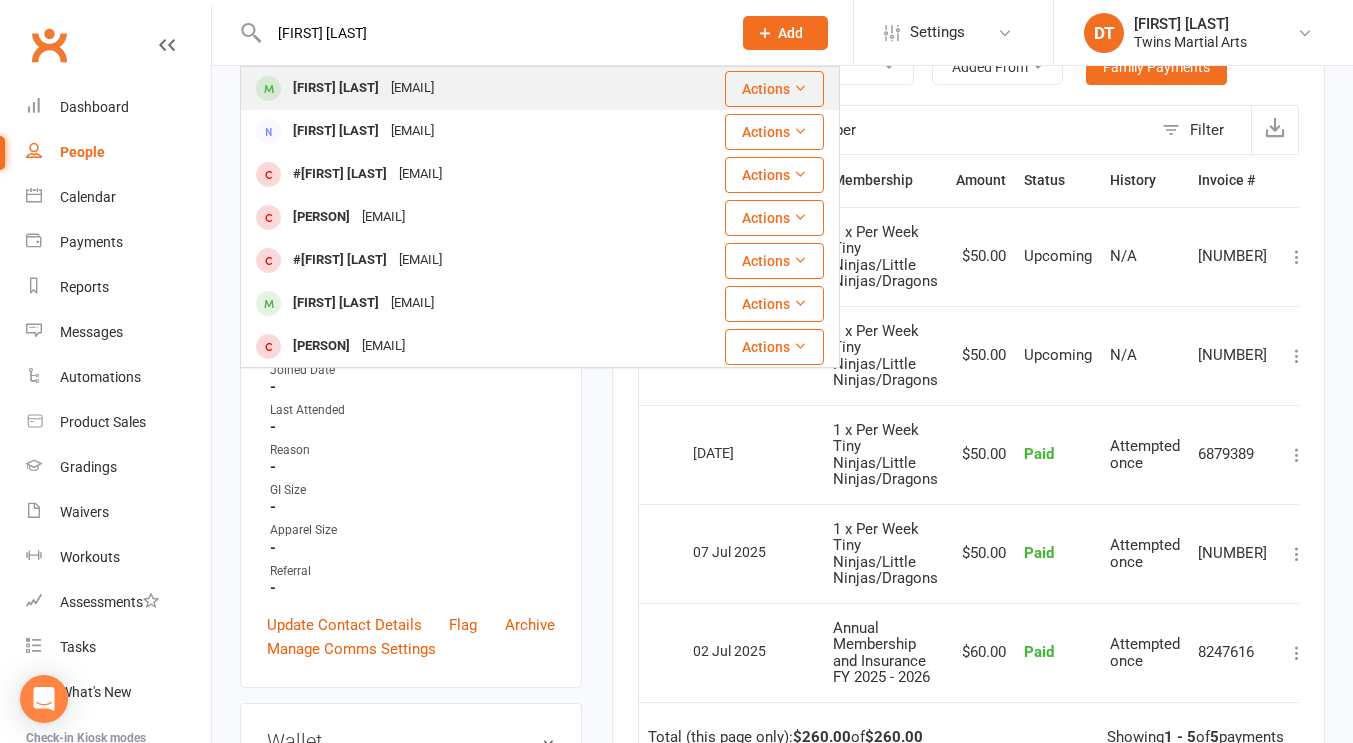 type on "jude tancock" 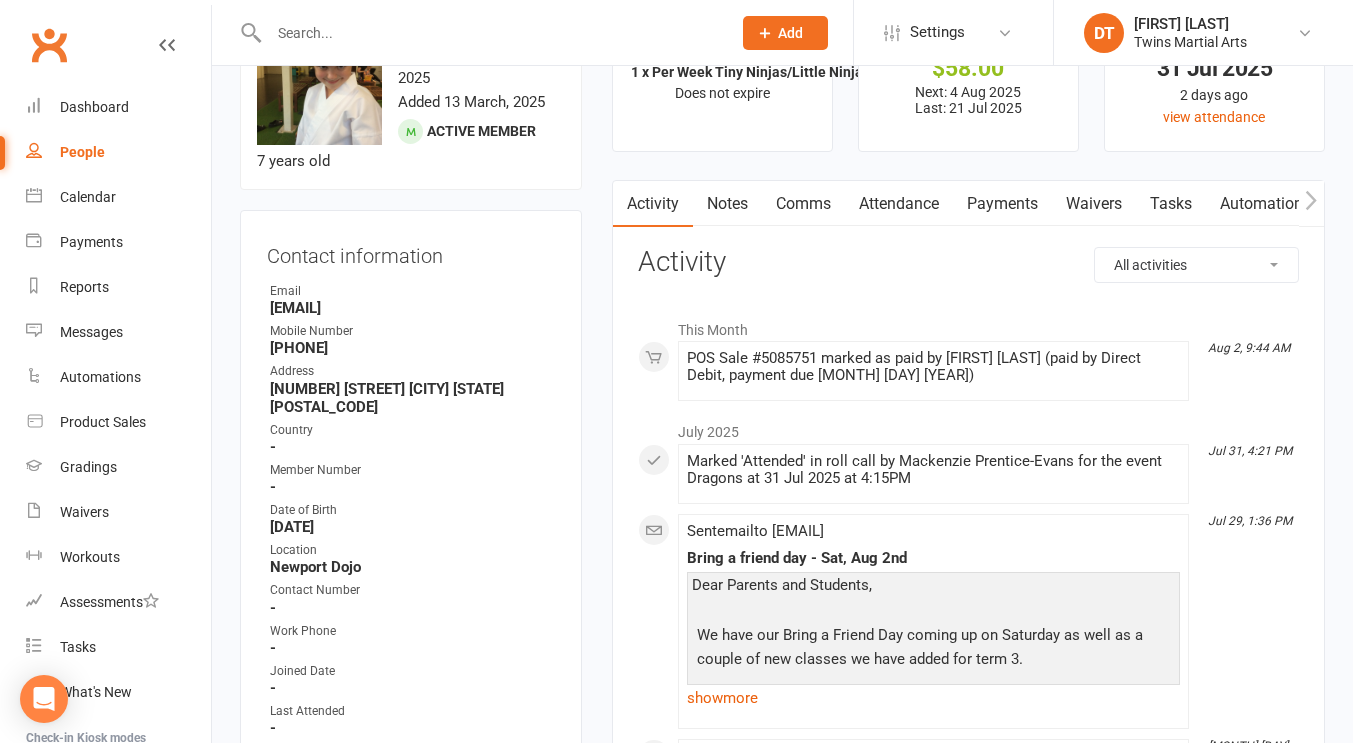scroll, scrollTop: 45, scrollLeft: 0, axis: vertical 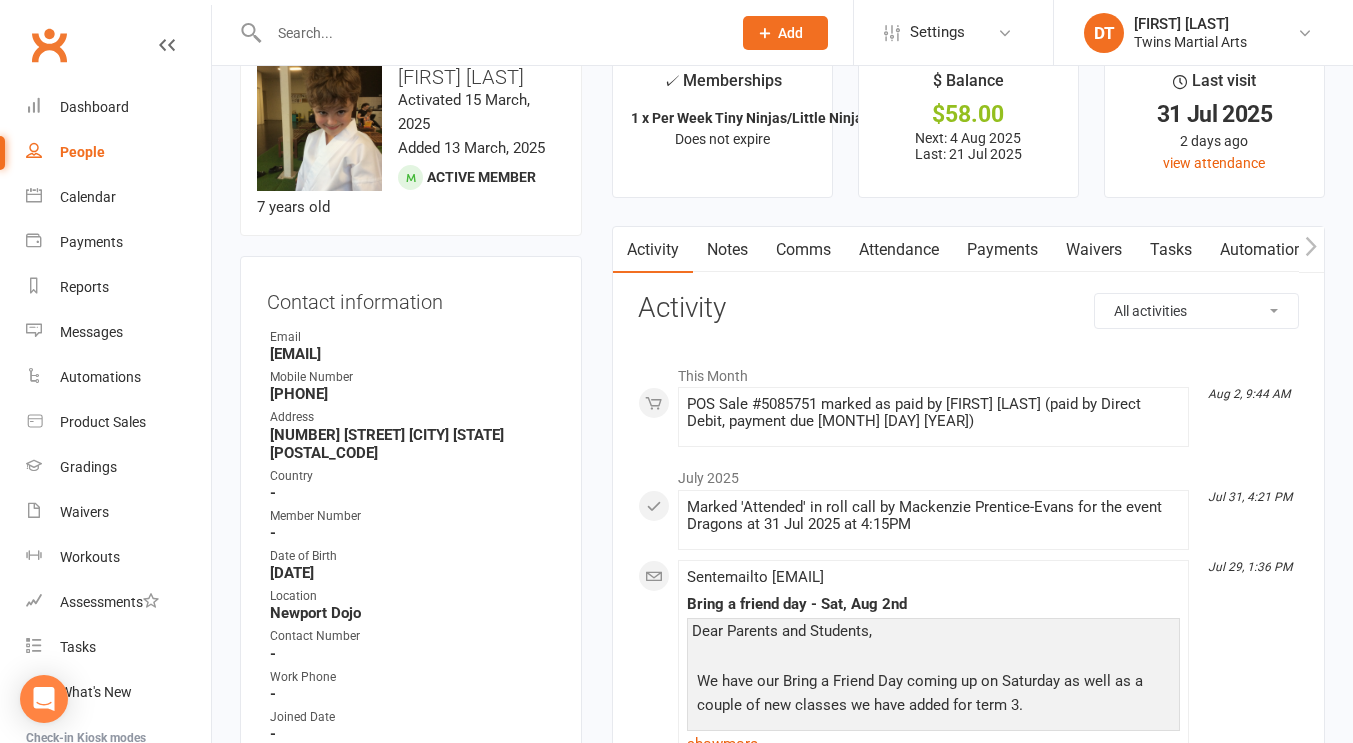 click on "Comms" at bounding box center (803, 250) 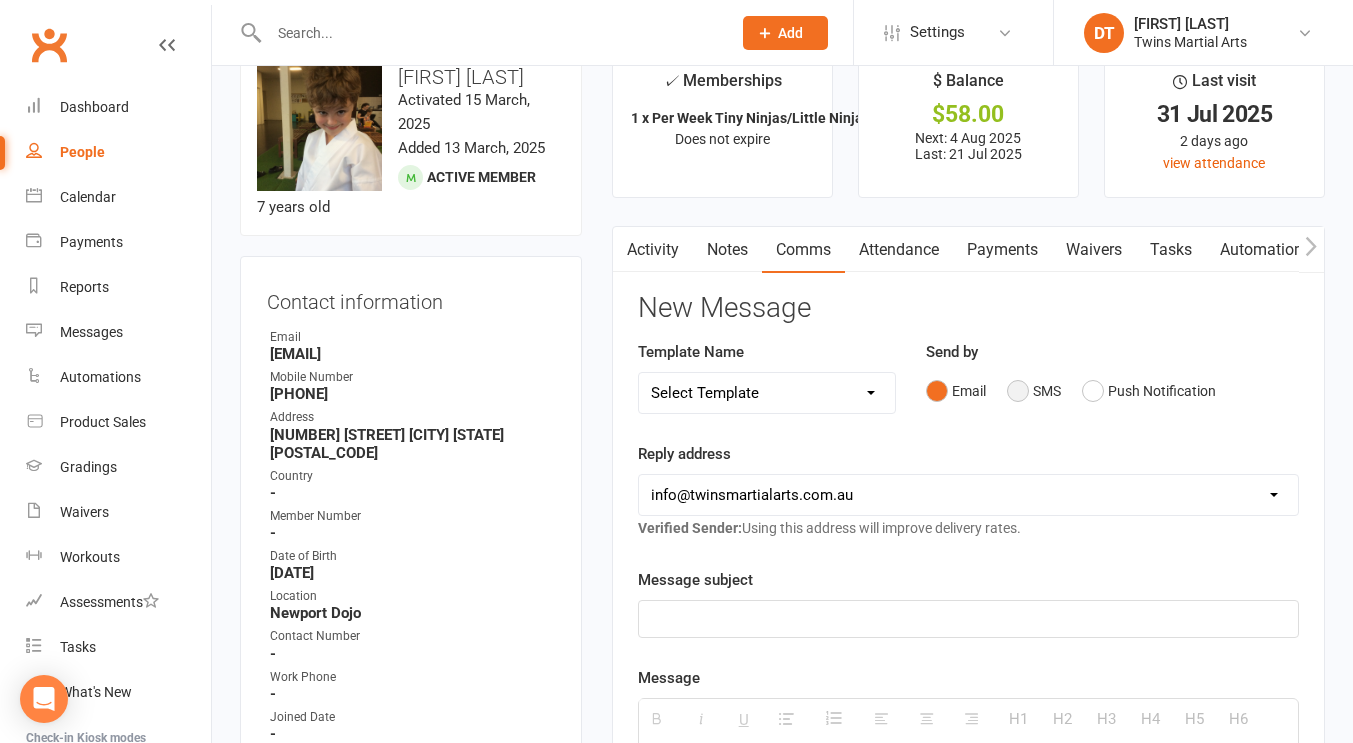 click on "SMS" at bounding box center [1034, 391] 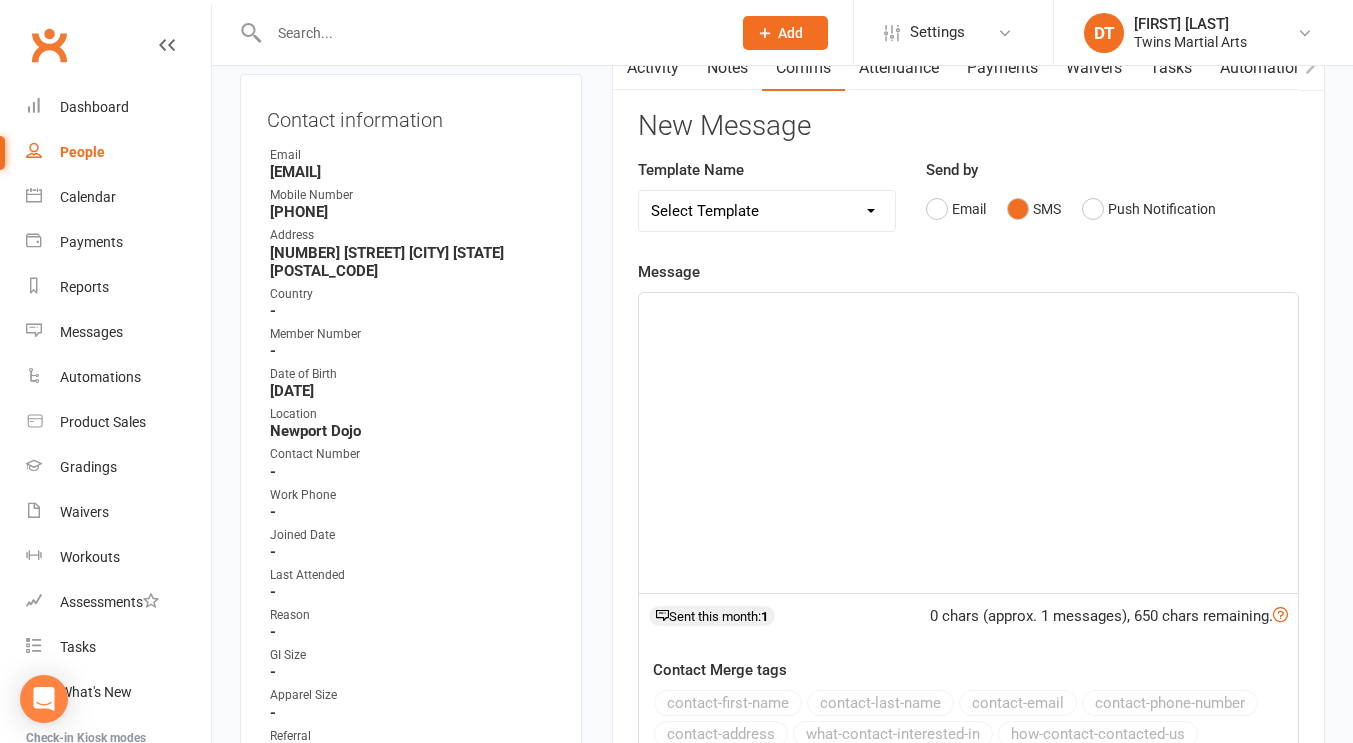 scroll, scrollTop: 242, scrollLeft: 0, axis: vertical 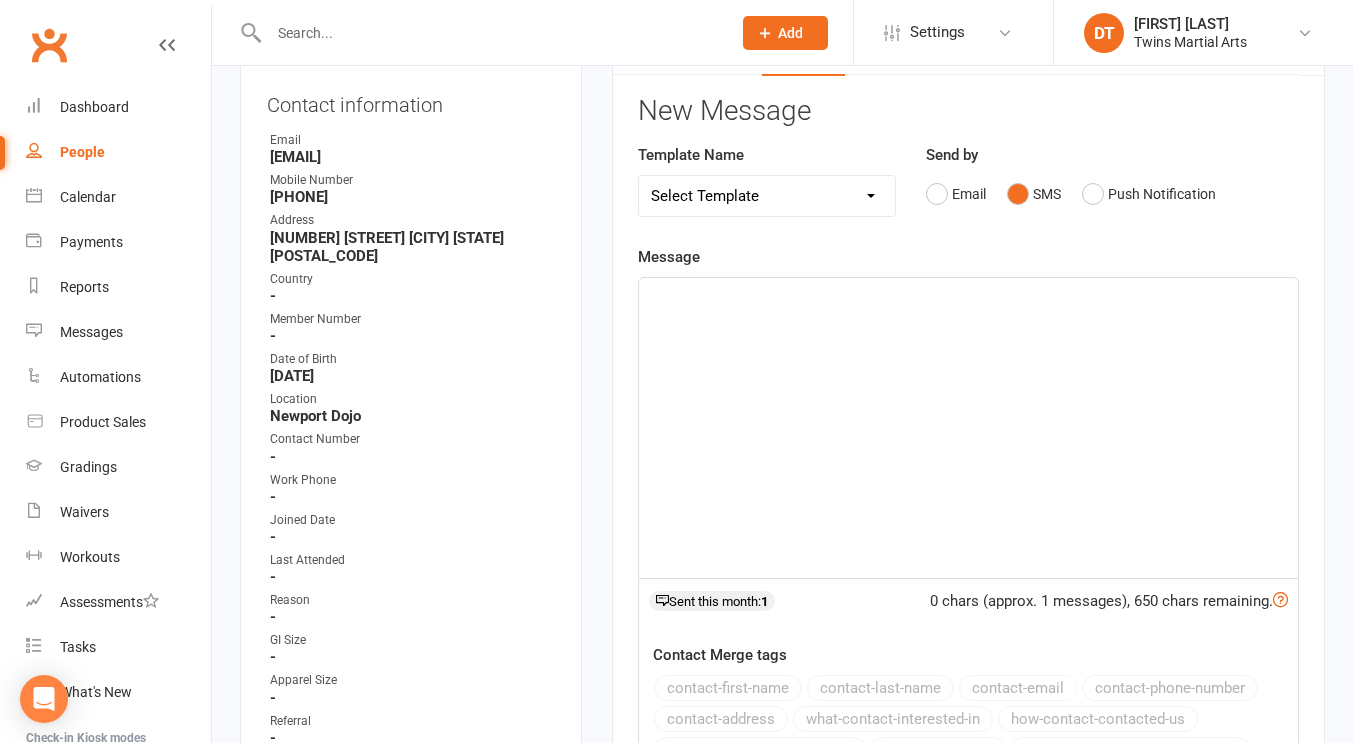click at bounding box center [968, 428] 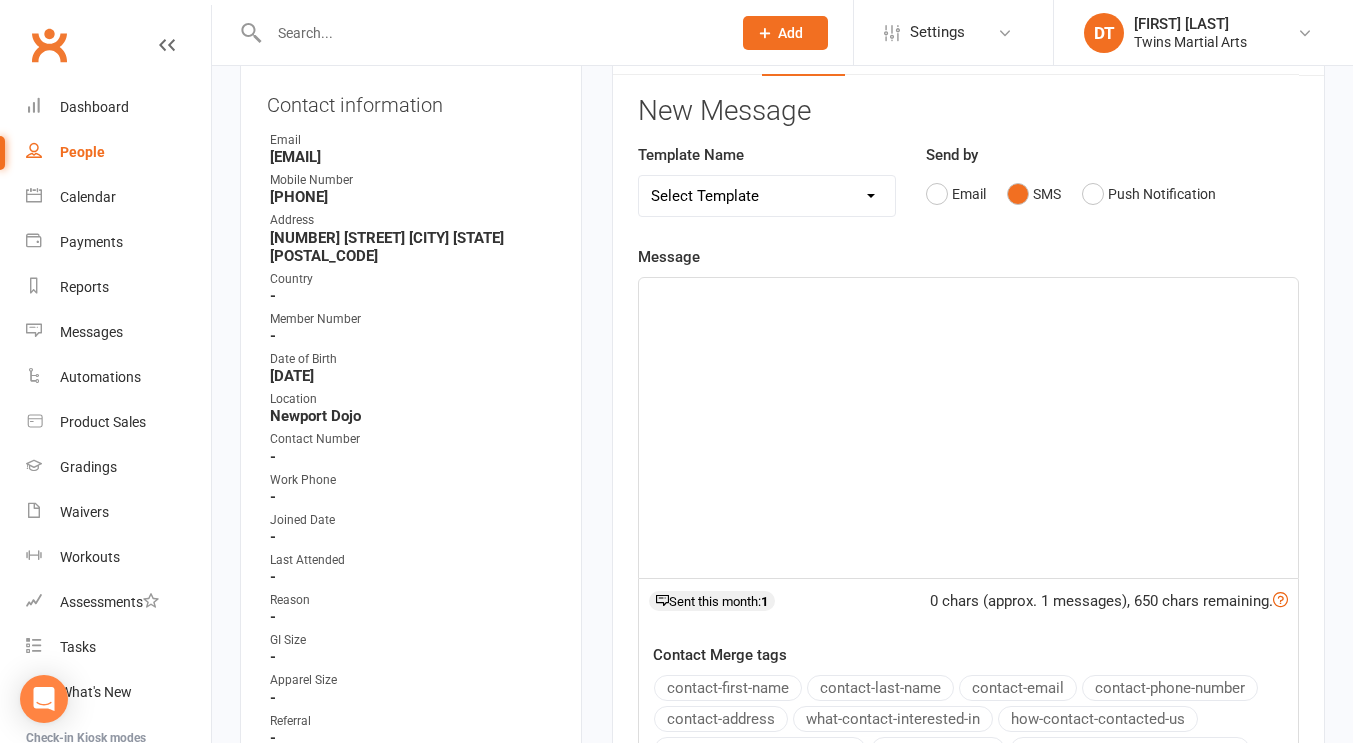 paste 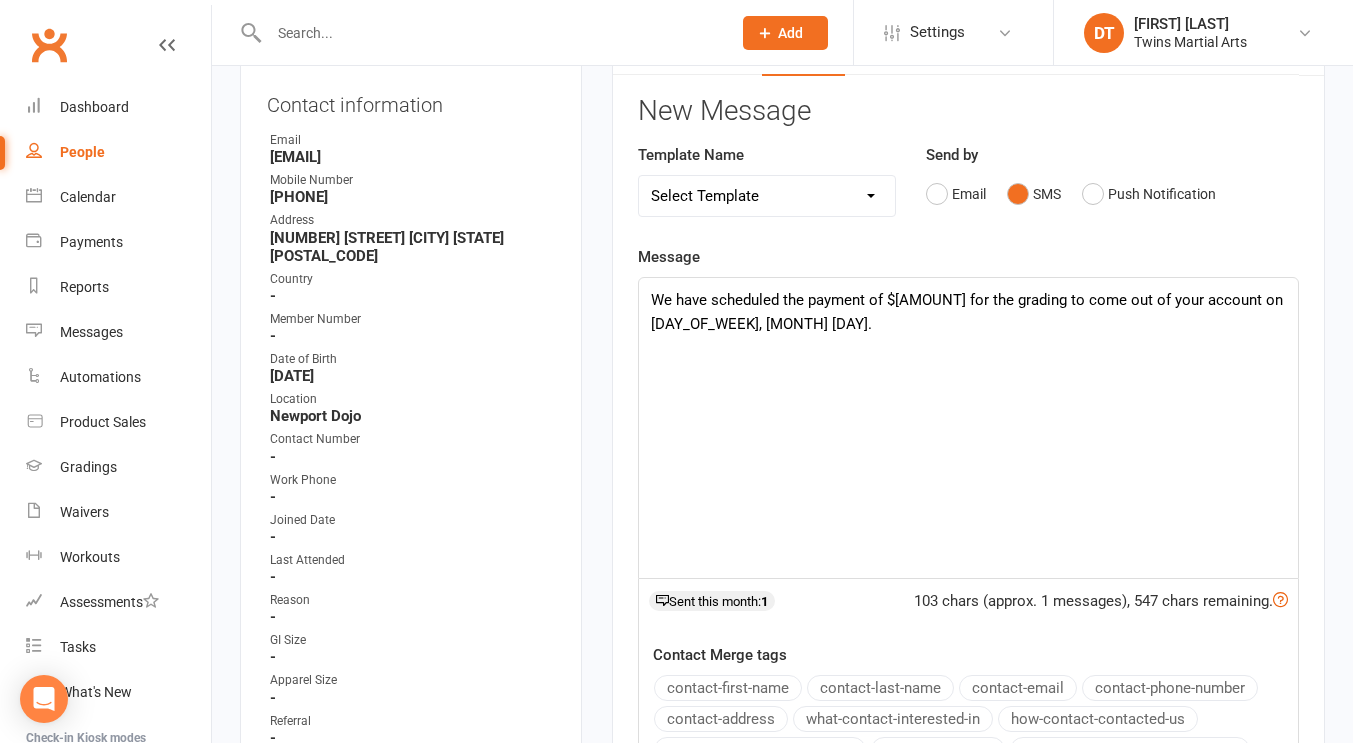 click on "We have scheduled the payment of $58 for the grading to come out of your account on Friday, August 8th." at bounding box center [968, 312] 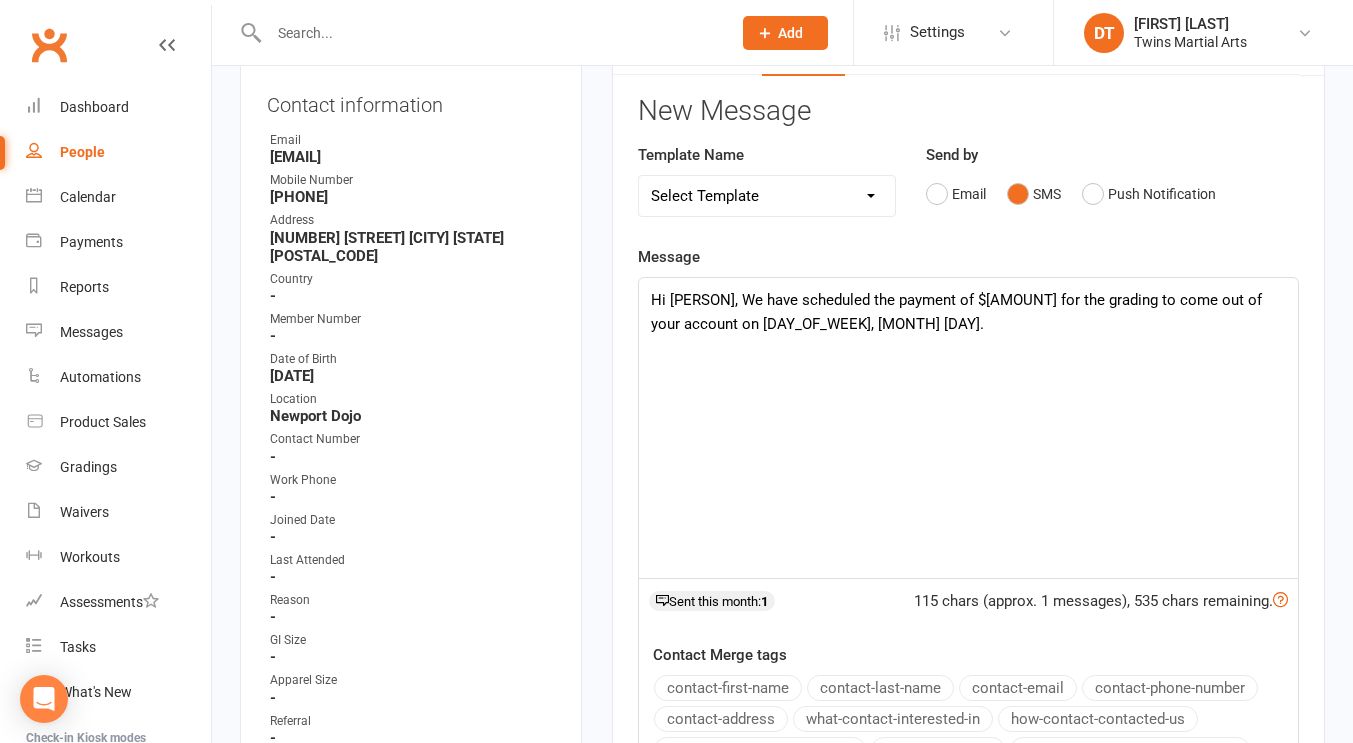 click on "Hi Georgie, We have scheduled the payment of $58 for the grading to come out of your account on Friday, August 8th." at bounding box center (968, 312) 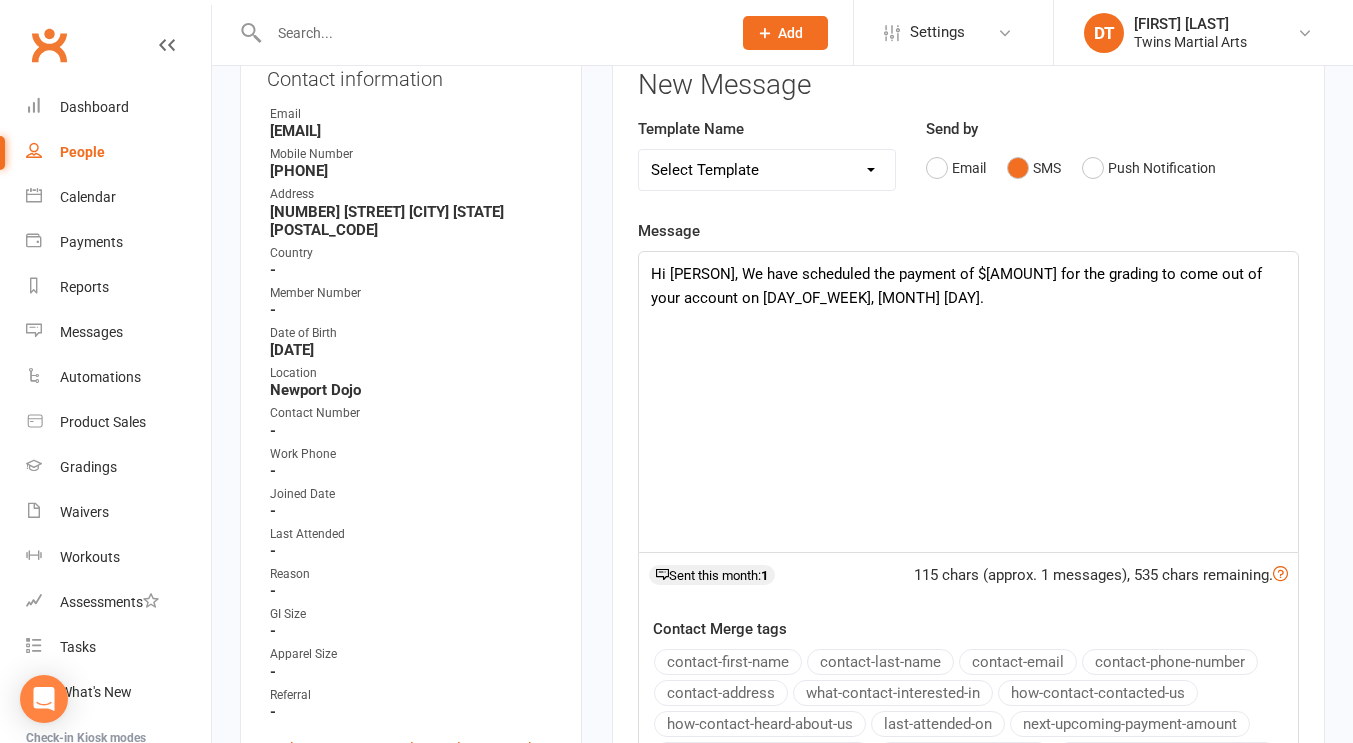 scroll, scrollTop: 264, scrollLeft: 0, axis: vertical 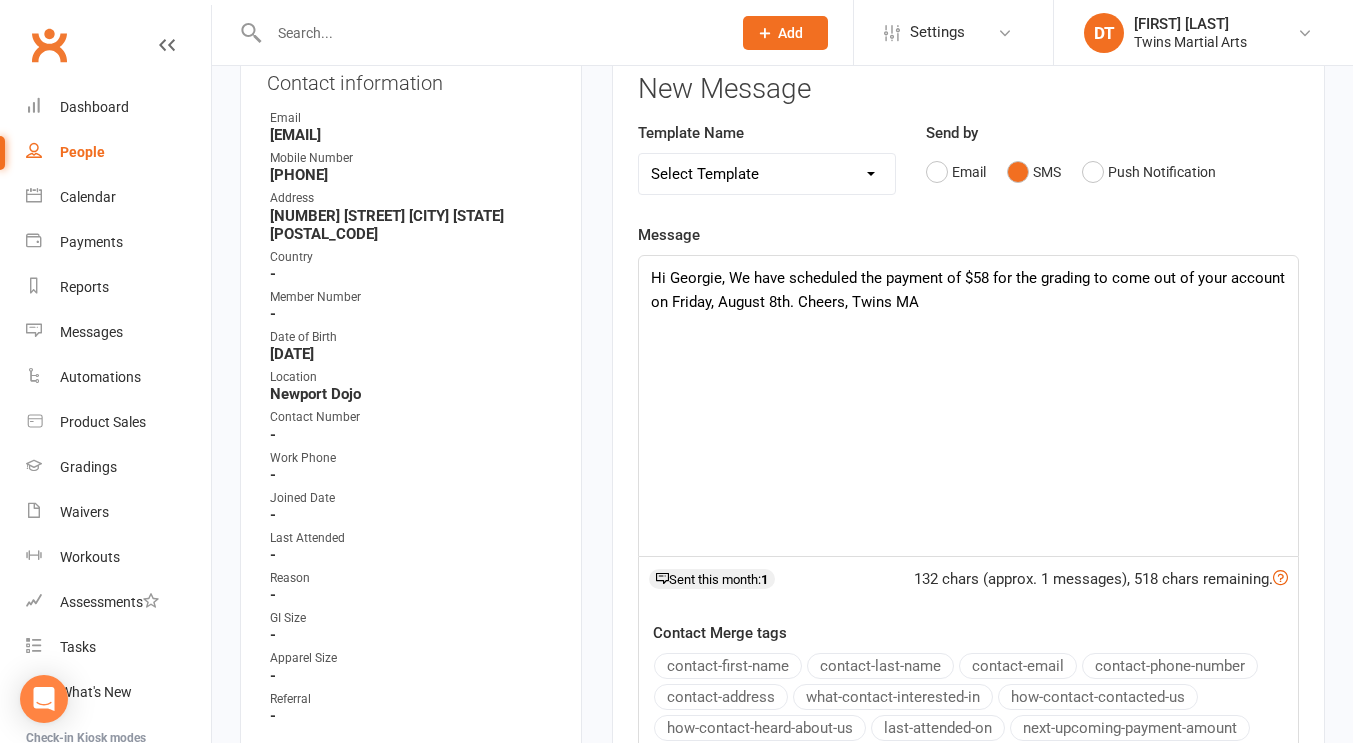 click on "Hi Georgie, We have scheduled the payment of $58 for the grading to come out of your account on Friday, August 8th. Cheers, Twins MA" at bounding box center [968, 406] 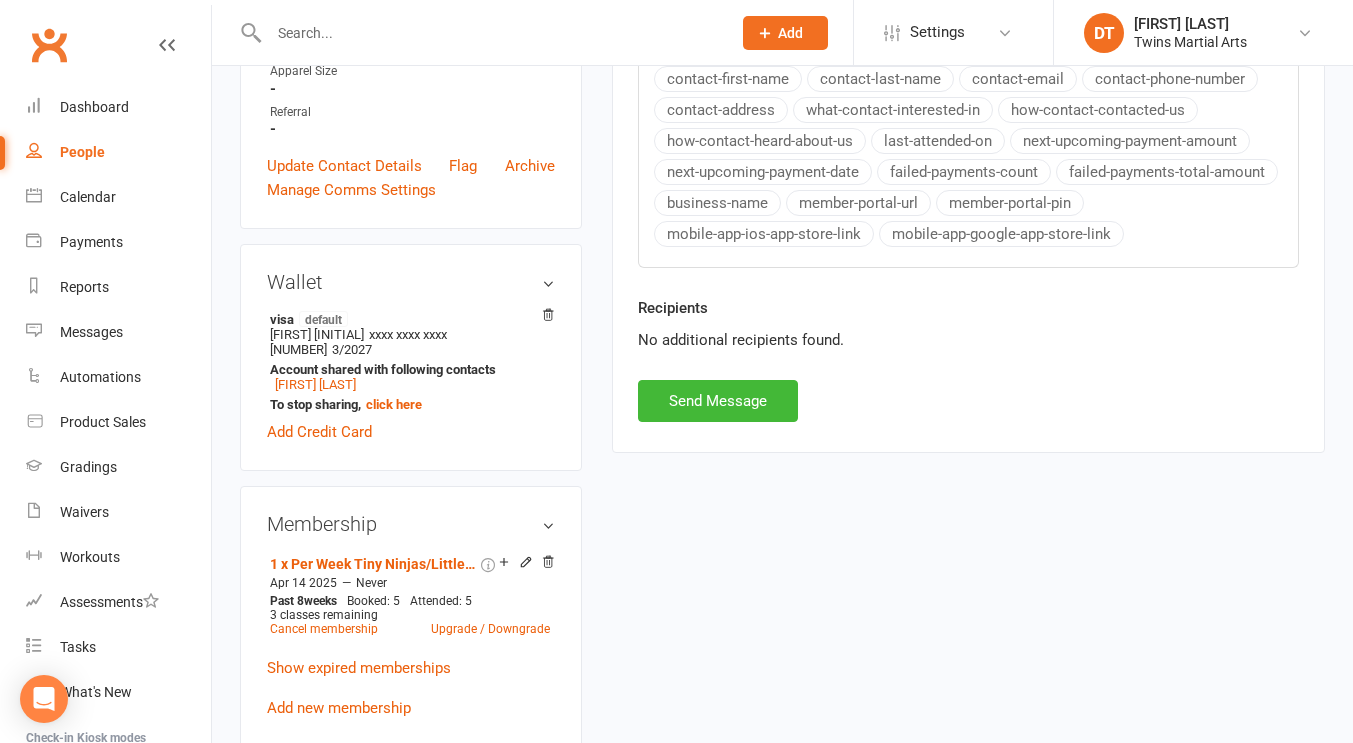 scroll, scrollTop: 850, scrollLeft: 0, axis: vertical 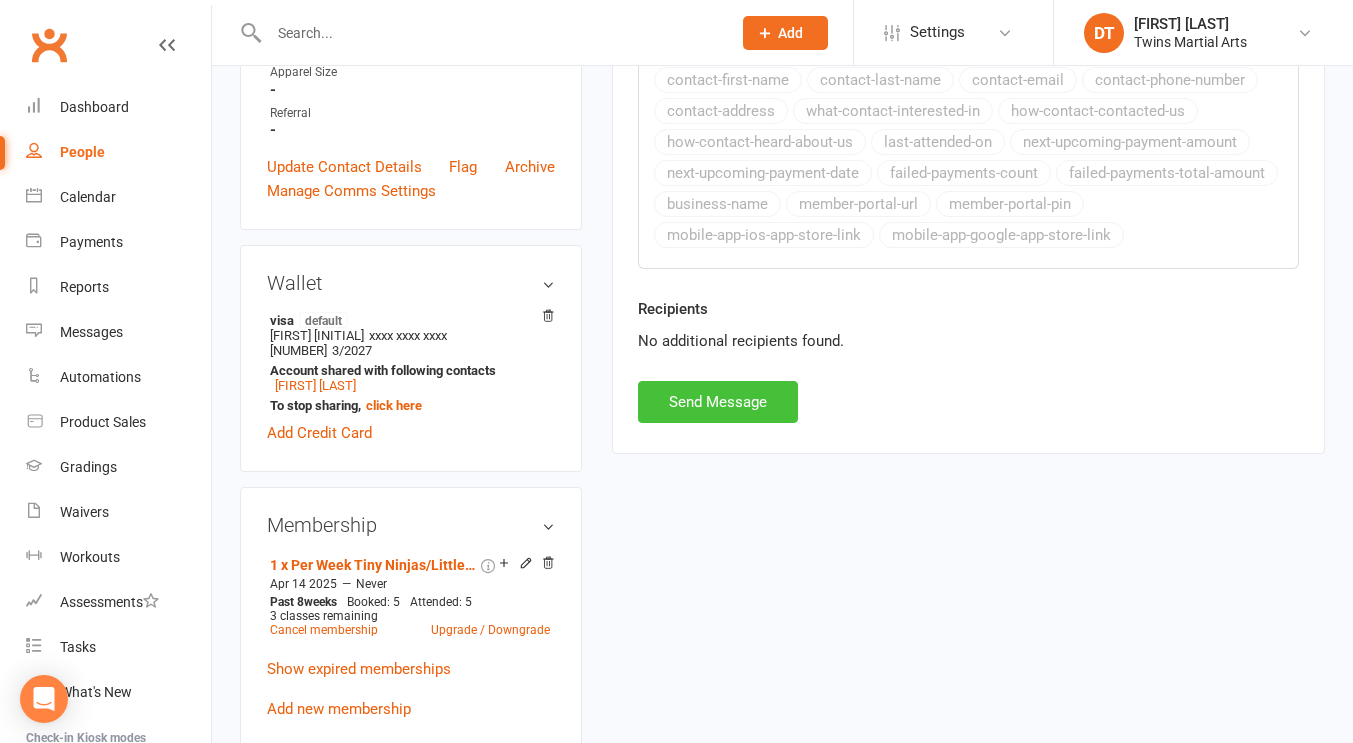click on "Send Message" at bounding box center [718, 402] 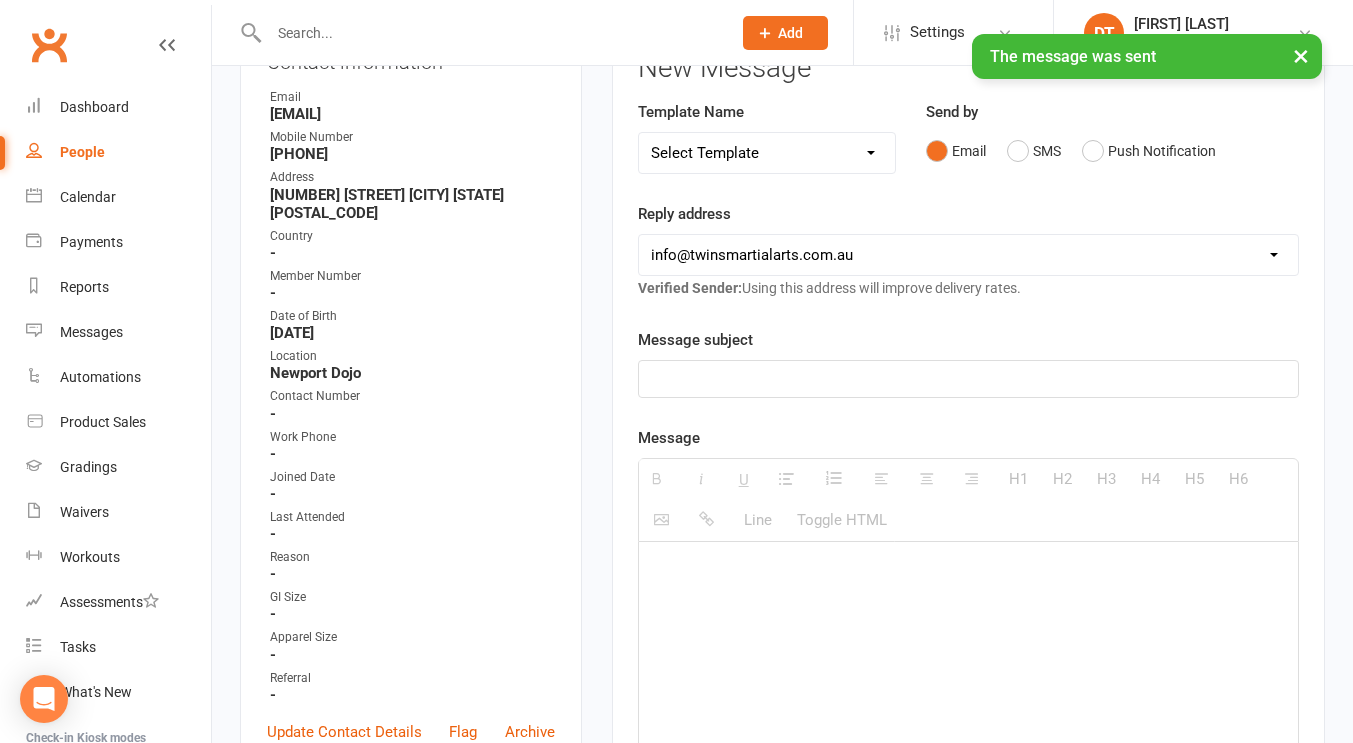 scroll, scrollTop: 0, scrollLeft: 0, axis: both 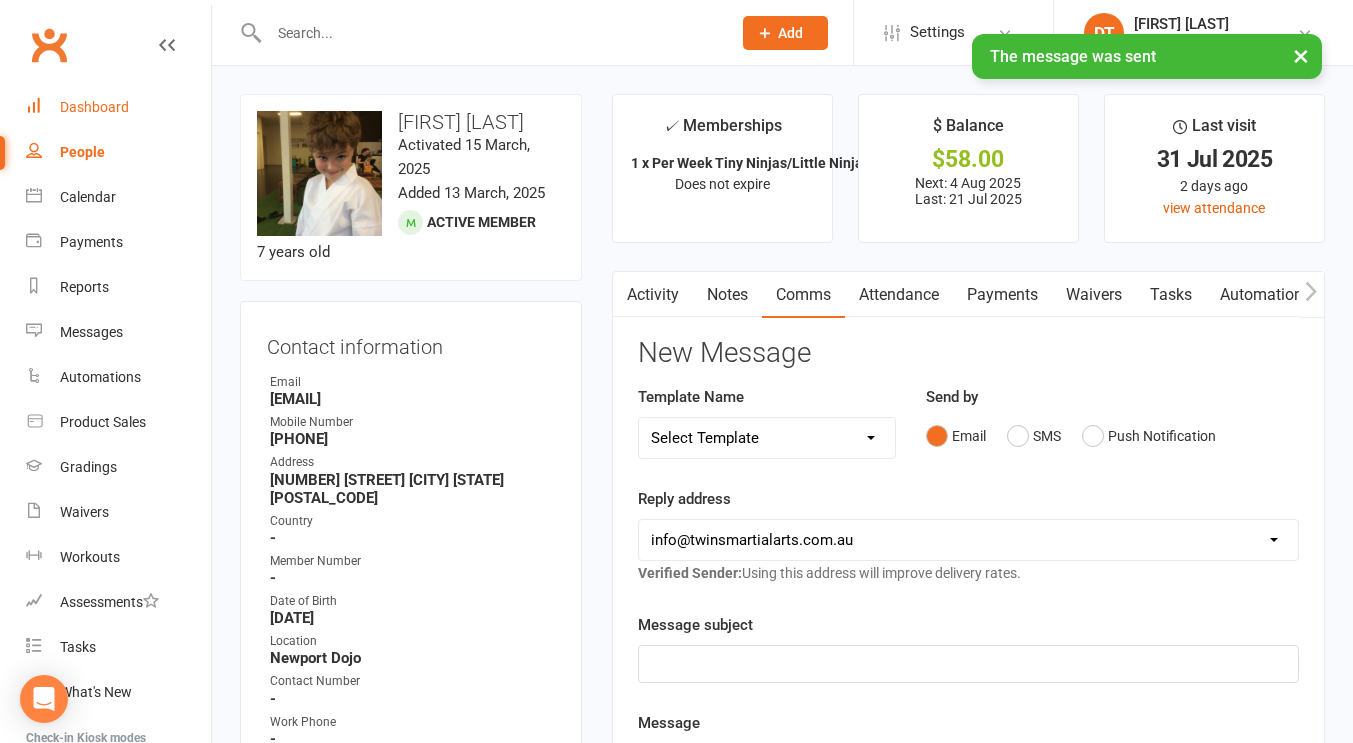 click on "Dashboard" at bounding box center [94, 107] 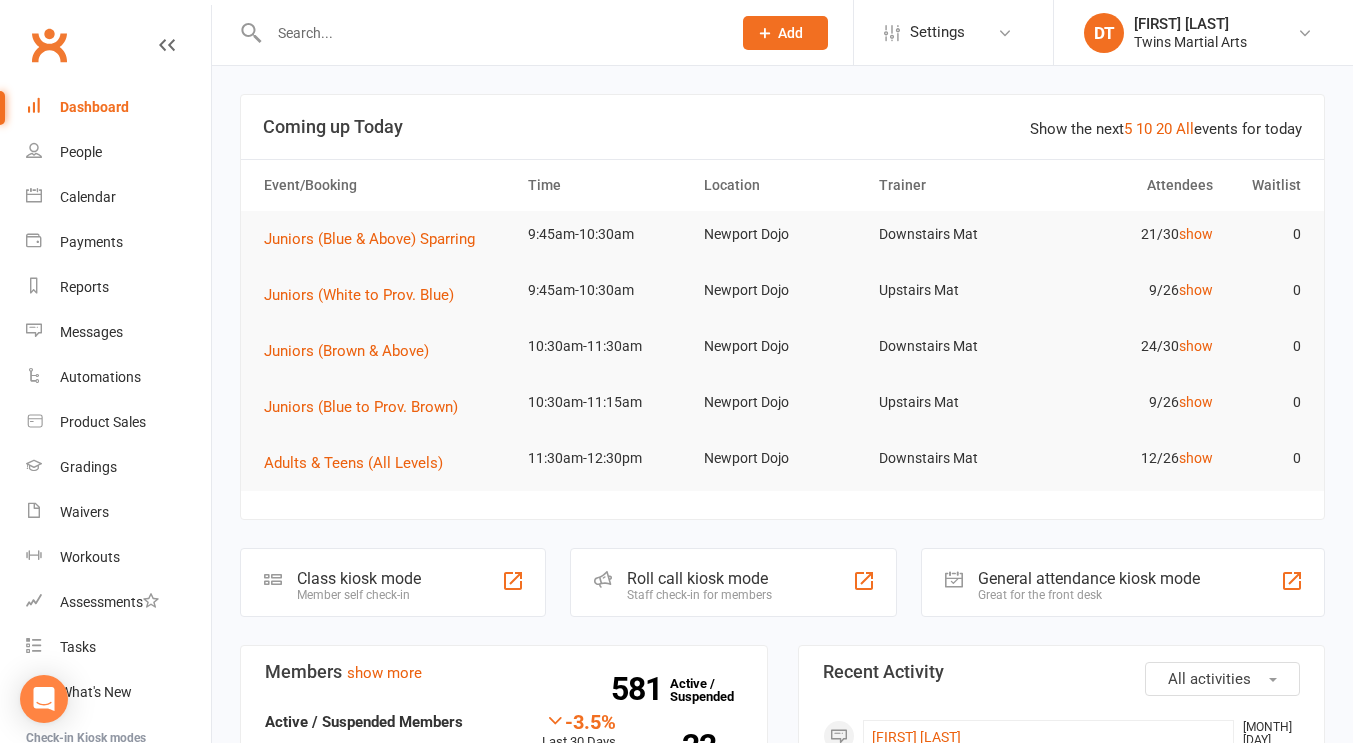 click at bounding box center (490, 33) 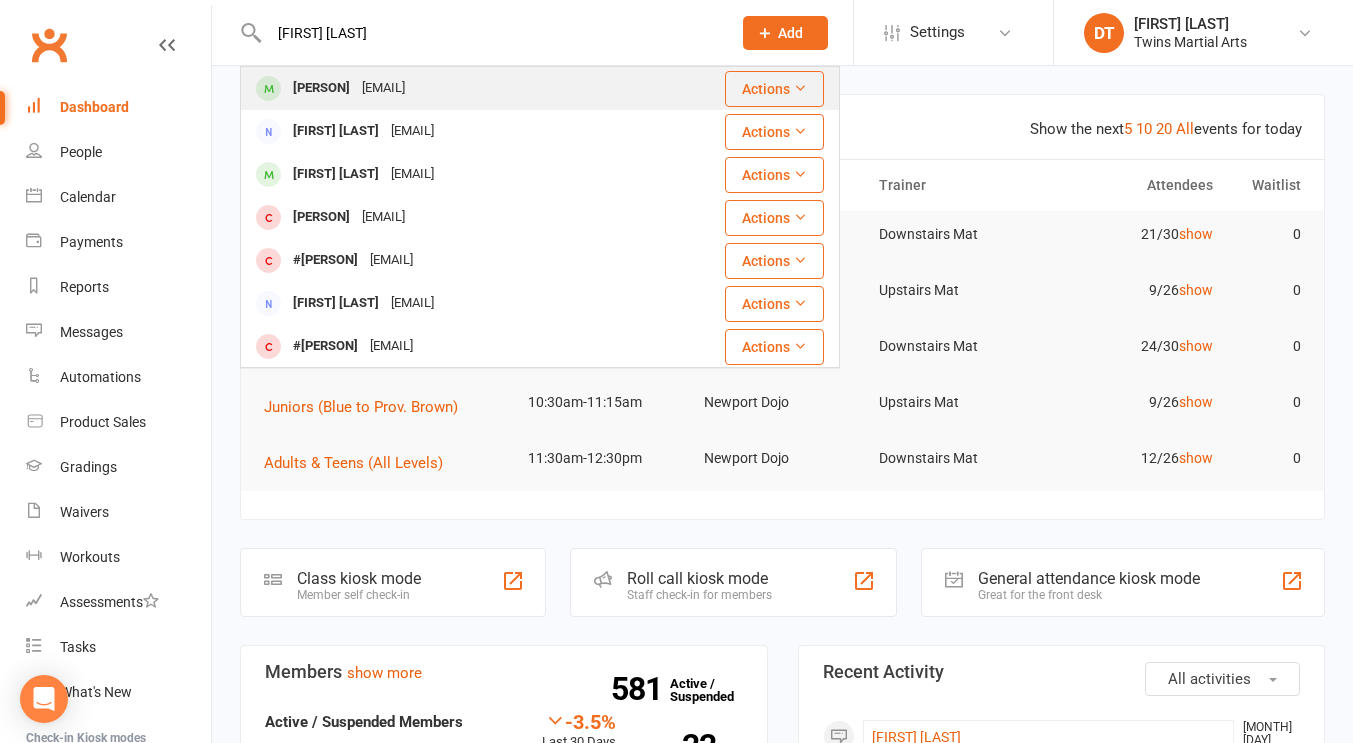 type on "levi muscat" 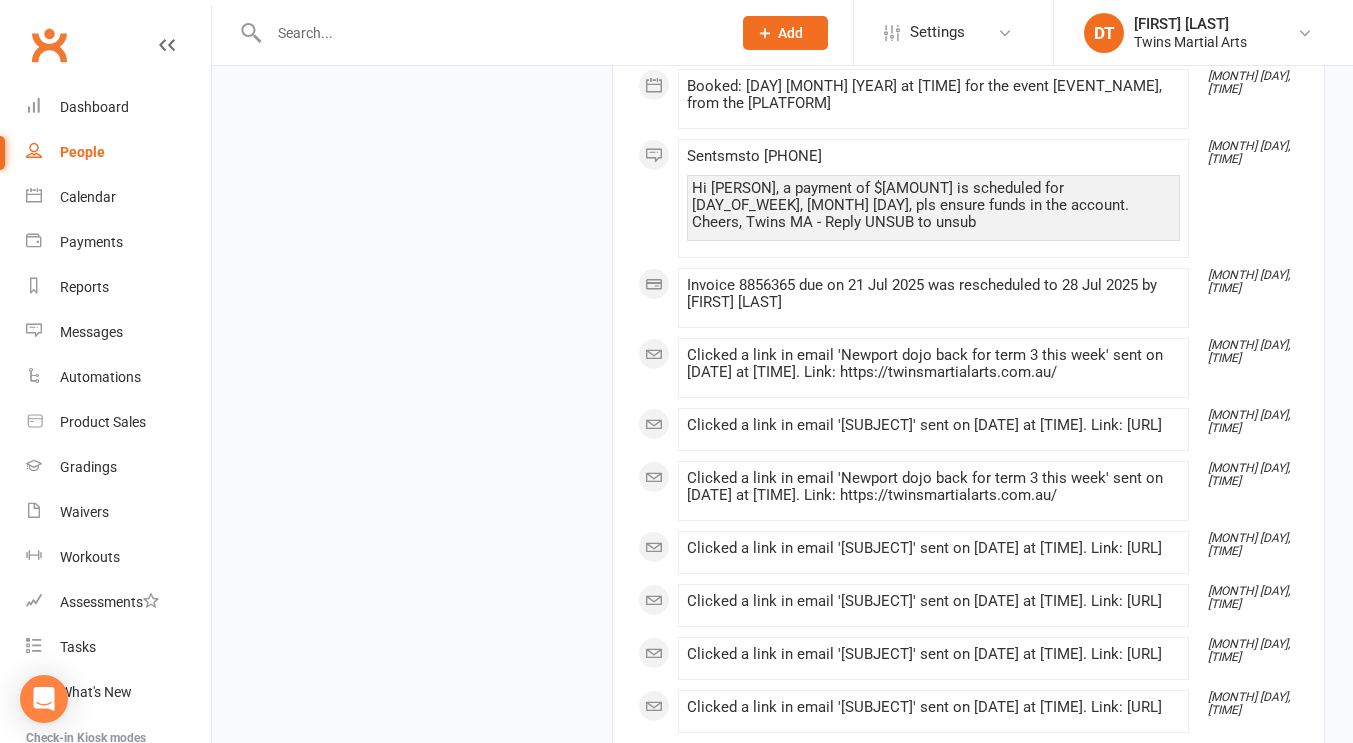 scroll, scrollTop: 3366, scrollLeft: 0, axis: vertical 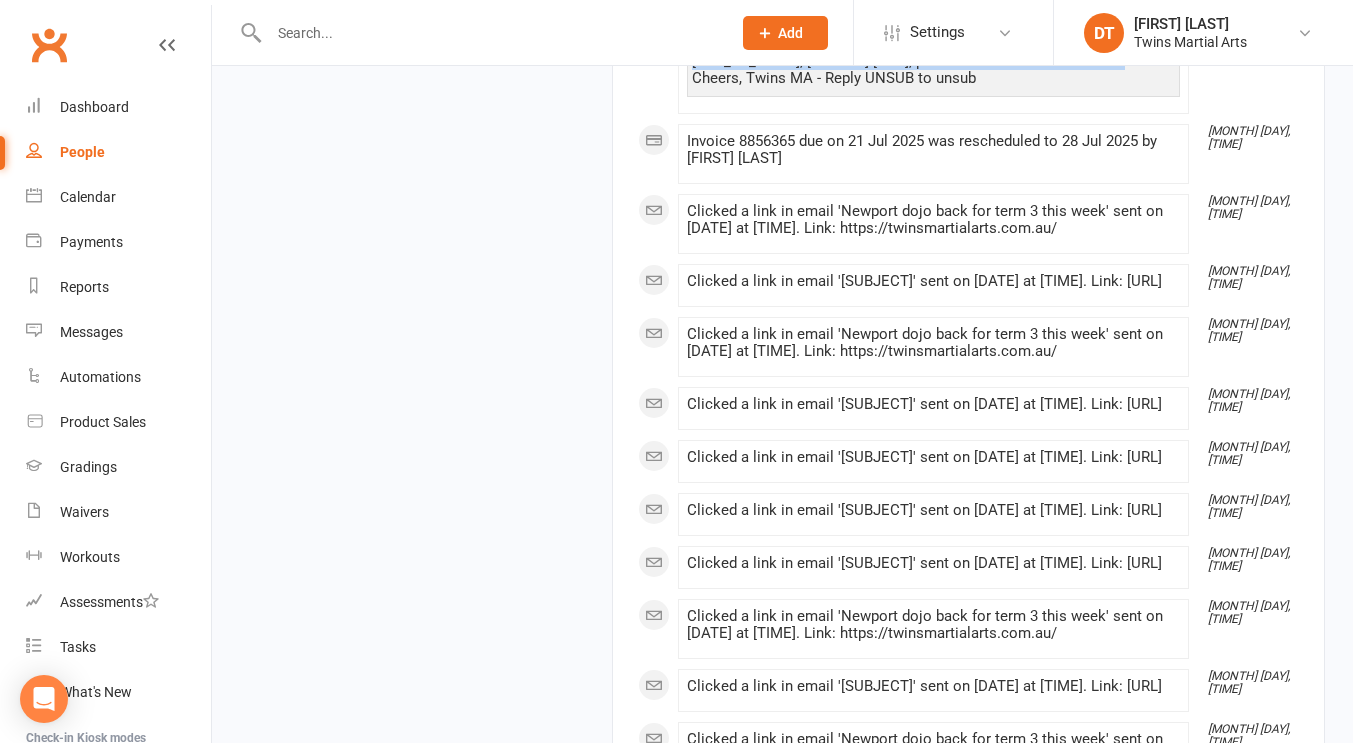 drag, startPoint x: 1004, startPoint y: 233, endPoint x: 684, endPoint y: 215, distance: 320.50586 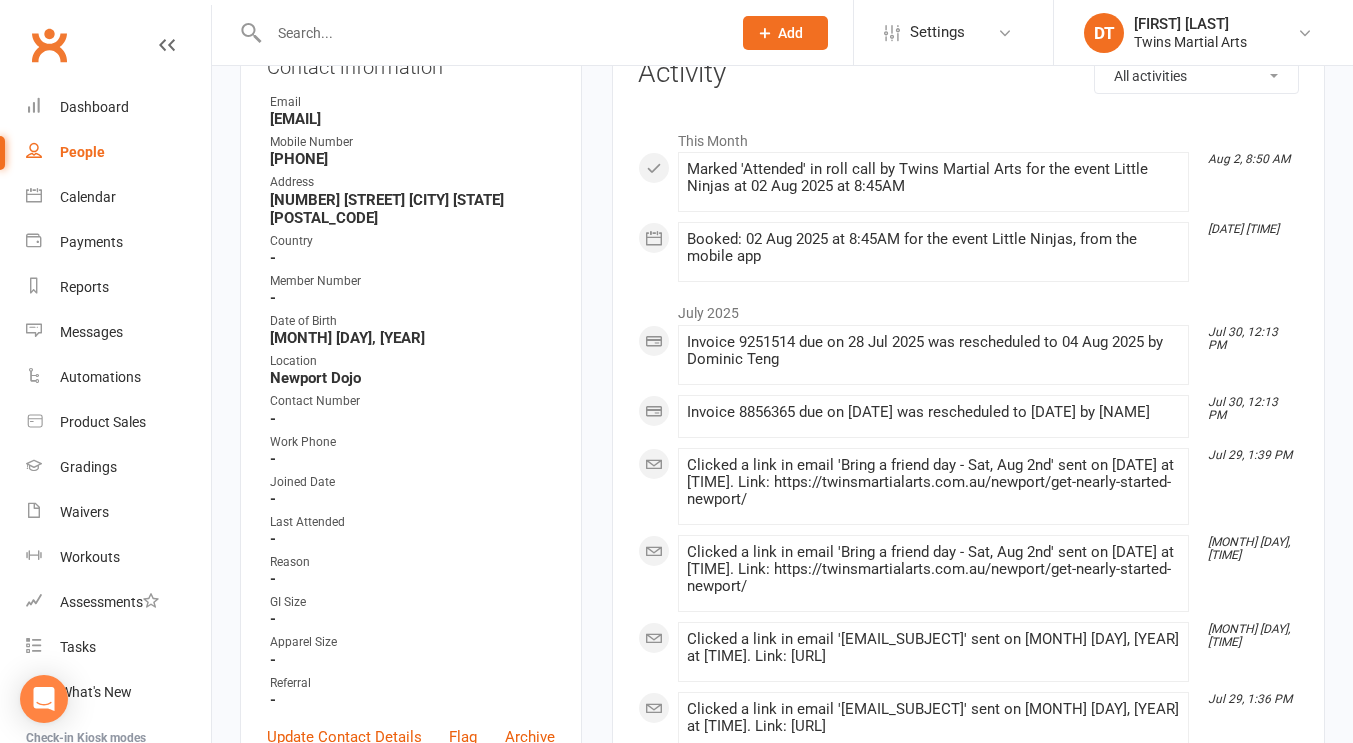 scroll, scrollTop: 0, scrollLeft: 0, axis: both 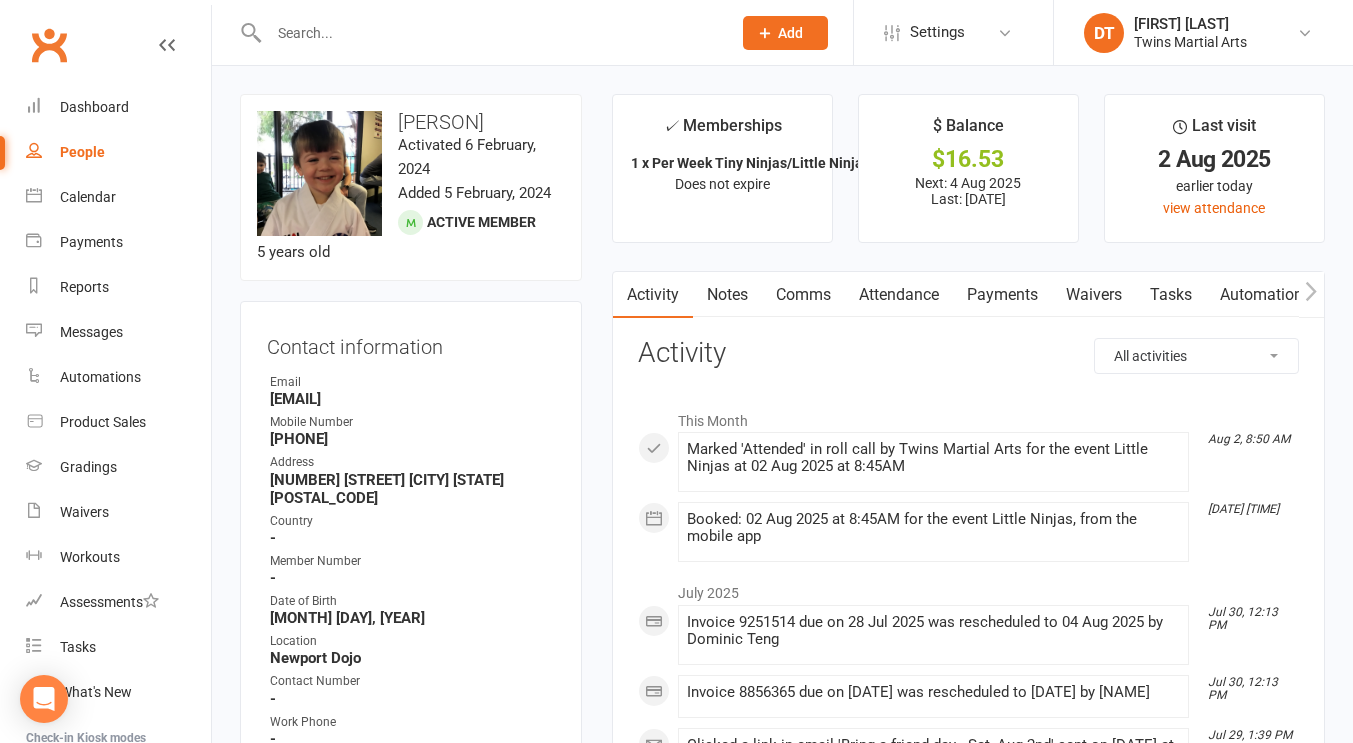 click on "Waivers" at bounding box center (1094, 295) 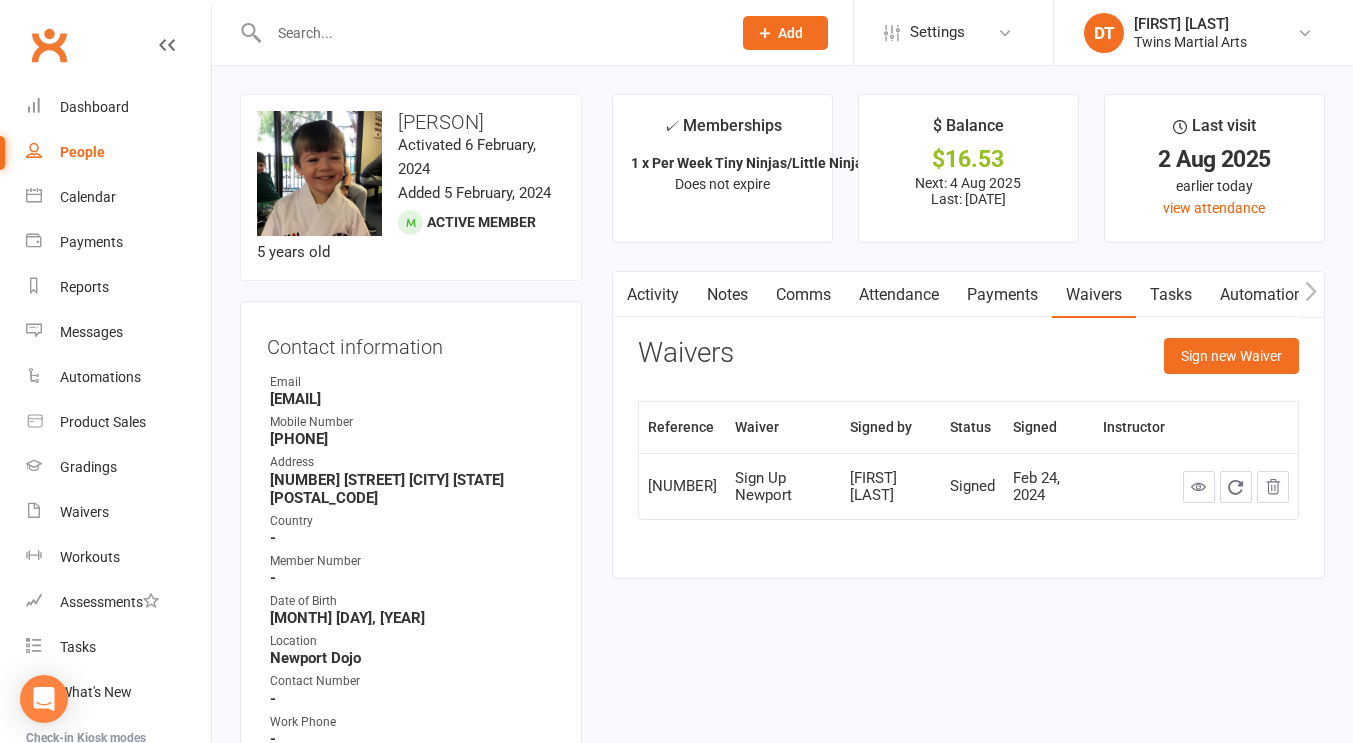 click on "Payments" at bounding box center (1002, 295) 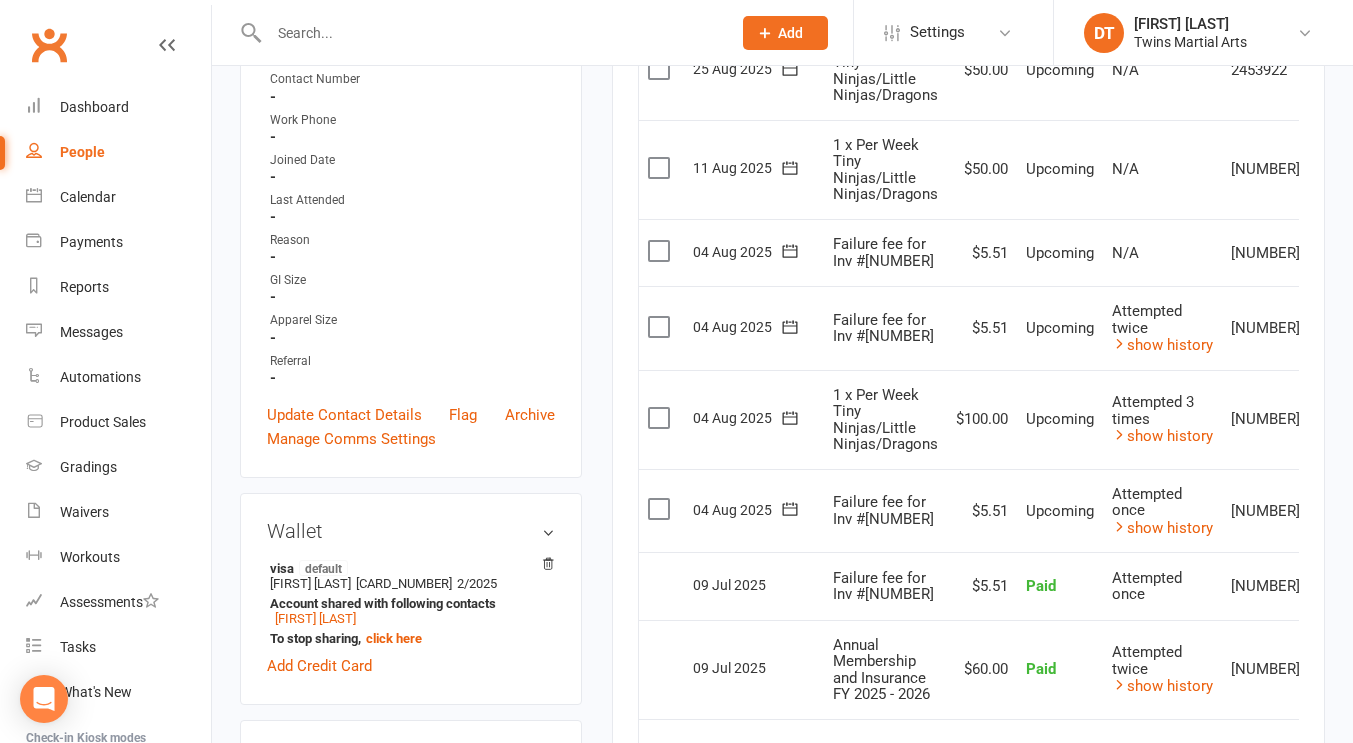 scroll, scrollTop: 601, scrollLeft: 0, axis: vertical 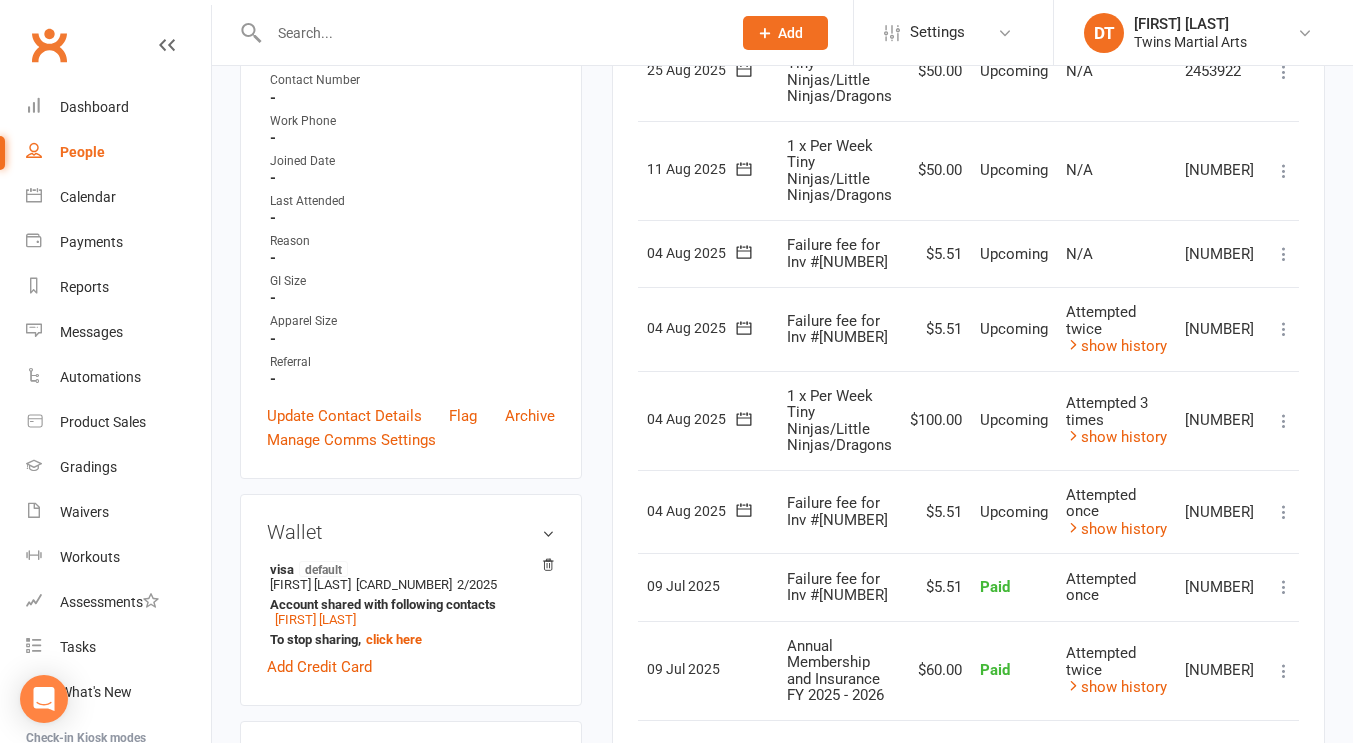 click at bounding box center (1284, 512) 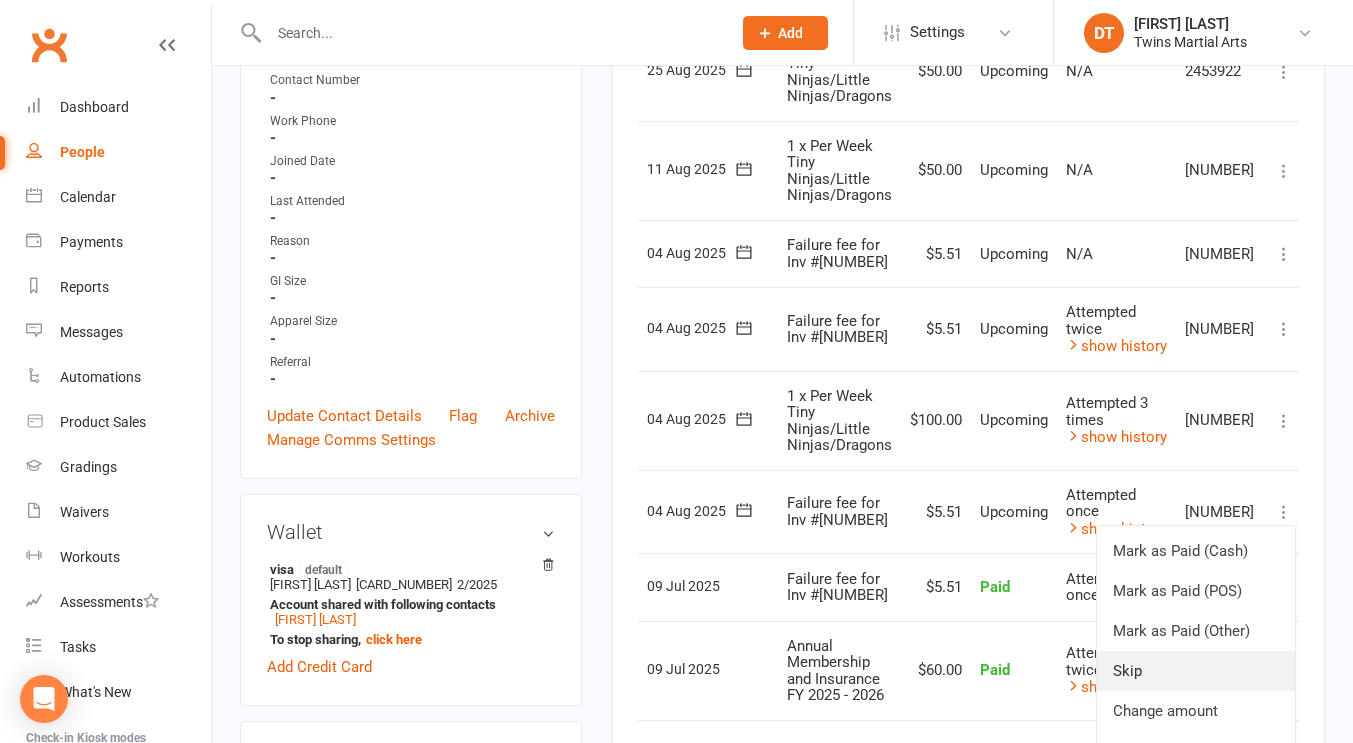 click on "Skip" at bounding box center (1196, 671) 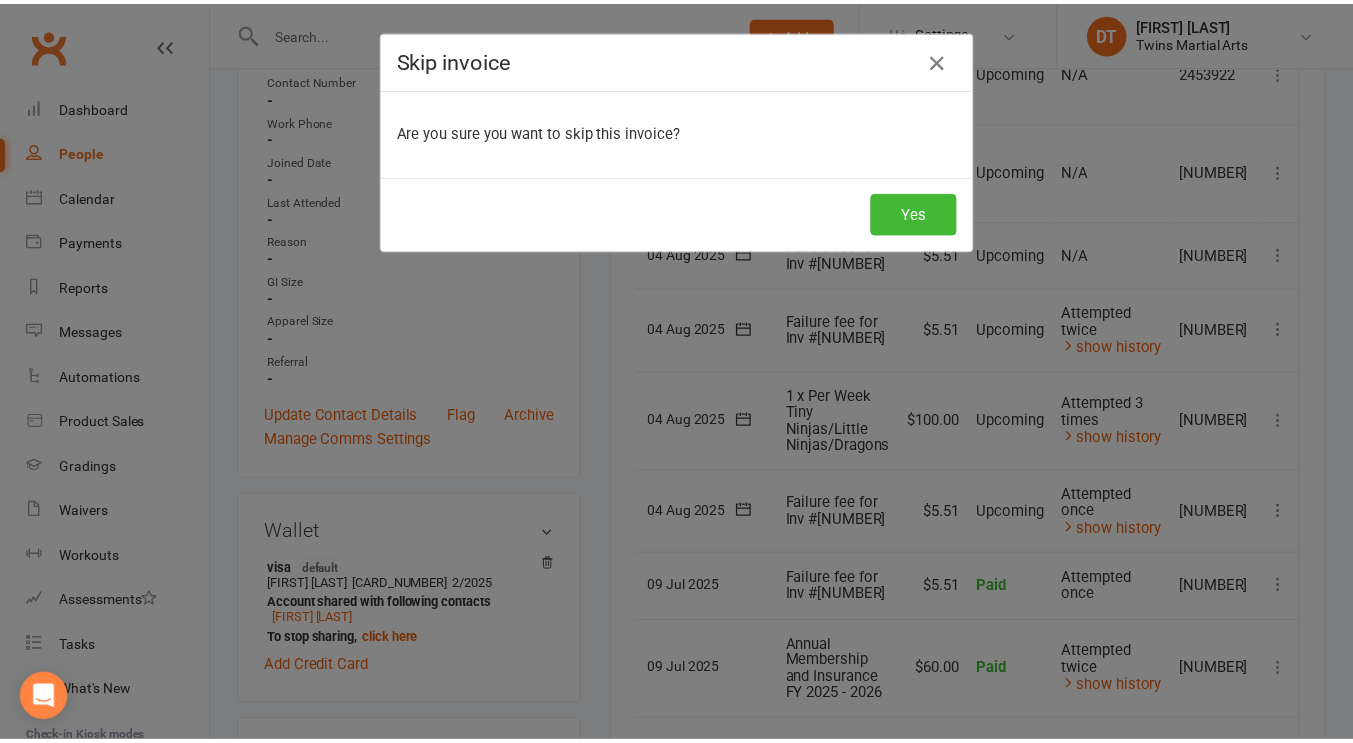 scroll, scrollTop: 0, scrollLeft: 36, axis: horizontal 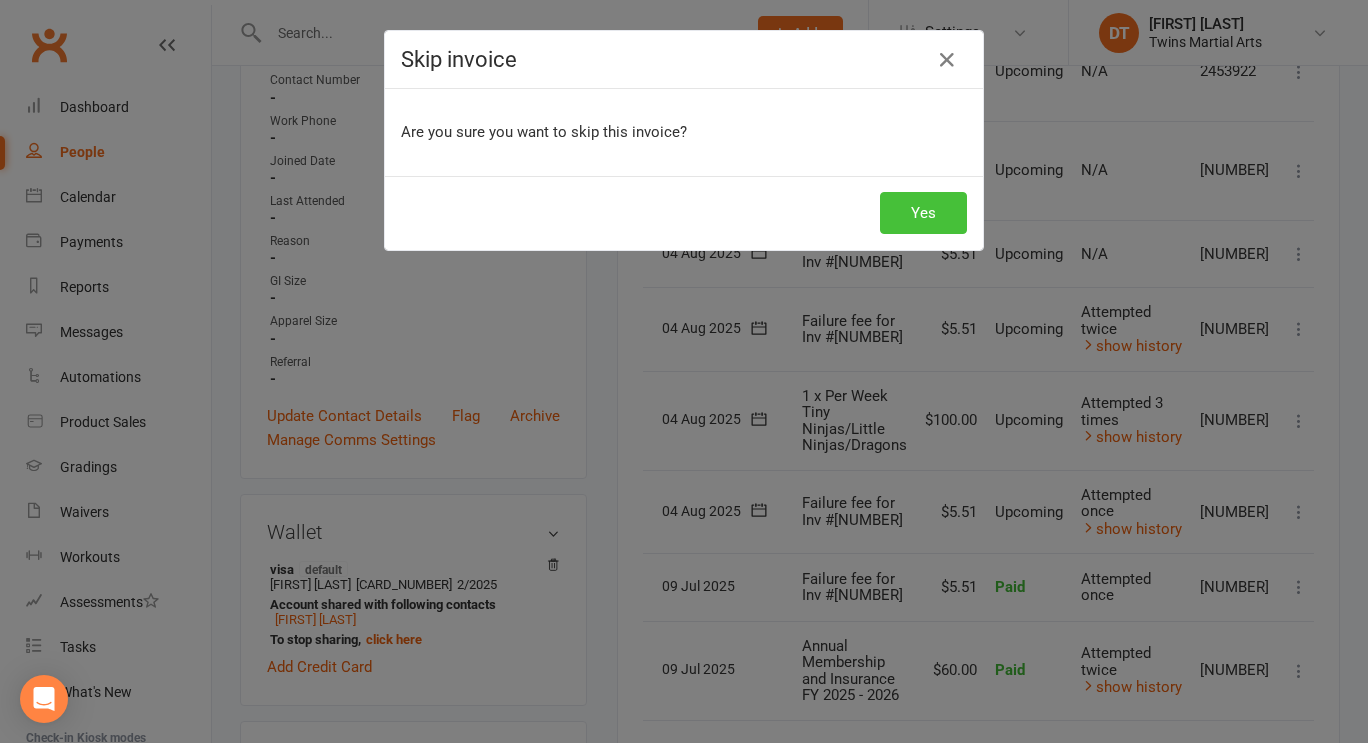click on "Yes" at bounding box center (923, 213) 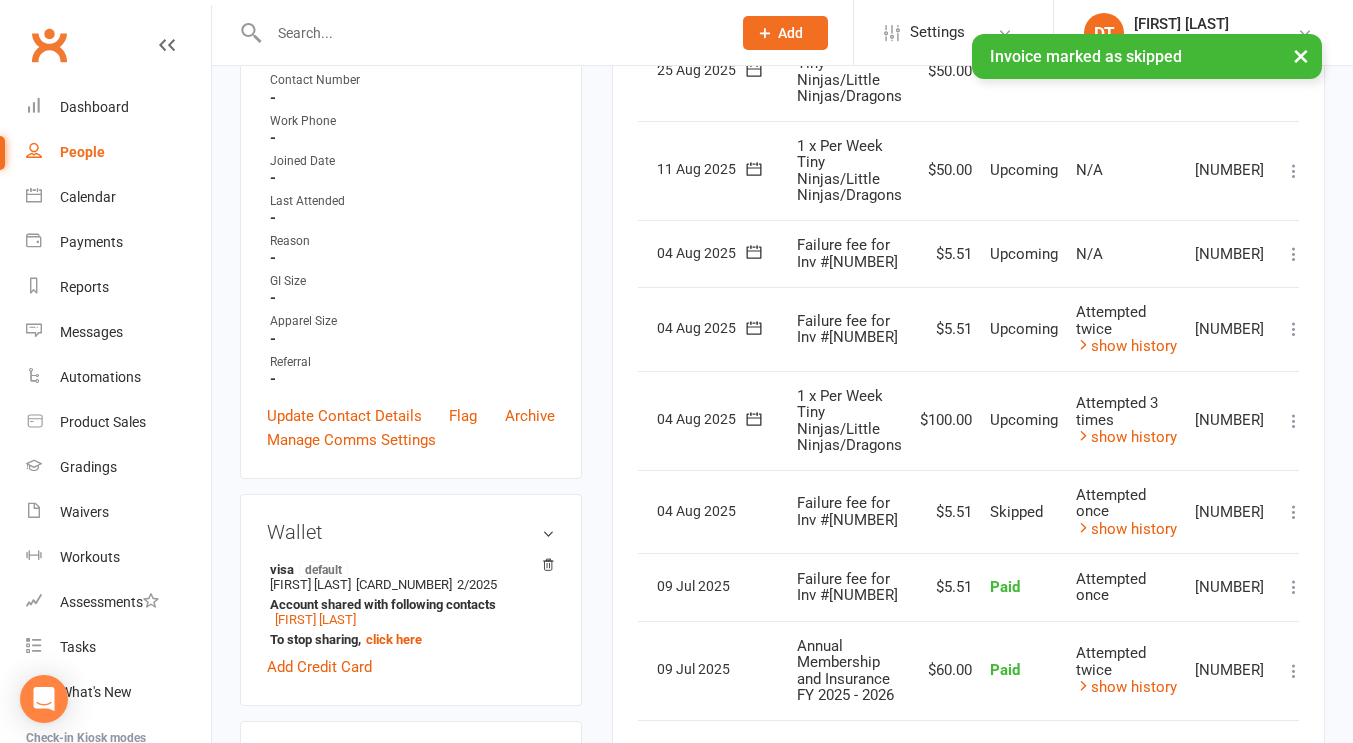 scroll, scrollTop: 0, scrollLeft: 0, axis: both 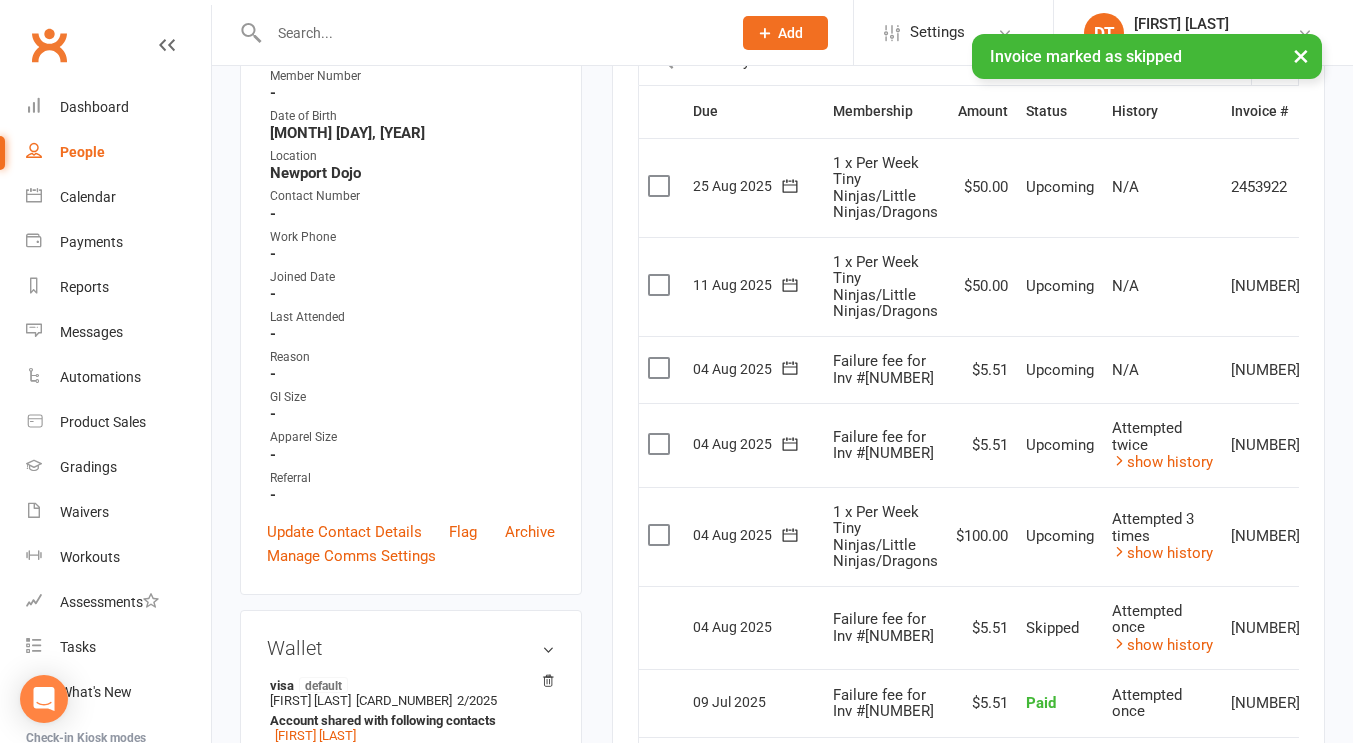 click on "upload photo change photo Levi Muscat Activated 6 February, 2024 Added 5 February, 2024   Active member 5 years old  Contact information Owner   Email  H3028-gm3@accor.com
Mobile Number  +61425721085
Address  95A Sixth Ave Altona North VIC 3025
Country  -
Member Number  -
Date of Birth  January 3, 2020
Location  Newport Dojo
Contact Number  -
Work Phone  -
Joined Date  -
Last Attended  -
Reason  -
GI Size  -
Apparel Size  -
Referral  -
Update Contact Details Flag Archive Manage Comms Settings
Wallet visa  default   James muscat  xxxx xxxx xxxx 6201 2/2025 Account shared with following contacts James Muscat To stop sharing, click here
Add Credit Card
Membership      1 x Per Week Tiny Ninjas/Little Ninjas/Dragons Feb 26 2024 — Never Past 8  weeks Booked: 6 Attended: 6 2 classes remaining    Cancel membership Upgrade / Downgrade Show expired memberships Add new membership
Family Members   James Muscat - Parent / Guardian Add link to existing contact
Suspensions
edit" at bounding box center (411, 873) 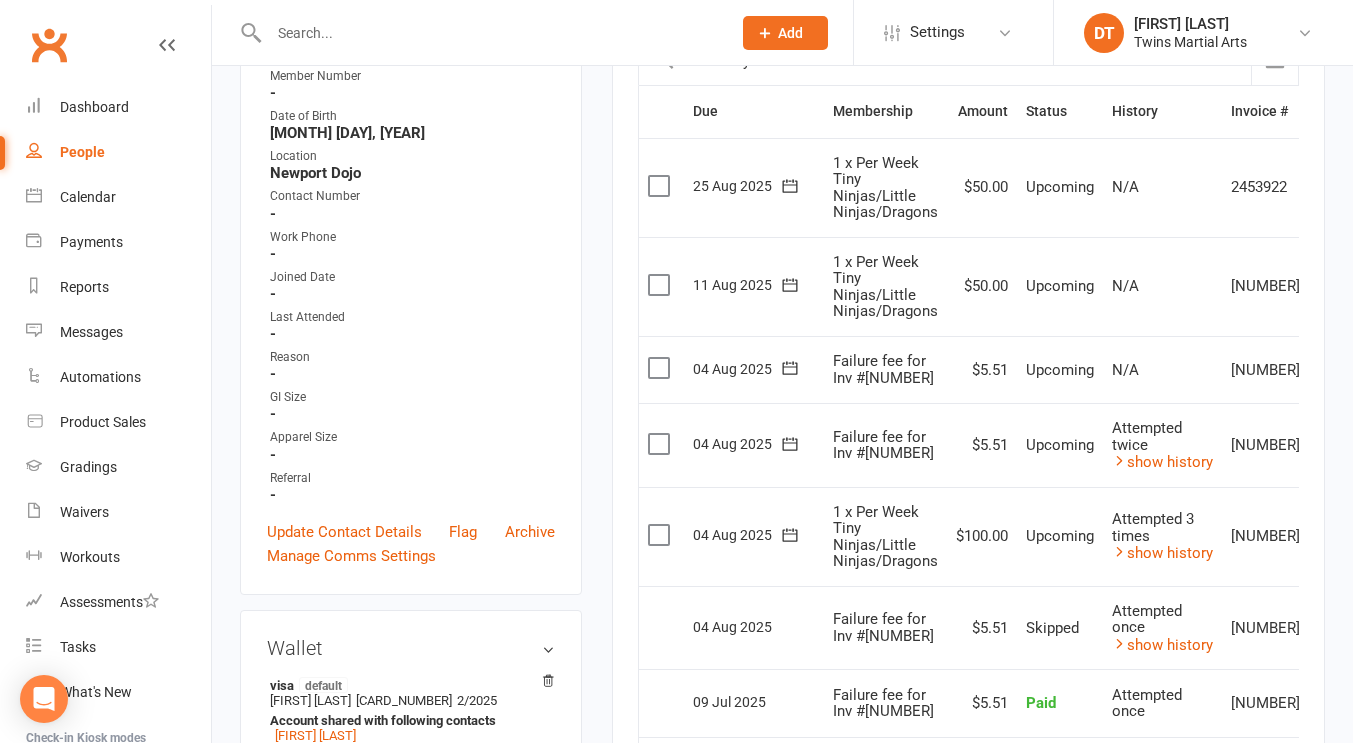 click on "Reason" at bounding box center [412, 357] 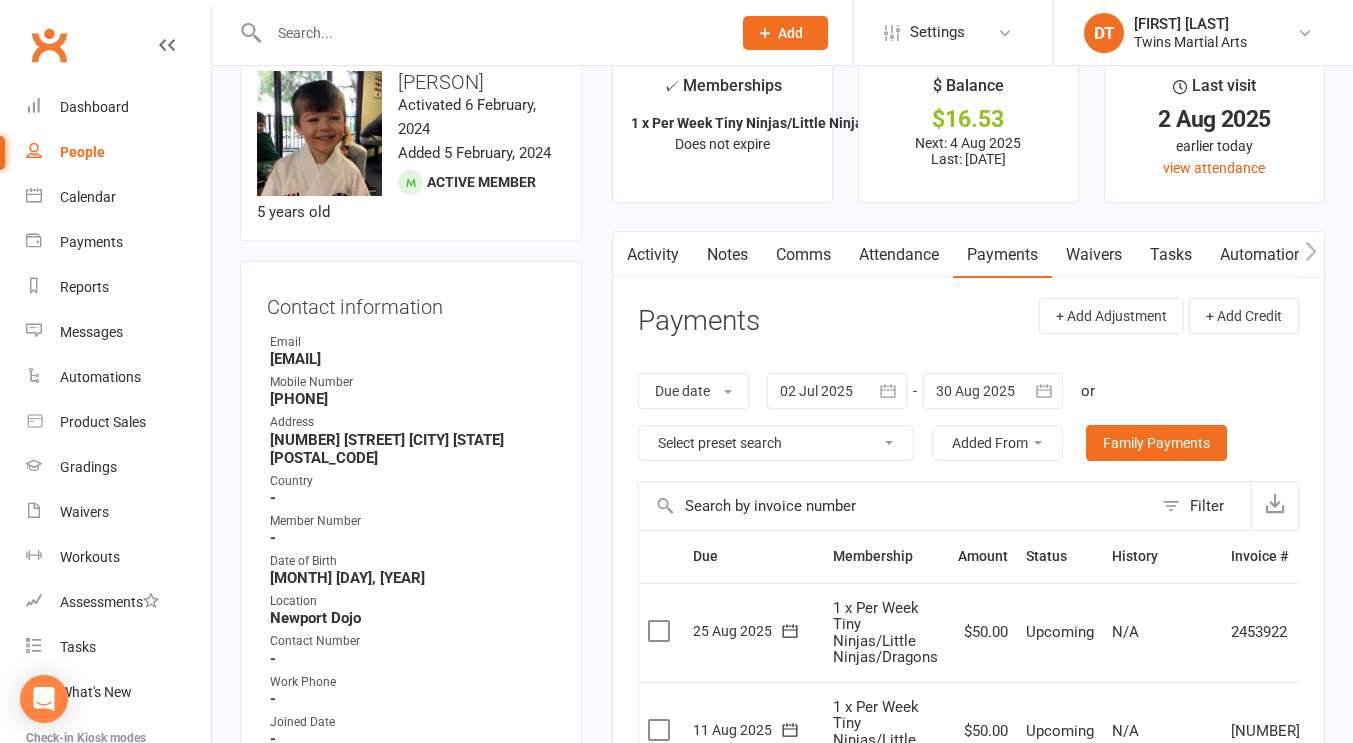 scroll, scrollTop: 0, scrollLeft: 0, axis: both 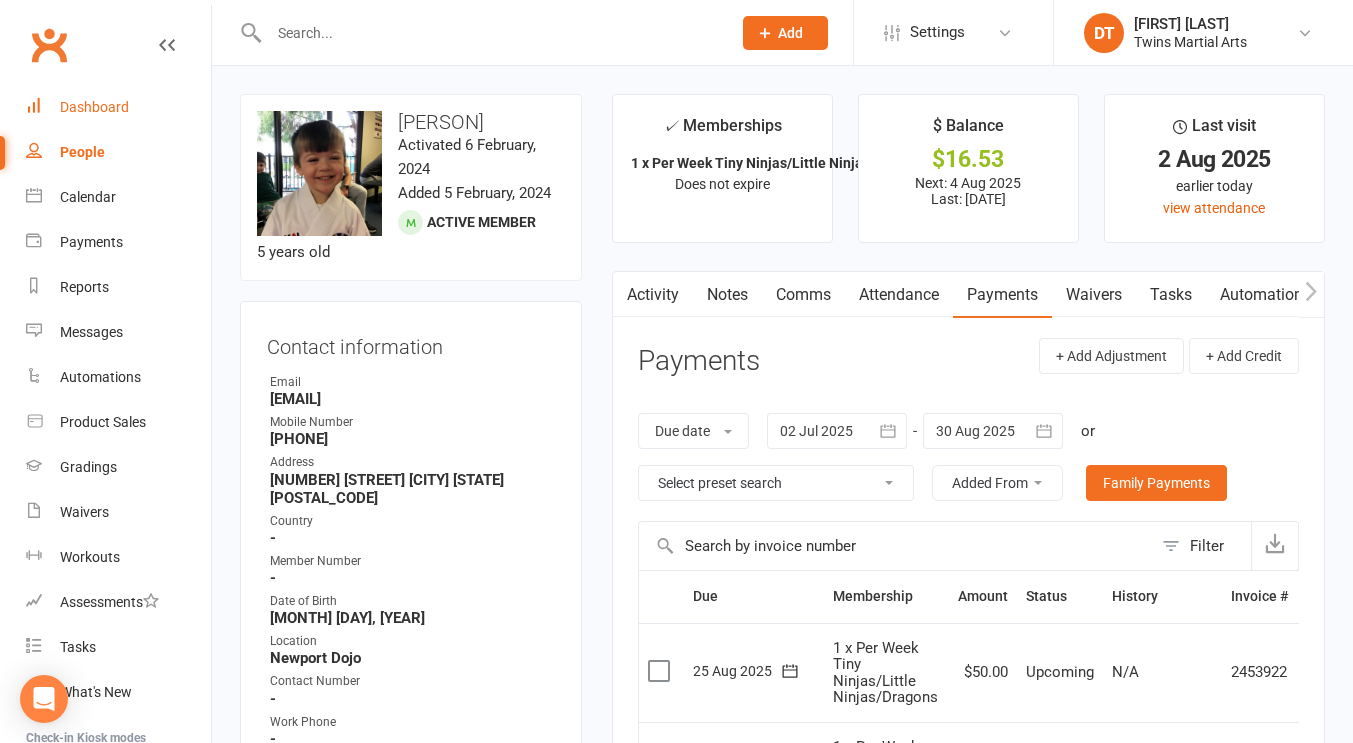 click on "Dashboard" at bounding box center [118, 107] 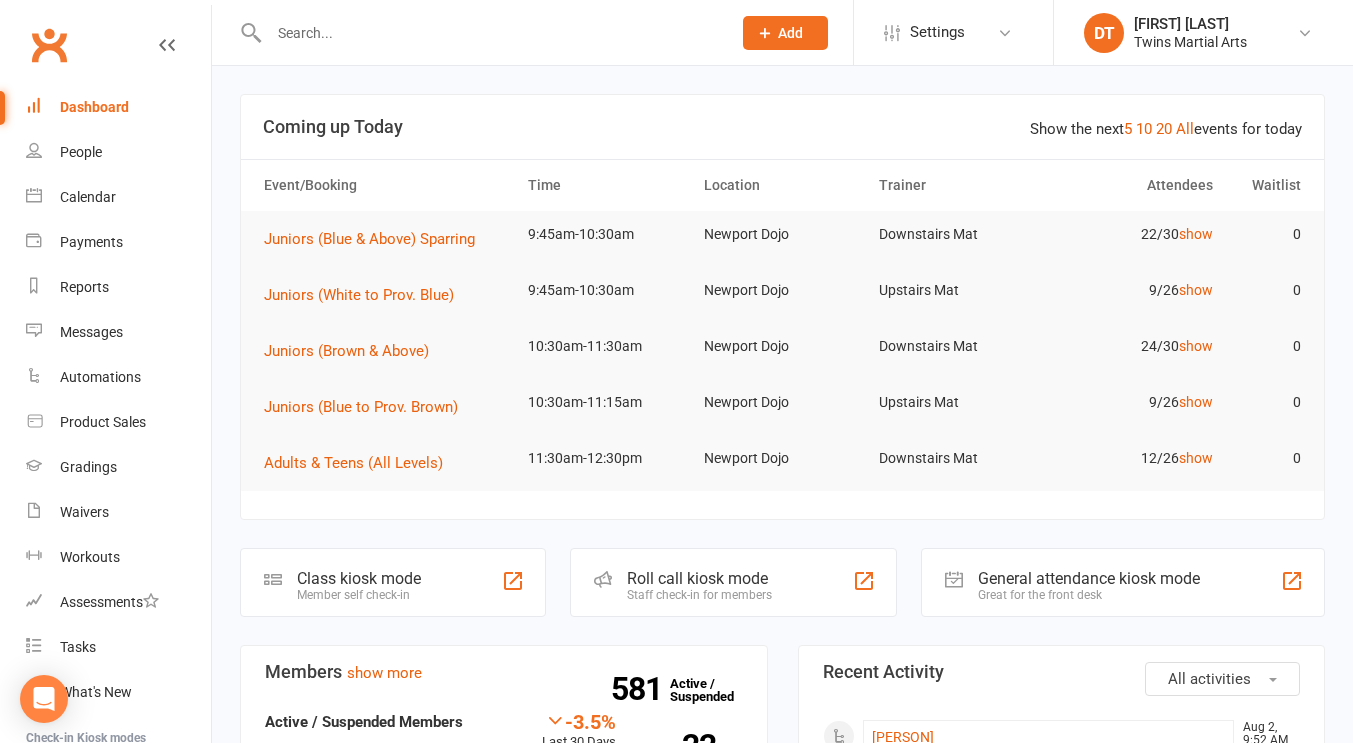 click on "Show the next  5   10   20   All  events for today Coming up Today" at bounding box center [782, 127] 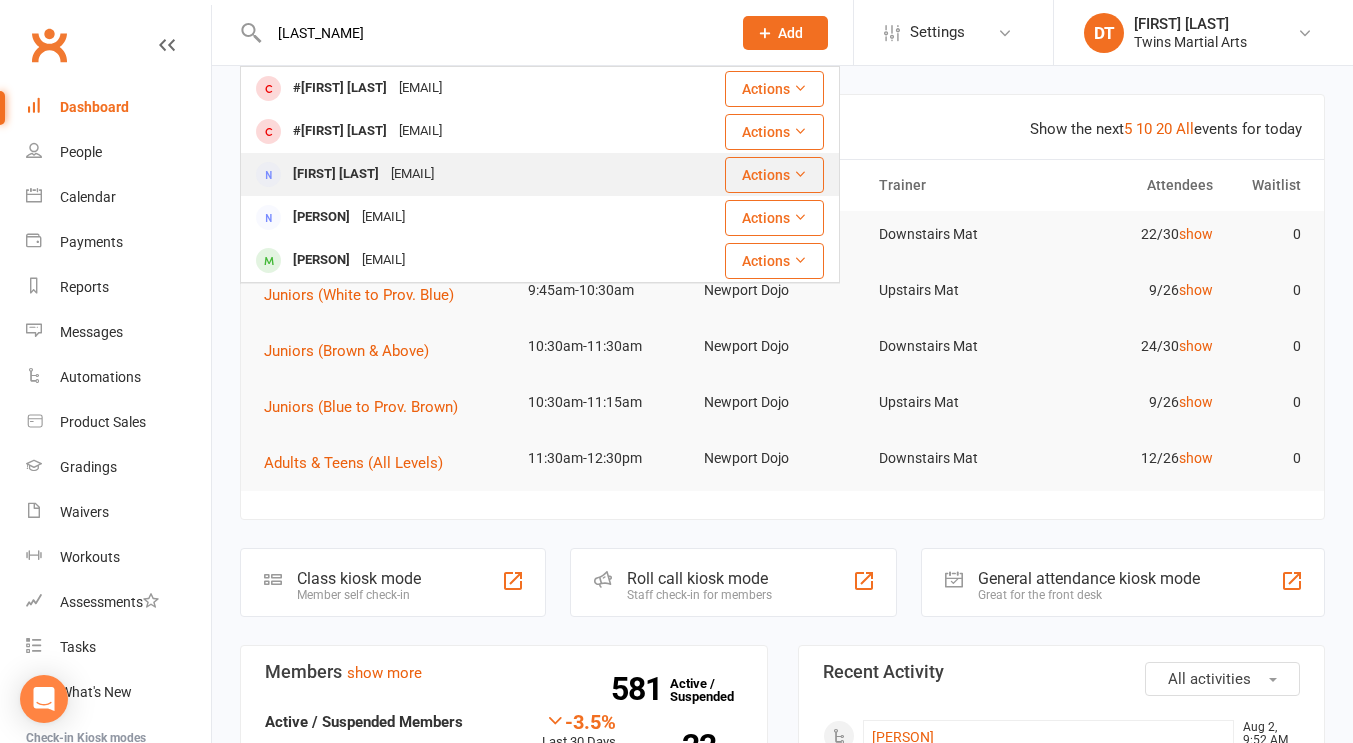 type on "agius" 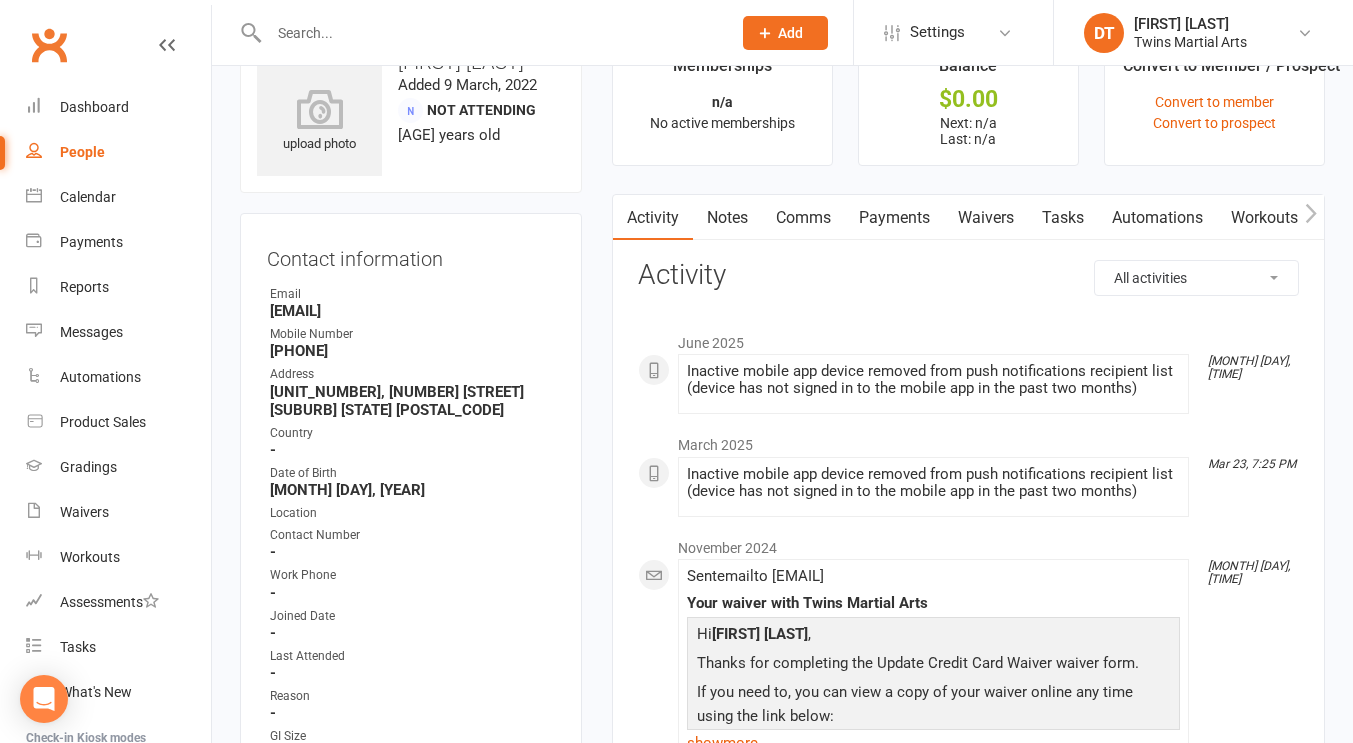 scroll, scrollTop: 59, scrollLeft: 0, axis: vertical 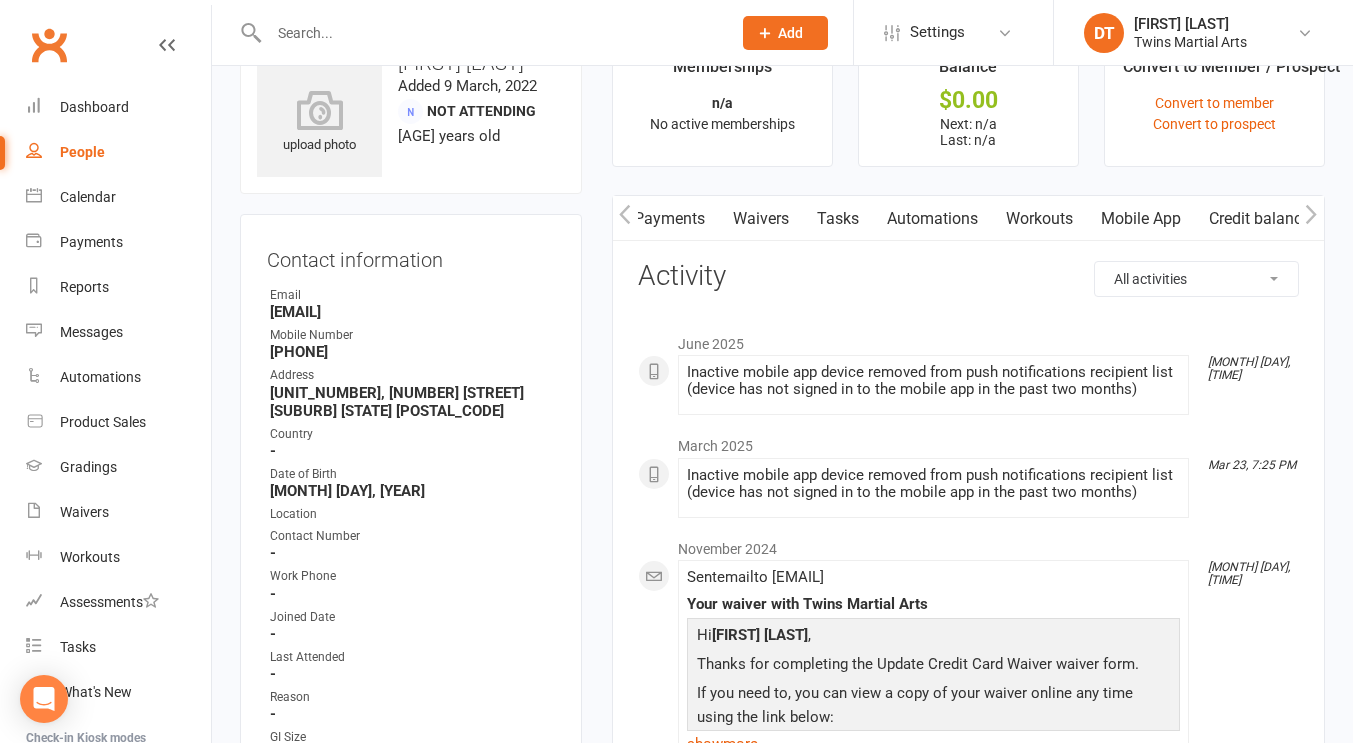 click on "Mobile App" at bounding box center (1141, 219) 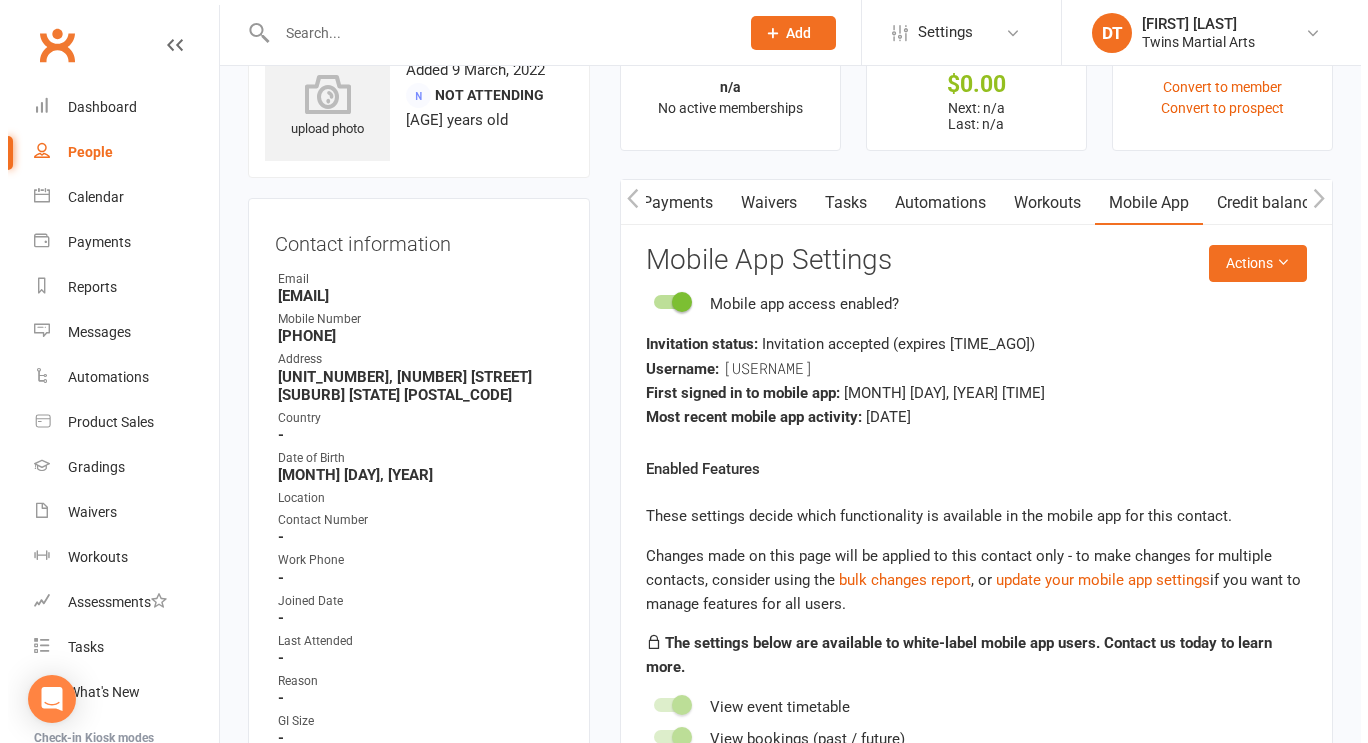 scroll, scrollTop: 76, scrollLeft: 0, axis: vertical 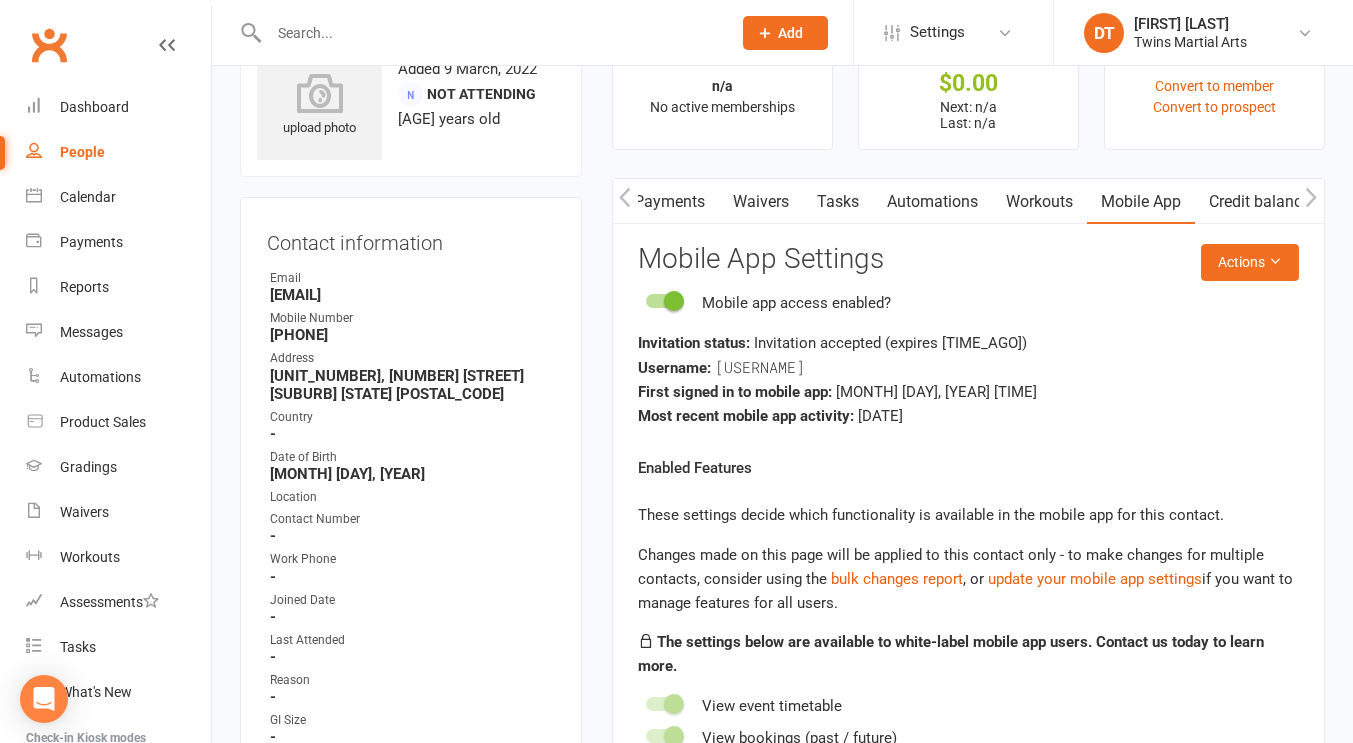 click on "Username:   eagius36" at bounding box center [968, 367] 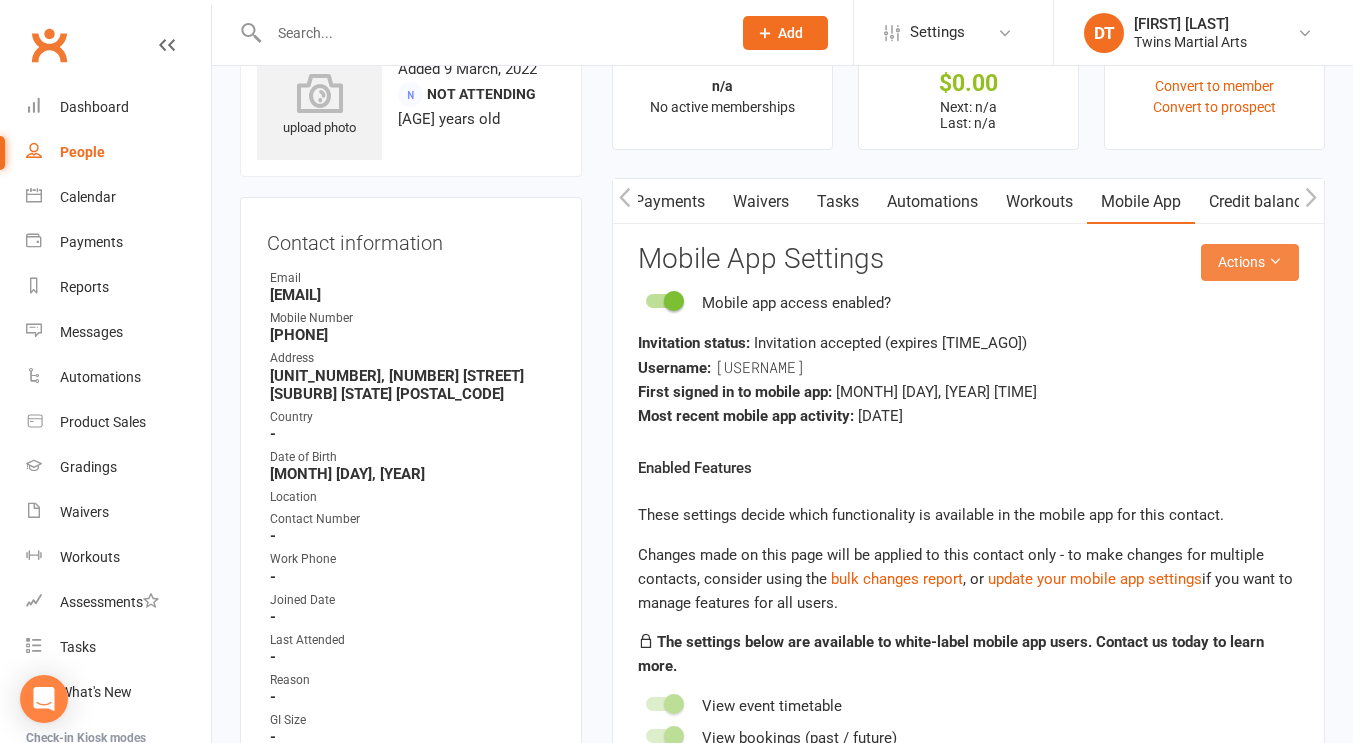 click on "Actions" at bounding box center [1250, 262] 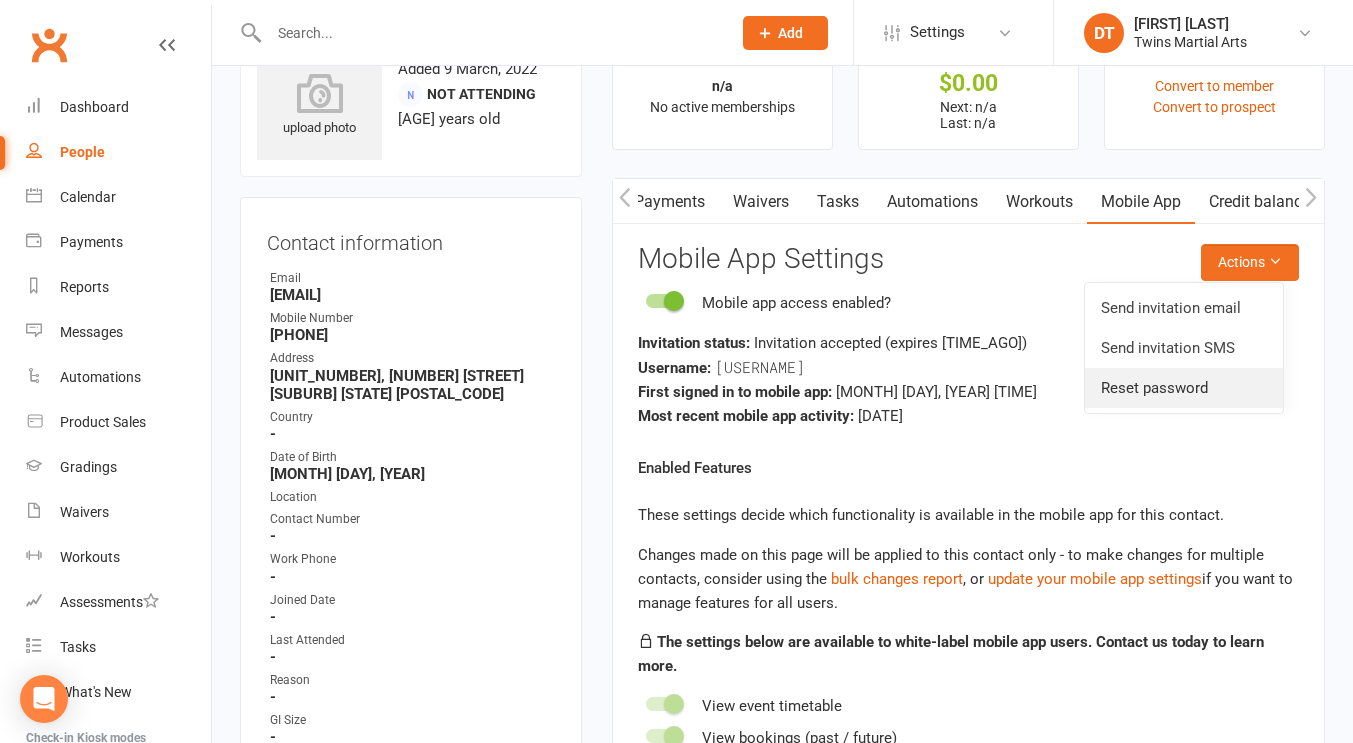 click on "Reset password" at bounding box center (1184, 388) 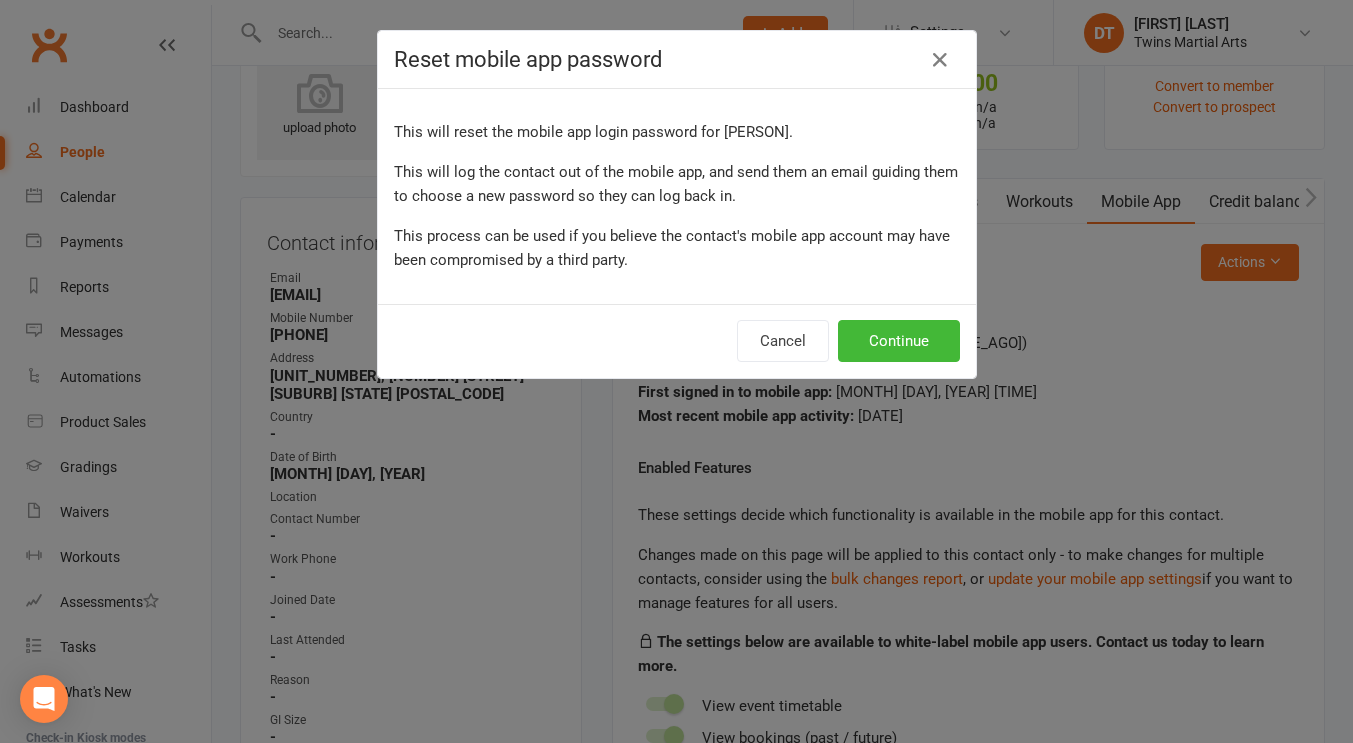 scroll, scrollTop: 0, scrollLeft: 222, axis: horizontal 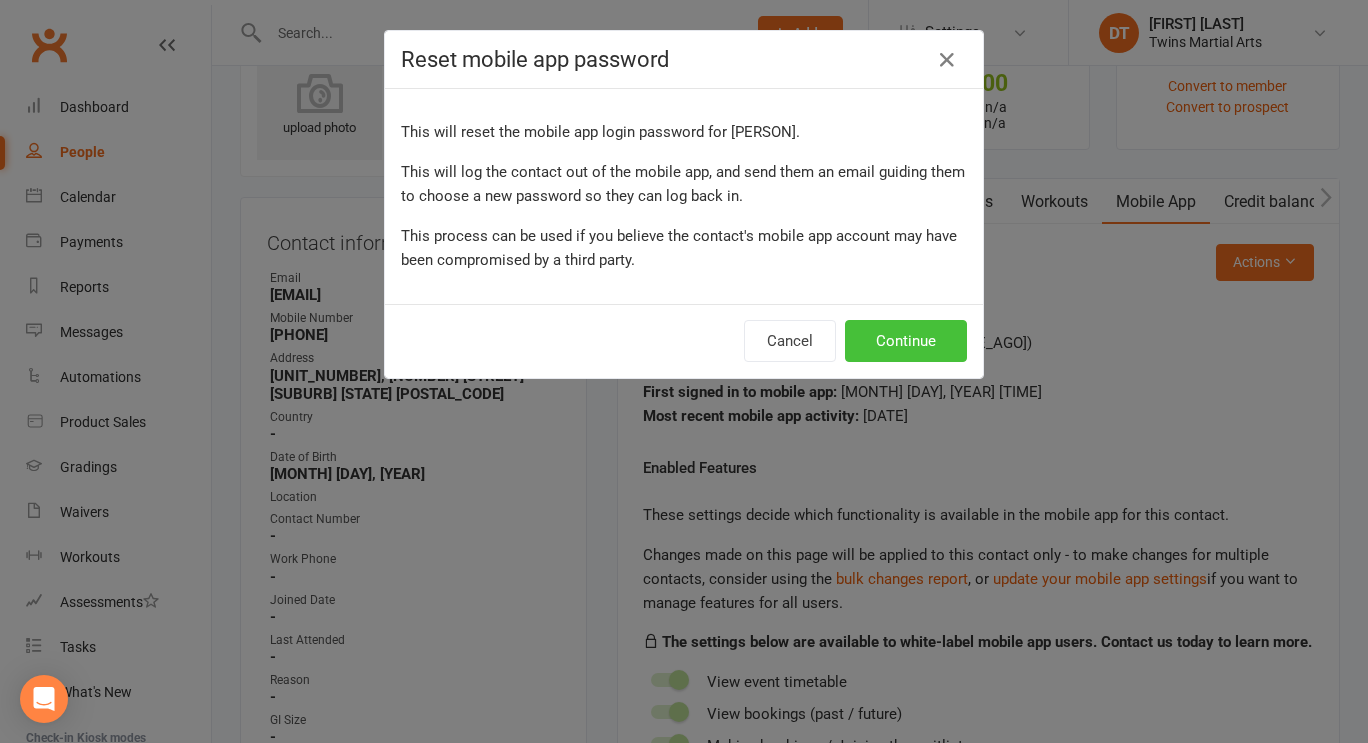 click on "Continue" at bounding box center (906, 341) 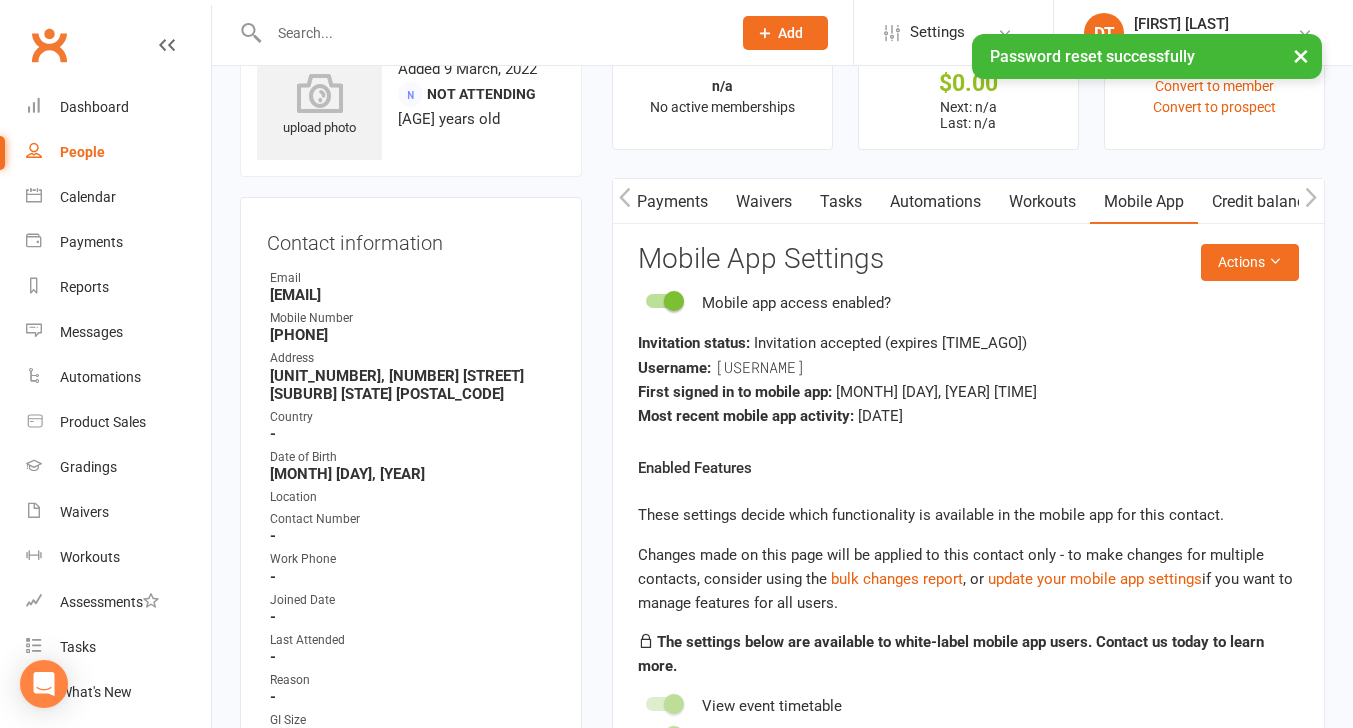 click on "Actions   Mobile App Settings Mobile app access enabled? Invitation status:   Invitation accepted   (expires   8 months ago )       Username:   eagius36   First signed in to mobile app:   Jan 31, 2023 4:12pm Most recent mobile app activity:   22 days ago Enabled Features These settings decide which functionality is available in the mobile app for this contact. Changes made on this page will be applied to this contact only - to make changes for multiple contacts, consider using the   bulk changes report , or   update your mobile app settings  if you want to manage features for all users.   The settings below are available to white-label mobile app users. Contact us today to learn more. View event timetable View bookings (past / future) Making bookings / Joining the waitlist Purchase memberships View payment information (payments and payment methods) My Shop (Product sales) Workouts (view / perform) Martial Arts Styles and Ranks ID Card Family Members Family member Has their own mobile app login? No" at bounding box center [968, 770] 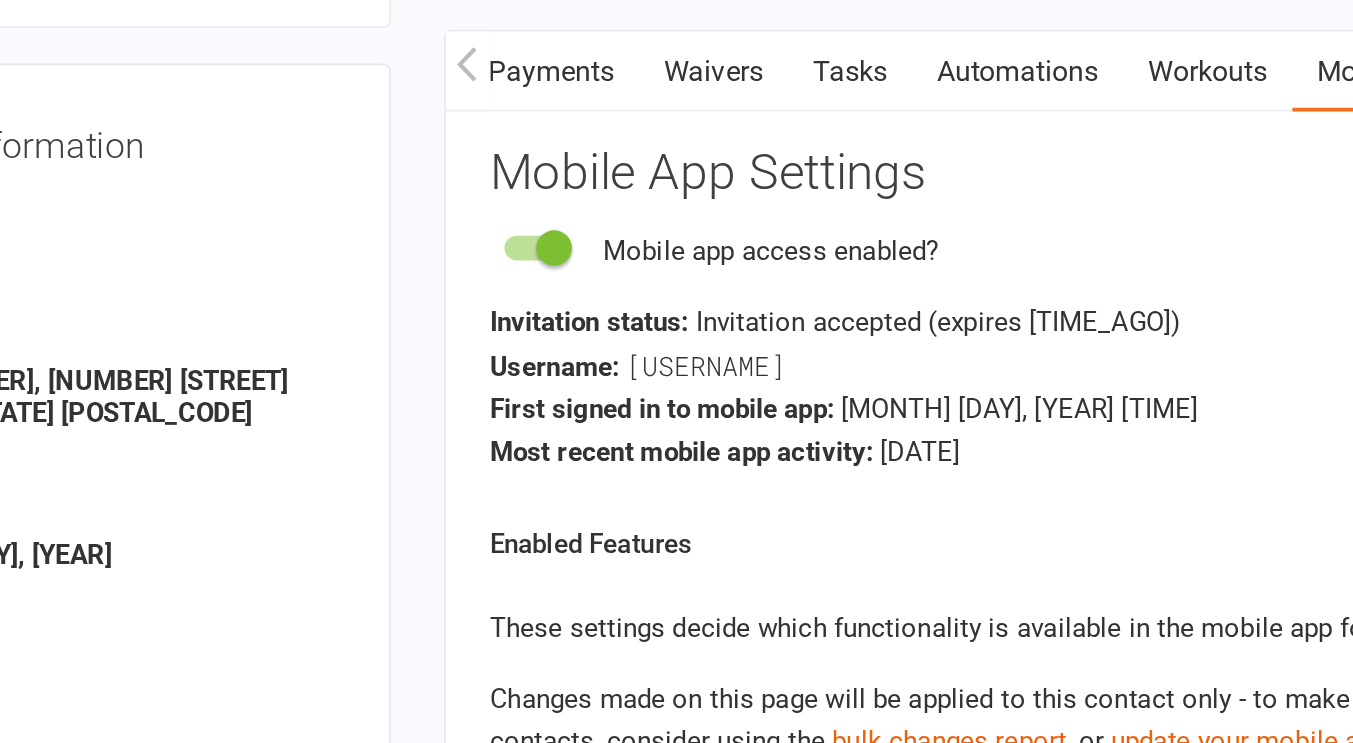 click on "Username:   eagius36" at bounding box center (968, 367) 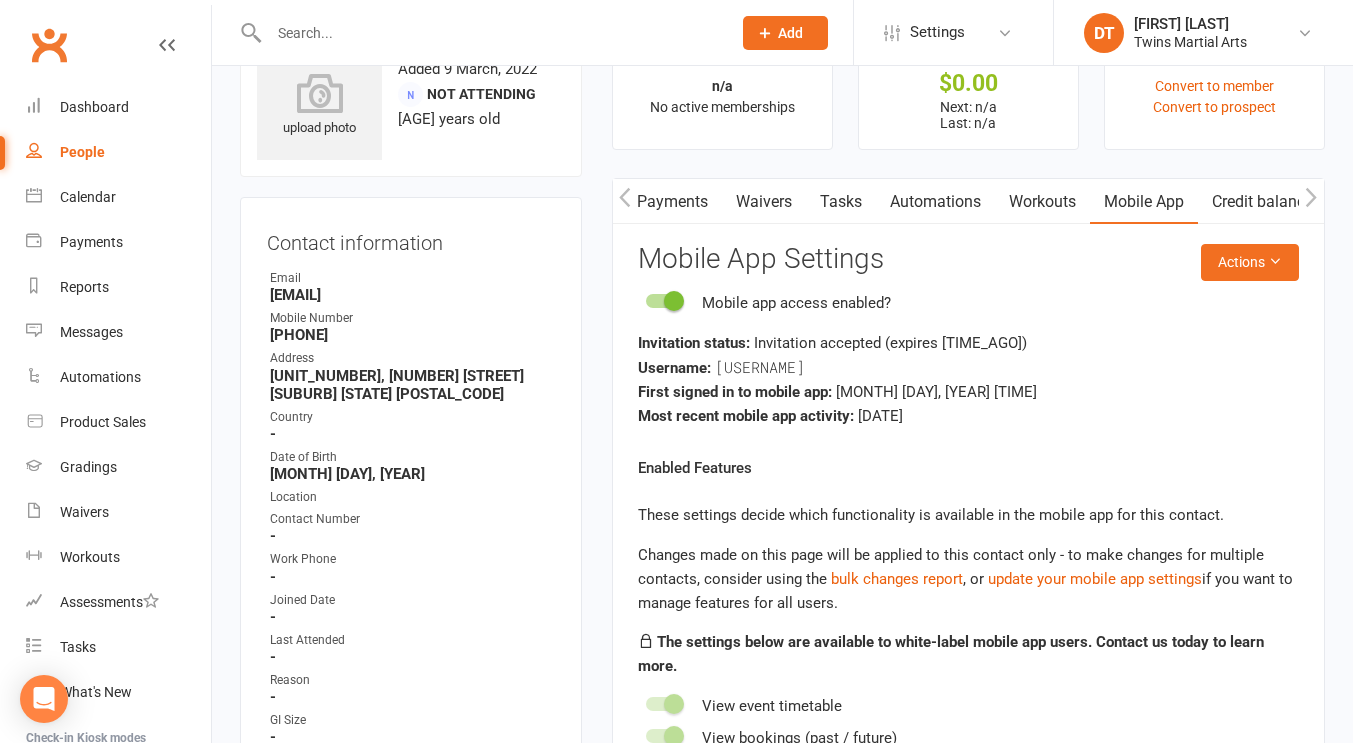 click on "Owner   Email  emmaharink01@gmail.com
Mobile Number  +61422022158
Address  Unit 5, 64 Misten Avenue Altona NORTH VIC 3025
Country  -
Date of Birth  September 4, 1986
Location
Contact Number  -
Work Phone  -
Joined Date  -
Last Attended  -
Reason  -
GI Size  -
Apparel Size  -
Referral  -" at bounding box center [411, 548] 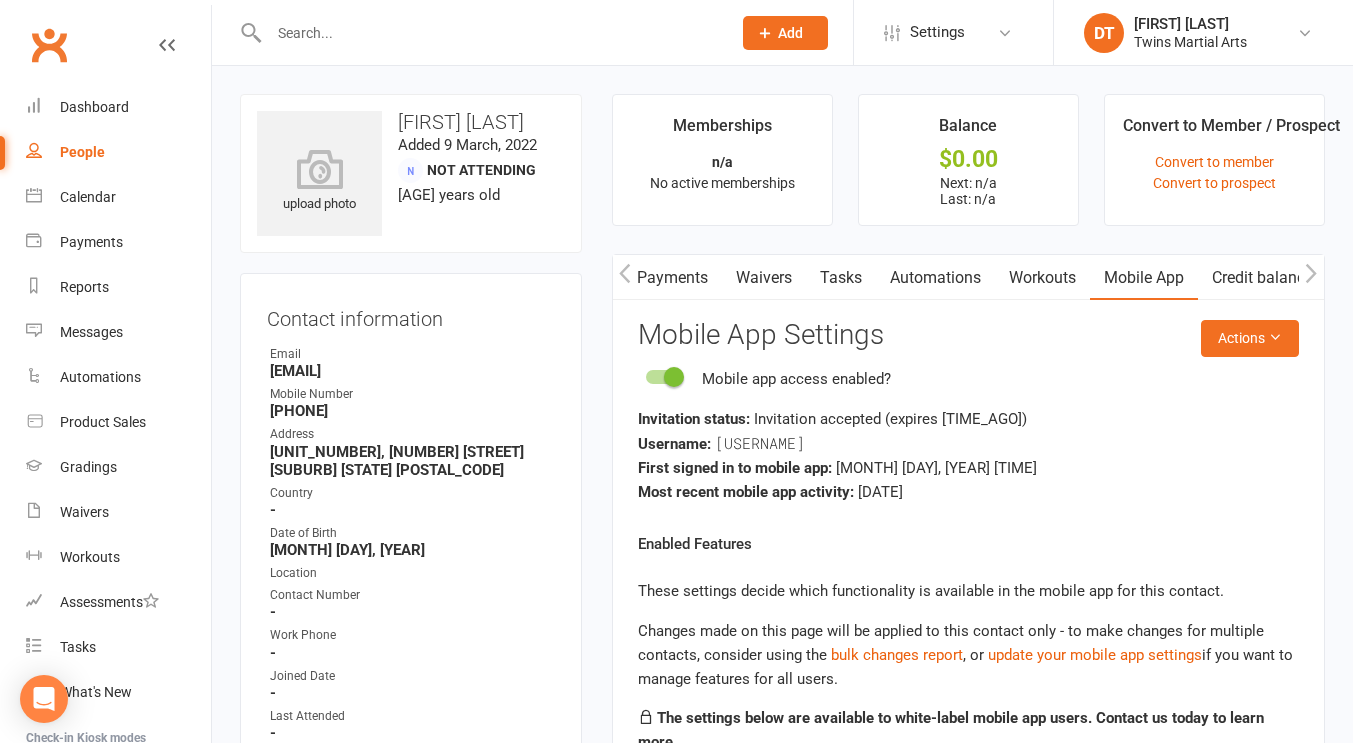 click on "Actions   Mobile App Settings Mobile app access enabled? Invitation status:   Invitation accepted   (expires   8 months ago )       Username:   eagius36   First signed in to mobile app:   Jan 31, 2023 4:12pm Most recent mobile app activity:   22 days ago Enabled Features These settings decide which functionality is available in the mobile app for this contact. Changes made on this page will be applied to this contact only - to make changes for multiple contacts, consider using the   bulk changes report , or   update your mobile app settings  if you want to manage features for all users.   The settings below are available to white-label mobile app users. Contact us today to learn more. View event timetable View bookings (past / future) Making bookings / Joining the waitlist Purchase memberships View payment information (payments and payment methods) My Shop (Product sales) Workouts (view / perform) Martial Arts Styles and Ranks ID Card Family Members Family member Has their own mobile app login? No" at bounding box center (968, 846) 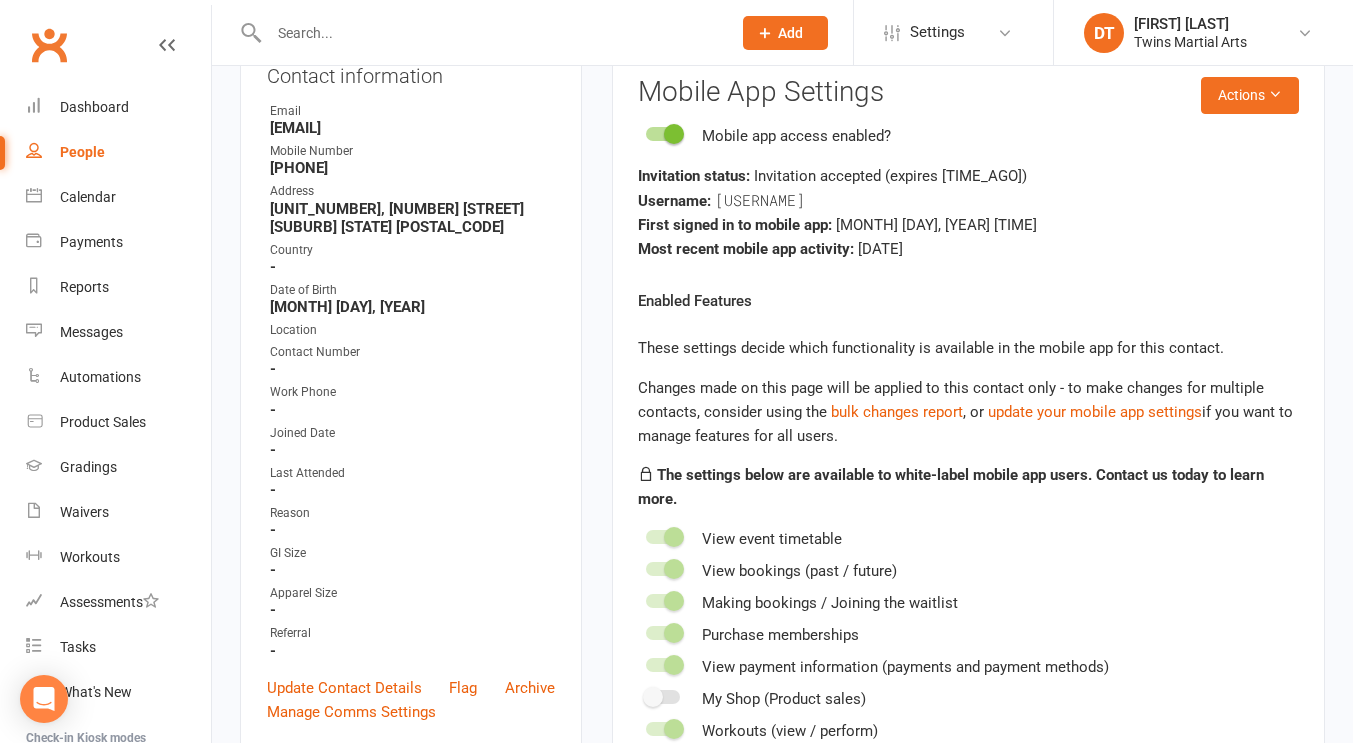 scroll, scrollTop: 242, scrollLeft: 0, axis: vertical 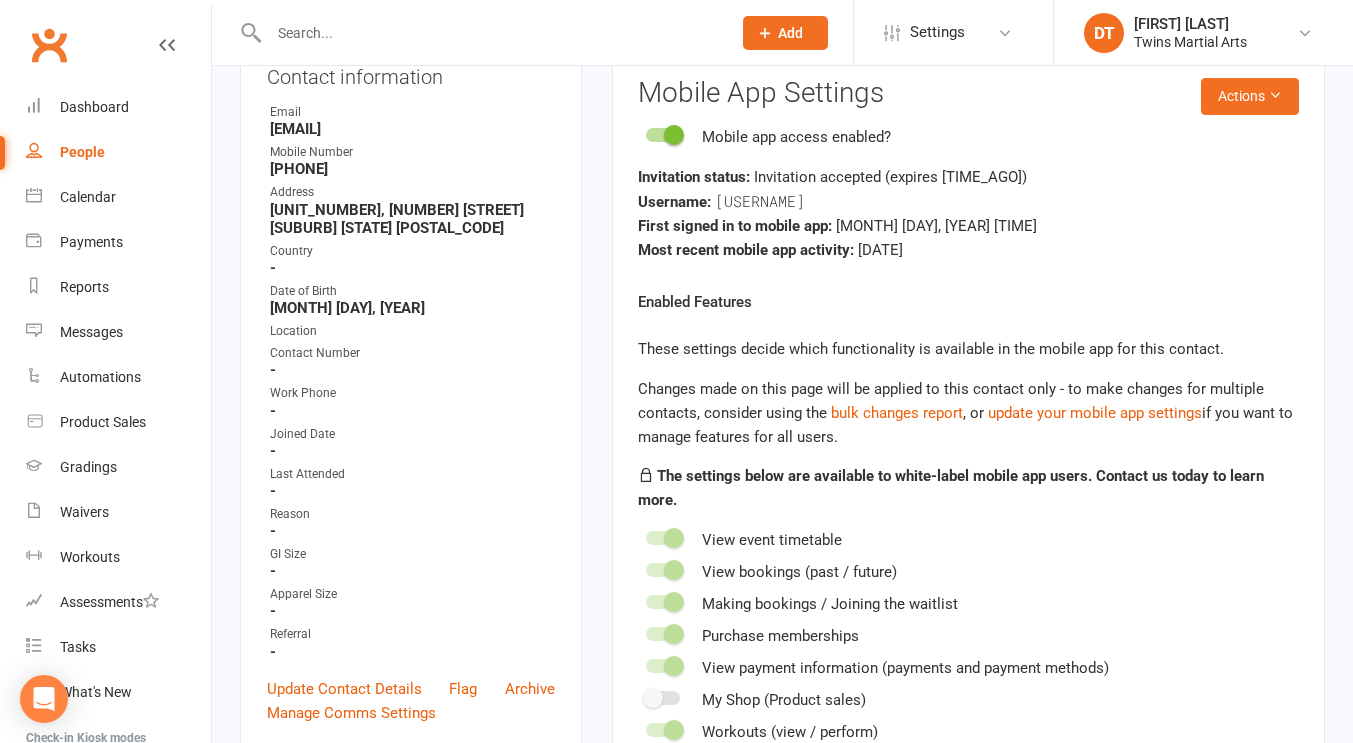 click on "Enabled Features These settings decide which functionality is available in the mobile app for this contact. Changes made on this page will be applied to this contact only - to make changes for multiple contacts, consider using the   bulk changes report , or   update your mobile app settings  if you want to manage features for all users.   The settings below are available to white-label mobile app users. Contact us today to learn more. View event timetable View bookings (past / future) Making bookings / Joining the waitlist Purchase memberships View payment information (payments and payment methods) My Shop (Product sales) Workouts (view / perform) Martial Arts Styles and Ranks ID Card" at bounding box center [968, 549] 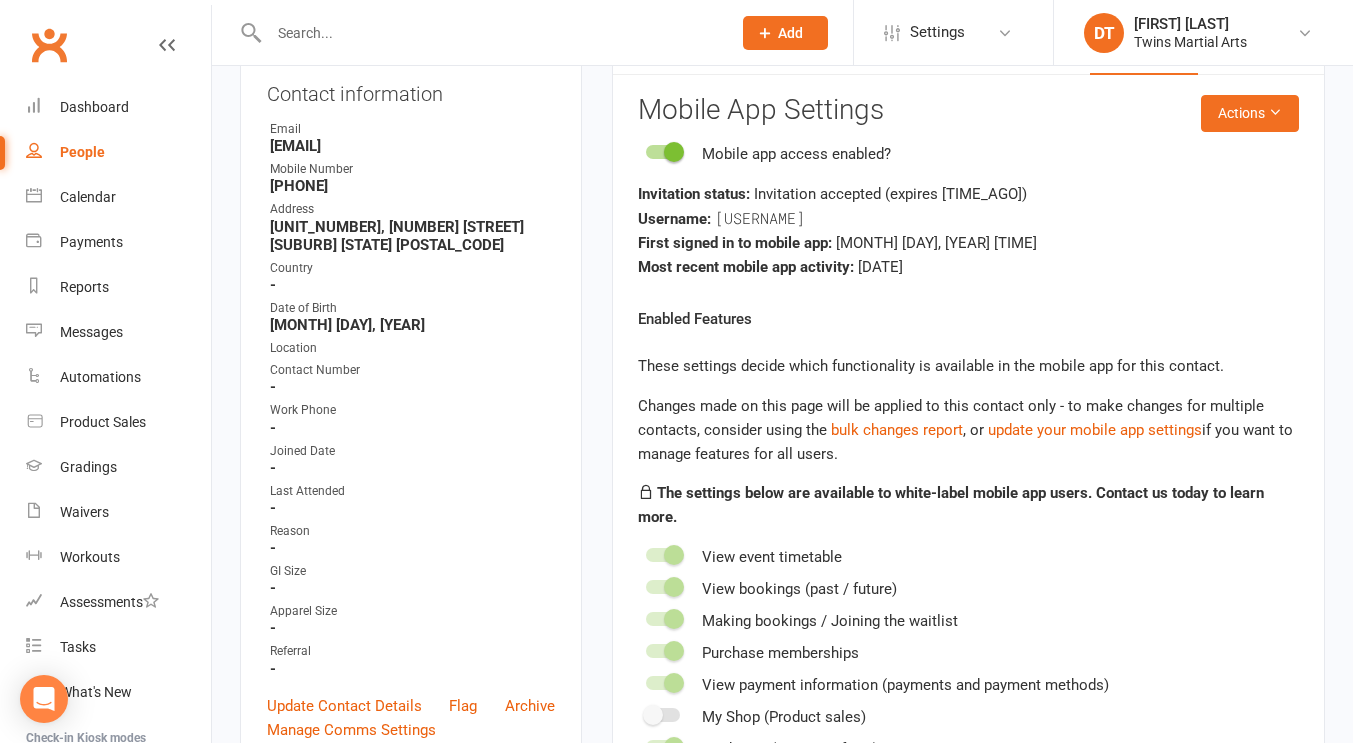 scroll, scrollTop: 0, scrollLeft: 0, axis: both 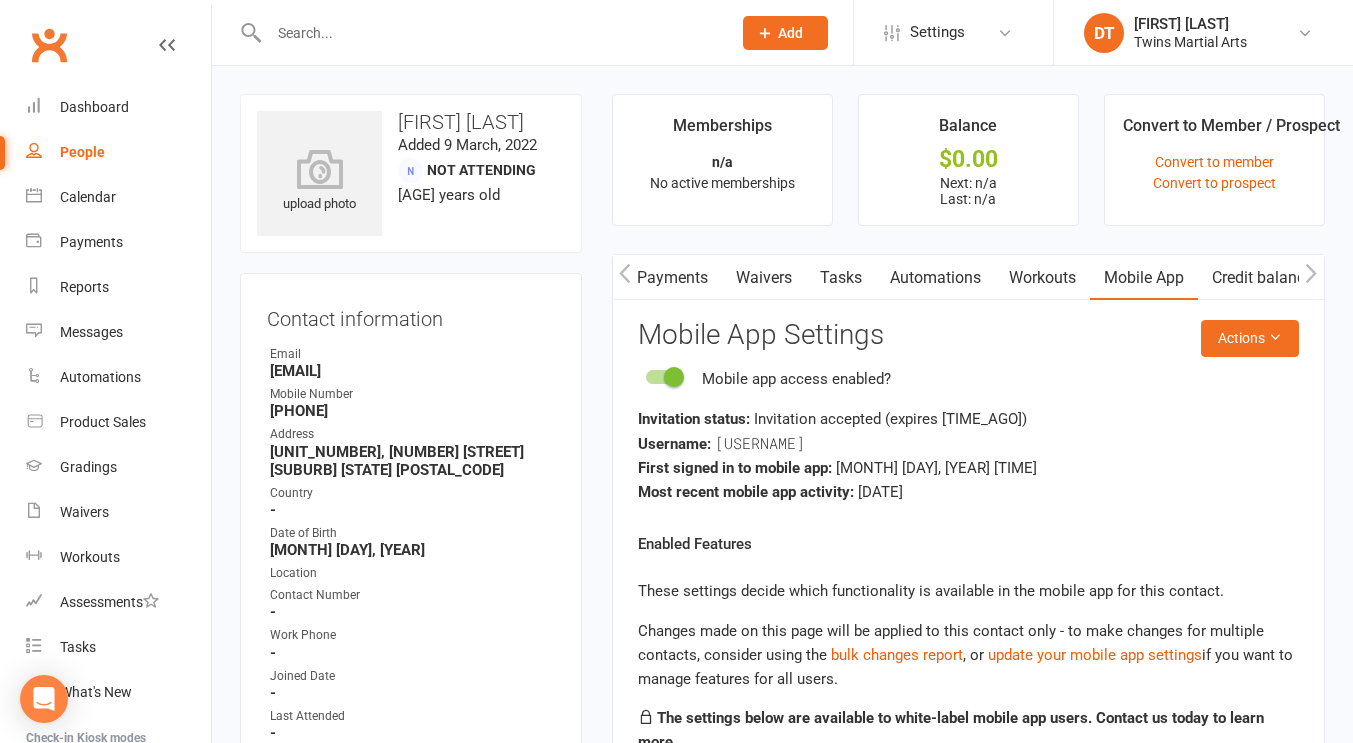 click on "Mobile app access enabled?" at bounding box center [968, 379] 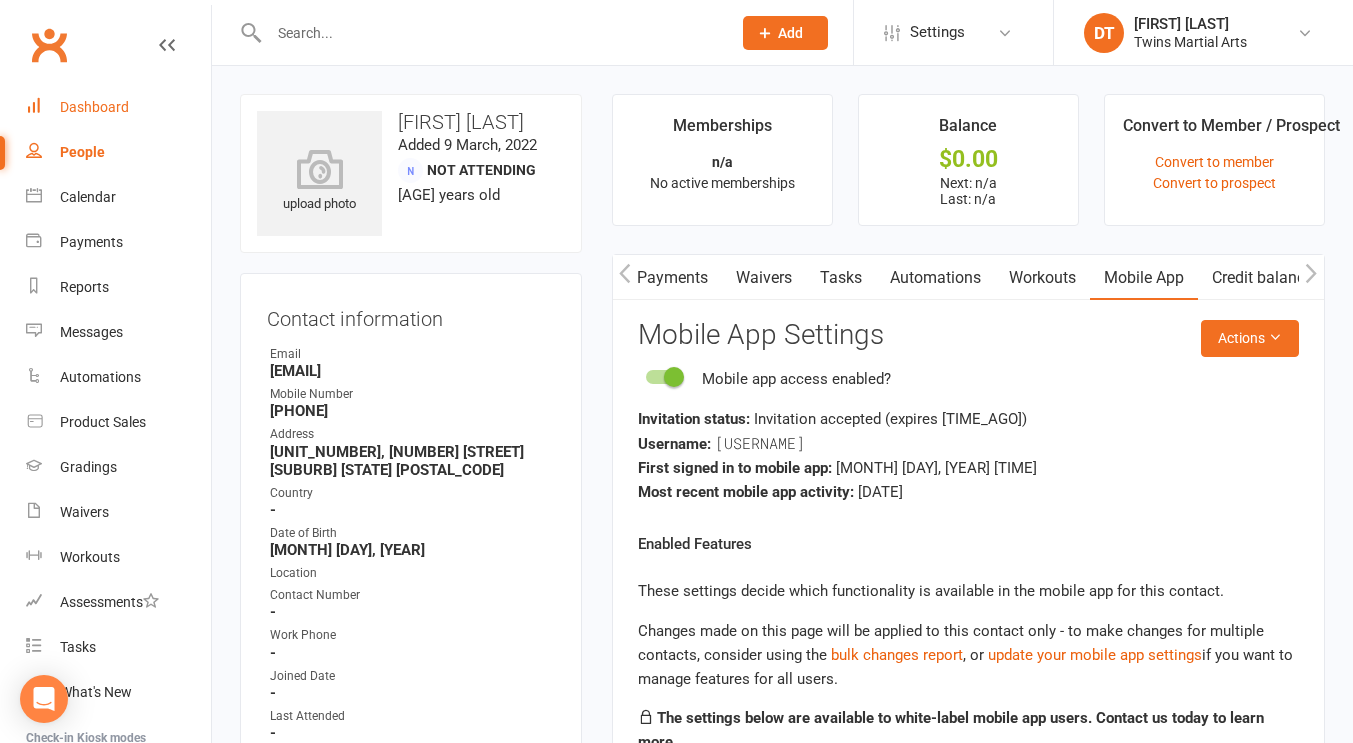 click on "Dashboard" at bounding box center [94, 107] 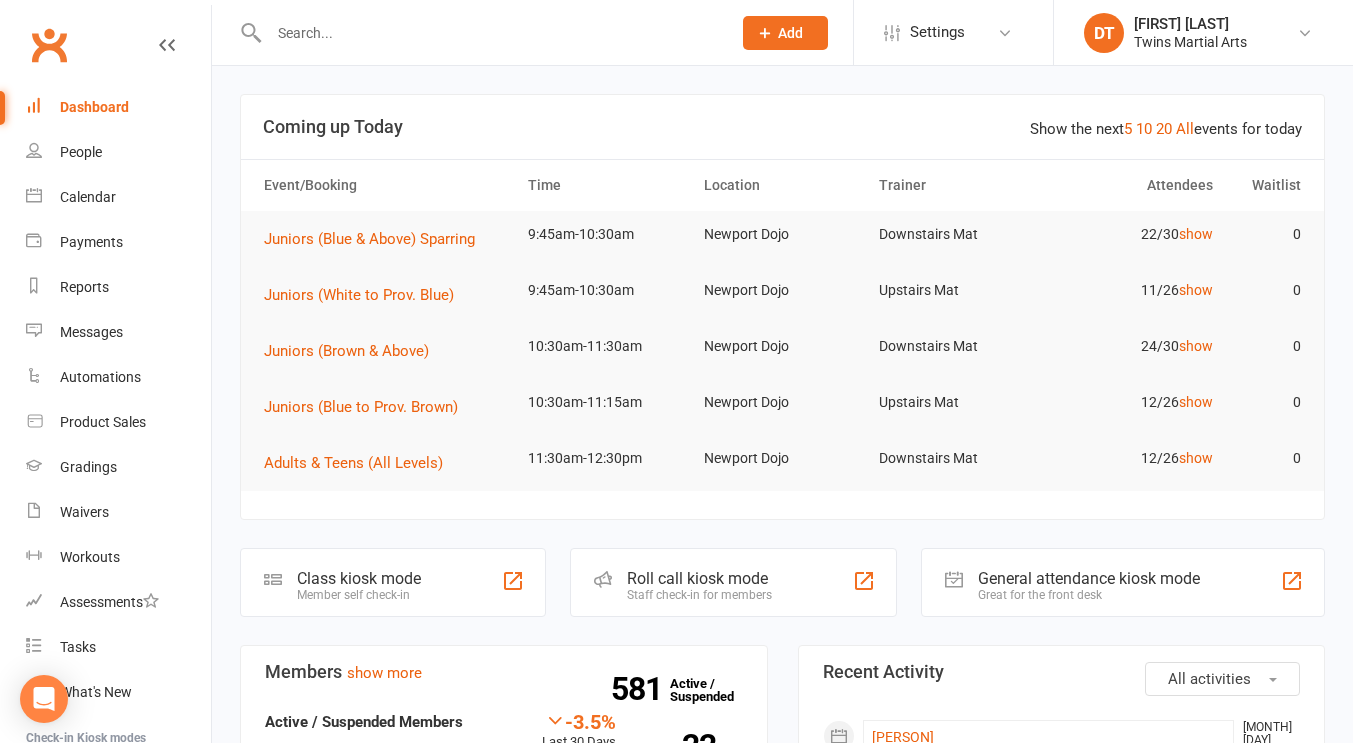 click on "Roll call kiosk mode Staff check-in for members" 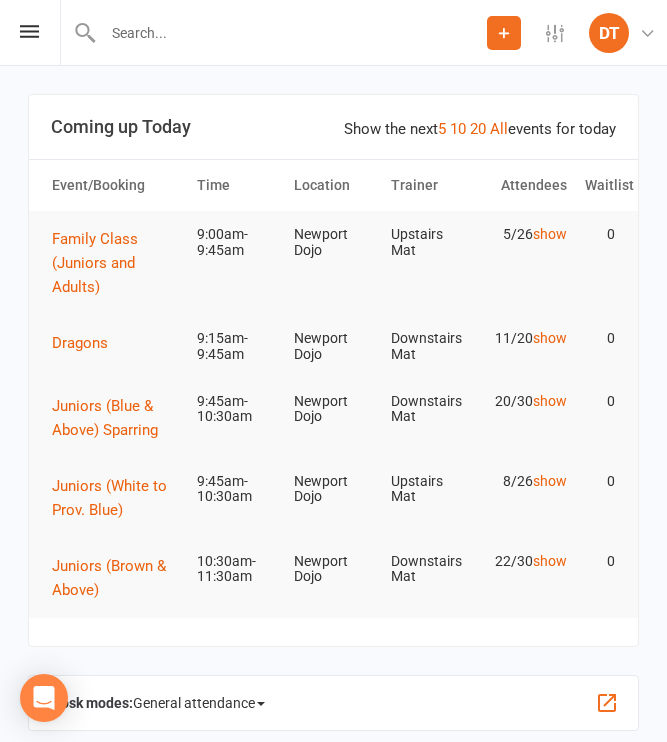 scroll, scrollTop: 0, scrollLeft: 0, axis: both 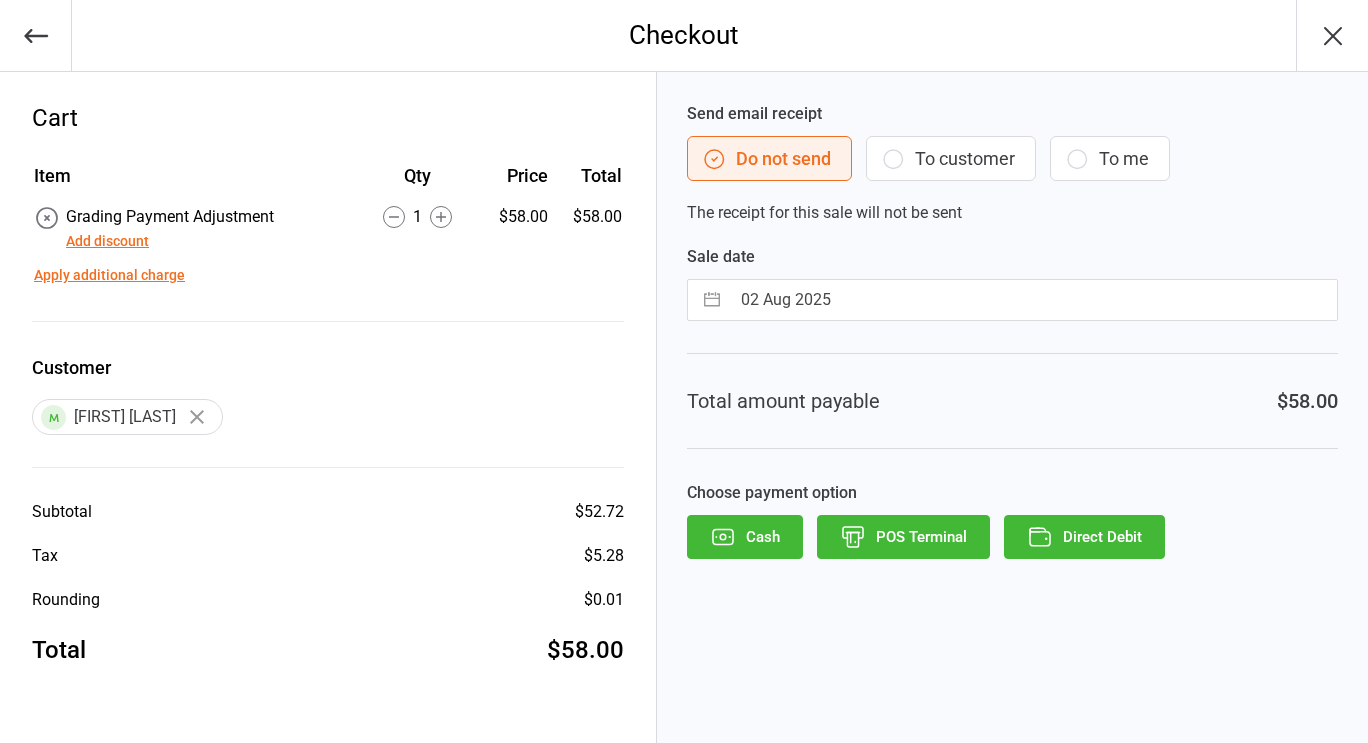 click on "Direct Debit" at bounding box center [1084, 537] 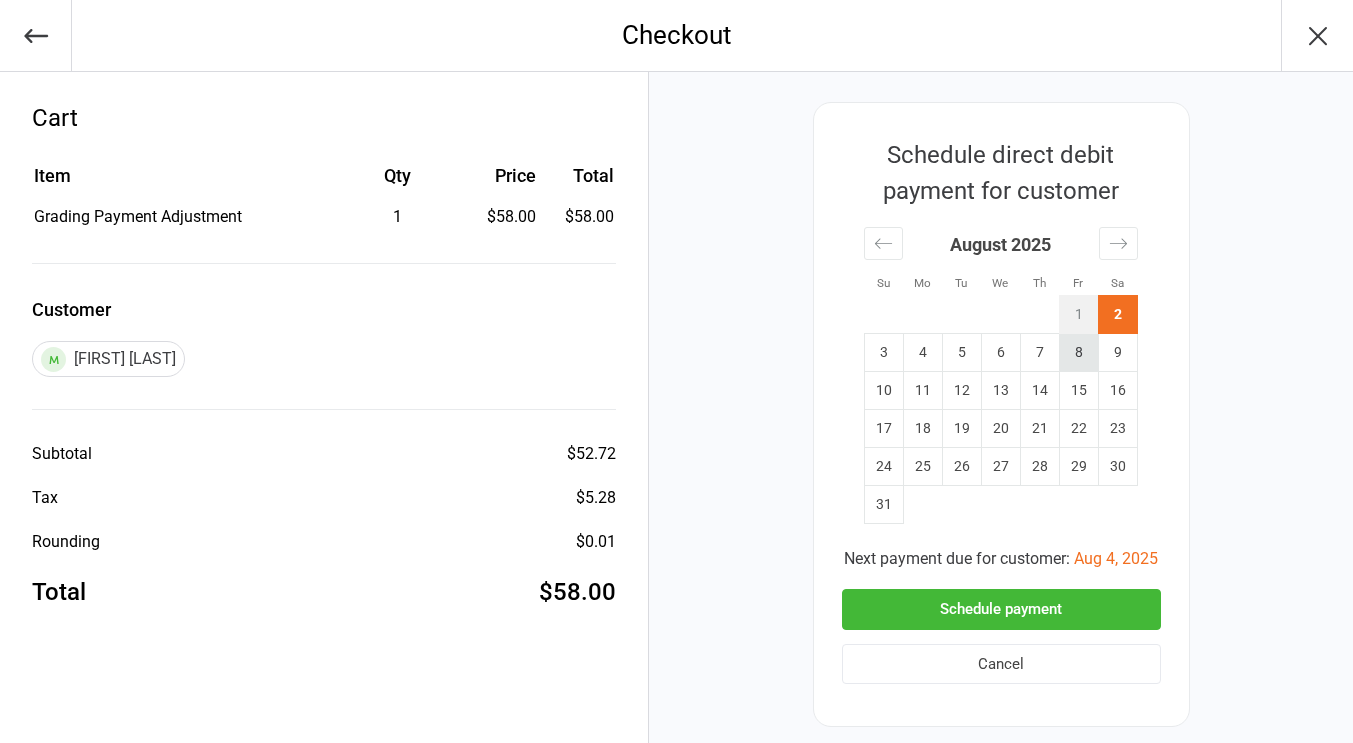 click on "8" at bounding box center [1078, 353] 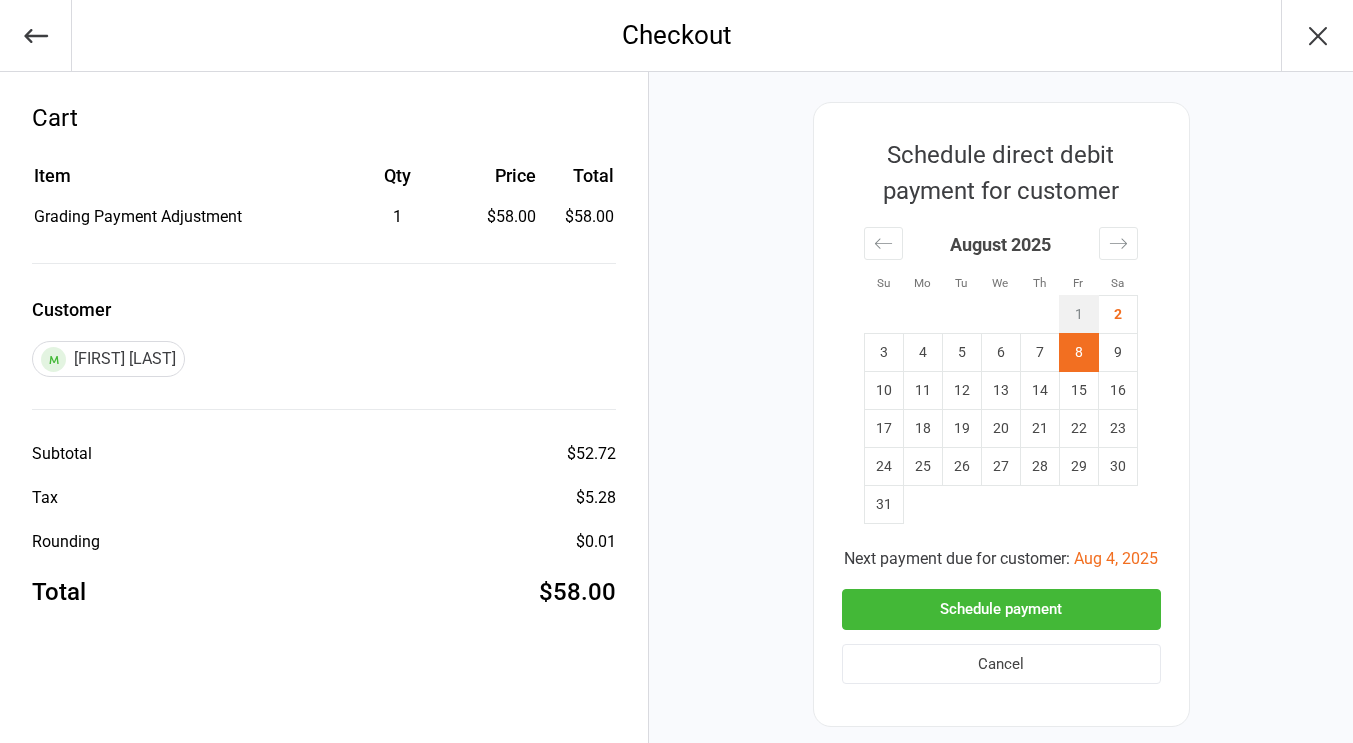 click on "Schedule payment" at bounding box center (1001, 609) 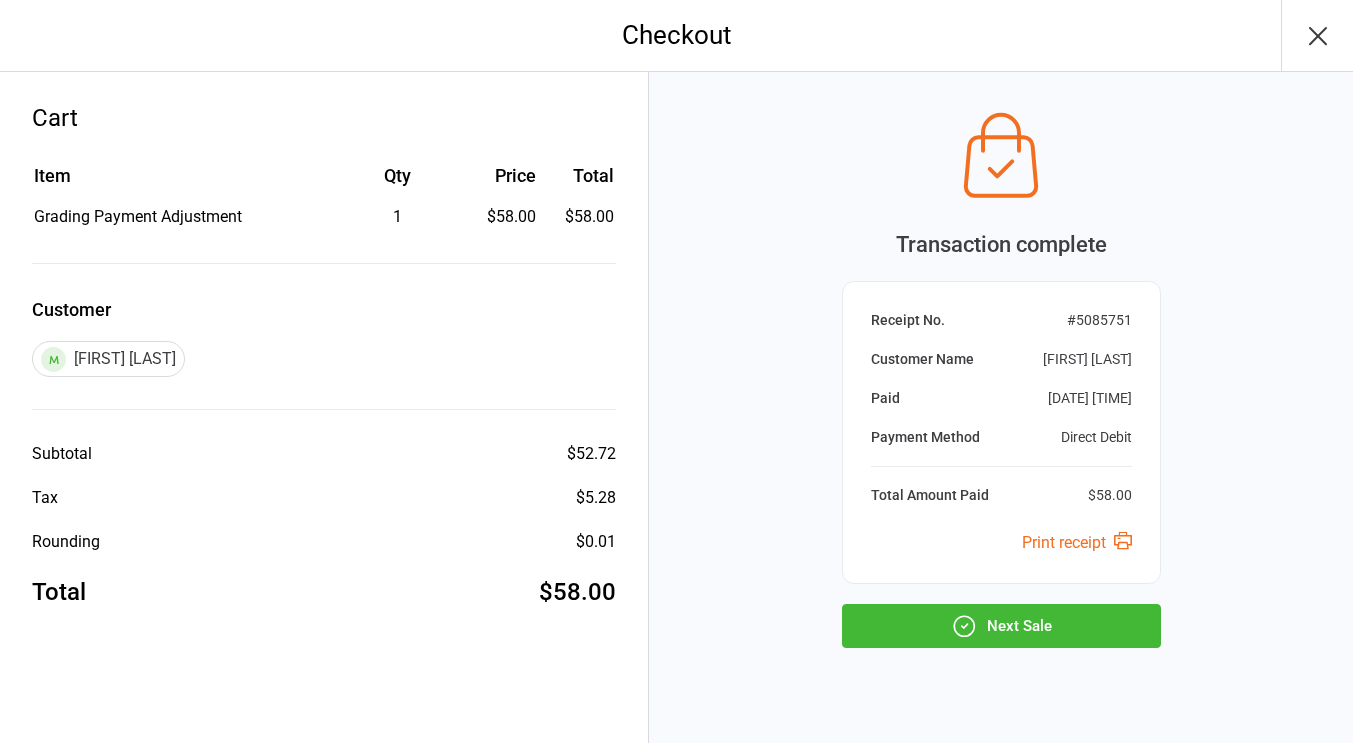 click on "Next Sale" at bounding box center (1001, 626) 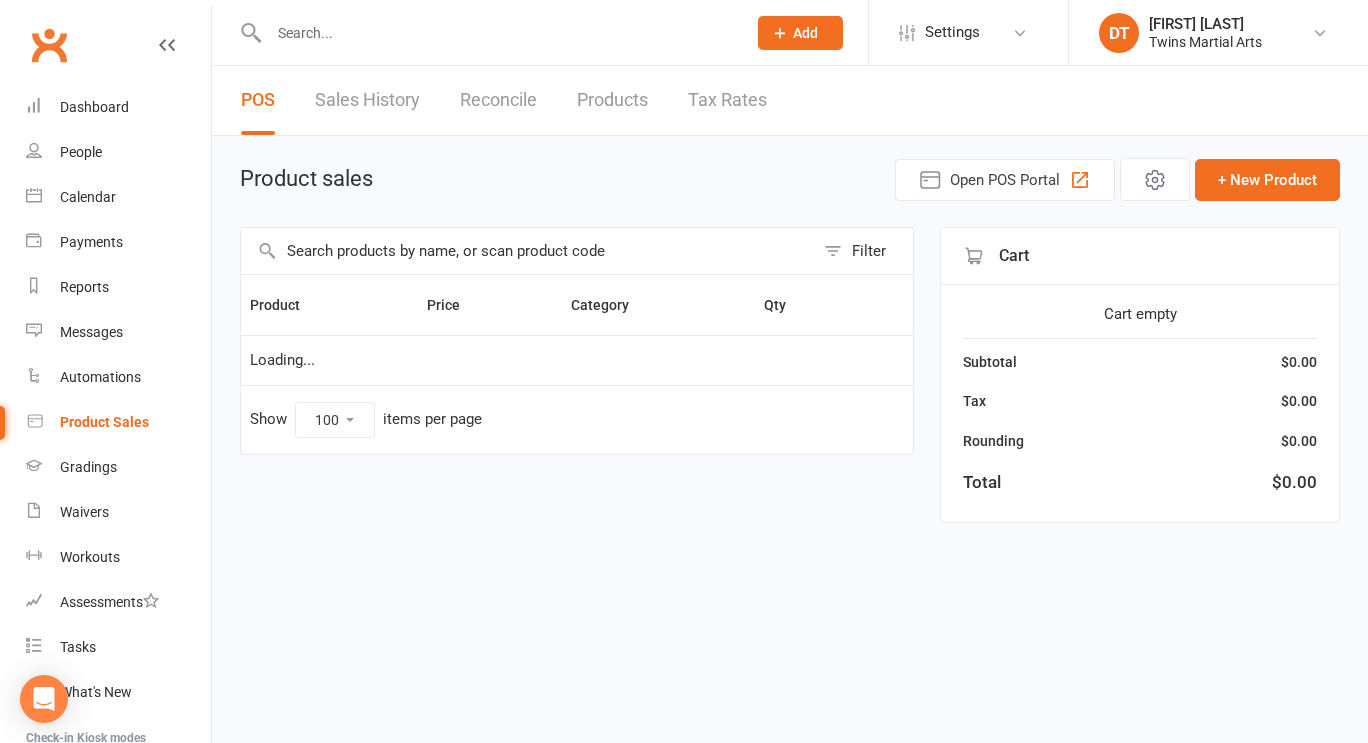 select on "100" 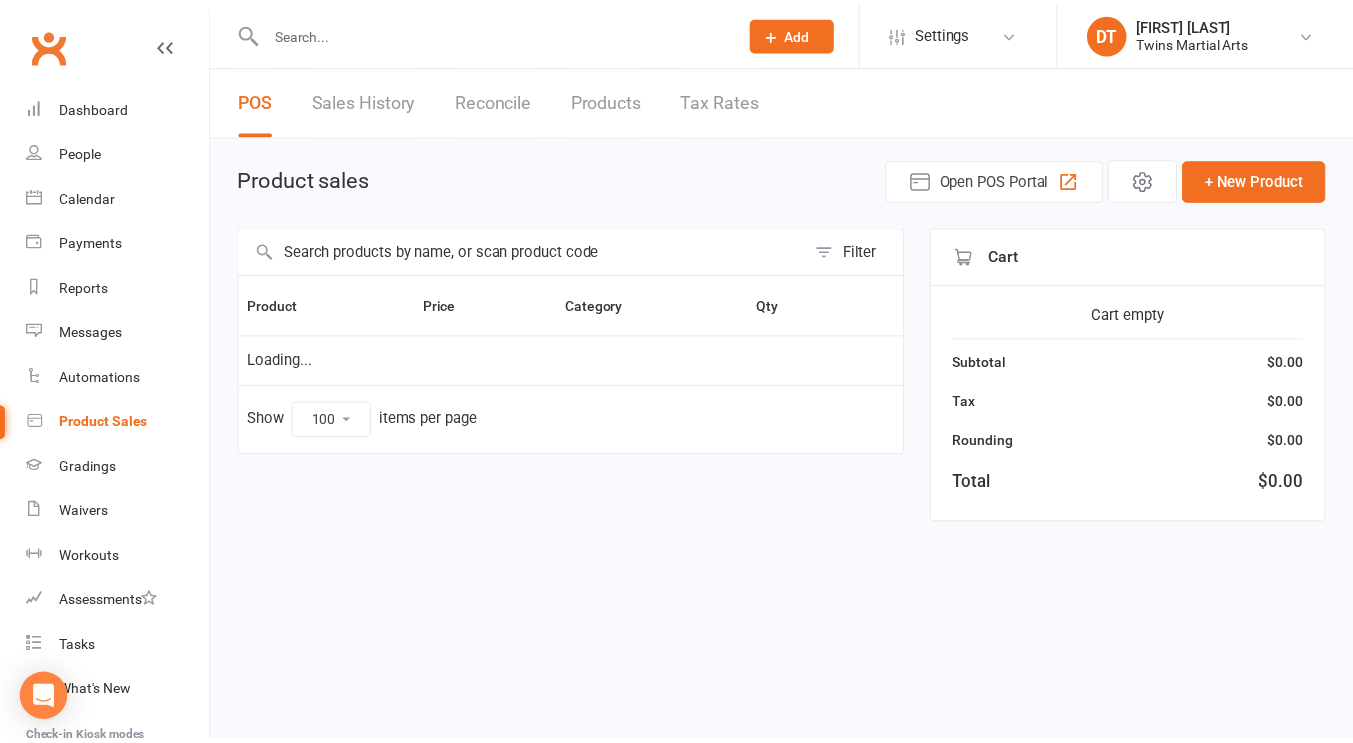 scroll, scrollTop: 0, scrollLeft: 0, axis: both 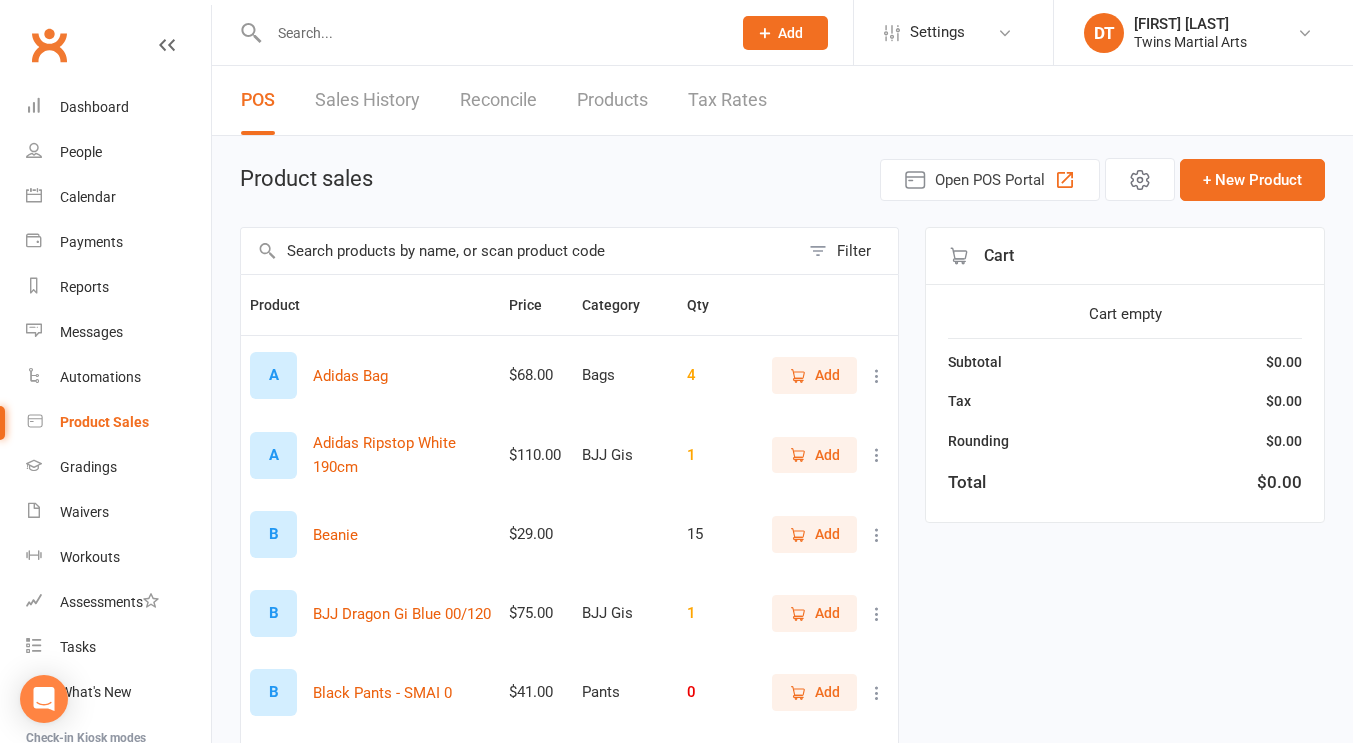 click at bounding box center [490, 33] 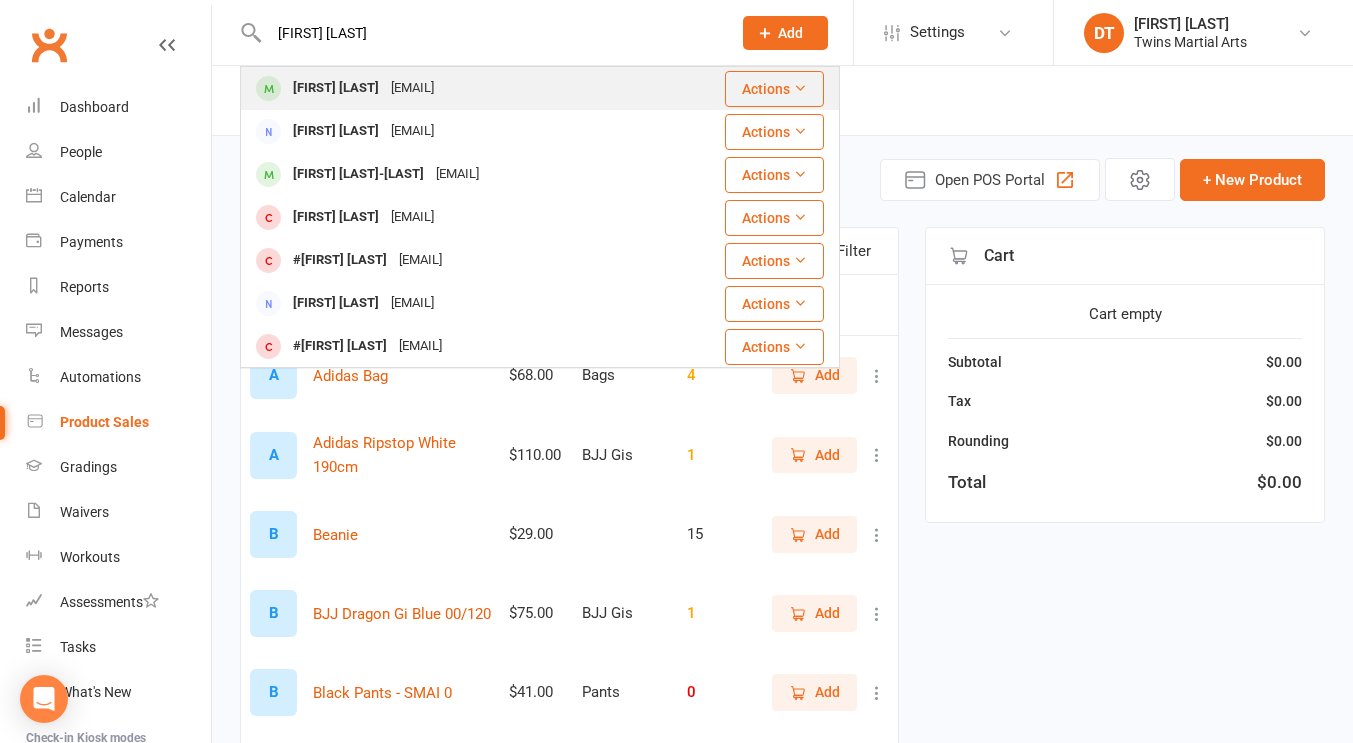type on "[FIRST] [LAST]" 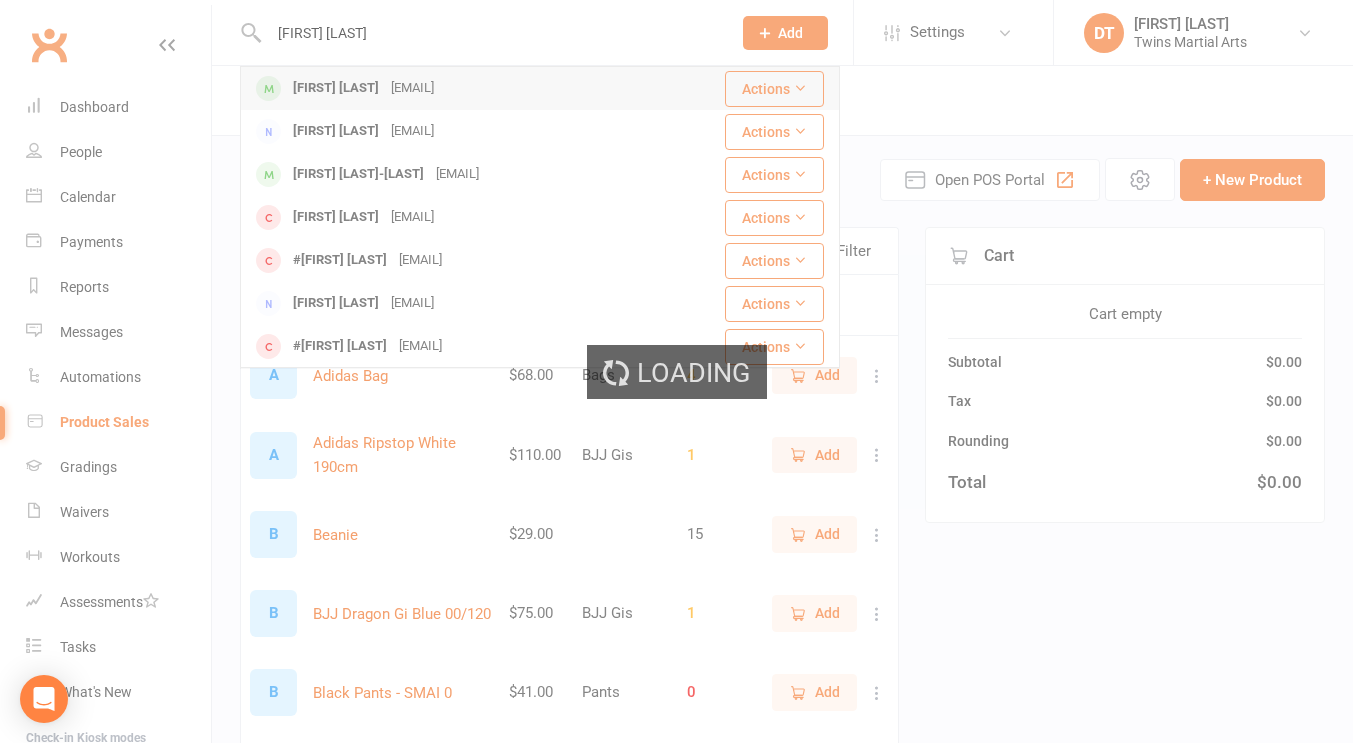 type 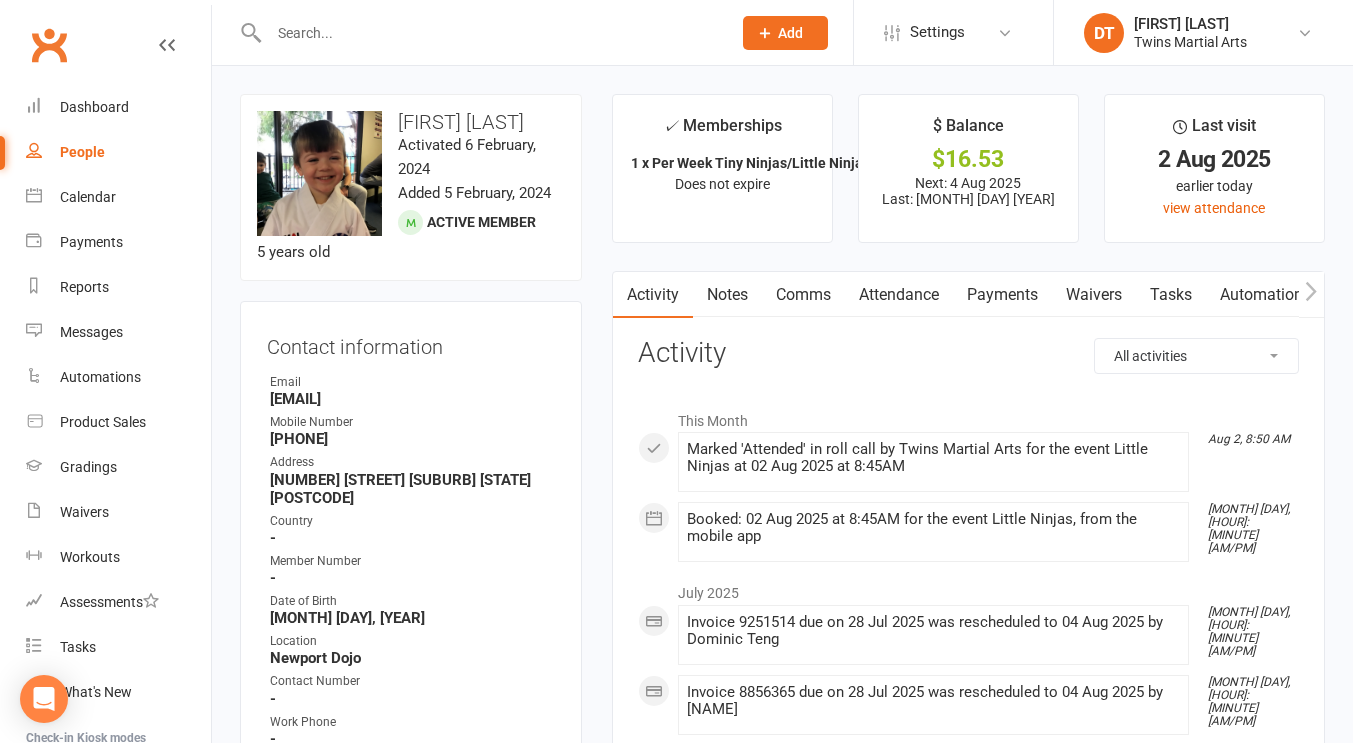click on "Comms" at bounding box center [803, 295] 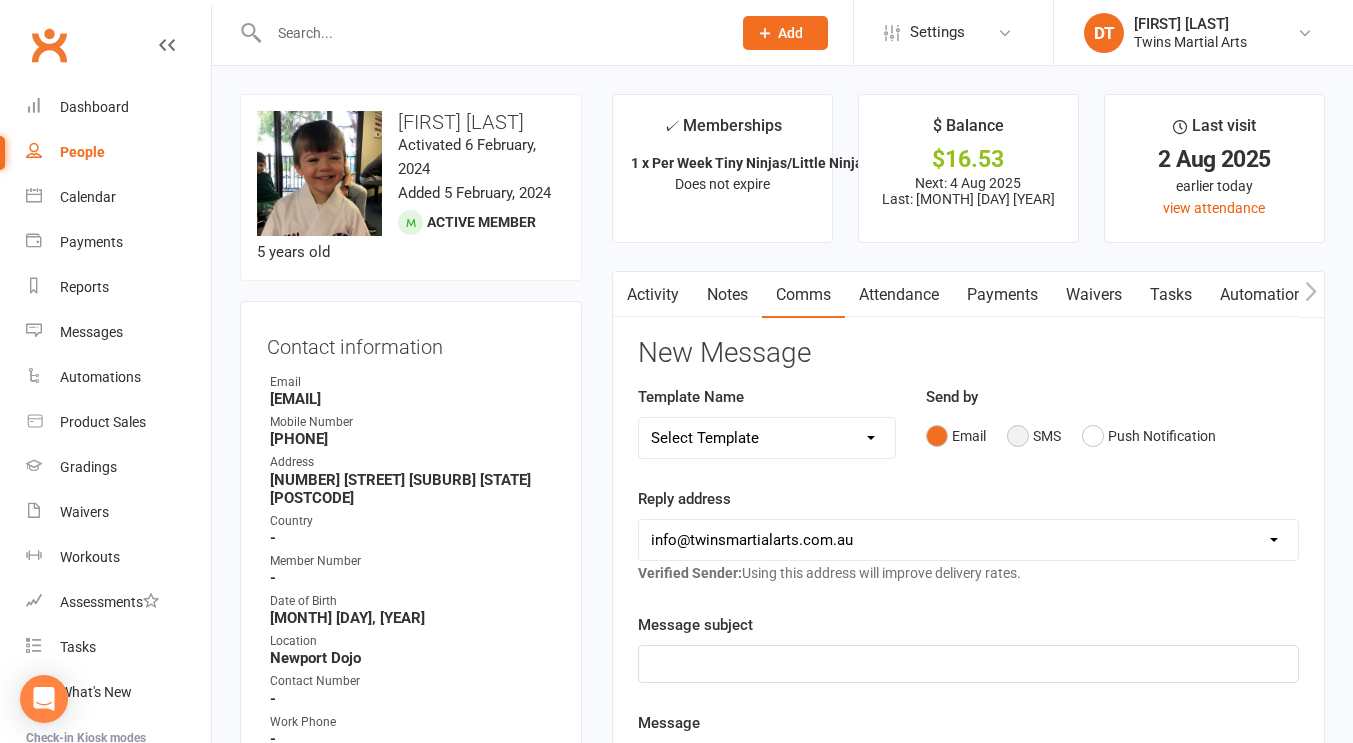 click on "SMS" at bounding box center (1034, 436) 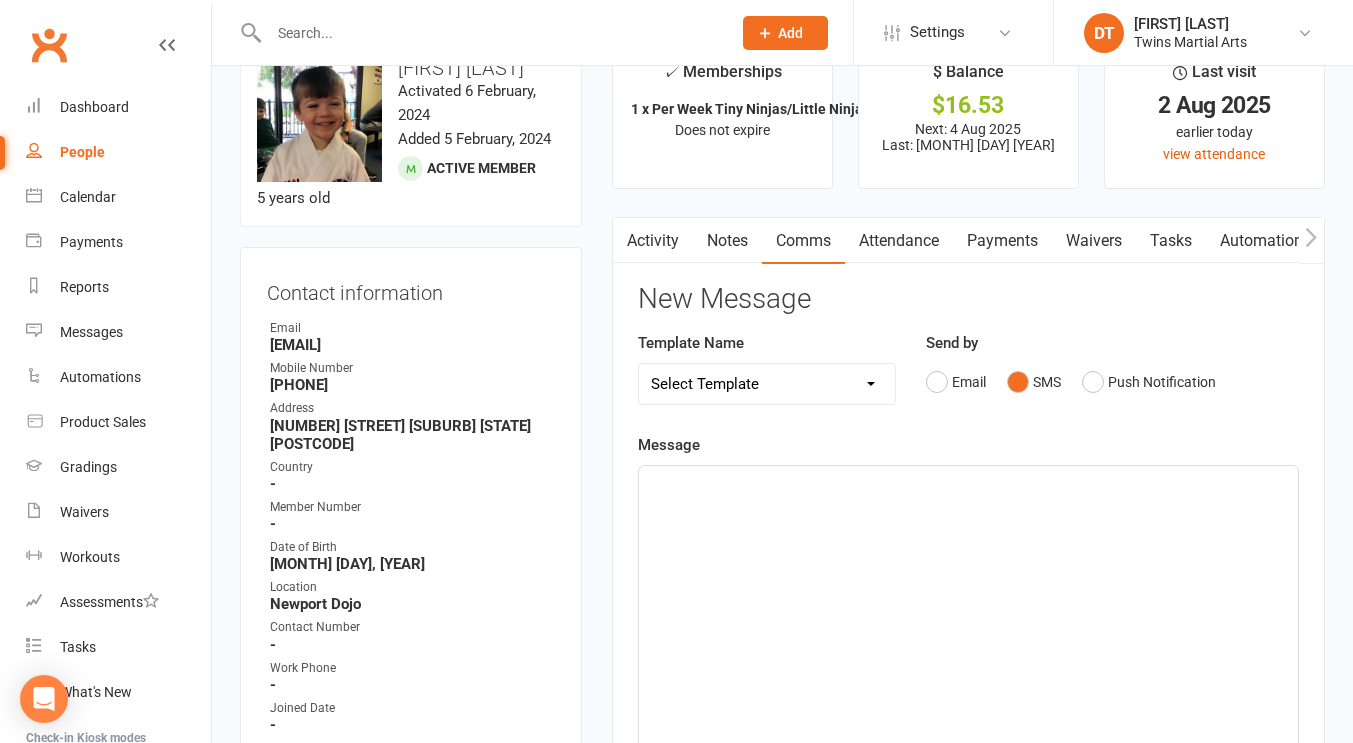 scroll, scrollTop: 58, scrollLeft: 0, axis: vertical 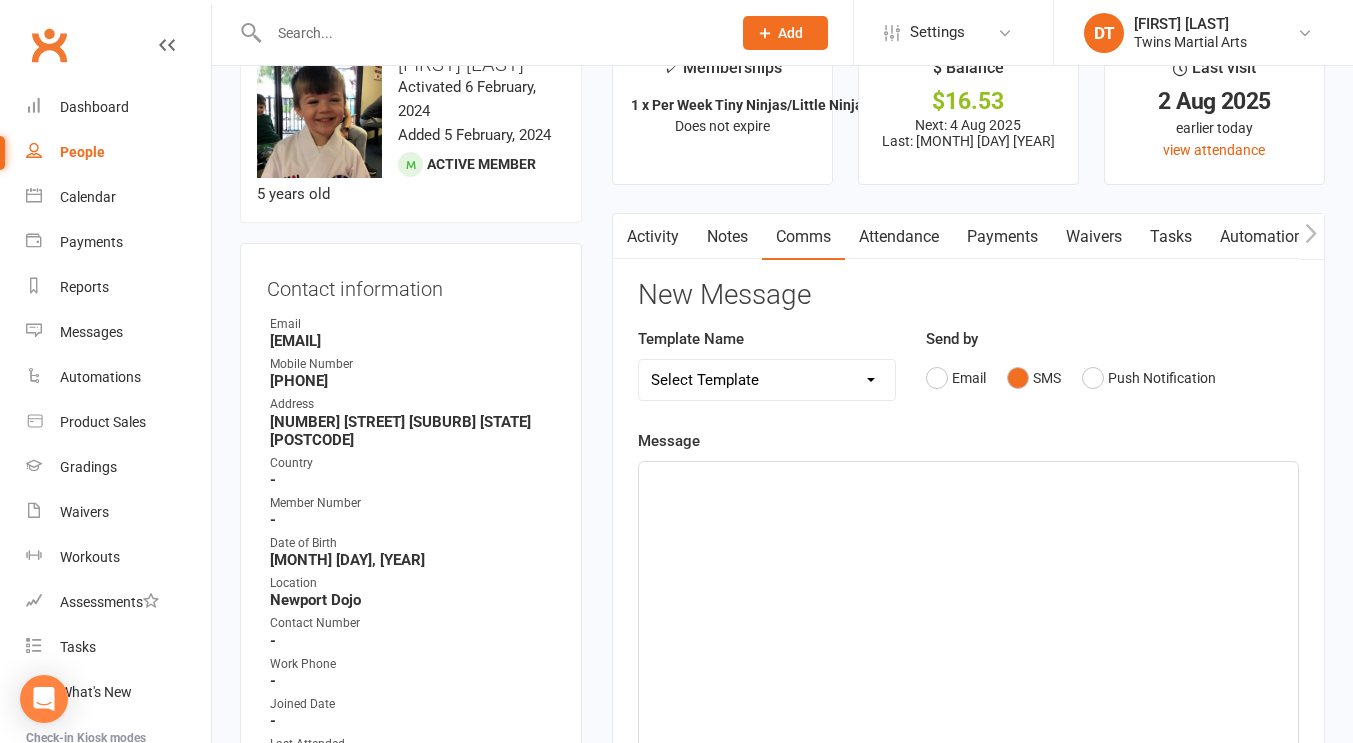 click at bounding box center [968, 612] 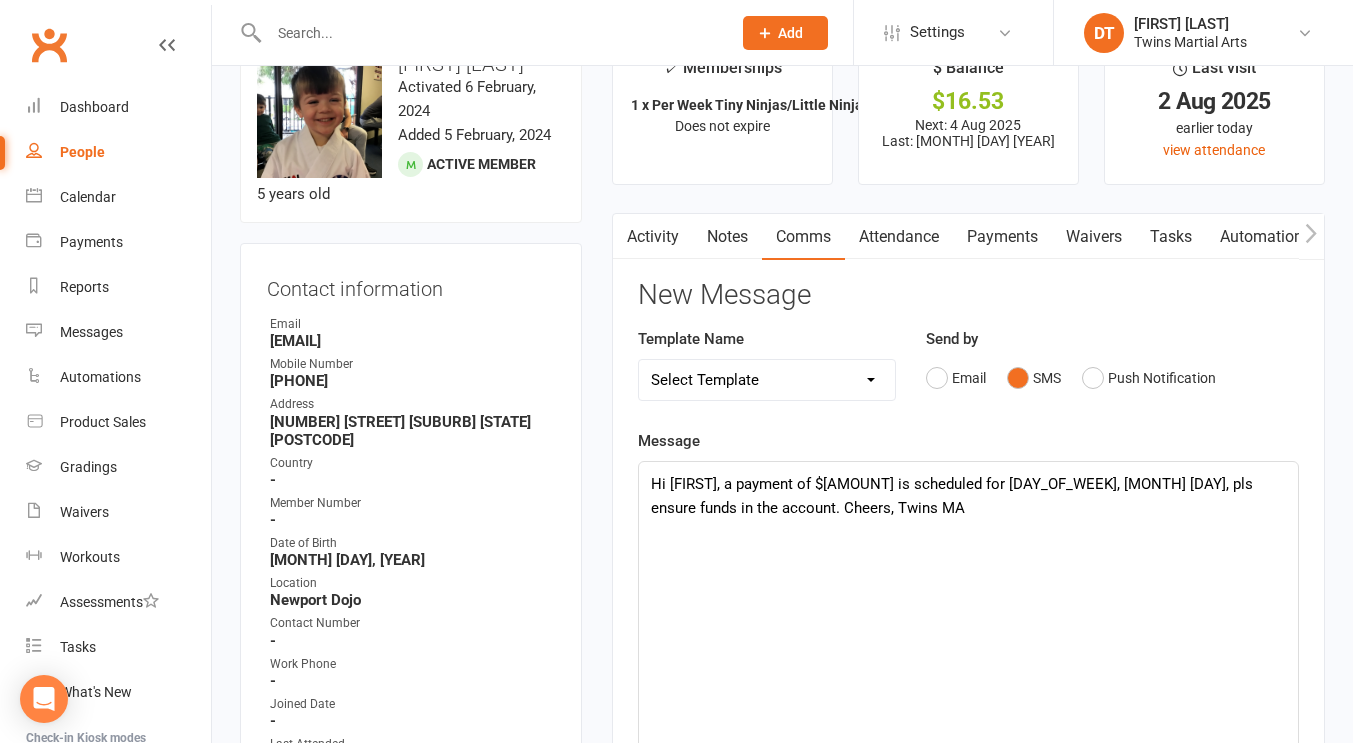 click on "Hi [FIRST], a payment of $[AMOUNT] is scheduled for [DAY_OF_WEEK], [MONTH] [DAY], pls ensure funds in the account. Cheers, Twins MA" at bounding box center (968, 612) 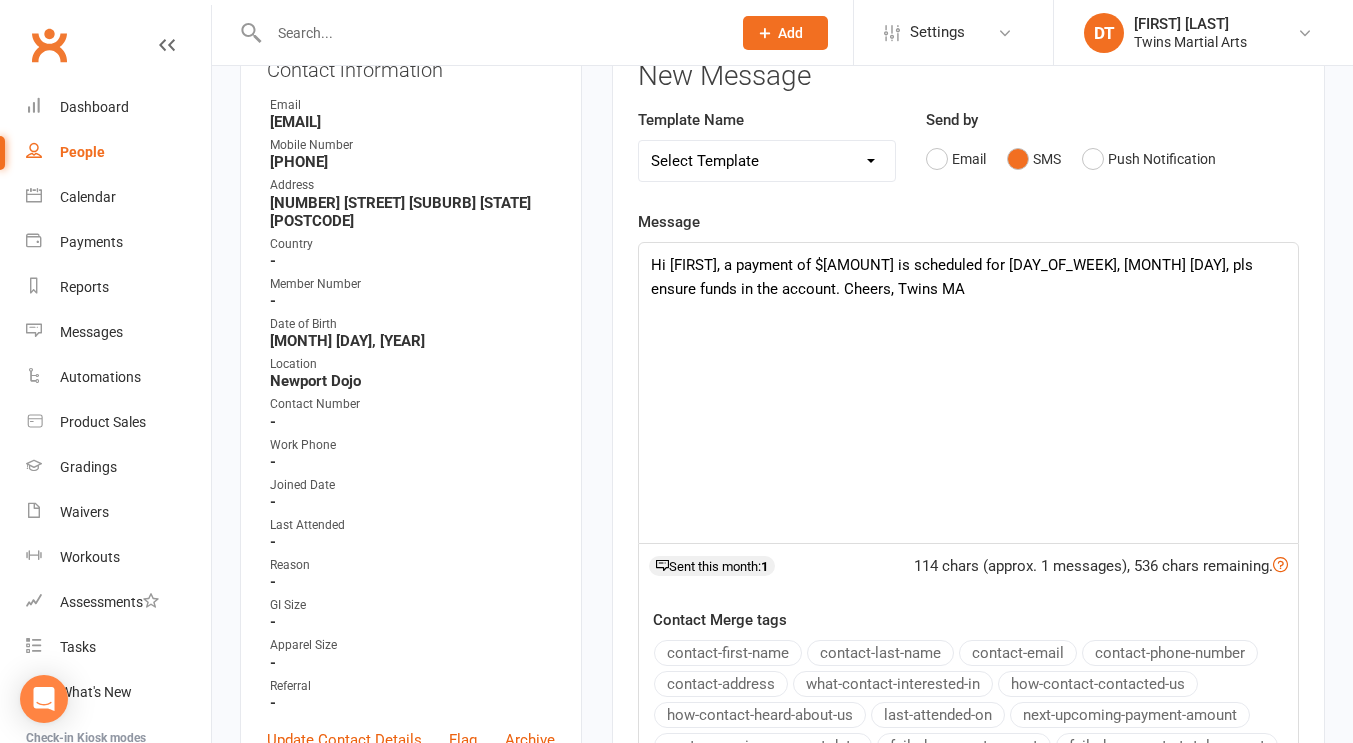 scroll, scrollTop: 297, scrollLeft: 0, axis: vertical 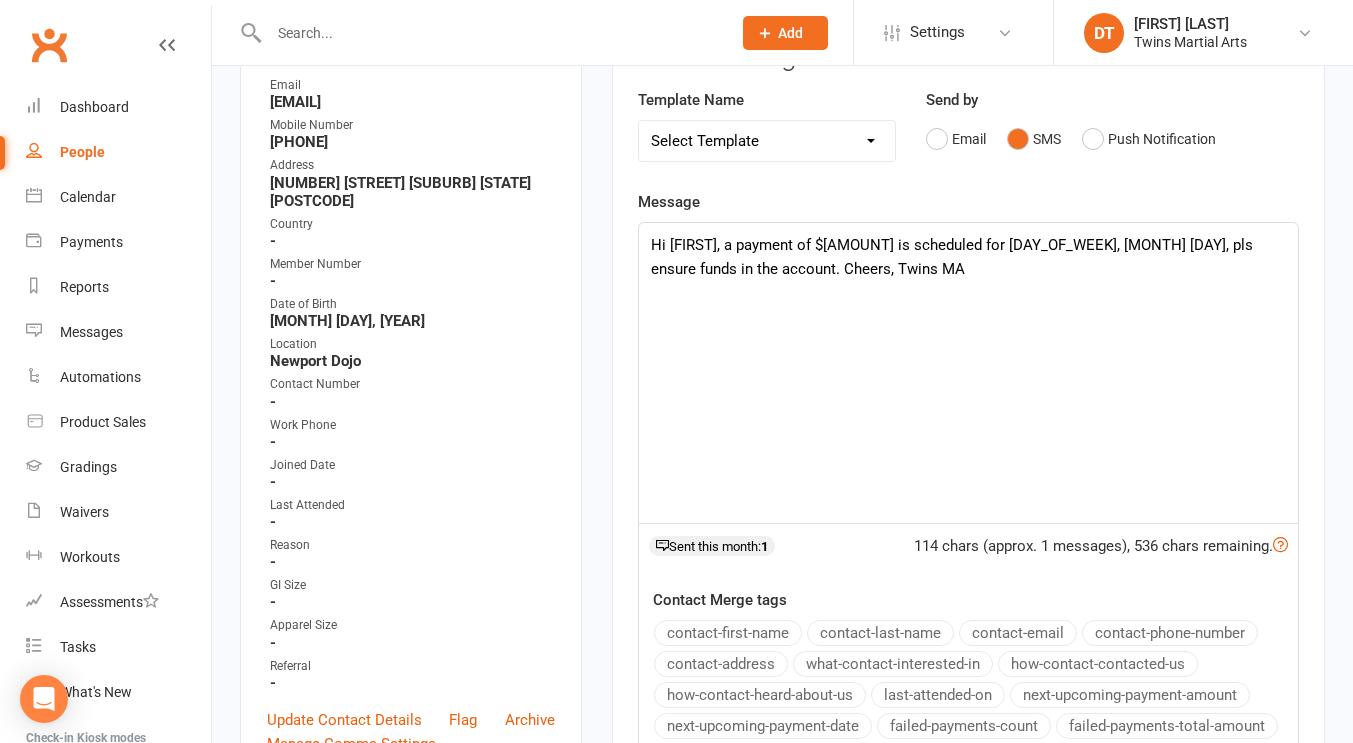 click on "Hi [FIRST], a payment of $[AMOUNT] is scheduled for [DAY_OF_WEEK], [MONTH] [DAY], pls ensure funds in the account. Cheers, Twins MA" at bounding box center (968, 373) 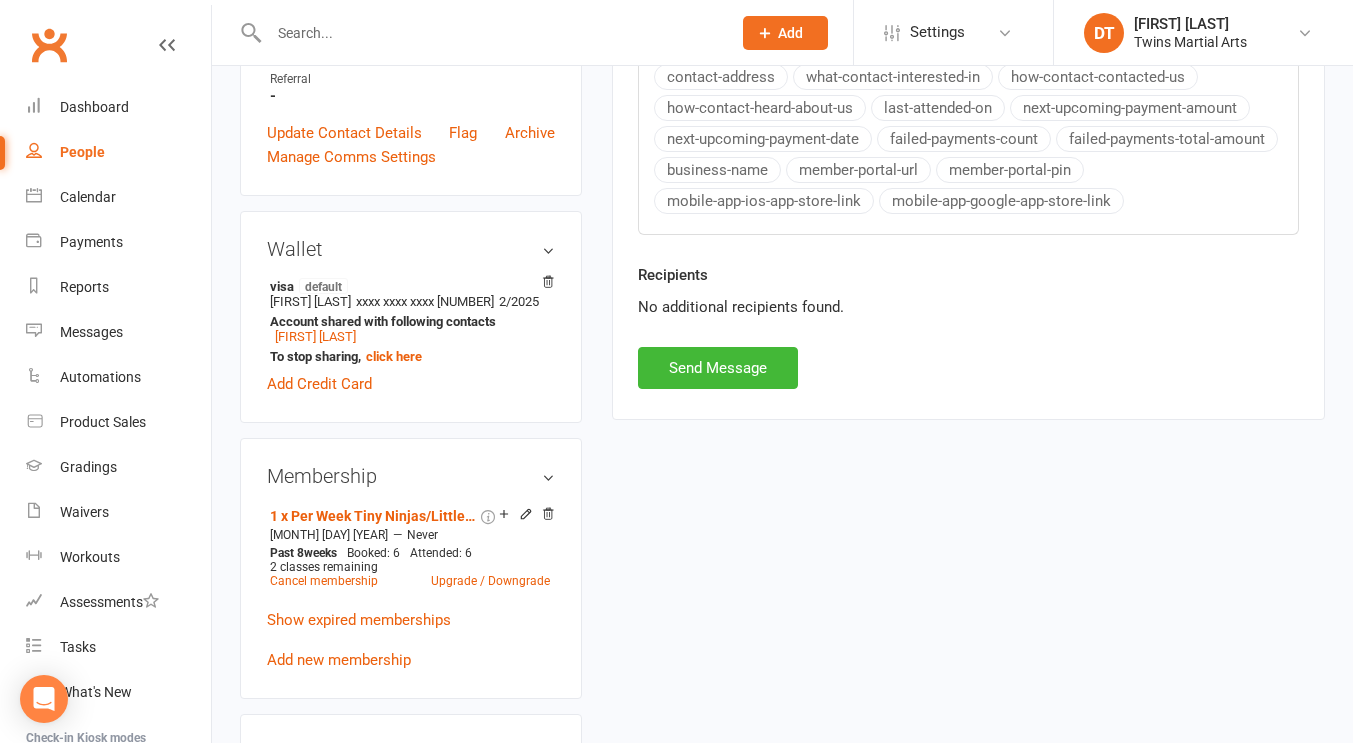 scroll, scrollTop: 885, scrollLeft: 0, axis: vertical 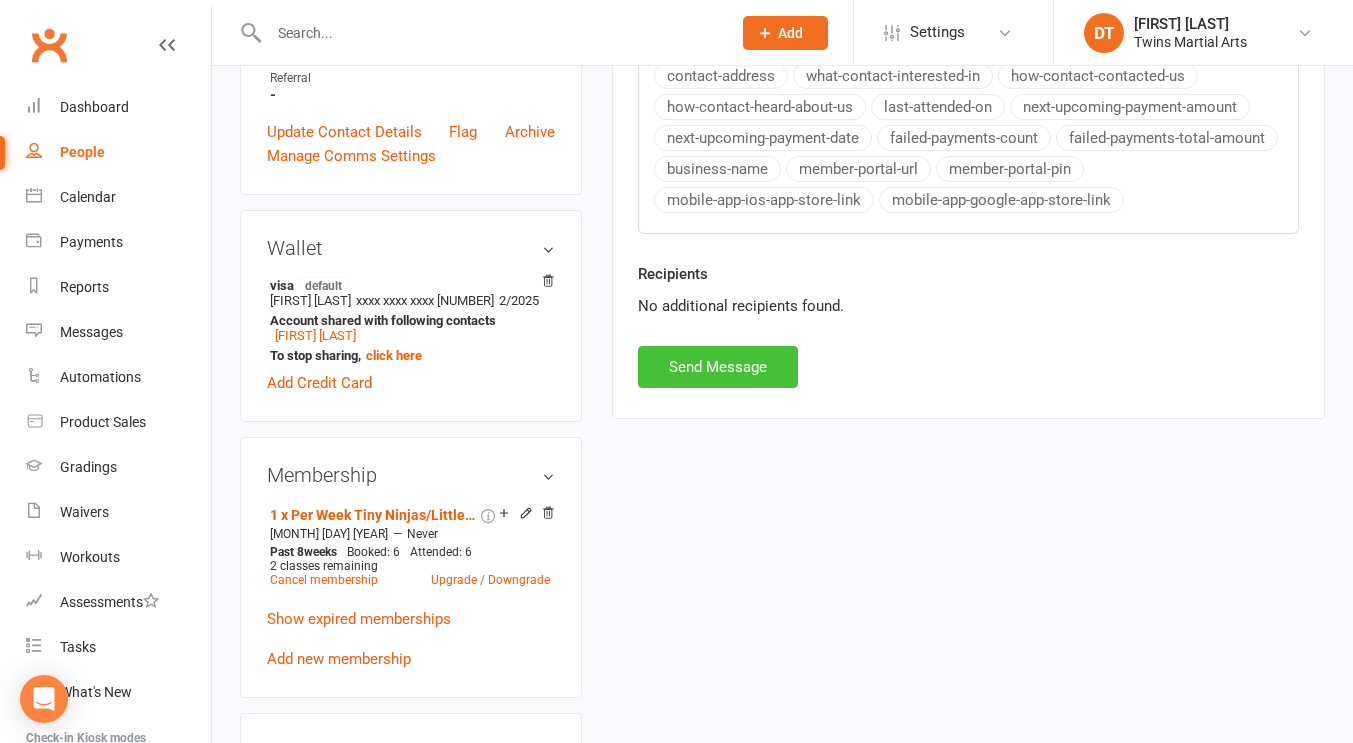 click on "Send Message" at bounding box center (718, 367) 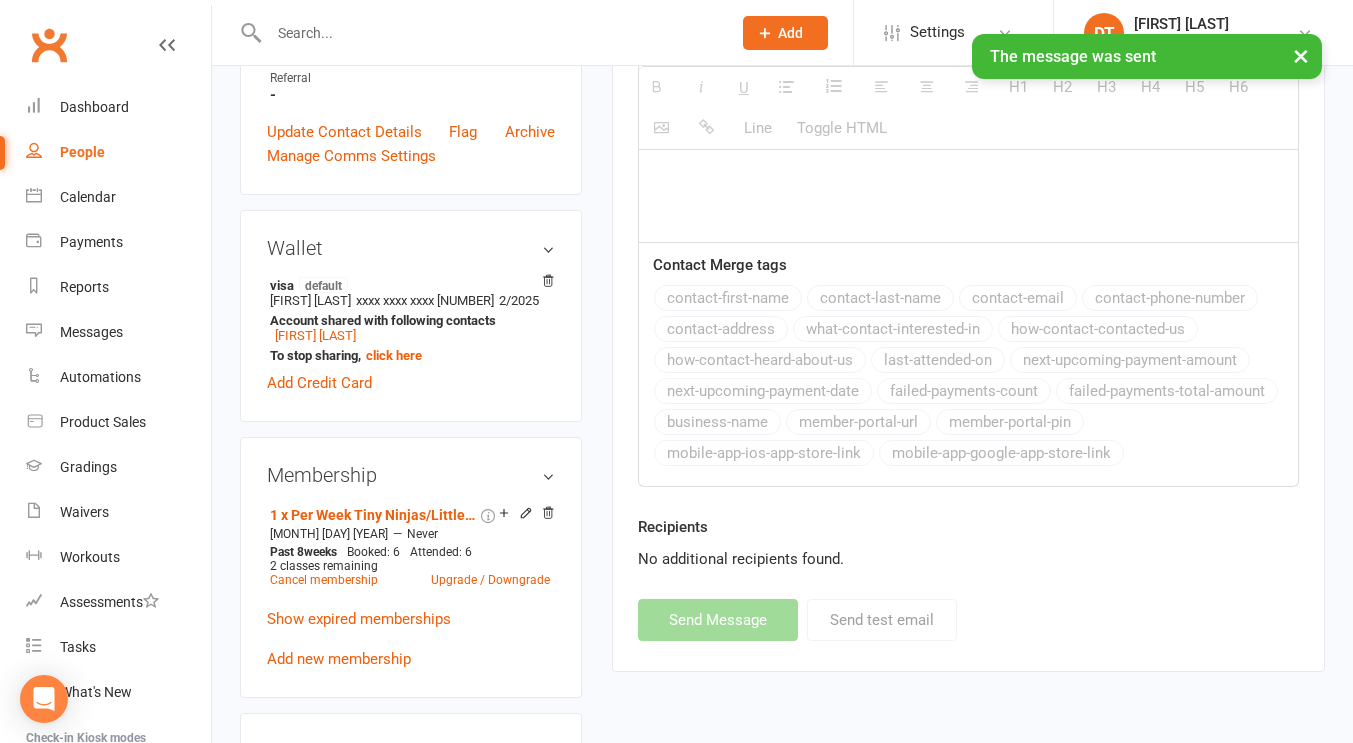 click at bounding box center (968, 92) 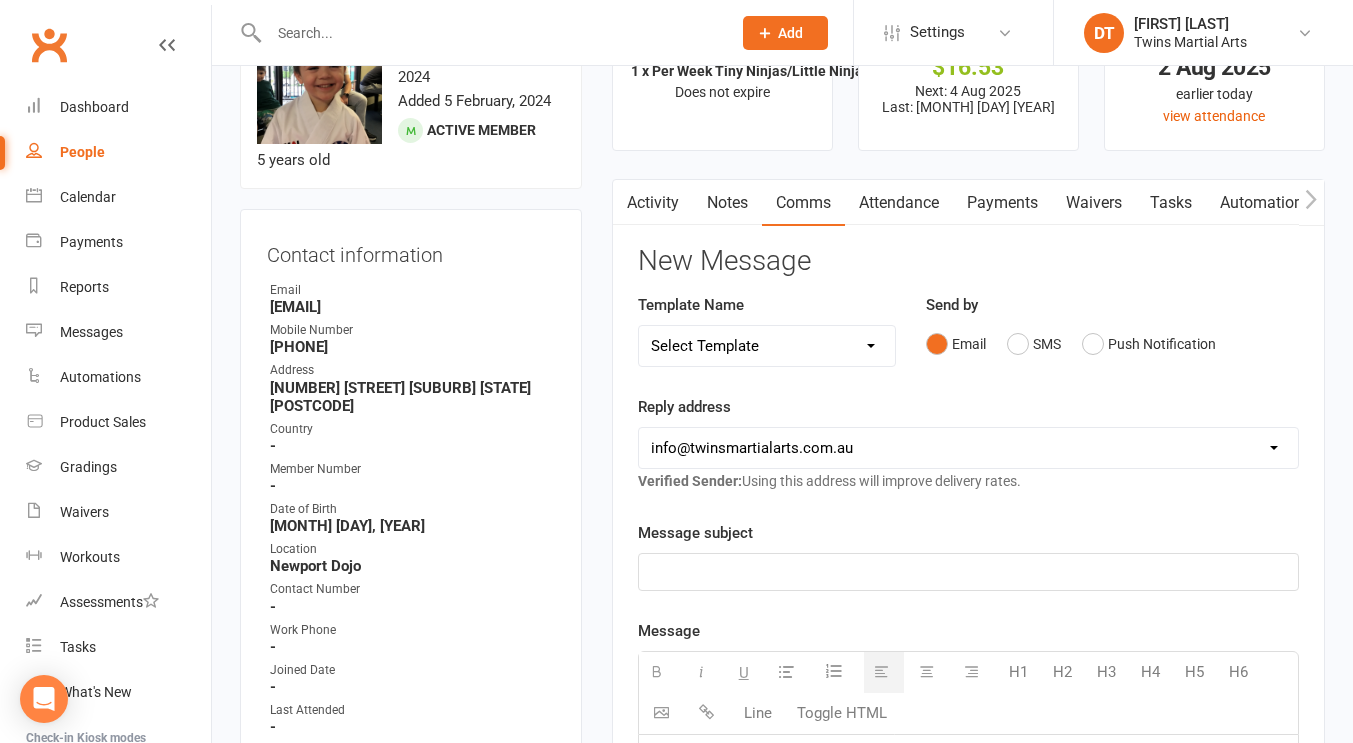 scroll, scrollTop: 0, scrollLeft: 0, axis: both 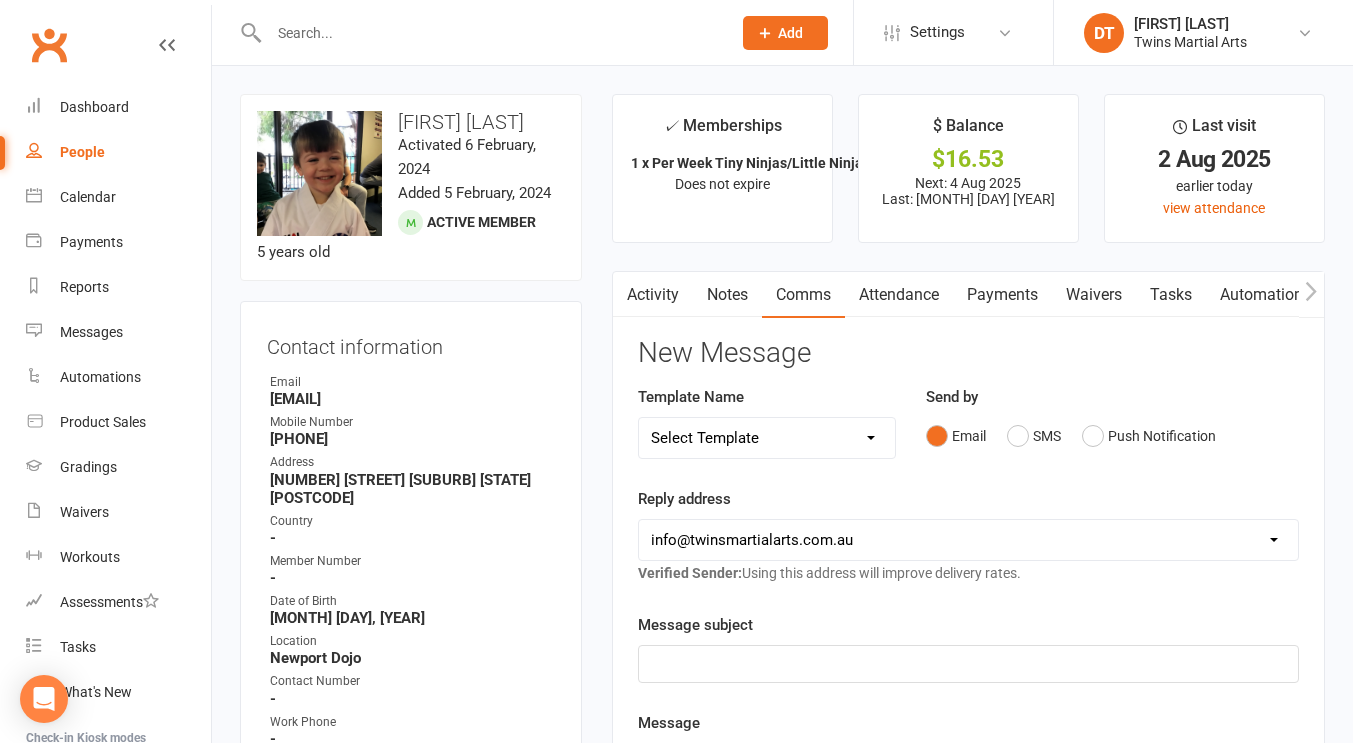 click at bounding box center [490, 33] 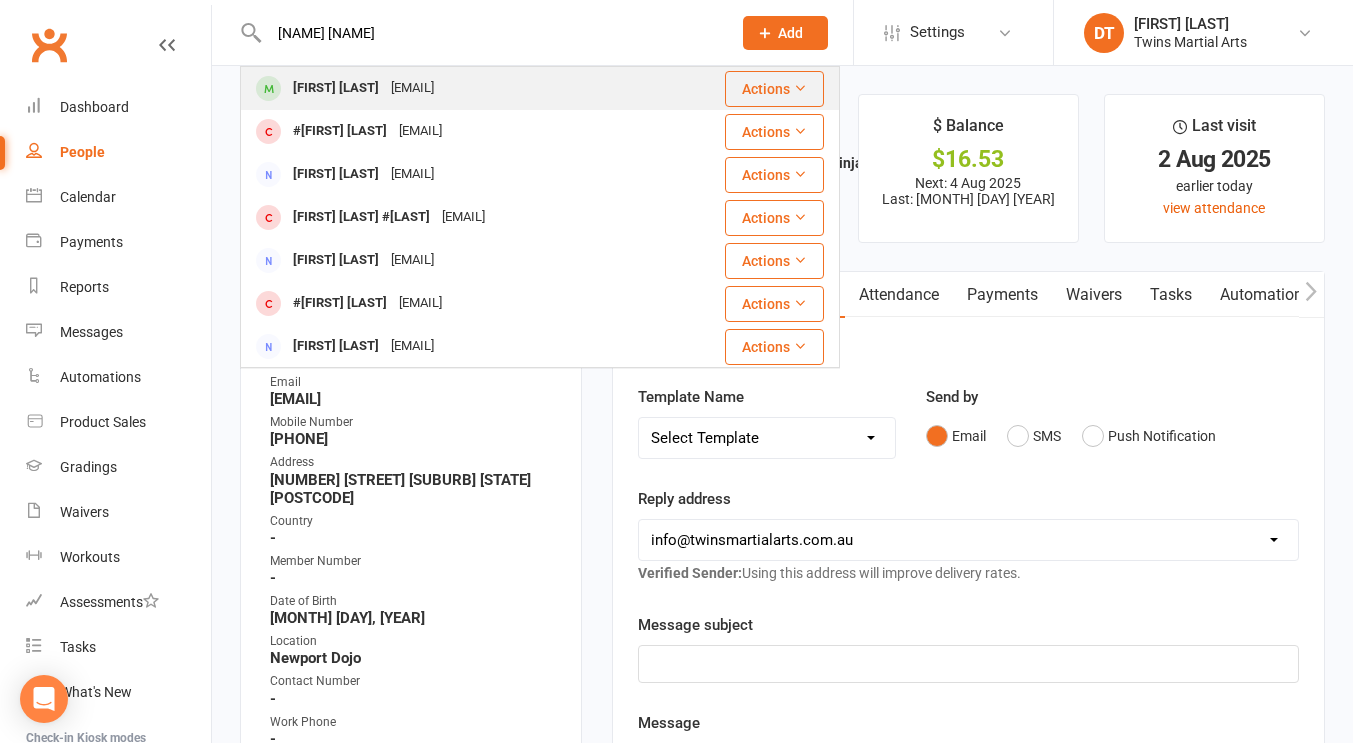 type on "[NAME] [NAME]" 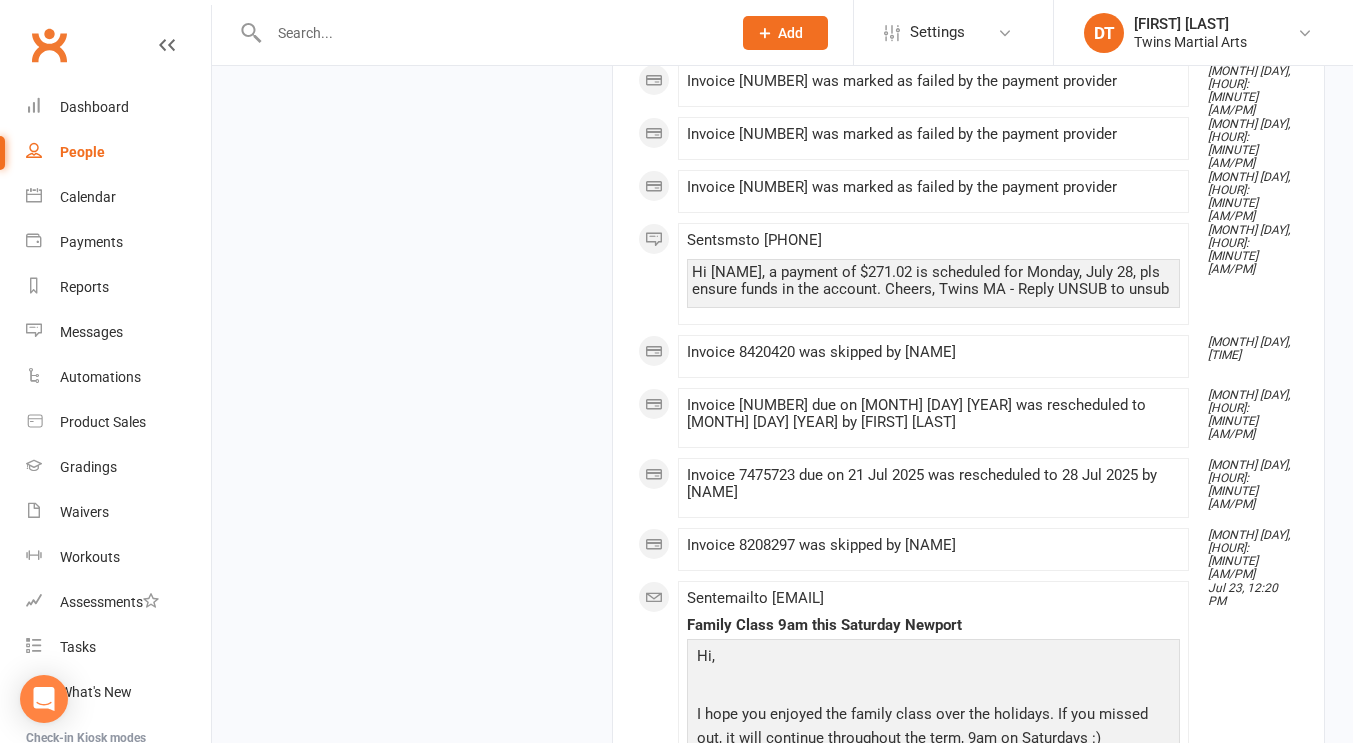 scroll, scrollTop: 2929, scrollLeft: 0, axis: vertical 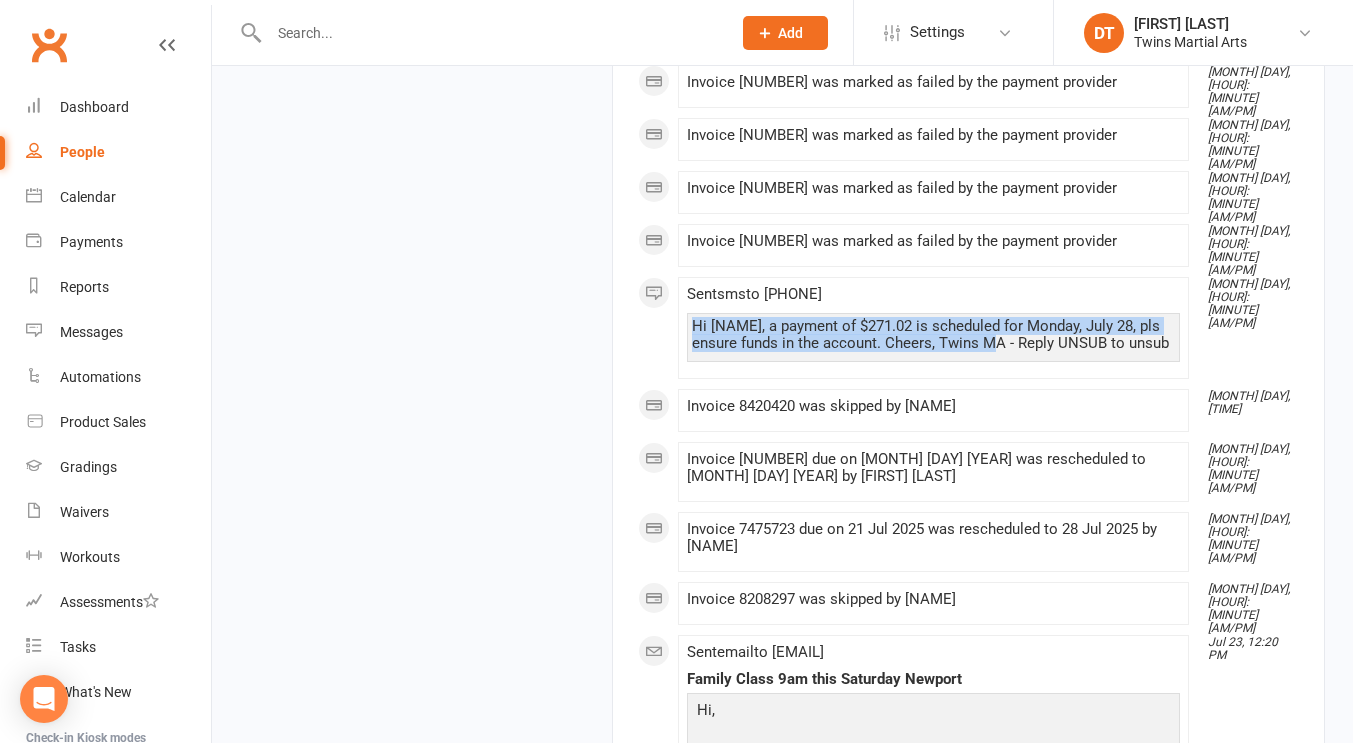 drag, startPoint x: 1002, startPoint y: 306, endPoint x: 686, endPoint y: 292, distance: 316.30997 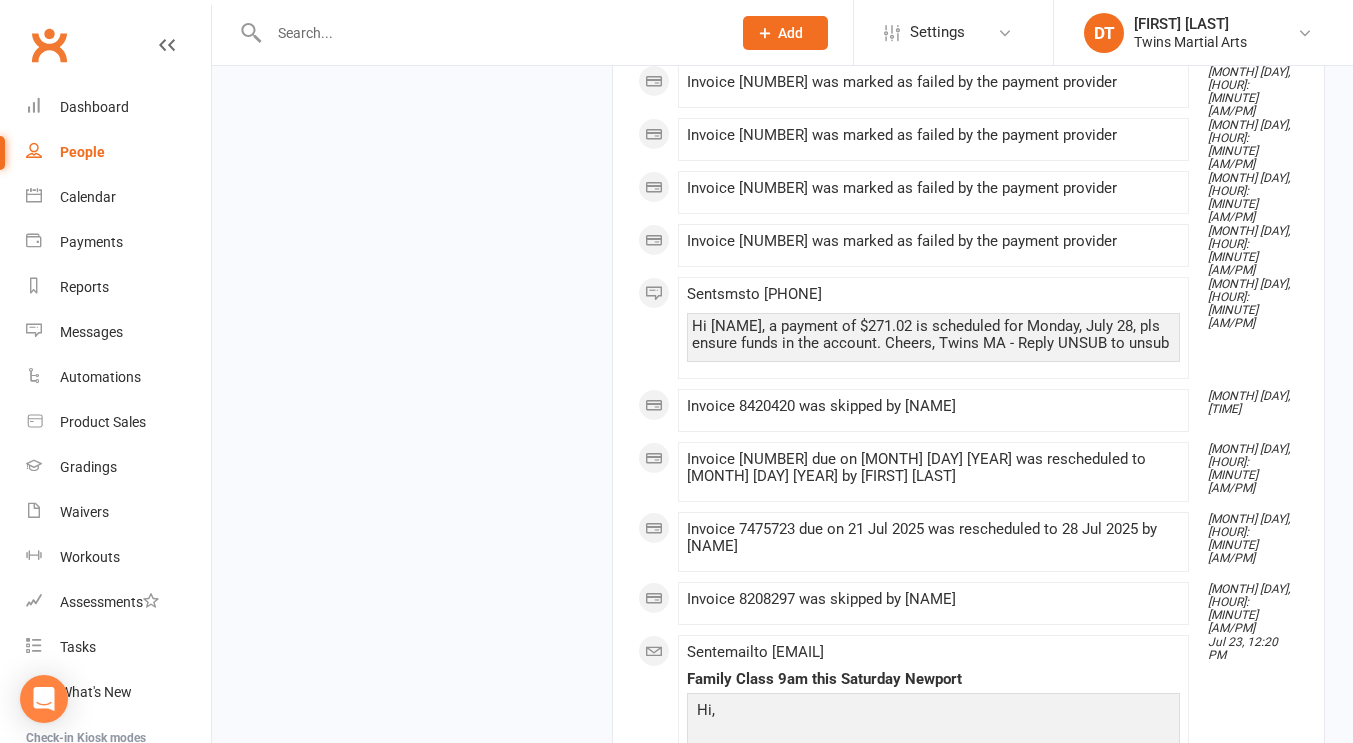 click on "Sent  sms  to   0438374150" at bounding box center (754, 294) 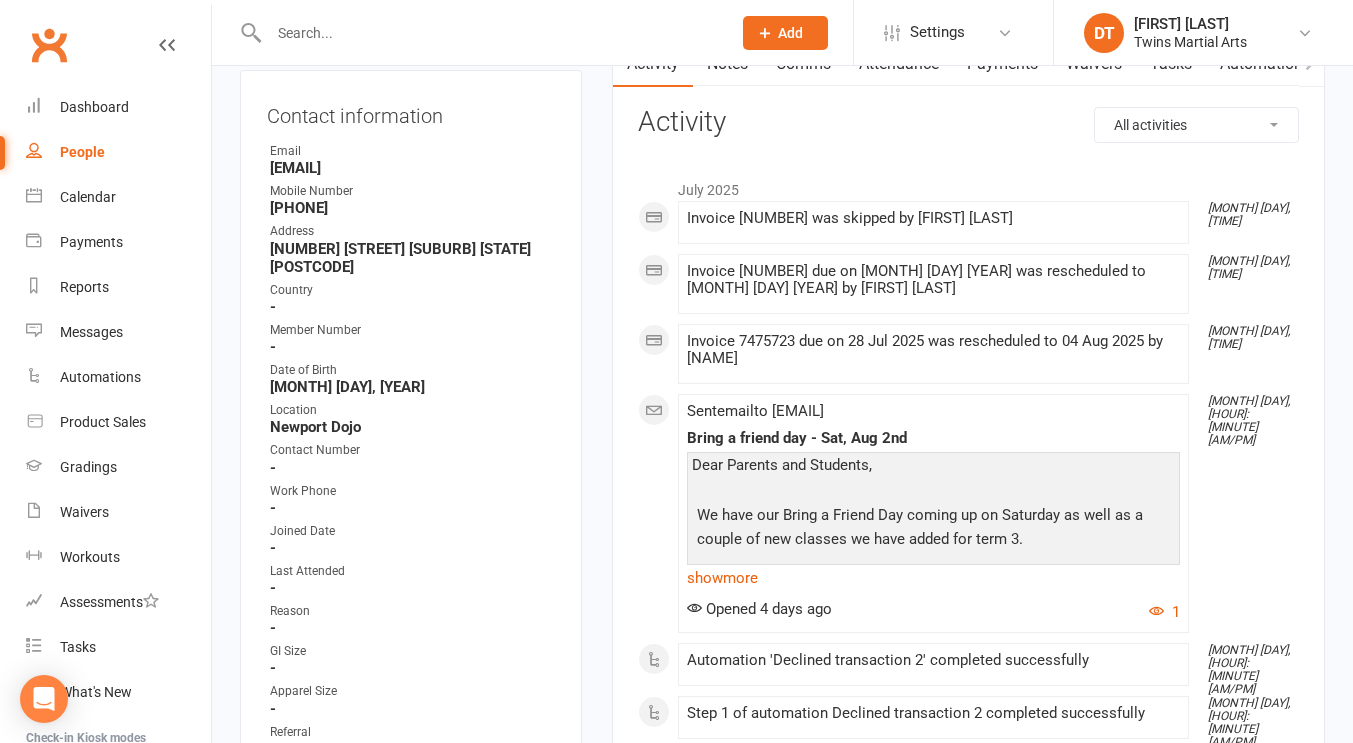 scroll, scrollTop: 0, scrollLeft: 0, axis: both 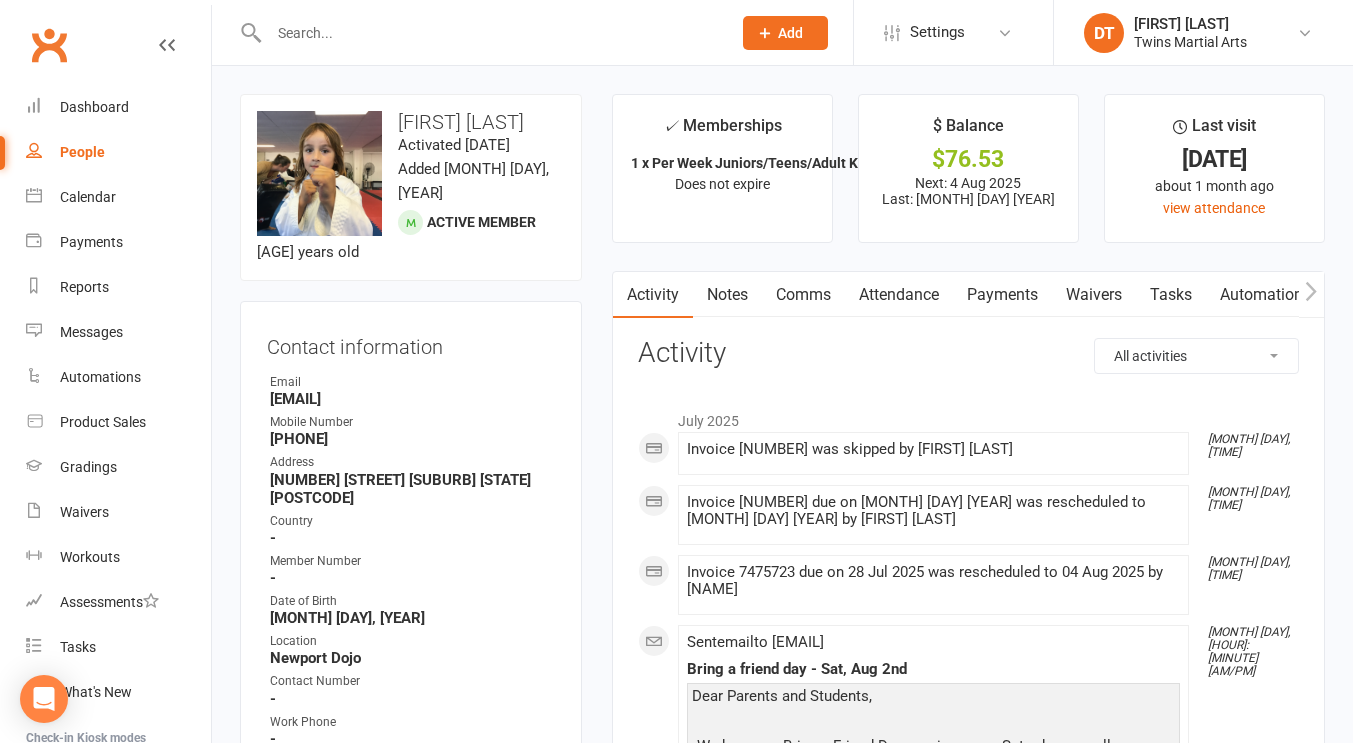 click on "Comms" at bounding box center (803, 295) 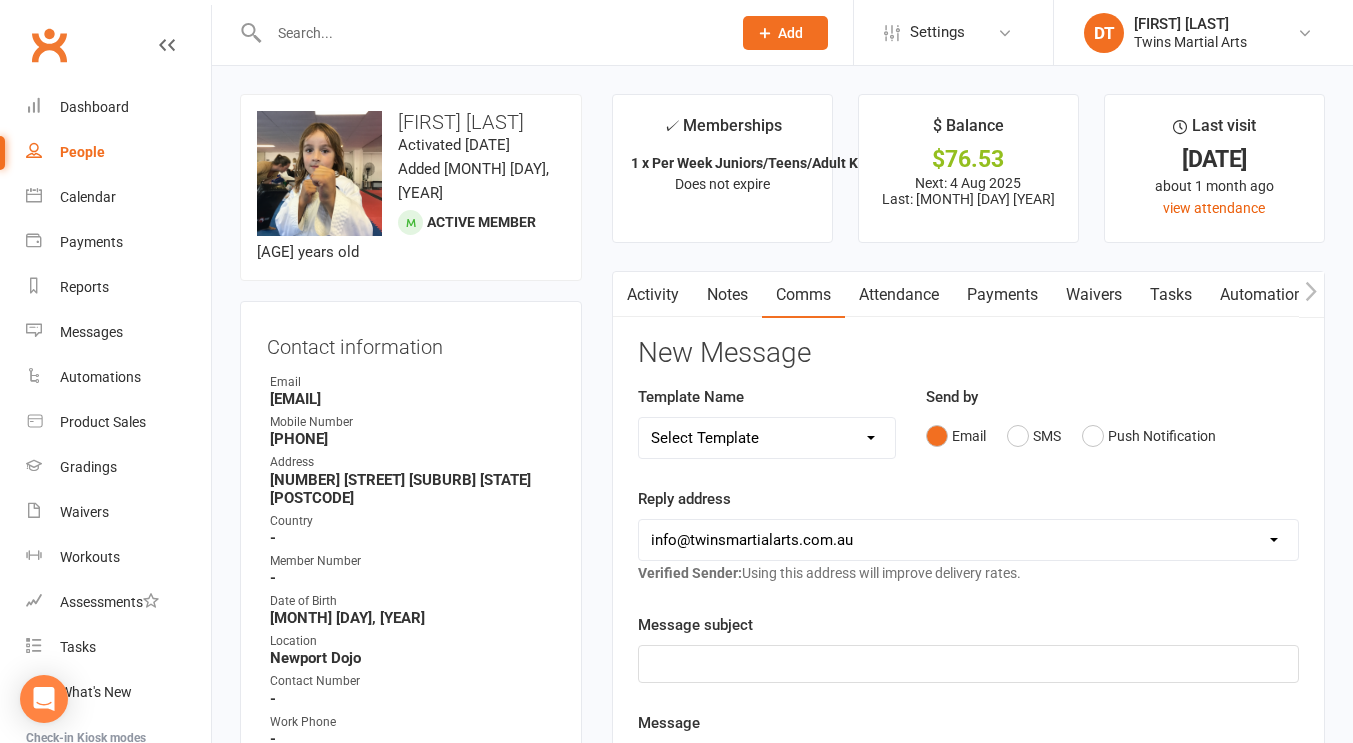 click on "Payments" at bounding box center (1002, 295) 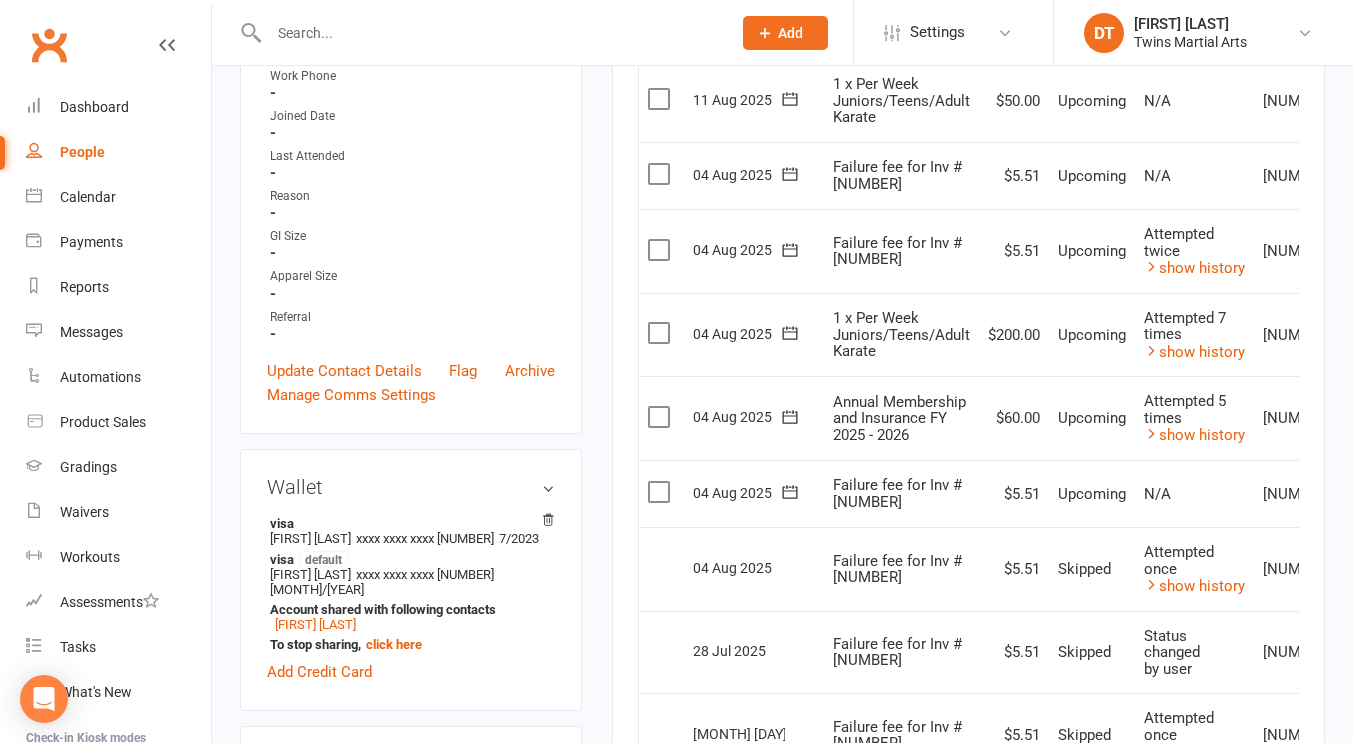 scroll, scrollTop: 647, scrollLeft: 0, axis: vertical 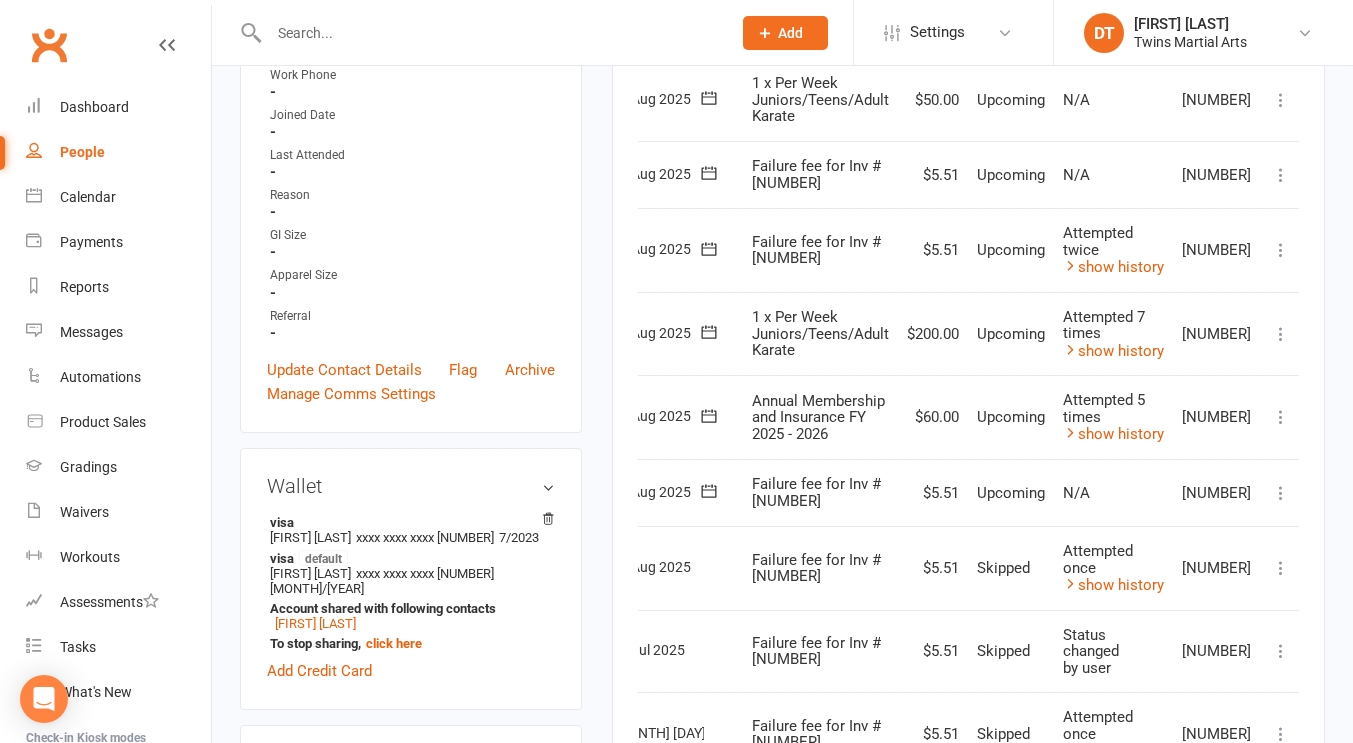 click at bounding box center (1281, 493) 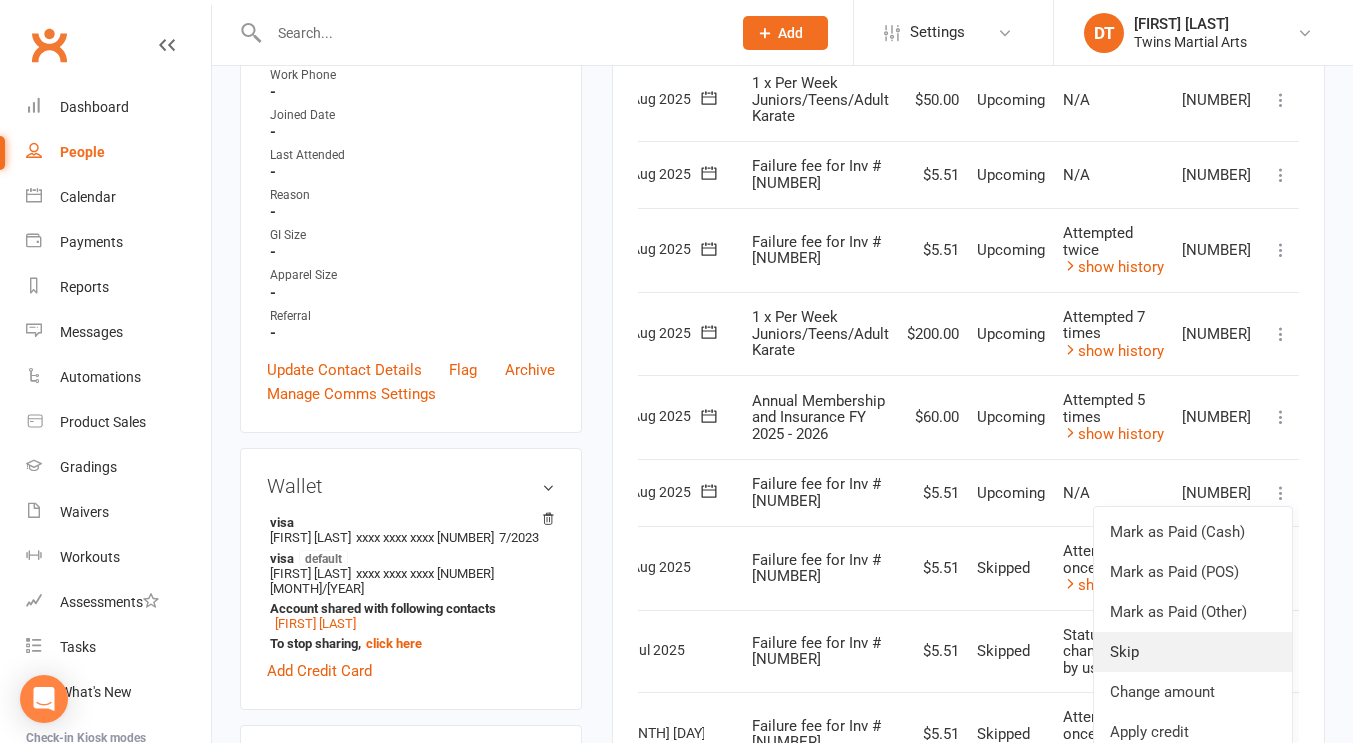 click on "Skip" at bounding box center (1193, 652) 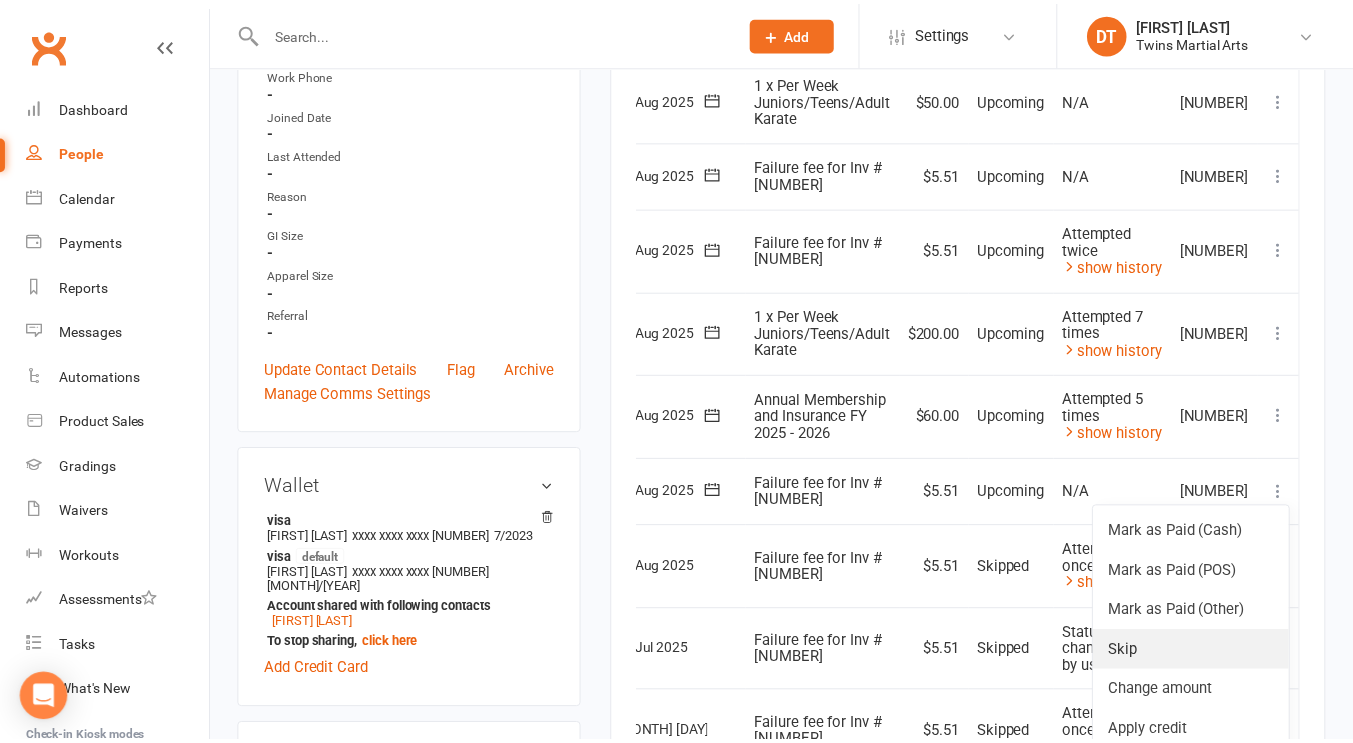 scroll, scrollTop: 0, scrollLeft: 71, axis: horizontal 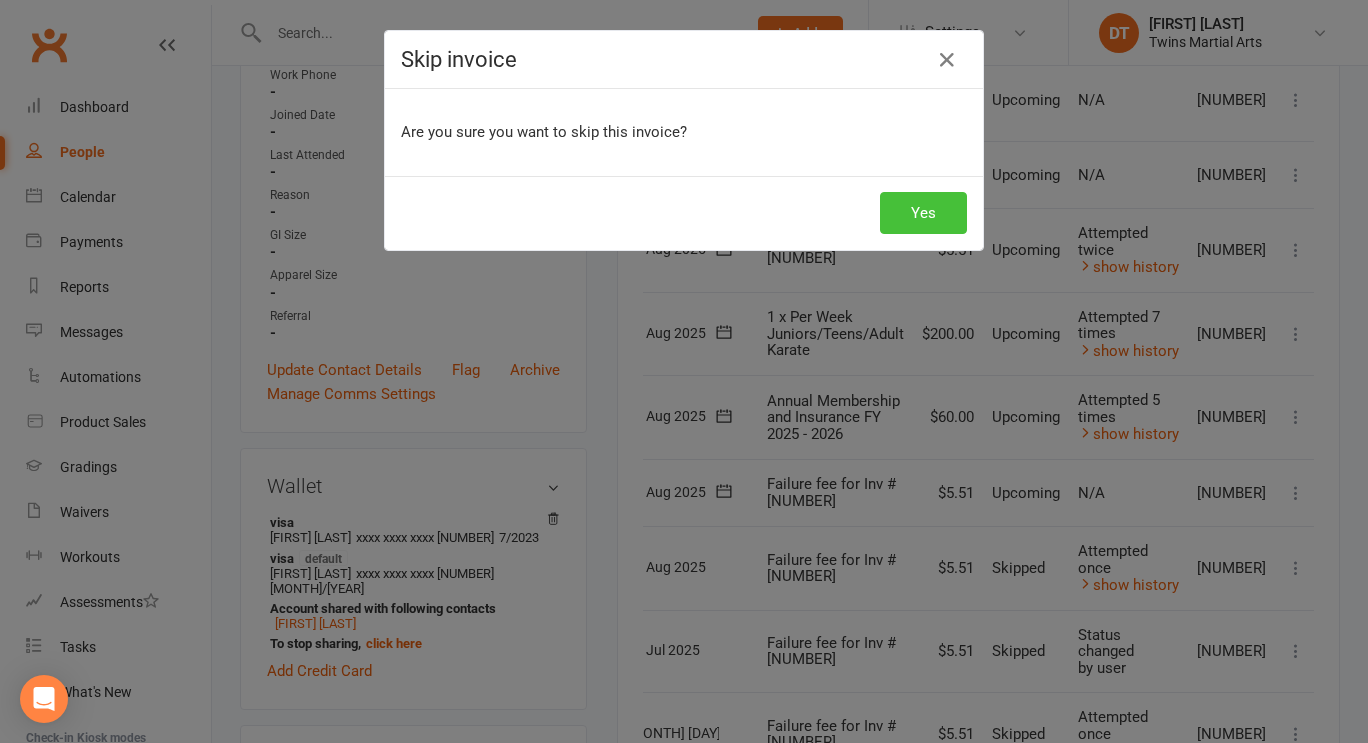click on "Yes" at bounding box center [923, 213] 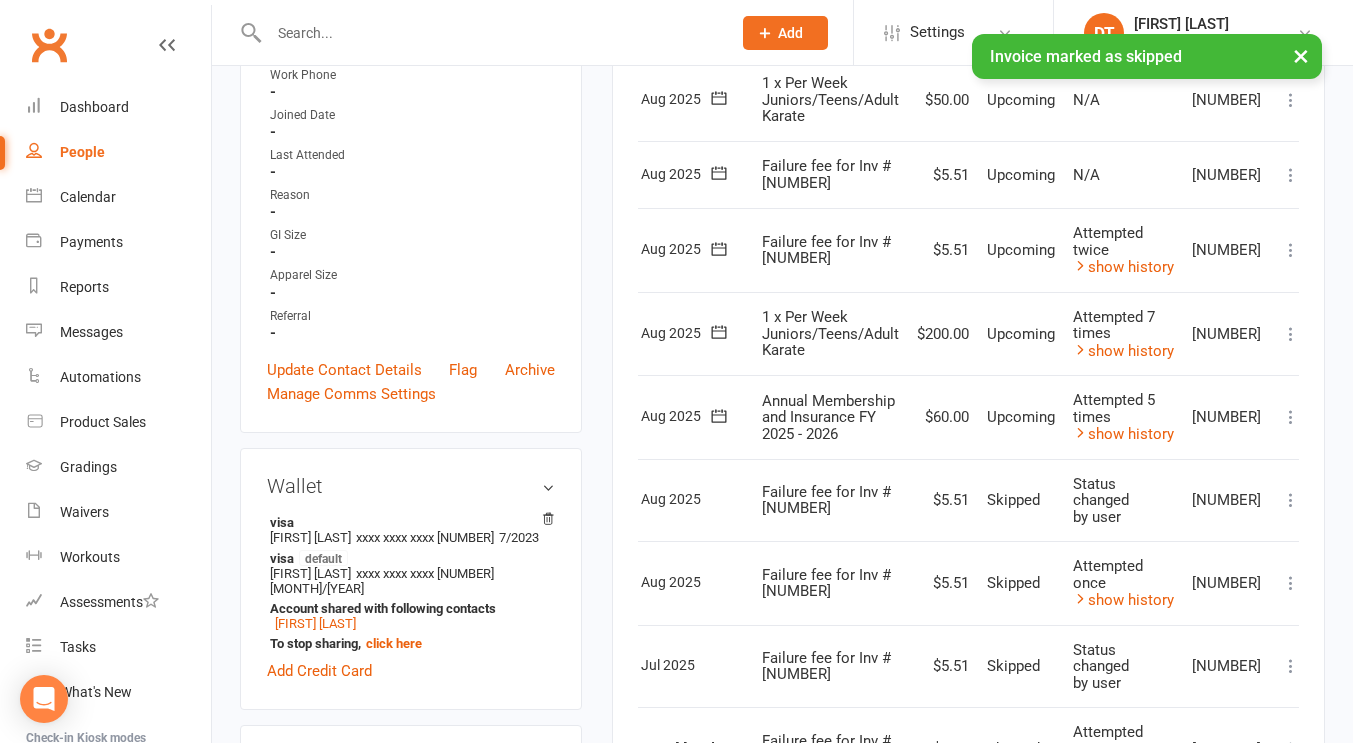 scroll, scrollTop: 0, scrollLeft: 0, axis: both 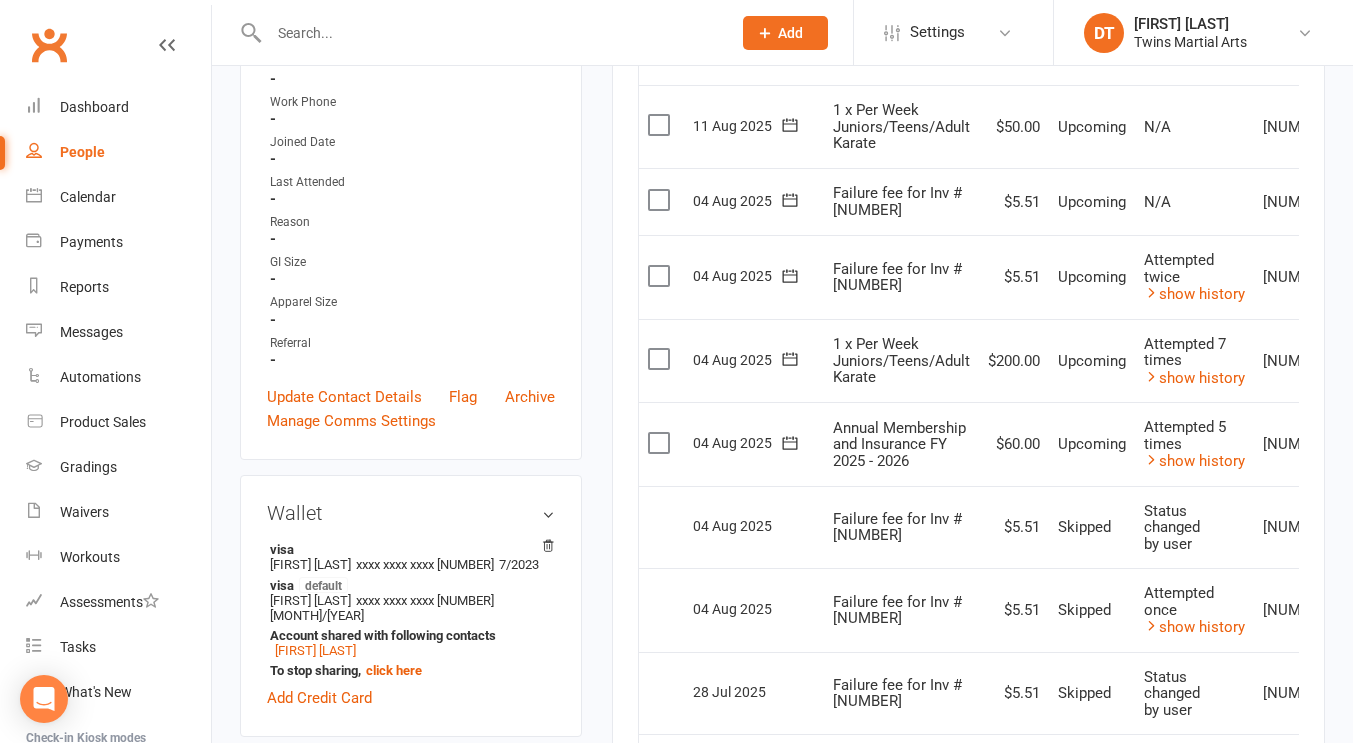 click on "1 x Per Week Juniors/Teens/Adult Karate" at bounding box center (901, 361) 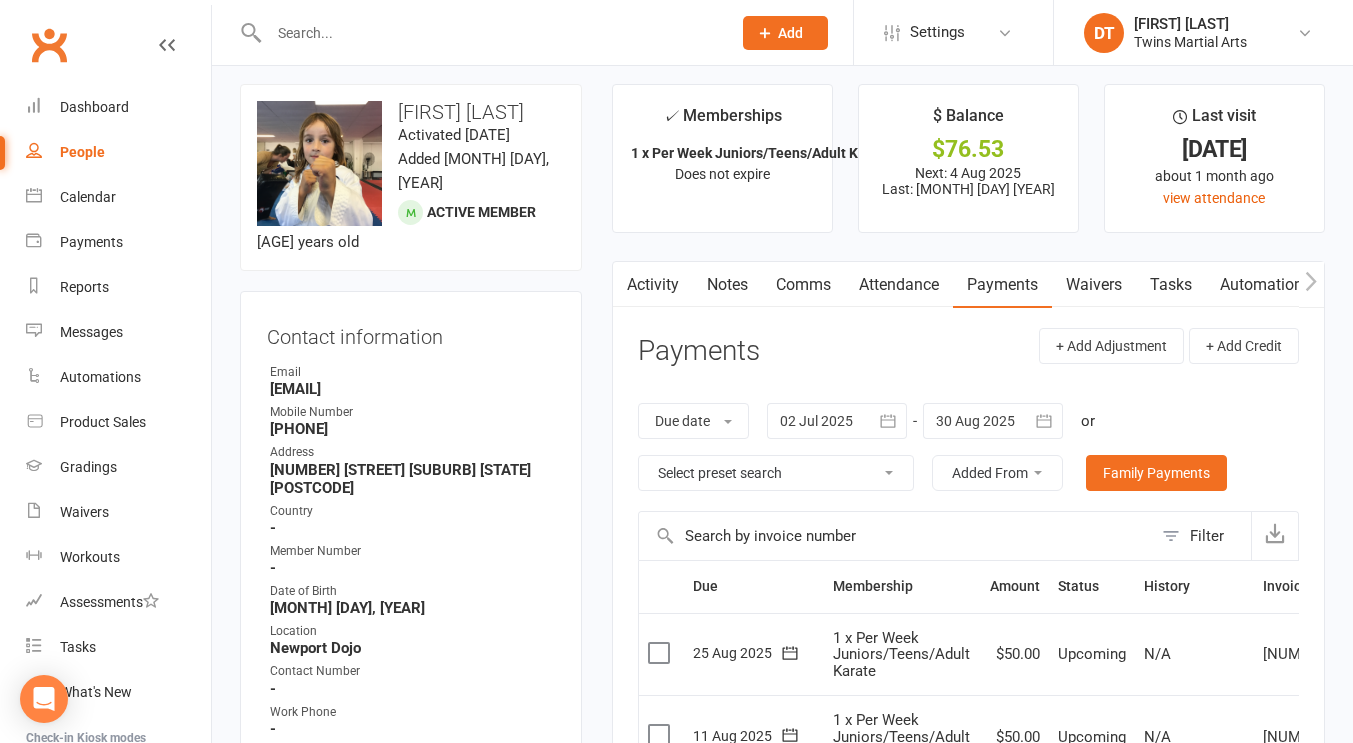 scroll, scrollTop: 0, scrollLeft: 0, axis: both 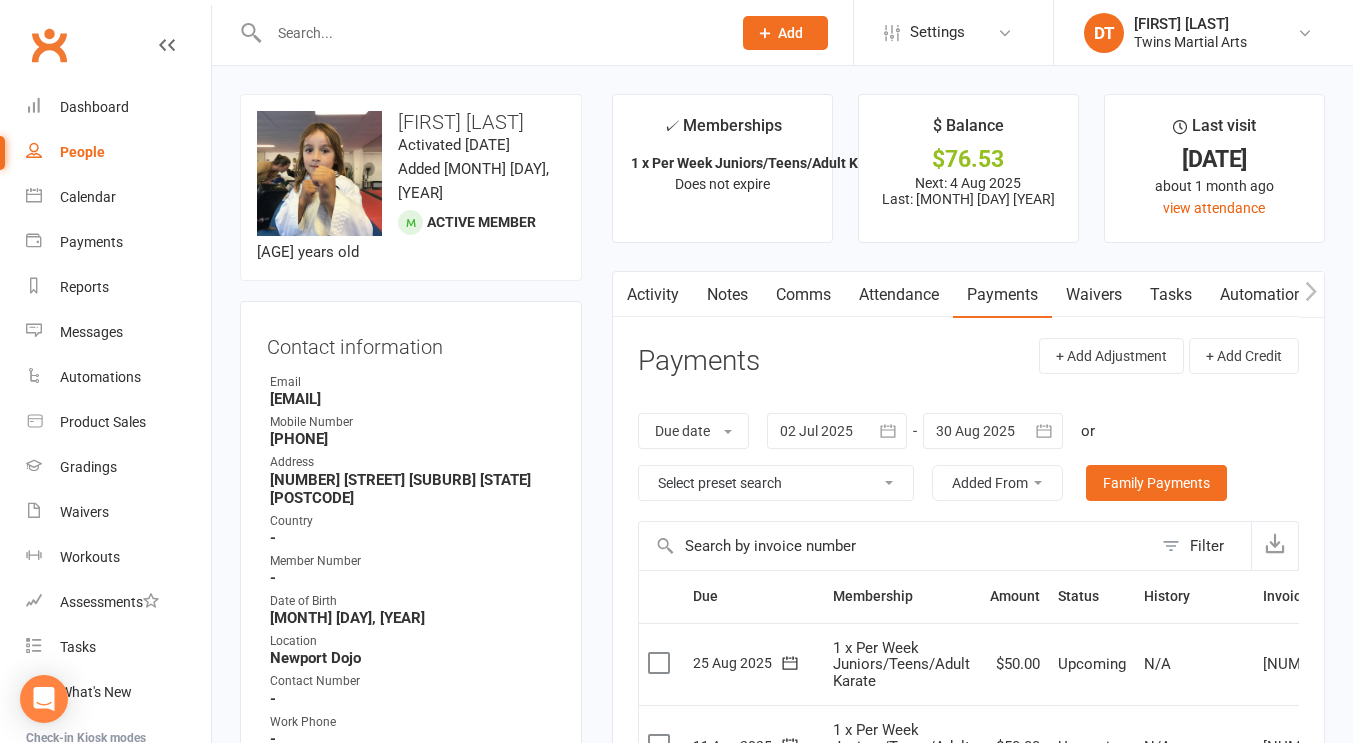 click on "Comms" at bounding box center [803, 295] 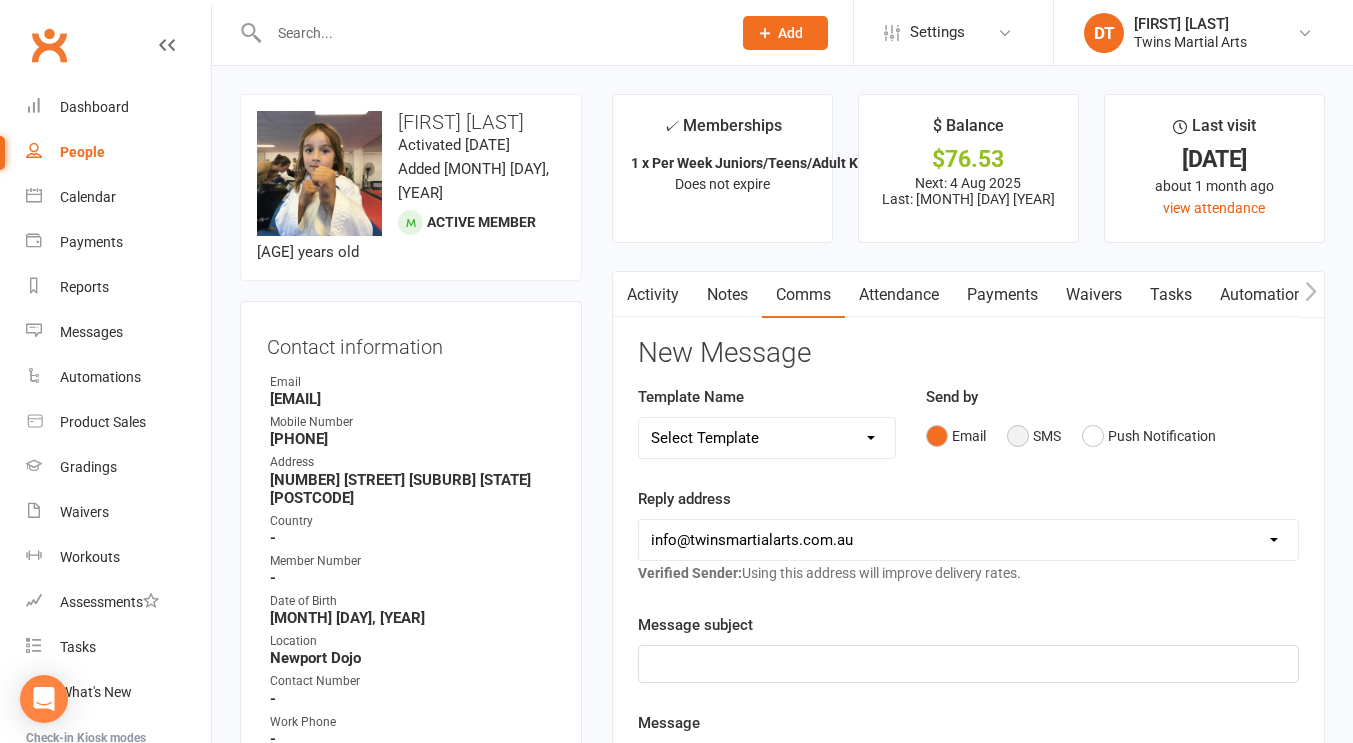 click on "SMS" at bounding box center [1034, 436] 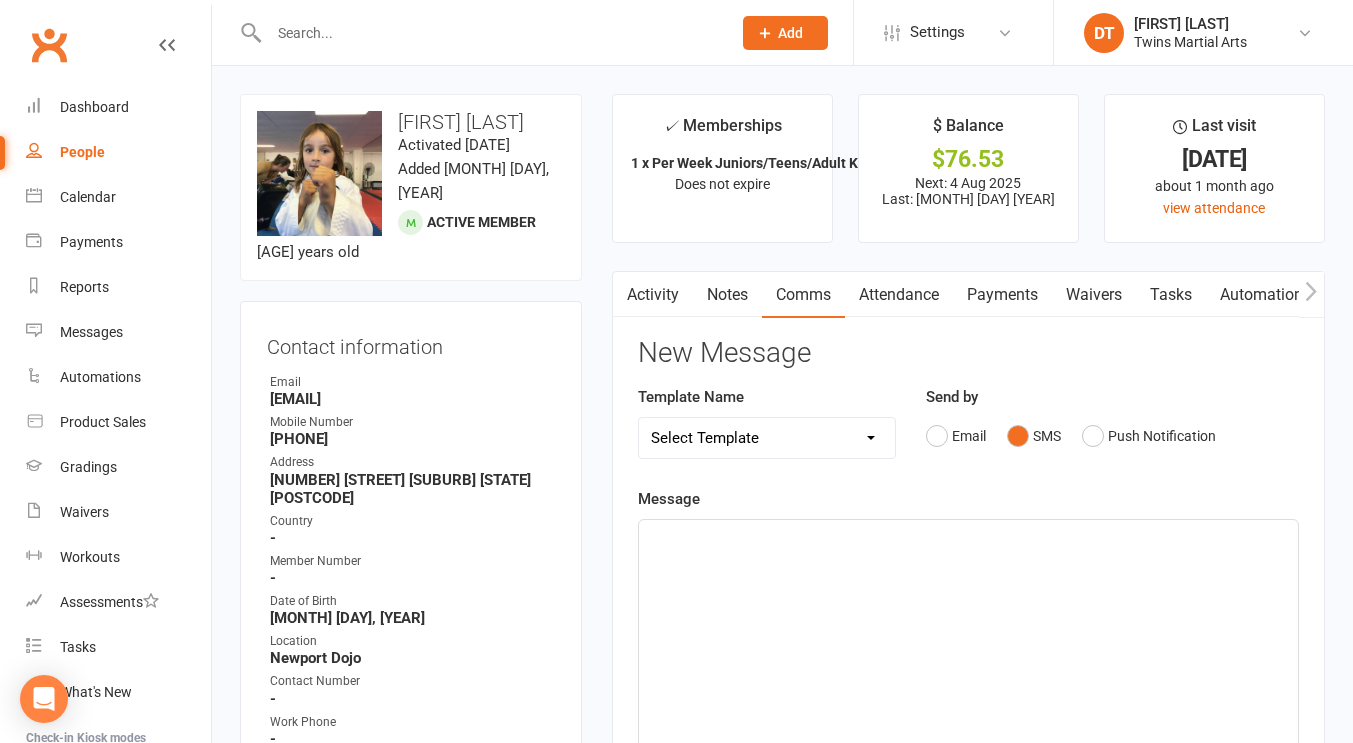 click at bounding box center (968, 670) 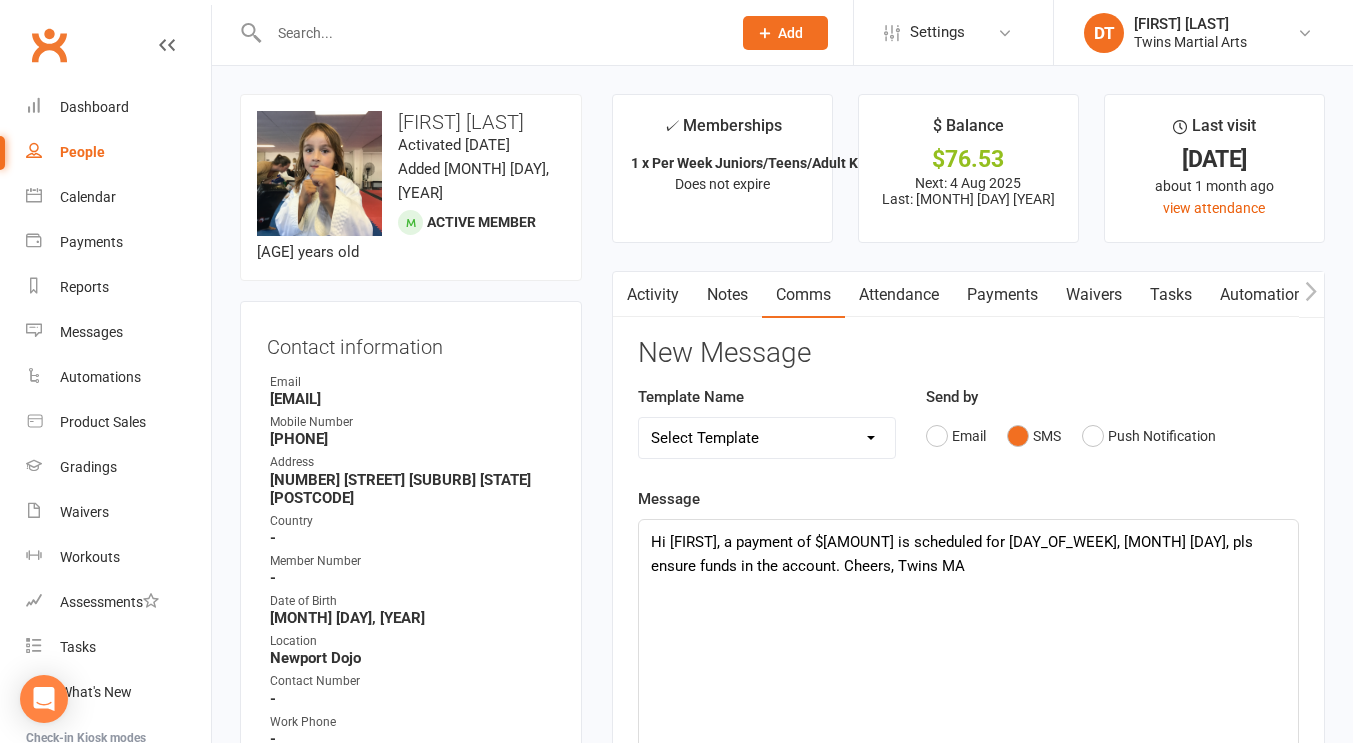 click on "Hi Simon, a payment of $271.02 is scheduled for Monday, July 28, pls ensure funds in the account. Cheers, Twins MA" at bounding box center [968, 554] 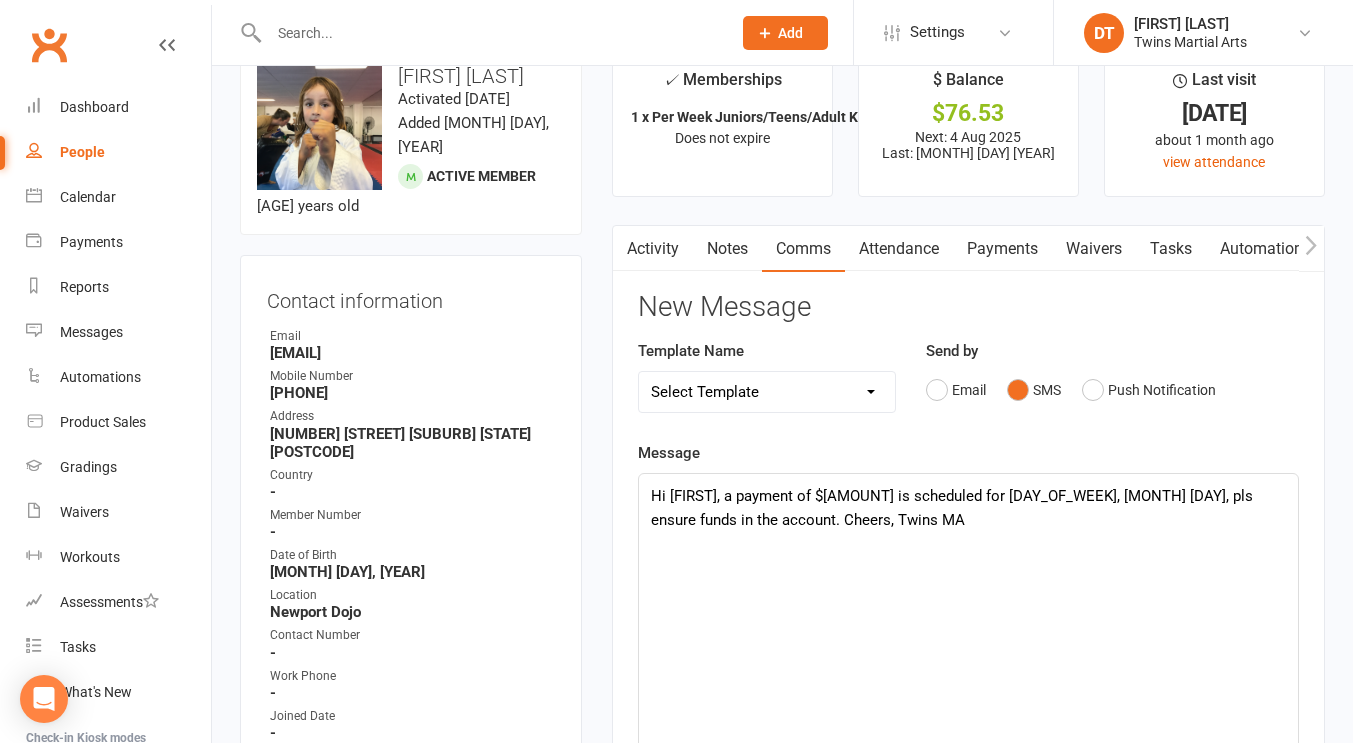 click on "Hi Simon, a payment of $271.02 is scheduled for Monday, Aug 4th, pls ensure funds in the account. Cheers, Twins MA" at bounding box center [968, 624] 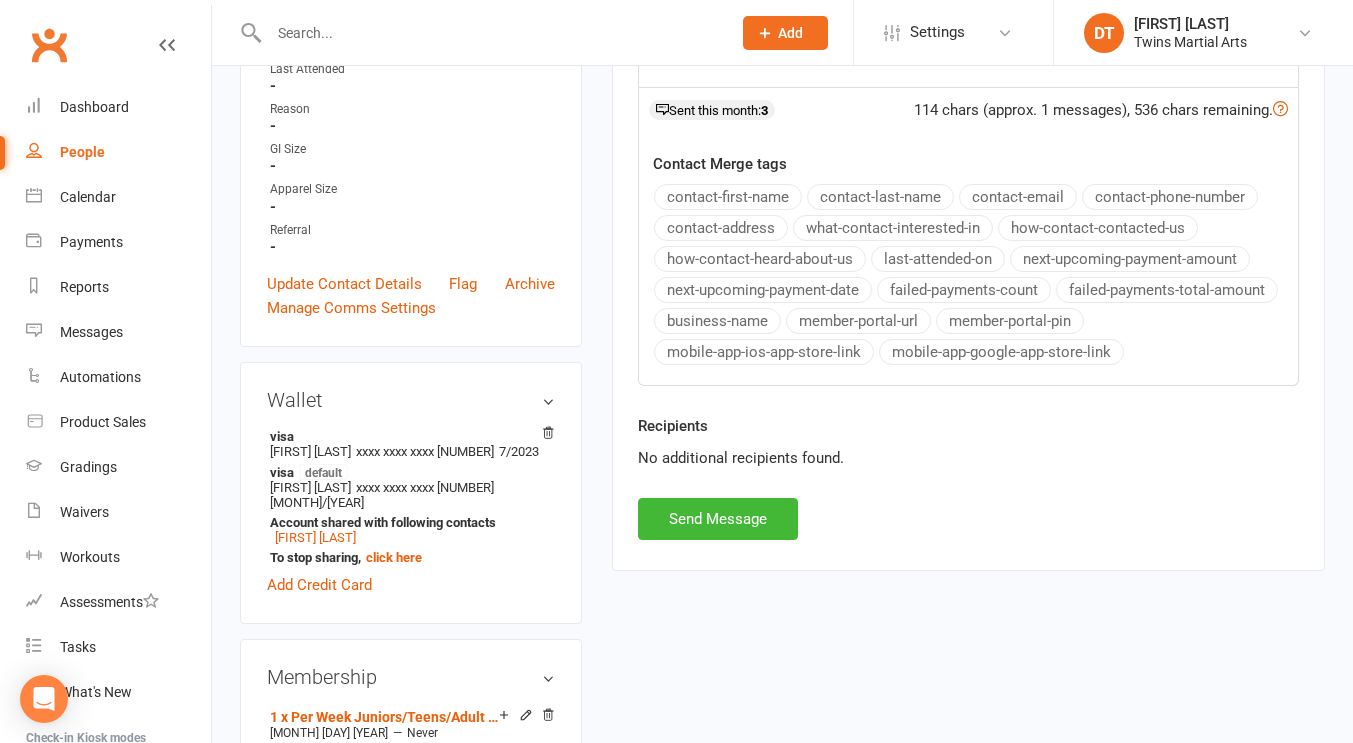 scroll, scrollTop: 737, scrollLeft: 0, axis: vertical 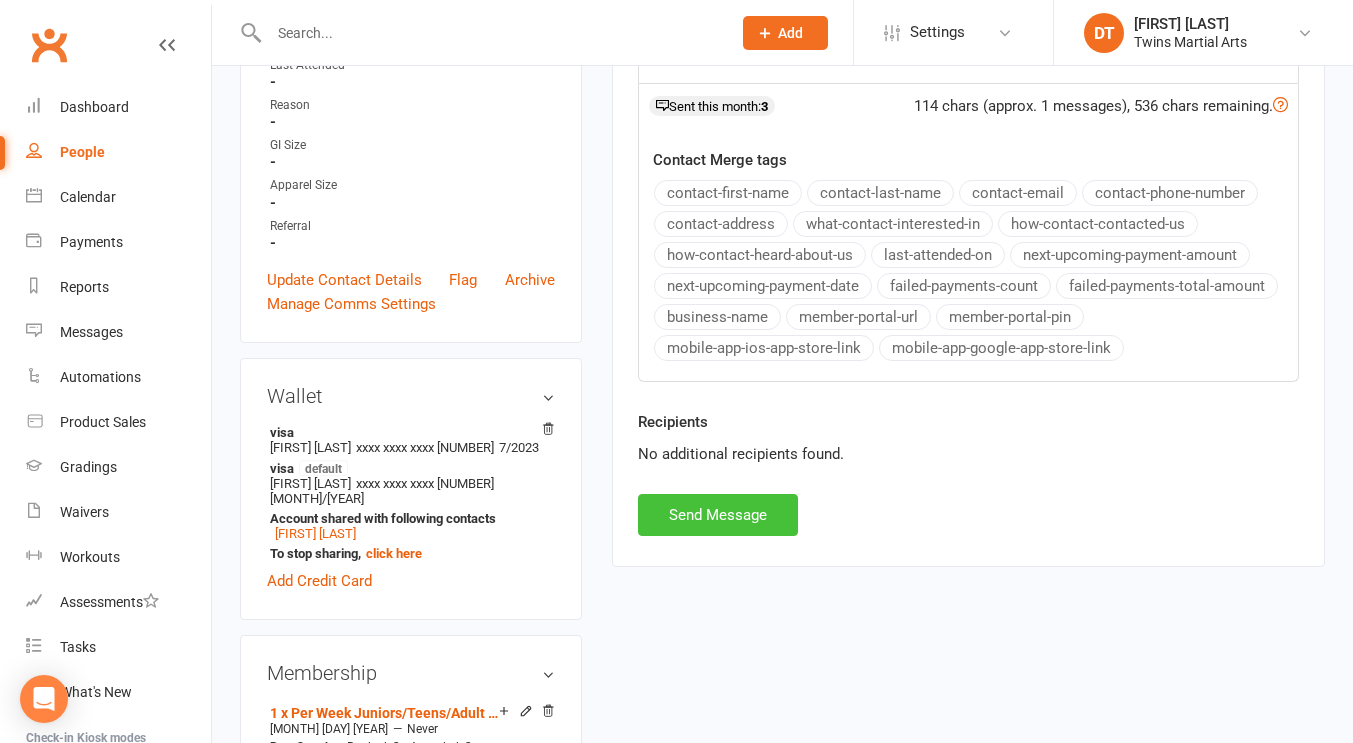 click on "Send Message" at bounding box center [718, 515] 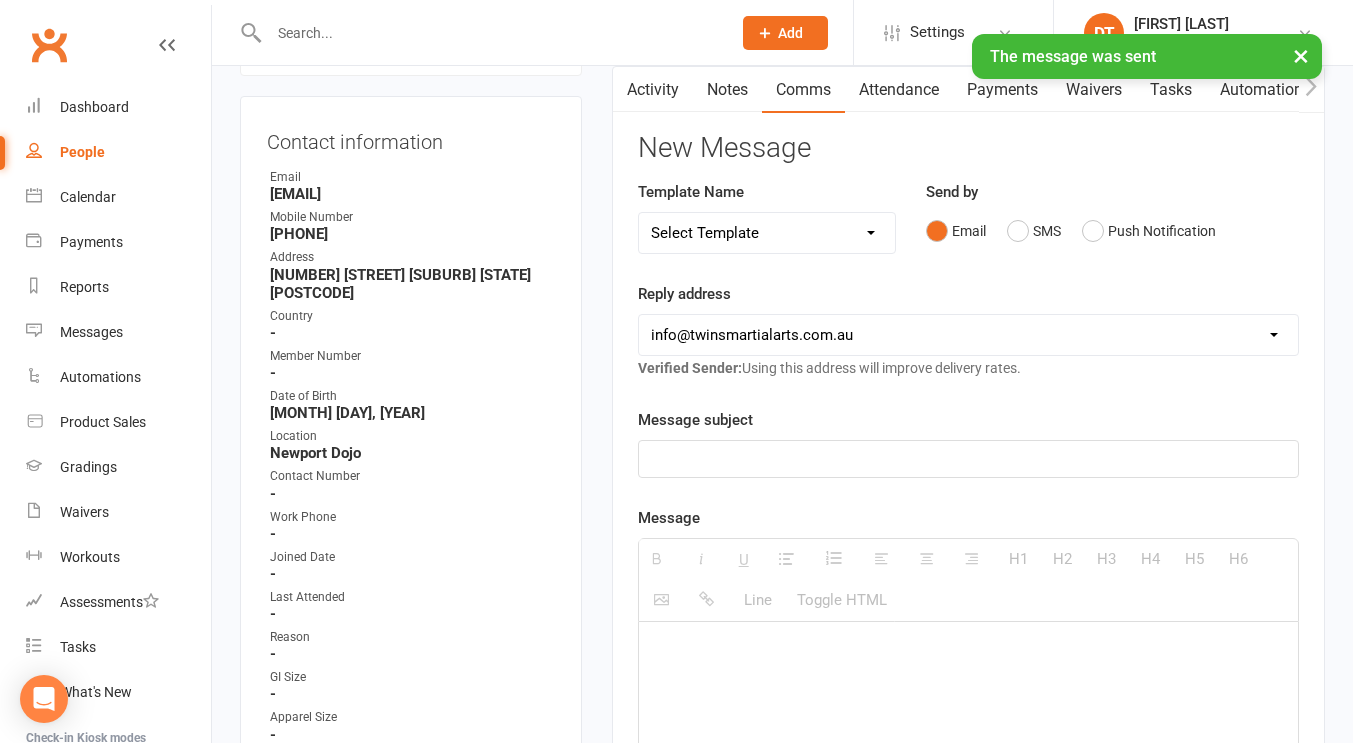 scroll, scrollTop: 0, scrollLeft: 0, axis: both 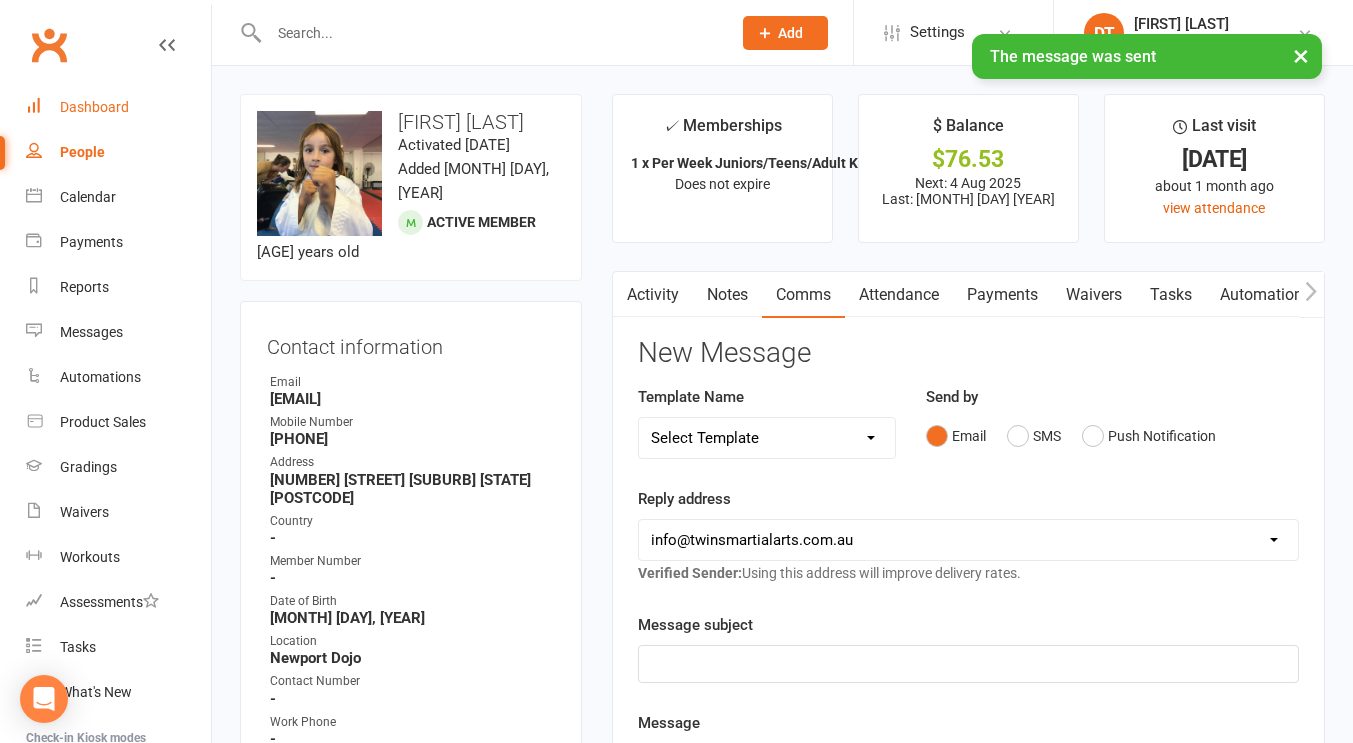 click on "Dashboard" at bounding box center (118, 107) 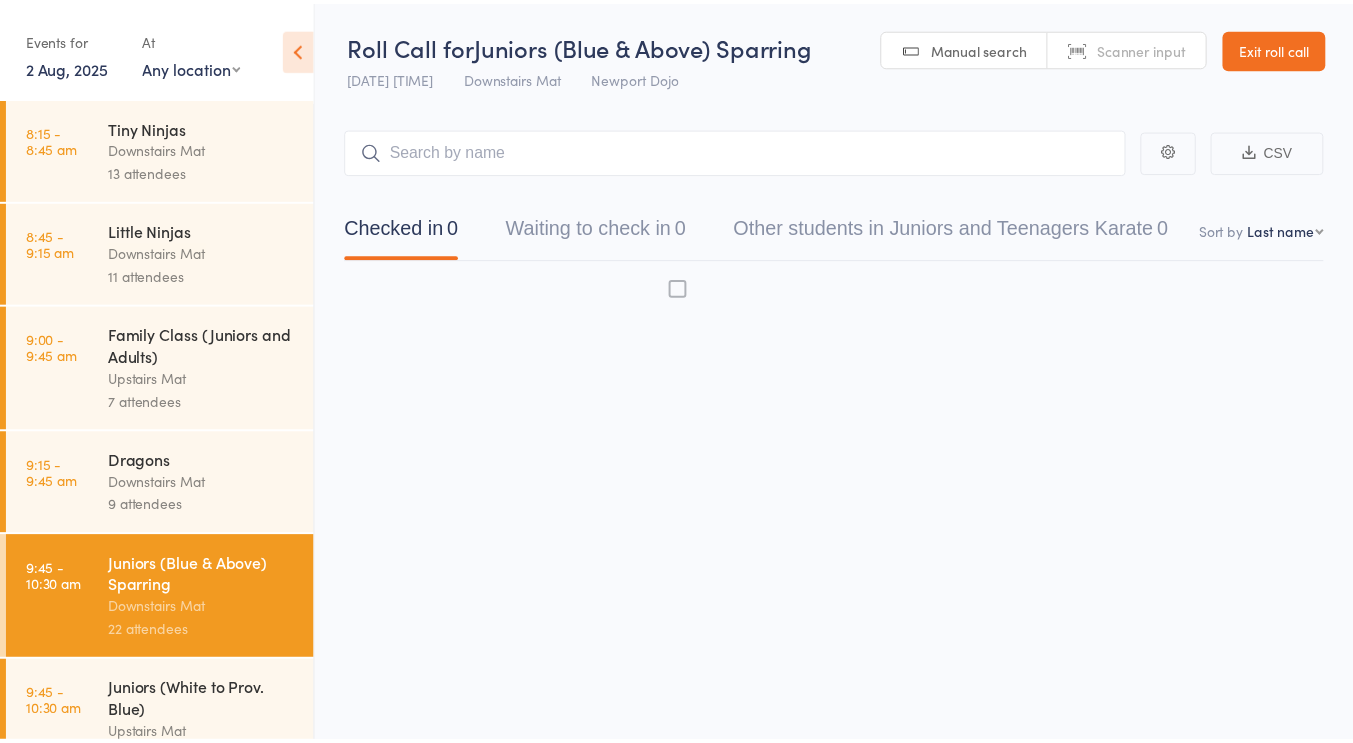 scroll, scrollTop: 0, scrollLeft: 0, axis: both 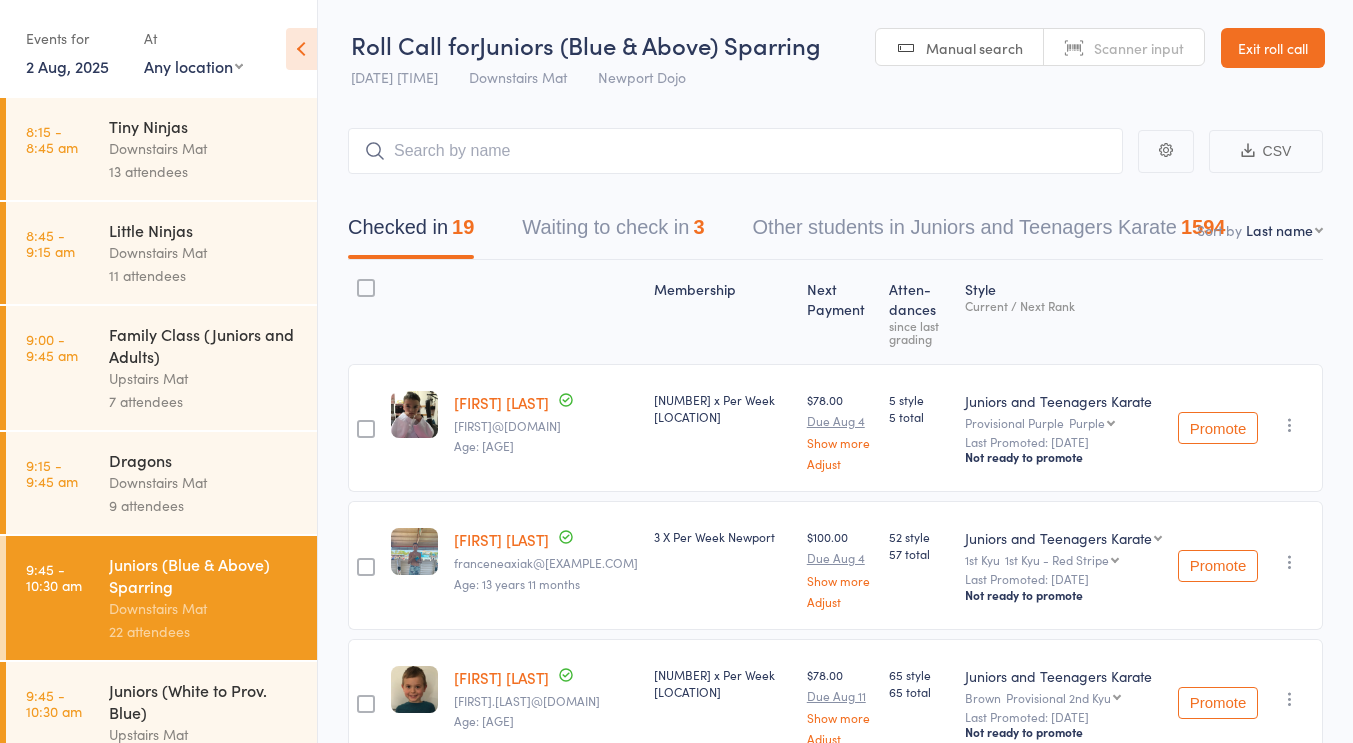 click on "Downstairs Mat" at bounding box center [204, 148] 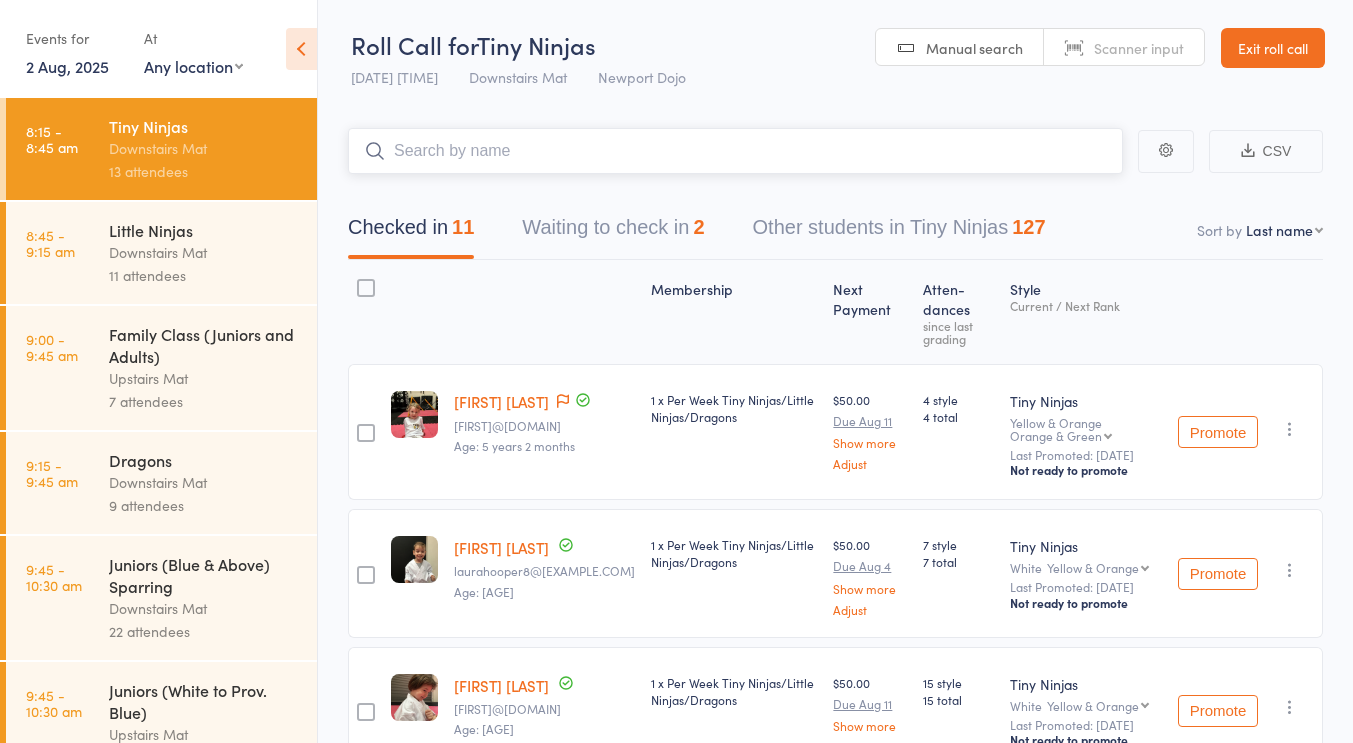 click on "Waiting to check in  2" at bounding box center (613, 232) 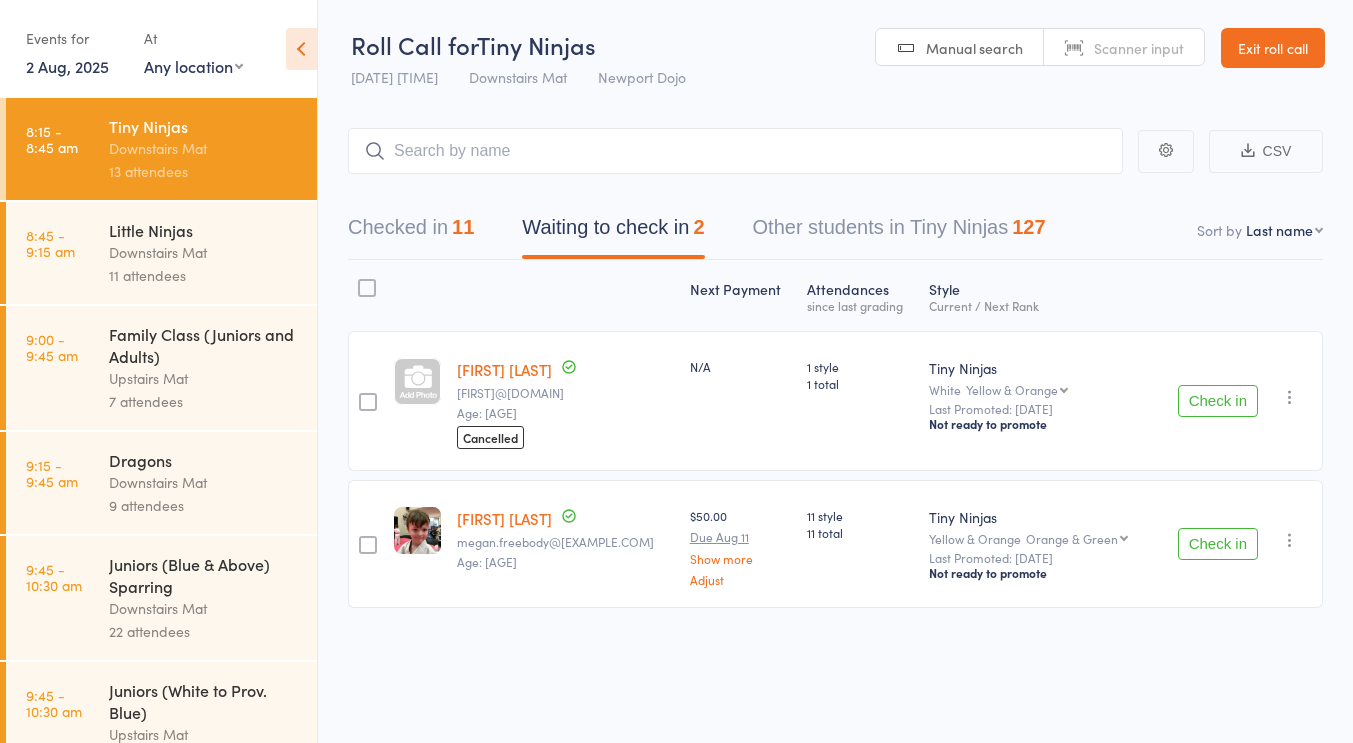 click at bounding box center (367, 288) 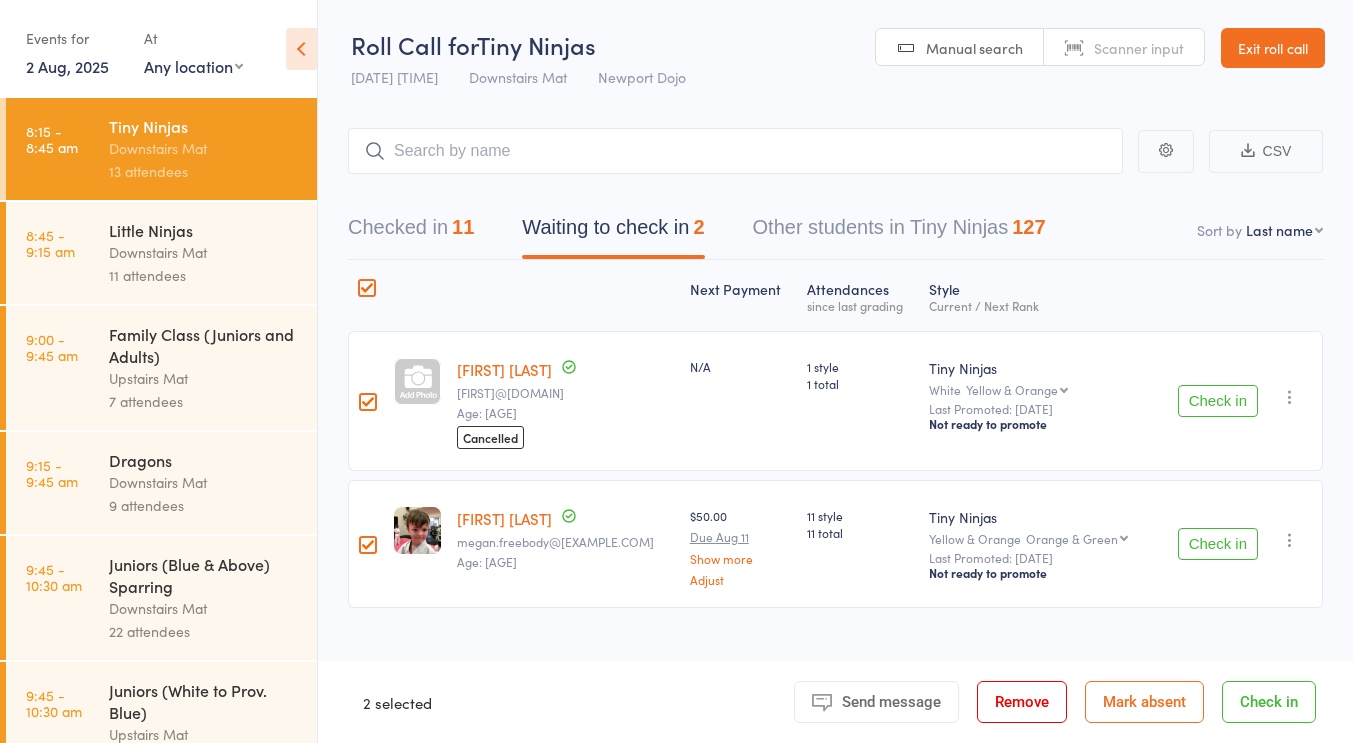 click on "Remove" at bounding box center [1022, 702] 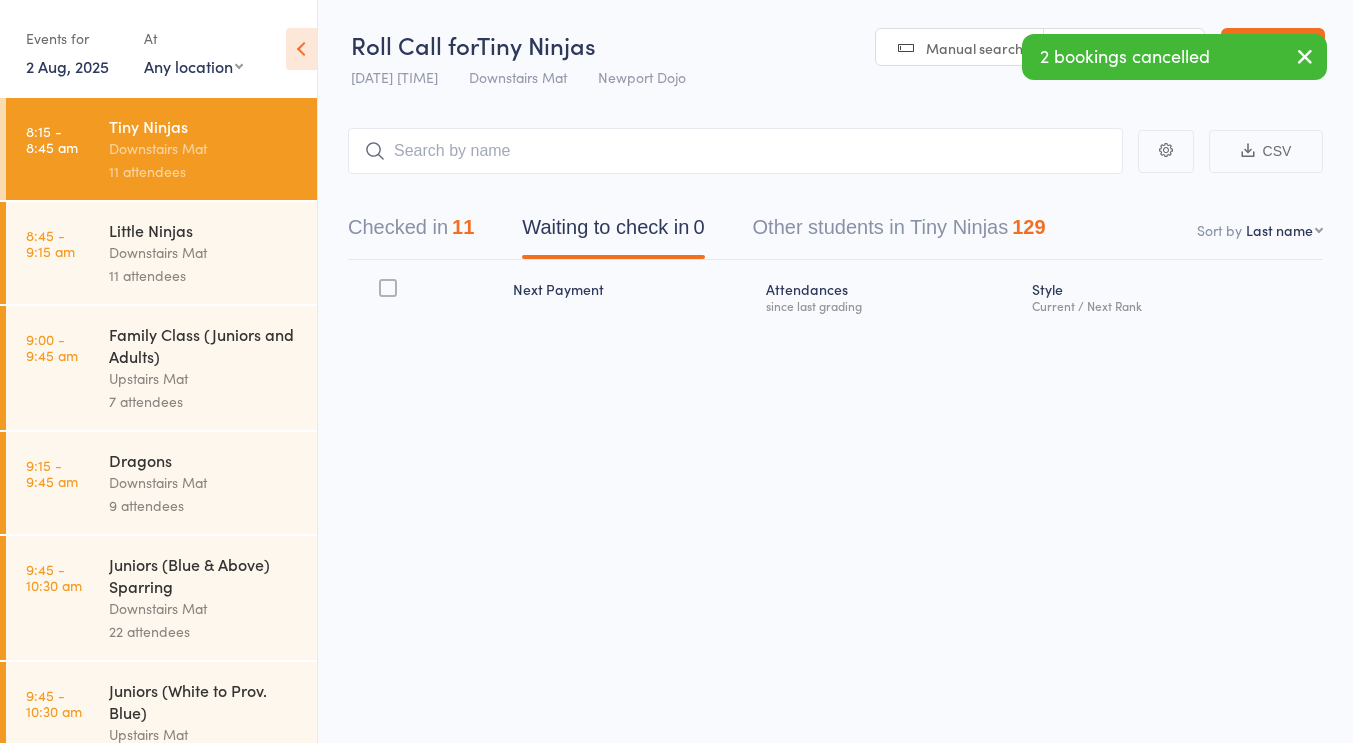 click on "11 attendees" at bounding box center [204, 275] 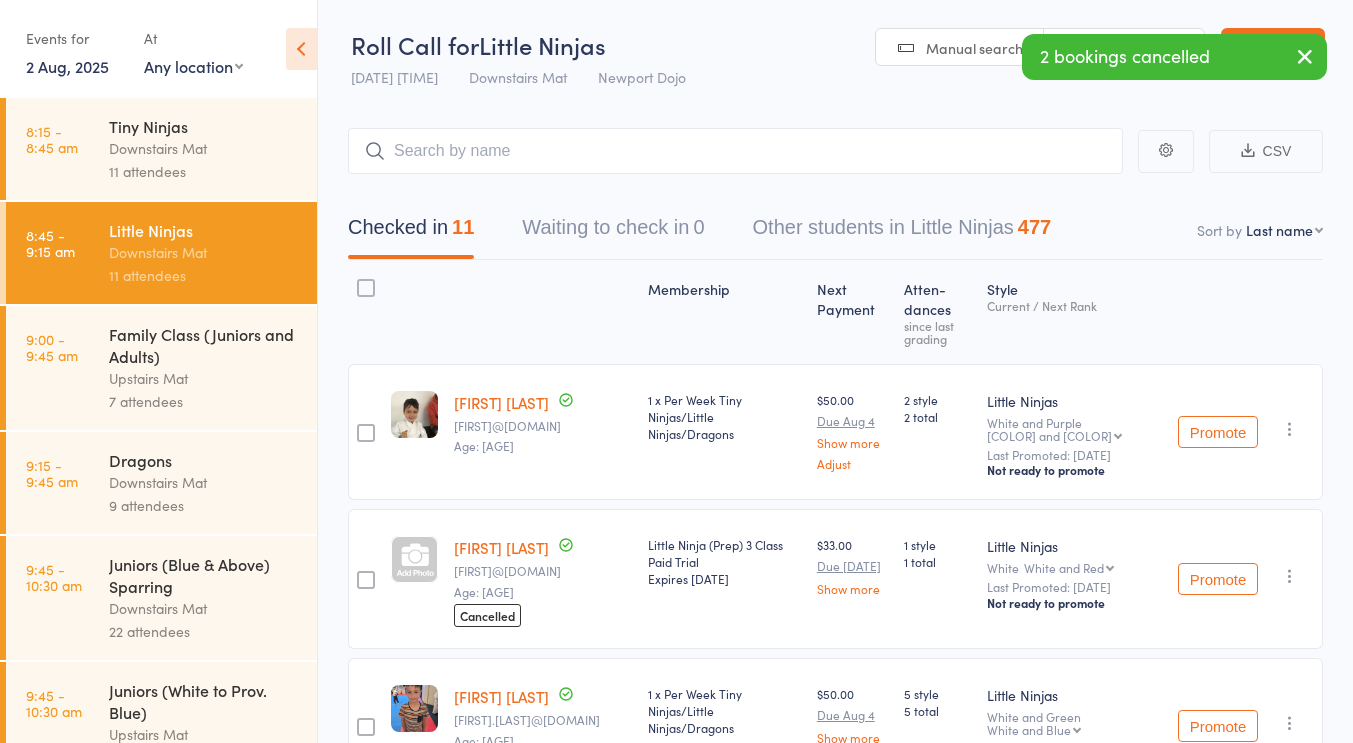 click on "Family Class (Juniors and Adults)" at bounding box center [204, 345] 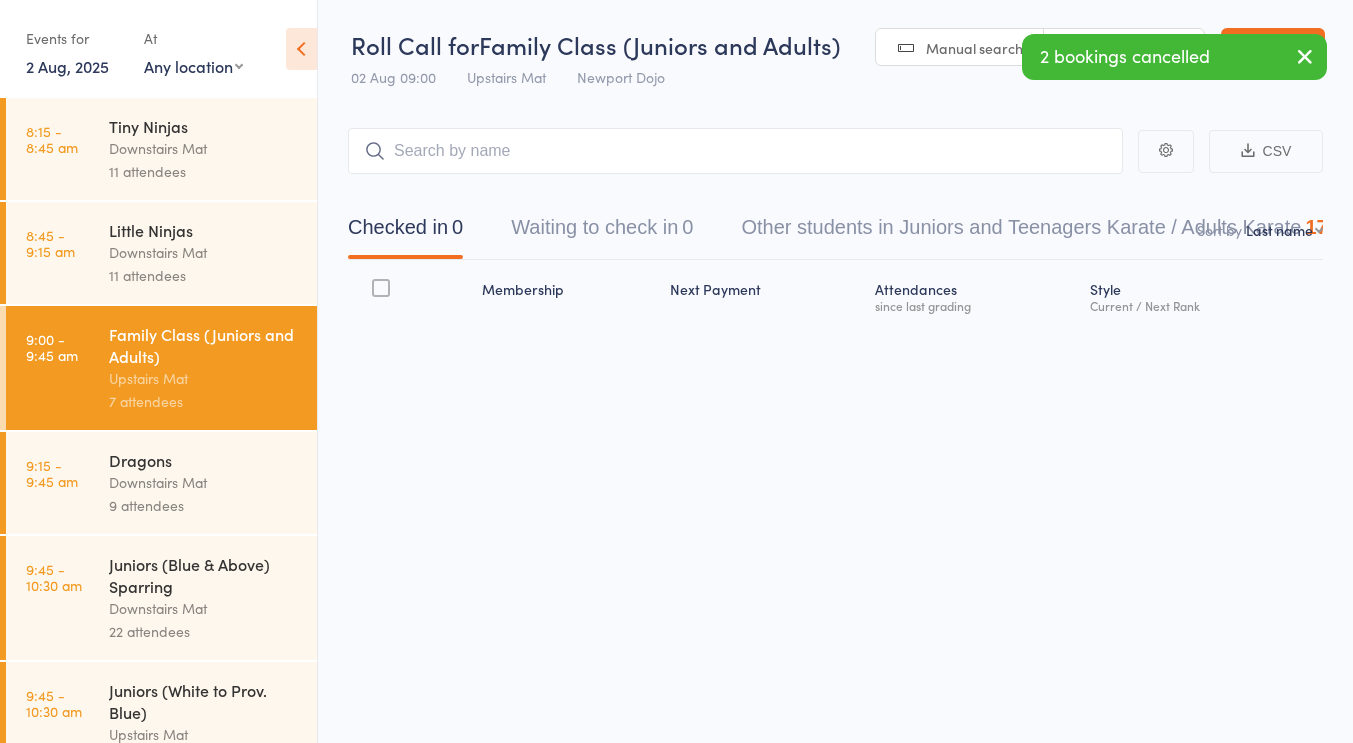 scroll, scrollTop: 131, scrollLeft: 0, axis: vertical 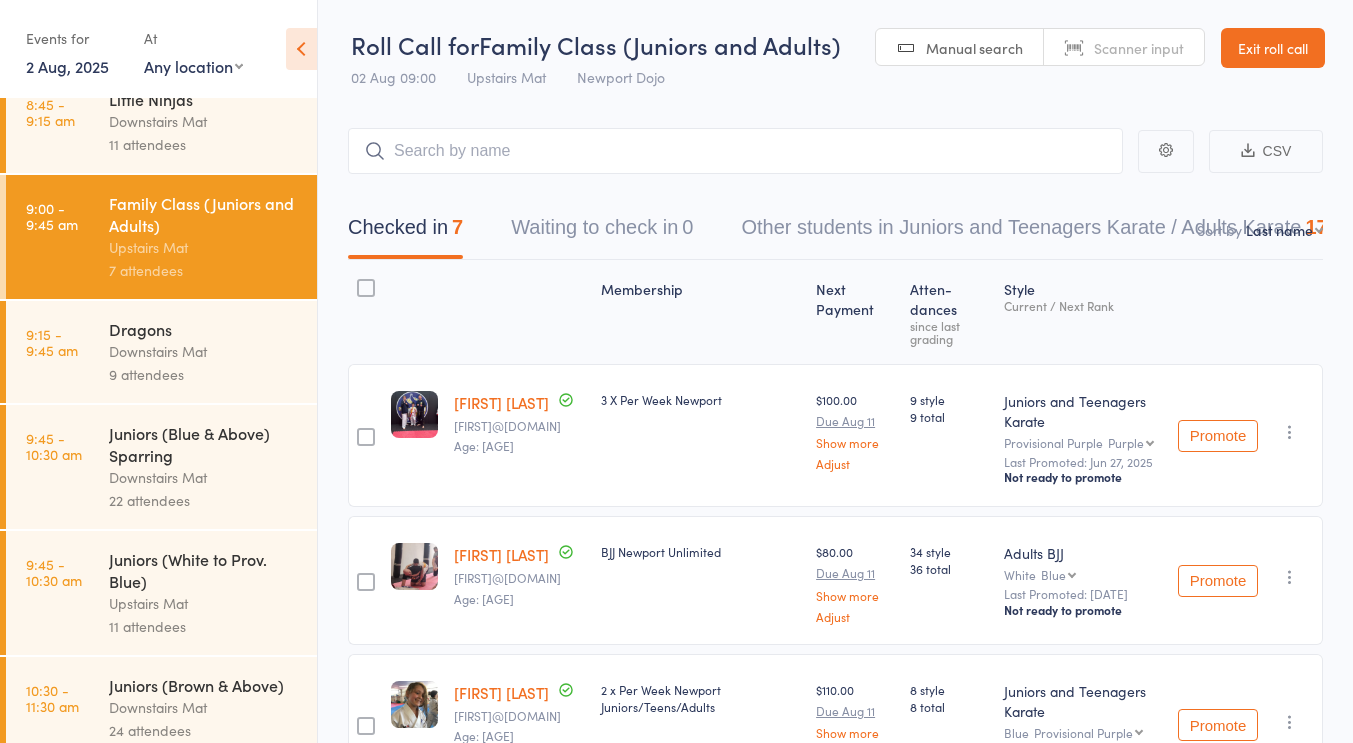 click on "9 attendees" at bounding box center [204, 374] 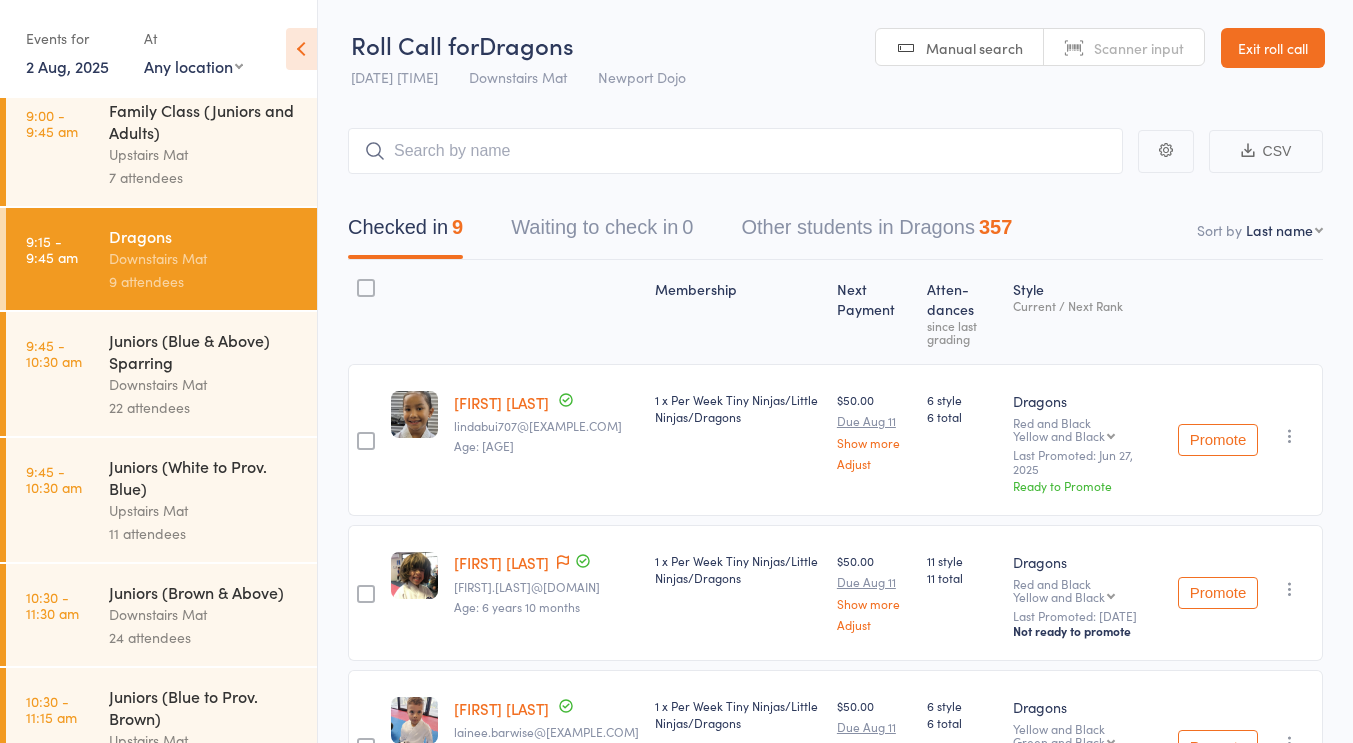 scroll, scrollTop: 227, scrollLeft: 0, axis: vertical 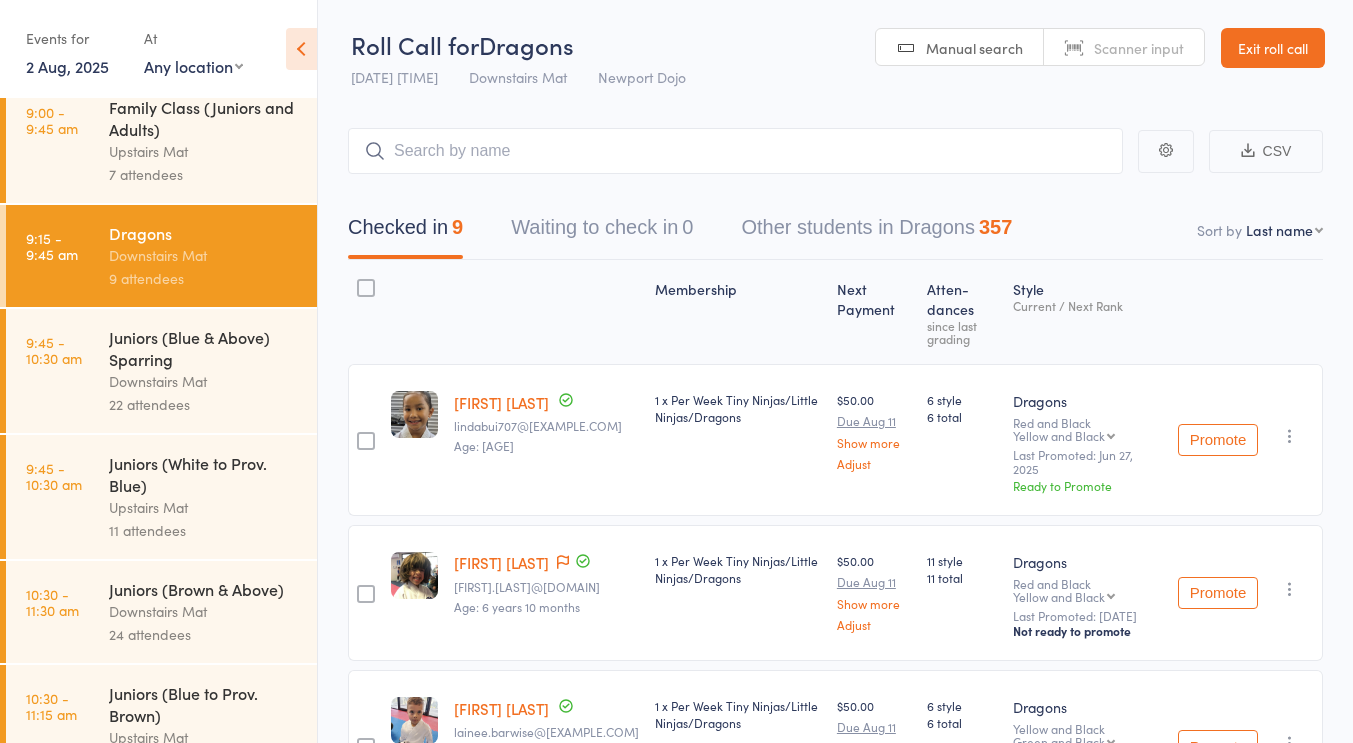 click on "Downstairs Mat" at bounding box center [204, 381] 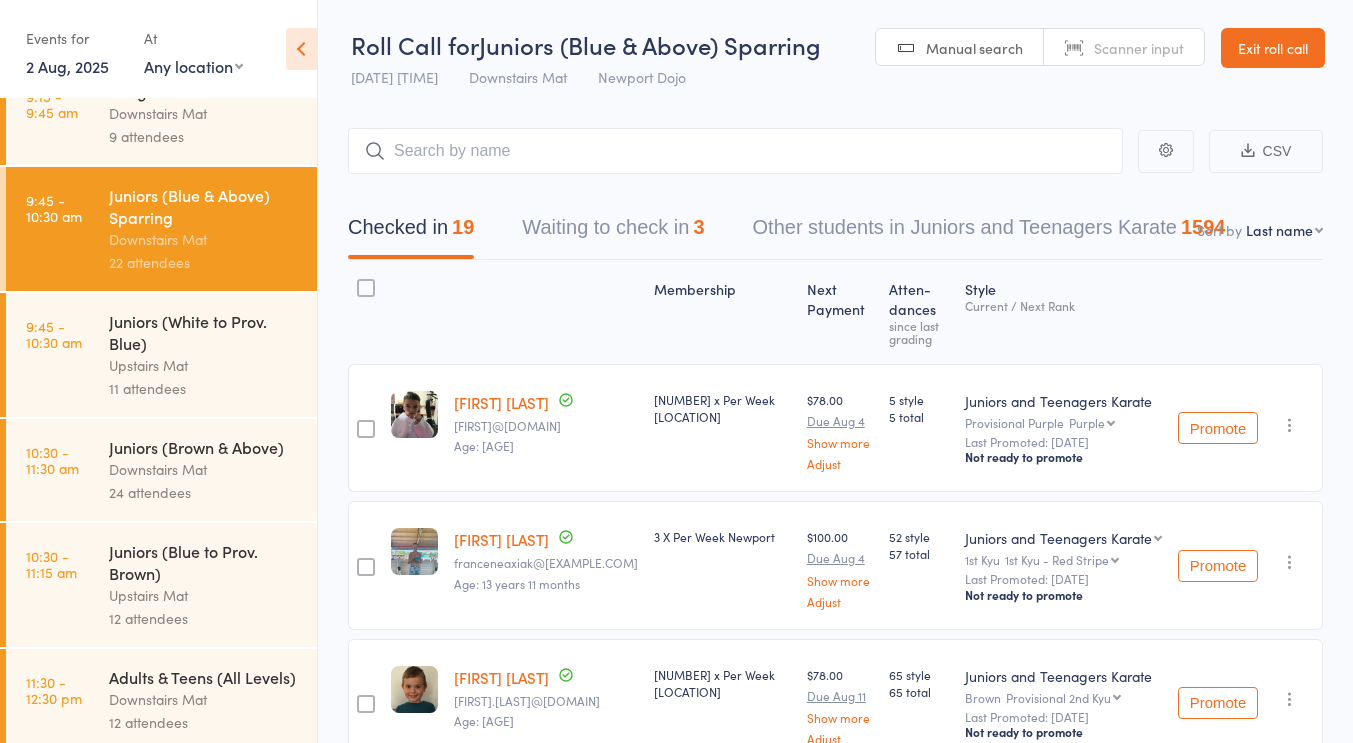 scroll, scrollTop: 446, scrollLeft: 0, axis: vertical 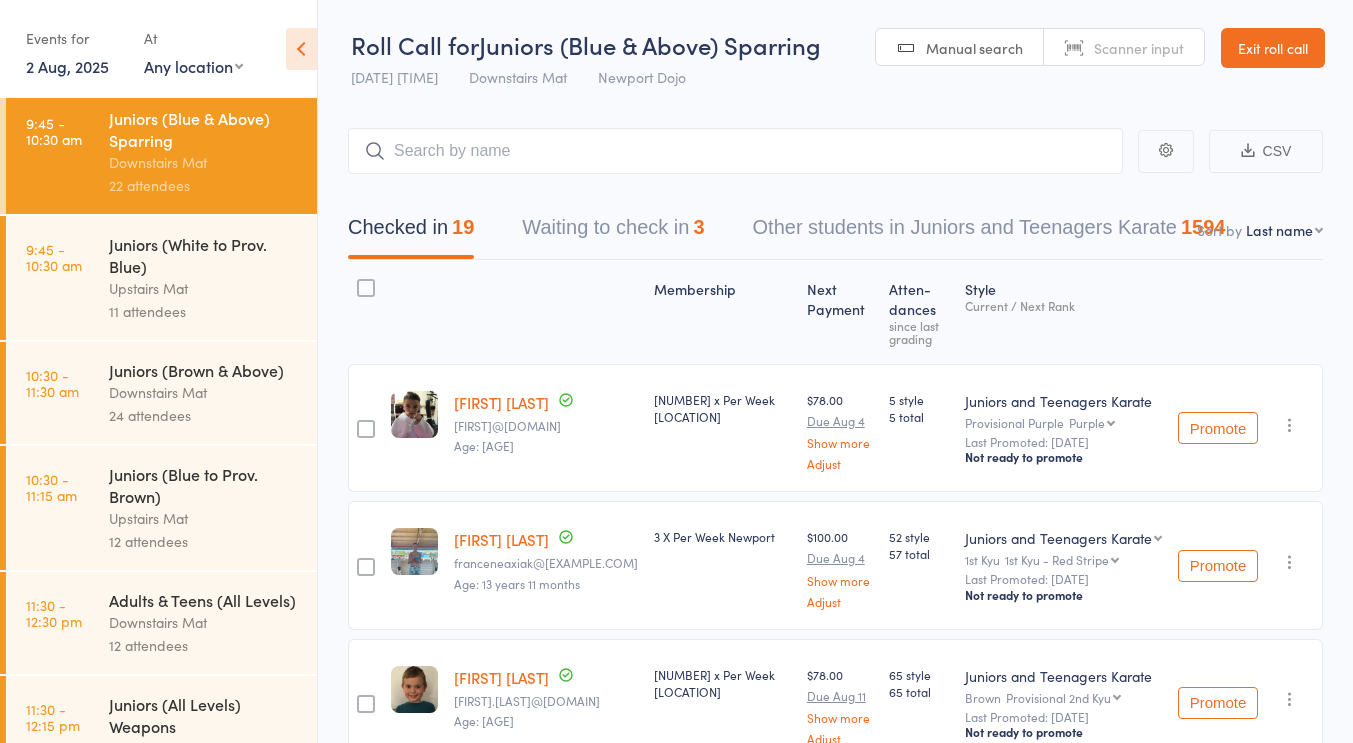 click on "Waiting to check in  3" at bounding box center (613, 232) 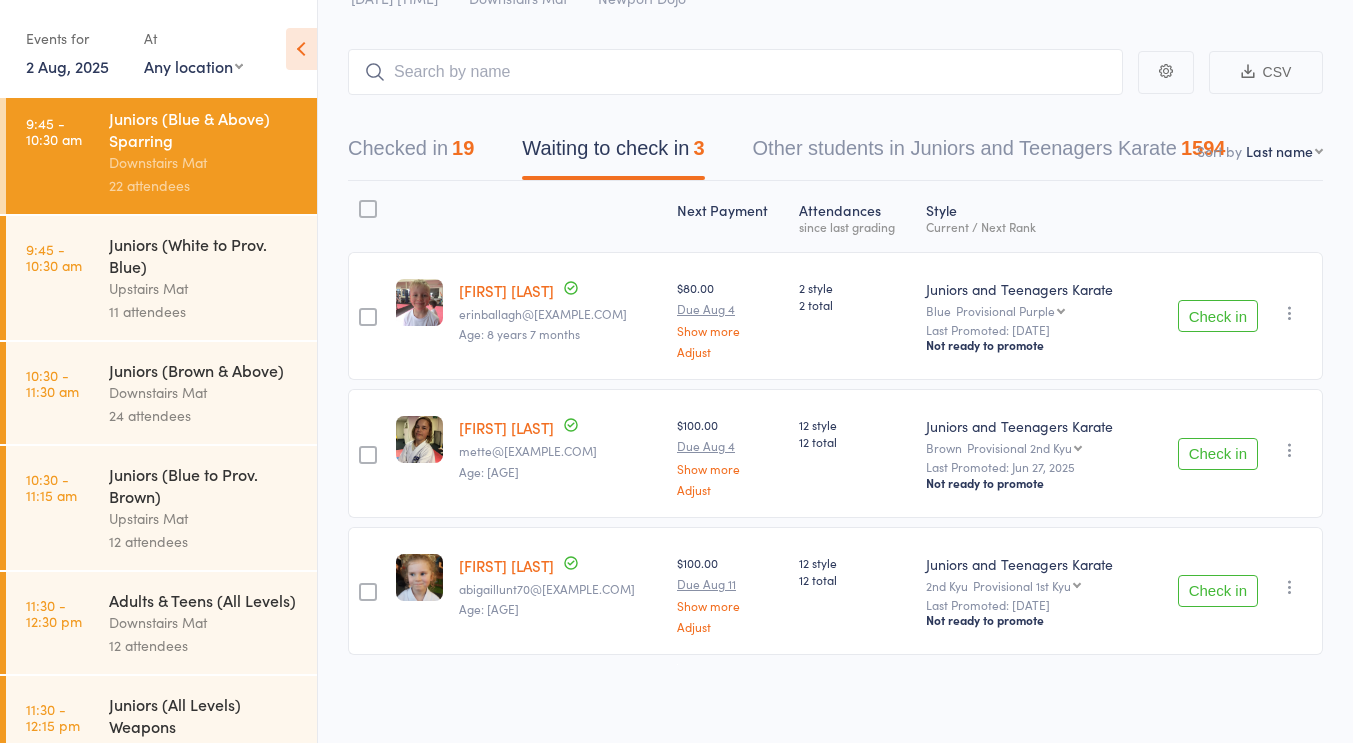 scroll, scrollTop: 77, scrollLeft: 0, axis: vertical 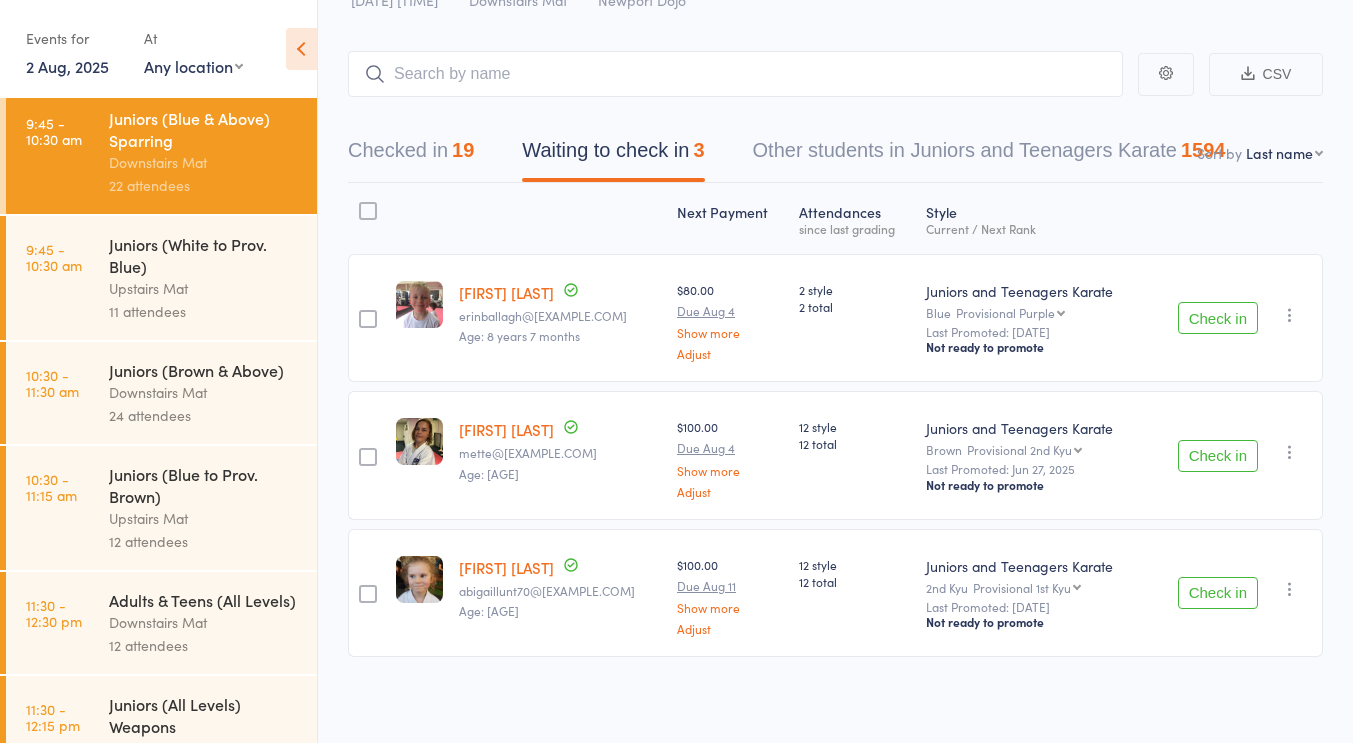 click on "Check in" at bounding box center [1218, 318] 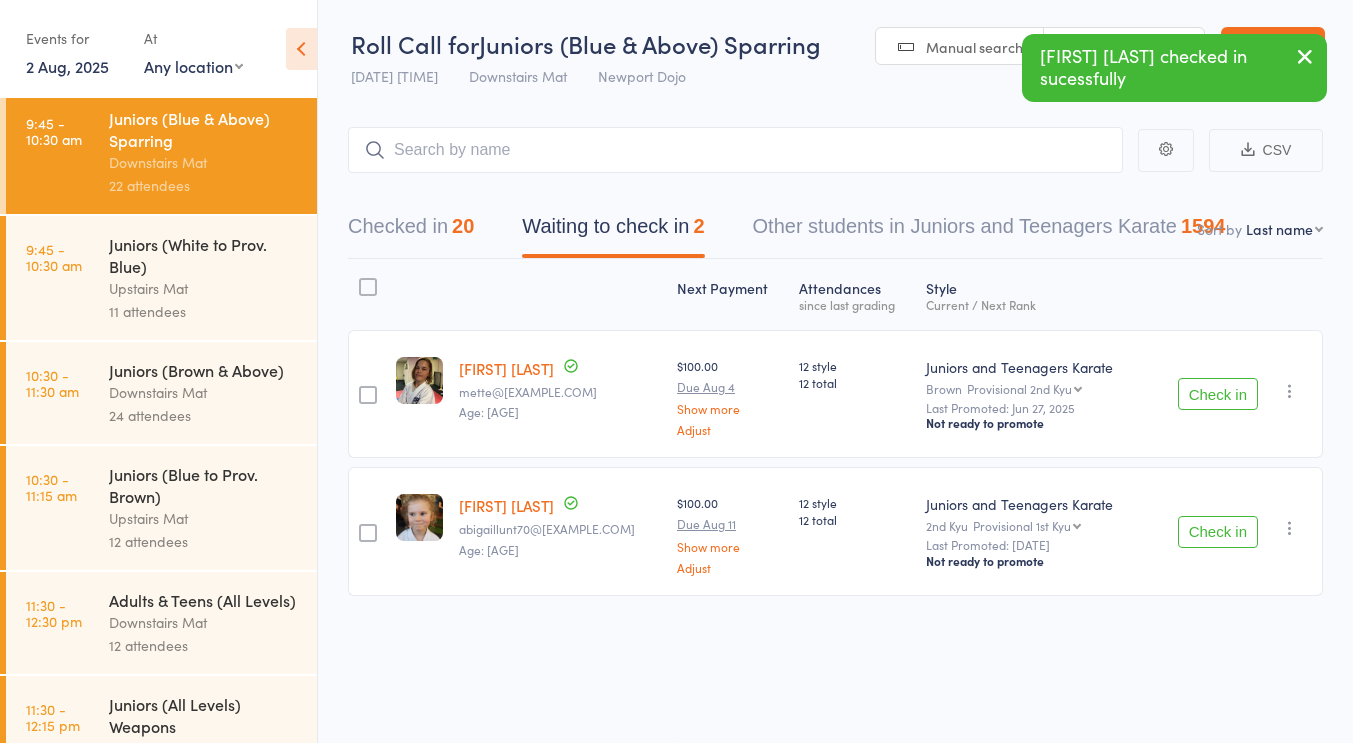 click at bounding box center [368, 289] 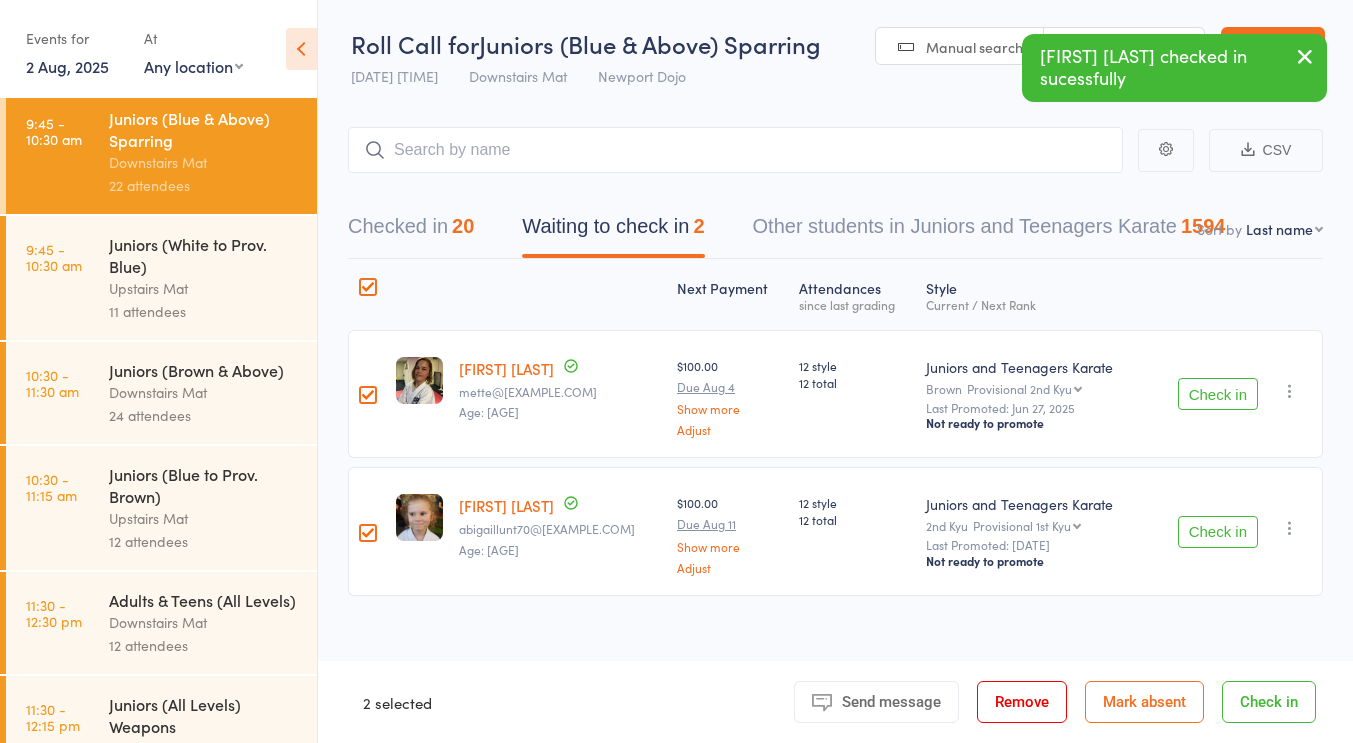 click on "Remove" at bounding box center (1022, 702) 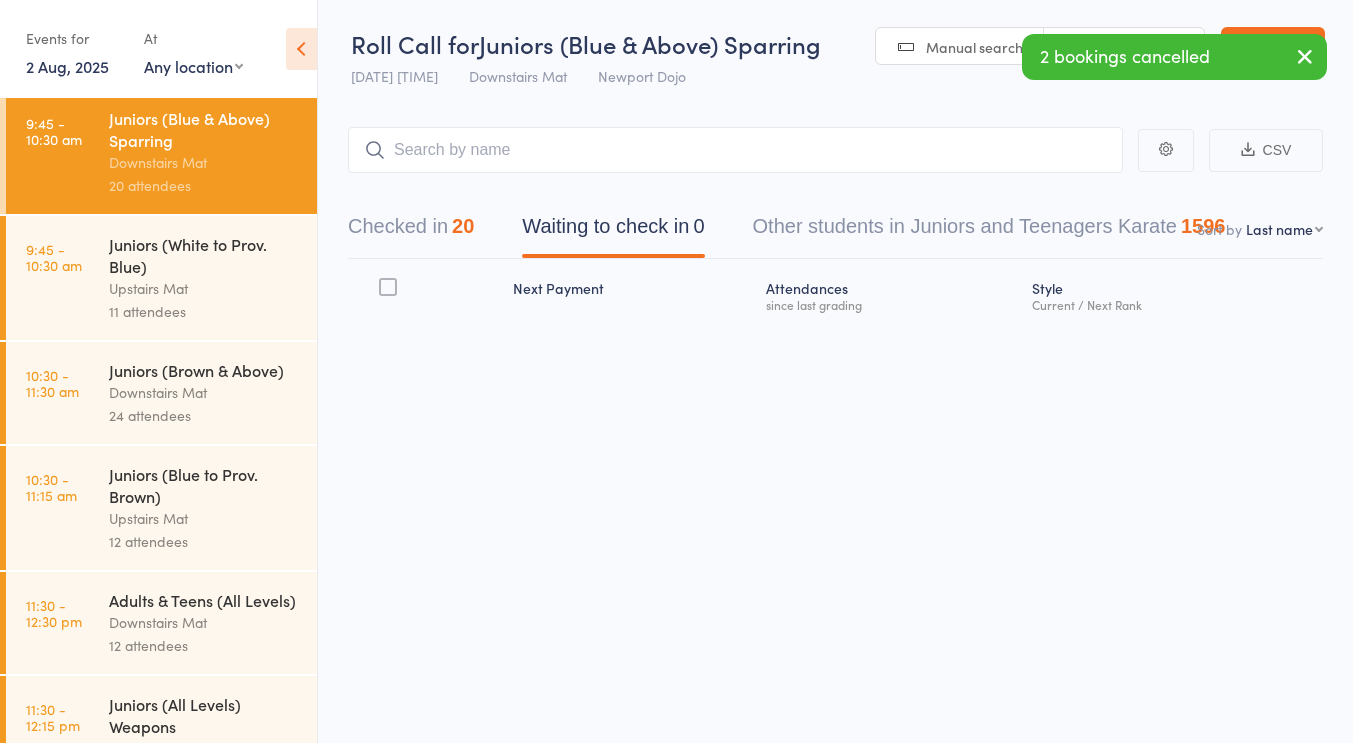 click on "11 attendees" at bounding box center [204, 311] 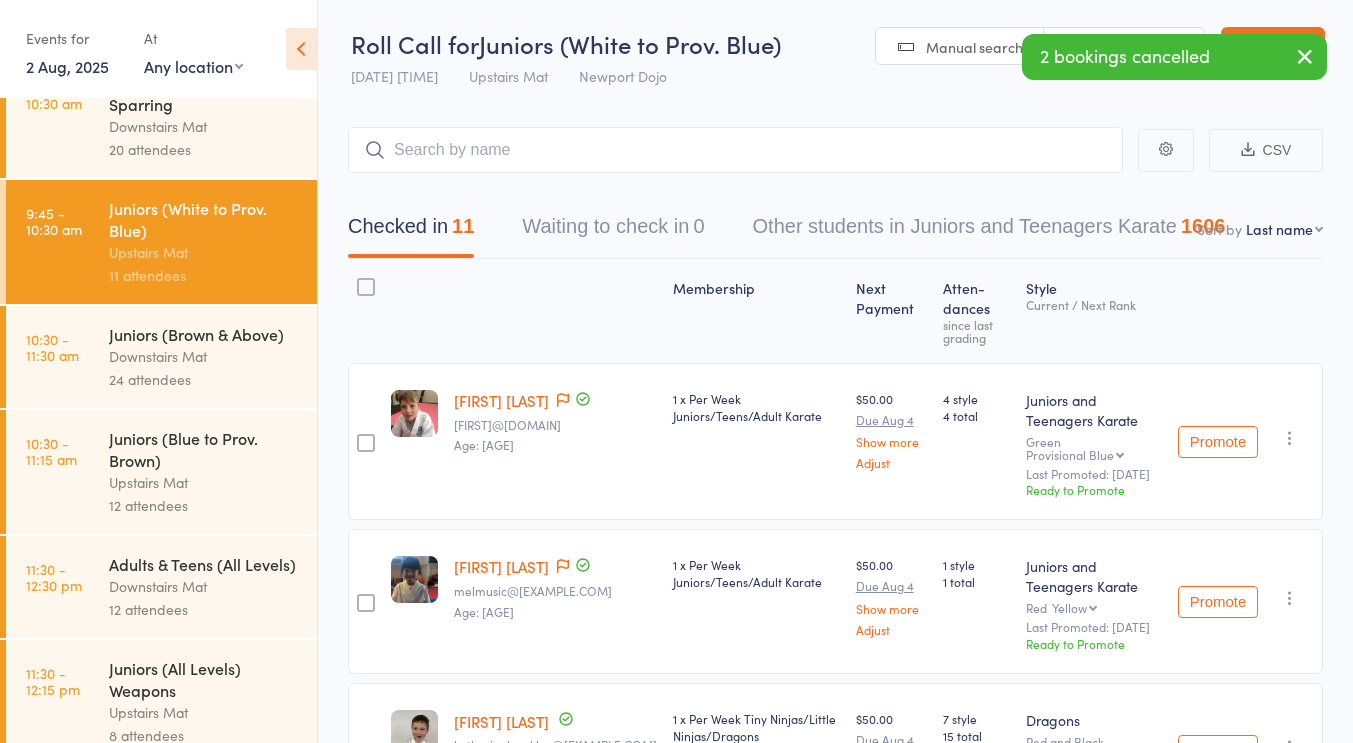 scroll, scrollTop: 512, scrollLeft: 0, axis: vertical 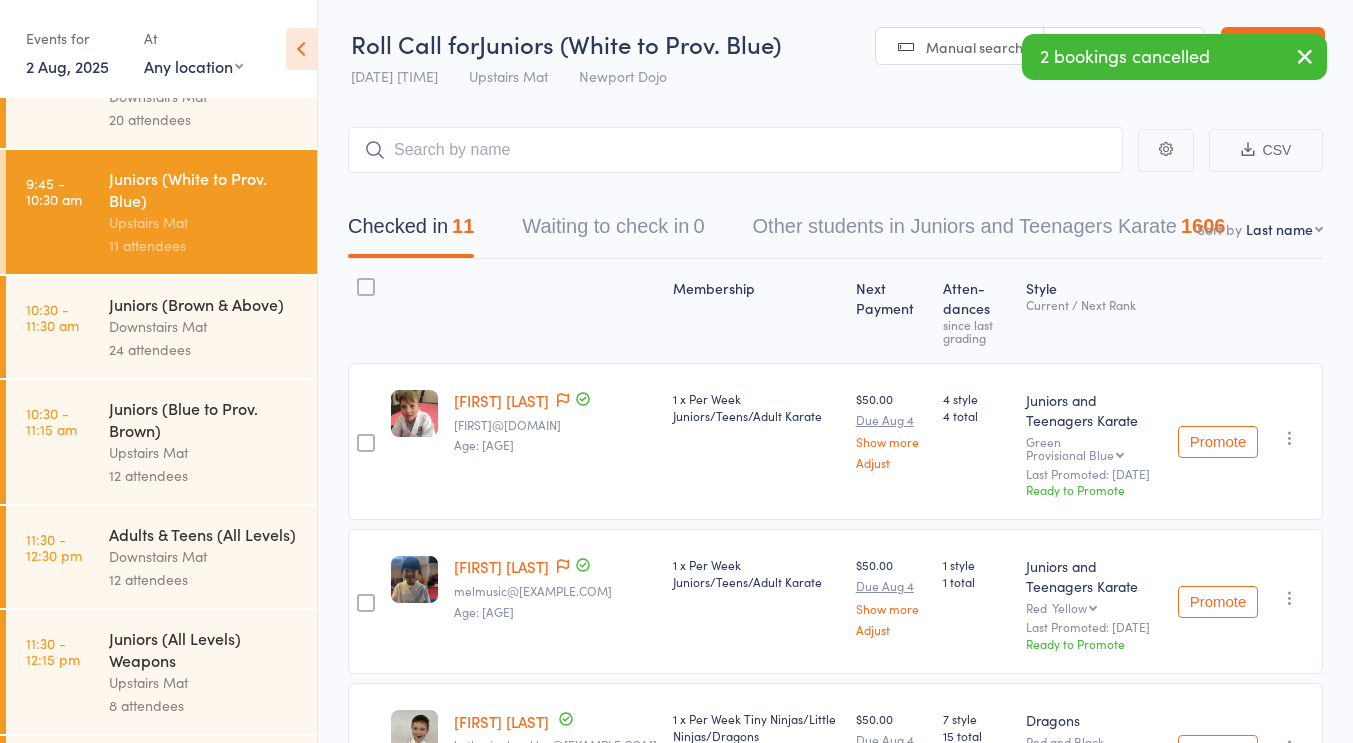 click on "24 attendees" at bounding box center [204, 349] 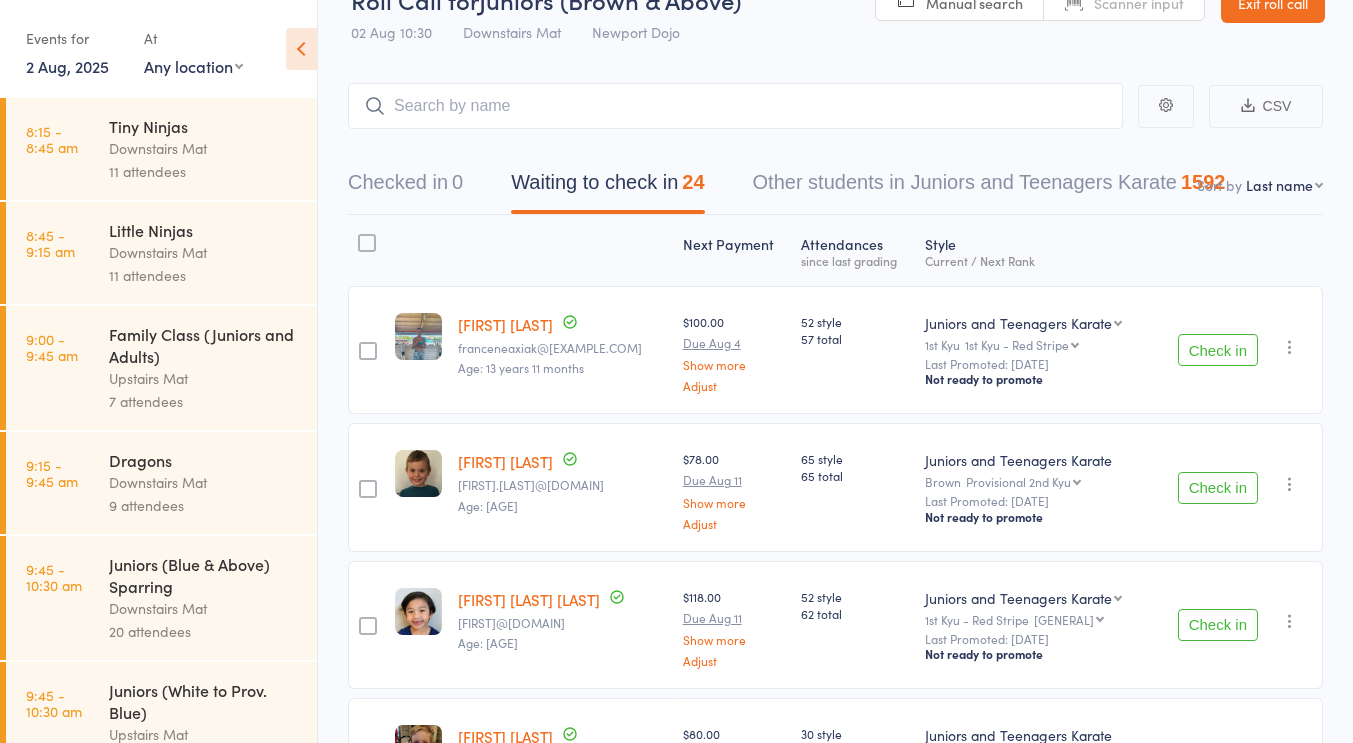 scroll, scrollTop: 0, scrollLeft: 0, axis: both 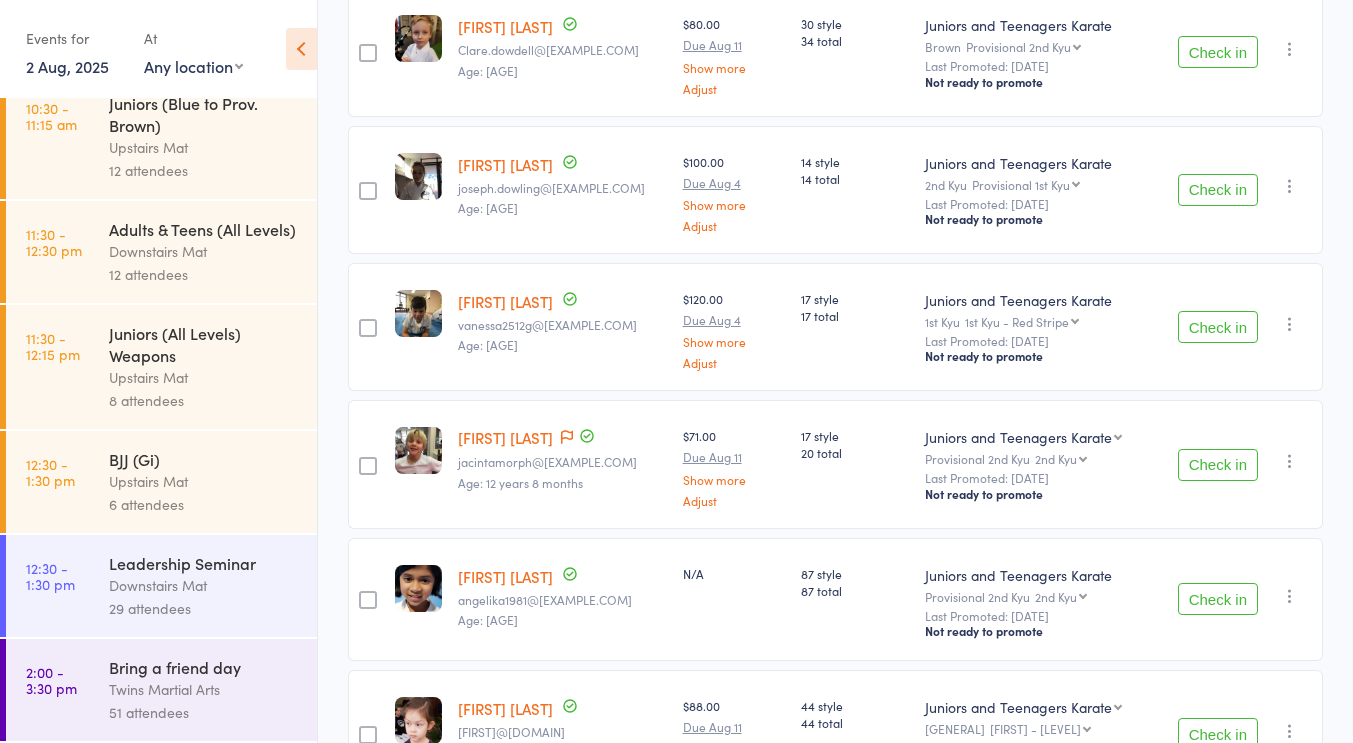 click on "Adults & Teens (All Levels)" at bounding box center [204, 229] 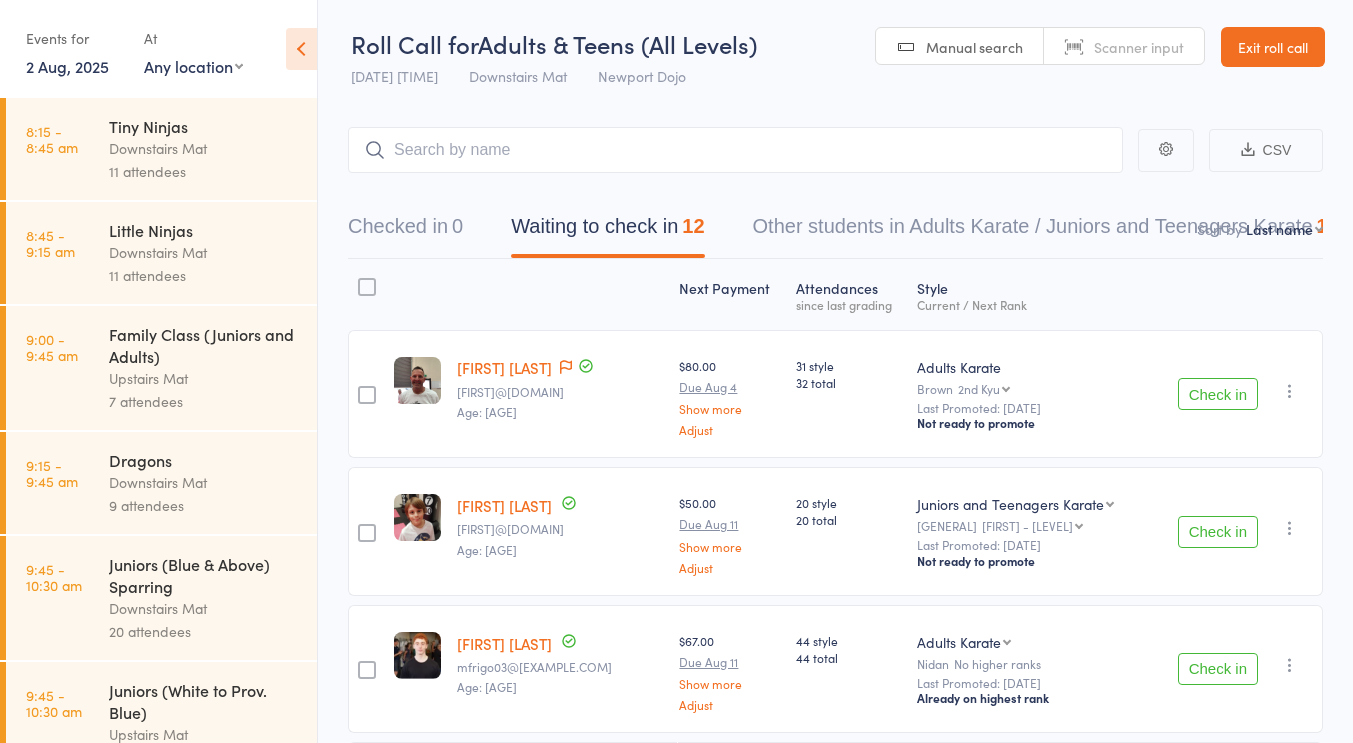 click on "Roll Call for Adults & Teens (All Levels) 02 Aug 11:30 Downstairs Mat Newport Dojo Manual search Scanner input Exit roll call" at bounding box center [835, 48] 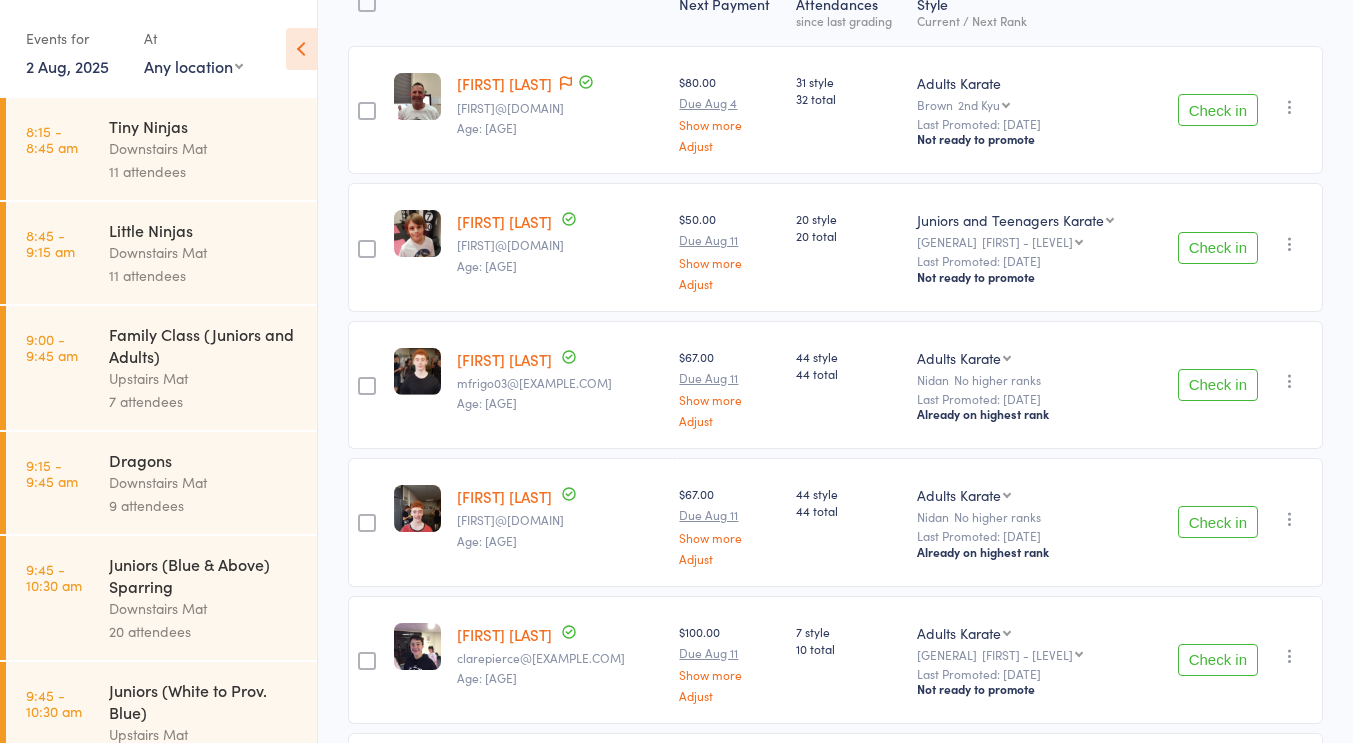 scroll, scrollTop: 286, scrollLeft: 0, axis: vertical 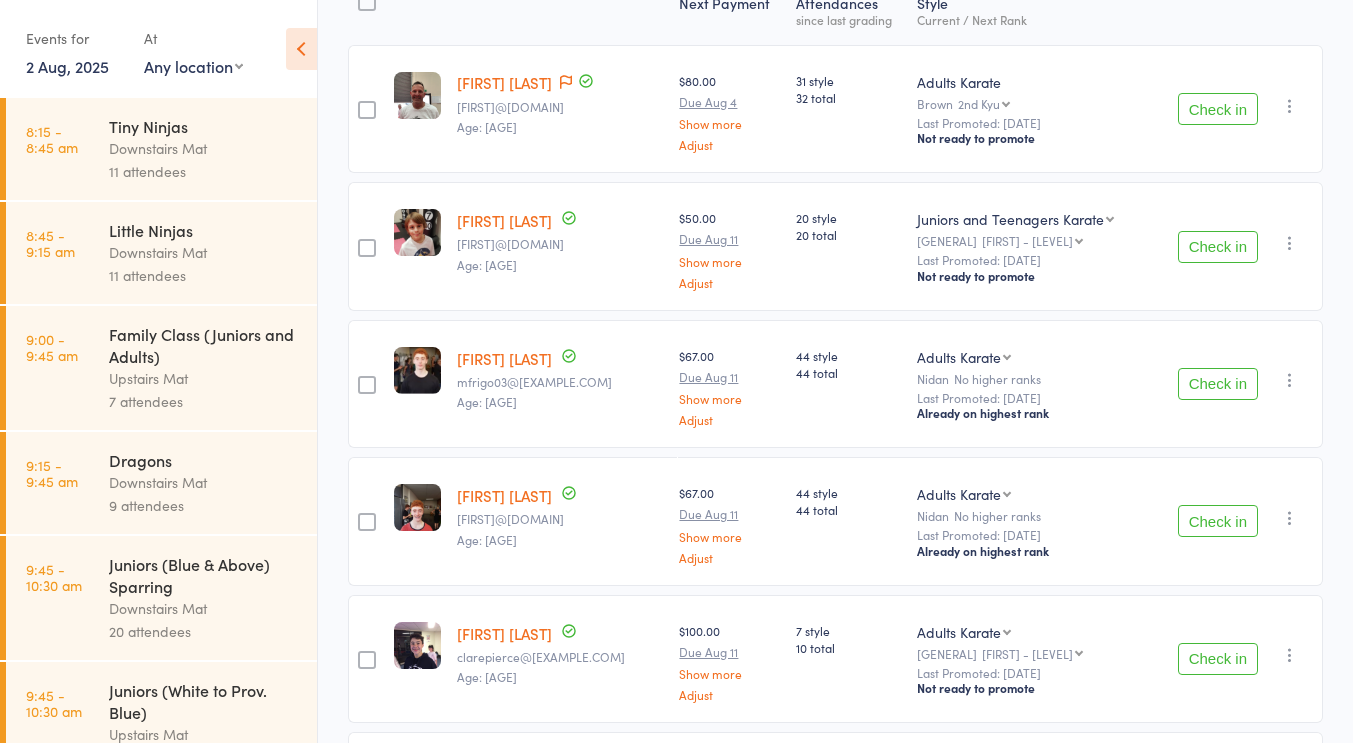 click on "44 style 44 total" at bounding box center [849, 384] 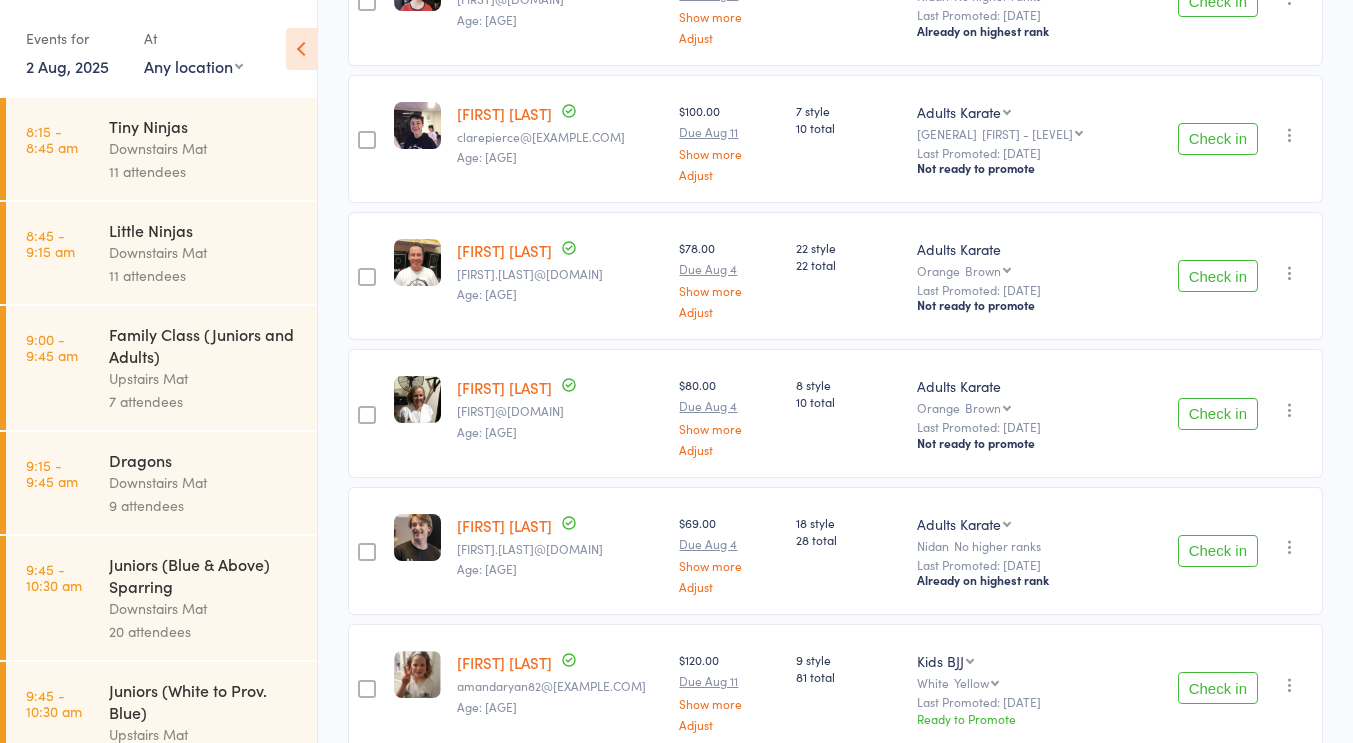 scroll, scrollTop: 813, scrollLeft: 0, axis: vertical 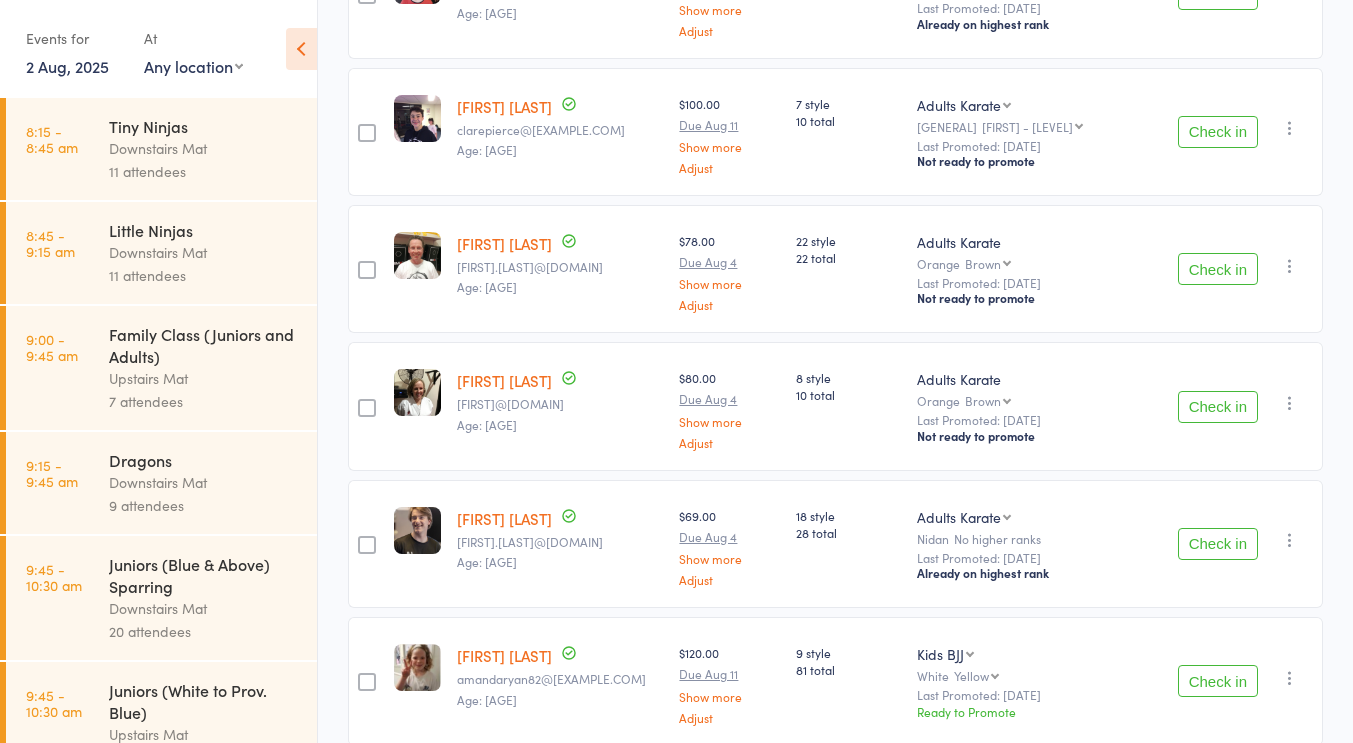 click on "8 style 10 total" at bounding box center (849, 406) 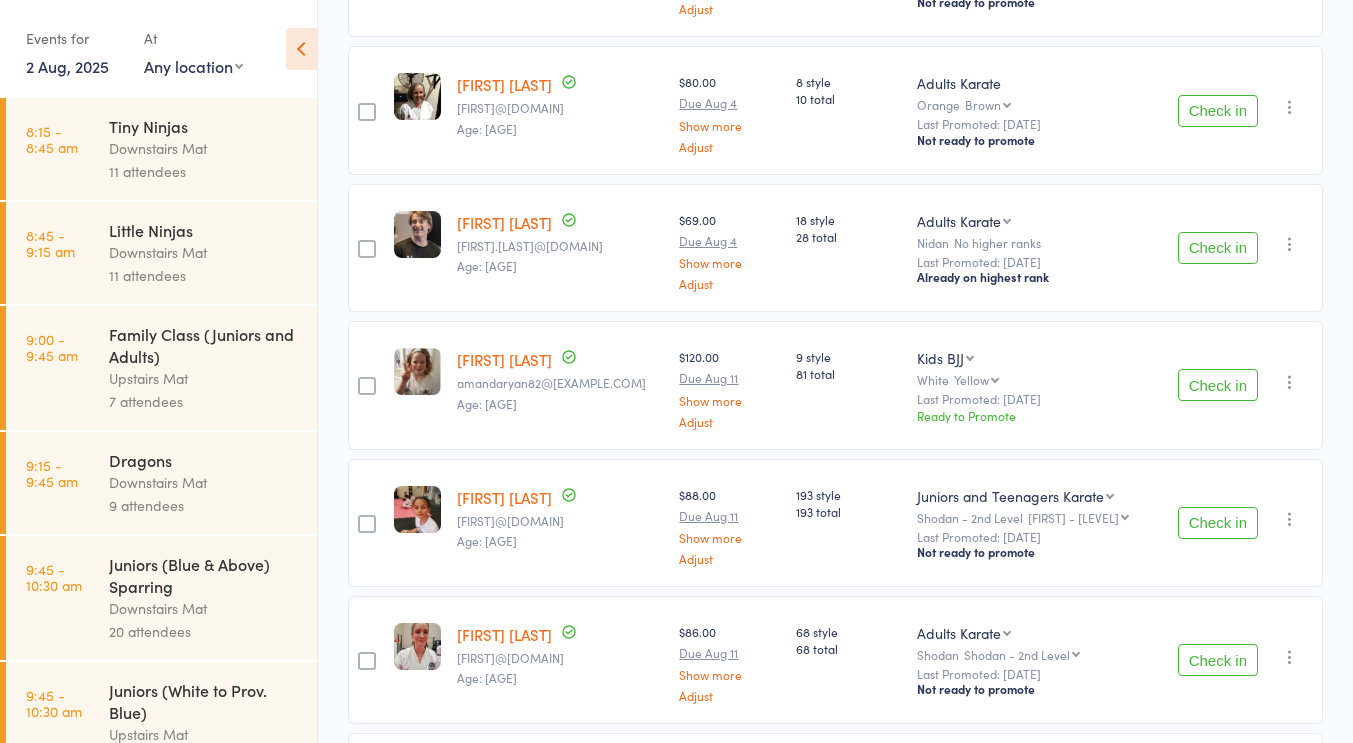 scroll, scrollTop: 1312, scrollLeft: 0, axis: vertical 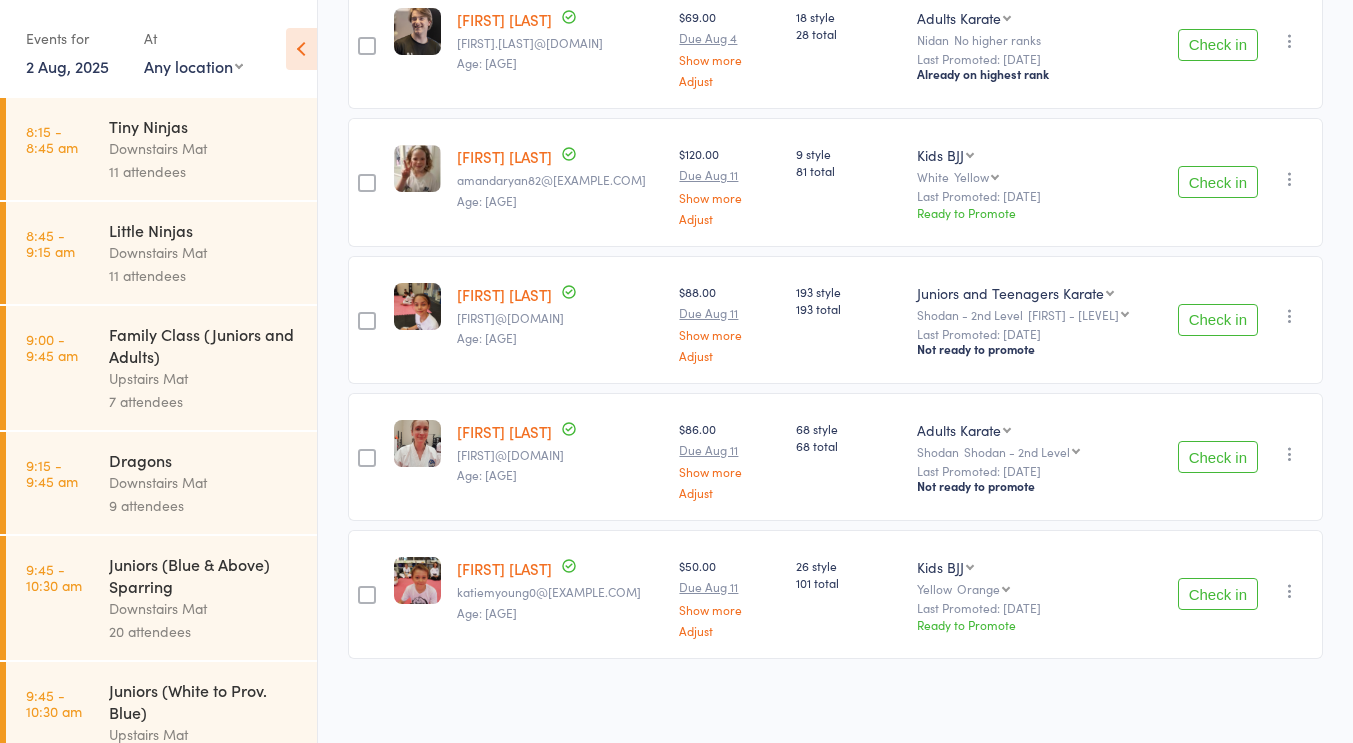 click on "Juniors and Teenagers Karate Kids BJJ" at bounding box center [945, 567] 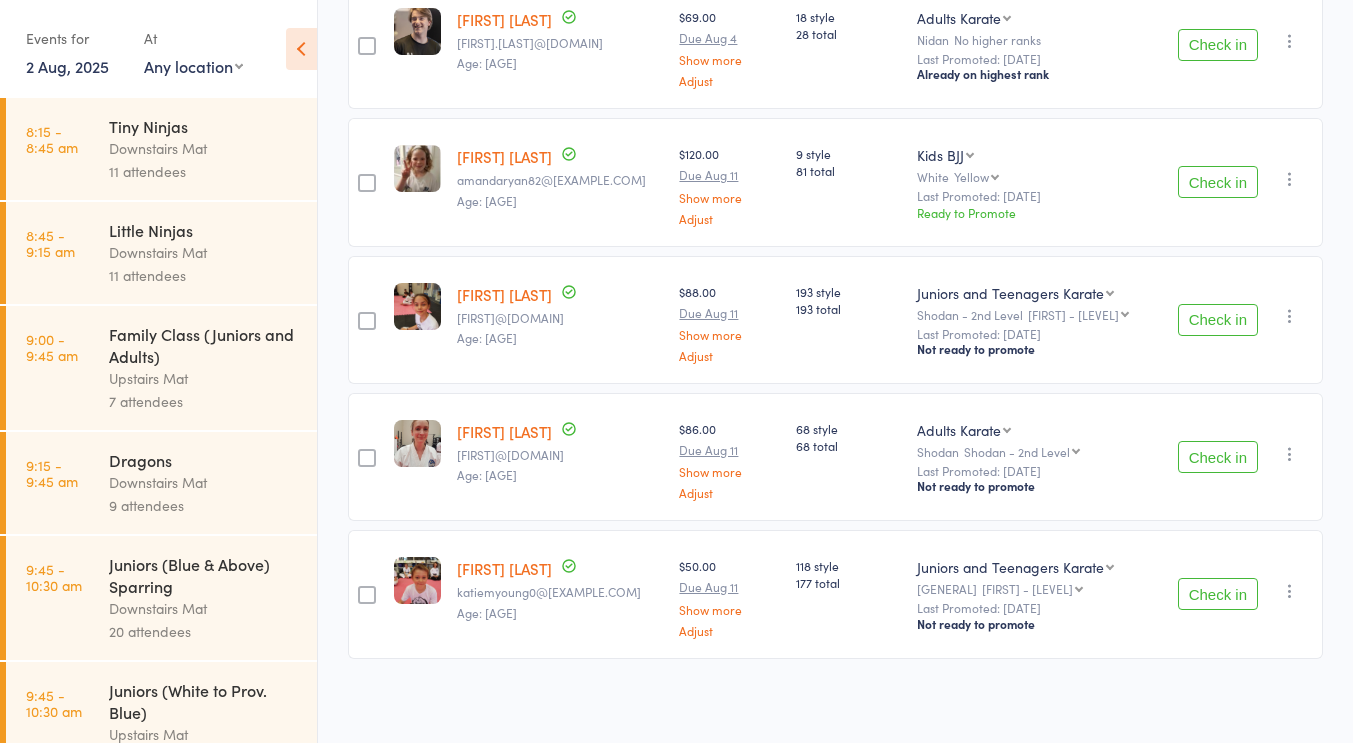 click on "Juniors and Teenagers Karate Kids BJJ" at bounding box center [1015, 567] 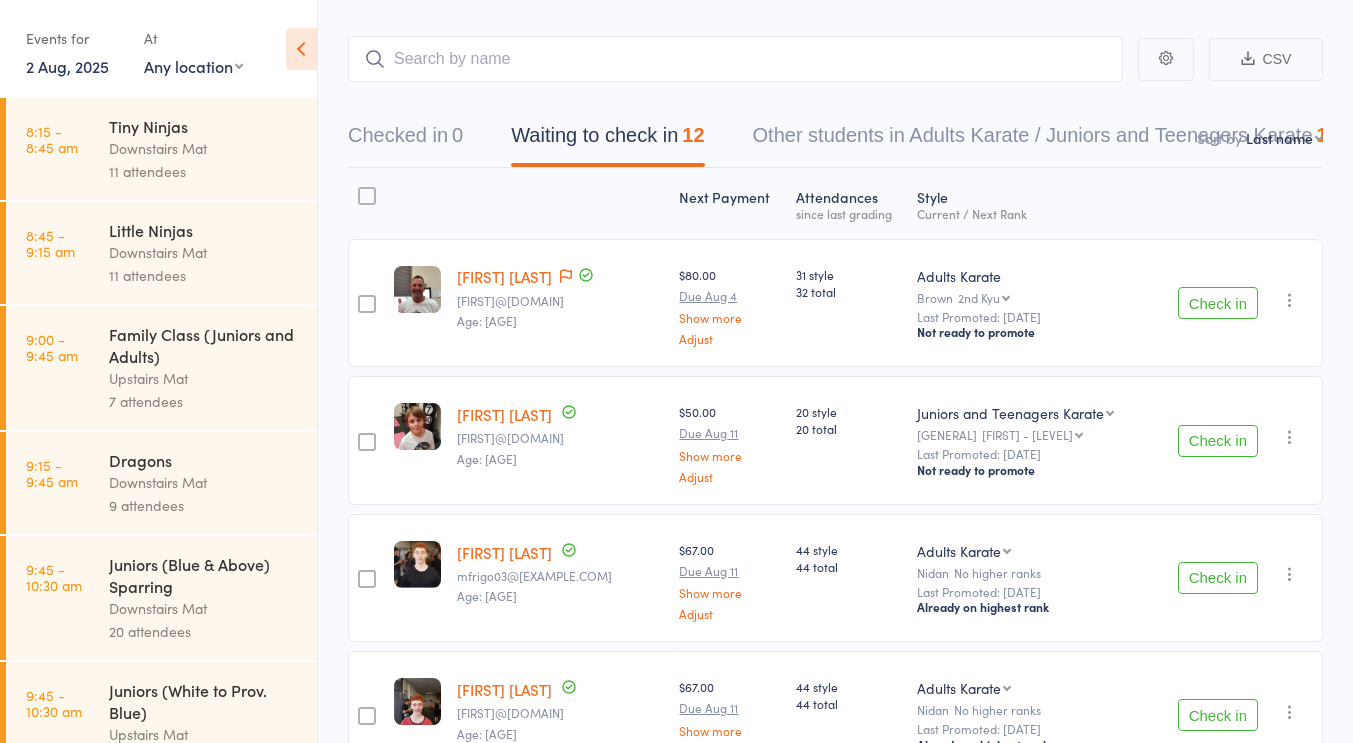 scroll, scrollTop: 91, scrollLeft: 0, axis: vertical 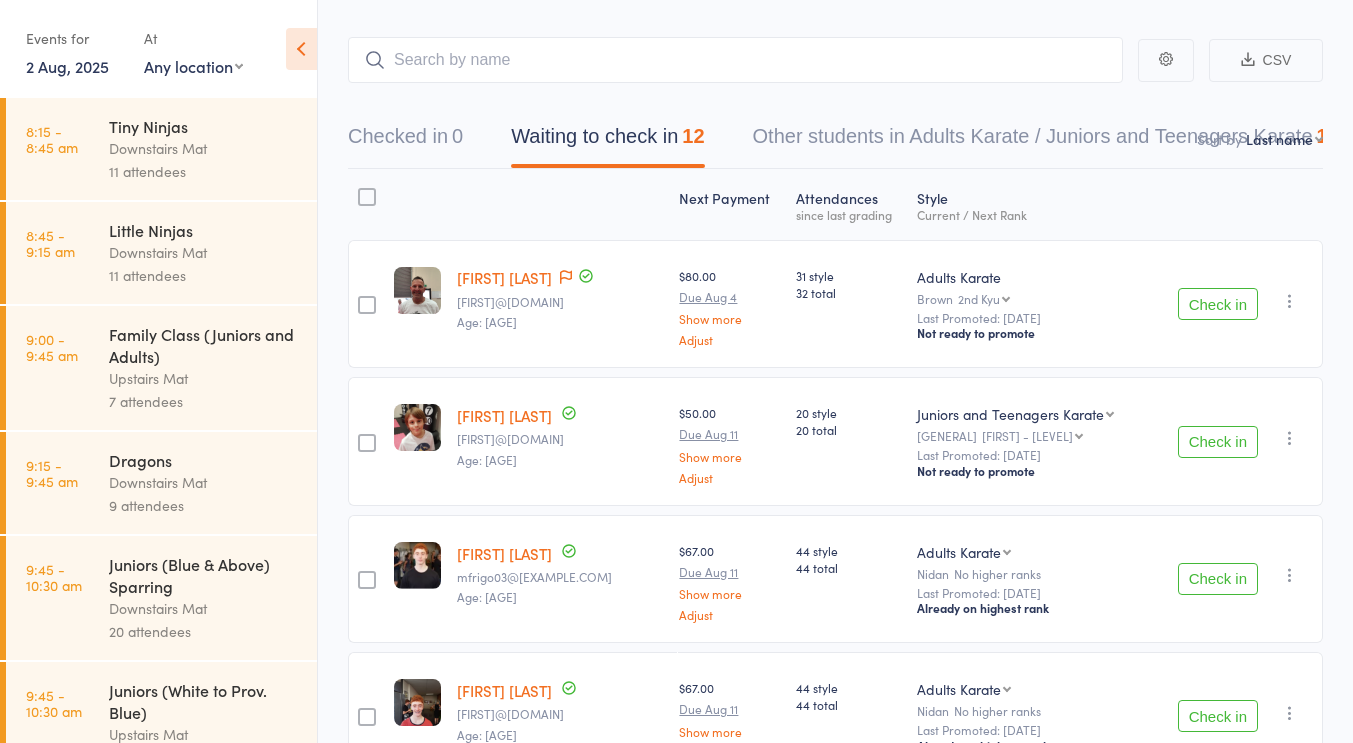 click on "31 style 32 total" at bounding box center [849, 304] 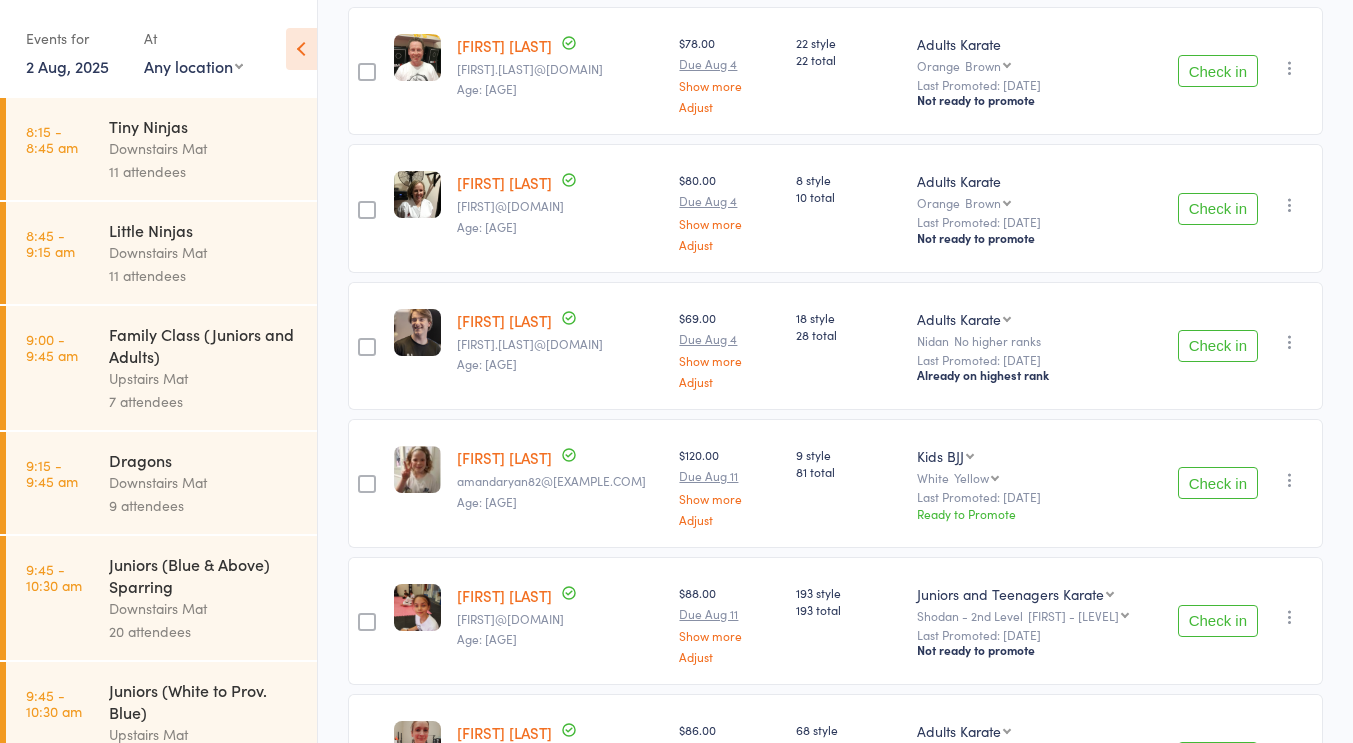 scroll, scrollTop: 1004, scrollLeft: 0, axis: vertical 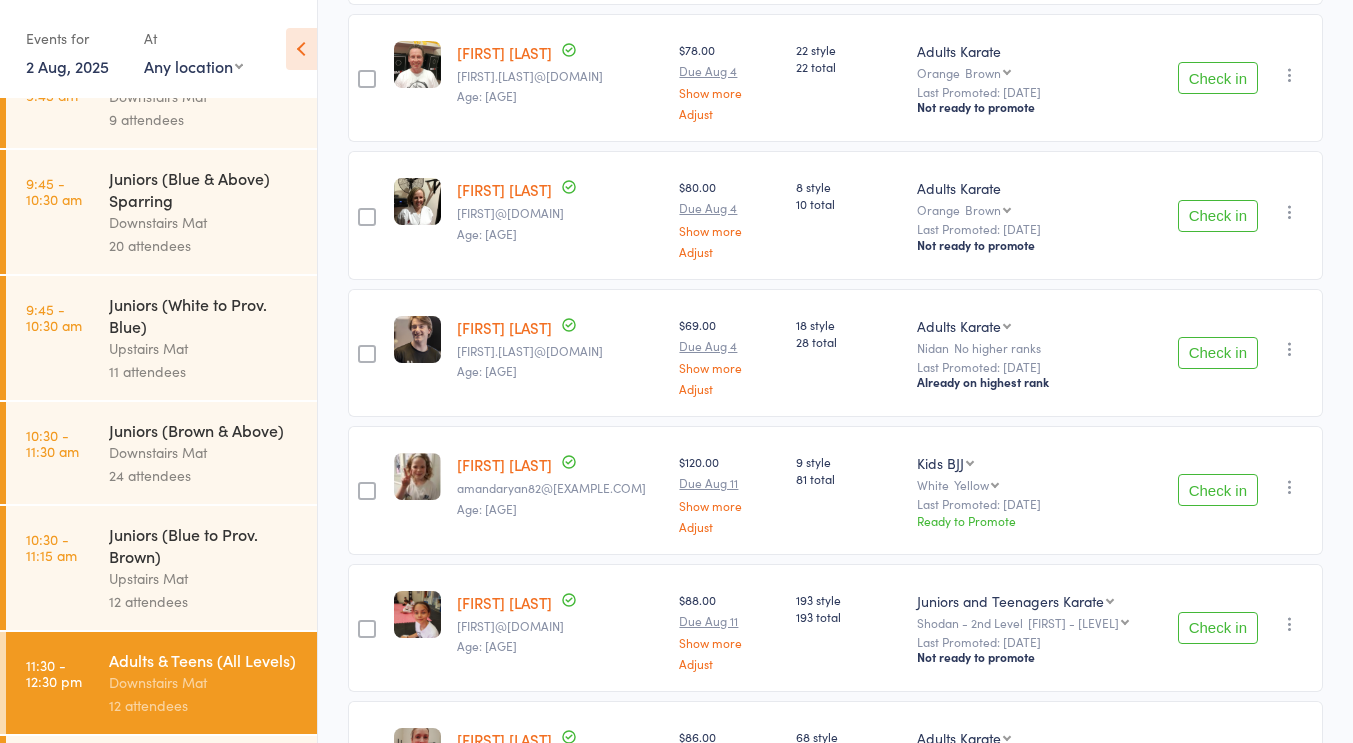 click on "Downstairs Mat" at bounding box center [204, 222] 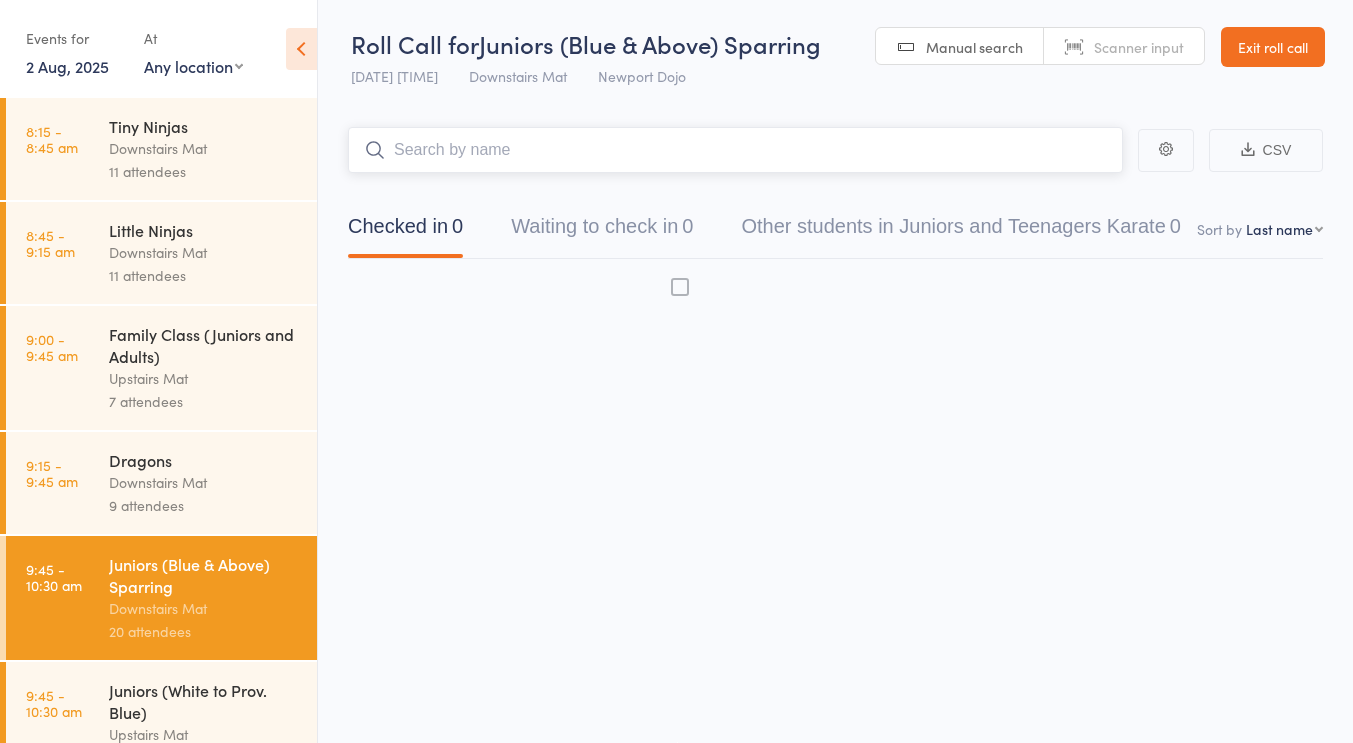 scroll, scrollTop: 1, scrollLeft: 0, axis: vertical 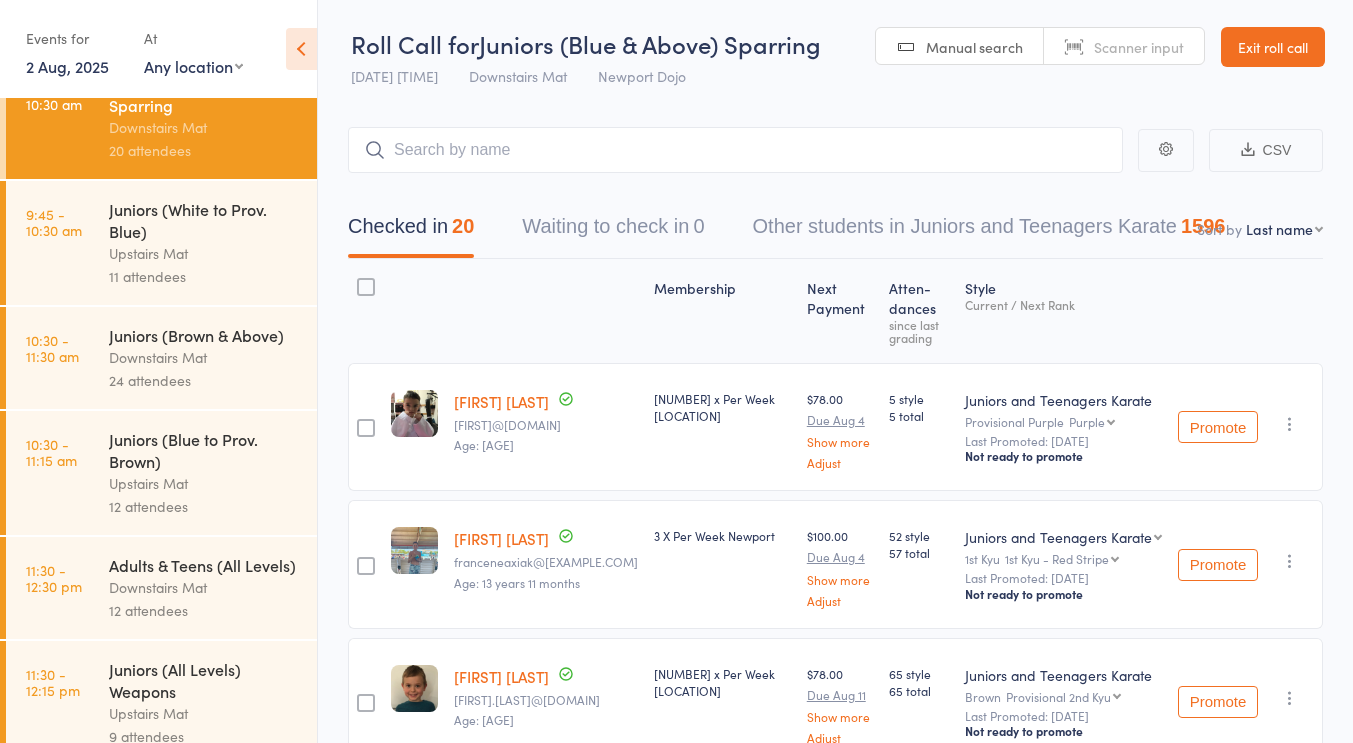 click on "Upstairs Mat" at bounding box center (204, 483) 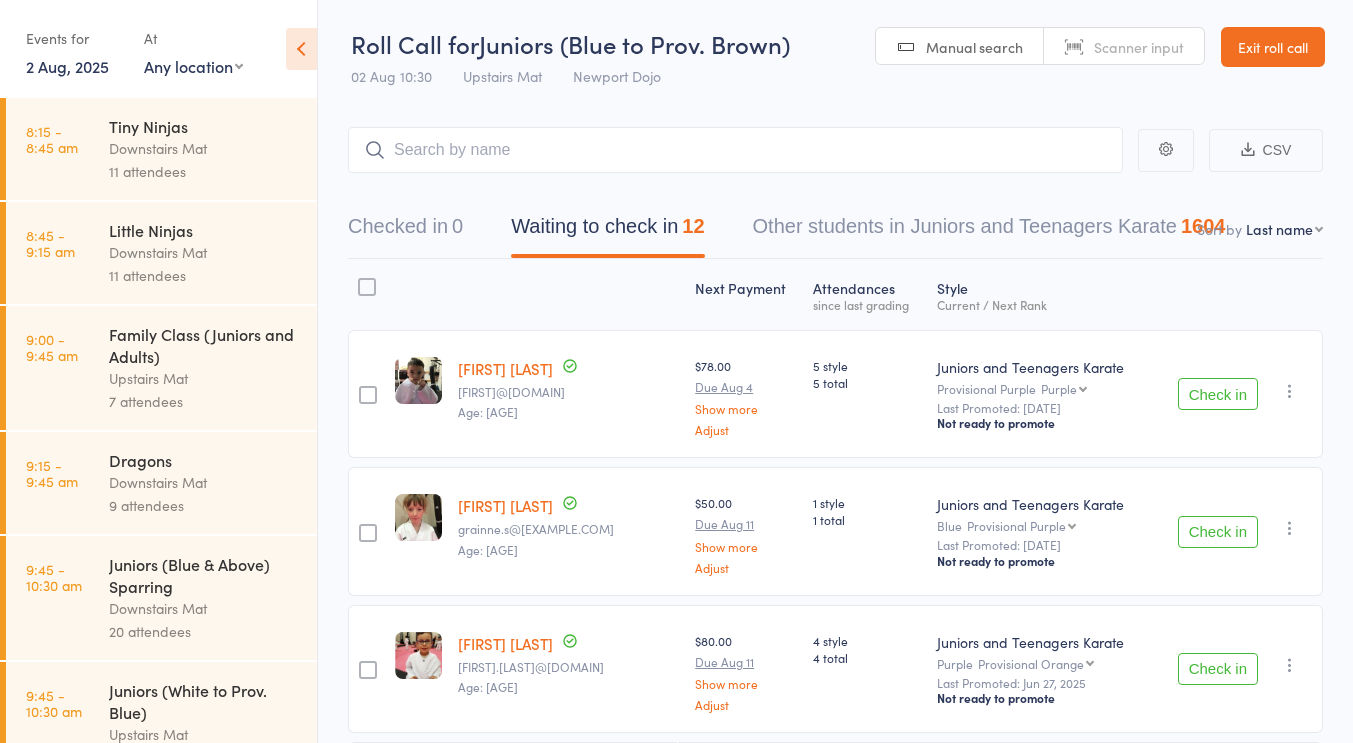 click on "Roll Call for Juniors (Blue to Prov. Brown) [DATE] [TIME] Upstairs Mat Newport Dojo" at bounding box center [570, 62] 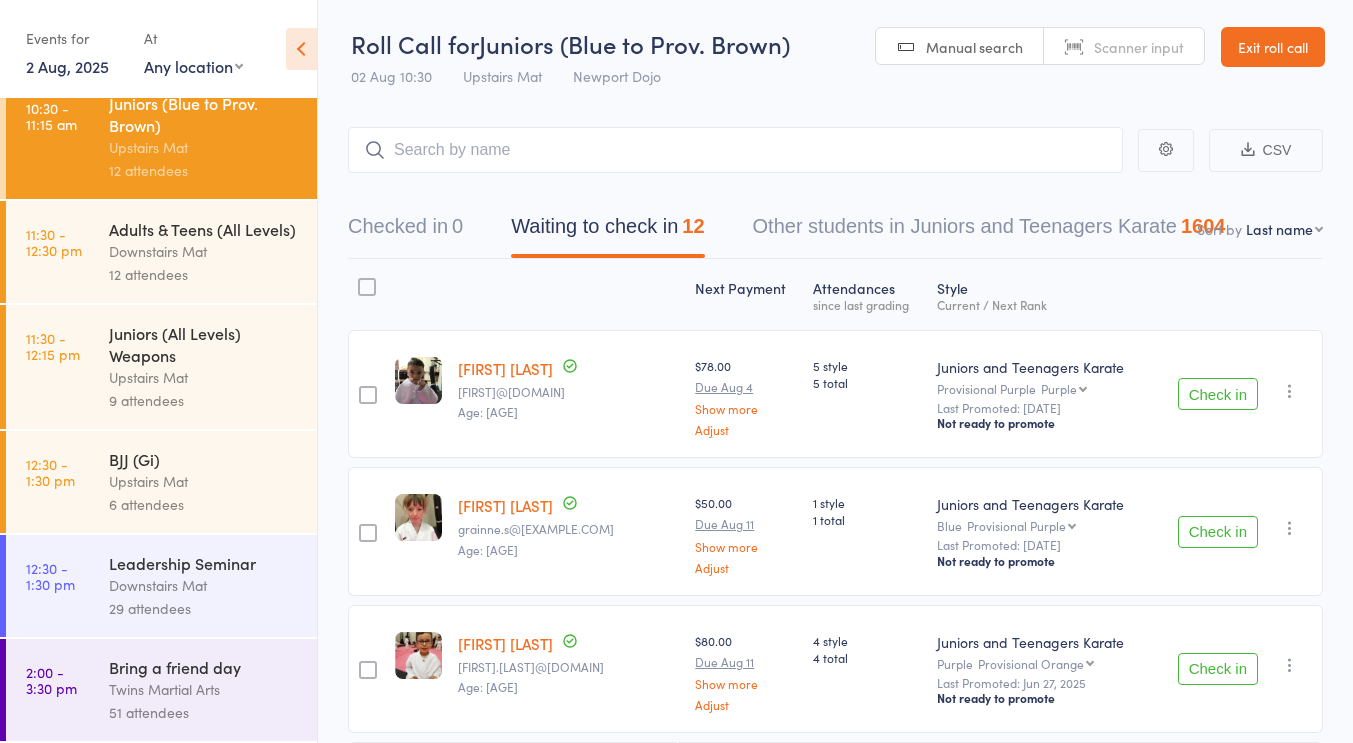 scroll, scrollTop: 680, scrollLeft: 0, axis: vertical 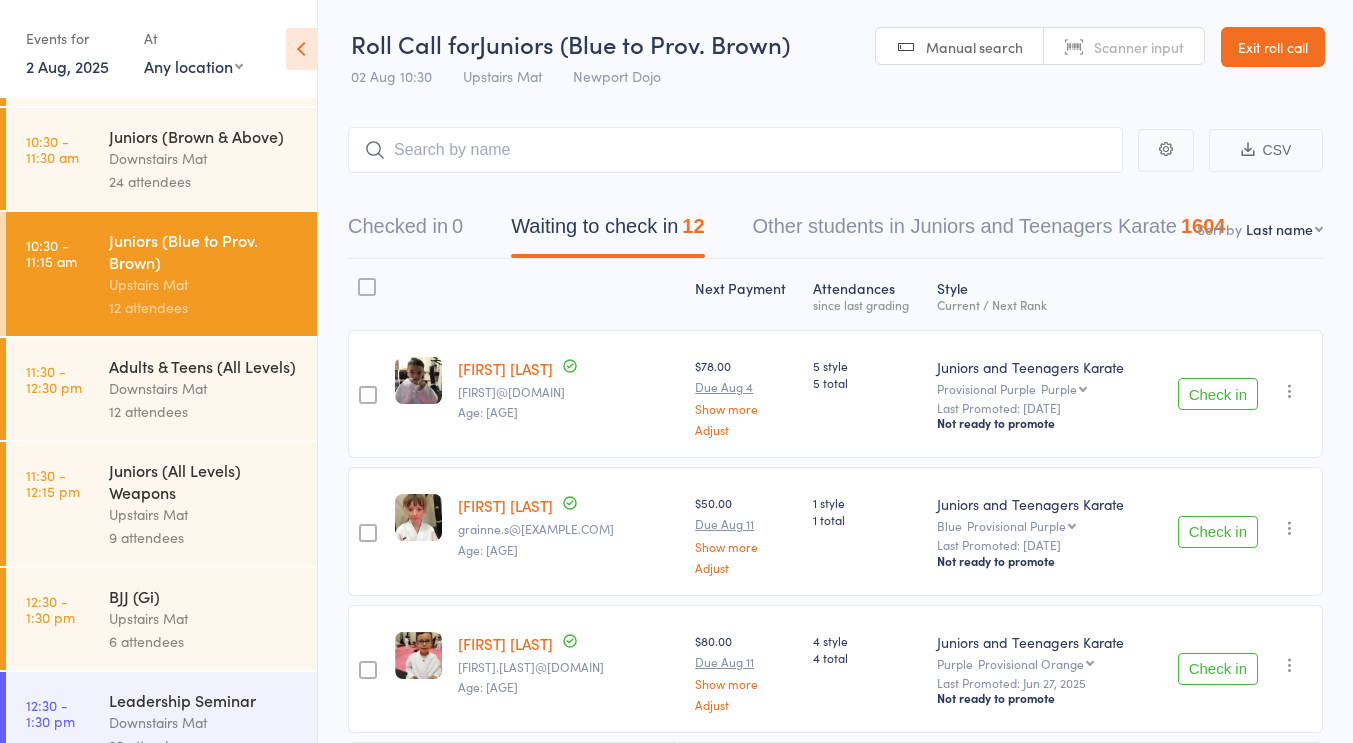 click on "Downstairs Mat" at bounding box center [204, 158] 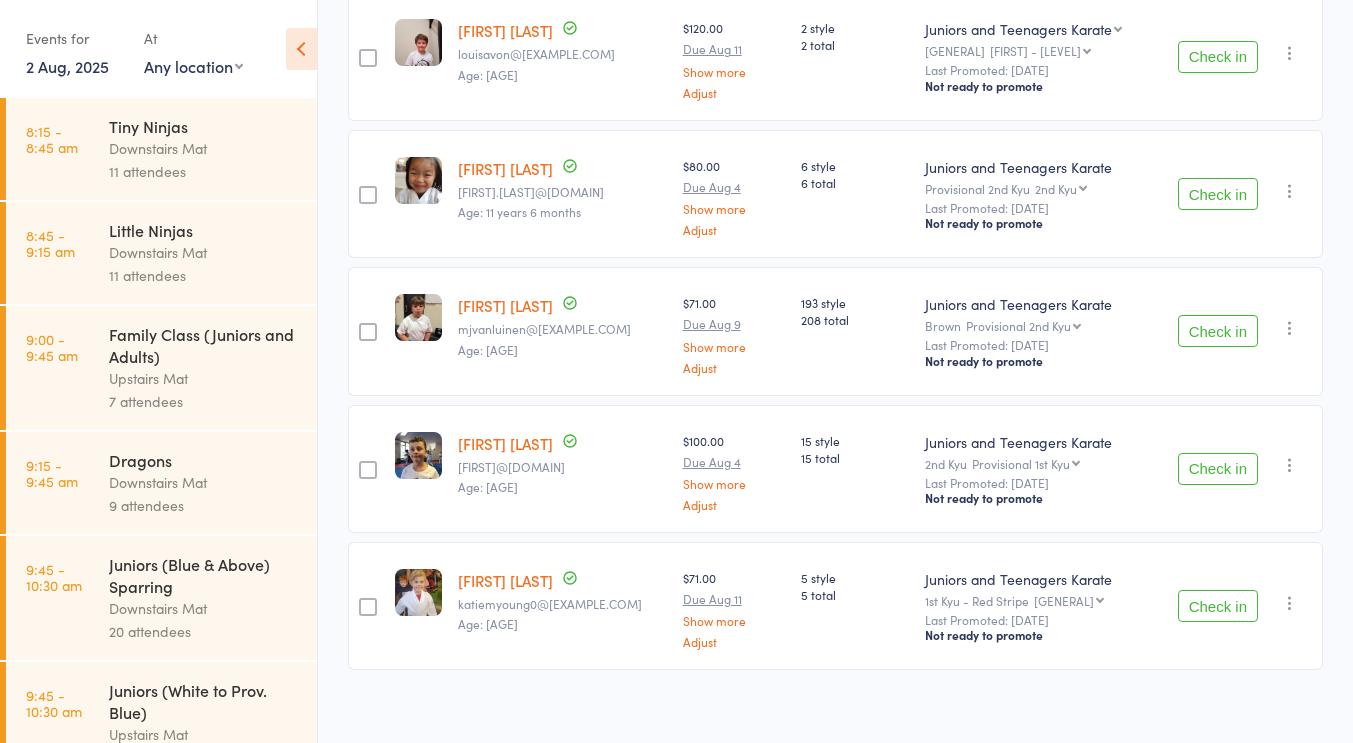 scroll, scrollTop: 2946, scrollLeft: 0, axis: vertical 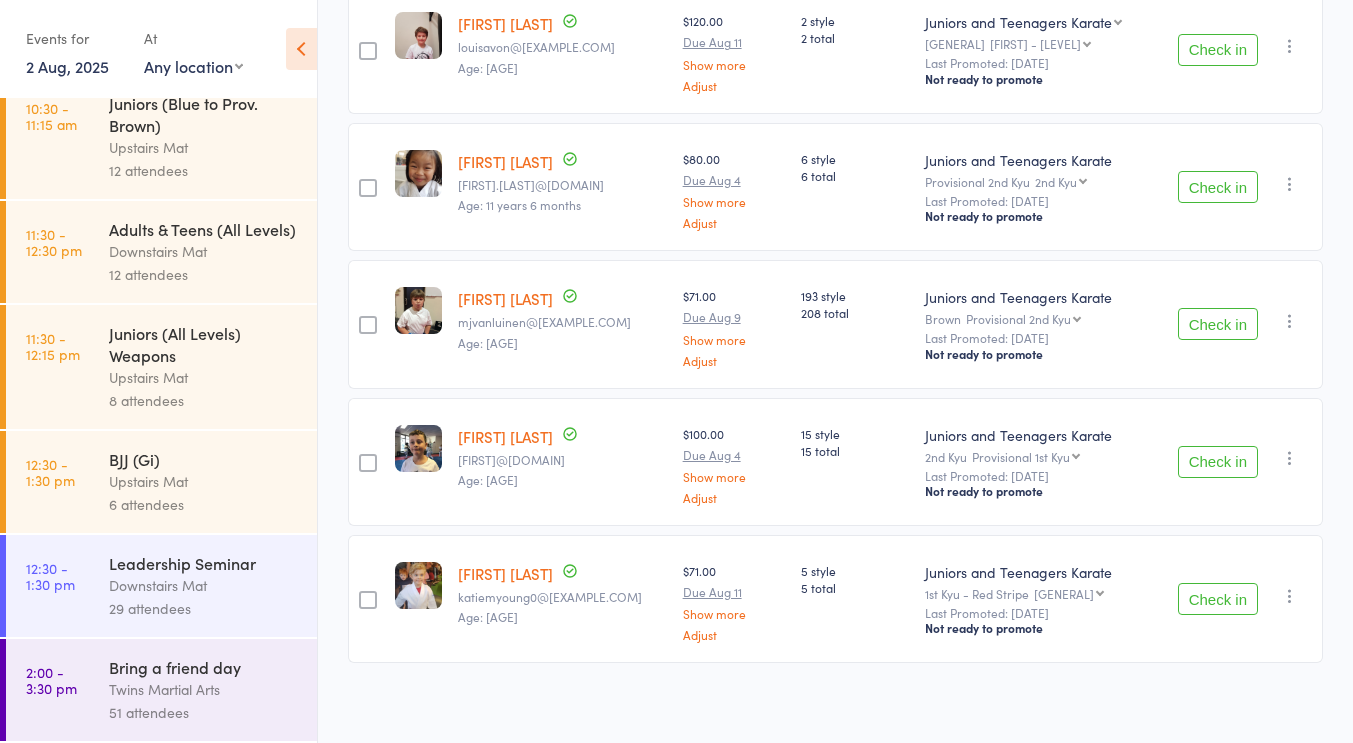 click on "Twins Martial Arts" at bounding box center (204, 689) 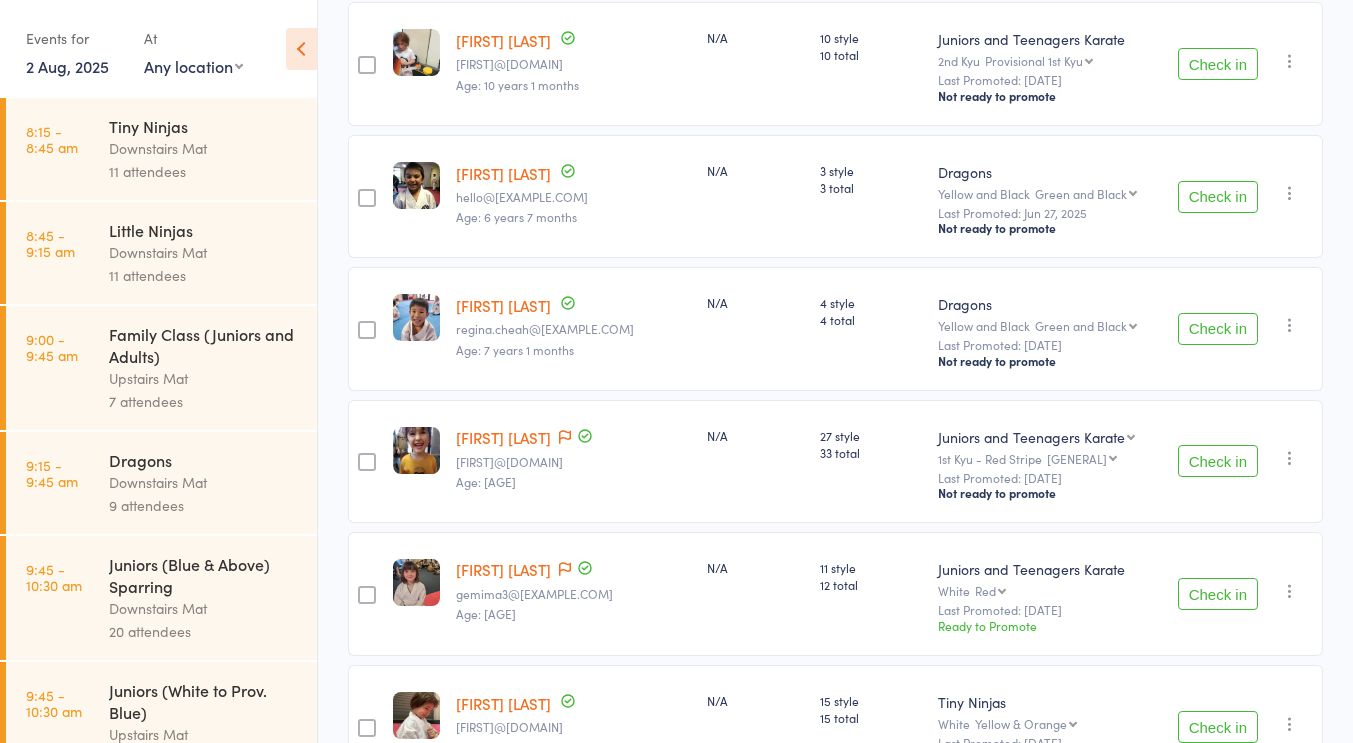 scroll, scrollTop: 2210, scrollLeft: 0, axis: vertical 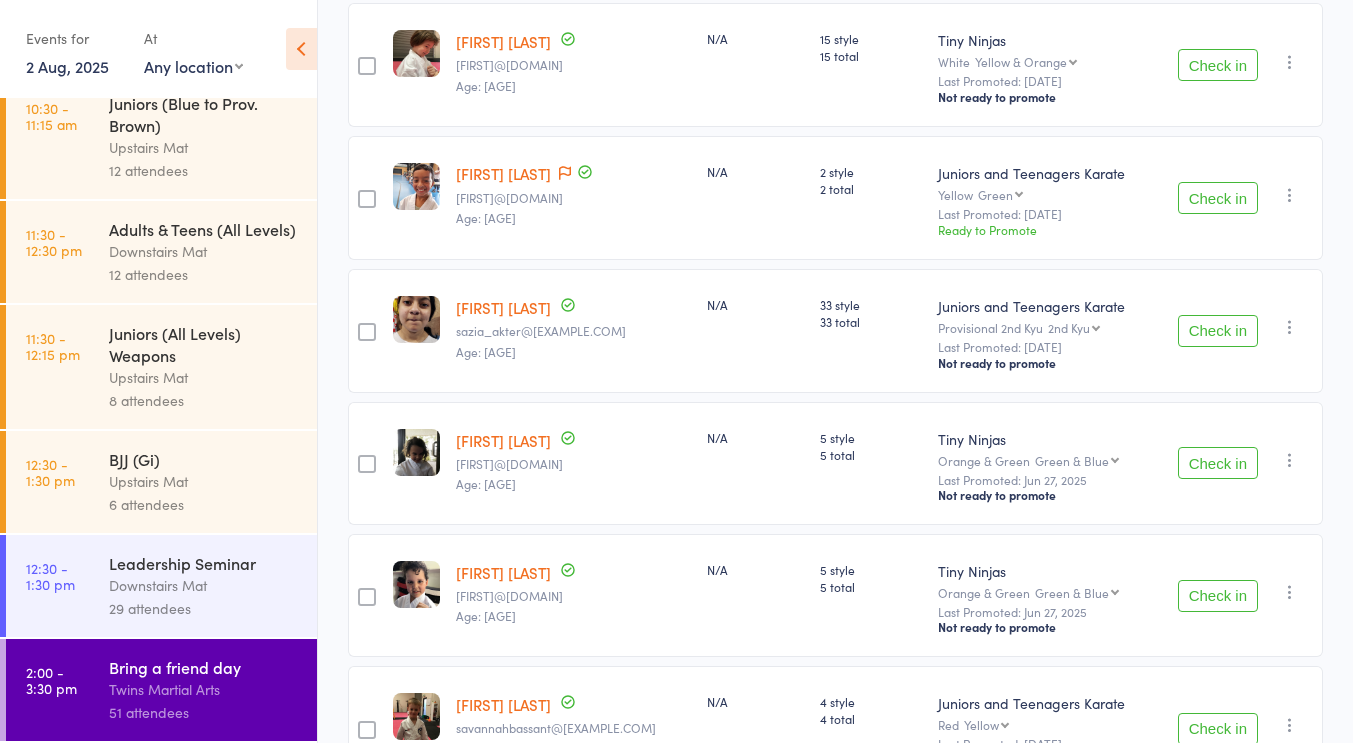 click on "Downstairs Mat" at bounding box center (204, 585) 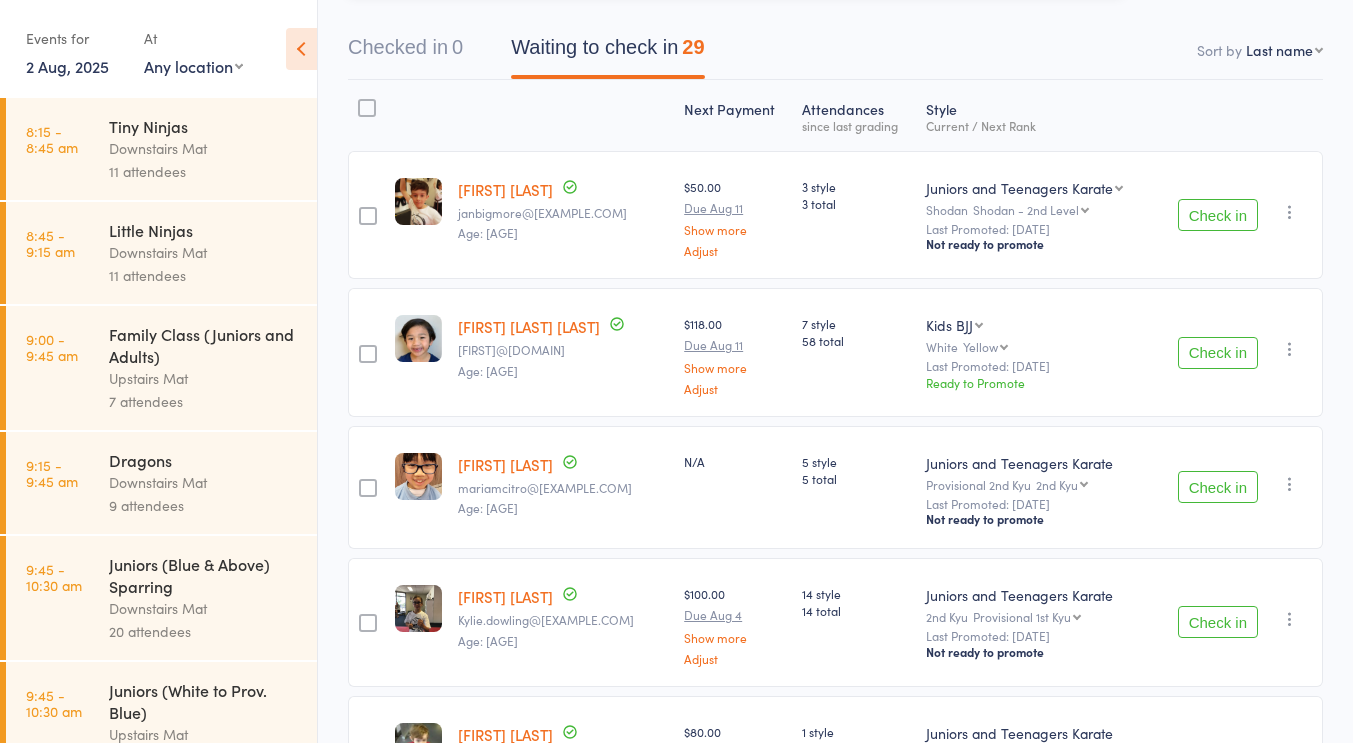 scroll, scrollTop: 0, scrollLeft: 0, axis: both 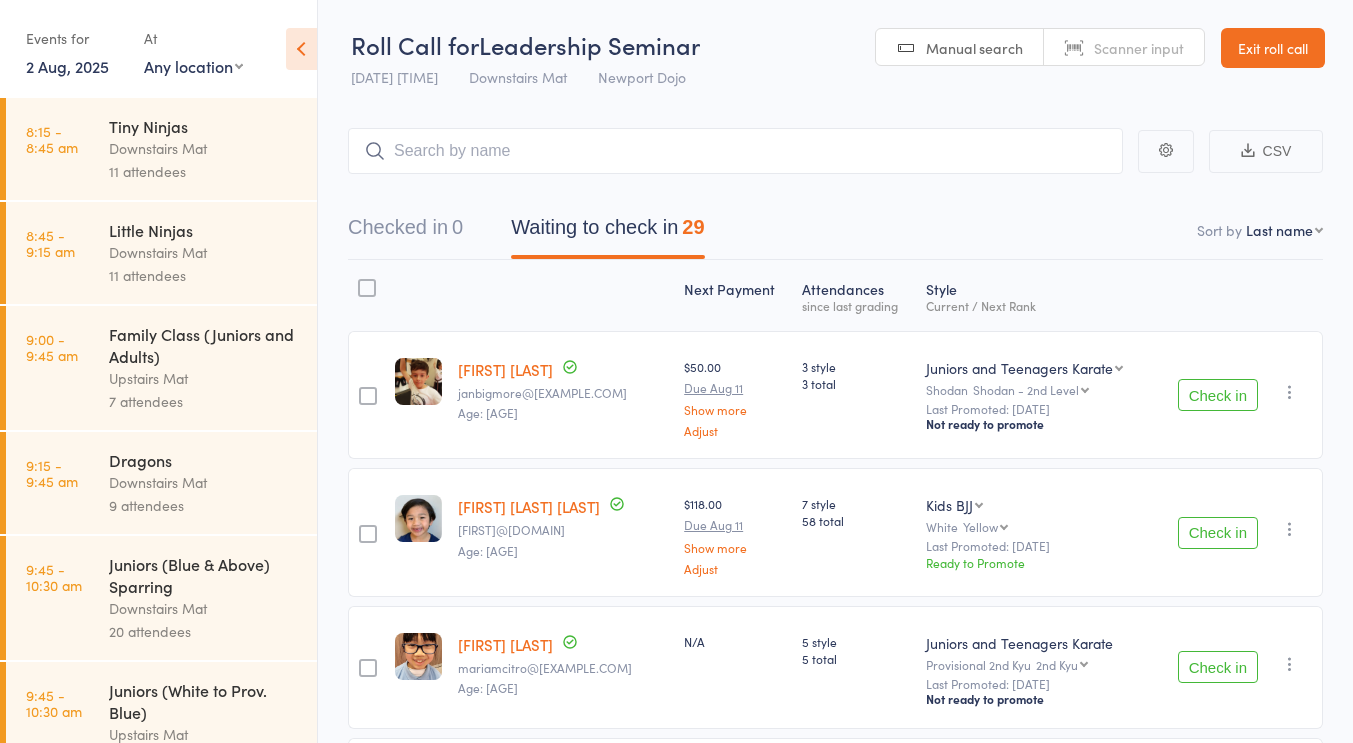 click on "jjsooyin@[EXAMPLE.COM] $118.00" at bounding box center [835, 2234] 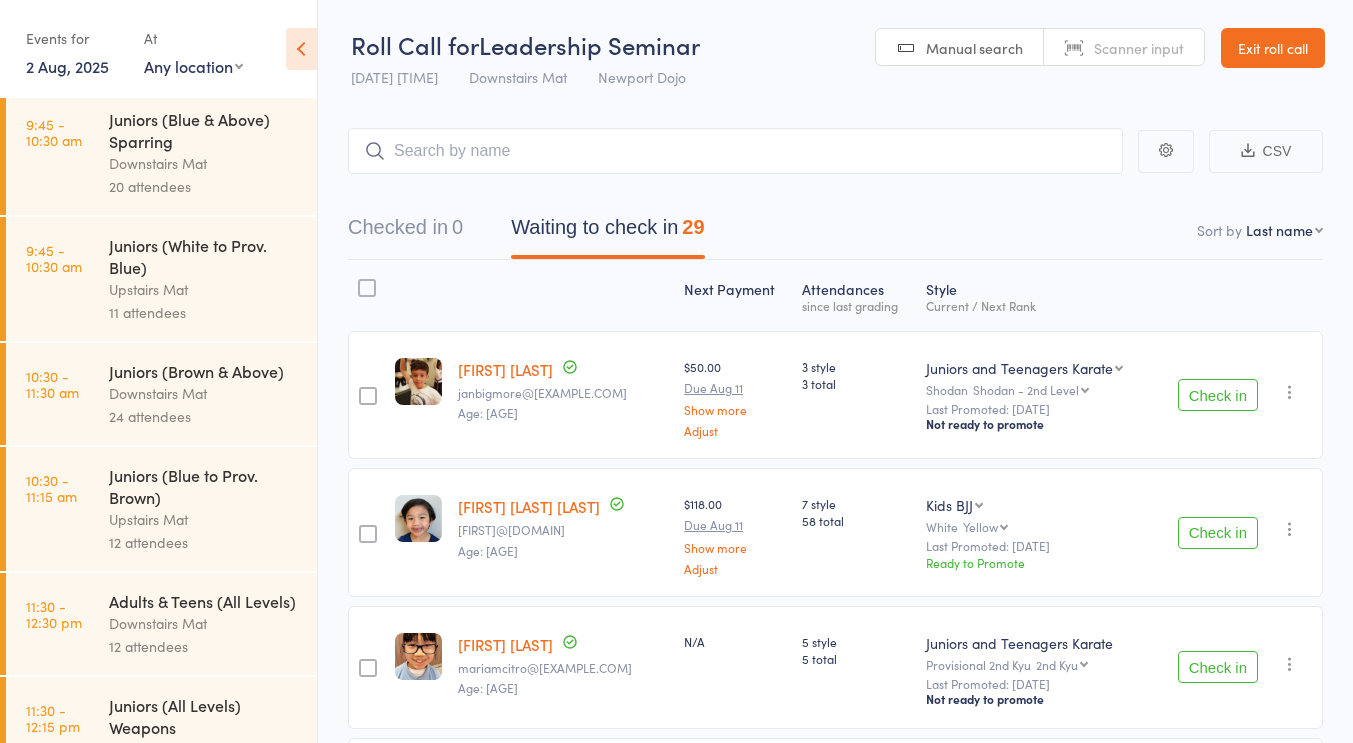 scroll, scrollTop: 848, scrollLeft: 0, axis: vertical 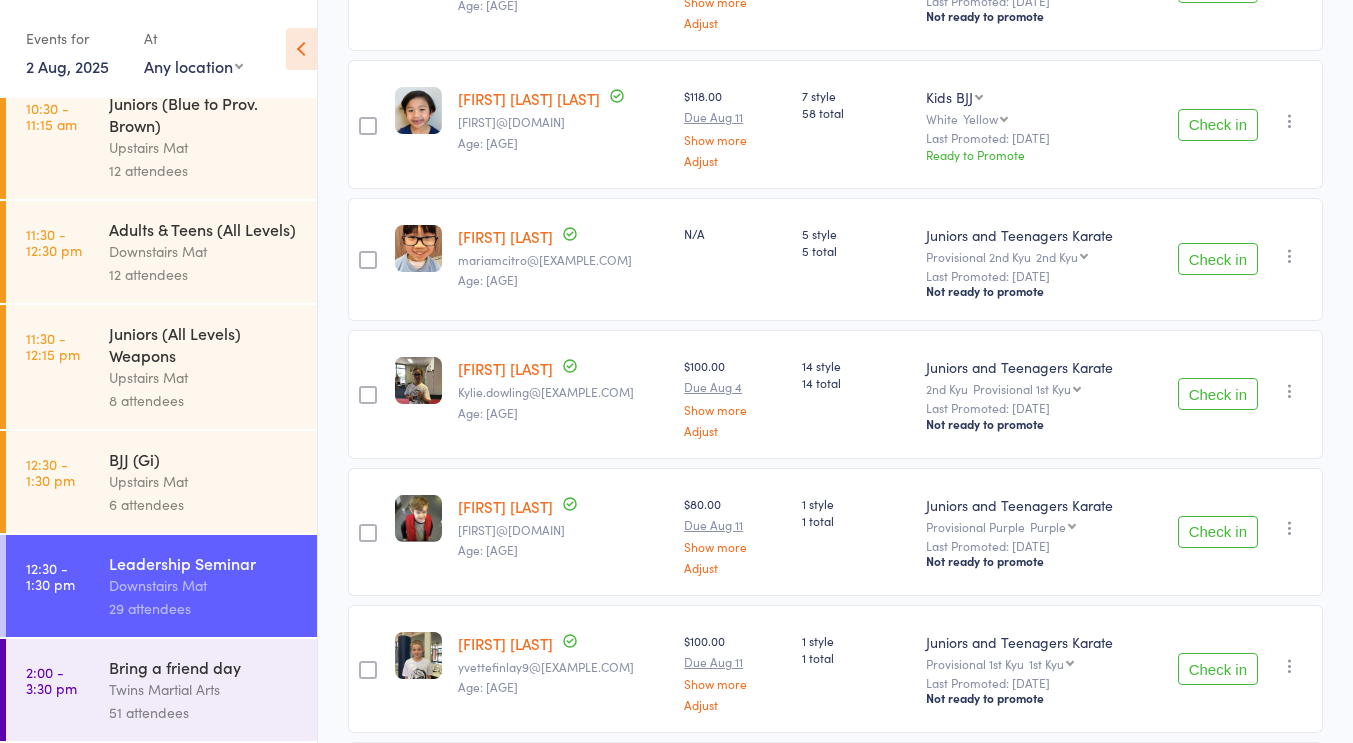 click on "Upstairs Mat" at bounding box center [204, 377] 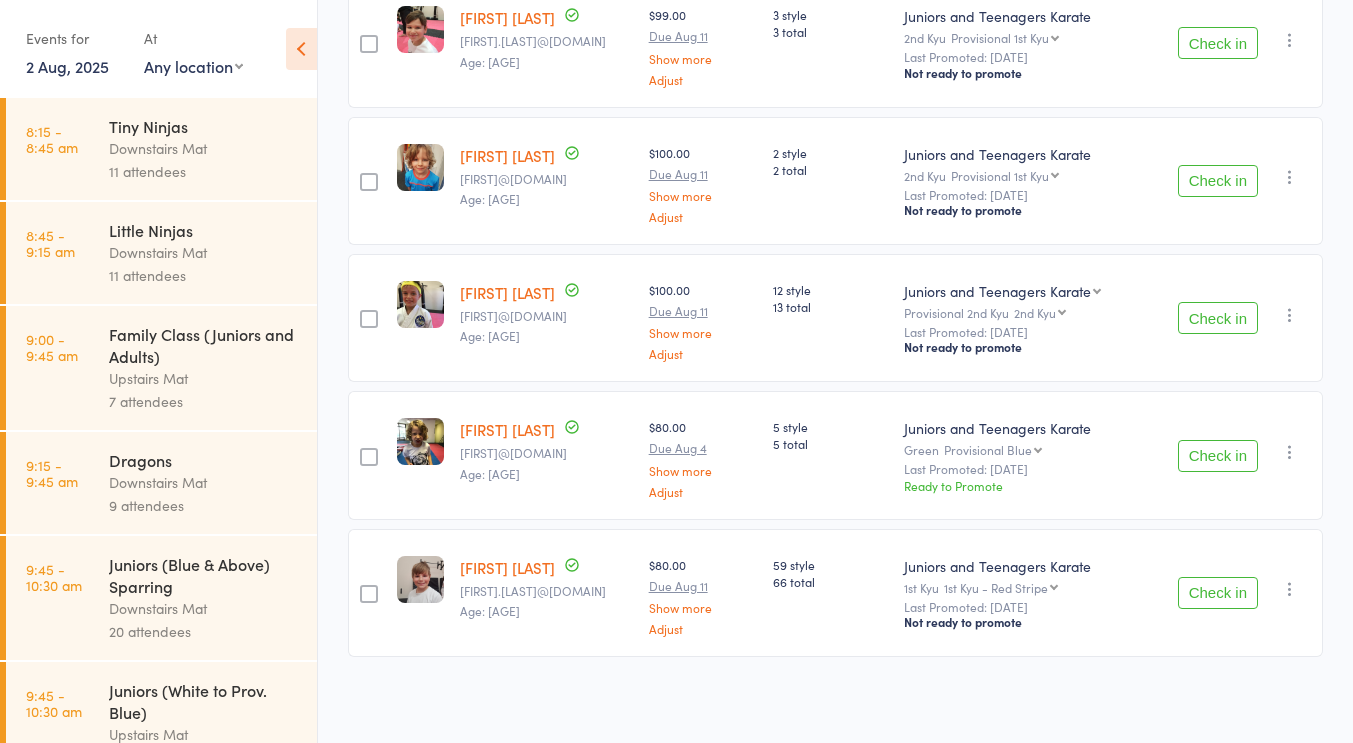 scroll, scrollTop: 0, scrollLeft: 0, axis: both 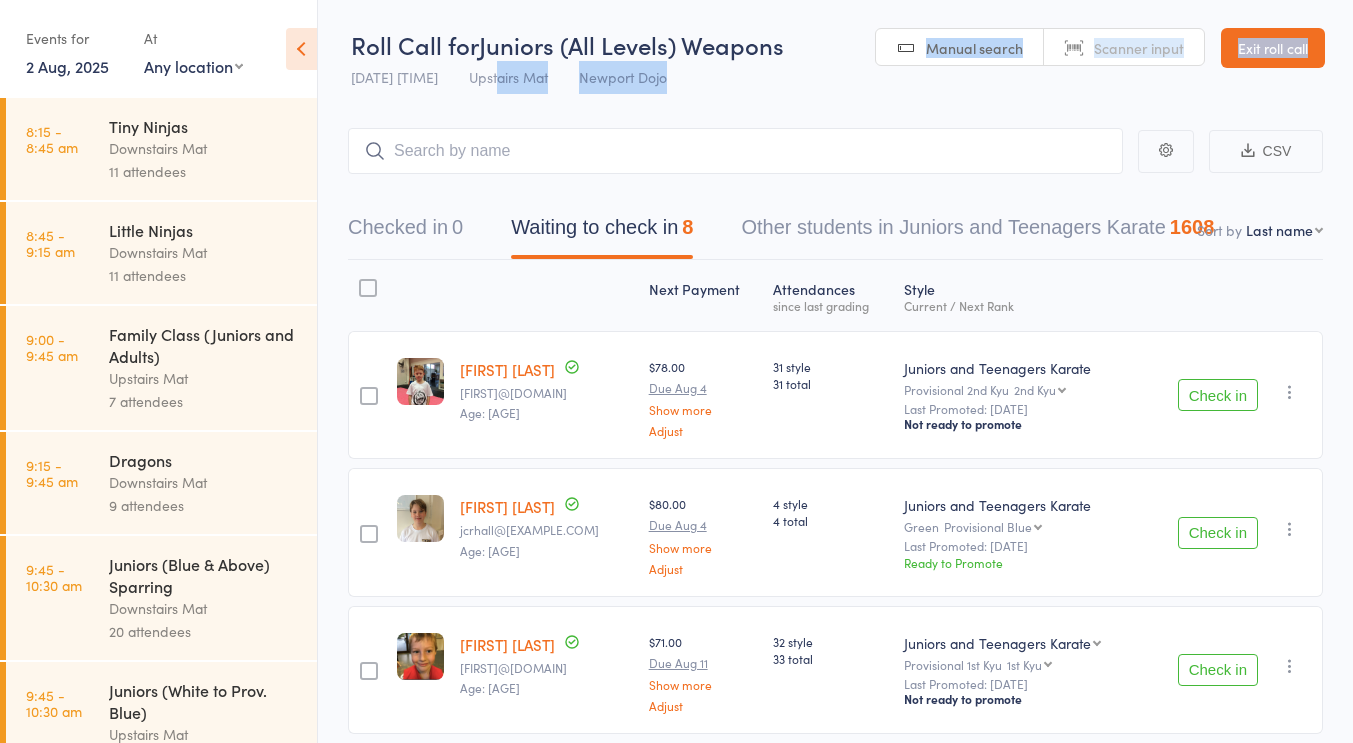 drag, startPoint x: 310, startPoint y: 44, endPoint x: 493, endPoint y: 77, distance: 185.9516 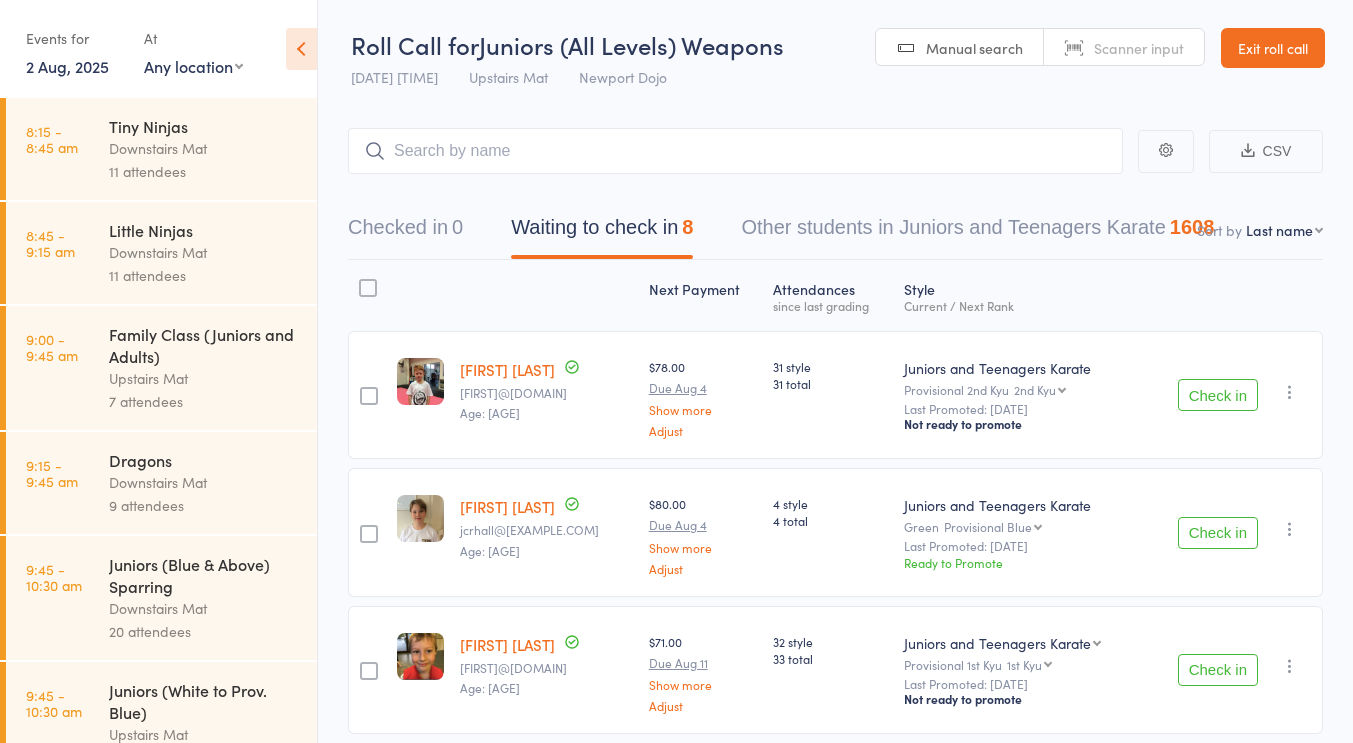 click on "Exit roll call" at bounding box center [1273, 48] 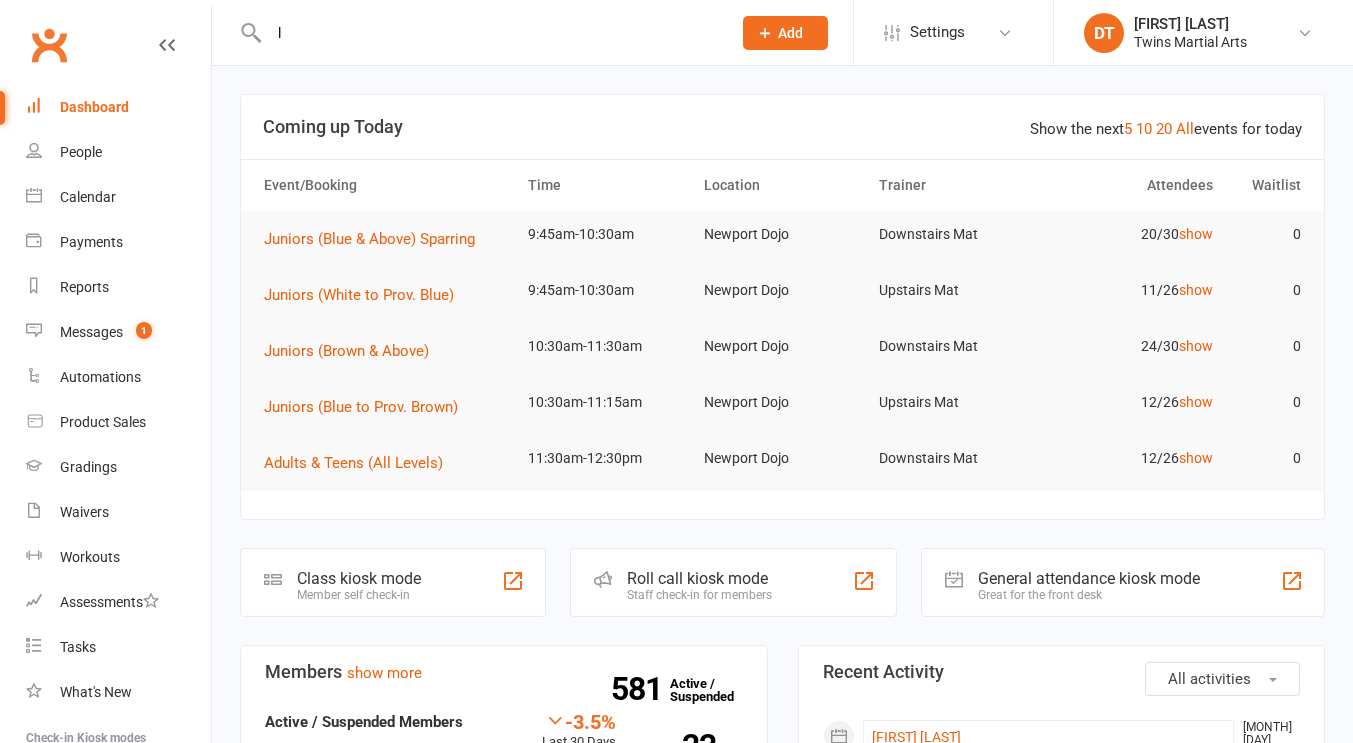 scroll, scrollTop: 0, scrollLeft: 0, axis: both 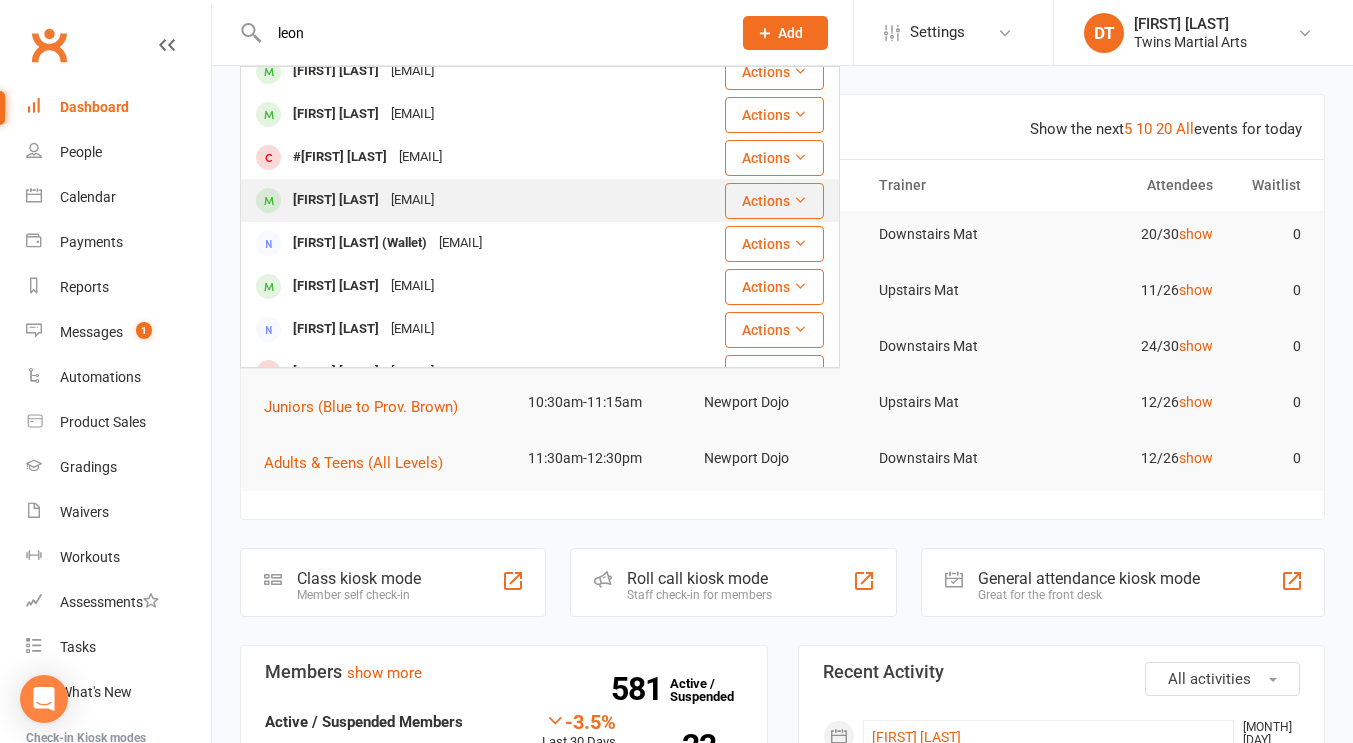 type on "leon" 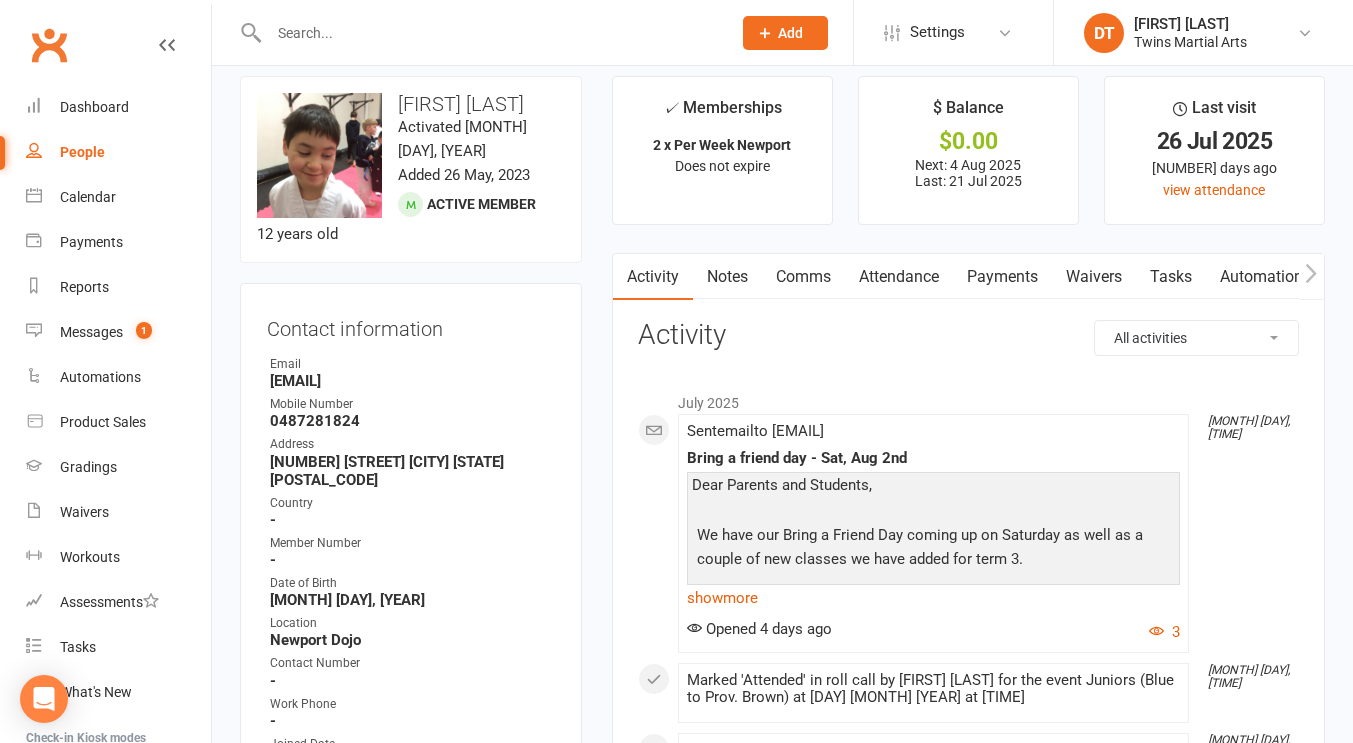 scroll, scrollTop: 19, scrollLeft: 0, axis: vertical 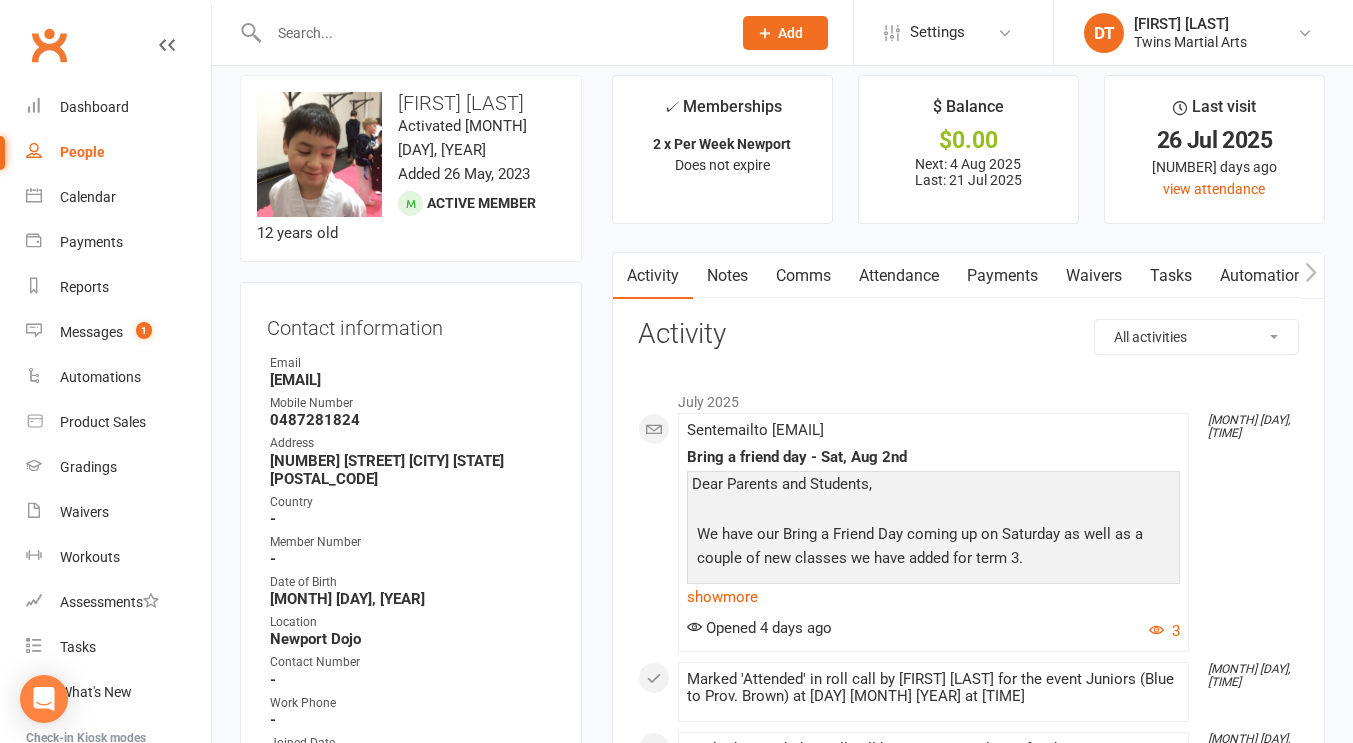 drag, startPoint x: 501, startPoint y: 355, endPoint x: 267, endPoint y: 361, distance: 234.0769 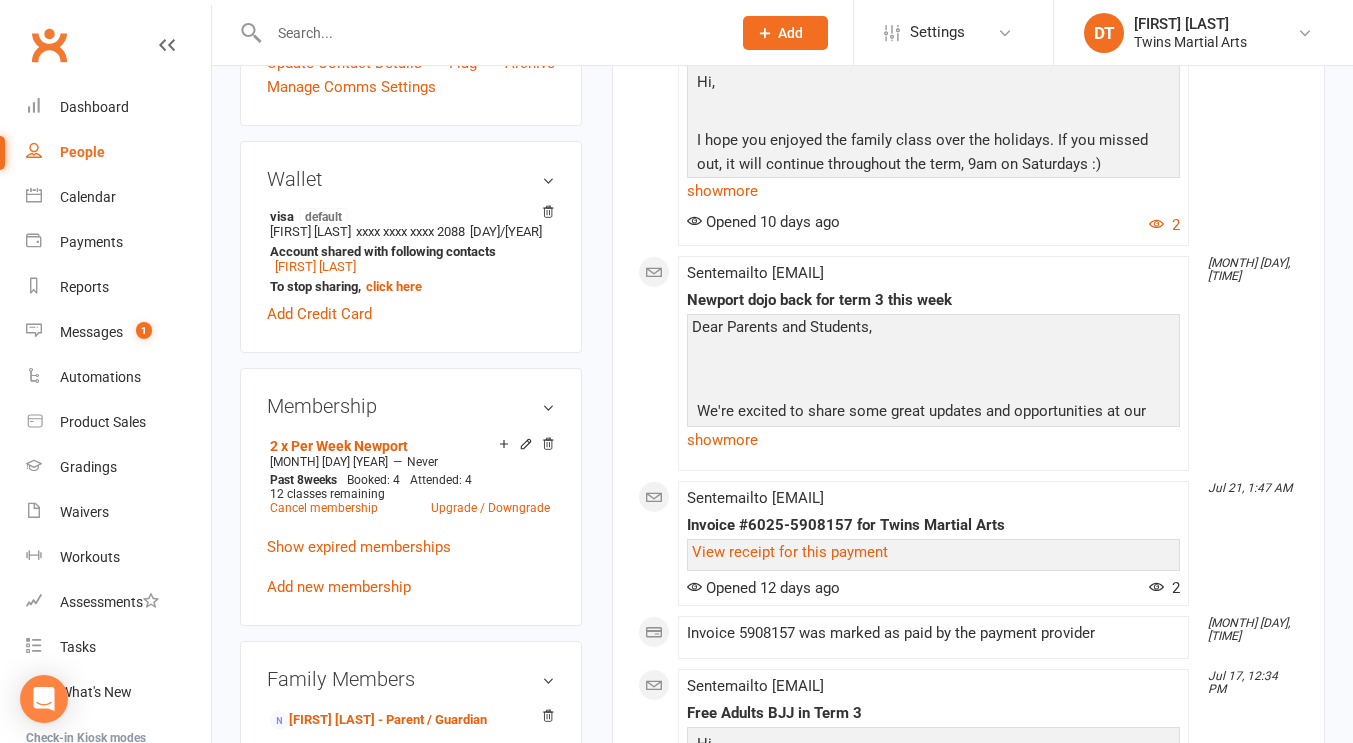 scroll, scrollTop: 952, scrollLeft: 0, axis: vertical 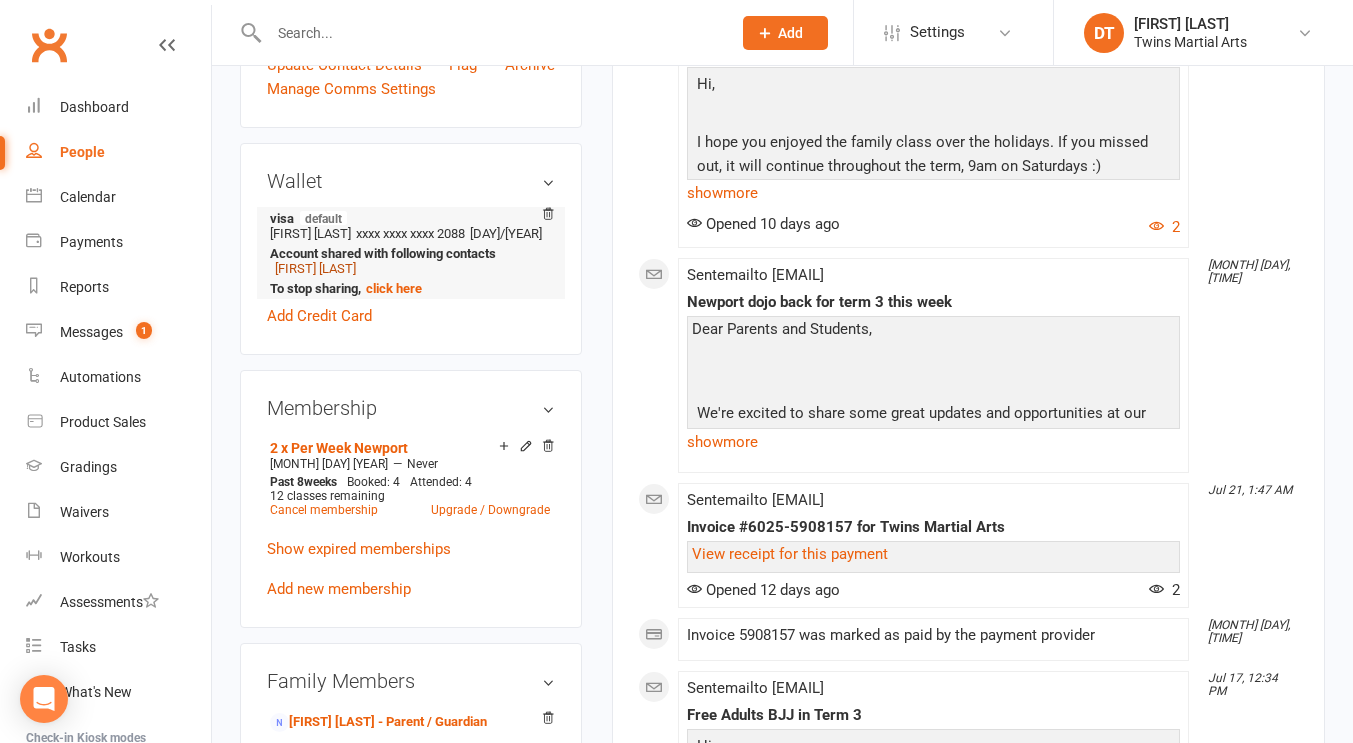 click on "[FIRST] [LAST]" at bounding box center [315, 268] 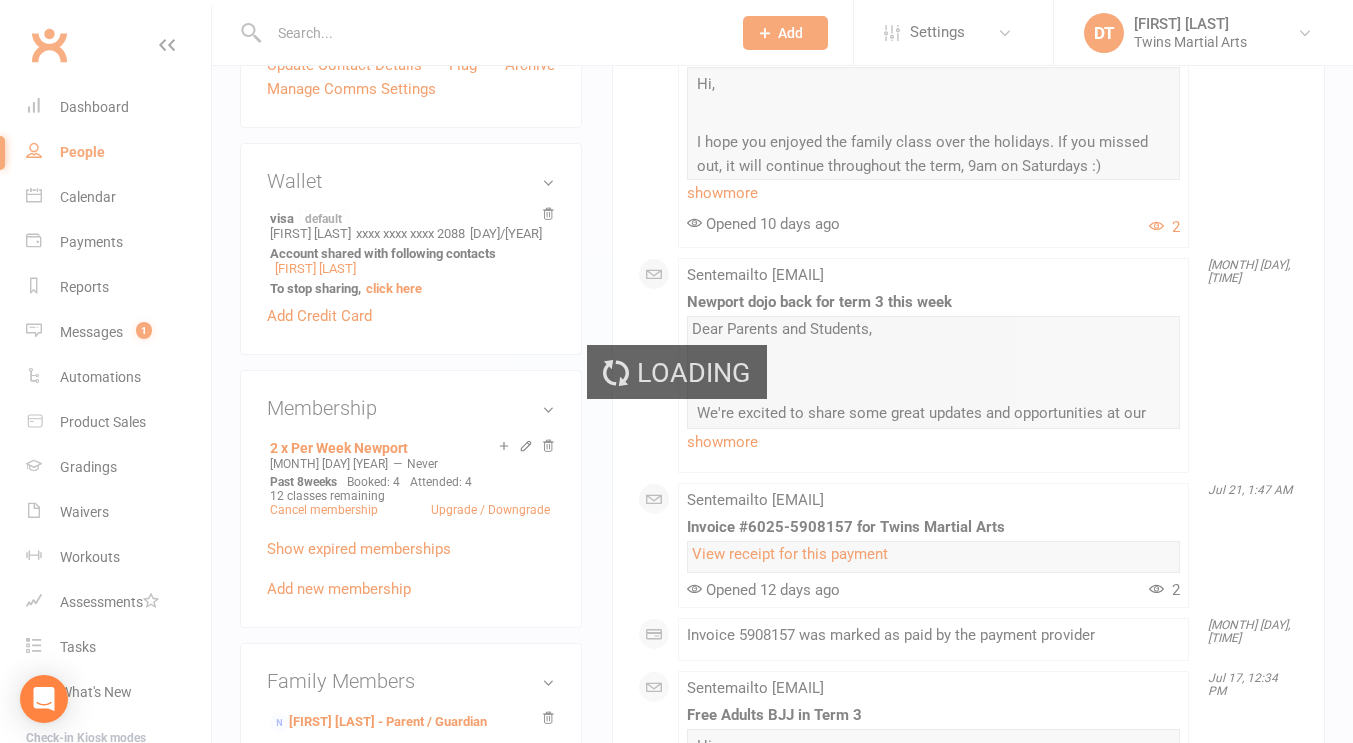 scroll, scrollTop: 0, scrollLeft: 0, axis: both 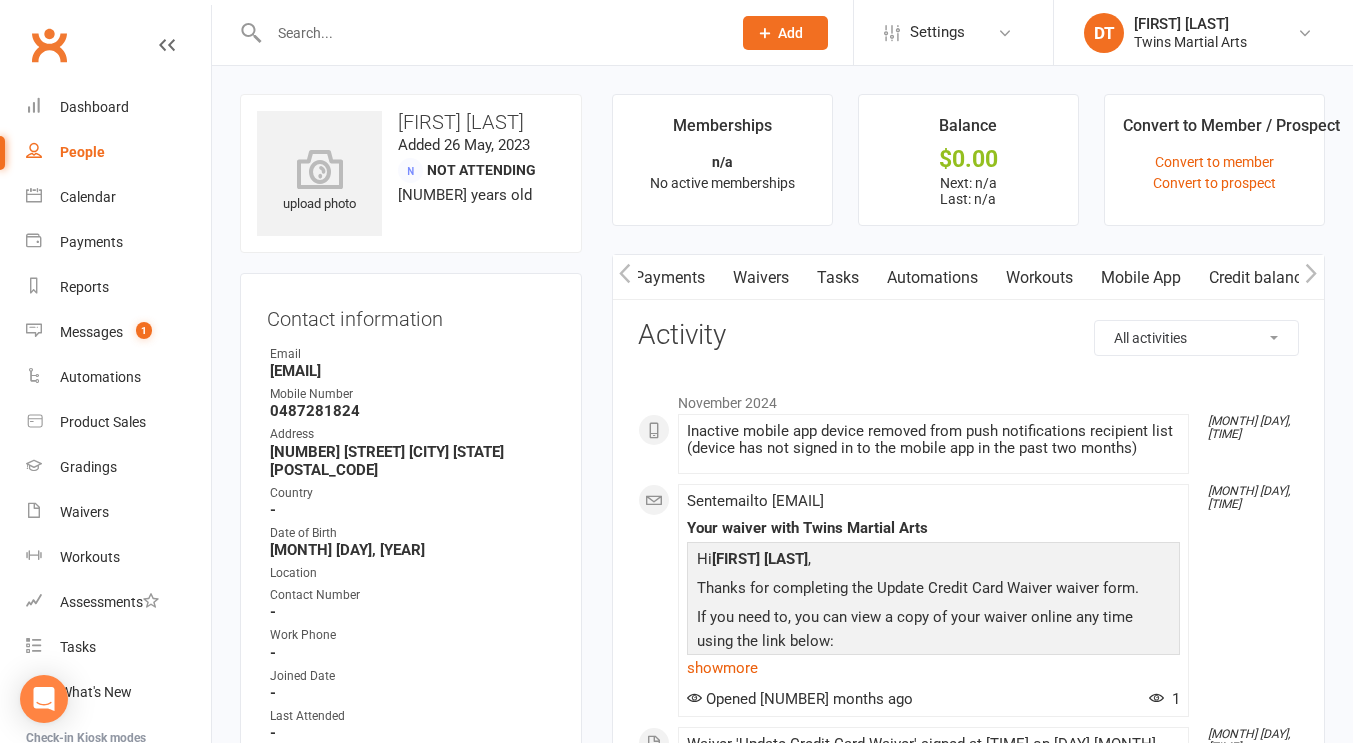 click on "Workouts" at bounding box center [1039, 278] 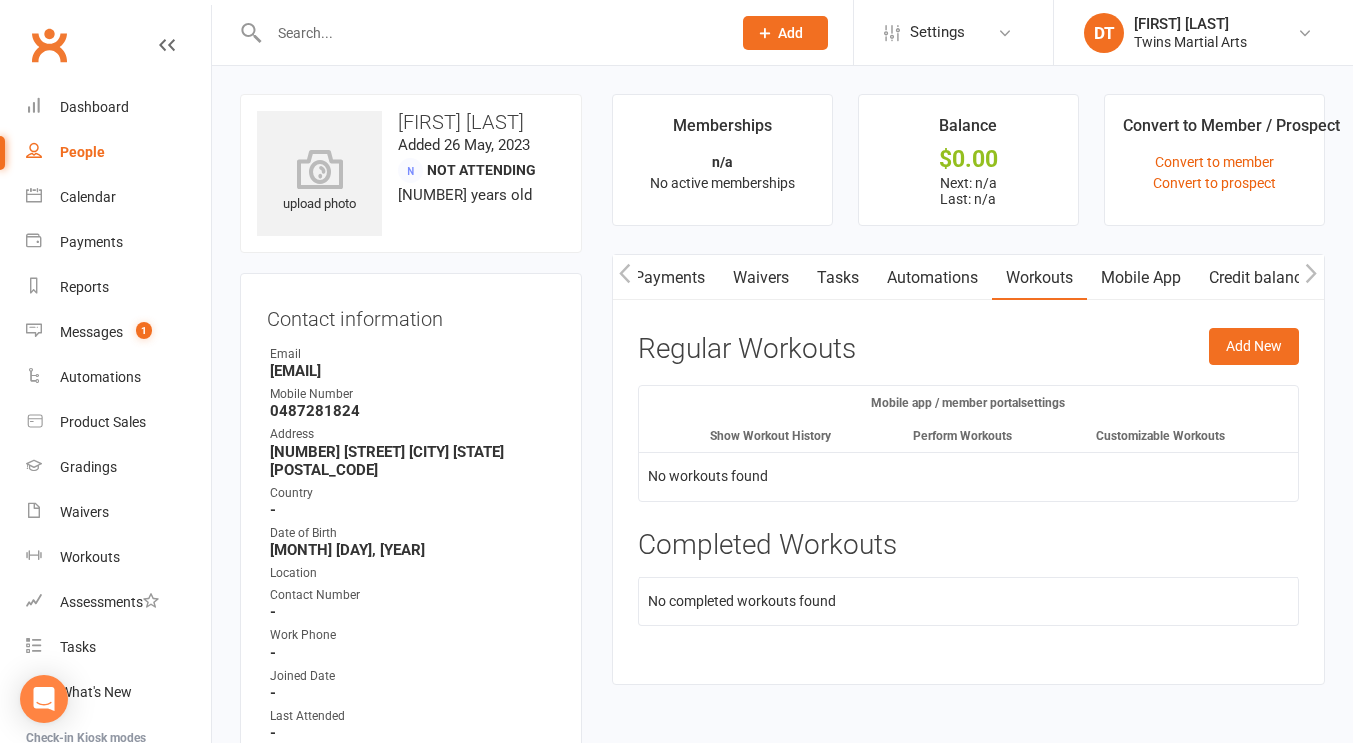 click on "Waivers" at bounding box center [761, 278] 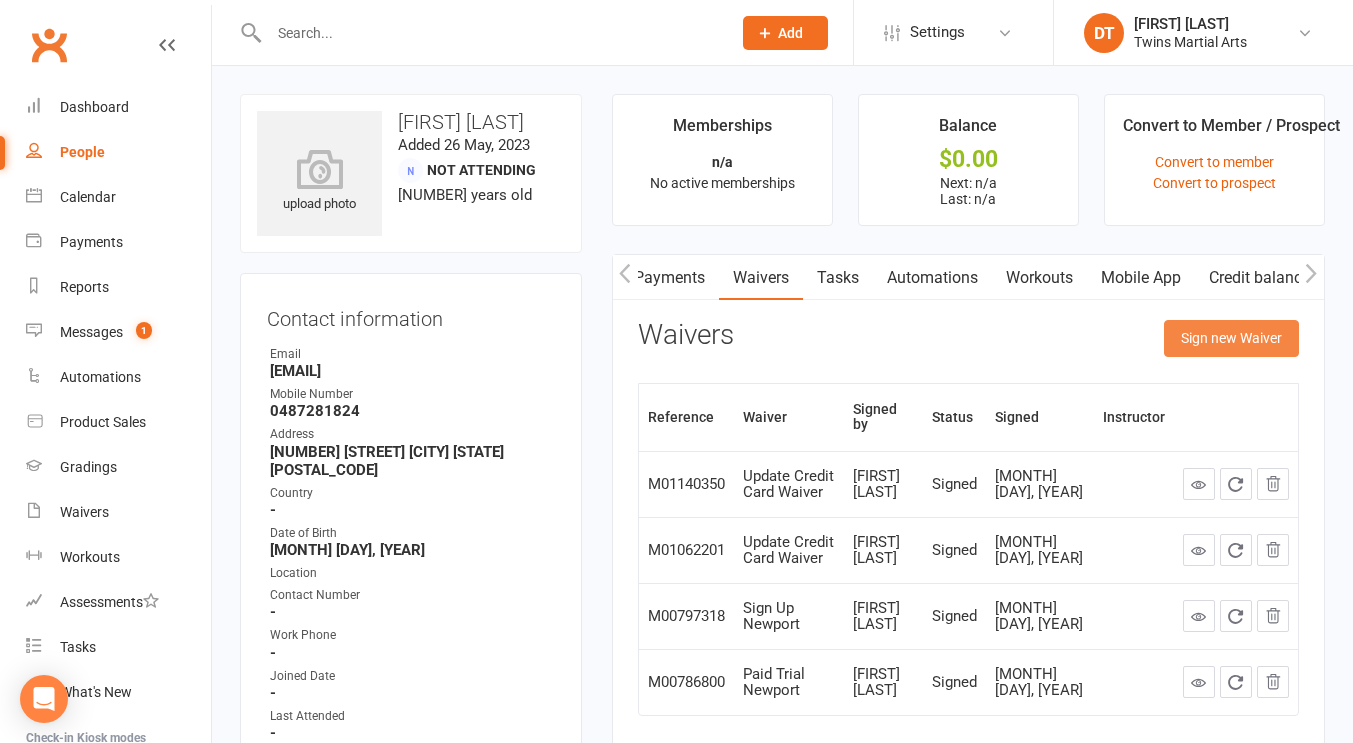 click on "Sign new Waiver" at bounding box center [1231, 338] 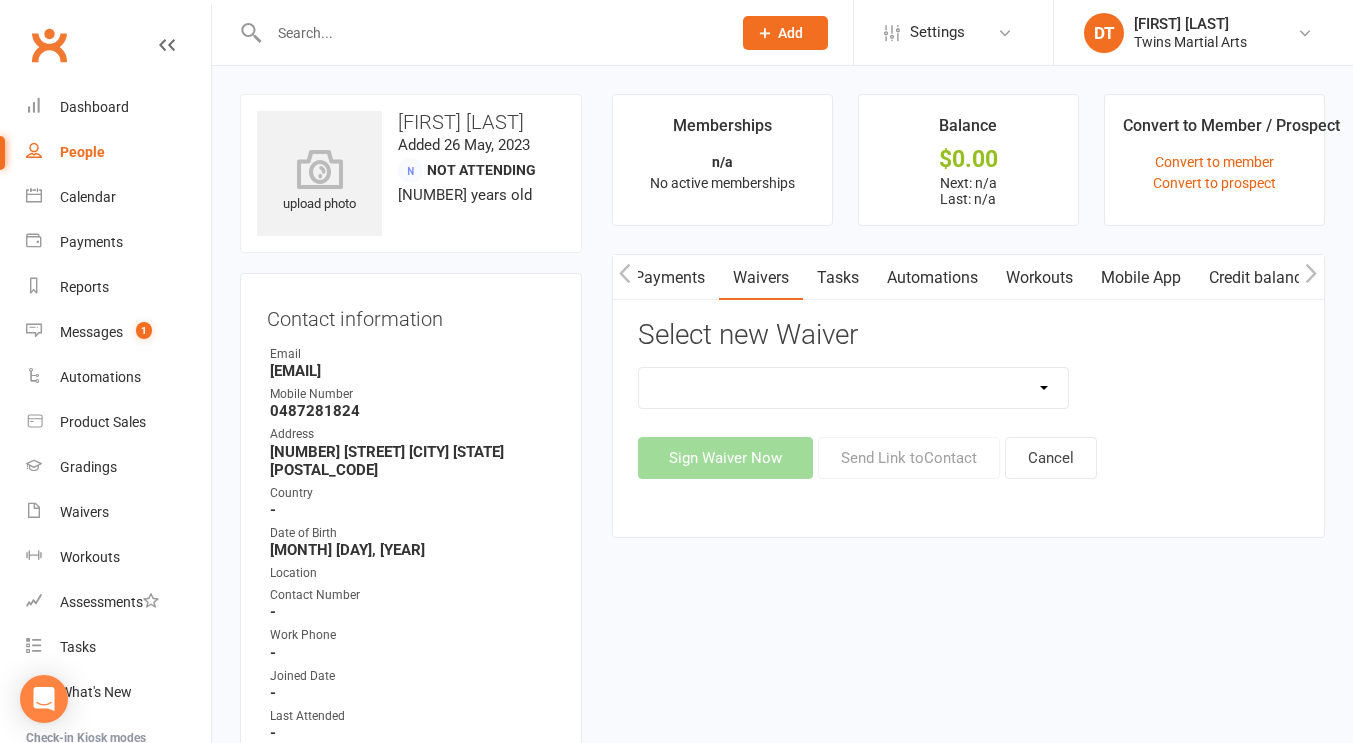 click on "Newport Paid Trial (waiver only) Paid Trial Newport Paid Trial Parkville Paid Trial Westside Sign Up Newport Sign Up Newport to Billbuddy Sign Up Parkville Sign Up Westside Update Credit Card Waiver" at bounding box center (853, 388) 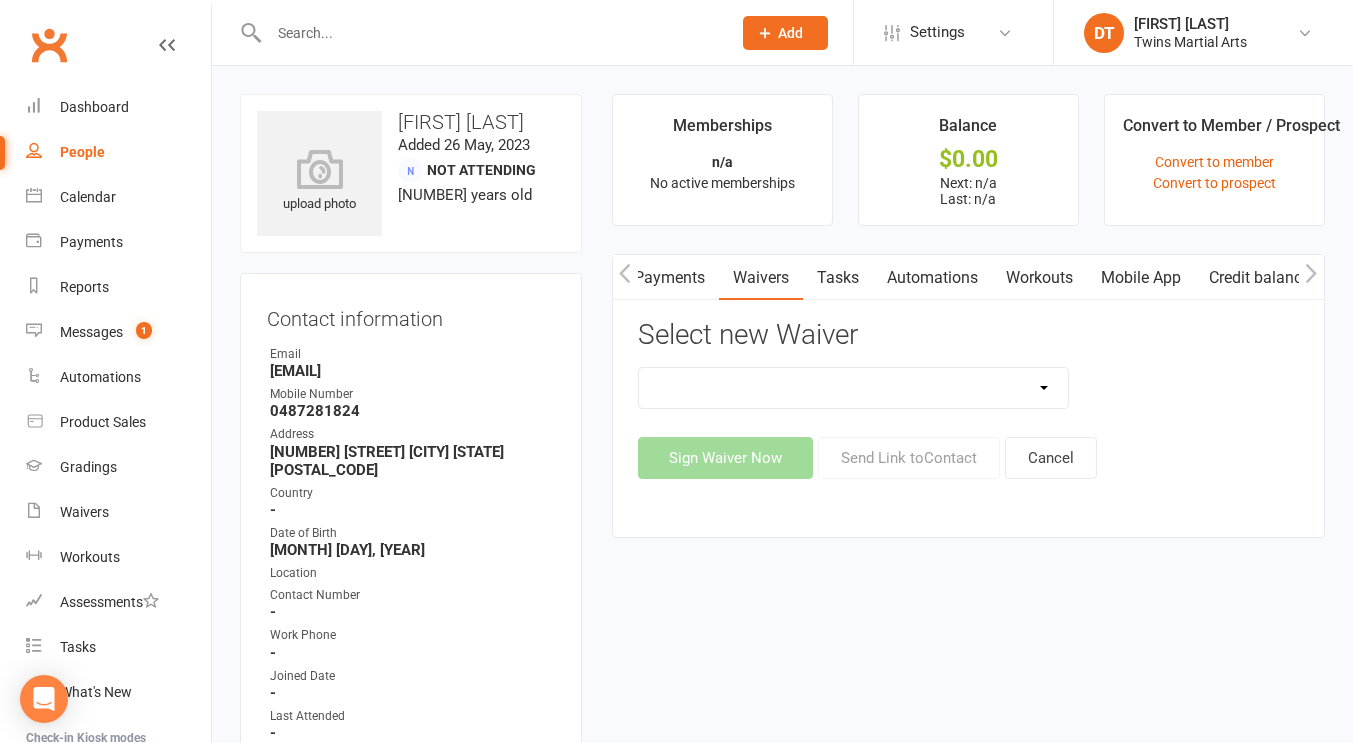 select on "5680" 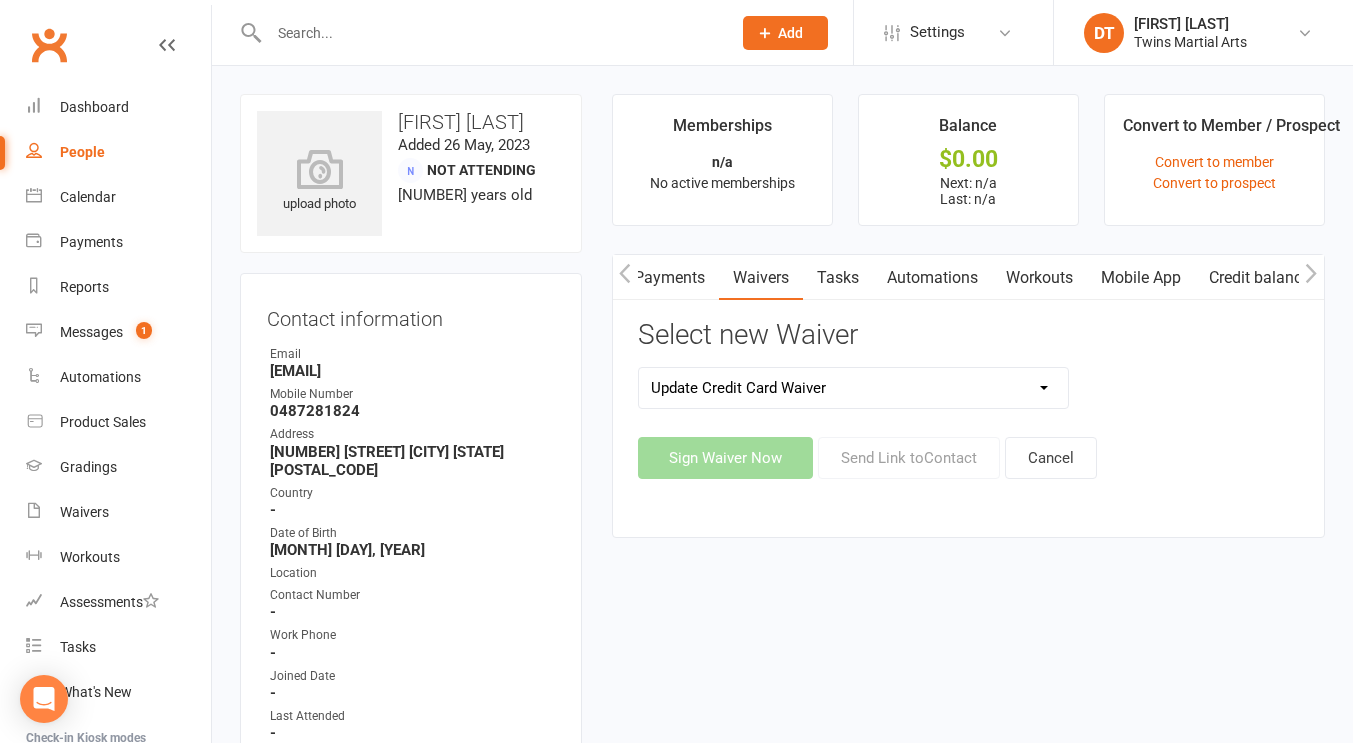 click on "Newport Paid Trial (waiver only) Paid Trial Newport Paid Trial Parkville Paid Trial Westside Sign Up Newport Sign Up Newport to Billbuddy Sign Up Parkville Sign Up Westside Update Credit Card Waiver" at bounding box center (853, 388) 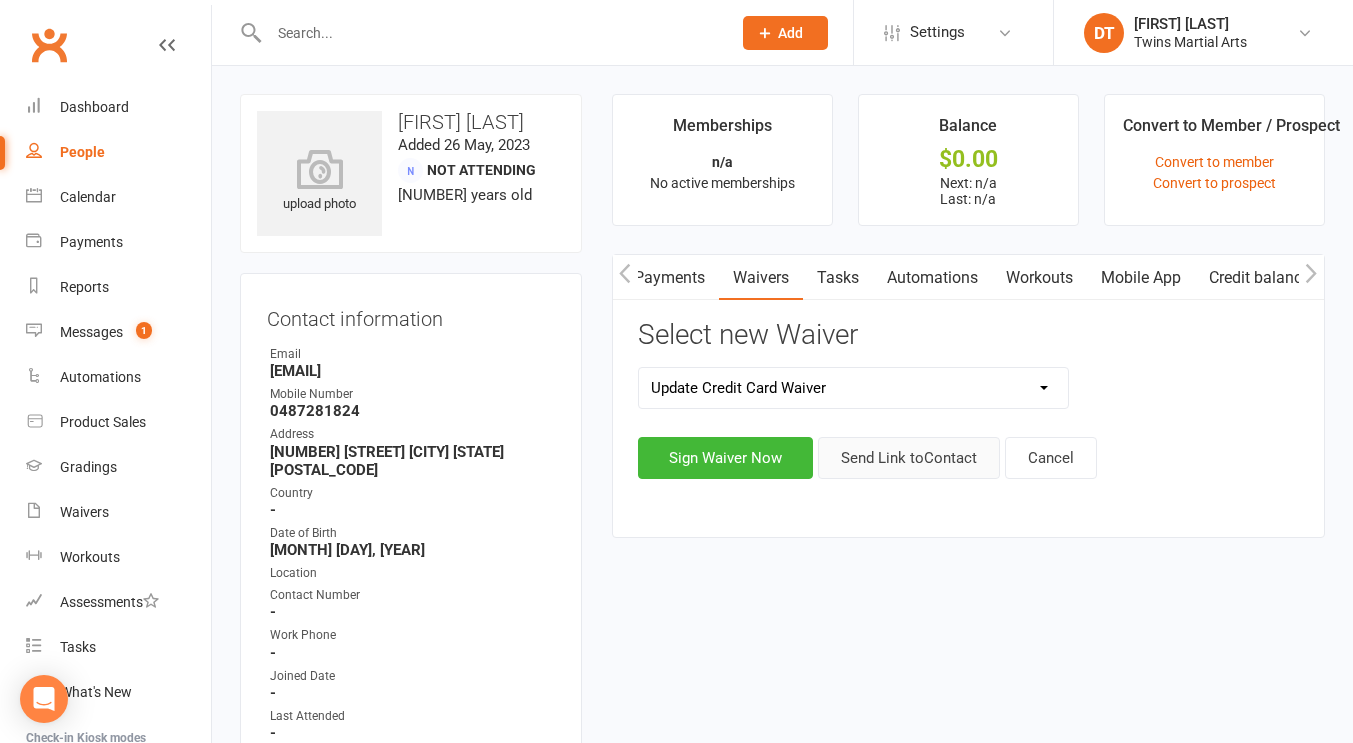 click on "Send Link to  Contact" at bounding box center (909, 458) 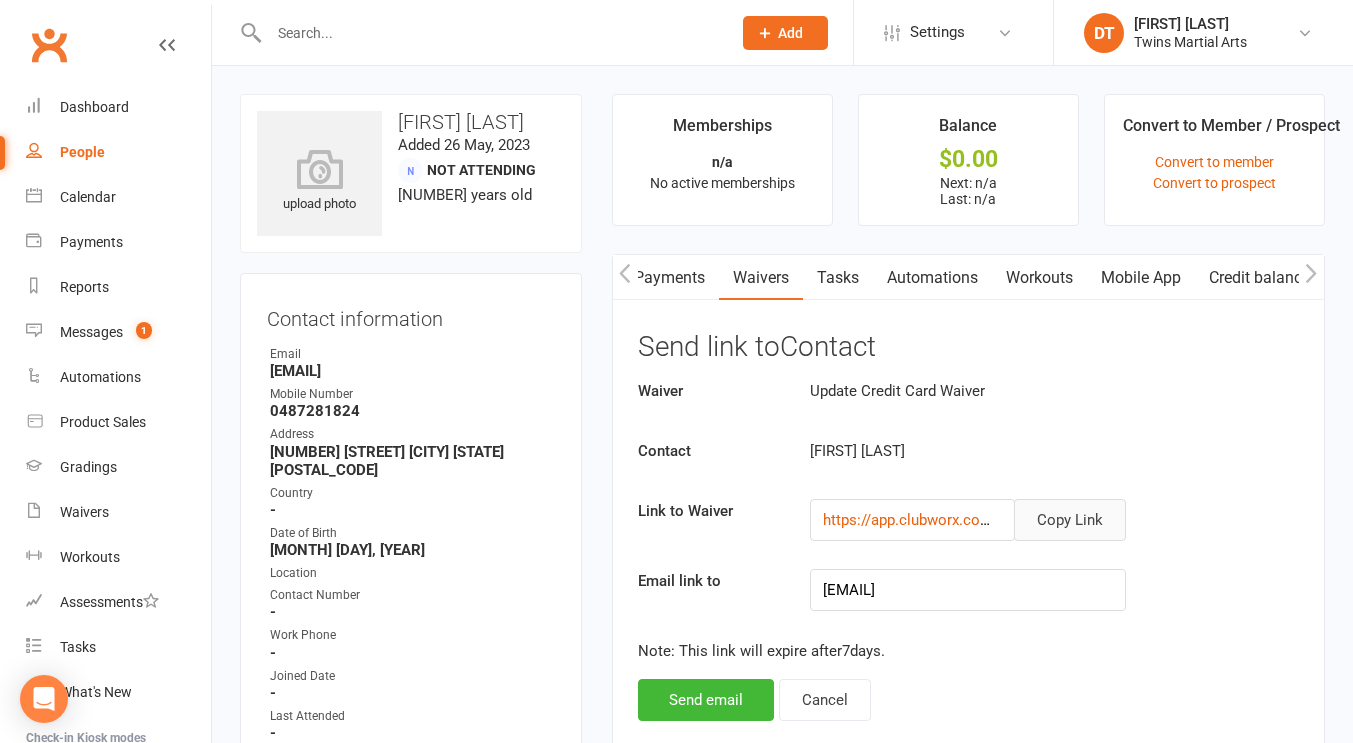 click on "Copy Link" at bounding box center (1070, 520) 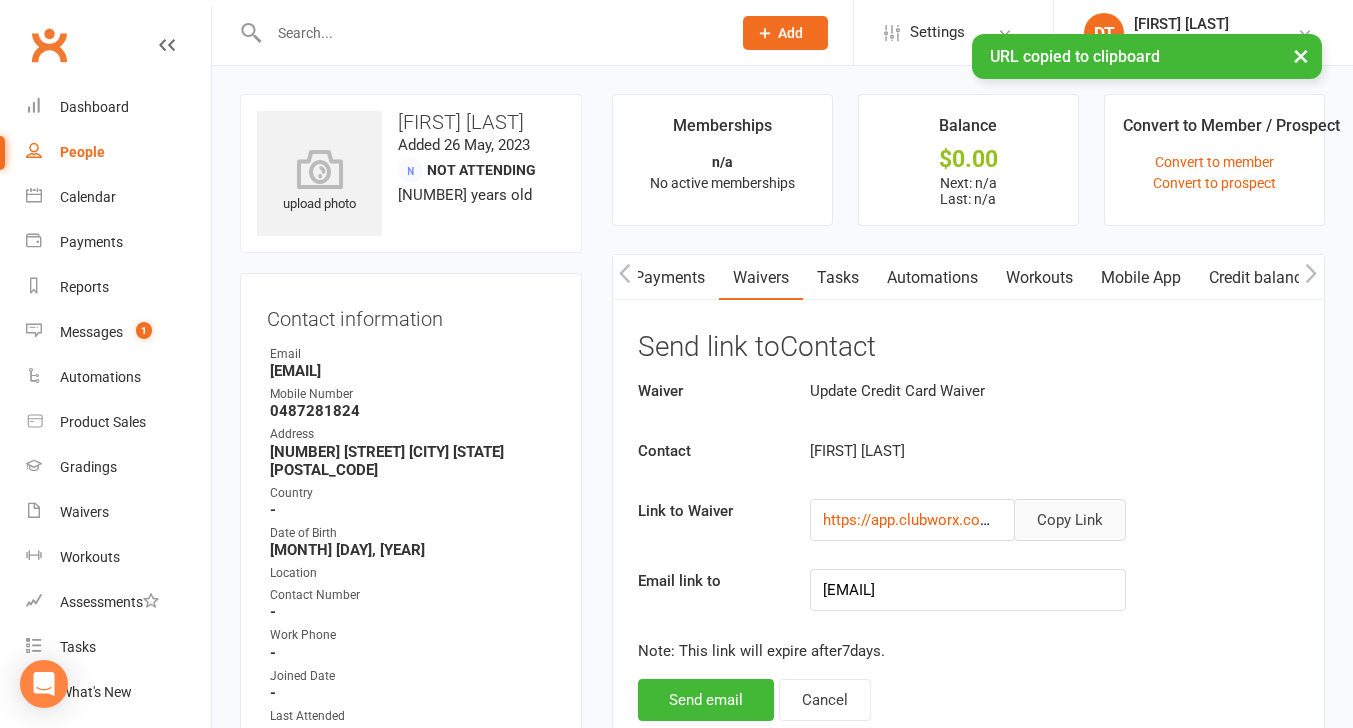 type 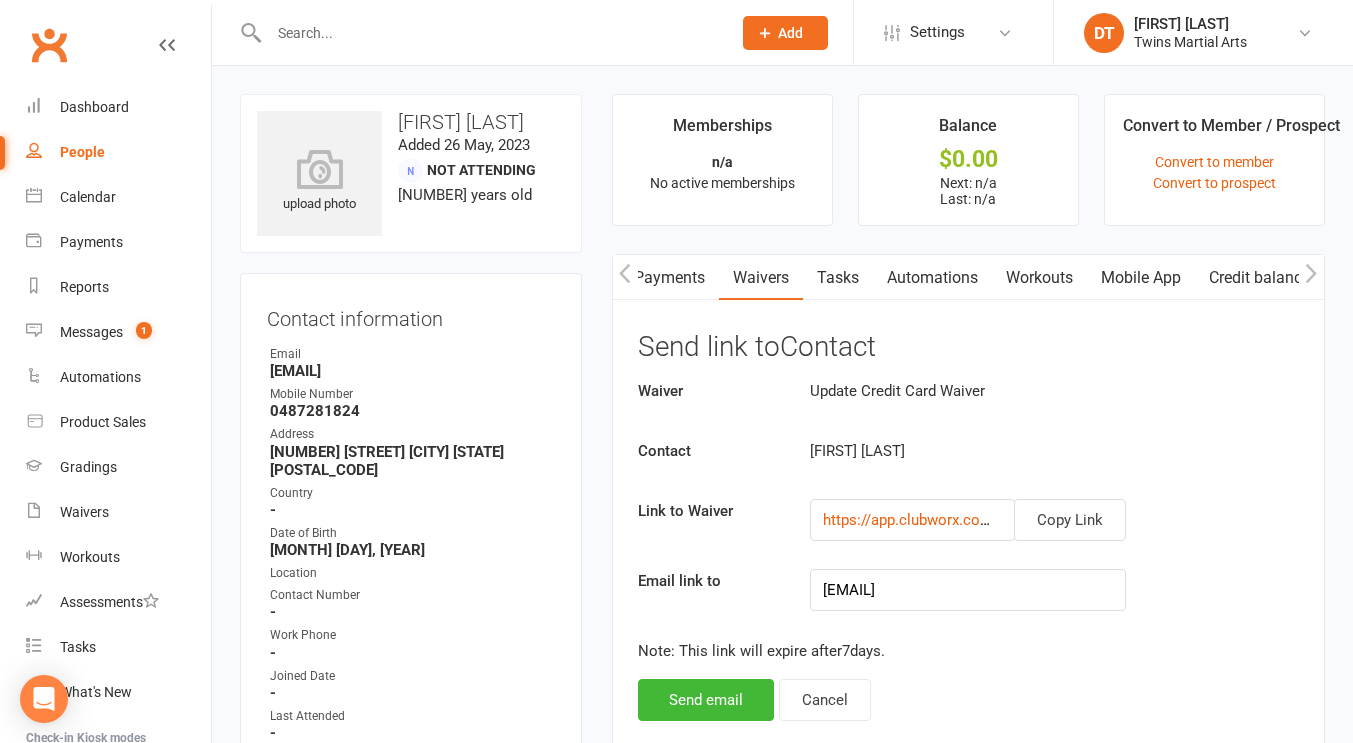 click at bounding box center (490, 33) 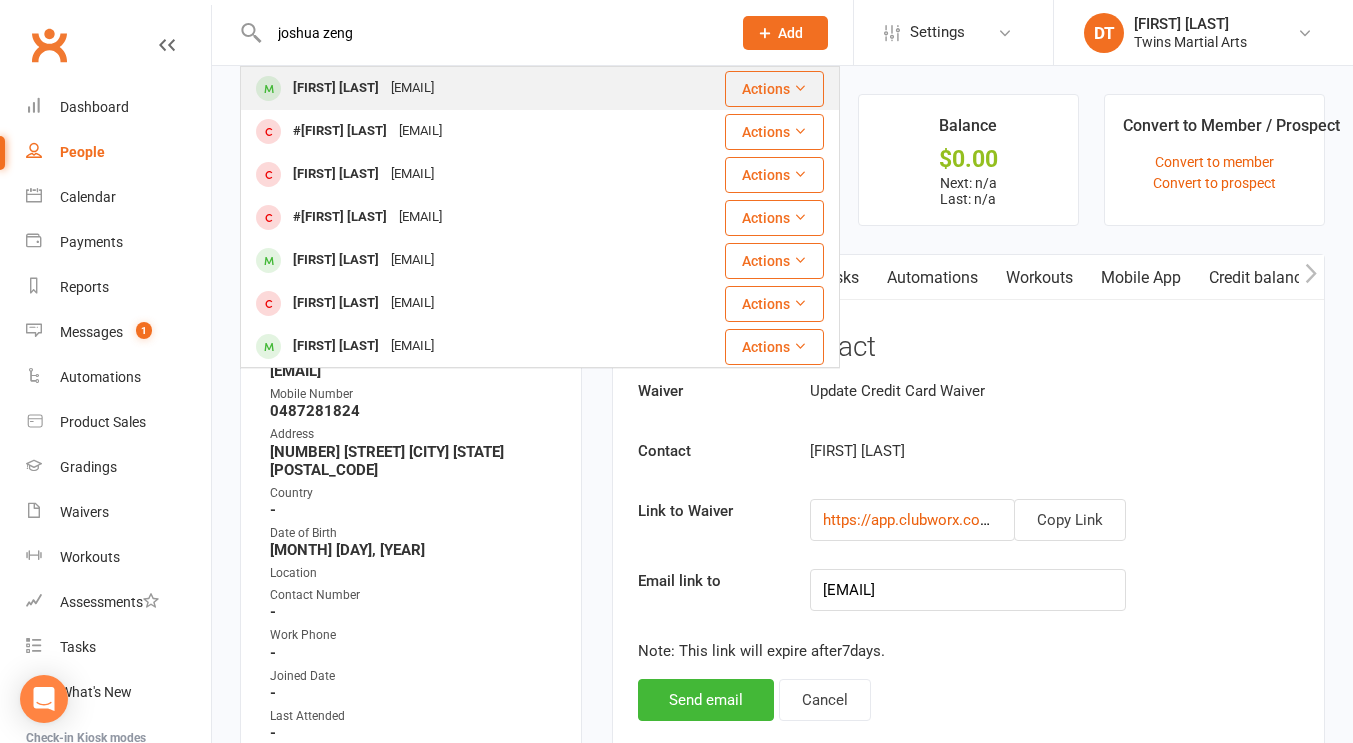 type on "joshua zeng" 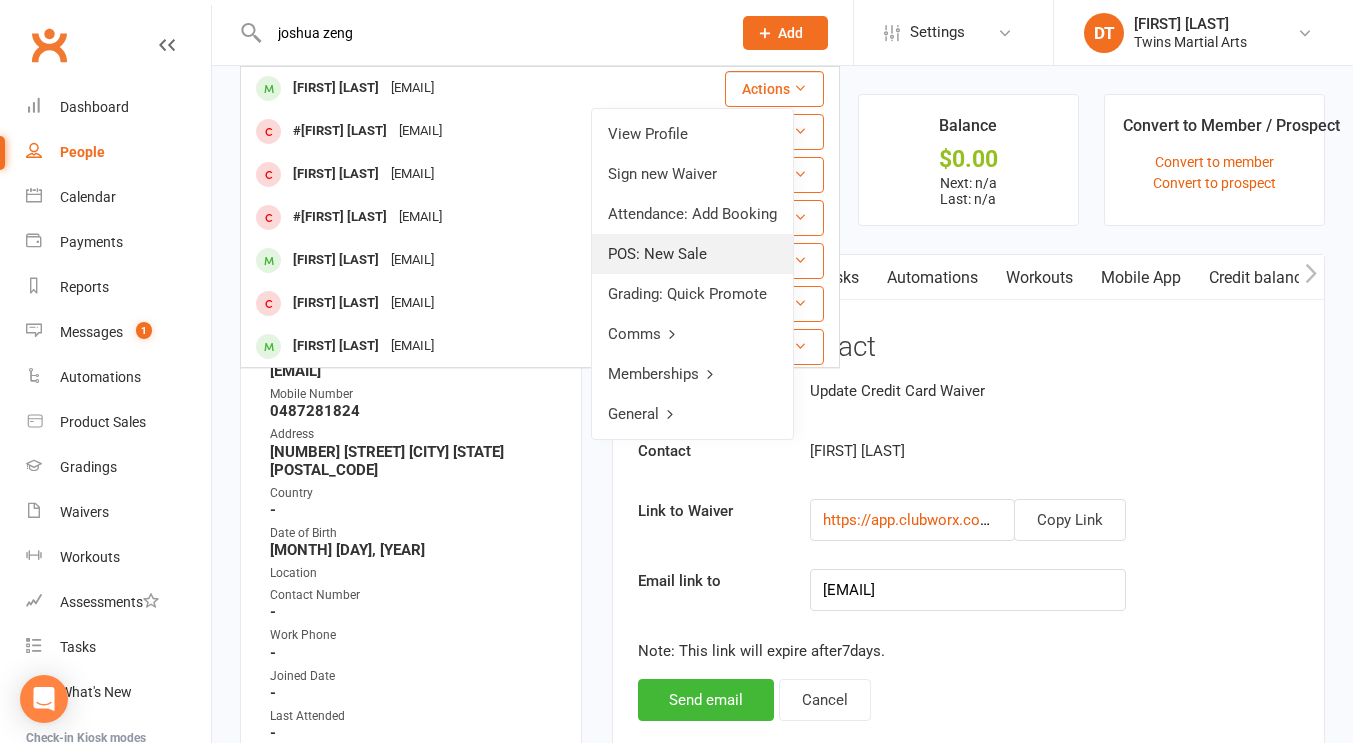 click on "POS: New Sale" at bounding box center [692, 254] 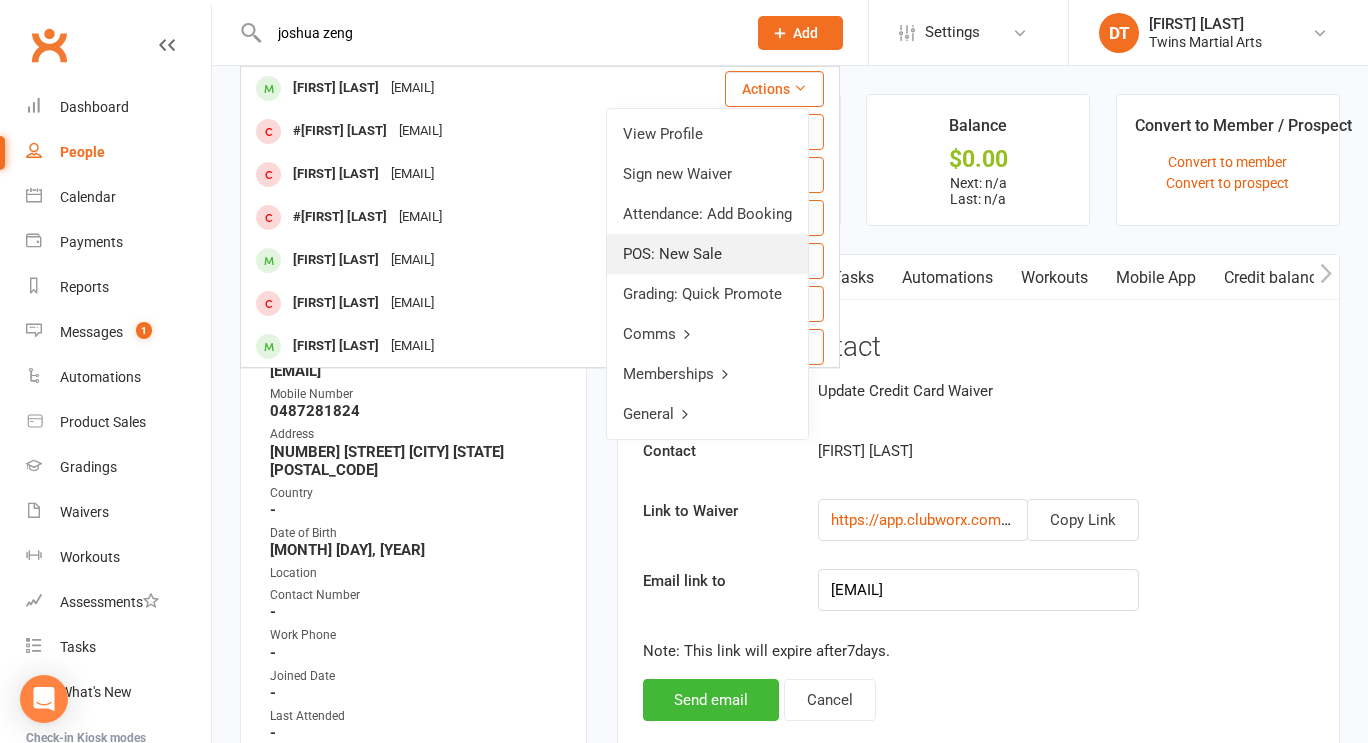 type 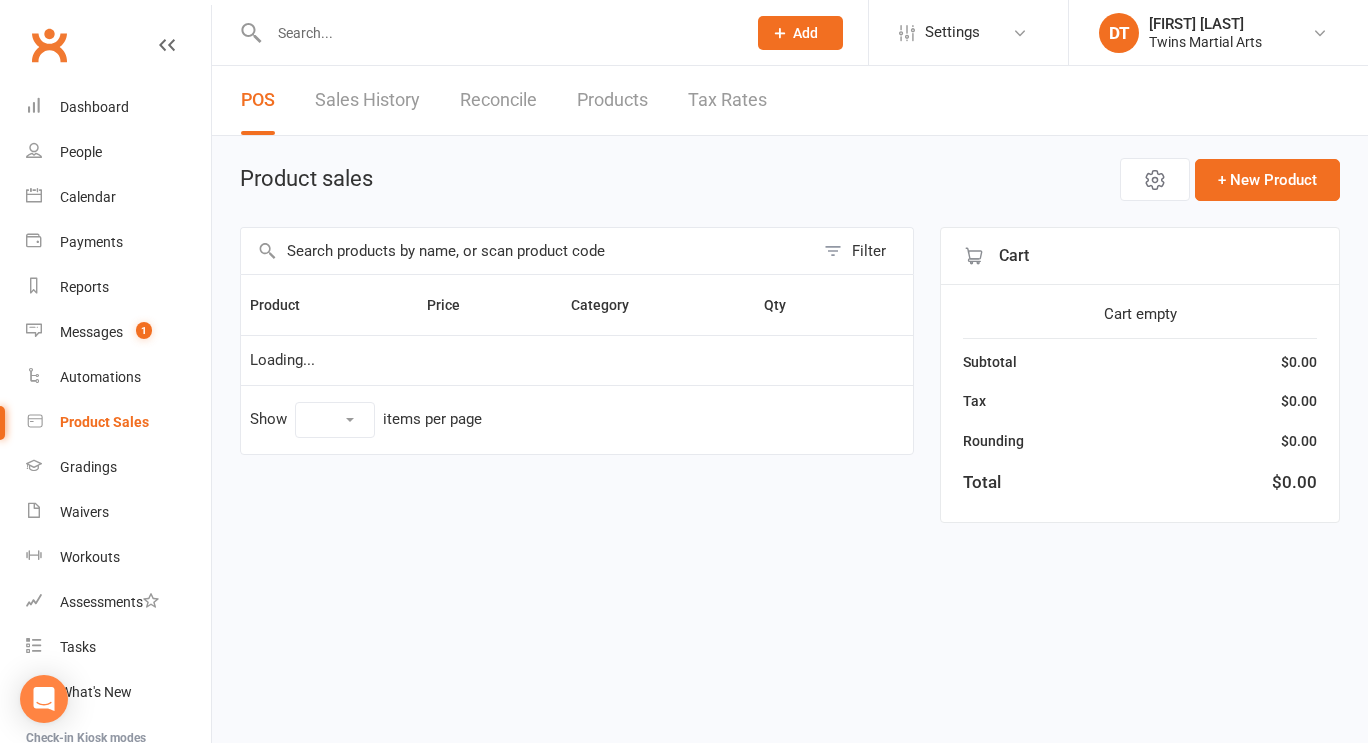 select on "100" 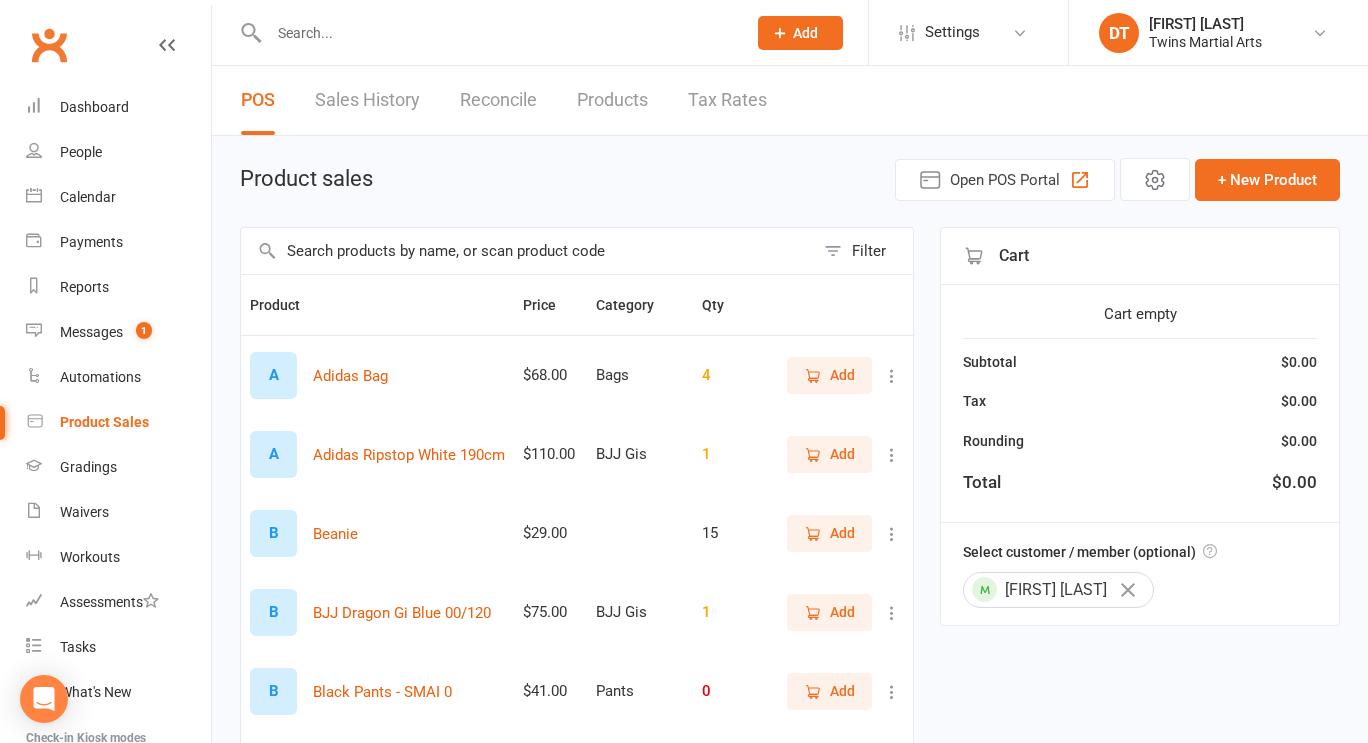 click at bounding box center (527, 251) 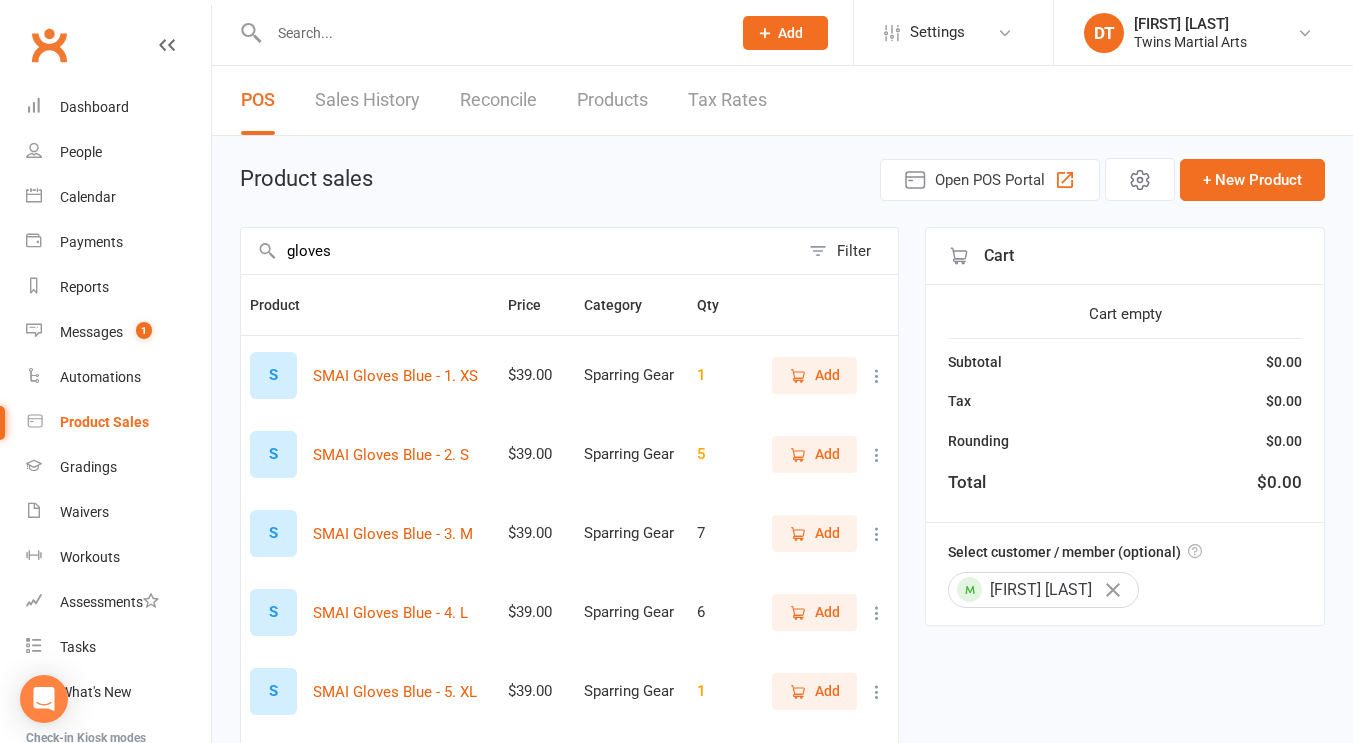 scroll, scrollTop: 76, scrollLeft: 0, axis: vertical 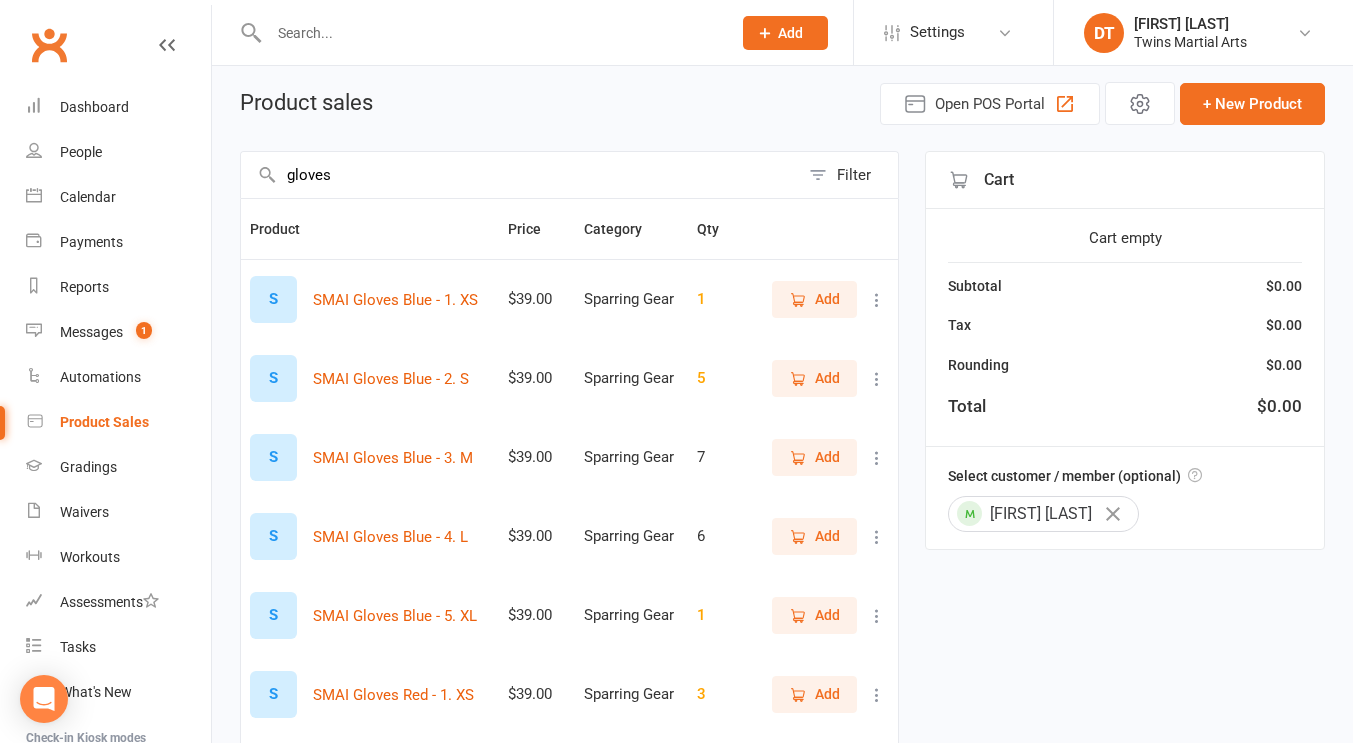 click on "Add" at bounding box center (814, 457) 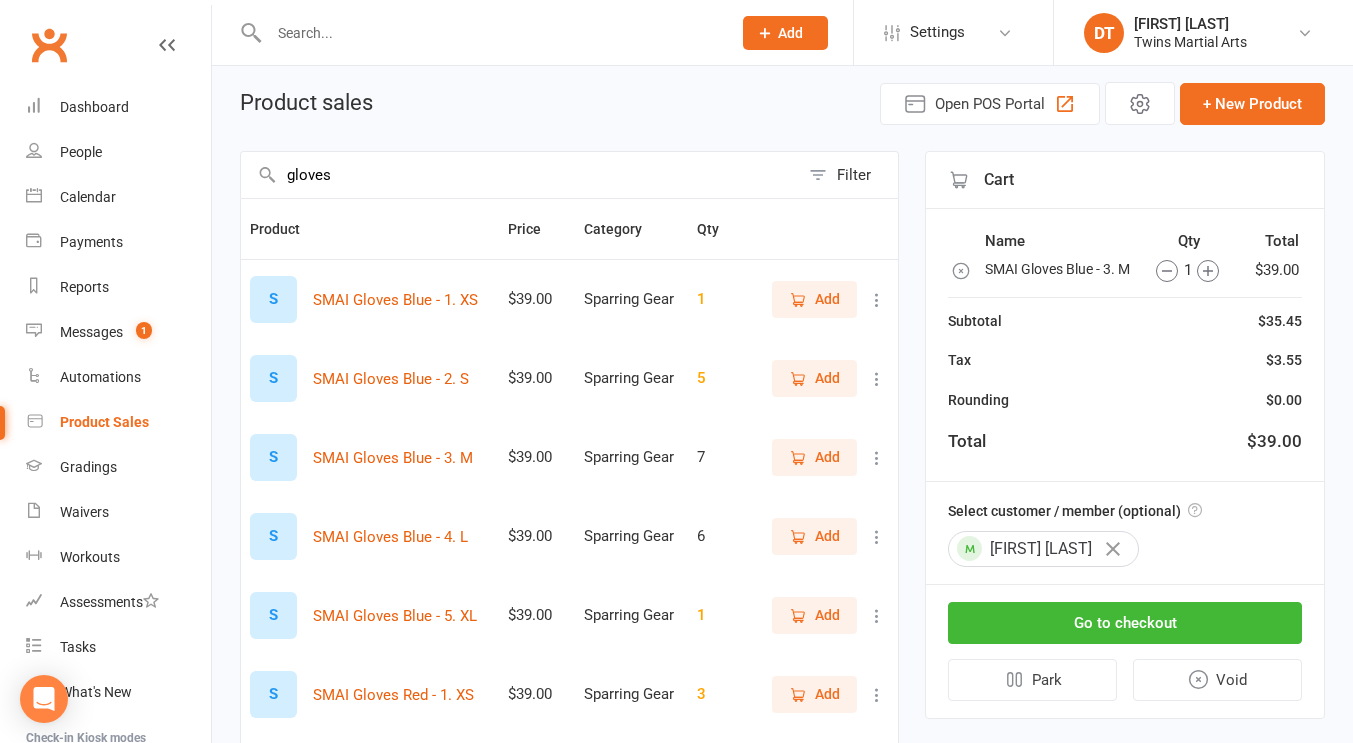 click on "gloves" at bounding box center [520, 175] 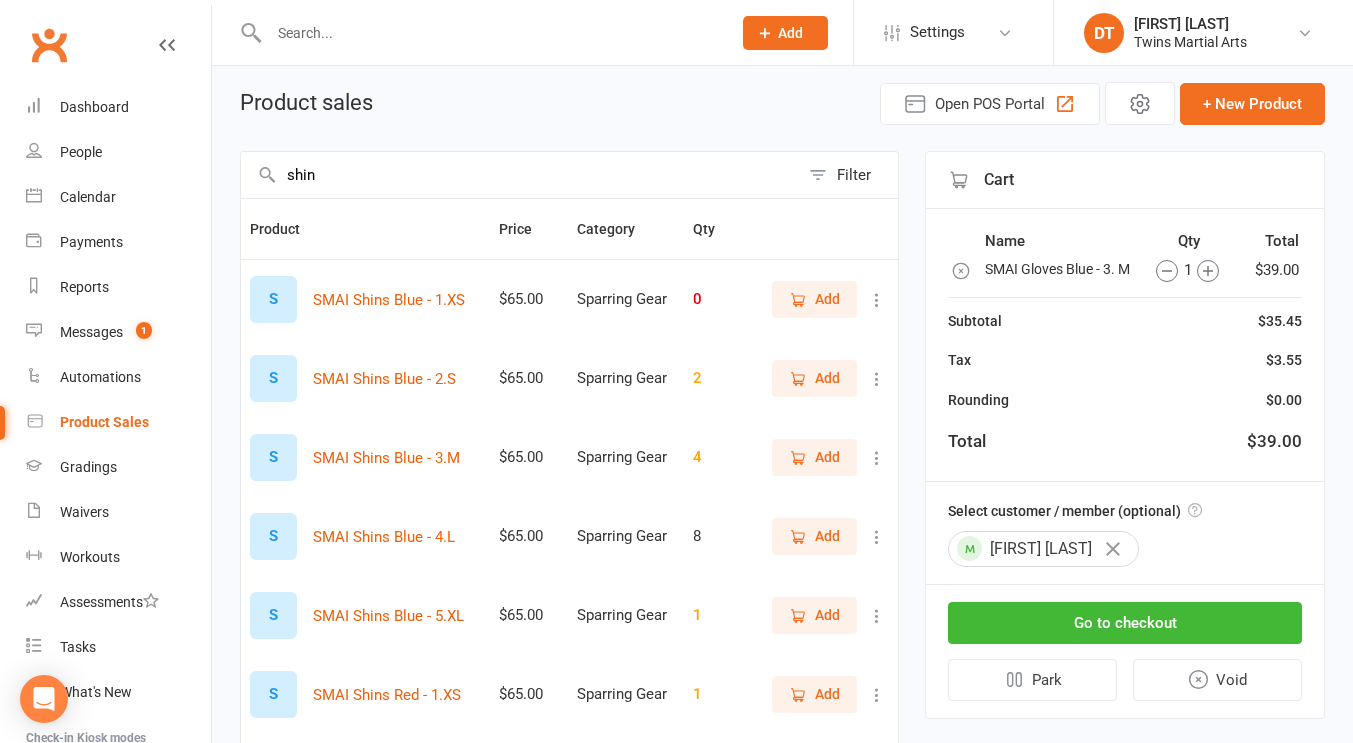 scroll, scrollTop: 122, scrollLeft: 0, axis: vertical 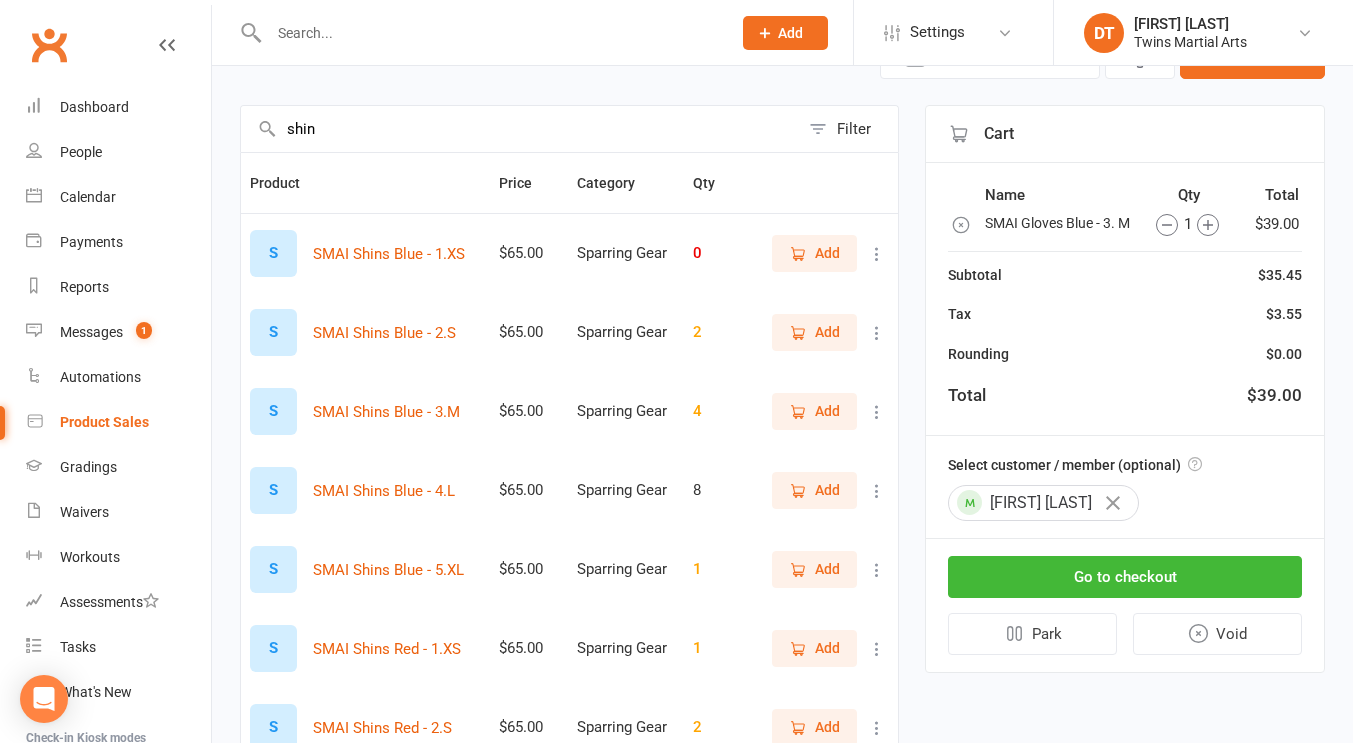 click on "Add" at bounding box center (814, 411) 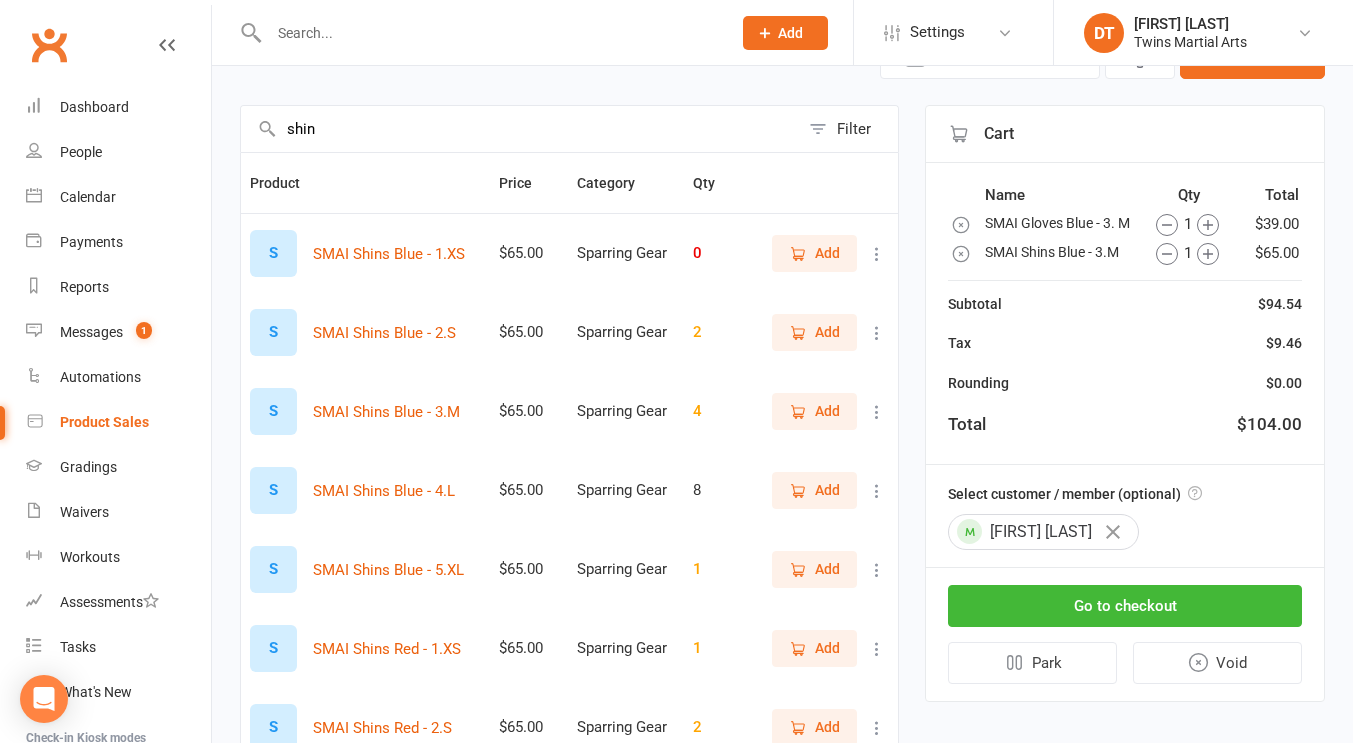 click on "shin" at bounding box center [520, 129] 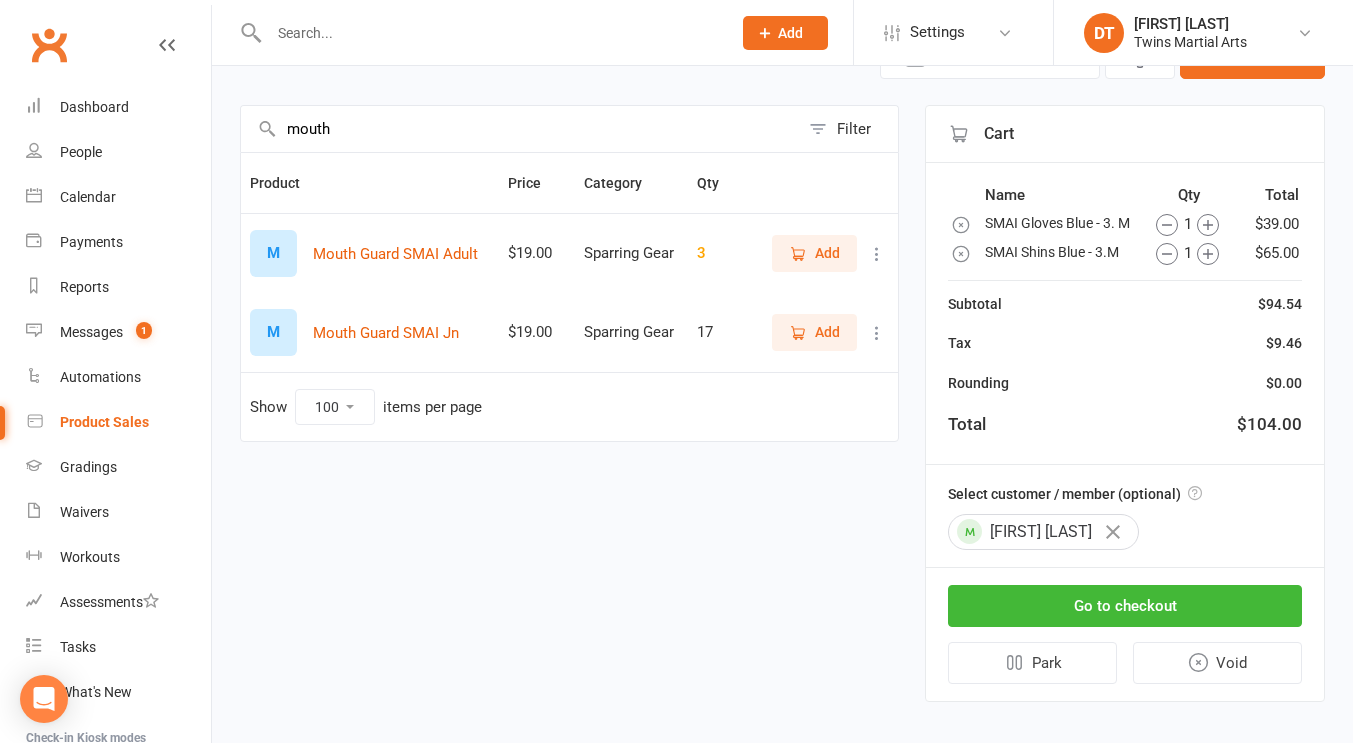 click on "Add" at bounding box center (827, 253) 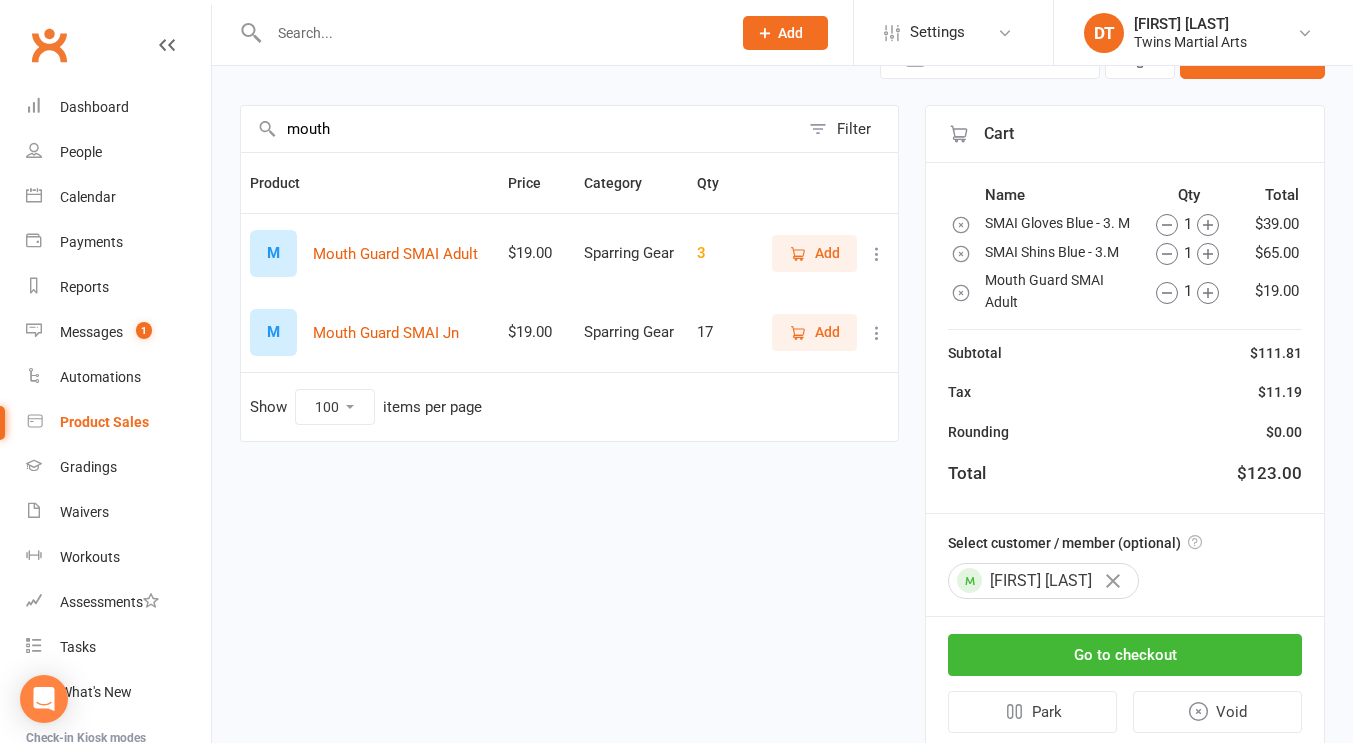 click on "mouth" at bounding box center [520, 129] 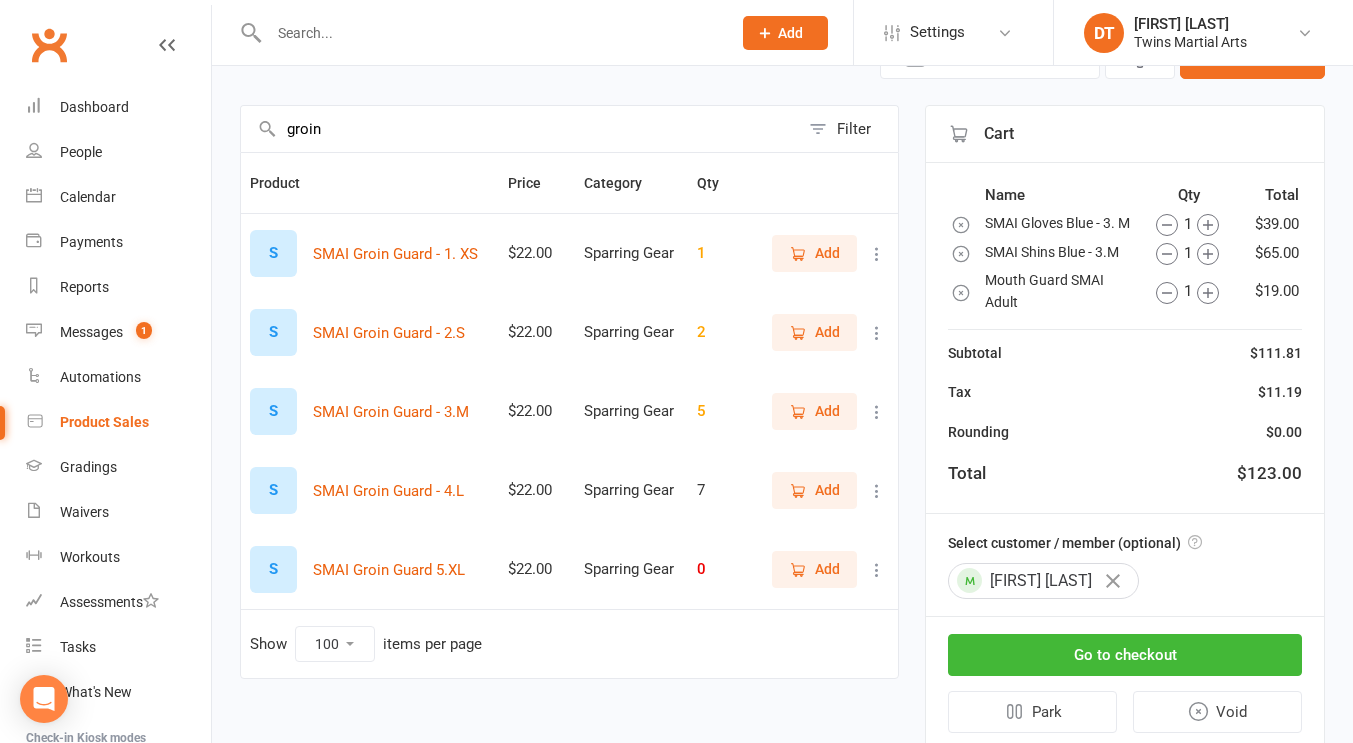 type on "groin" 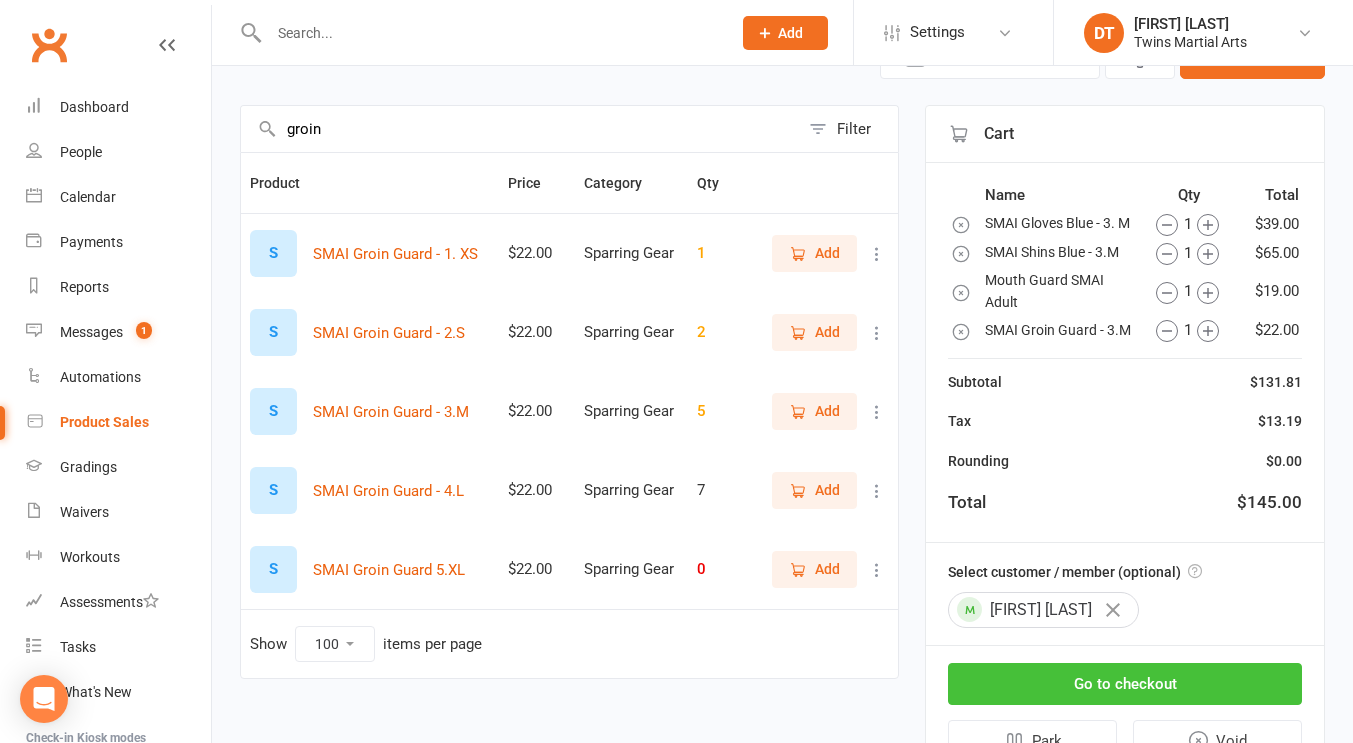 click on "Go to checkout" at bounding box center (1125, 684) 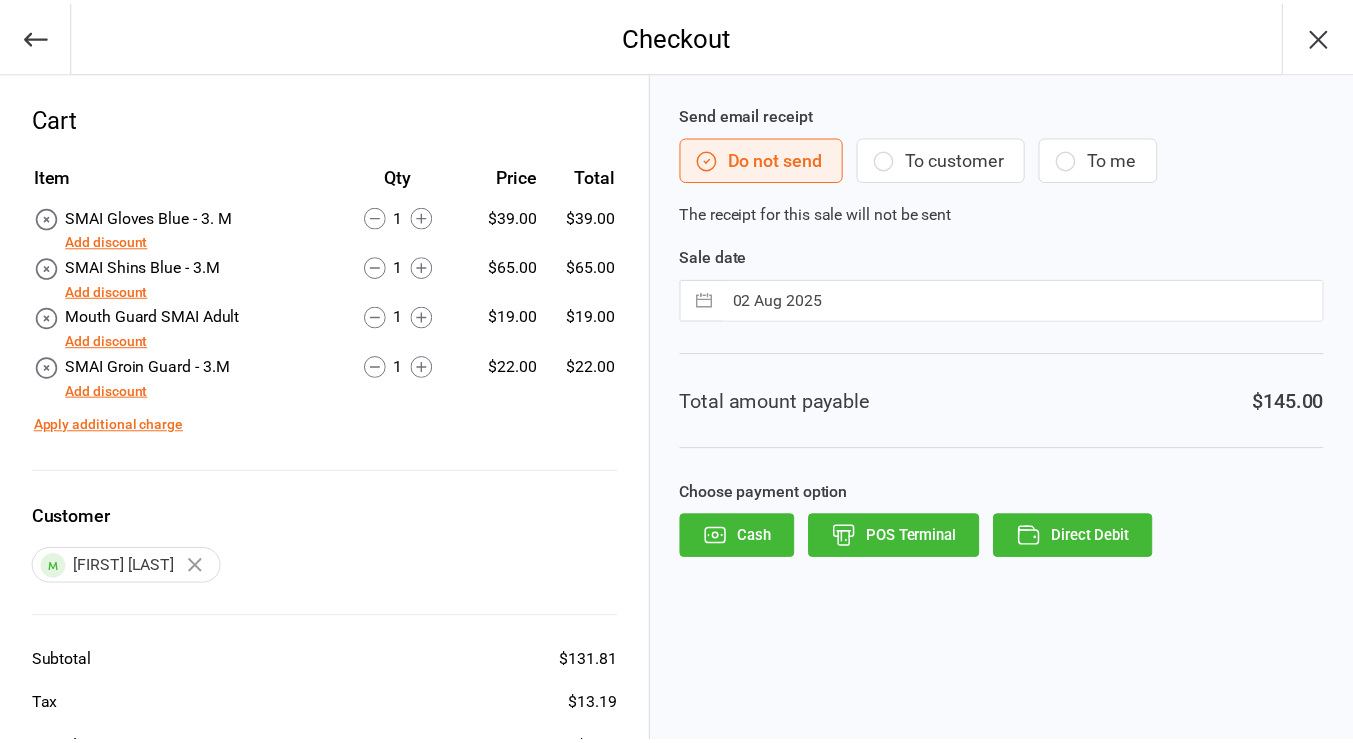 scroll, scrollTop: 0, scrollLeft: 0, axis: both 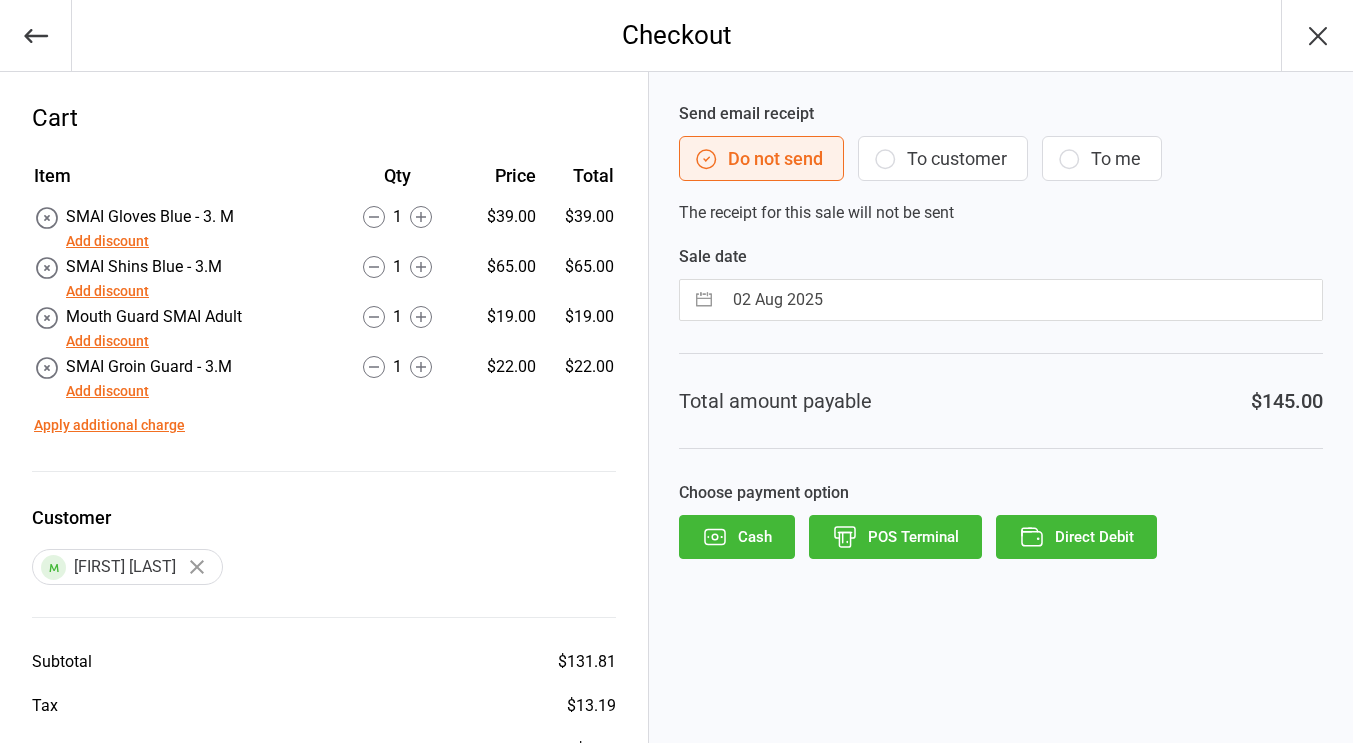 click on "Send email receipt Do not send To customer To me The receipt for this sale will not be sent Sale date [DATE] Navigate forward to interact with the calendar and select a date. Press the question mark key to get the keyboard shortcuts for changing dates. Total amount payable $145.00 Choose payment option Cash POS Terminal Direct Debit" at bounding box center (1001, 469) 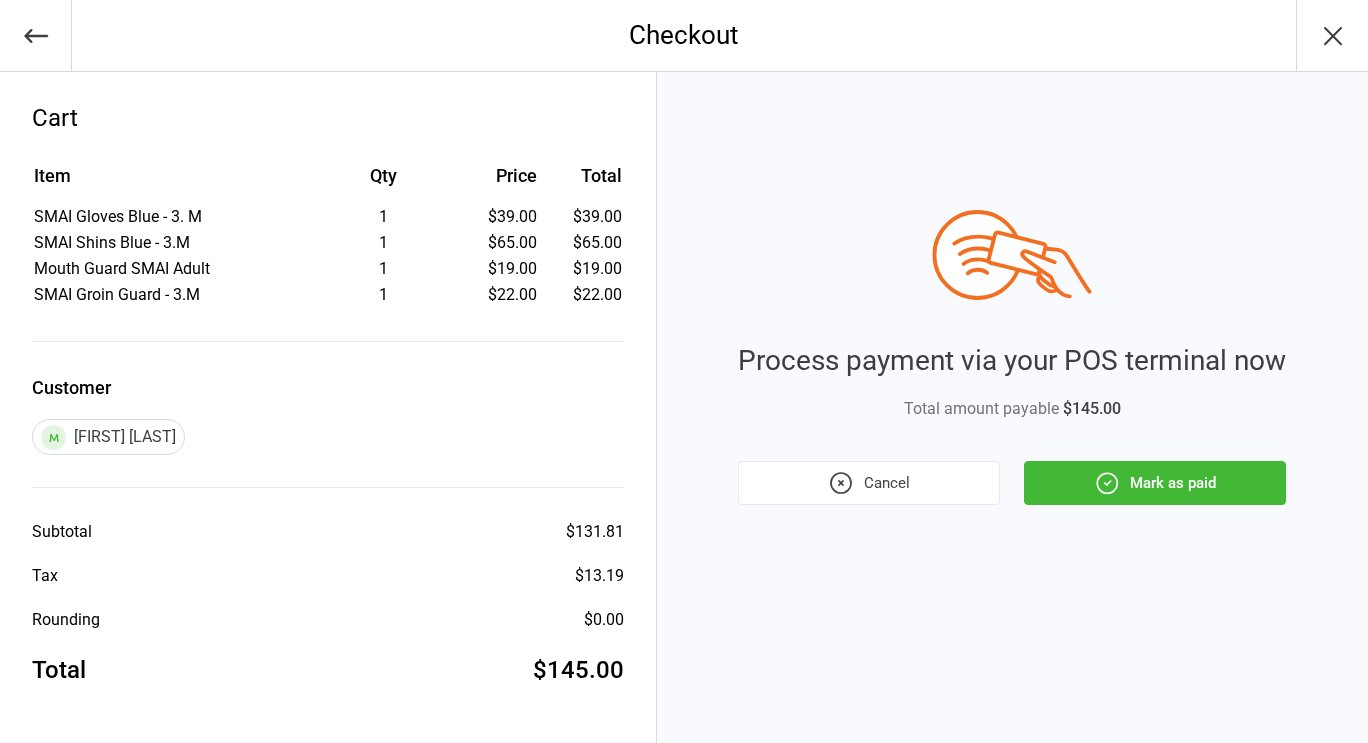 click on "Mark as paid" at bounding box center (1155, 483) 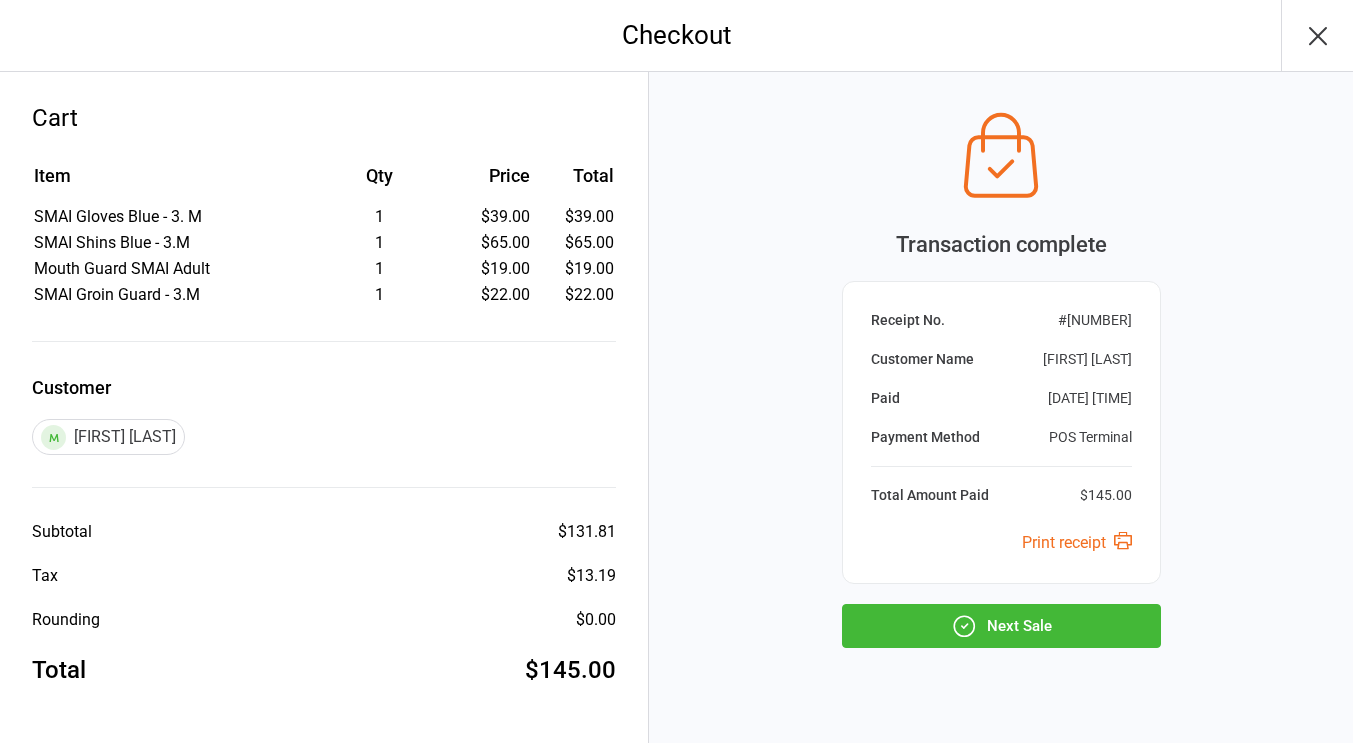 click on "Next Sale" at bounding box center [1001, 626] 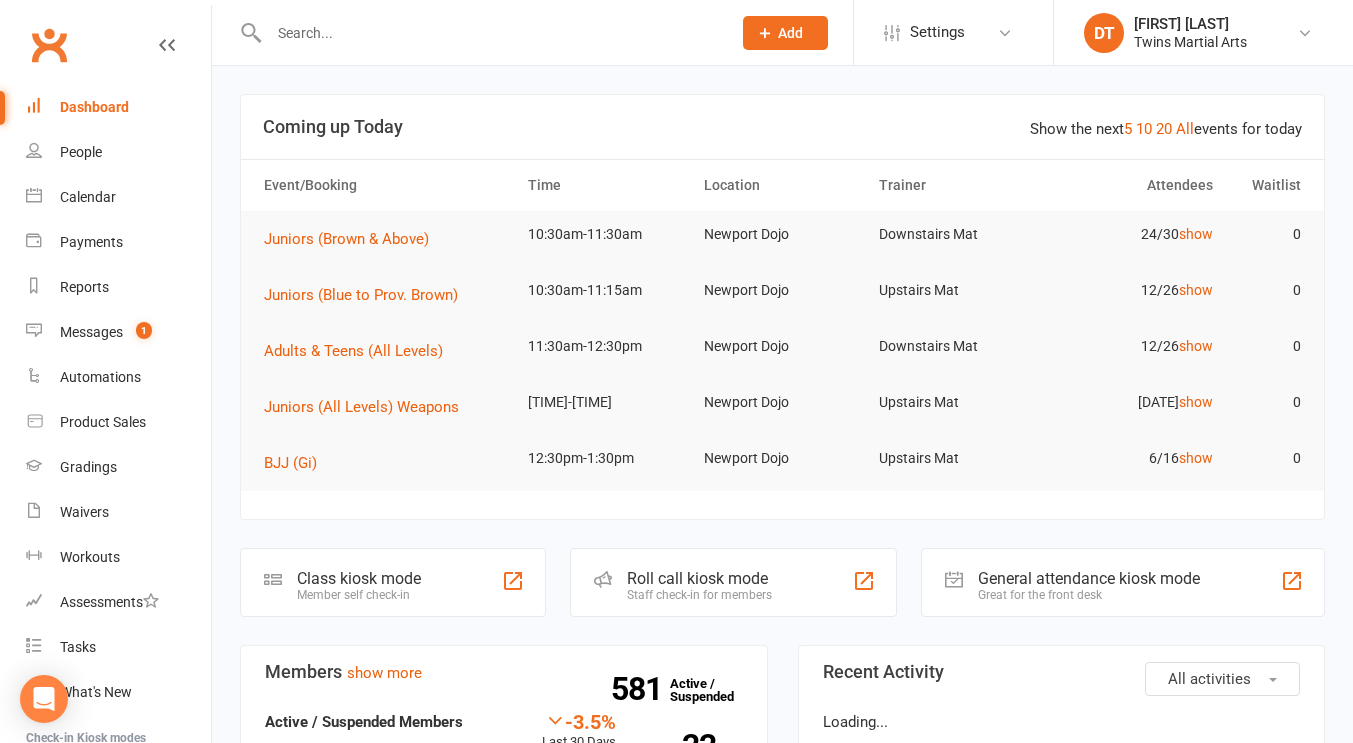 scroll, scrollTop: 0, scrollLeft: 0, axis: both 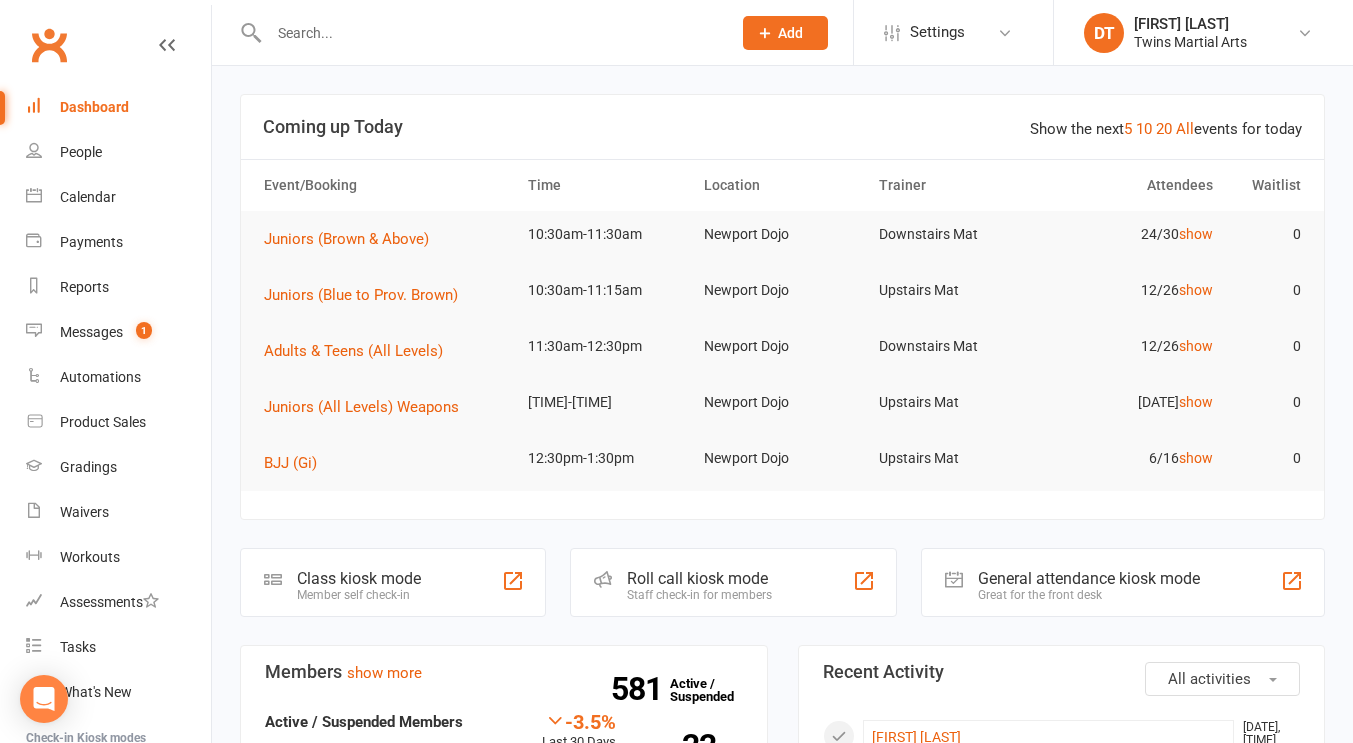 click at bounding box center (490, 33) 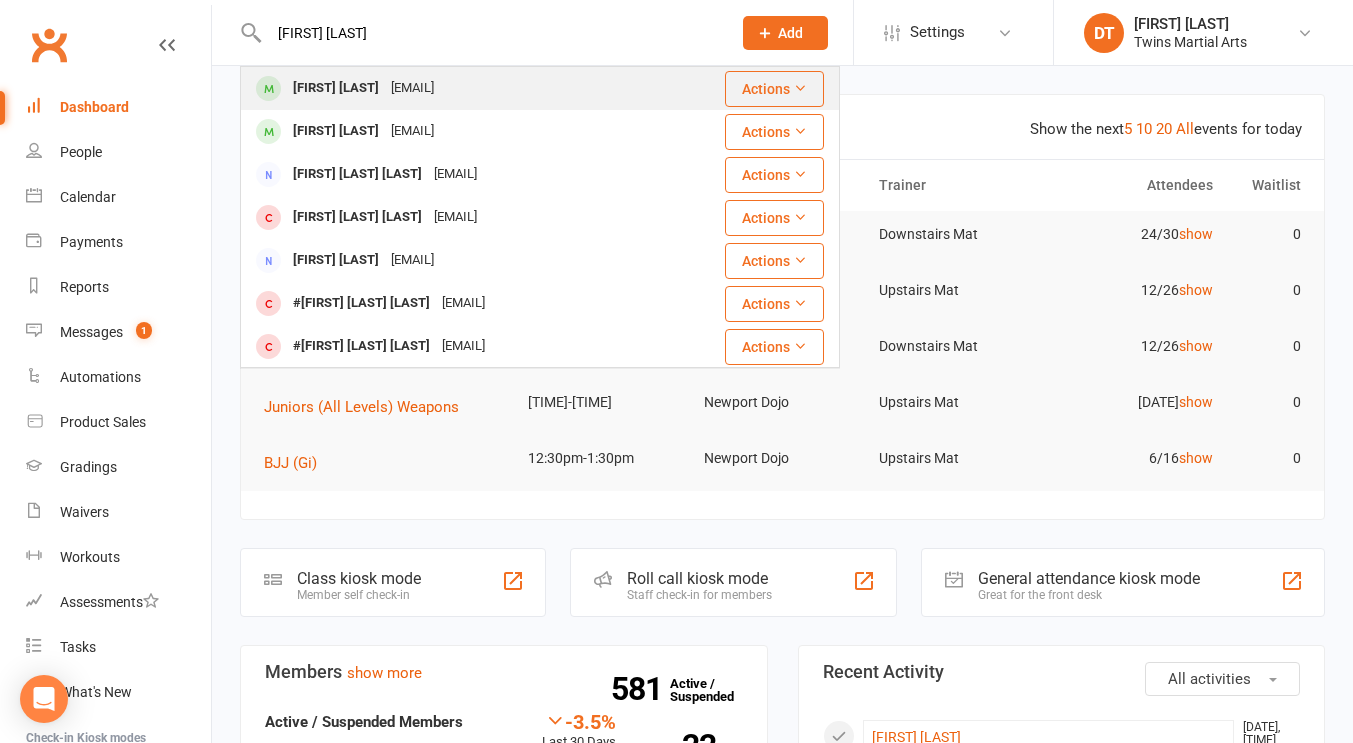 type on "ryder vr" 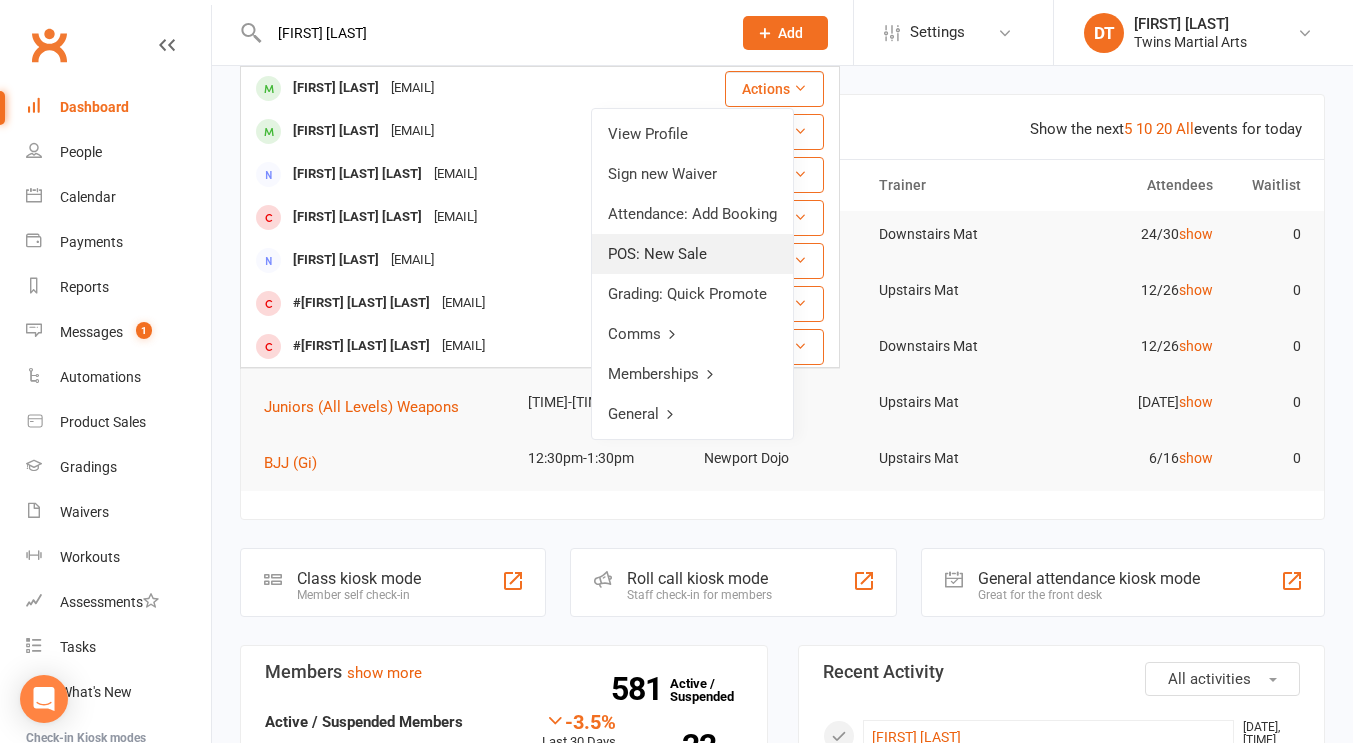 click on "POS: New Sale" at bounding box center [692, 254] 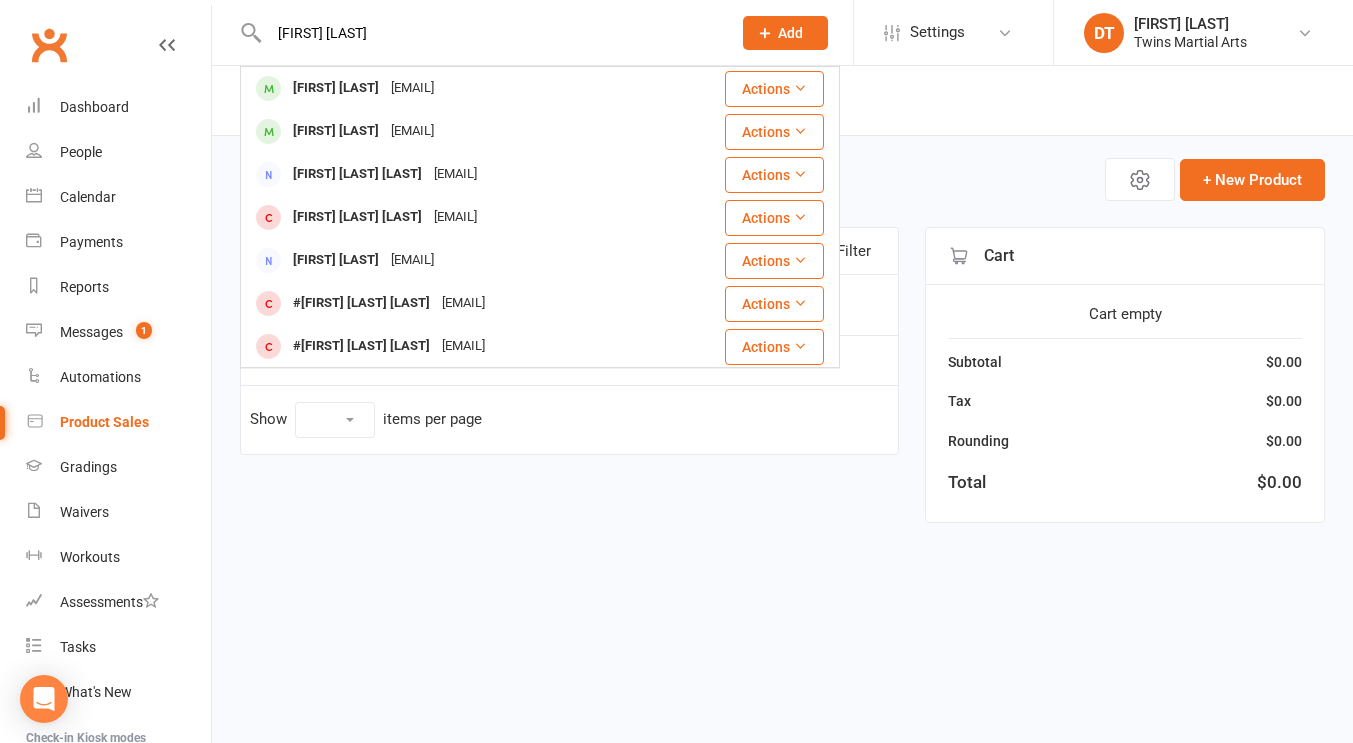 type 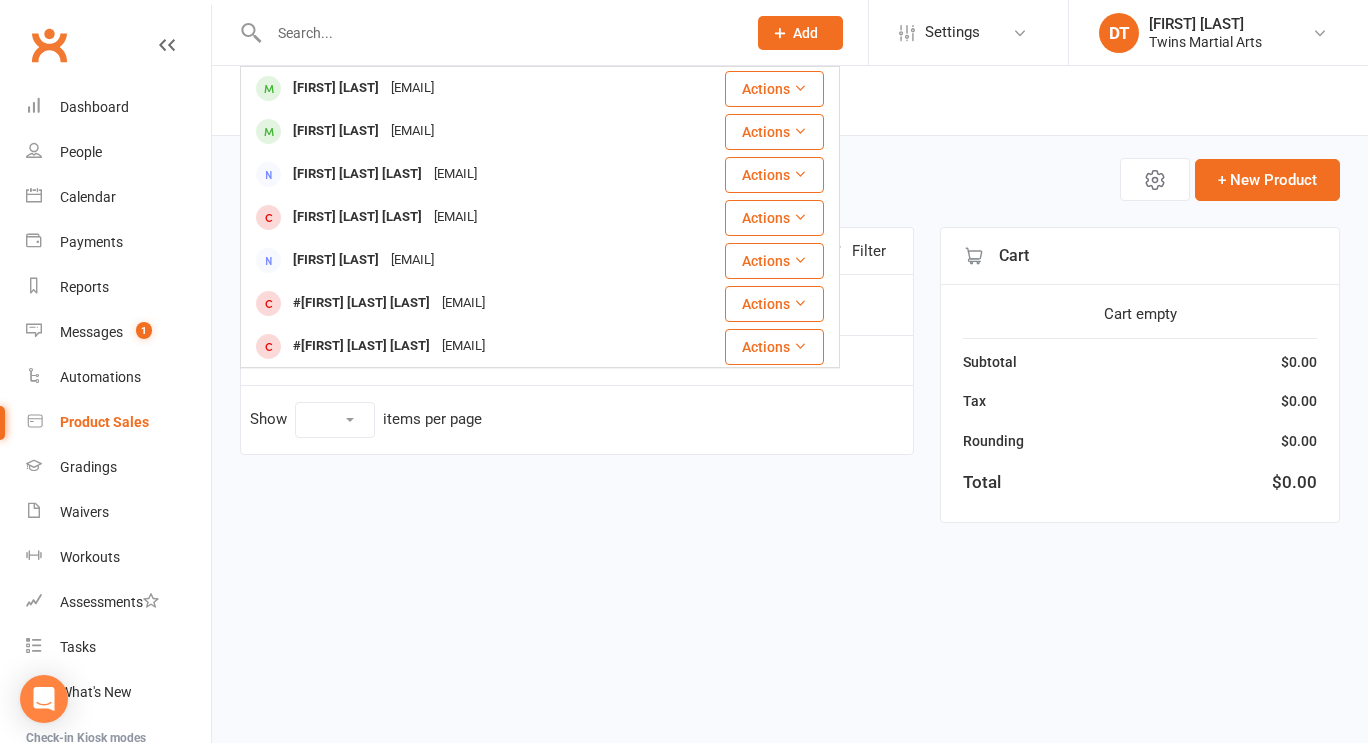 select on "100" 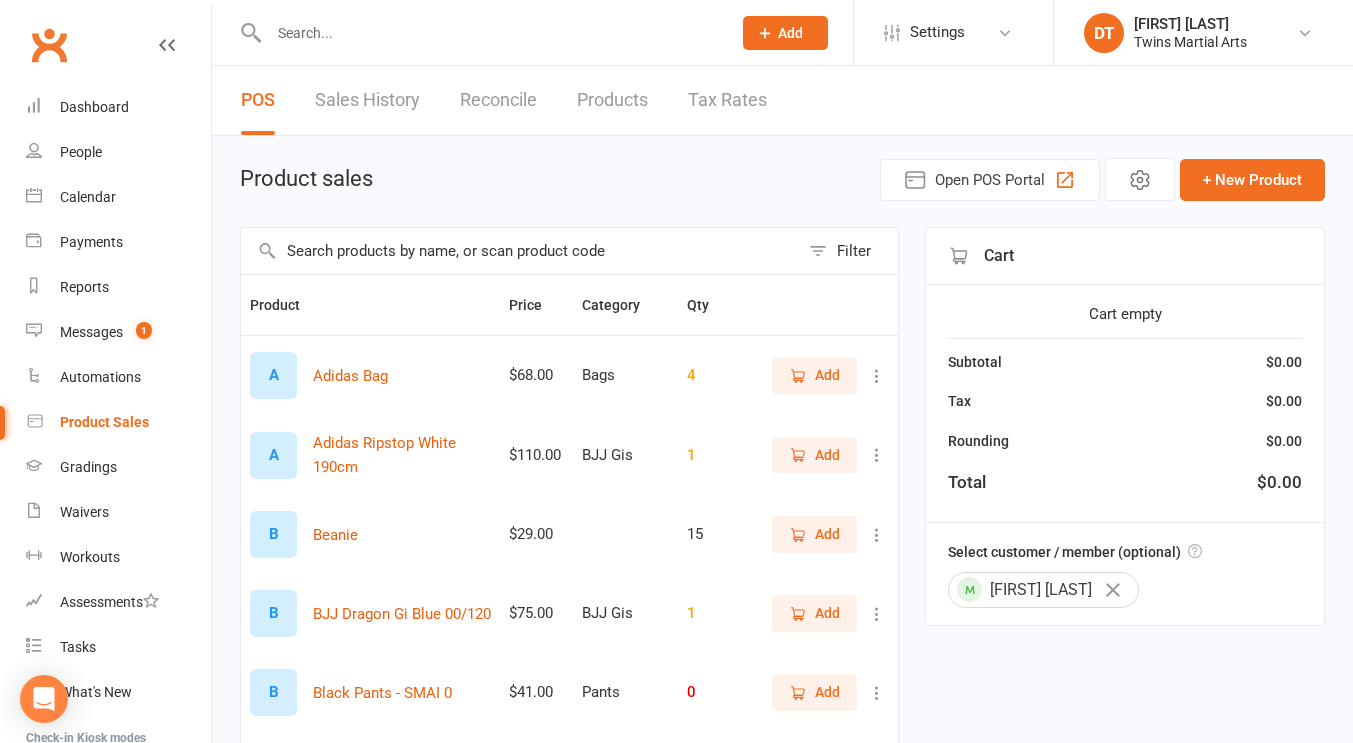 click at bounding box center [520, 251] 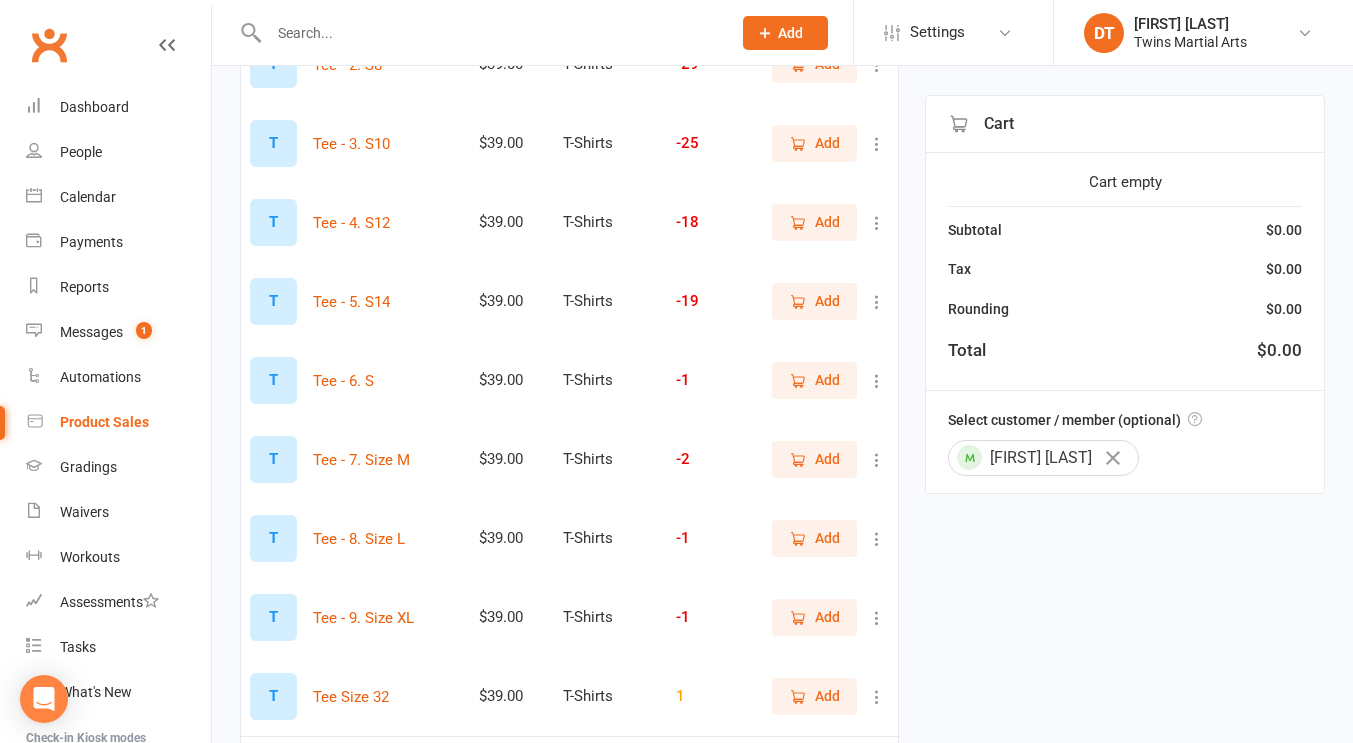 scroll, scrollTop: 299, scrollLeft: 0, axis: vertical 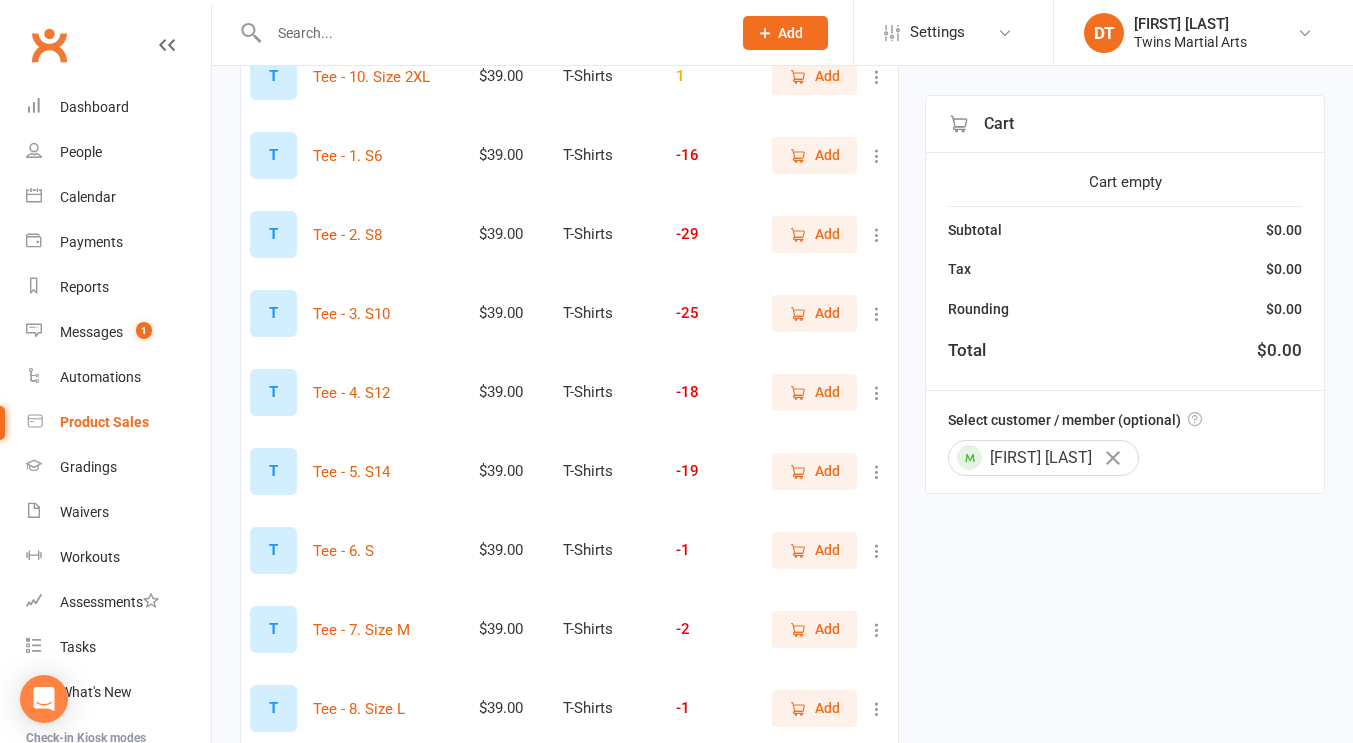 type on "tee" 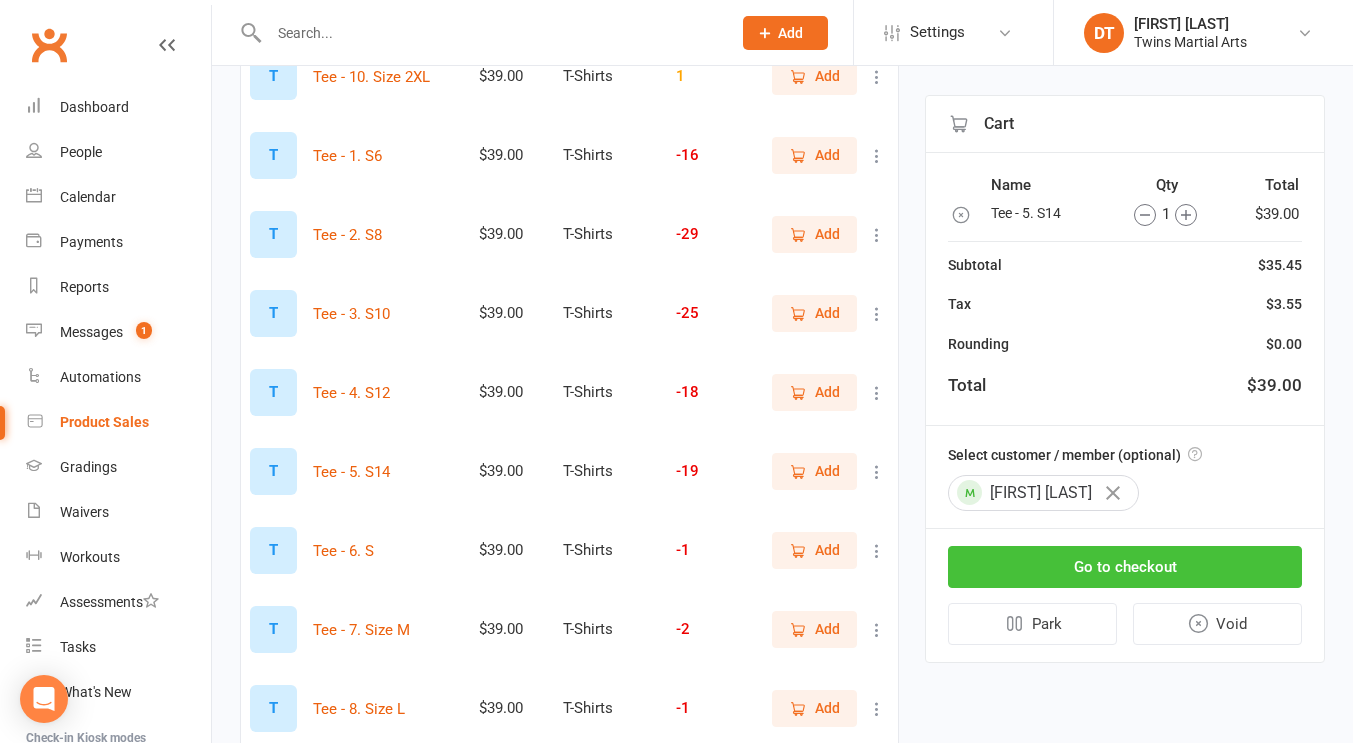 click on "Go to checkout" at bounding box center [1125, 567] 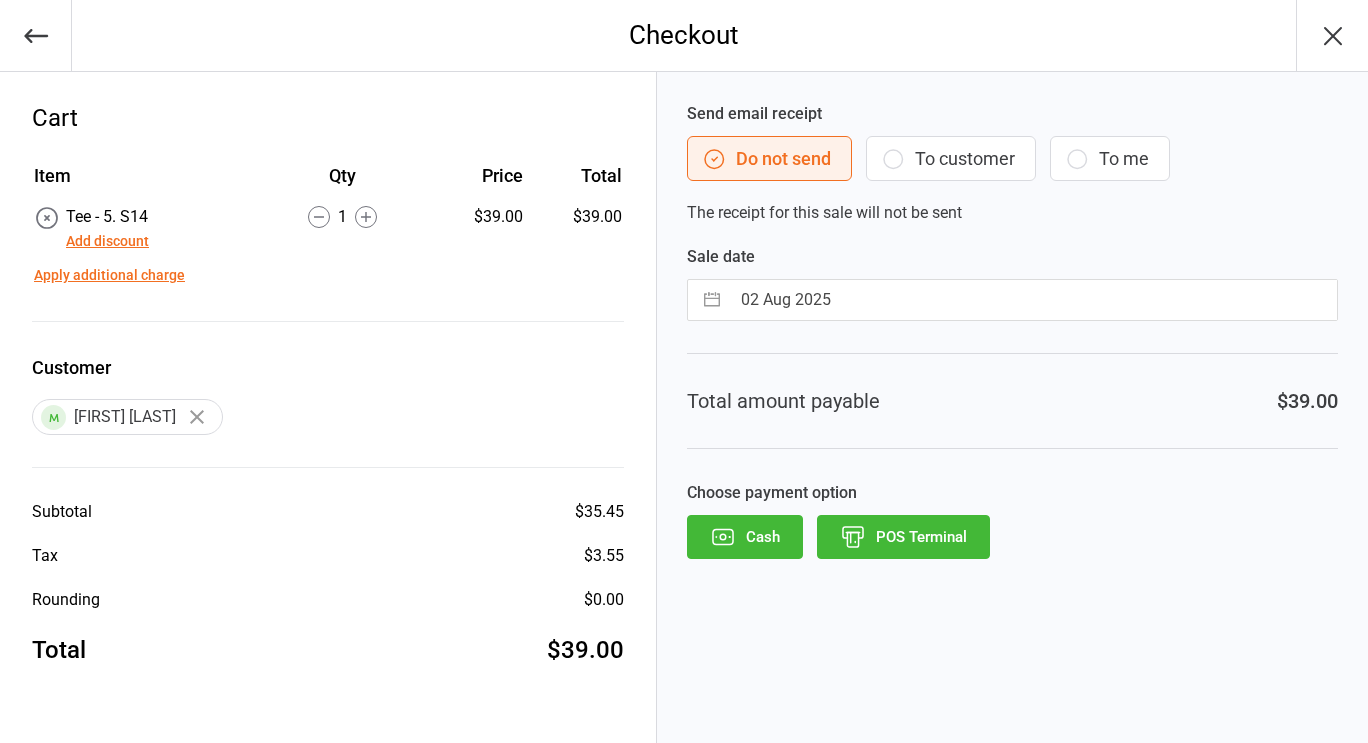 scroll, scrollTop: 0, scrollLeft: 0, axis: both 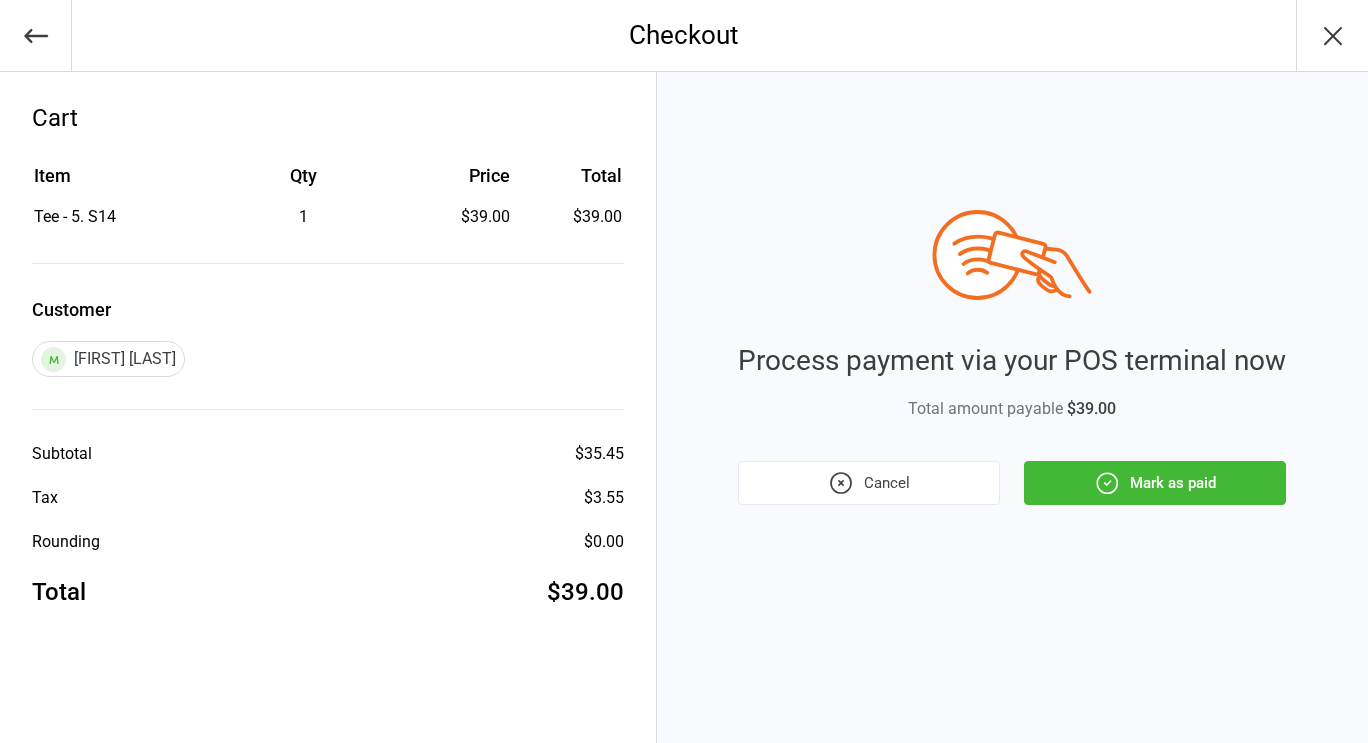 click on "Mark as paid" at bounding box center (1155, 483) 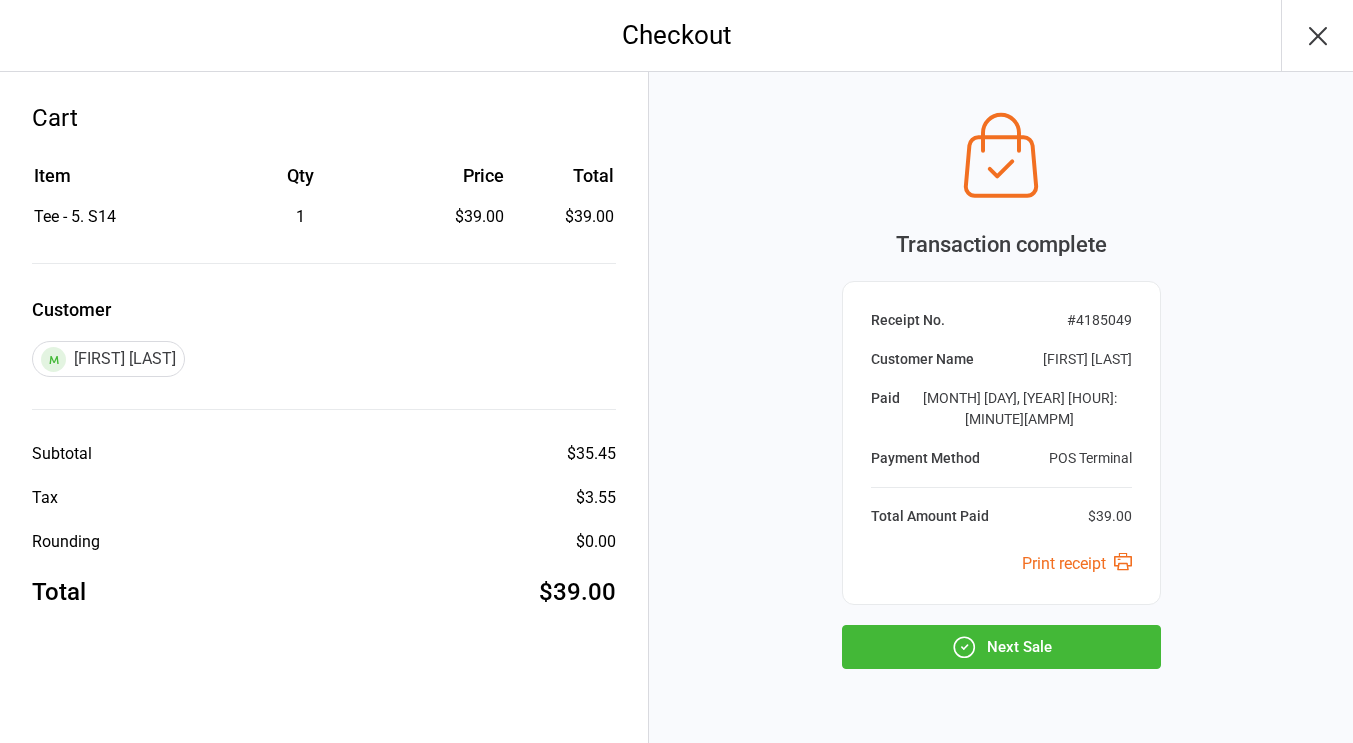 click on "Next Sale" at bounding box center [1001, 647] 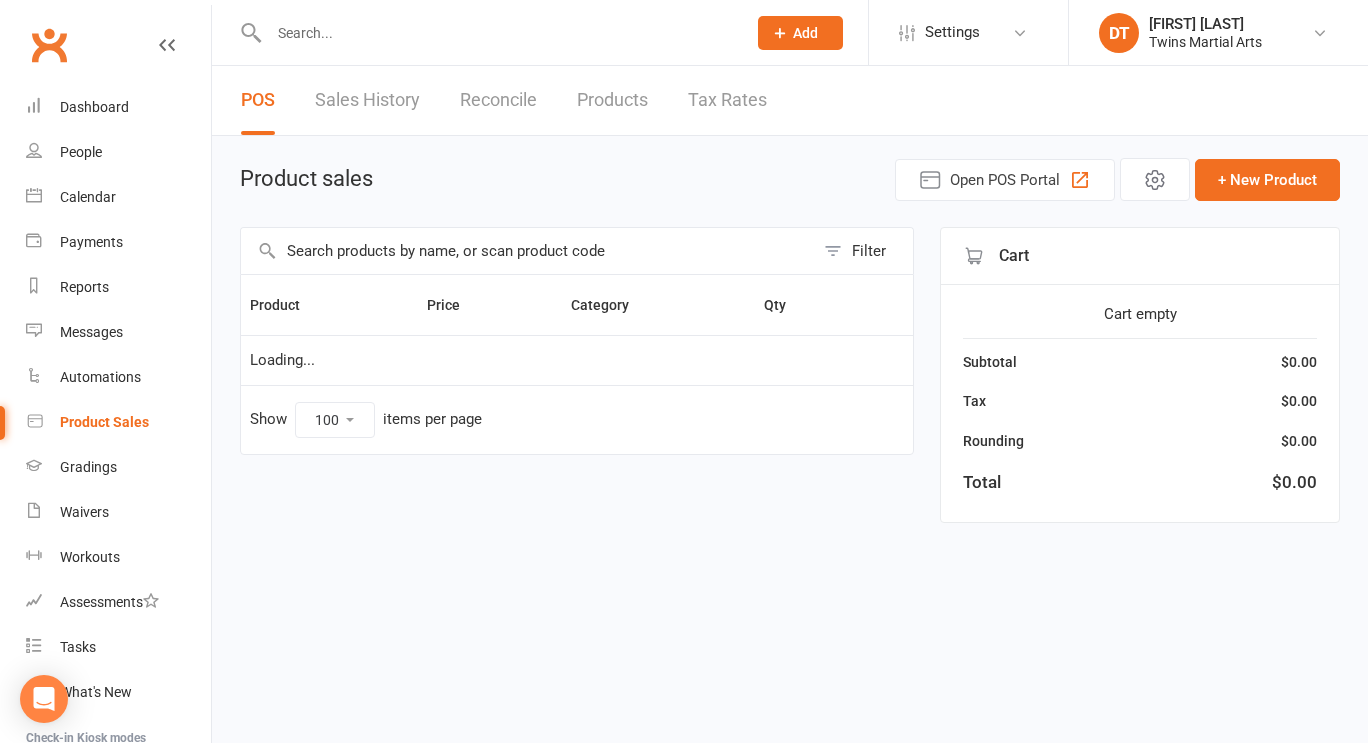 select on "100" 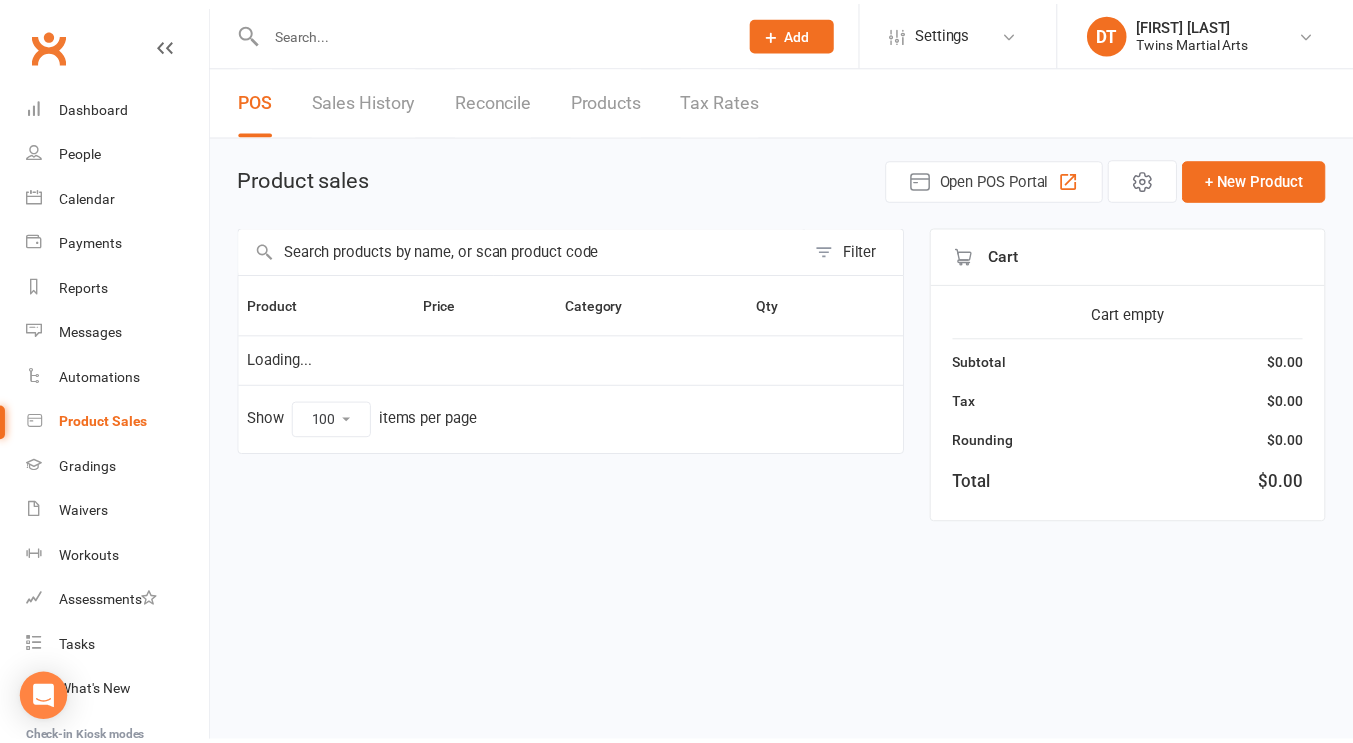 scroll, scrollTop: 0, scrollLeft: 0, axis: both 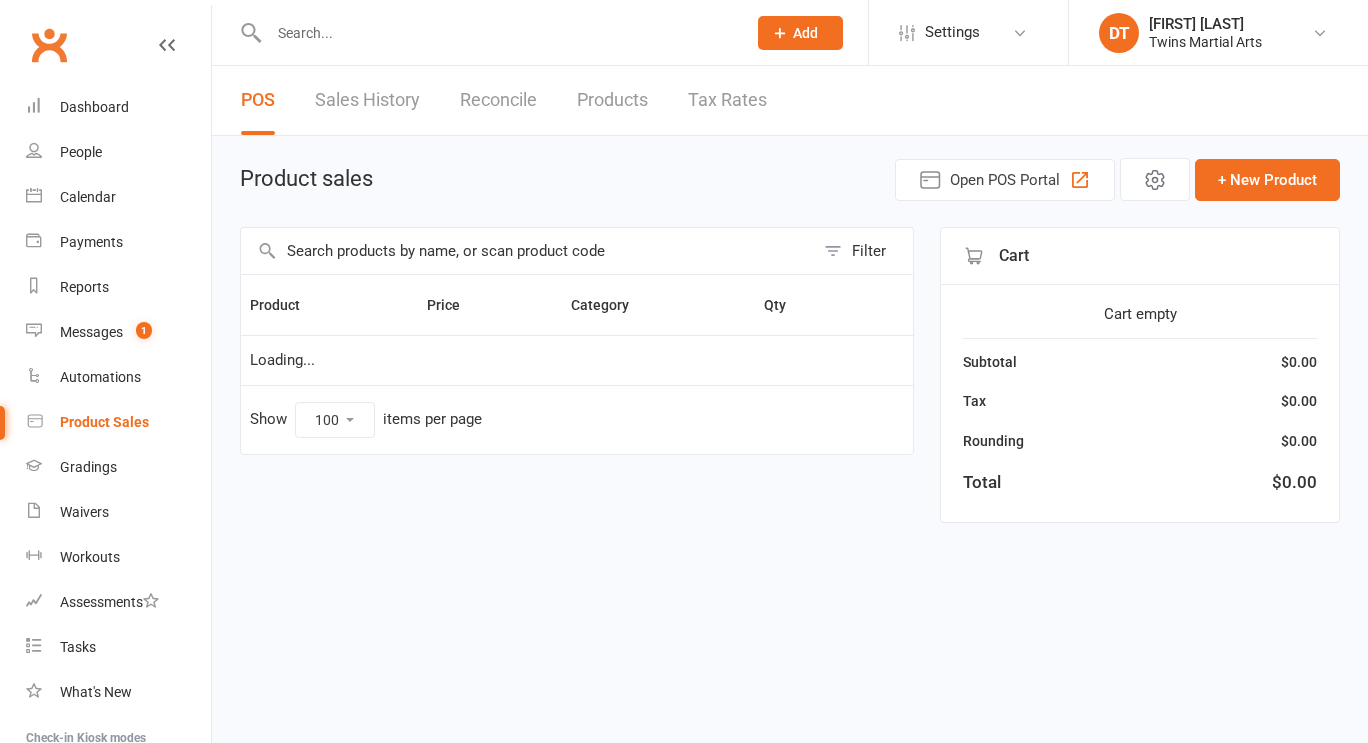 select on "100" 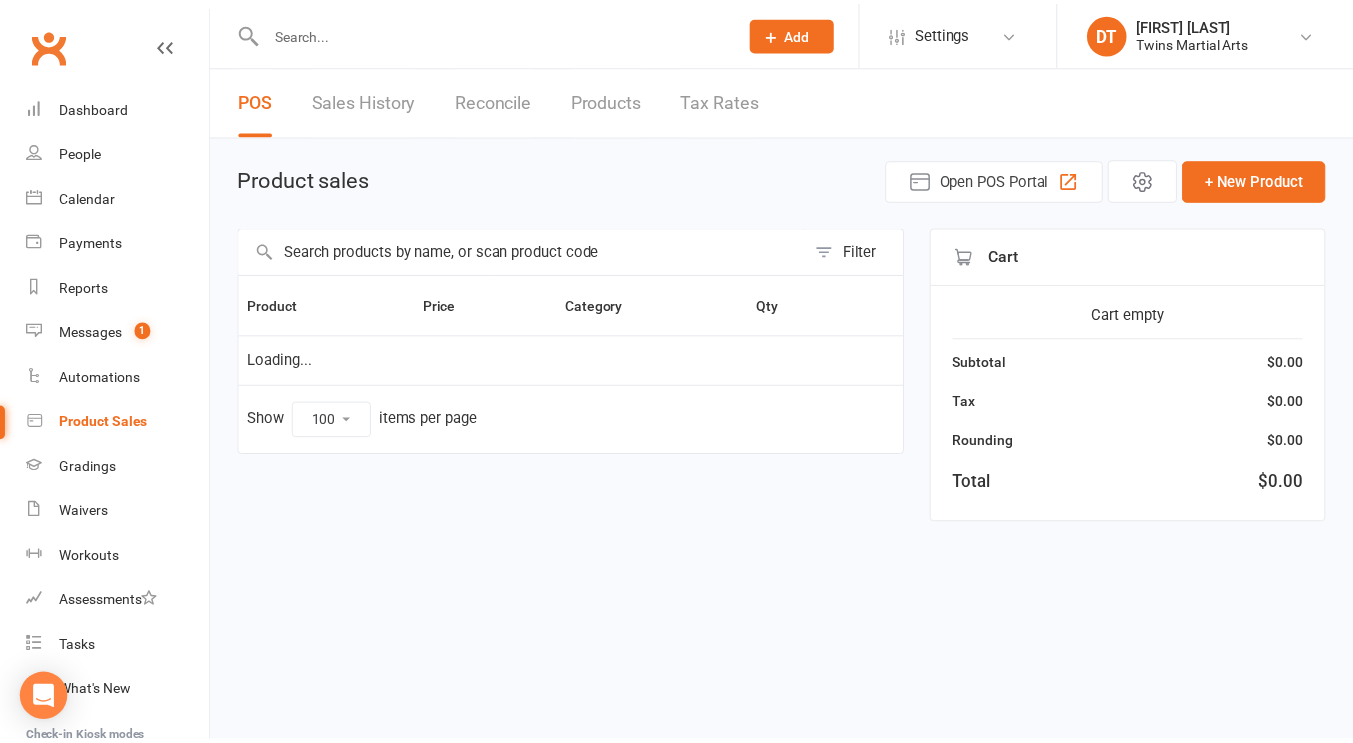scroll, scrollTop: 0, scrollLeft: 0, axis: both 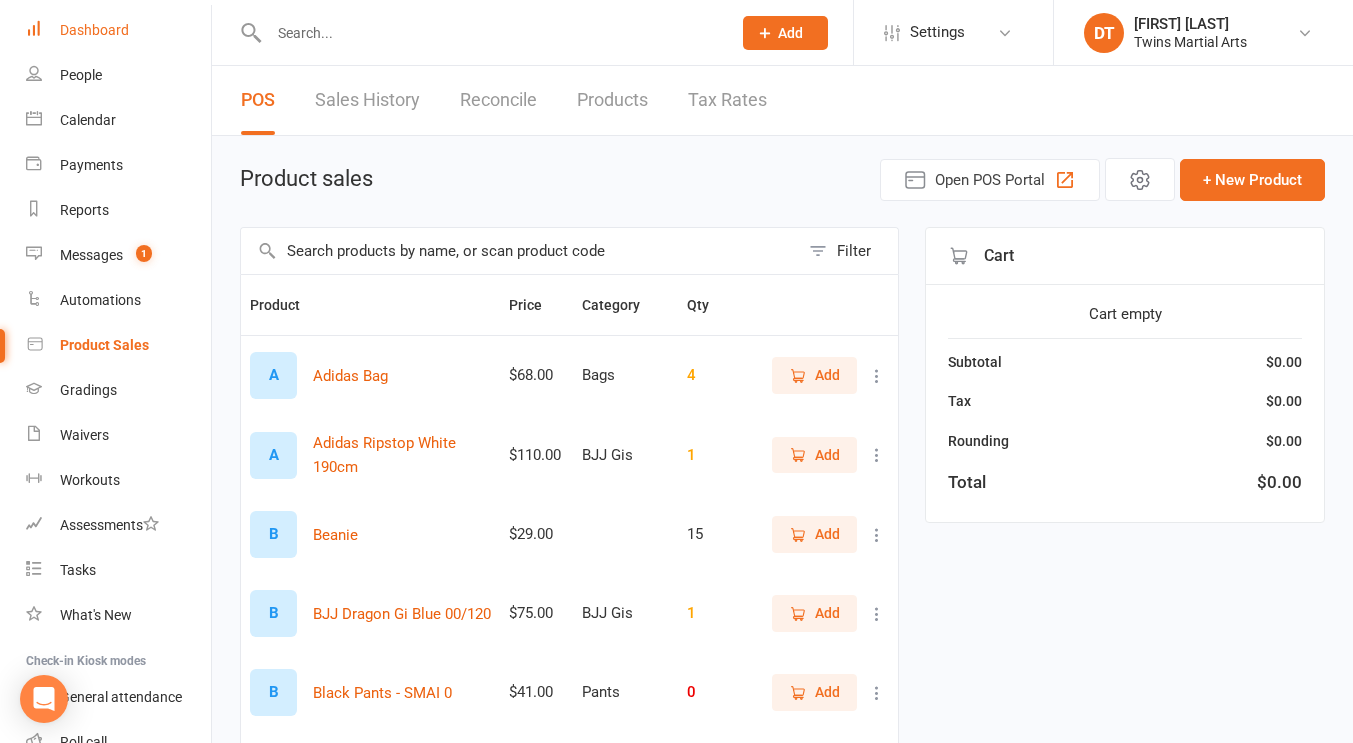 click on "Dashboard" at bounding box center (118, 30) 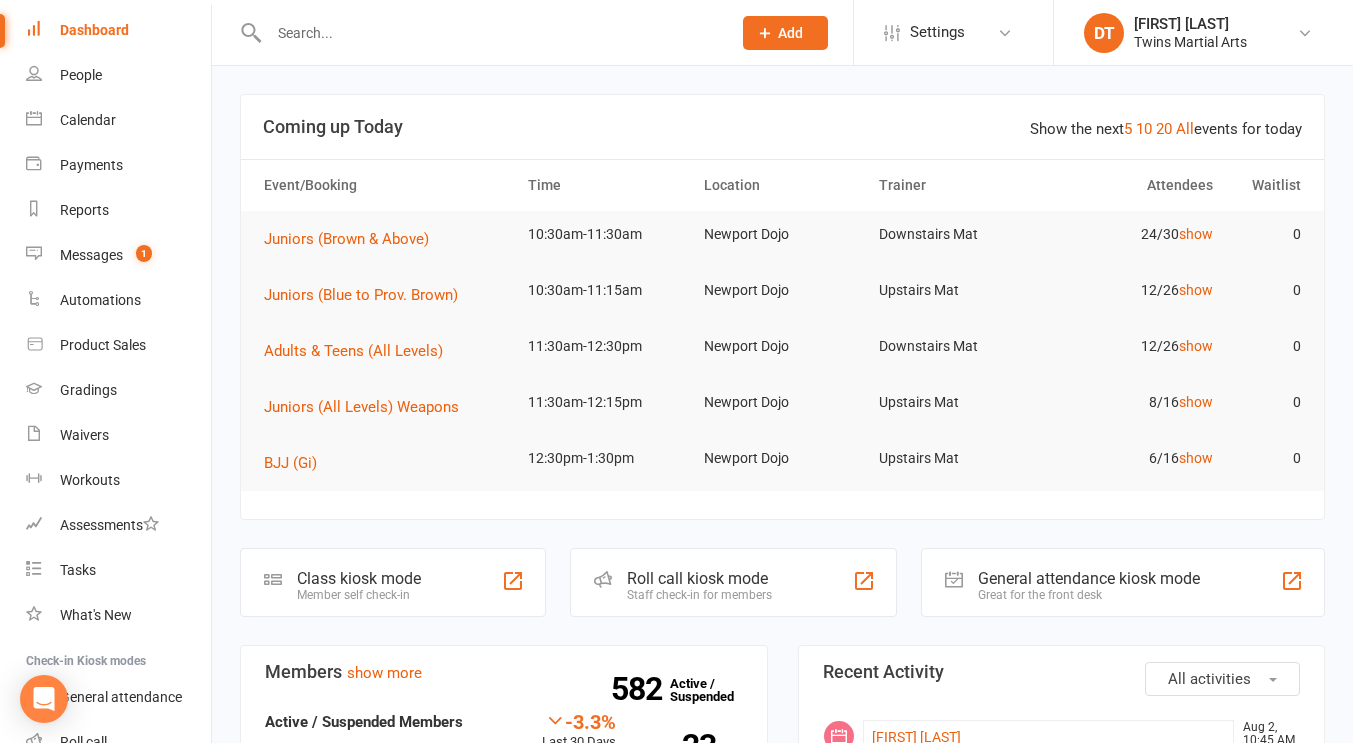 scroll, scrollTop: 31, scrollLeft: 0, axis: vertical 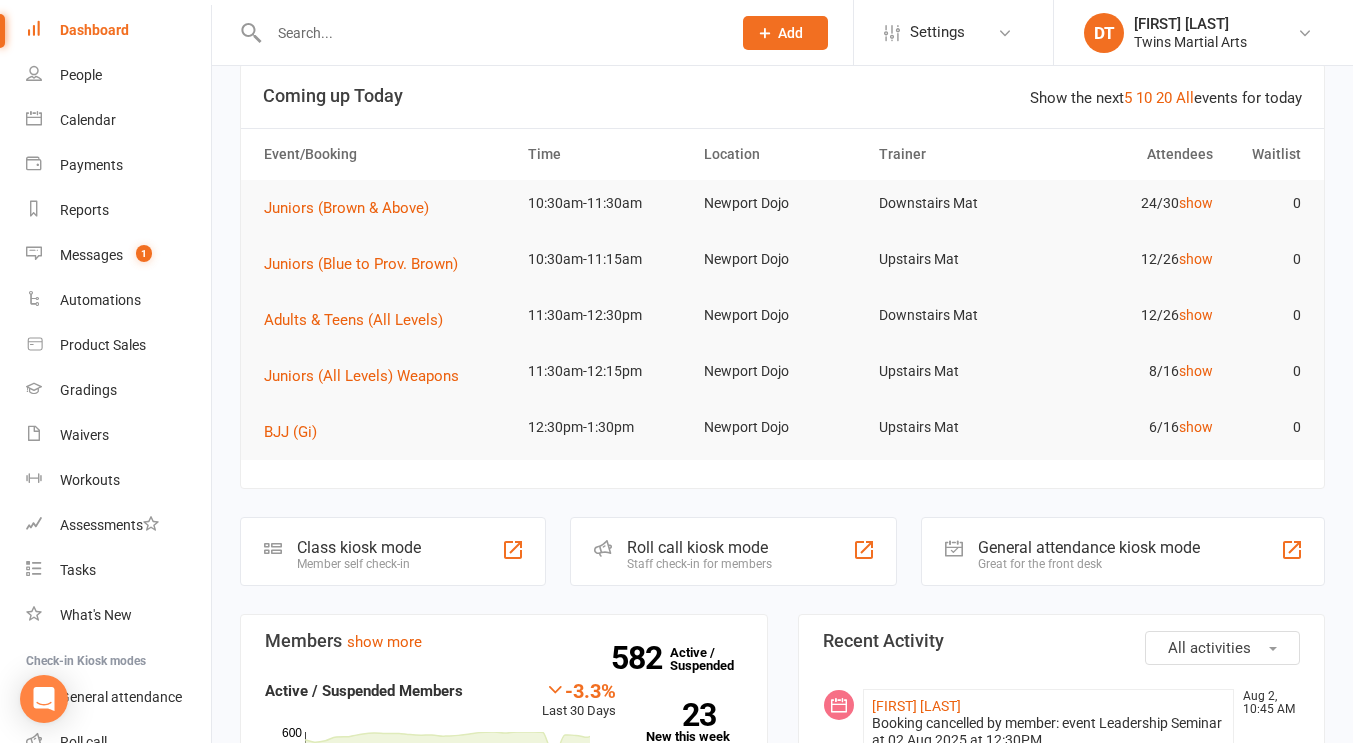 click on "Roll call kiosk mode" 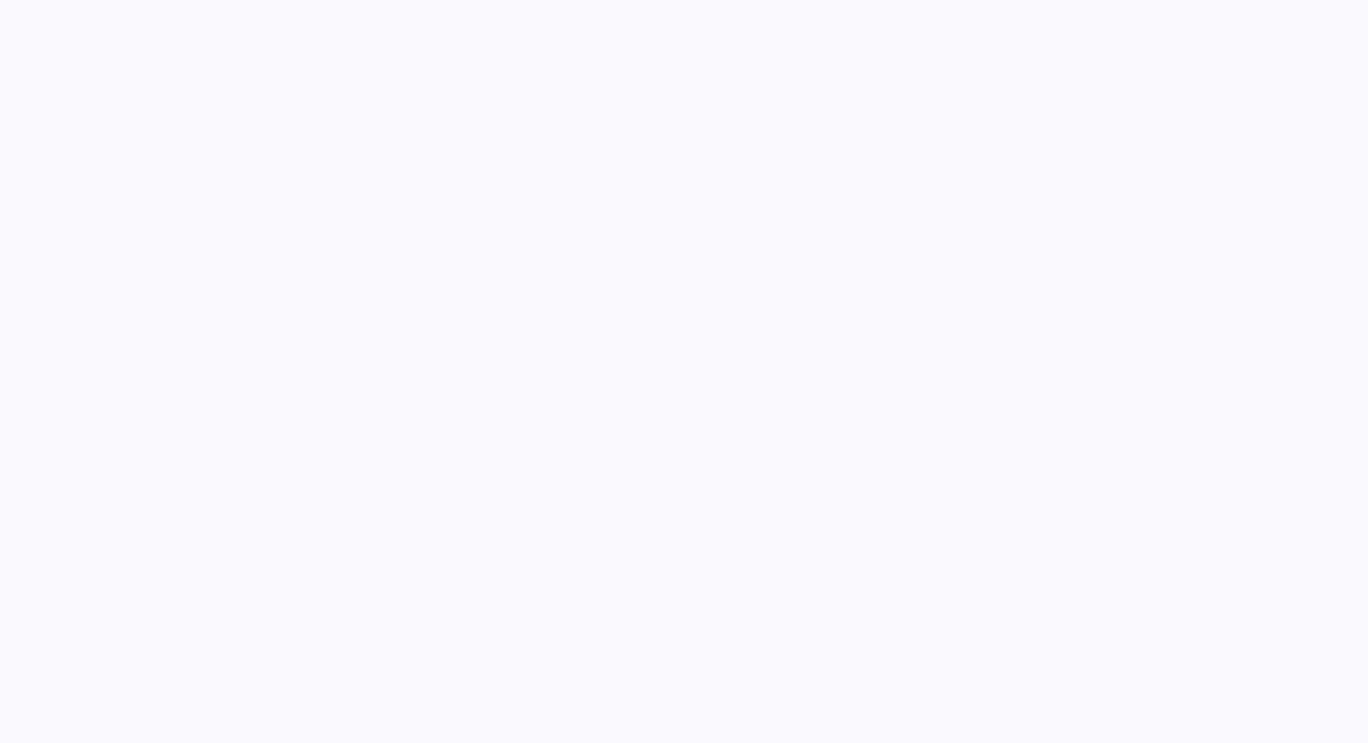 scroll, scrollTop: 0, scrollLeft: 0, axis: both 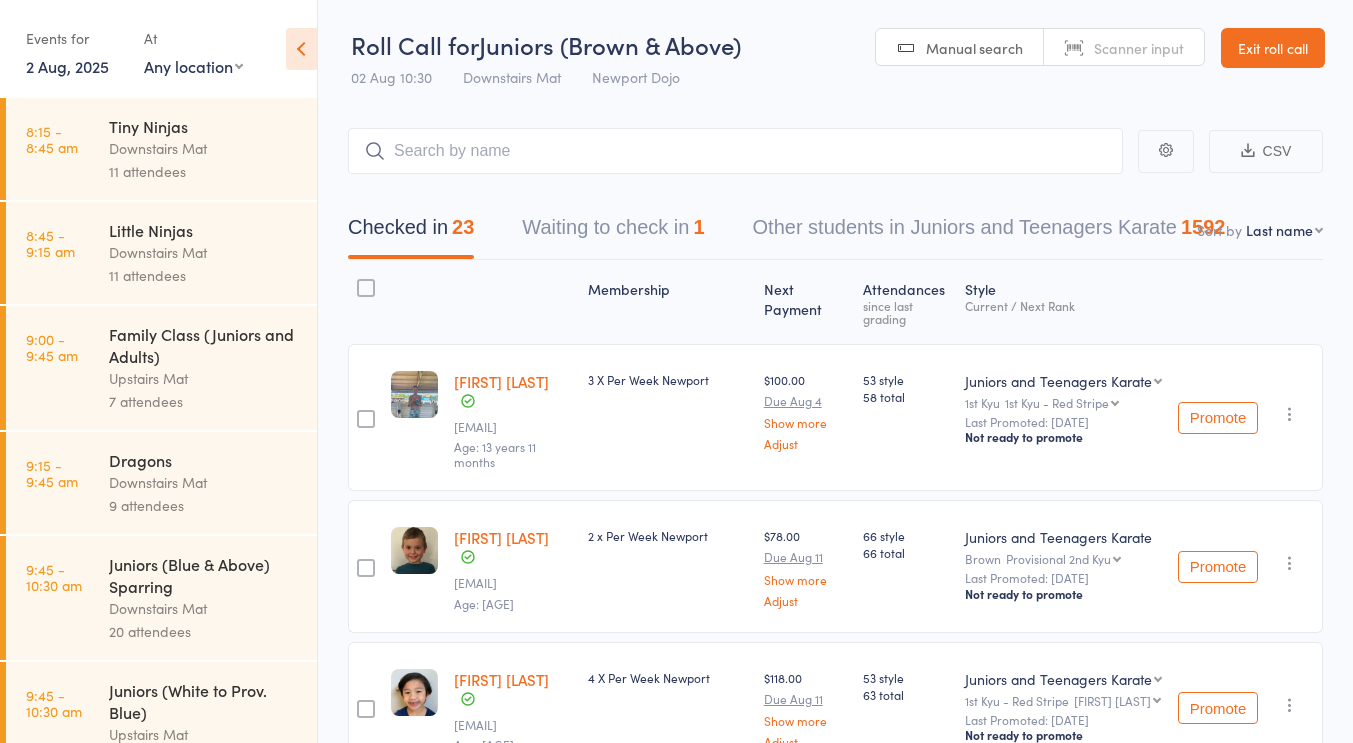 click on "Waiting to check in  1" at bounding box center [613, 232] 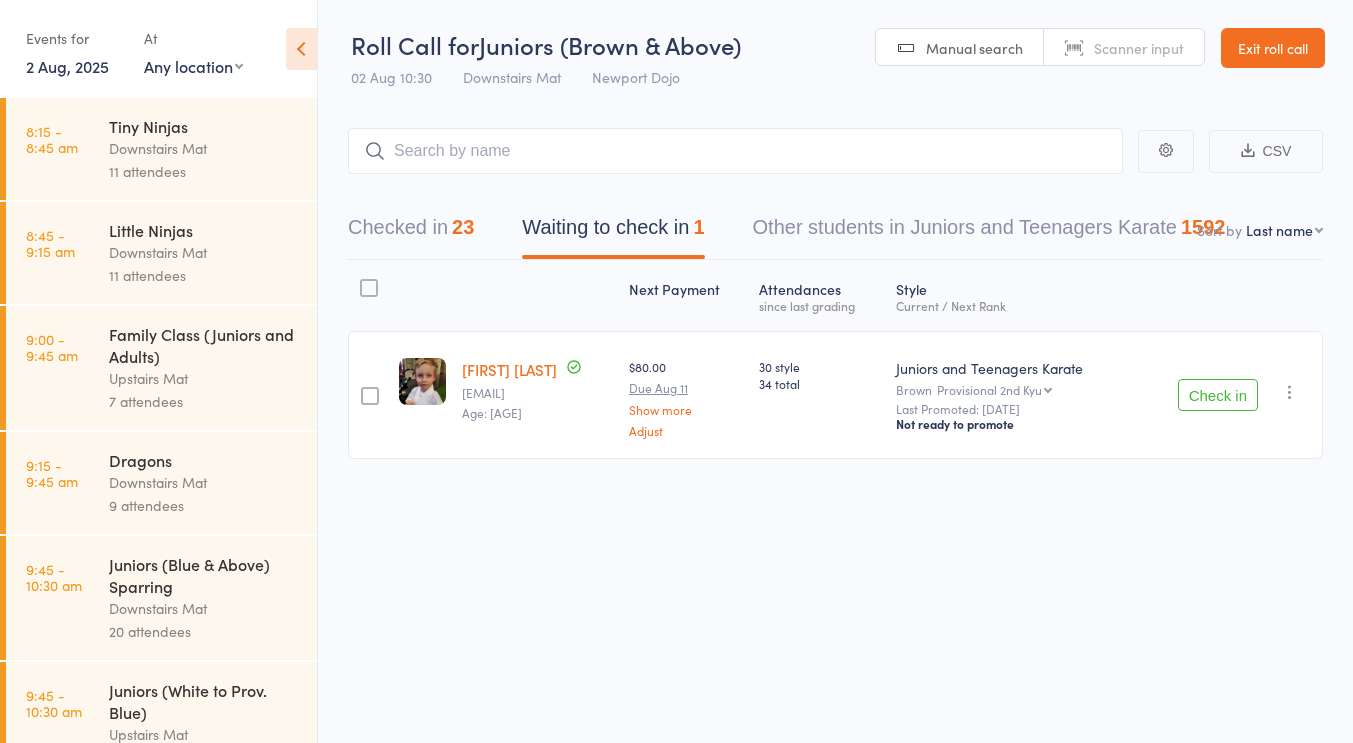 click at bounding box center [1290, 392] 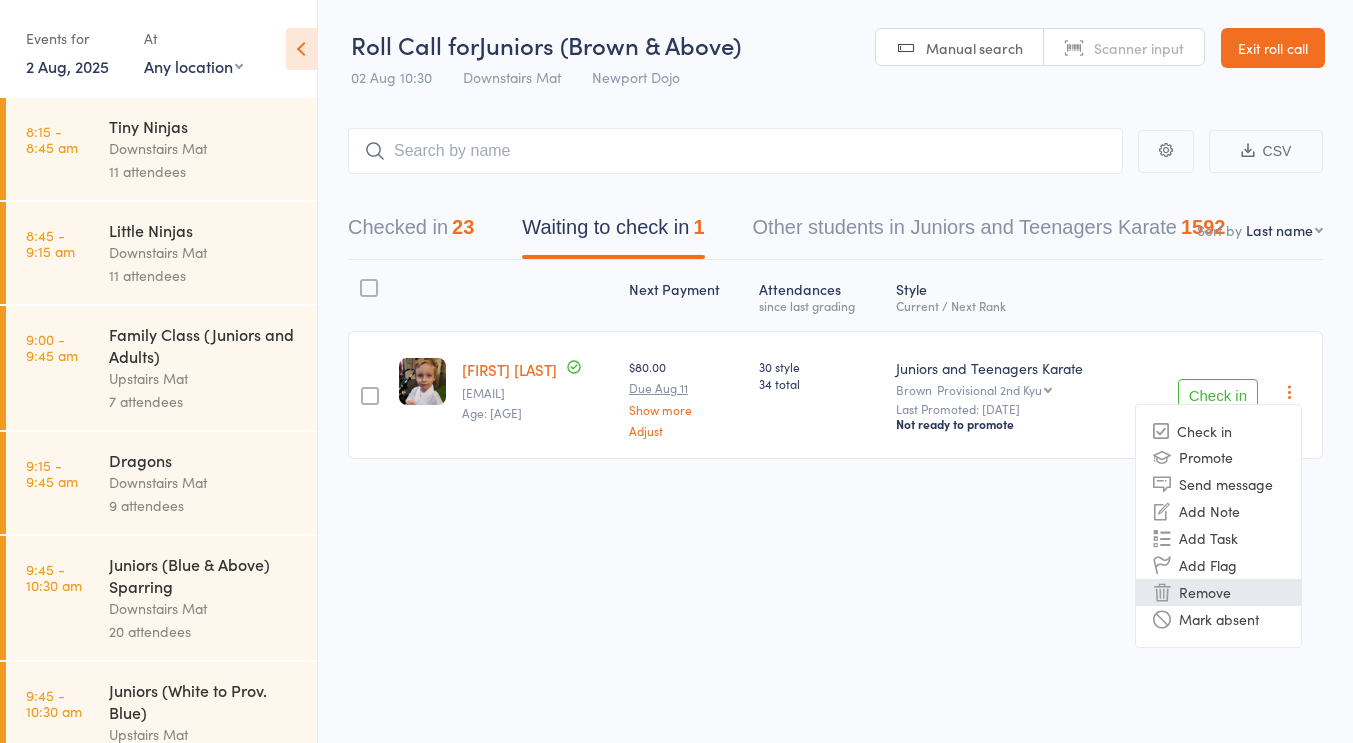 click on "Remove" at bounding box center [1218, 592] 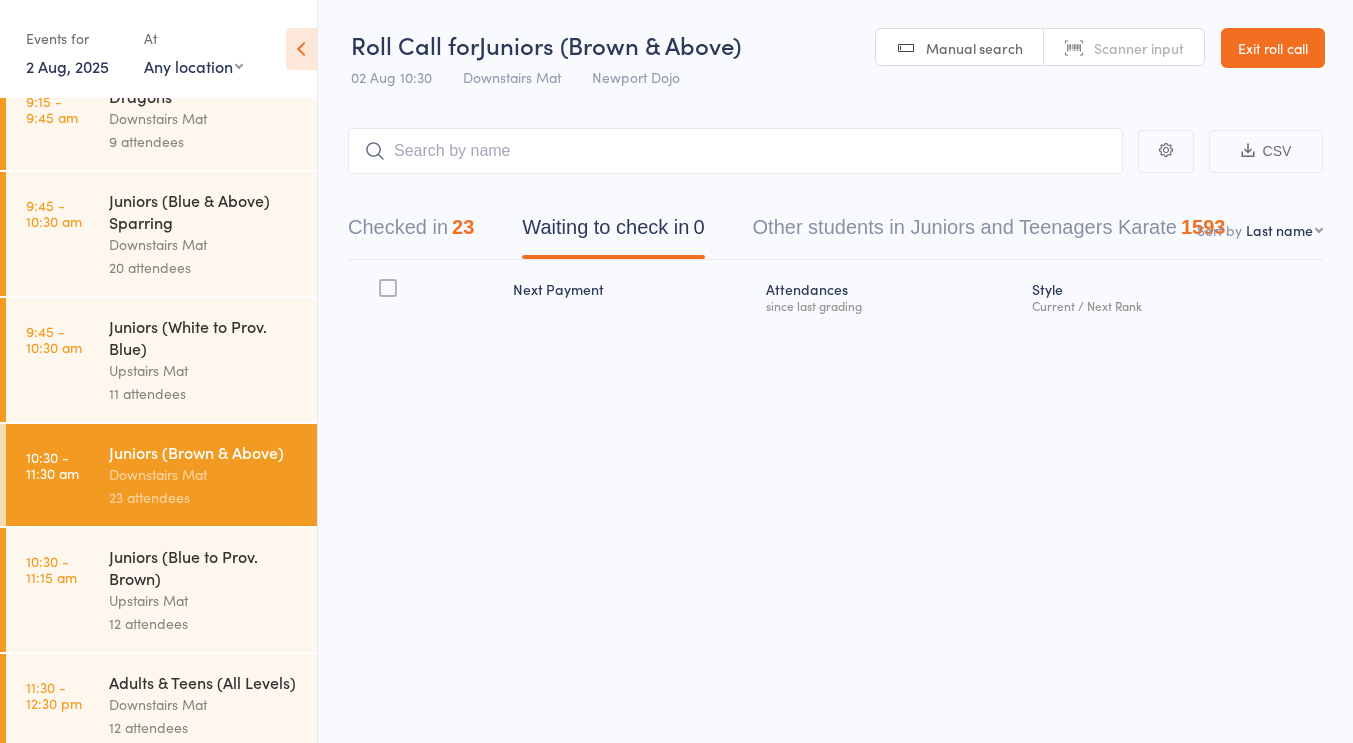 scroll, scrollTop: 481, scrollLeft: 0, axis: vertical 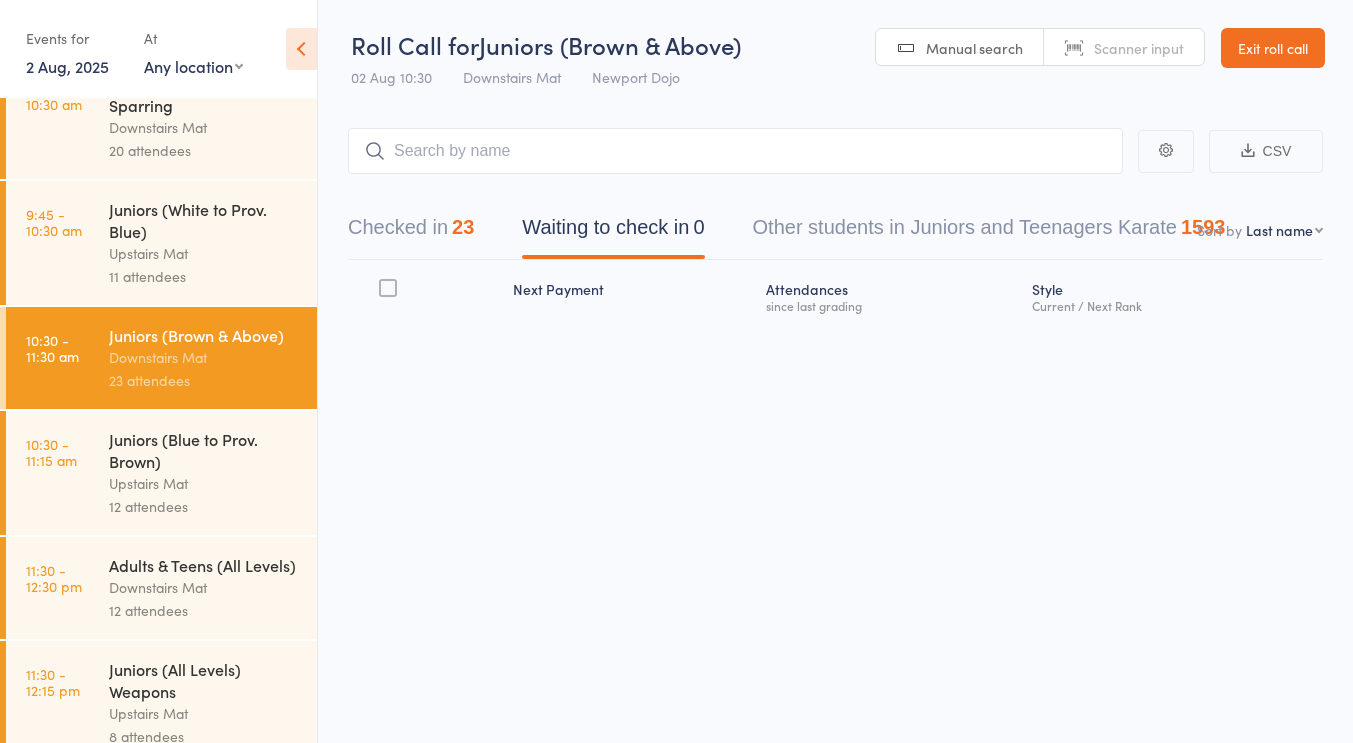 click on "Upstairs Mat" at bounding box center [204, 253] 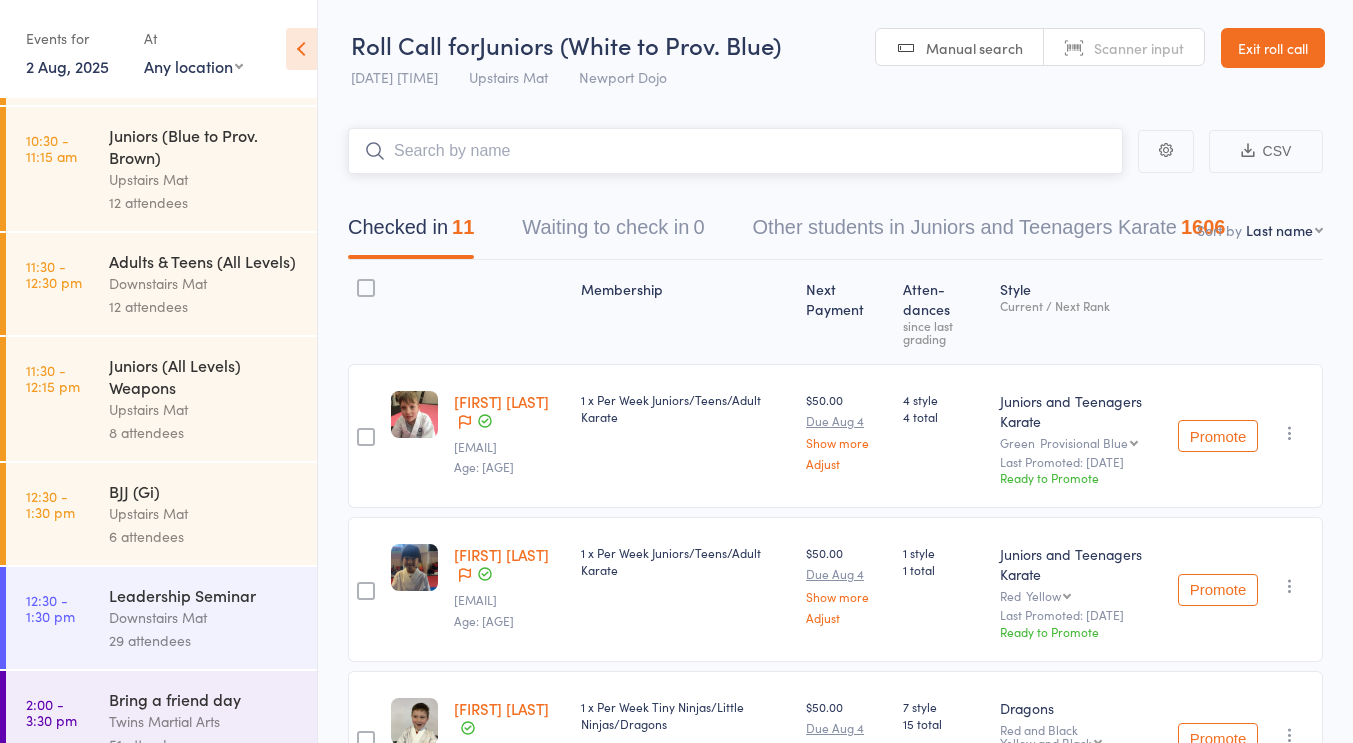 scroll, scrollTop: 848, scrollLeft: 0, axis: vertical 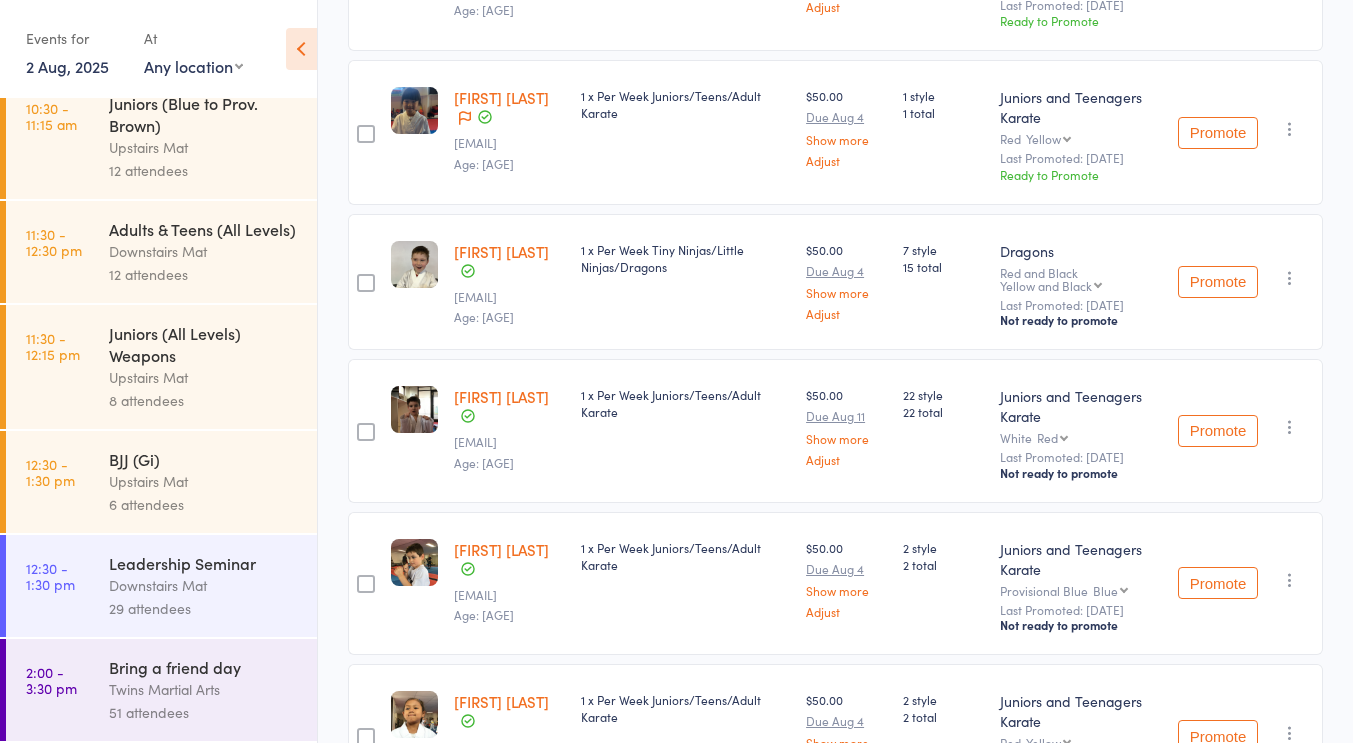 click on "Upstairs Mat" at bounding box center (204, 481) 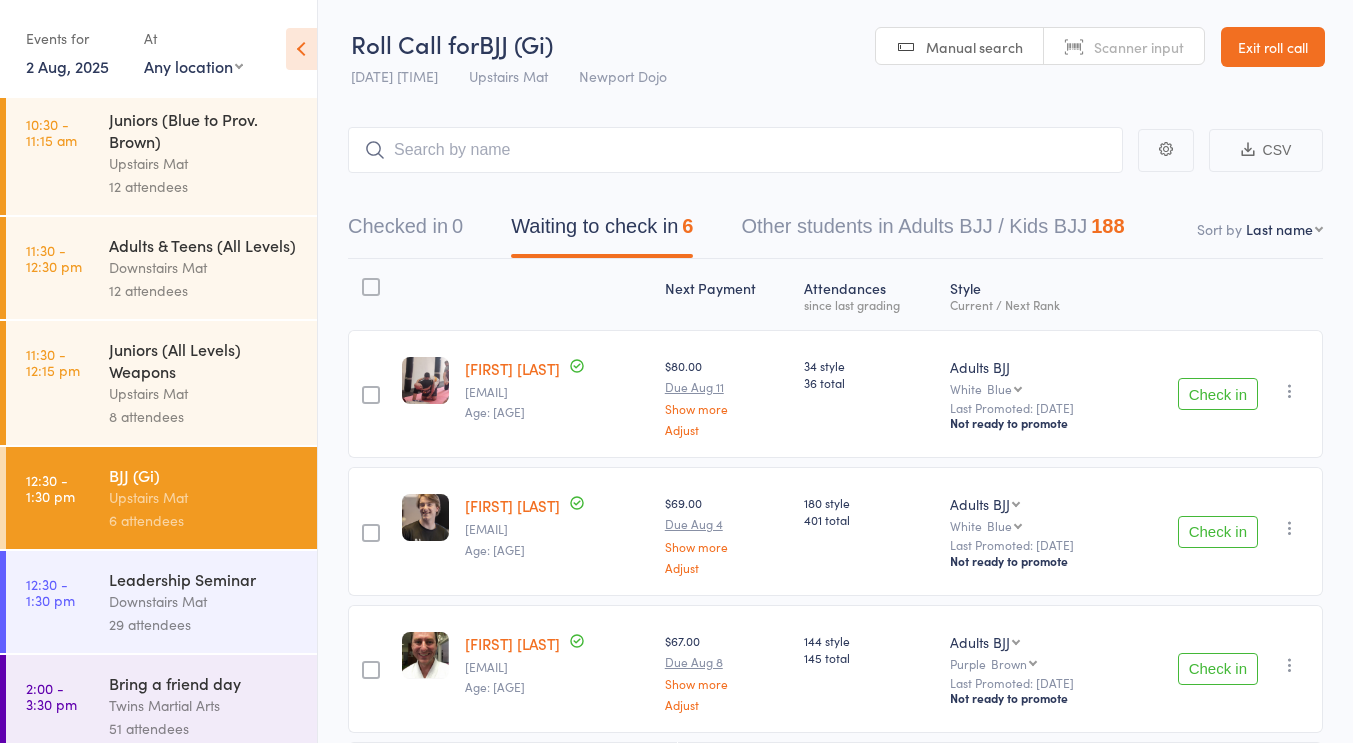 scroll, scrollTop: 801, scrollLeft: 0, axis: vertical 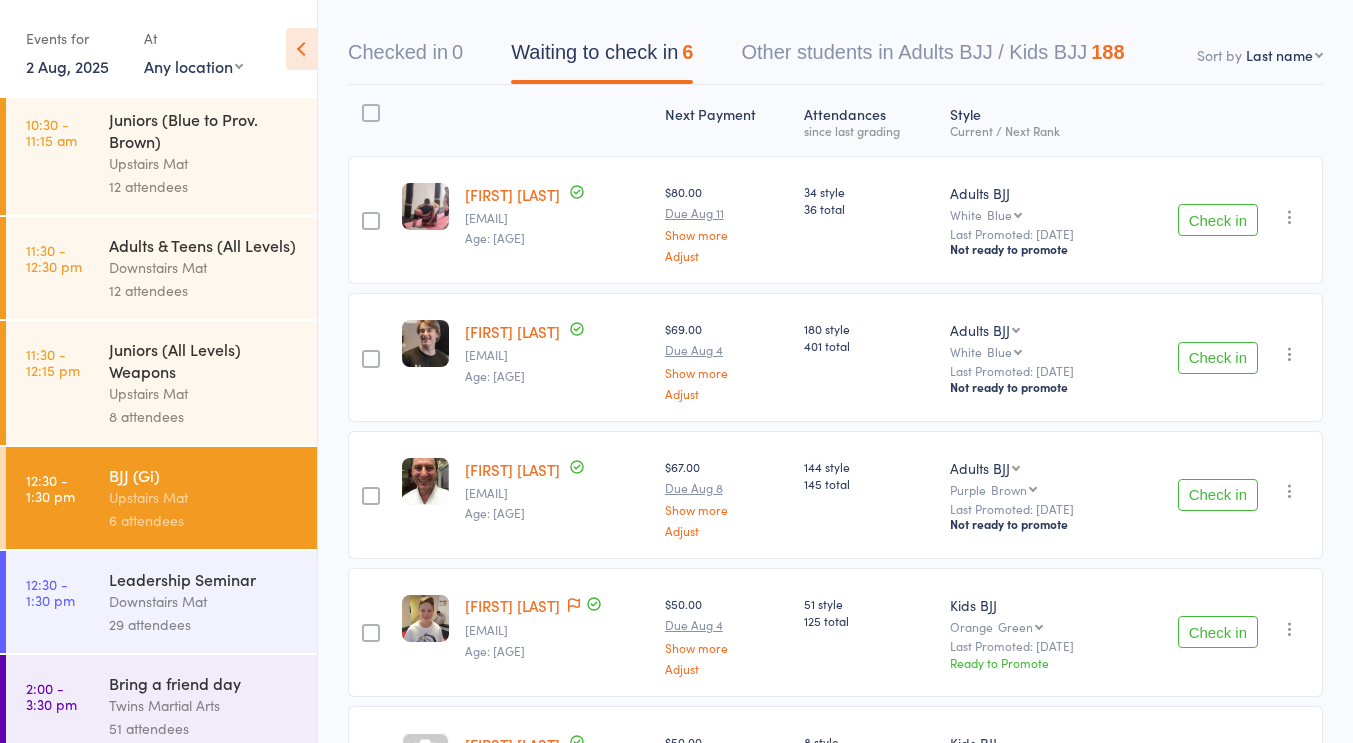 click on "Upstairs Mat" at bounding box center (204, 393) 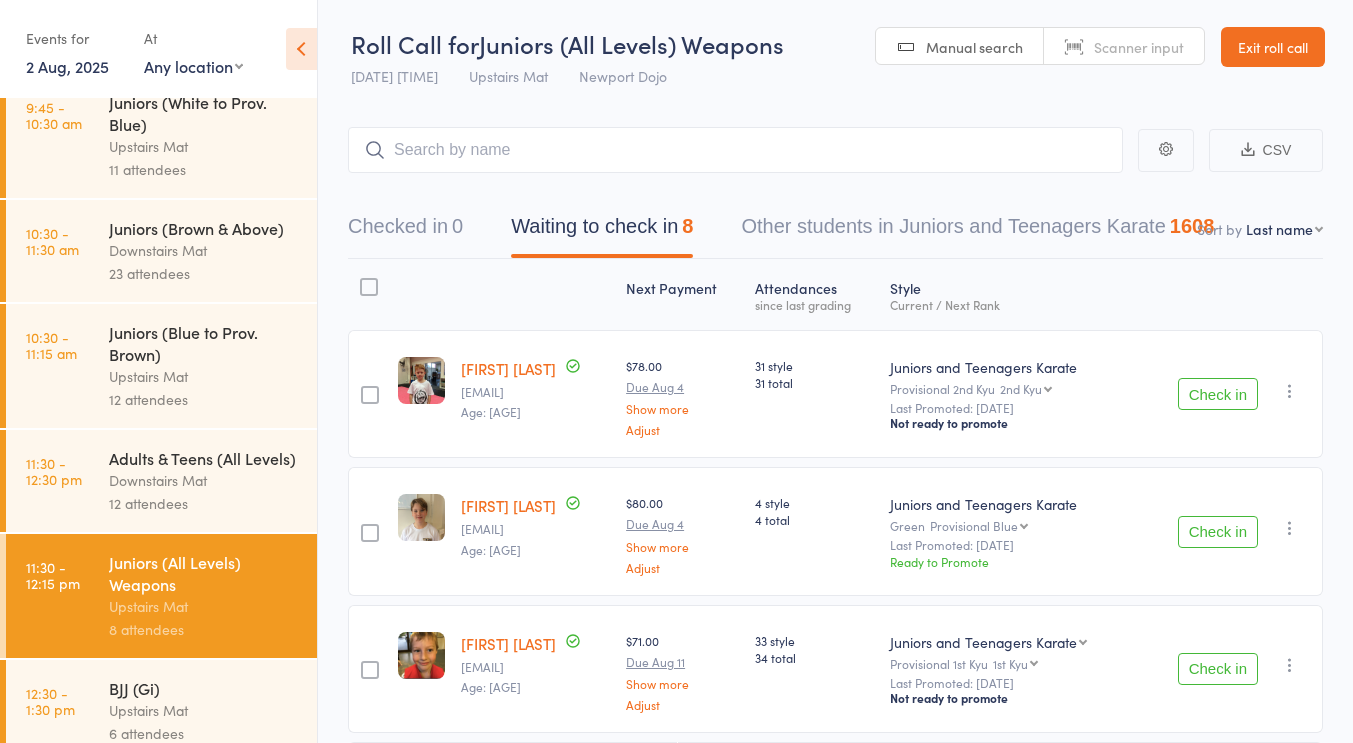 scroll, scrollTop: 748, scrollLeft: 0, axis: vertical 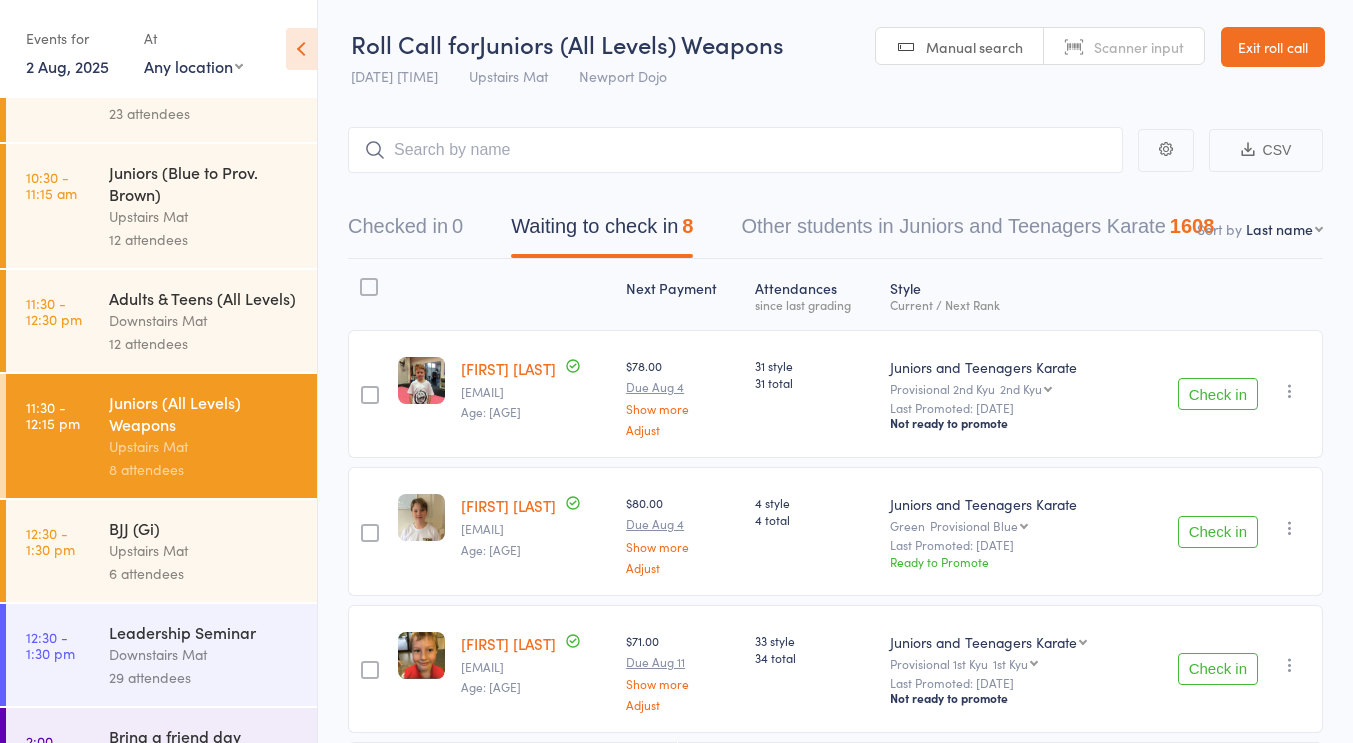 click on "Downstairs Mat" at bounding box center [204, 320] 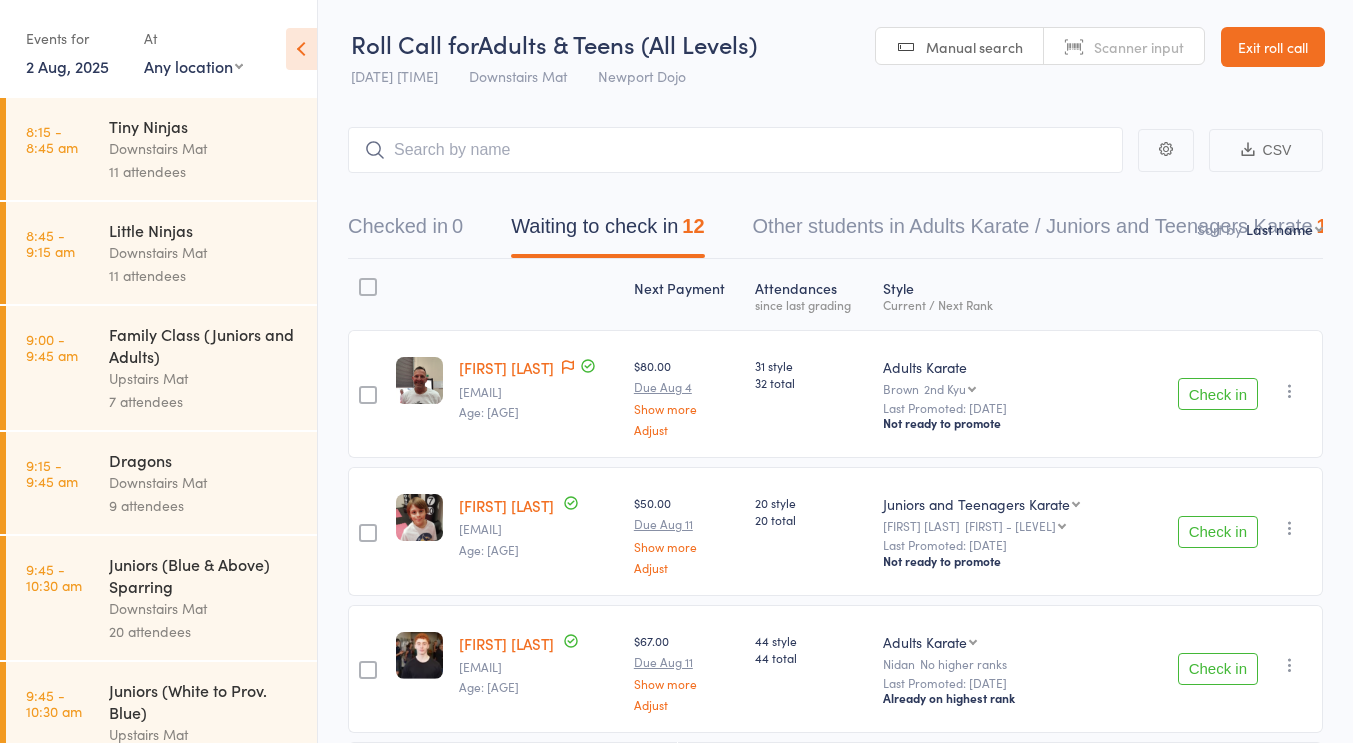 click on "32 total" at bounding box center (810, 382) 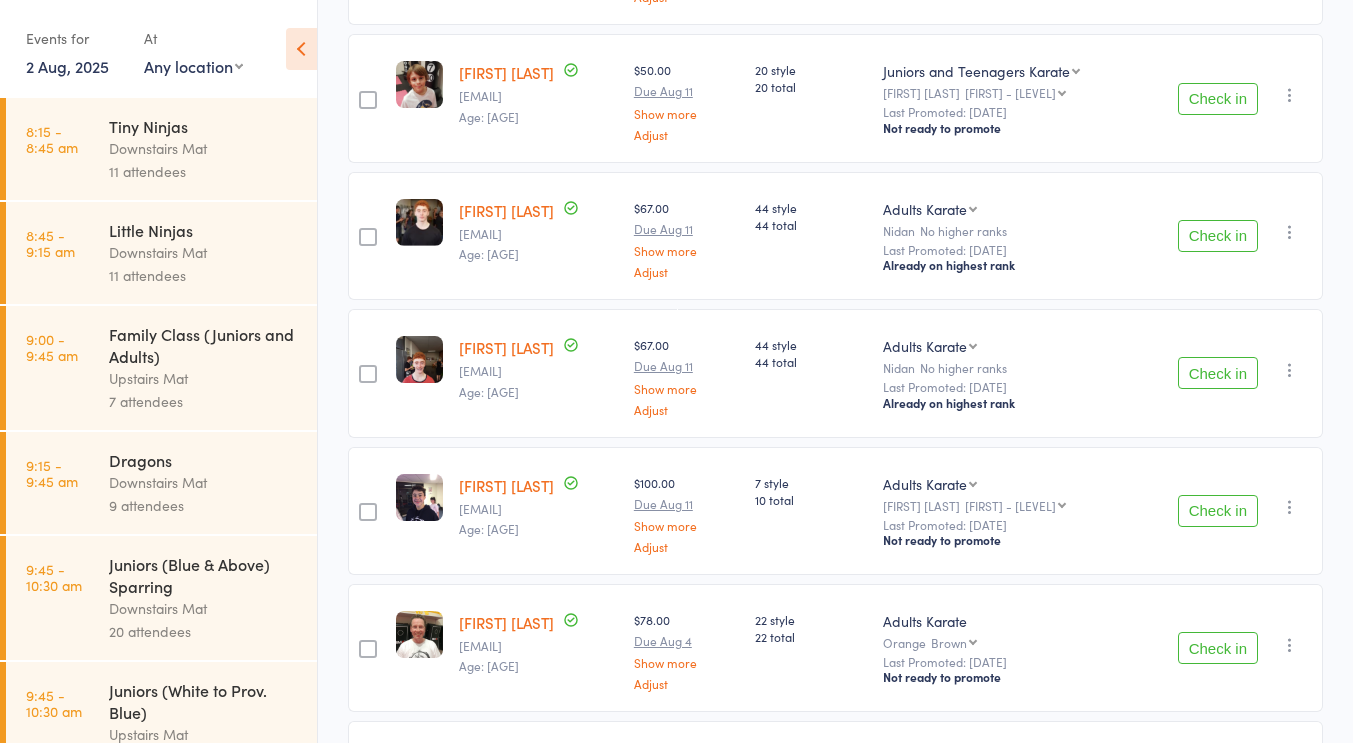 scroll, scrollTop: 0, scrollLeft: 0, axis: both 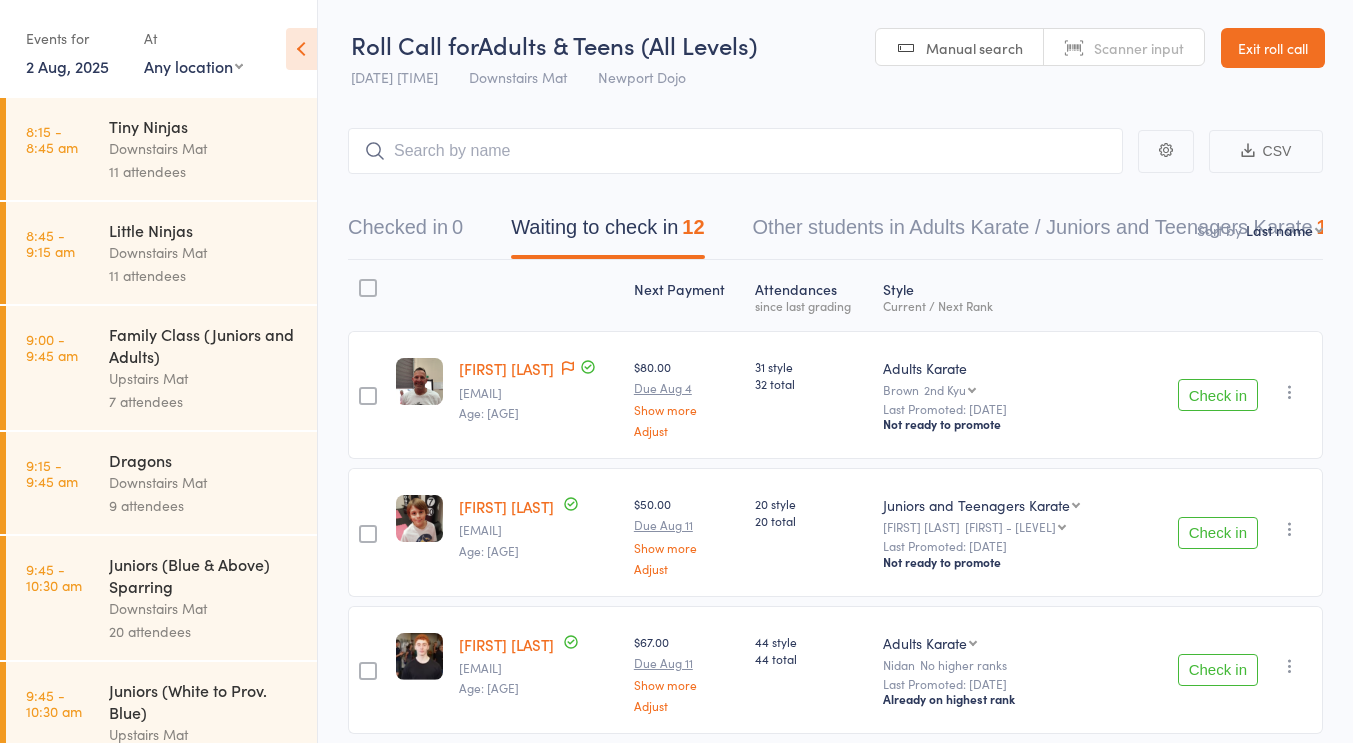 click on "First name Last name Birthday today? Behind on payments? Check in time Next payment date Next payment amount Membership name Membership expires Ready to grade Style and Rank Style attendance count All attendance count Last Promoted" at bounding box center (1284, 230) 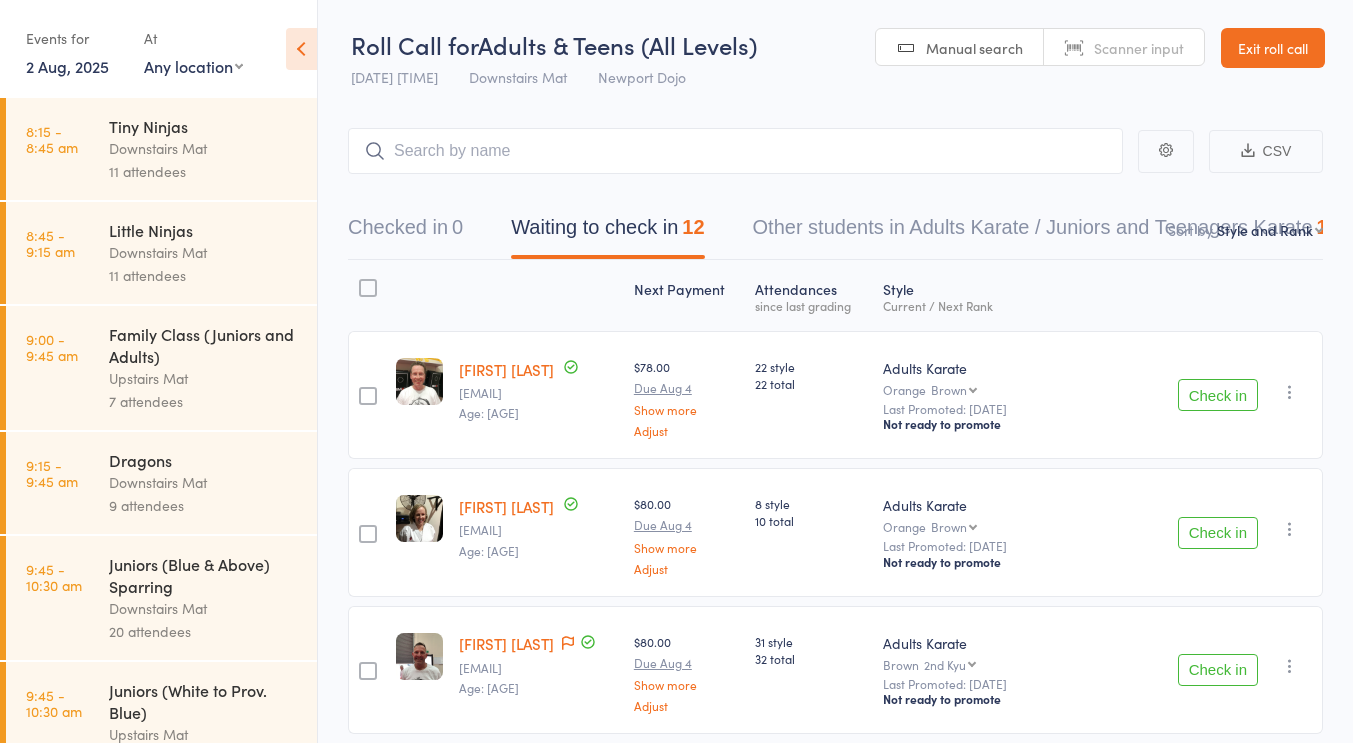 click on "Adults Karate" at bounding box center [1012, 505] 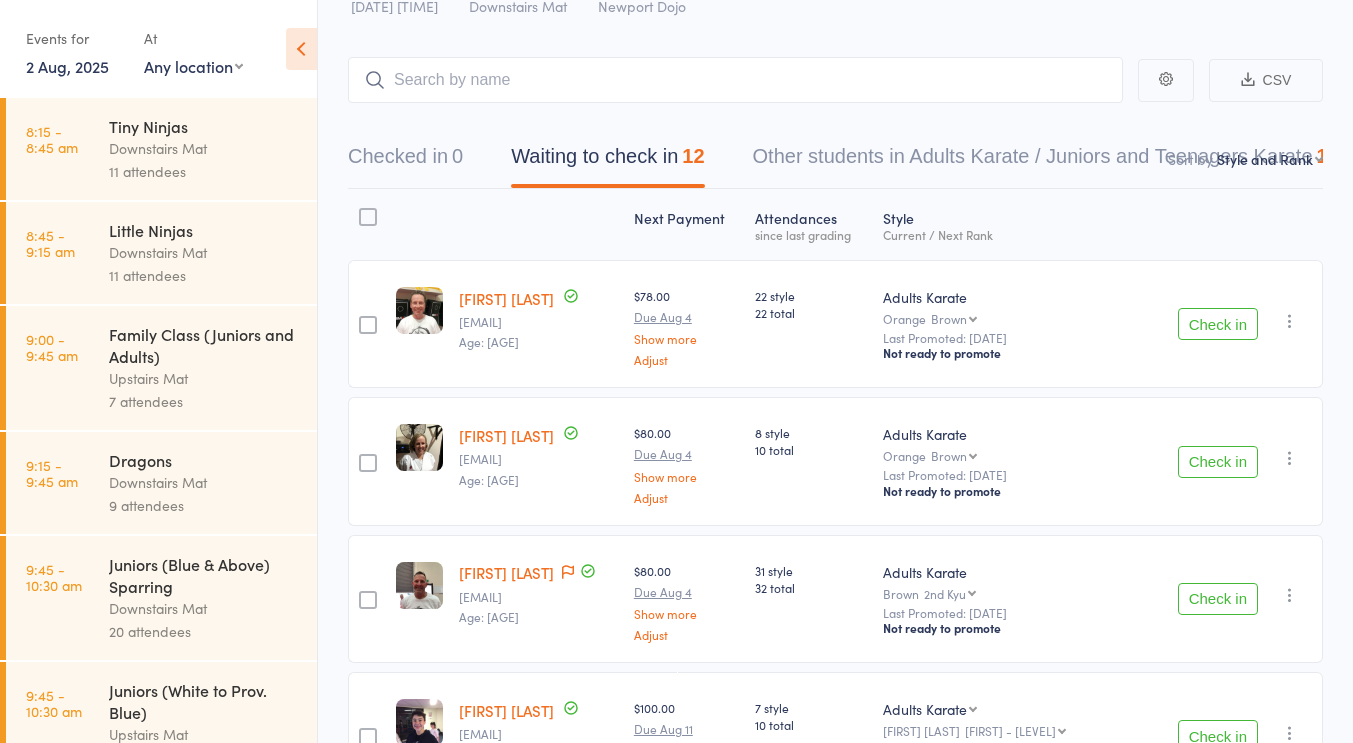 scroll, scrollTop: 236, scrollLeft: 0, axis: vertical 